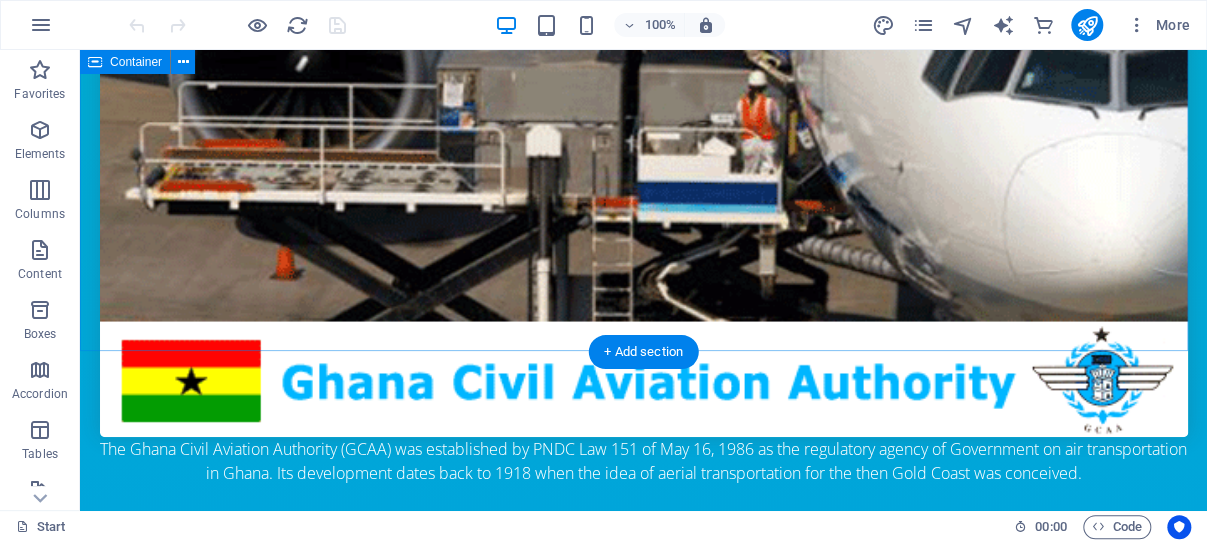 scroll, scrollTop: 3655, scrollLeft: 0, axis: vertical 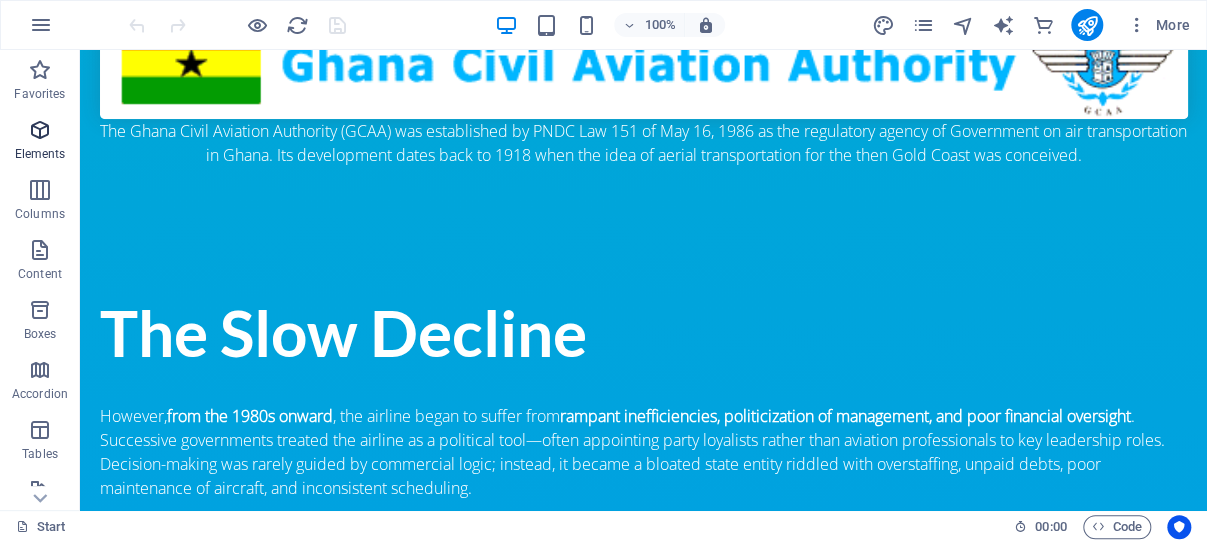 click at bounding box center (40, 130) 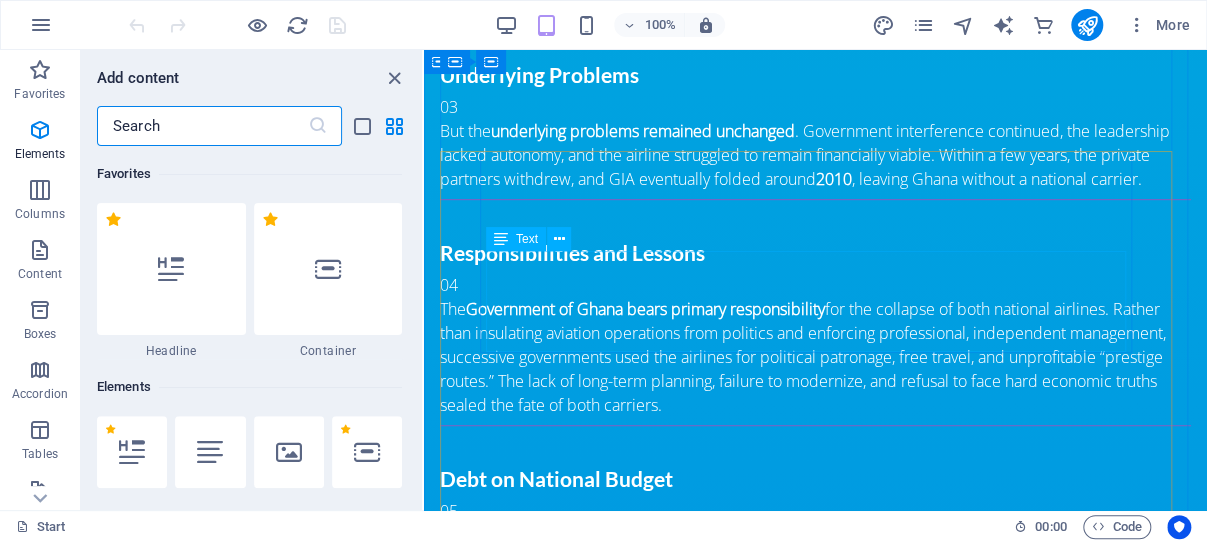 scroll, scrollTop: 213, scrollLeft: 0, axis: vertical 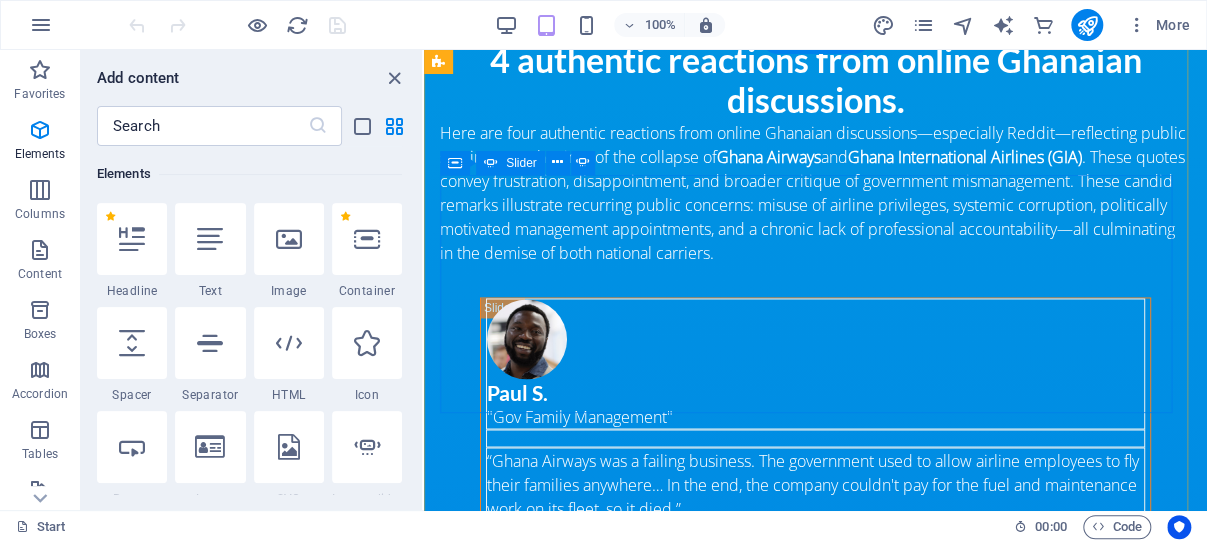 click at bounding box center (440, 2374) 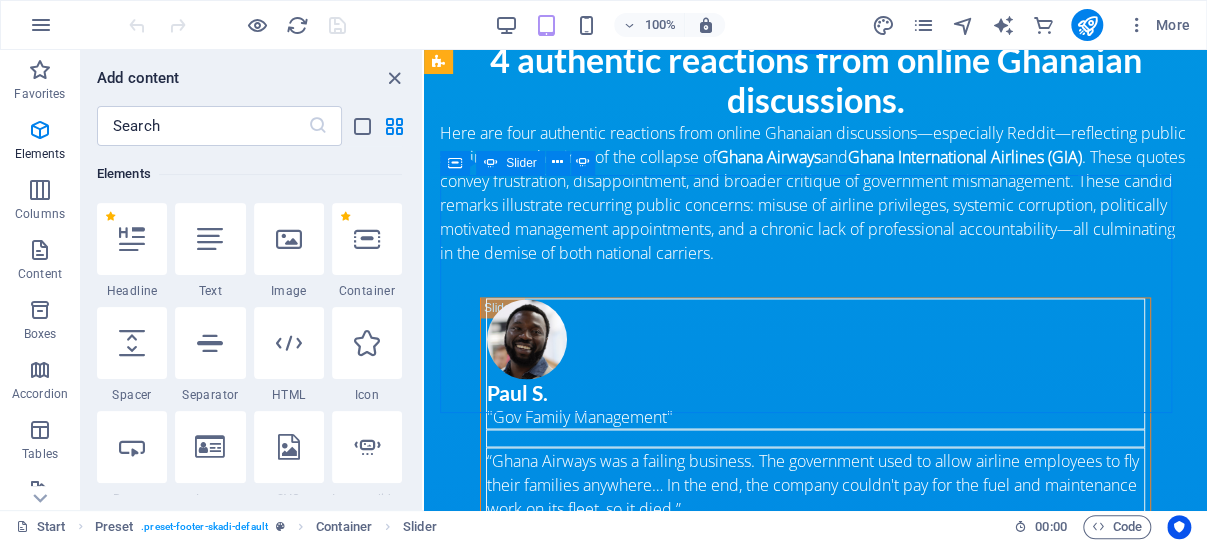 click at bounding box center (440, 2374) 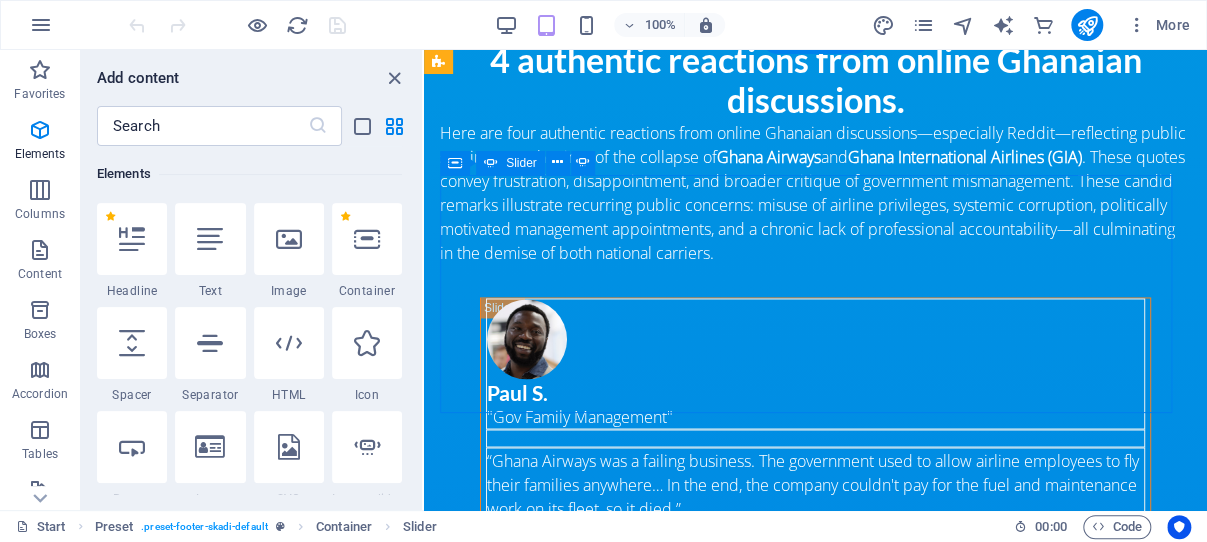 click at bounding box center [440, 2374] 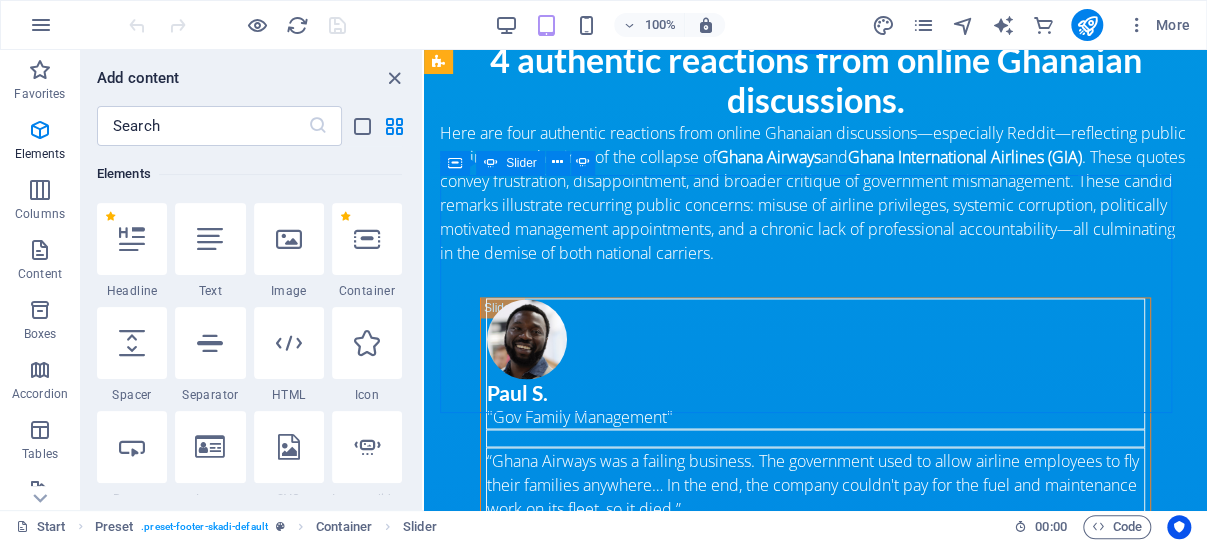 click at bounding box center (440, 2374) 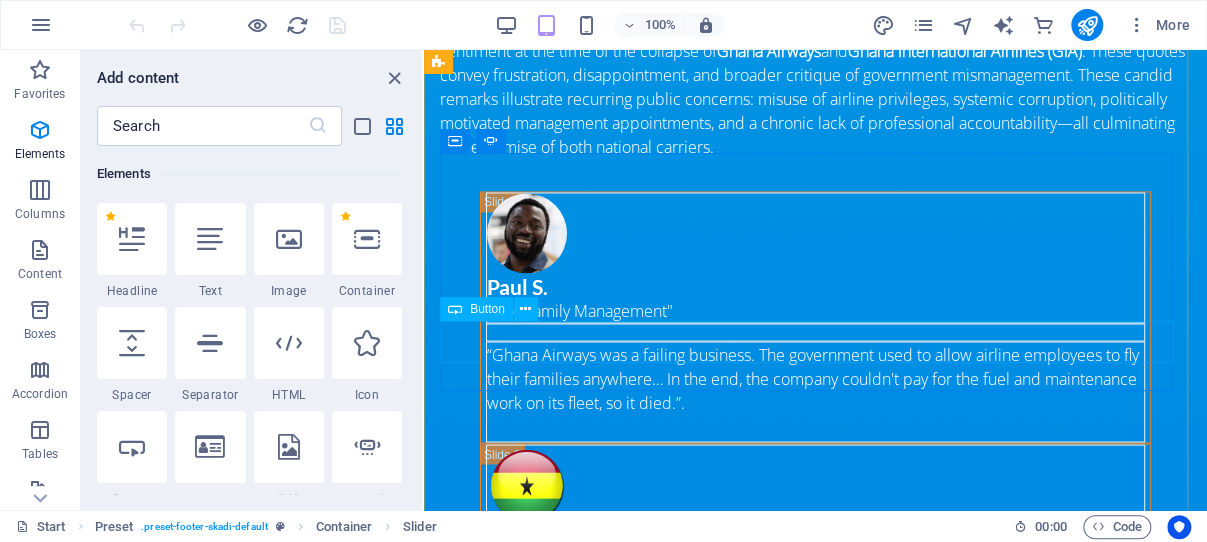 scroll, scrollTop: 4609, scrollLeft: 0, axis: vertical 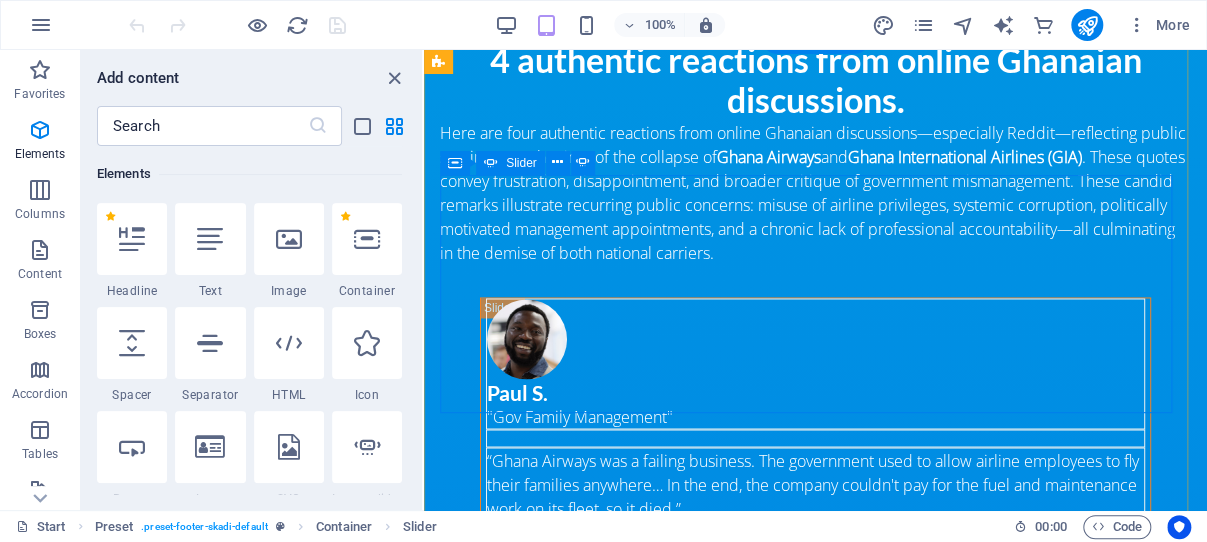 click at bounding box center (440, 2374) 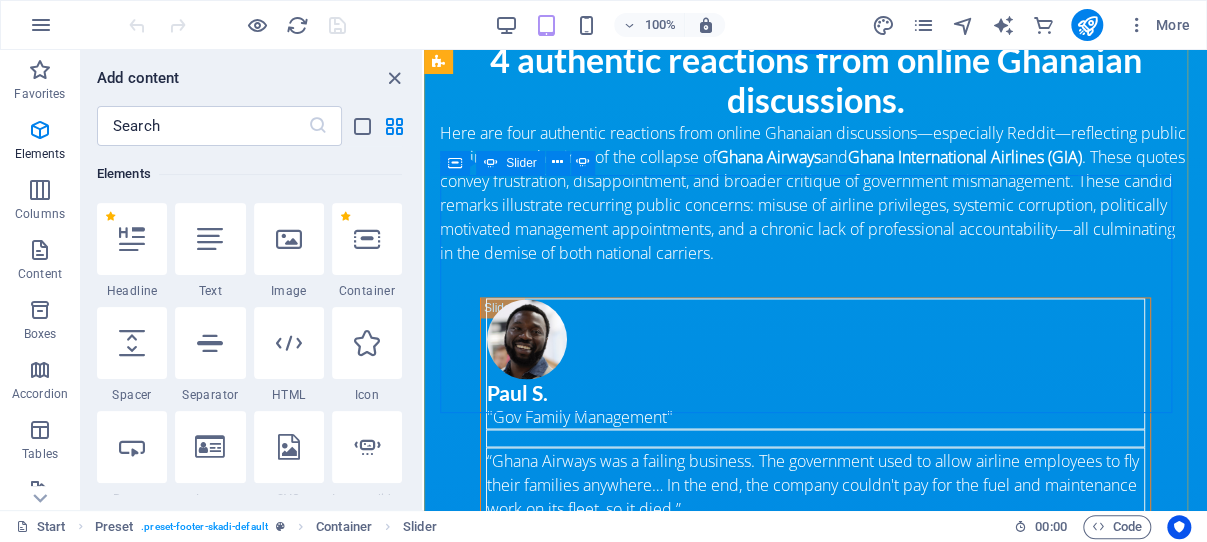 click at bounding box center [440, 2374] 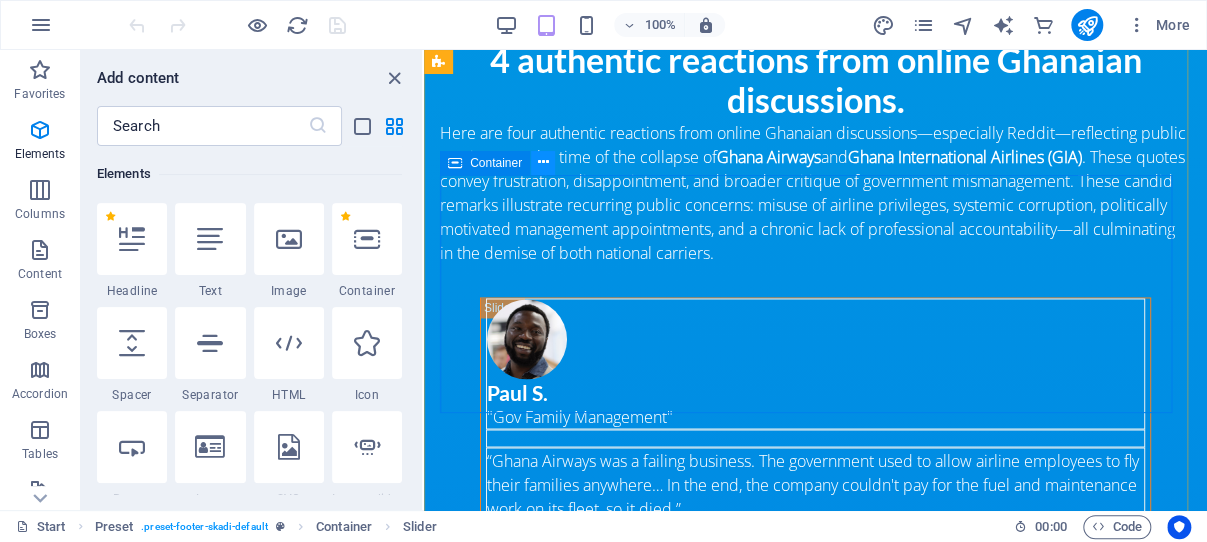 click at bounding box center (543, 162) 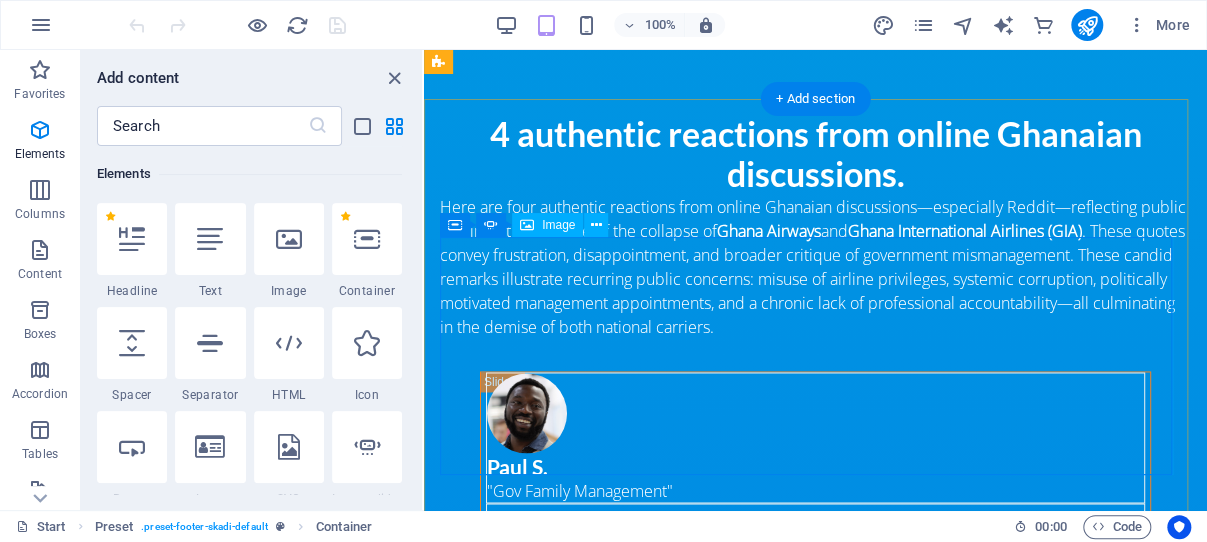 scroll, scrollTop: 4503, scrollLeft: 0, axis: vertical 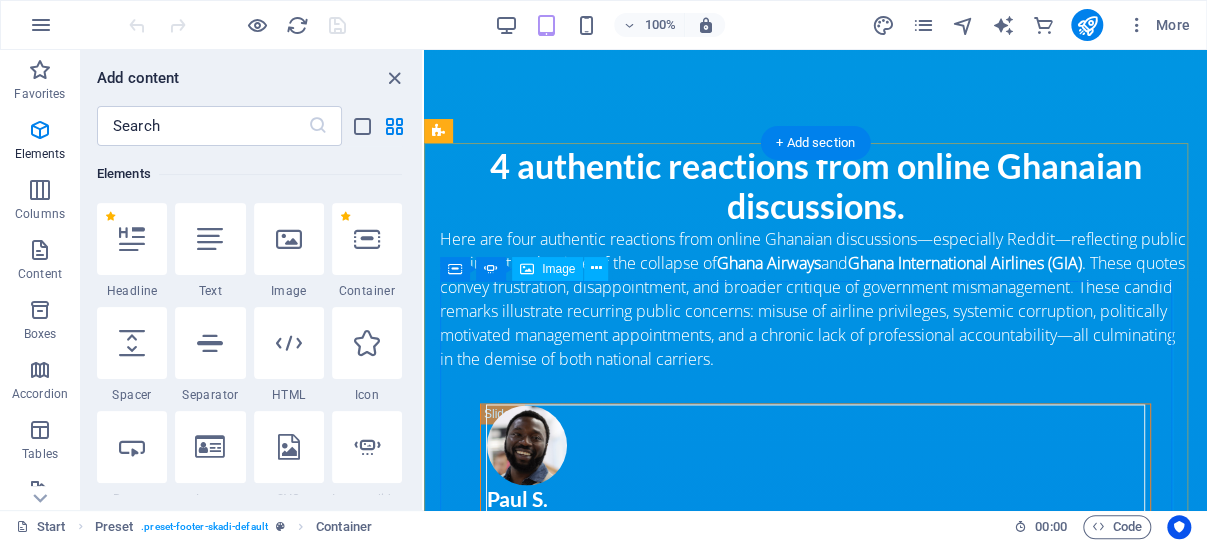 click at bounding box center (73, 1895) 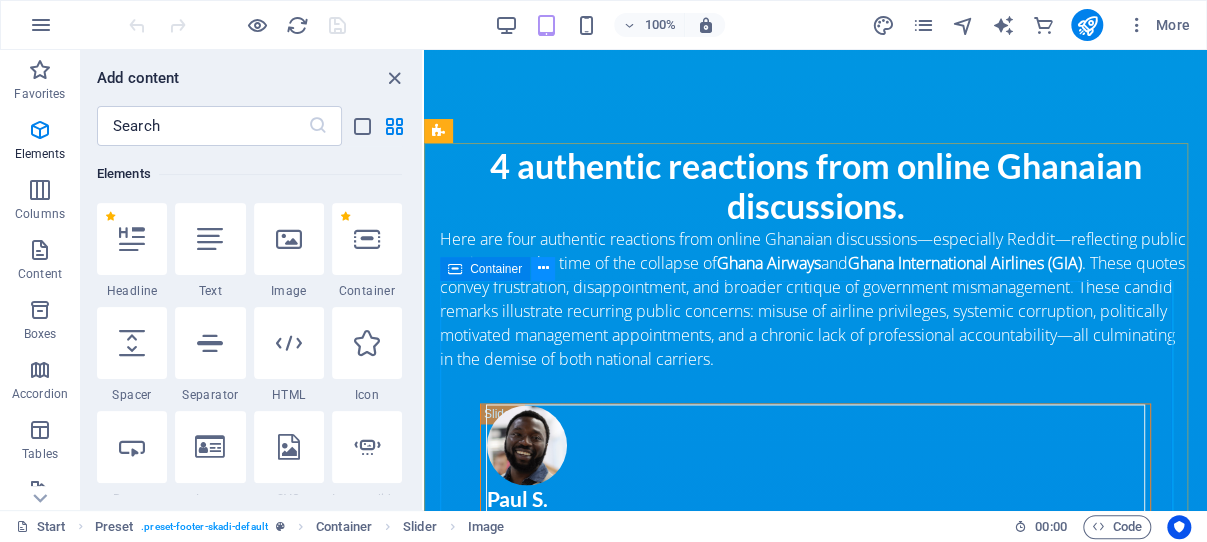 click at bounding box center [543, 268] 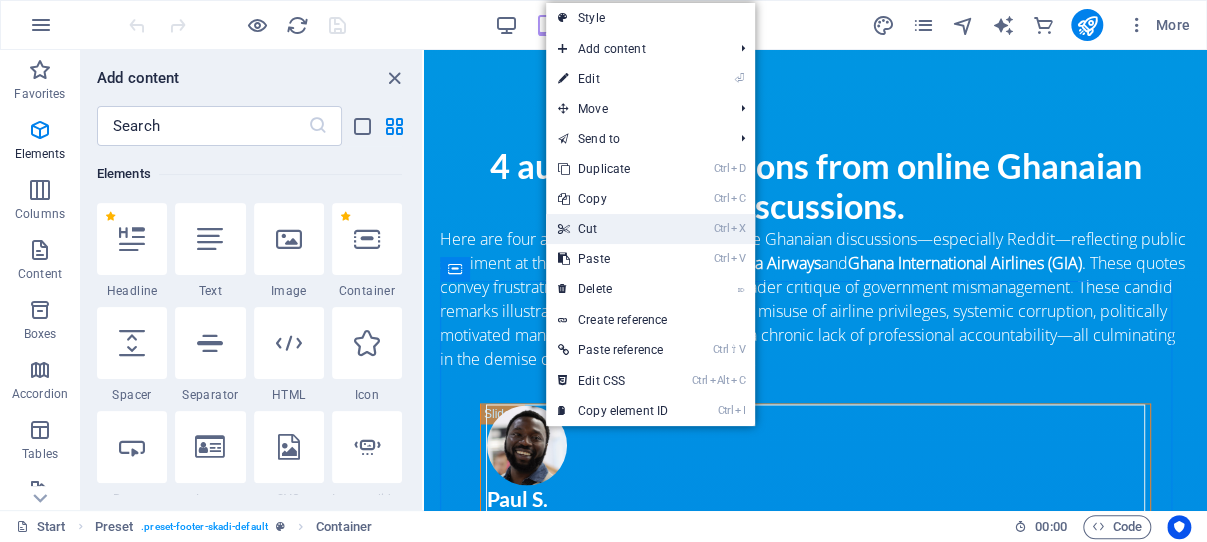 click on "Ctrl X  Cut" at bounding box center (613, 229) 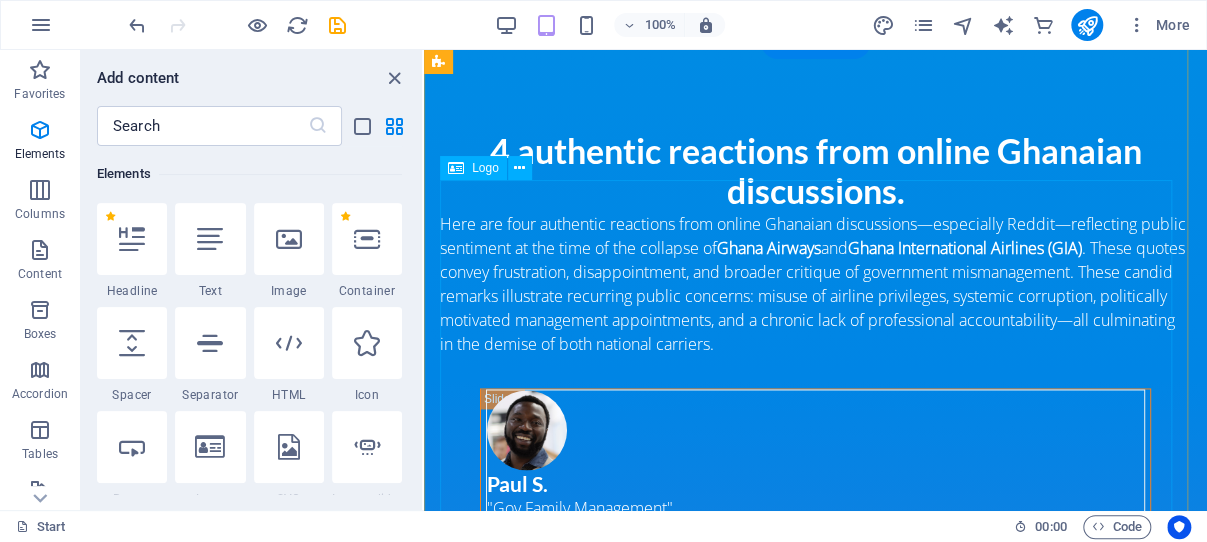 scroll, scrollTop: 4397, scrollLeft: 0, axis: vertical 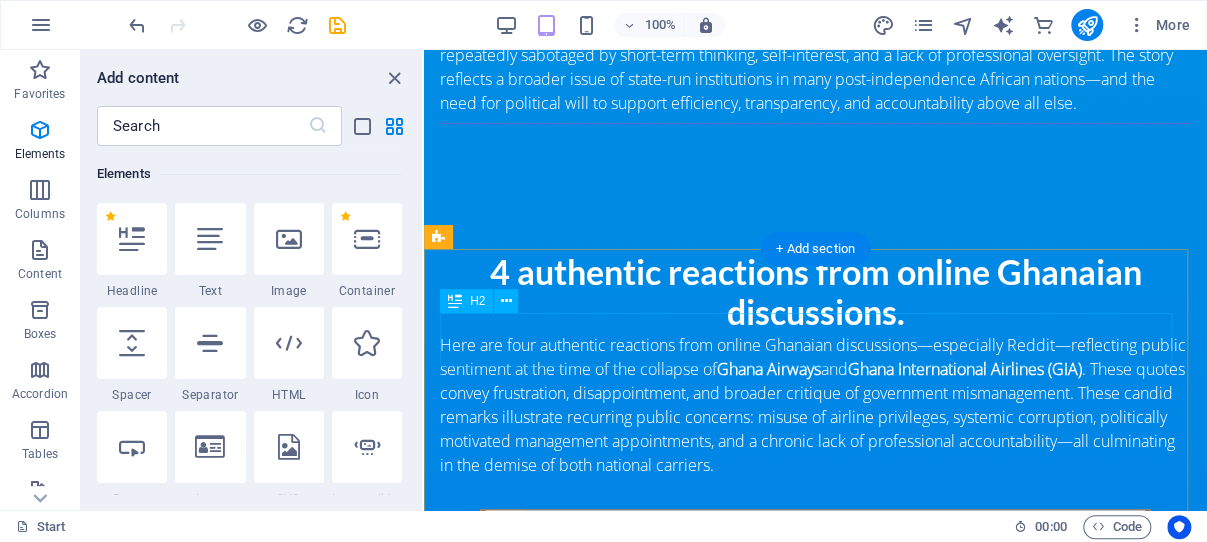click on "Airport & Flight News" at bounding box center (815, 1617) 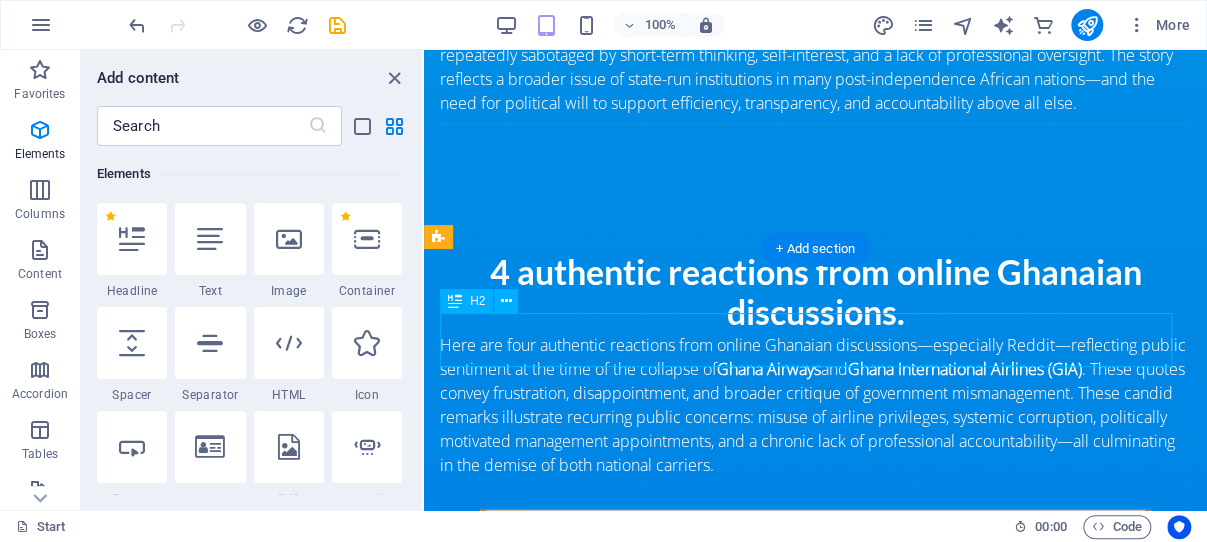 click on "Airport & Flight News" at bounding box center (815, 1617) 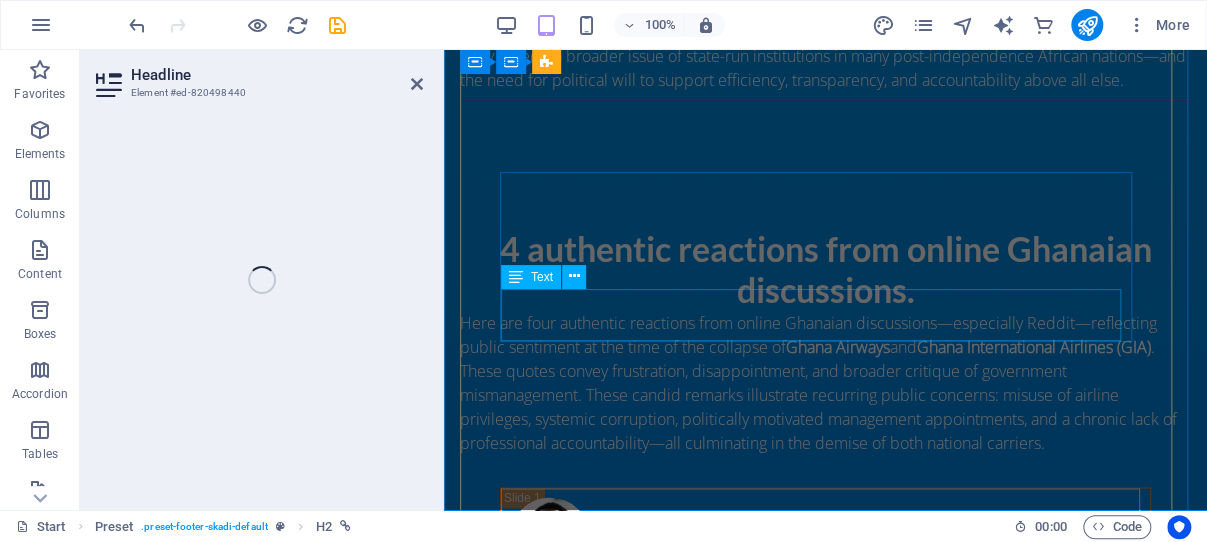 scroll, scrollTop: 4291, scrollLeft: 0, axis: vertical 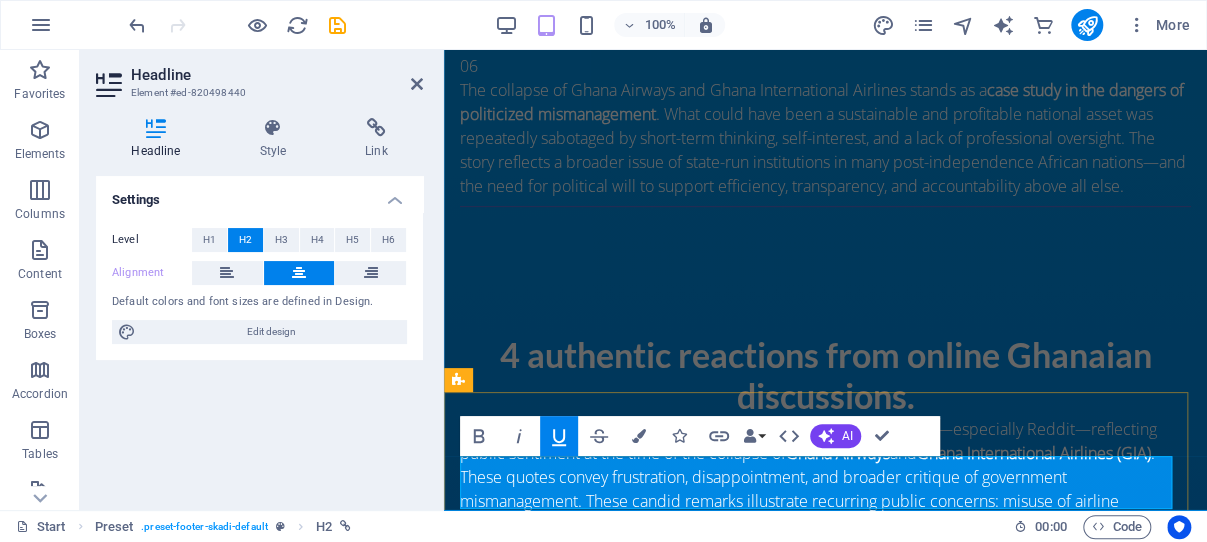 click on "Airport & Flight News" at bounding box center [825, 1821] 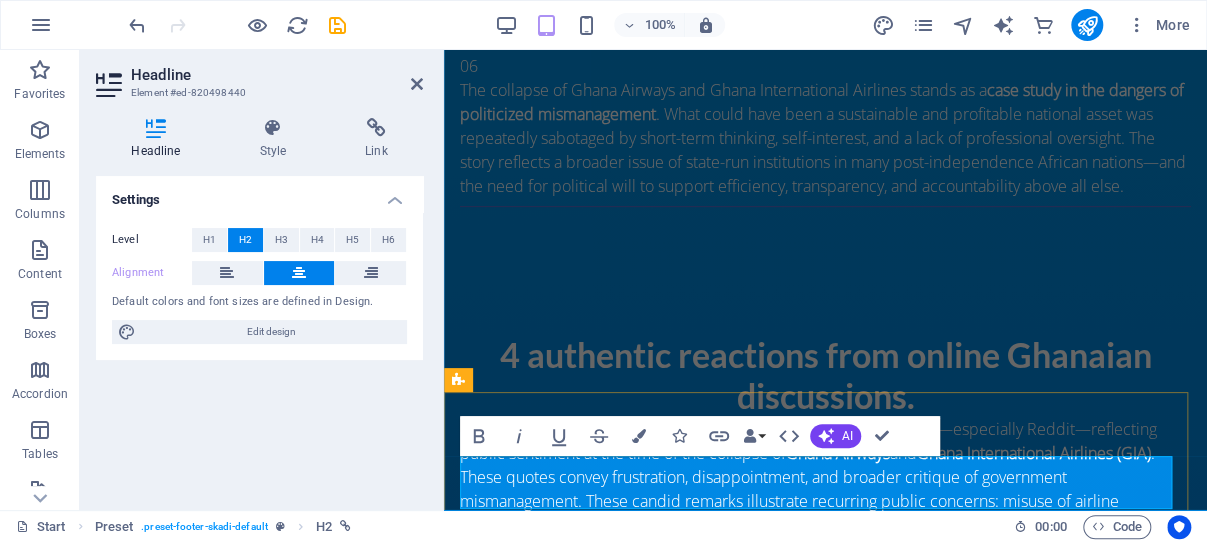 drag, startPoint x: 1042, startPoint y: 486, endPoint x: 598, endPoint y: 499, distance: 444.19028 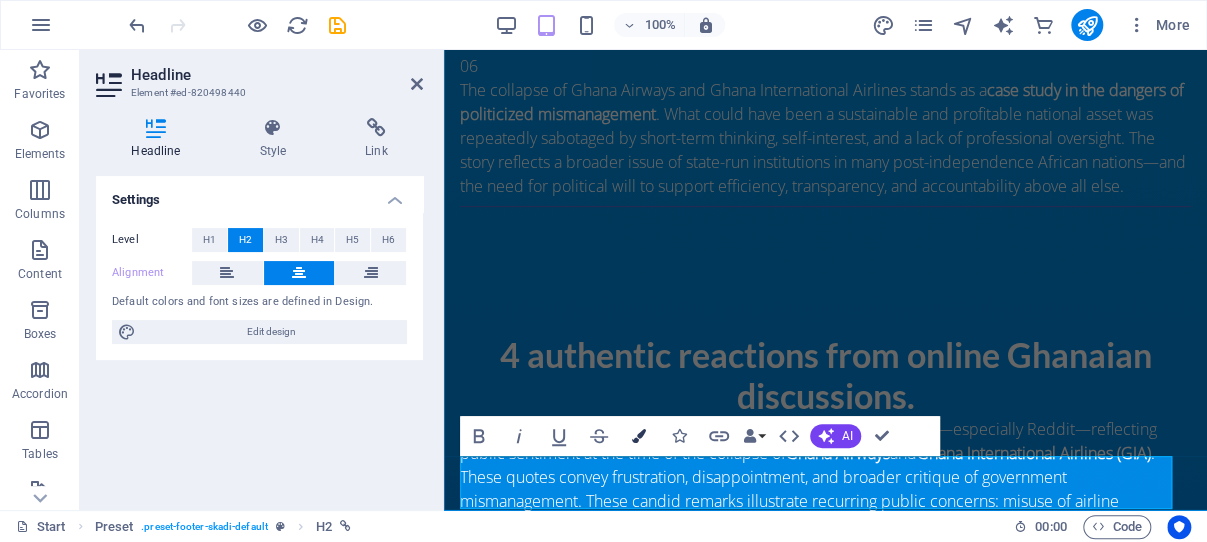 click at bounding box center [639, 436] 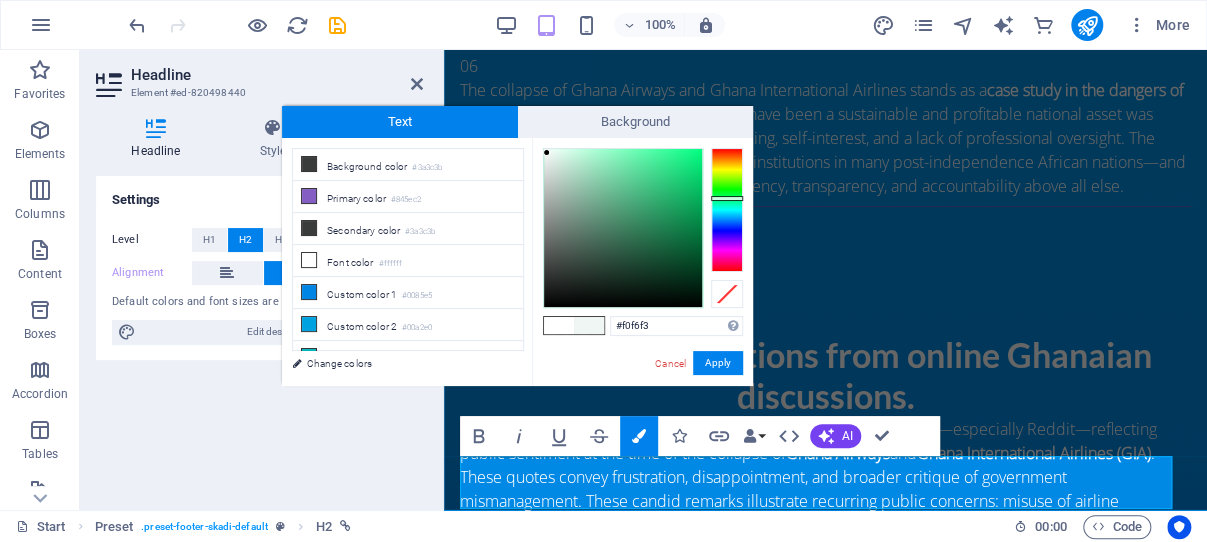 type on "#eef6f2" 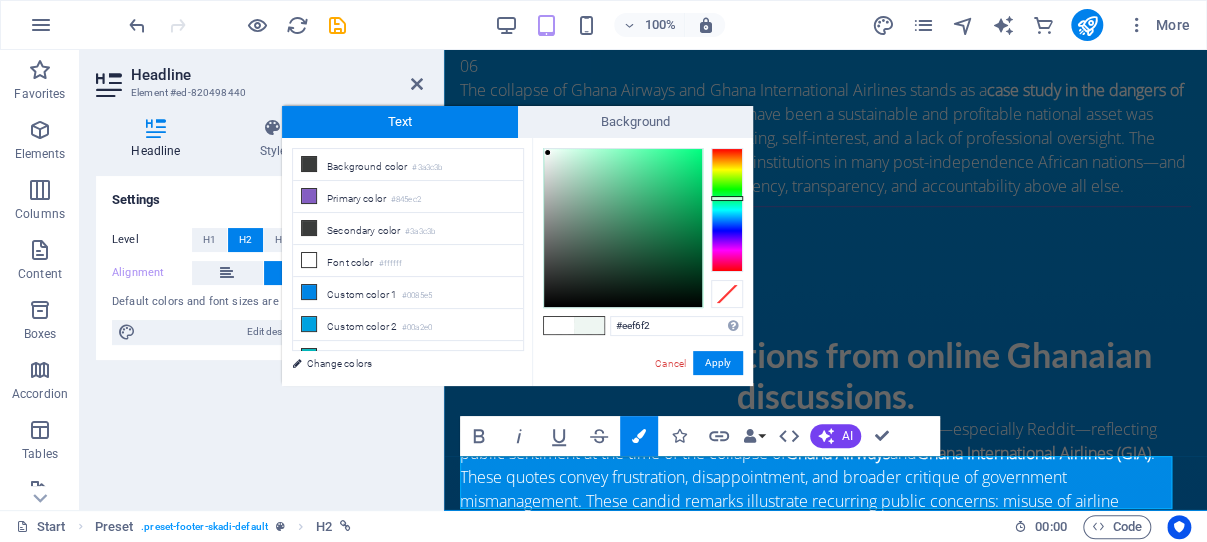 drag, startPoint x: 547, startPoint y: 264, endPoint x: 548, endPoint y: 153, distance: 111.0045 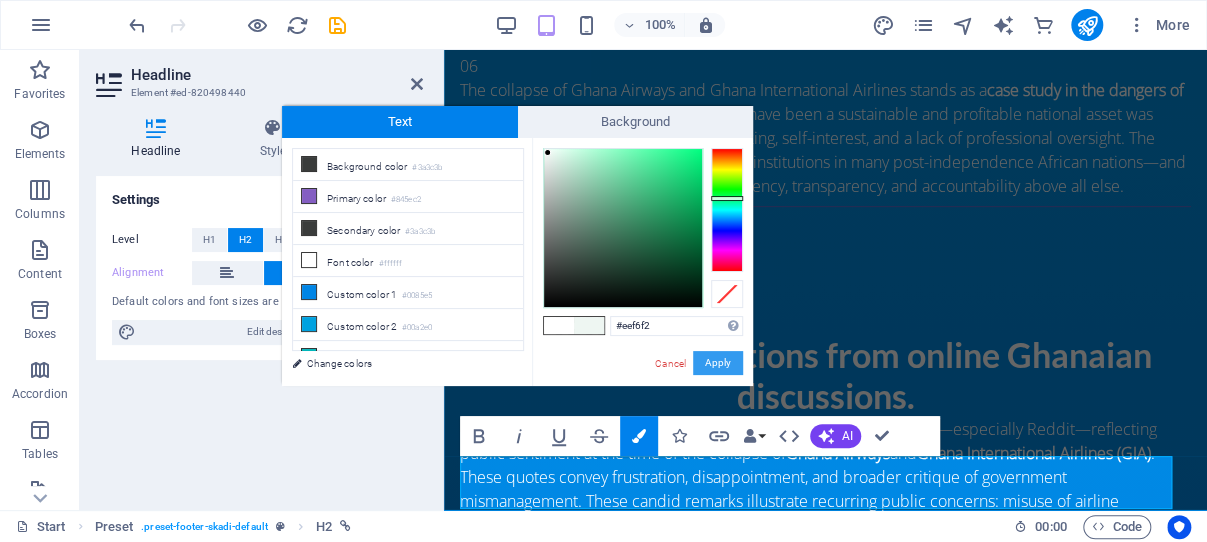 click on "Apply" at bounding box center (718, 363) 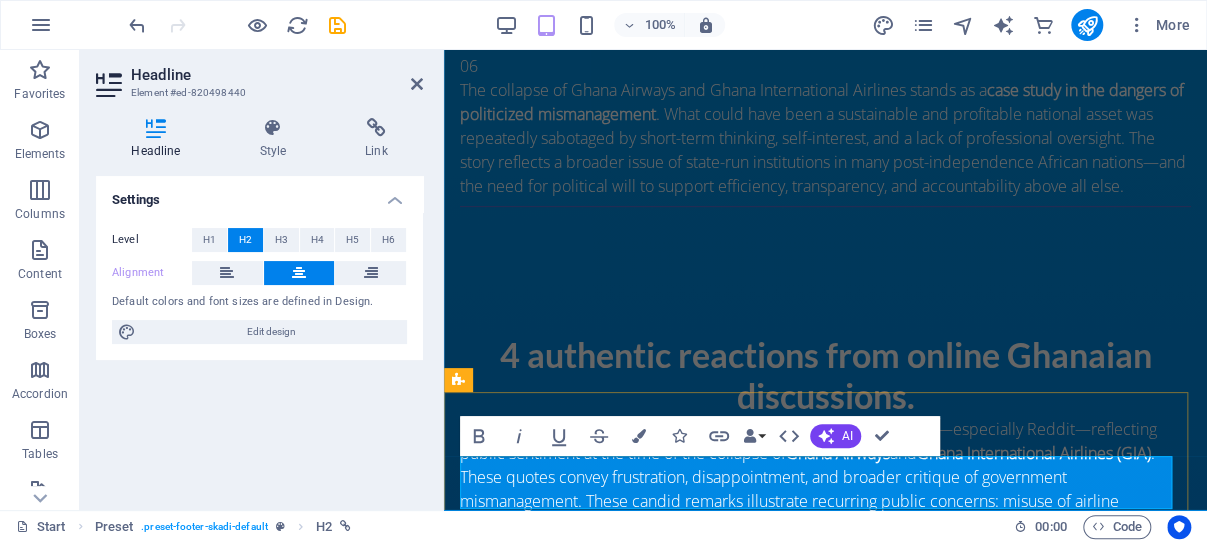 click on "Airport & Flight News" at bounding box center (825, 1821) 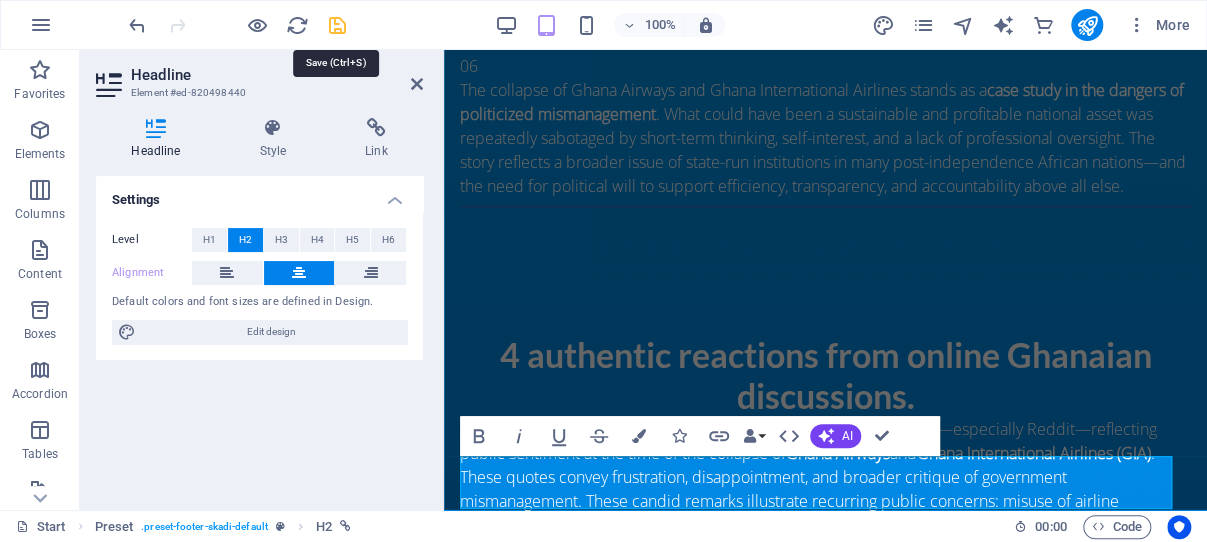 drag, startPoint x: 337, startPoint y: 28, endPoint x: 461, endPoint y: 245, distance: 249.93 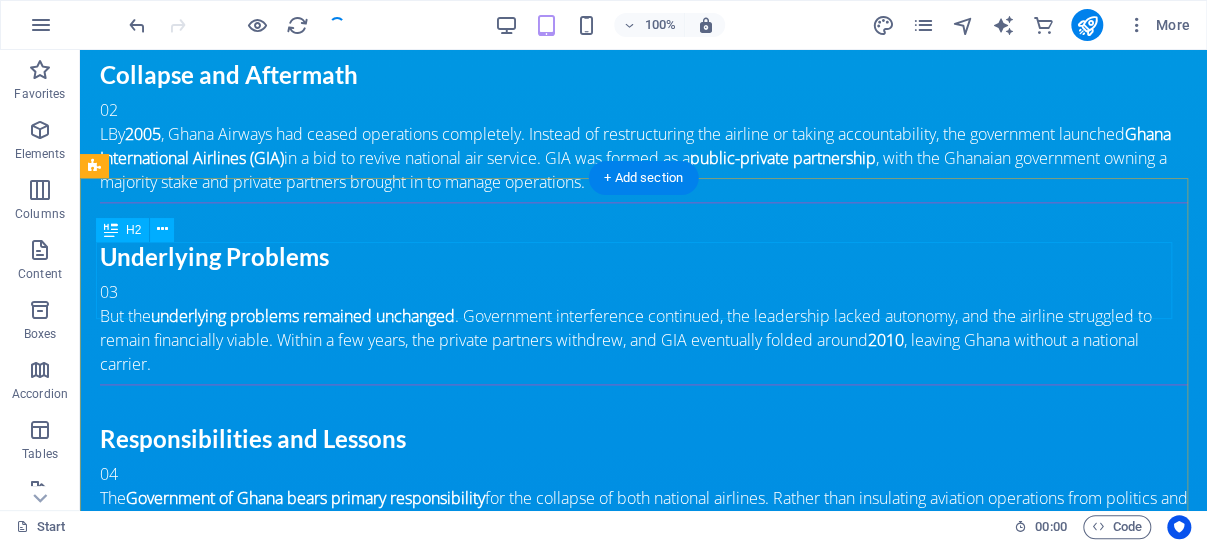 scroll, scrollTop: 3763, scrollLeft: 0, axis: vertical 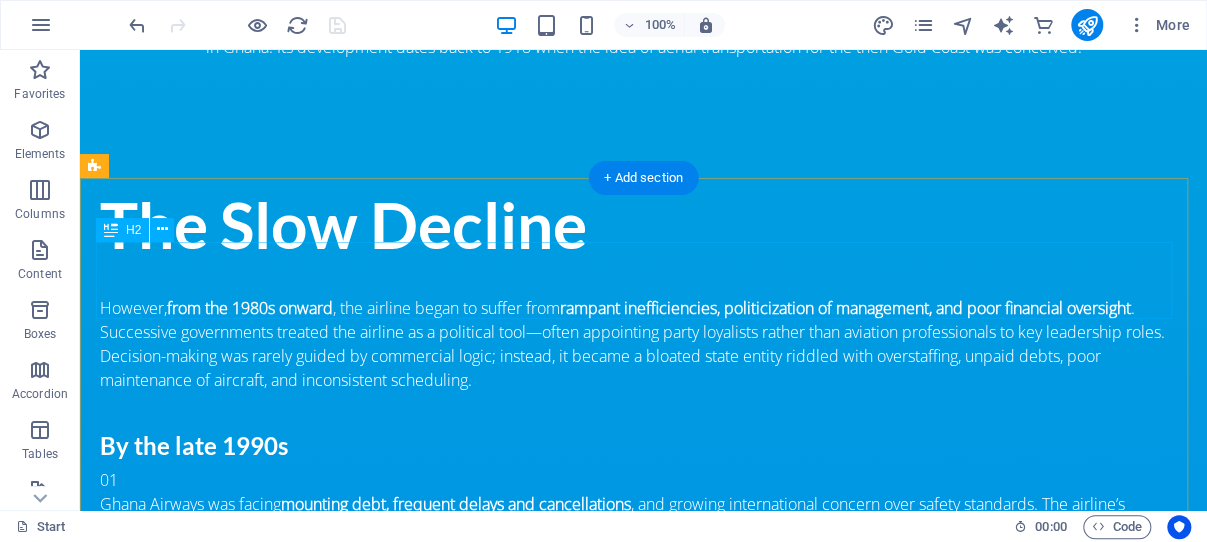 click on "Airport & Flight News" at bounding box center (644, 2896) 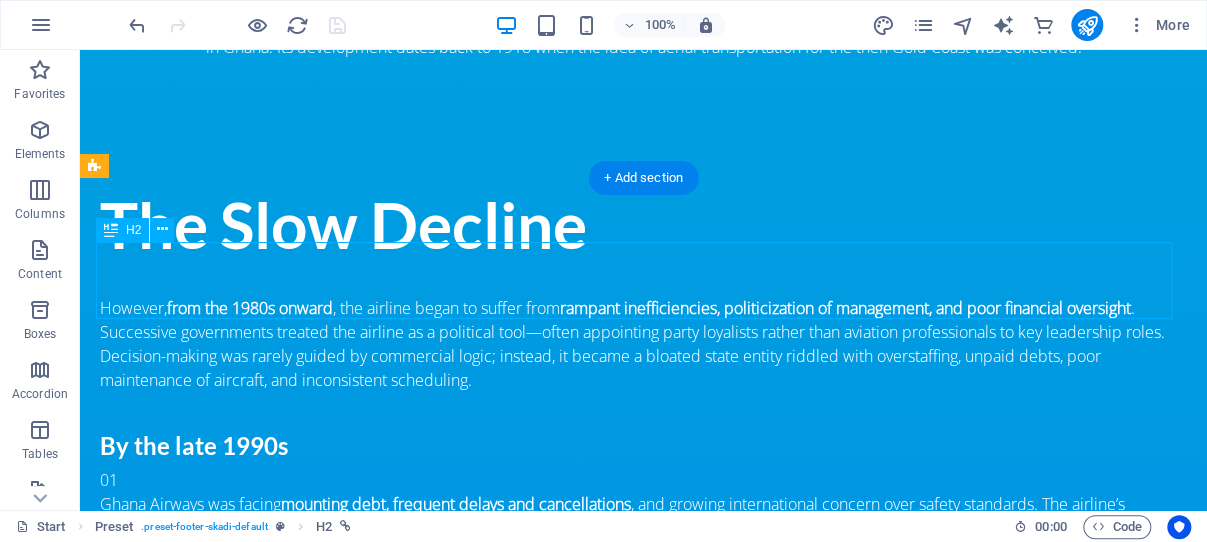 click on "Airport & Flight News" at bounding box center (644, 2896) 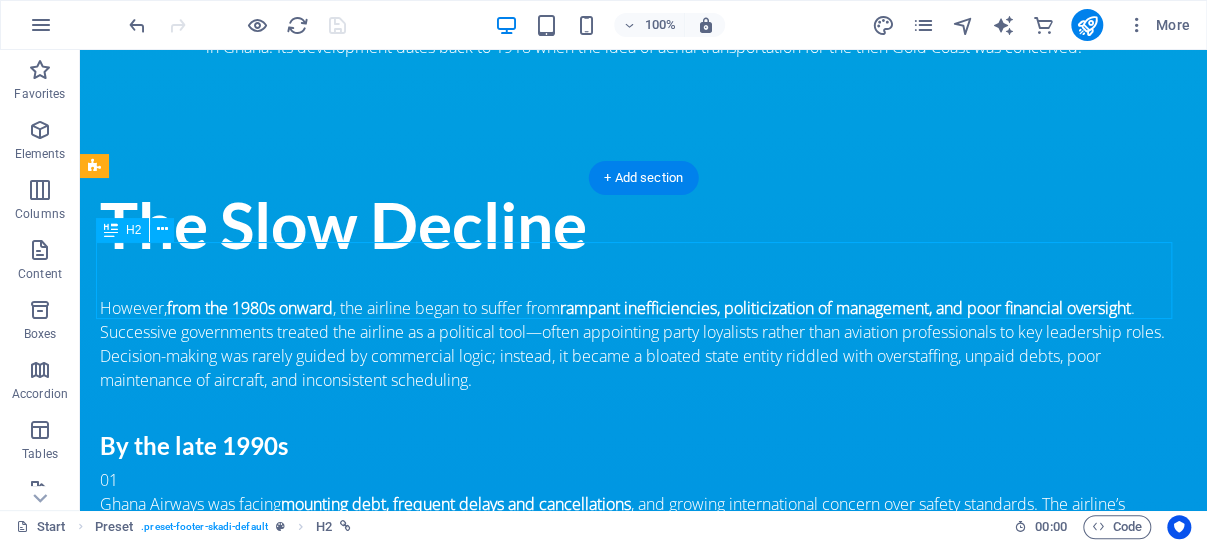 scroll, scrollTop: 4291, scrollLeft: 0, axis: vertical 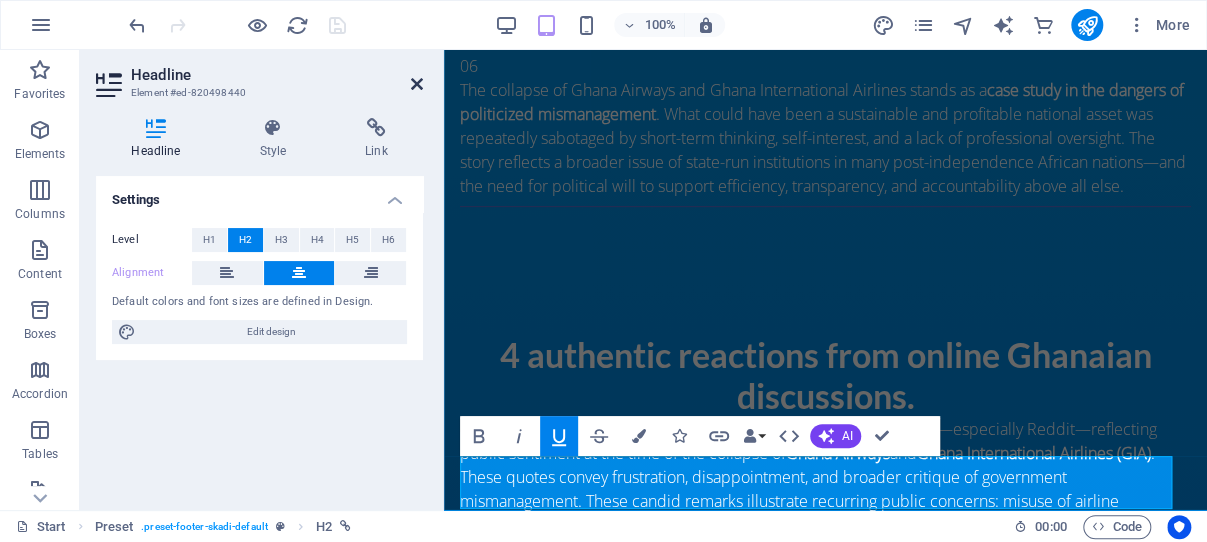 click at bounding box center (417, 84) 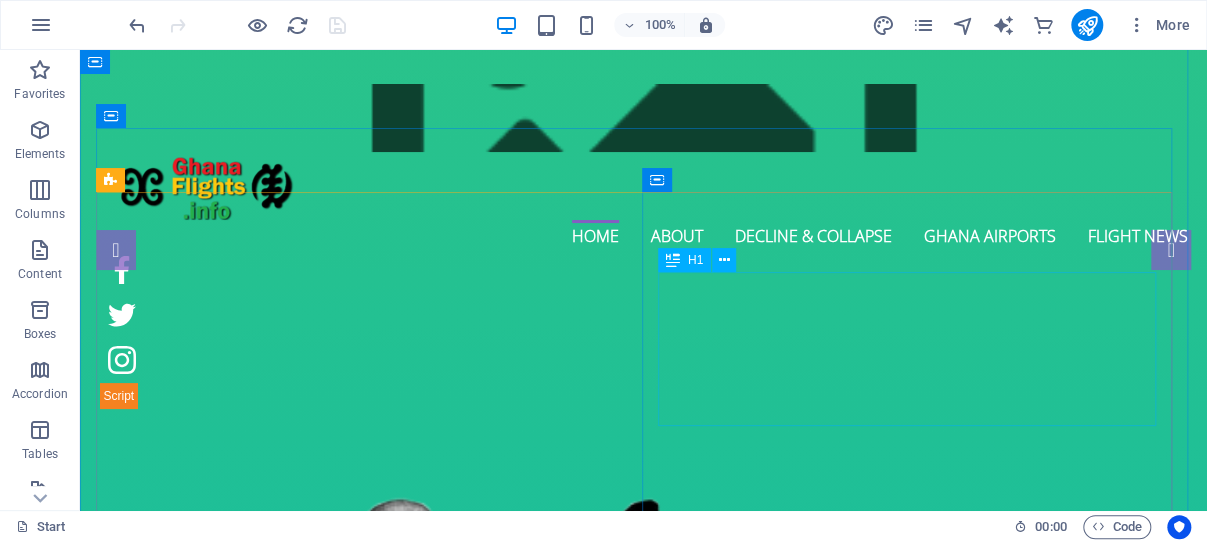 scroll, scrollTop: 0, scrollLeft: 0, axis: both 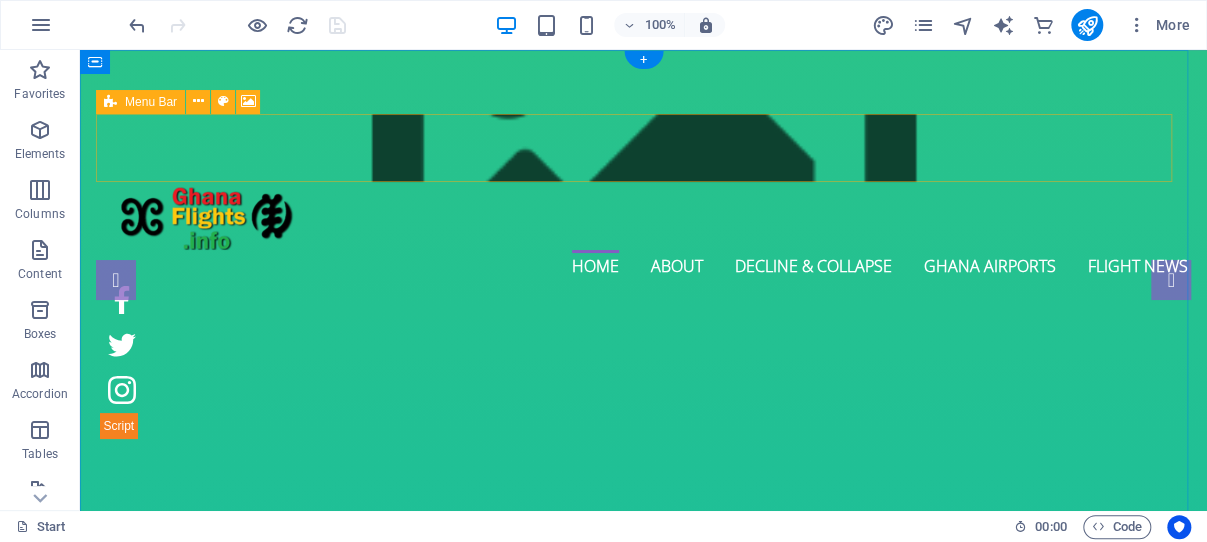 click at bounding box center [644, 148] 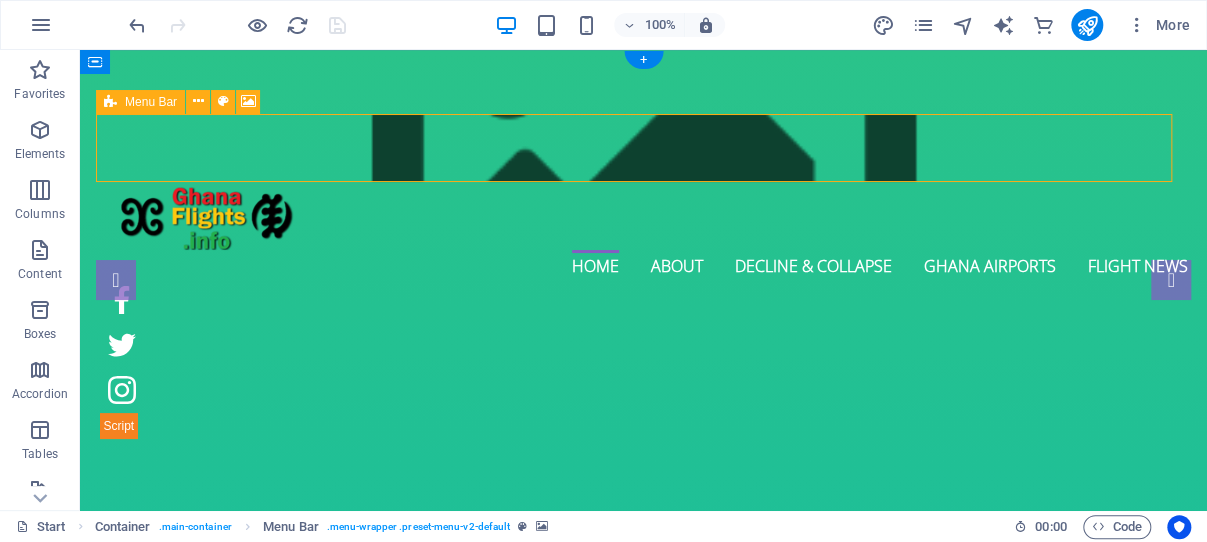 click at bounding box center (644, 148) 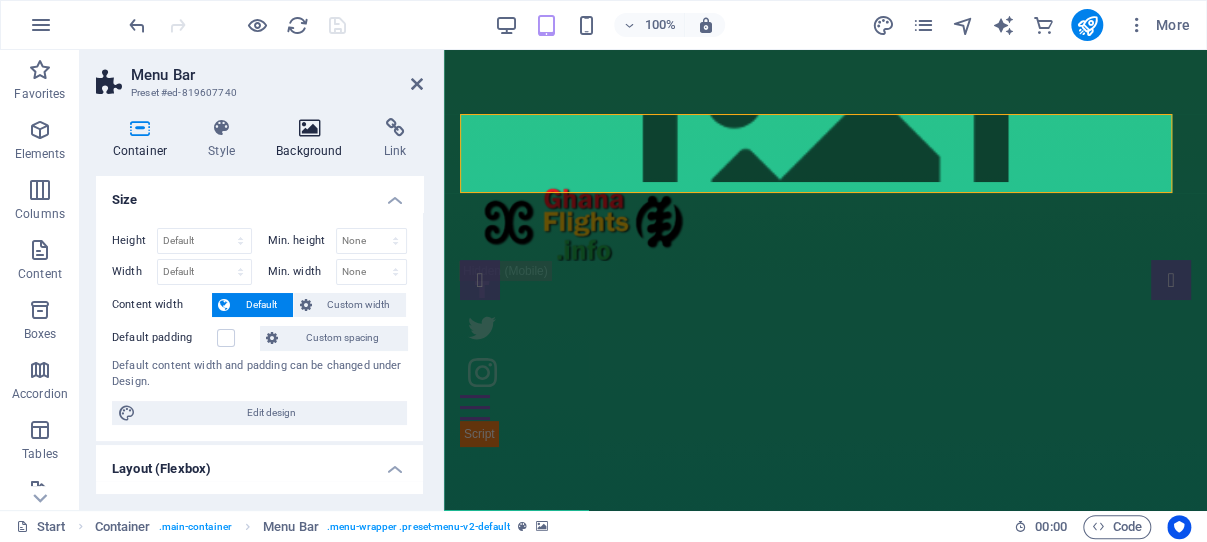 click at bounding box center (310, 128) 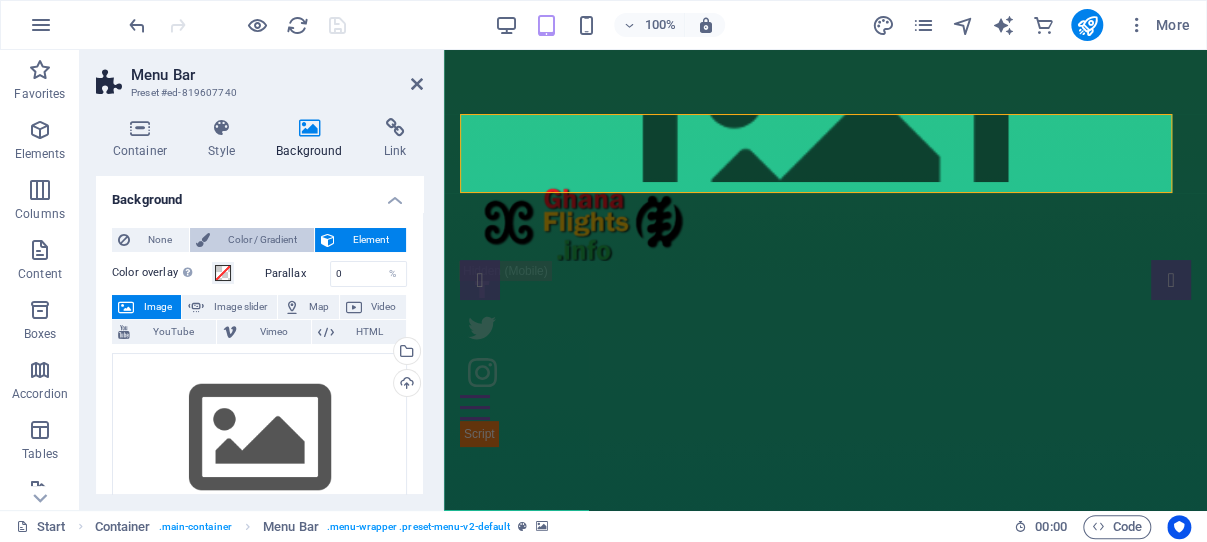 click on "Color / Gradient" at bounding box center [262, 240] 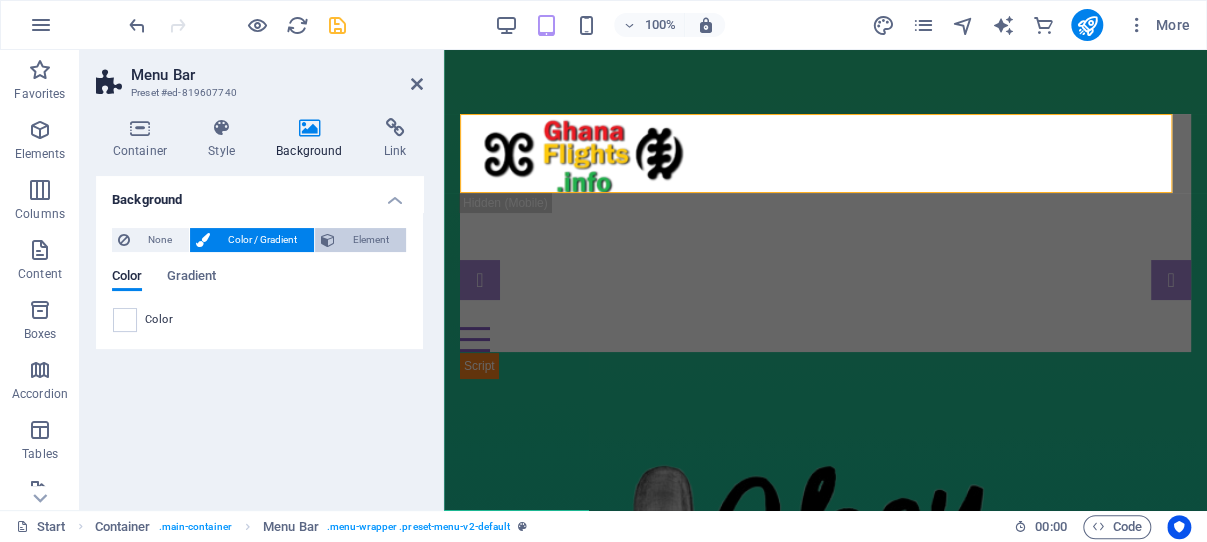 click on "Element" at bounding box center (370, 240) 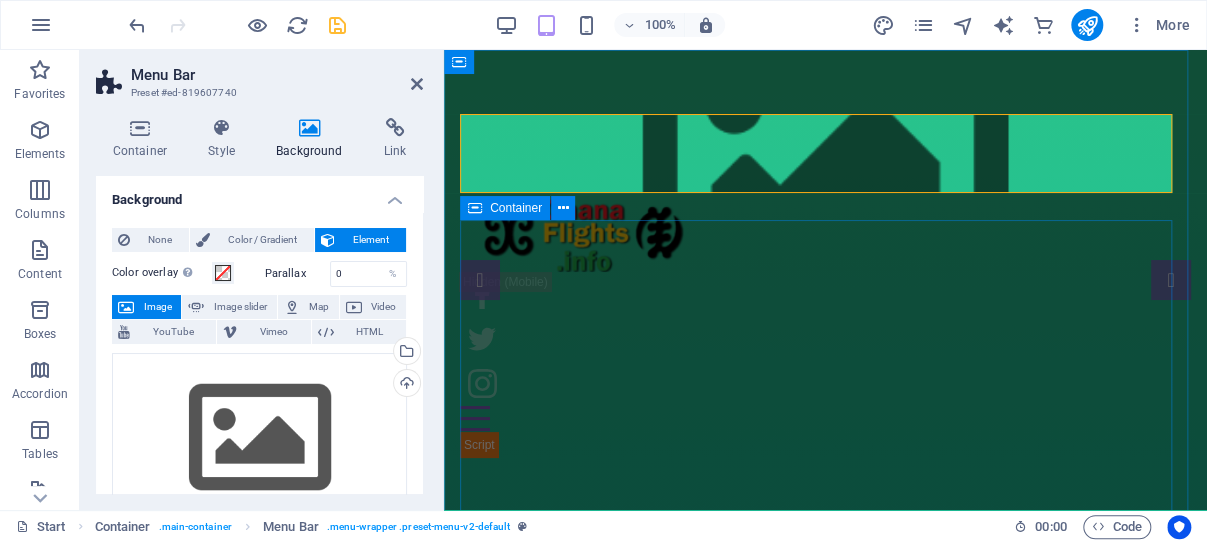 click on "1998 Ghana Airways advertisement - Airline is out of order for over 23 years now! Ghana Airports 3 International and 4 Regional Airports. Planning a trip to Ghana and want to travel efficiently to different regions? Here is a list of airports, along with background information for each one. AIRPORTS MAIN PAGE ghanaflights.info  presents: The Art of Failure The Art of Failure: The Rise and Fall of Ghana Airways and Ghana International Airlines The story of  Ghana Airways , and its short-lived successor  Ghana International Airlines , is one marked by  ambition undermined by chronic mismanagement , poor strategic planning, and political interference. What began as a proud symbol of Ghanaian independence and self-determination in the early post-colonial years soon deteriorated into a cautionary tale of how state-owned enterprises can be crippled by inefficiency and corruption when not properly governed." at bounding box center (825, 1247) 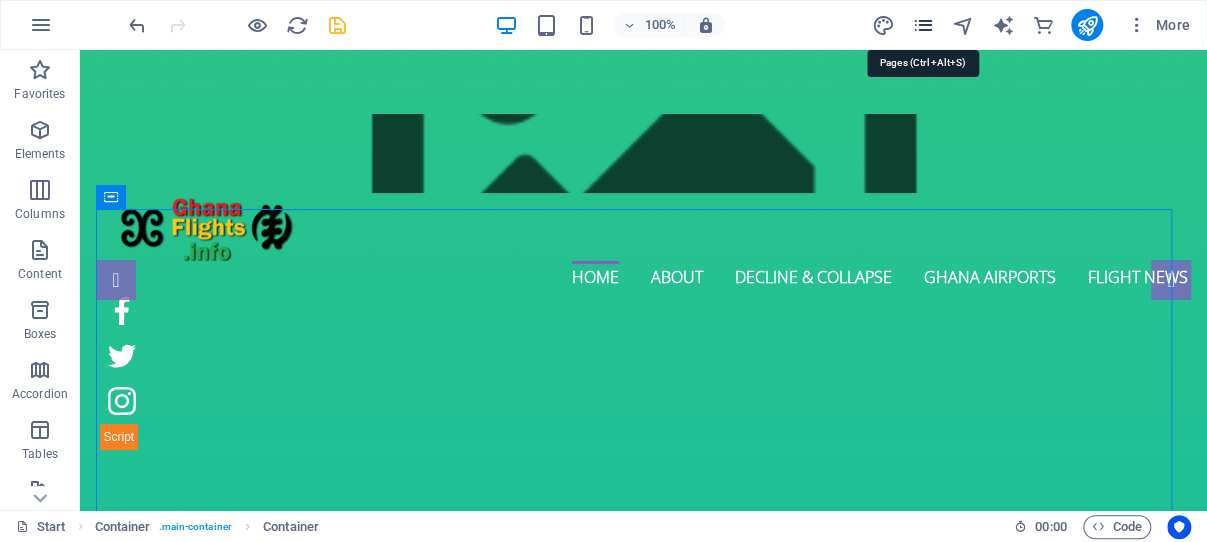 click at bounding box center (922, 25) 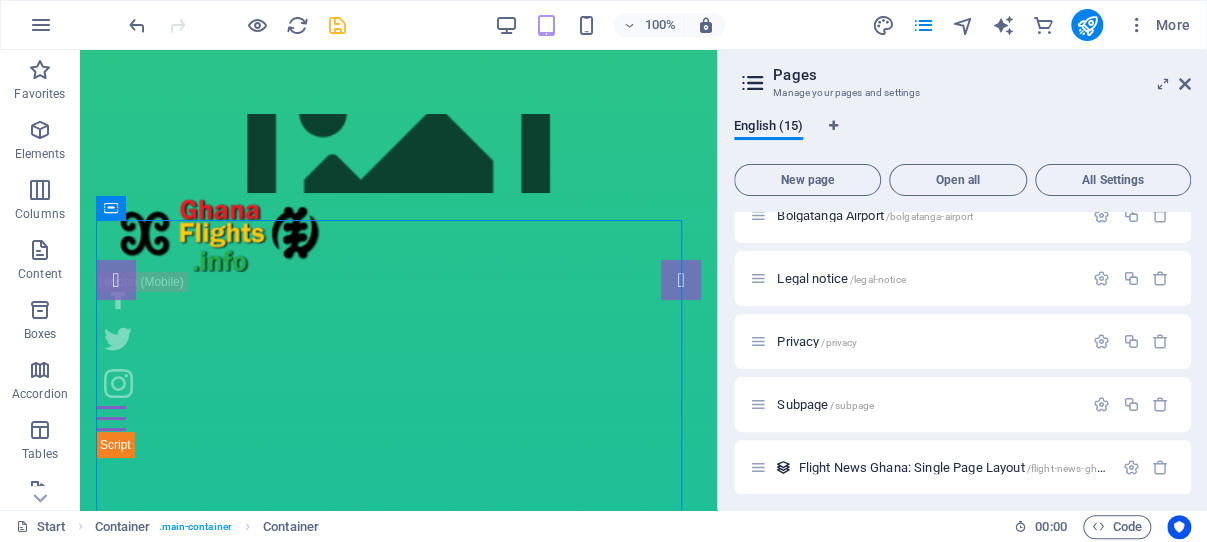 scroll, scrollTop: 663, scrollLeft: 0, axis: vertical 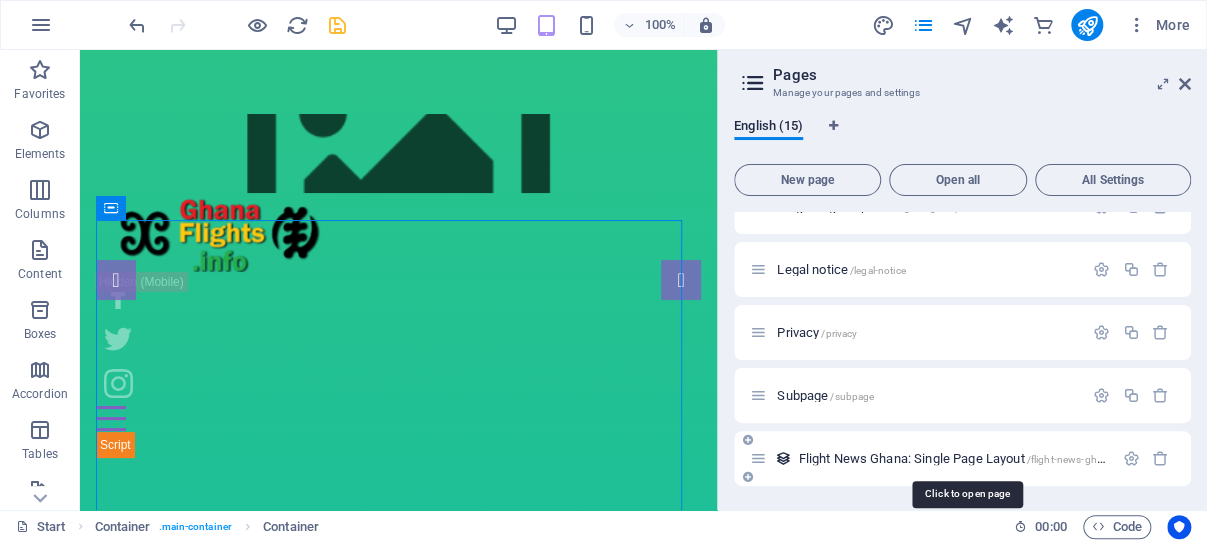 click on "Flight News Ghana: Single Page Layout /flight-news-ghana-item" at bounding box center [966, 458] 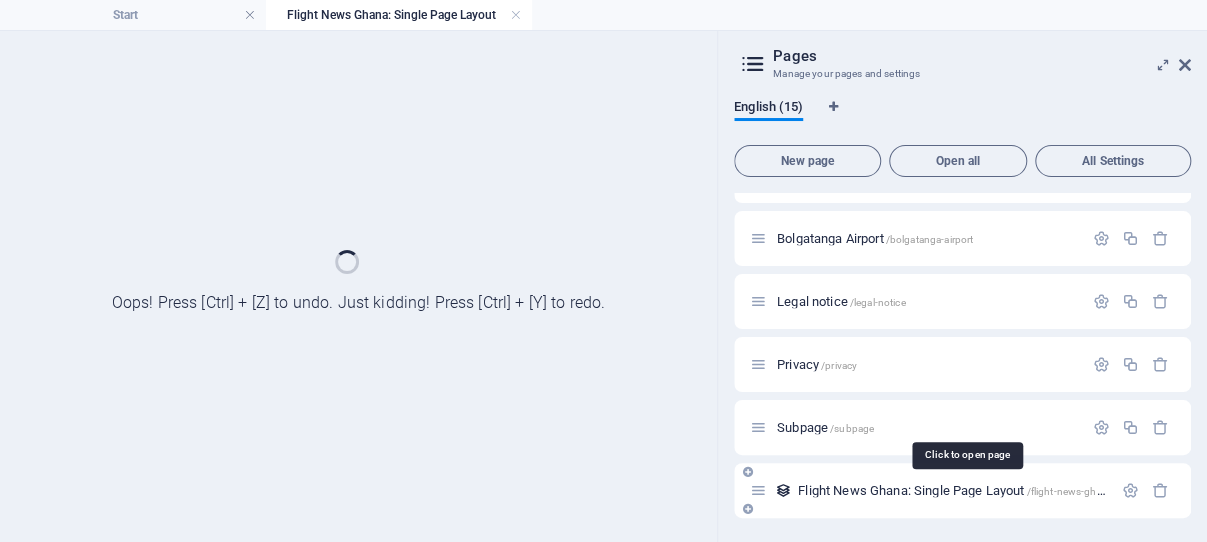 scroll, scrollTop: 611, scrollLeft: 0, axis: vertical 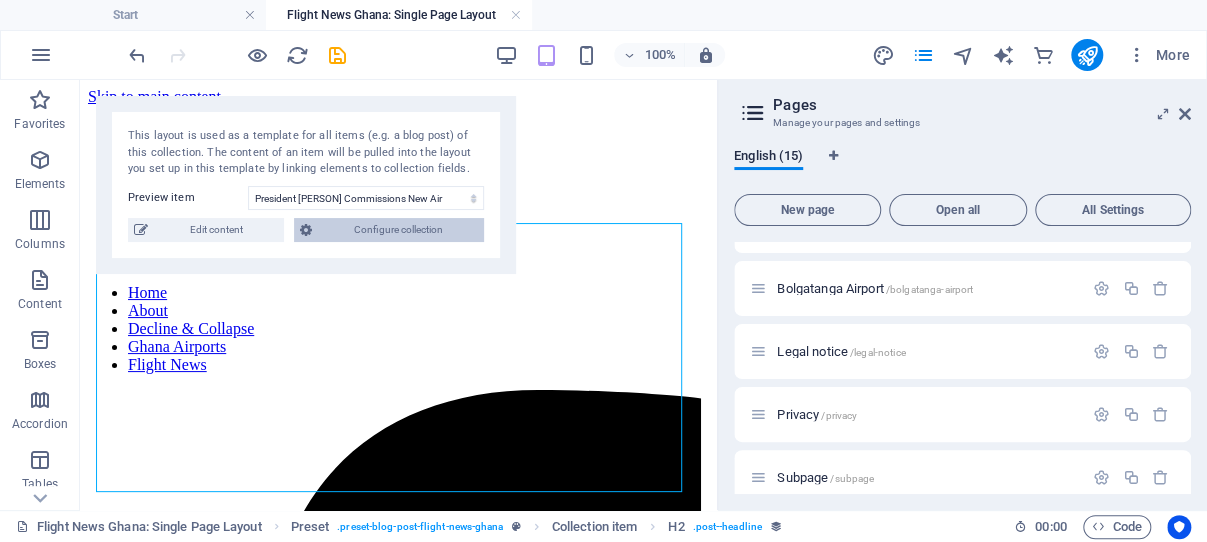 click on "Configure collection" at bounding box center (398, 230) 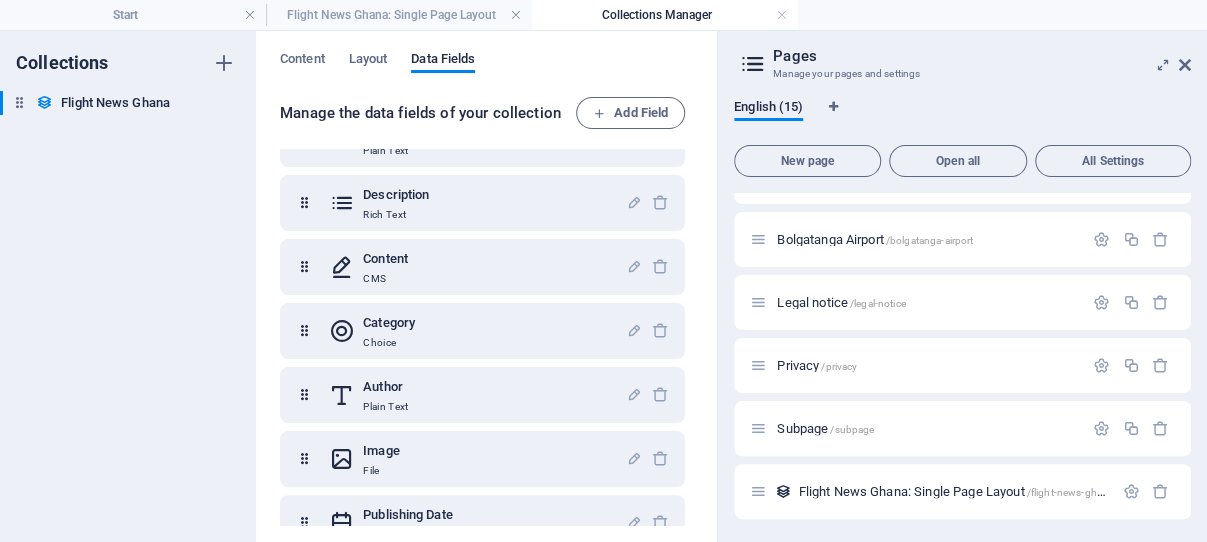 scroll, scrollTop: 105, scrollLeft: 0, axis: vertical 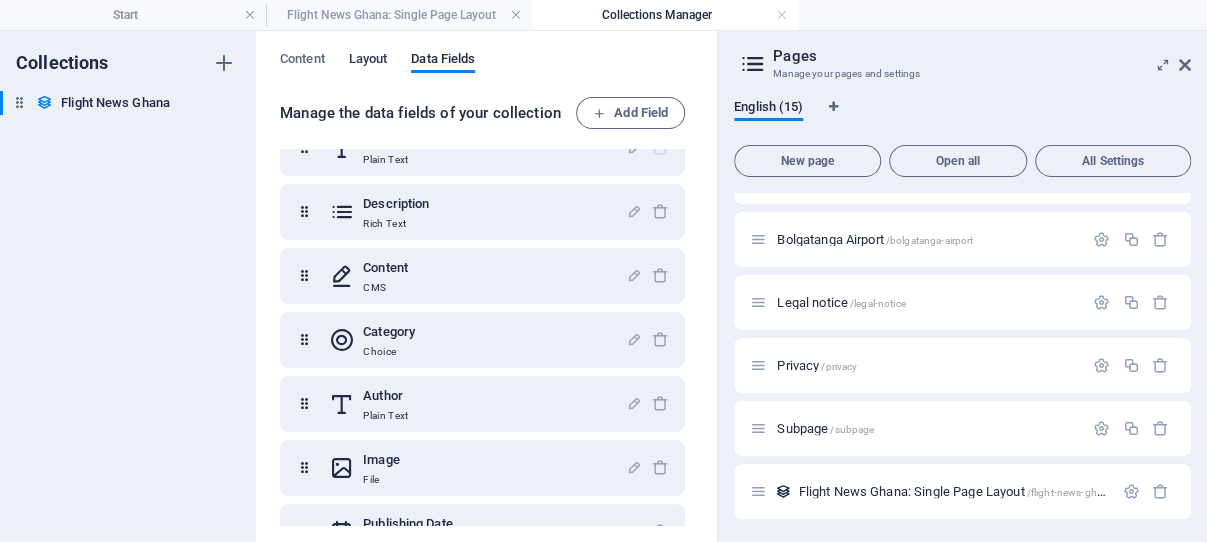 click on "Layout" at bounding box center (368, 61) 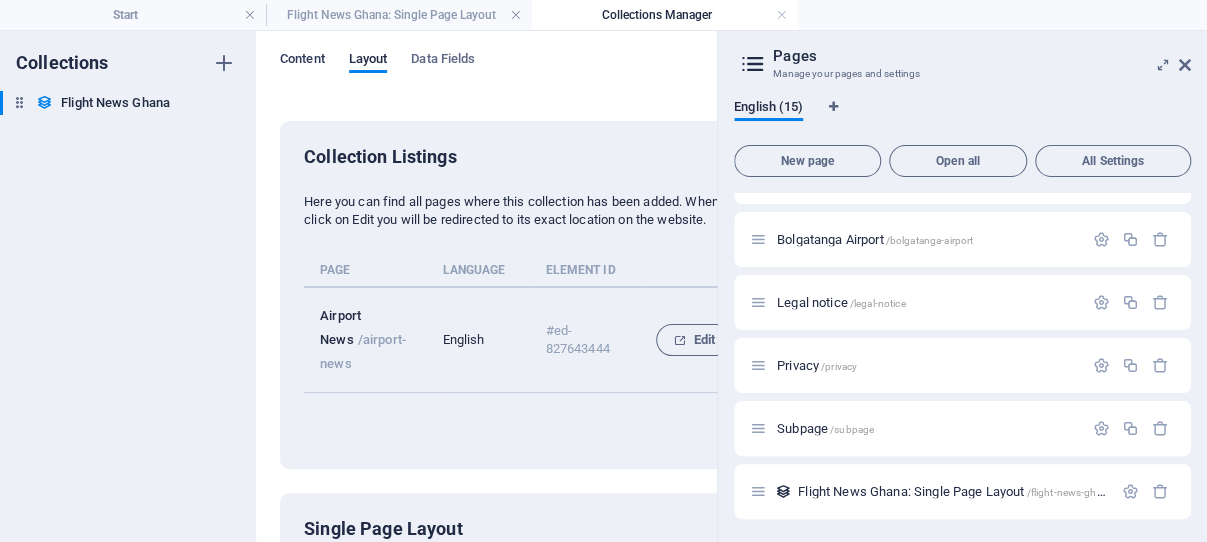 click on "Content" at bounding box center (302, 61) 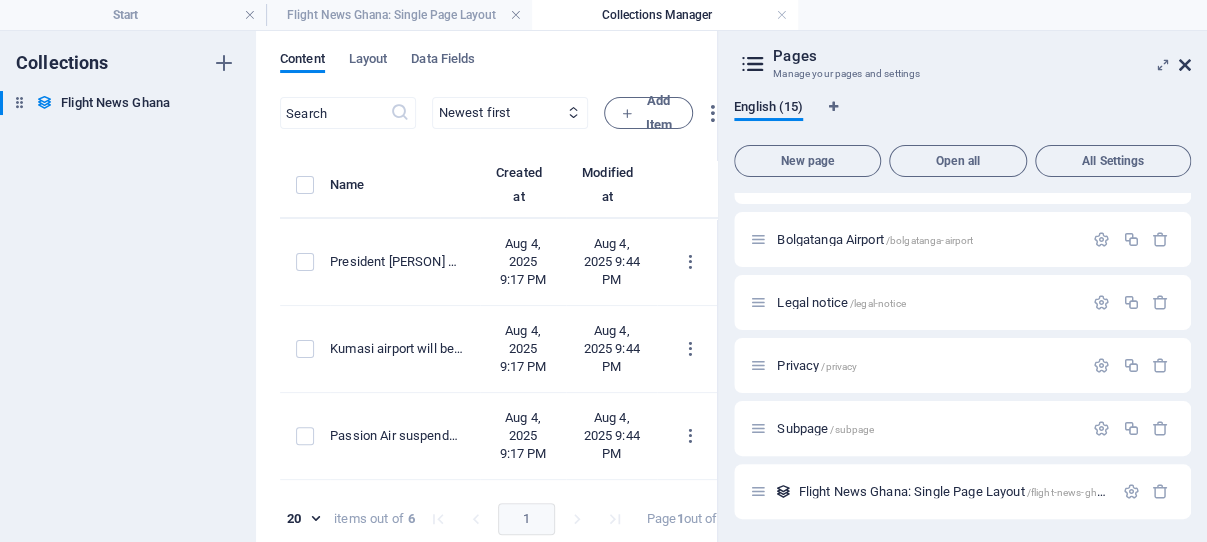 click at bounding box center (1185, 65) 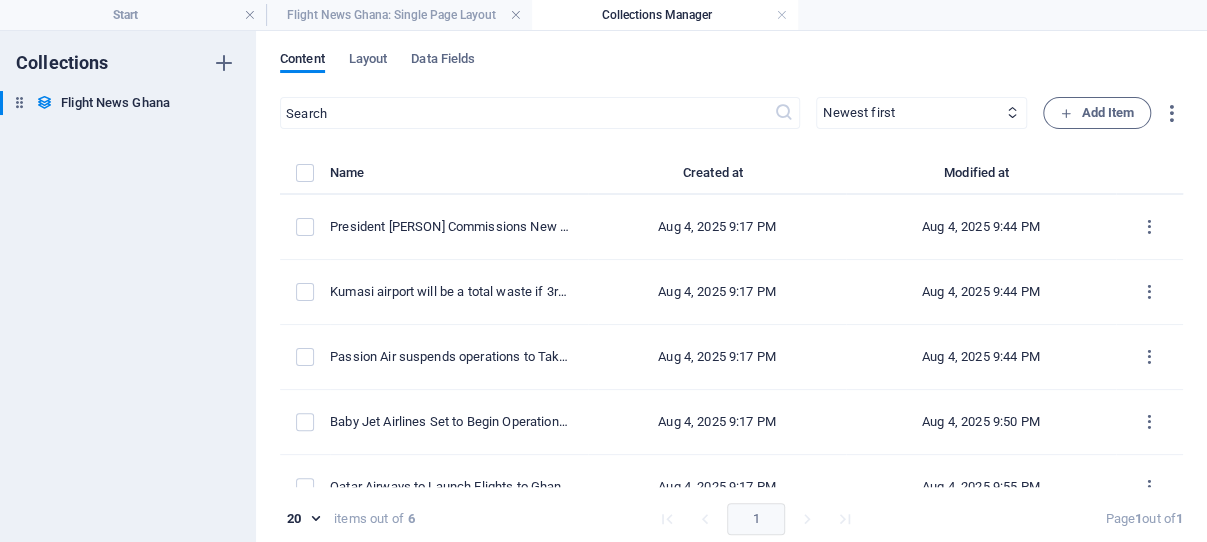 scroll, scrollTop: 96, scrollLeft: 0, axis: vertical 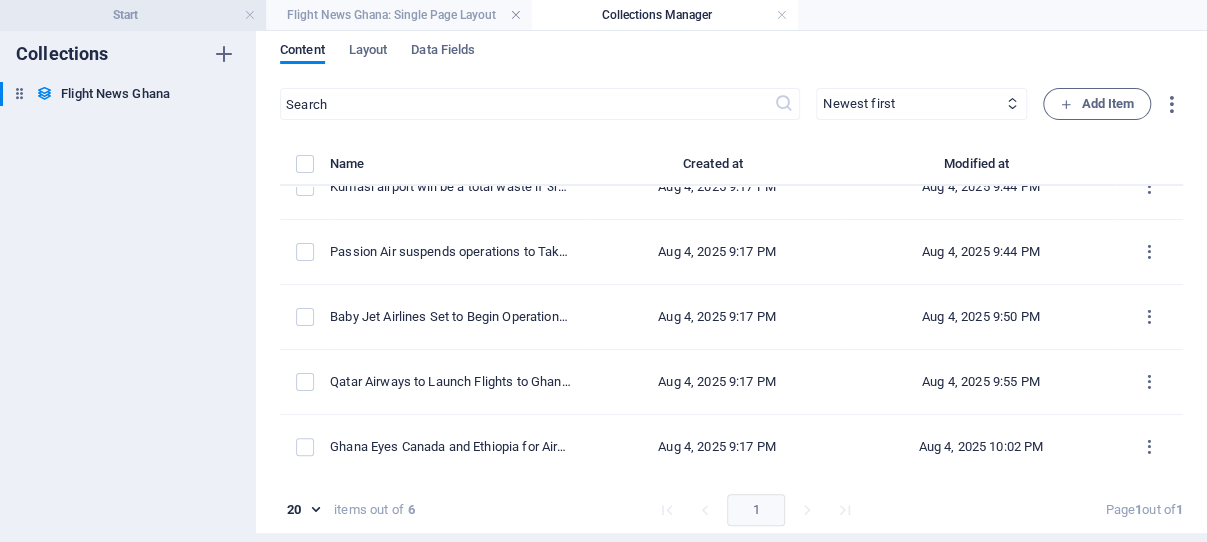 click on "Start" at bounding box center [133, 15] 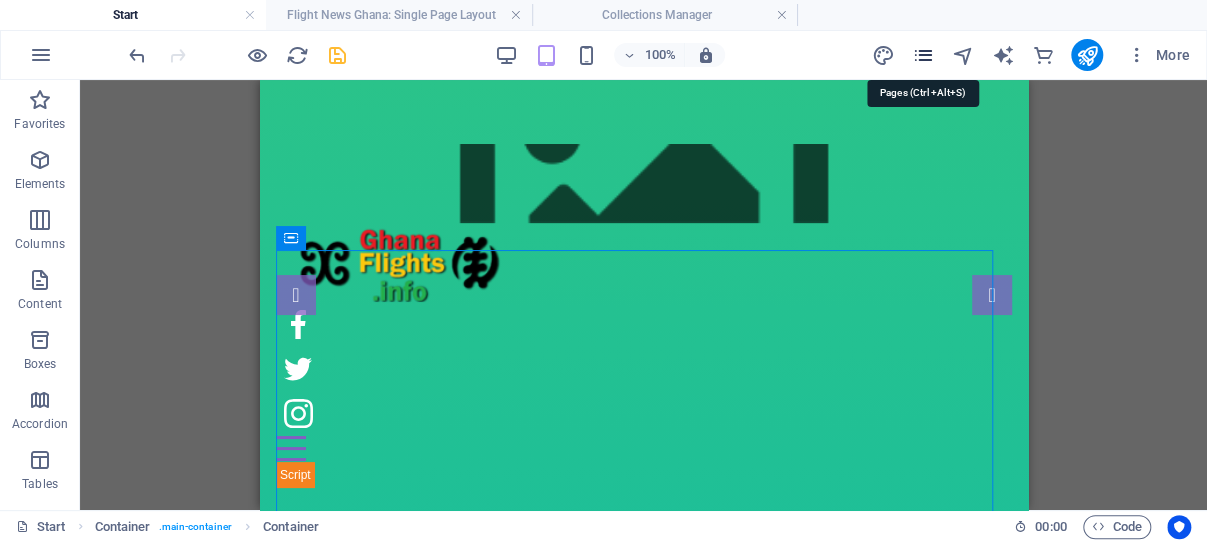 click at bounding box center [922, 55] 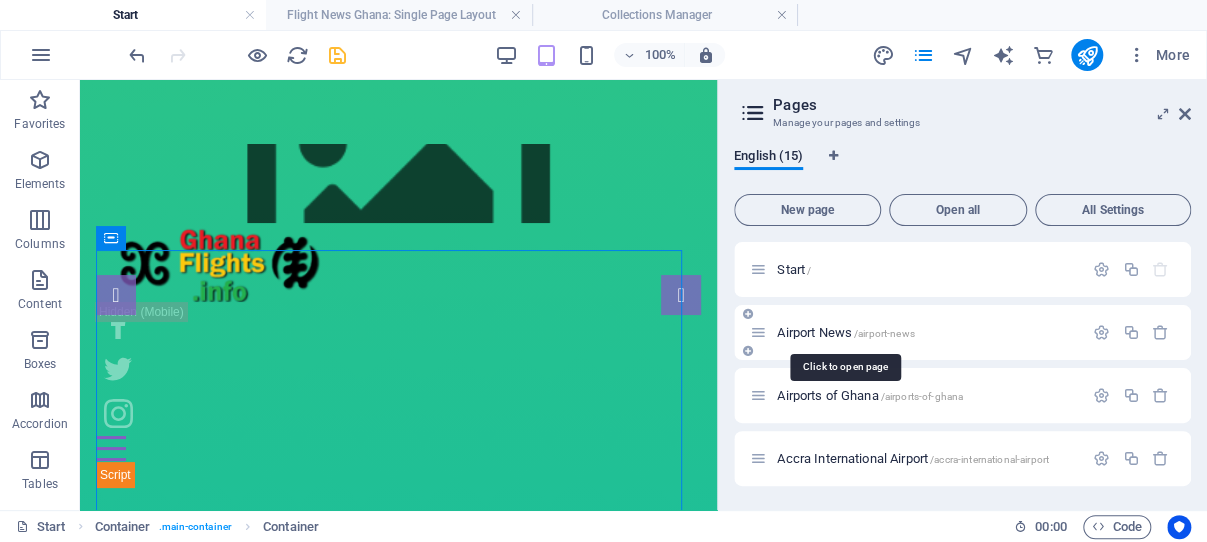 click on "/airport-news" at bounding box center (884, 333) 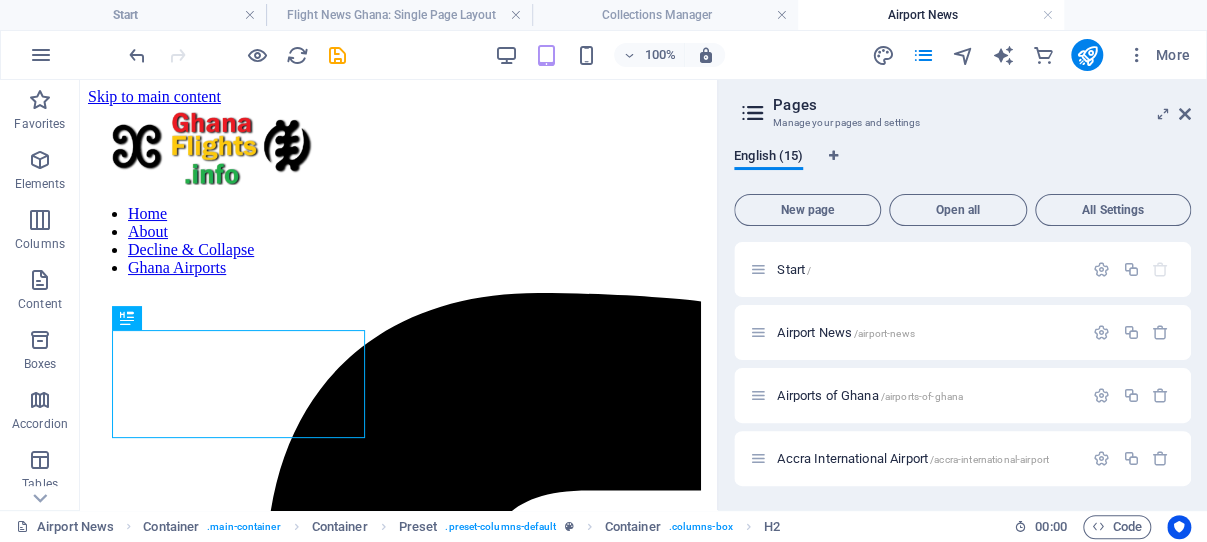 scroll, scrollTop: 0, scrollLeft: 0, axis: both 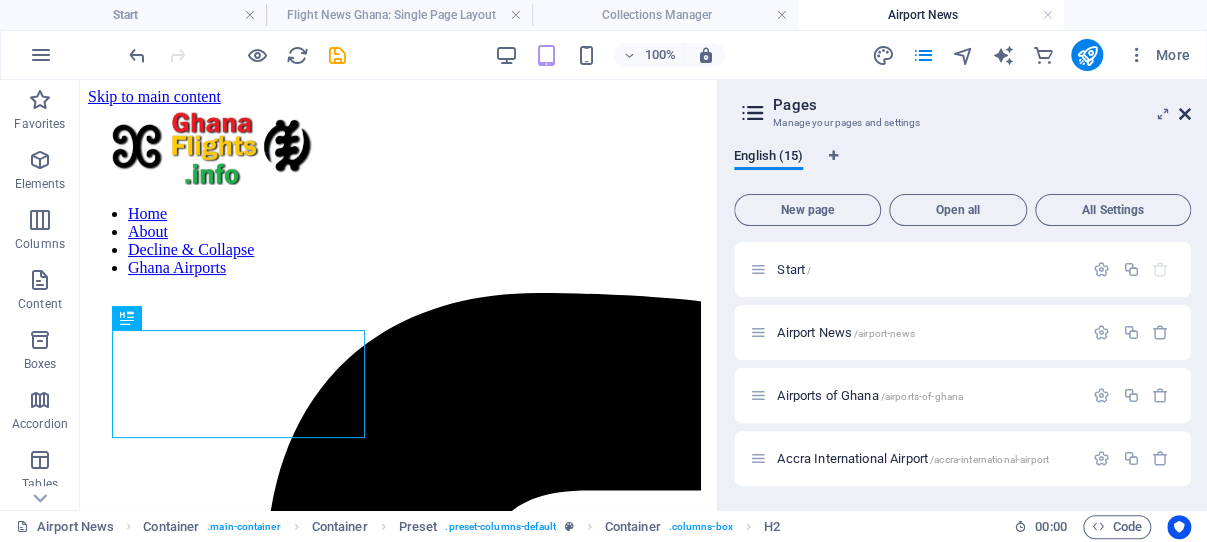click at bounding box center (1185, 114) 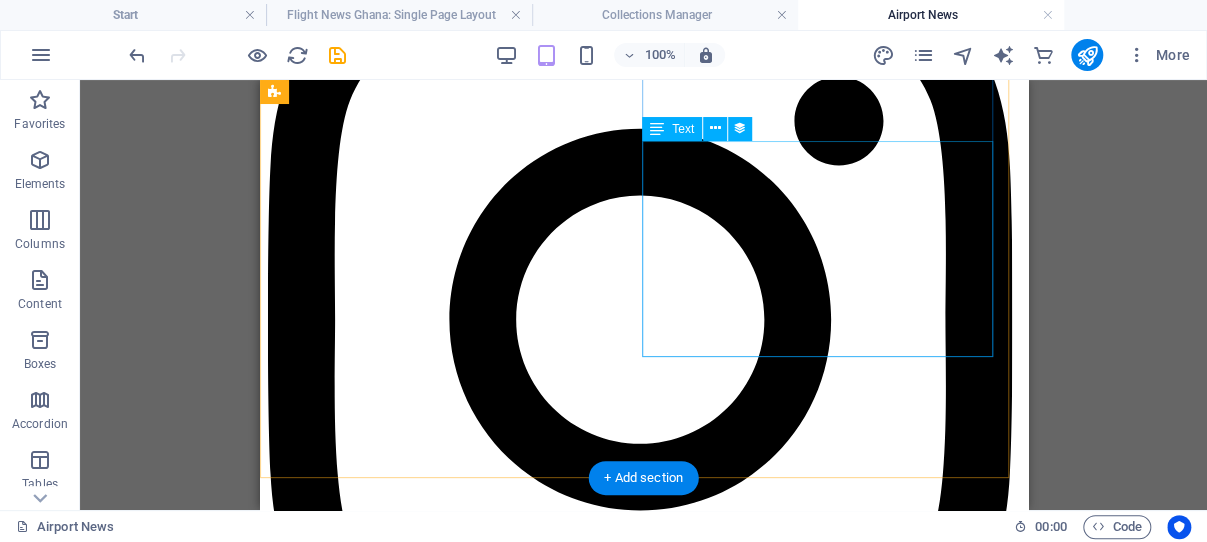 scroll, scrollTop: 2544, scrollLeft: 0, axis: vertical 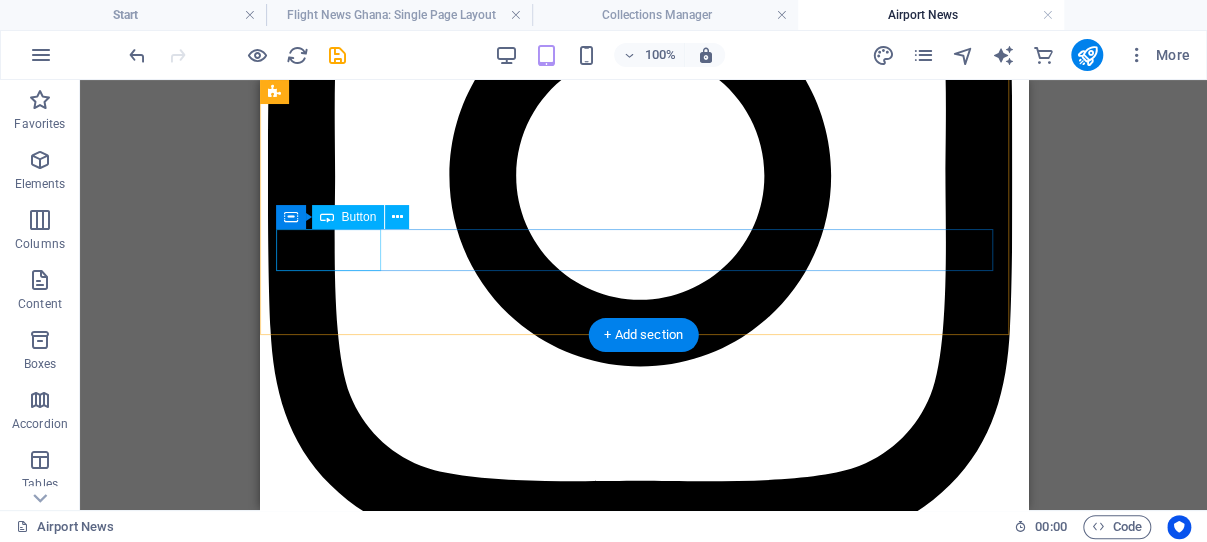 click on "Previous" at bounding box center [643, 3675] 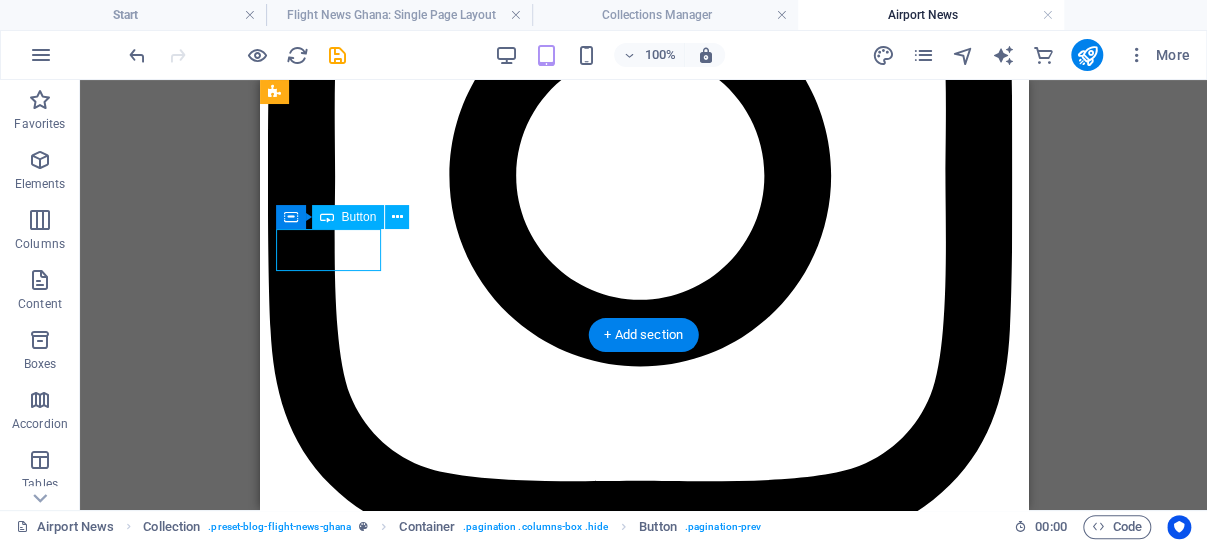 click on "Previous" at bounding box center [643, 3675] 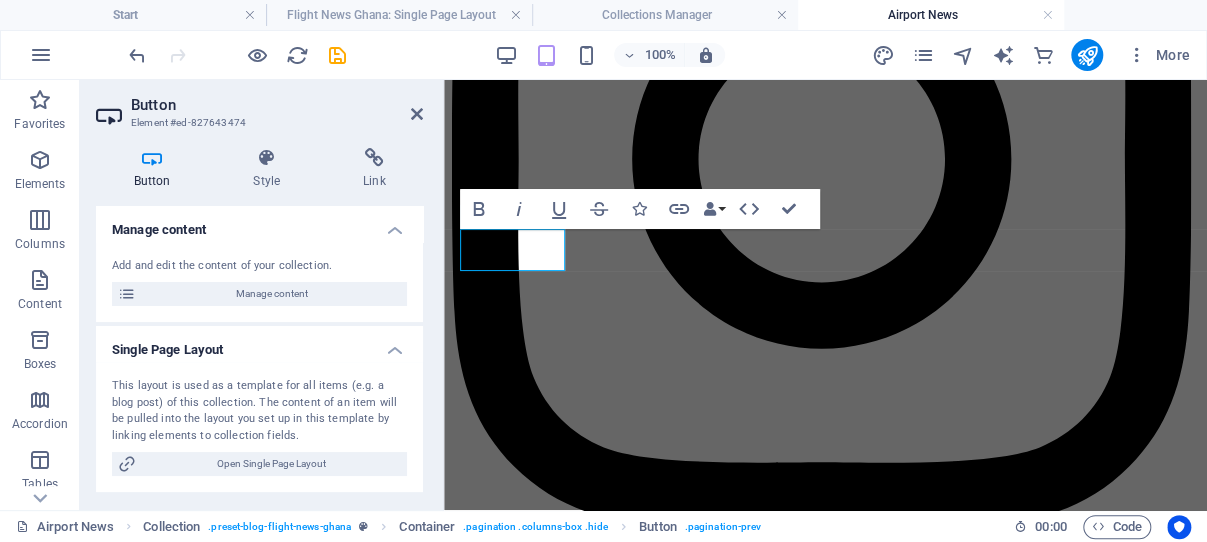 scroll, scrollTop: 2542, scrollLeft: 0, axis: vertical 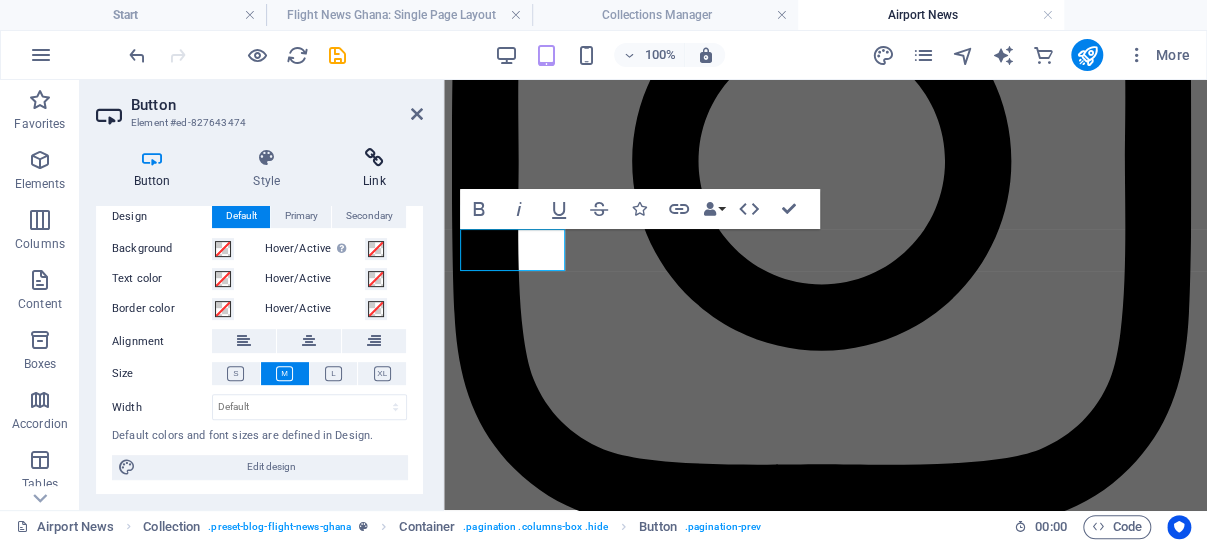 click at bounding box center (374, 158) 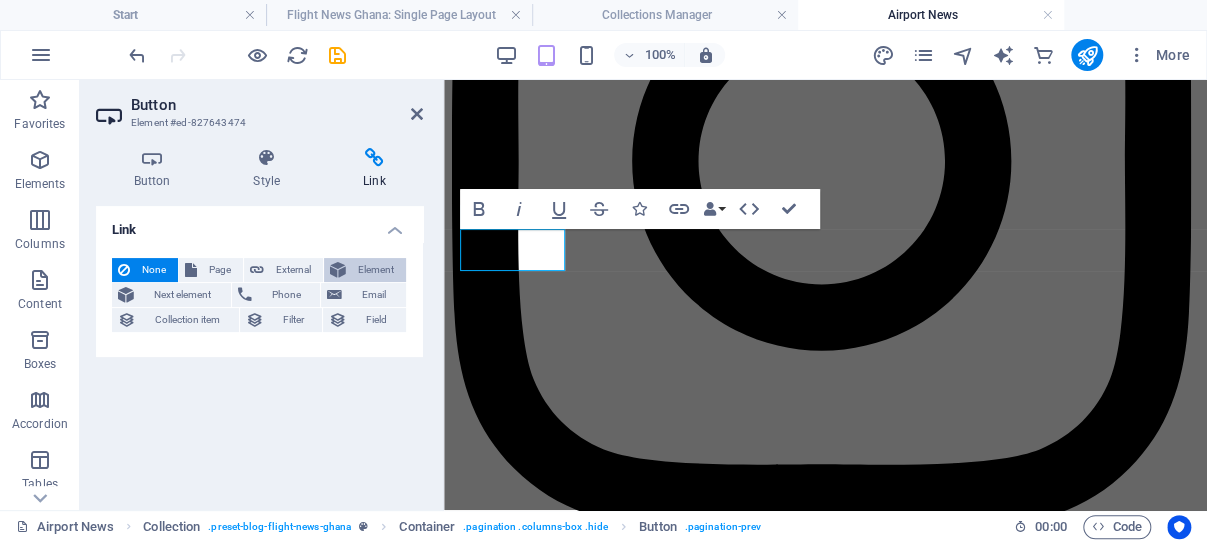 click on "Element" at bounding box center (376, 270) 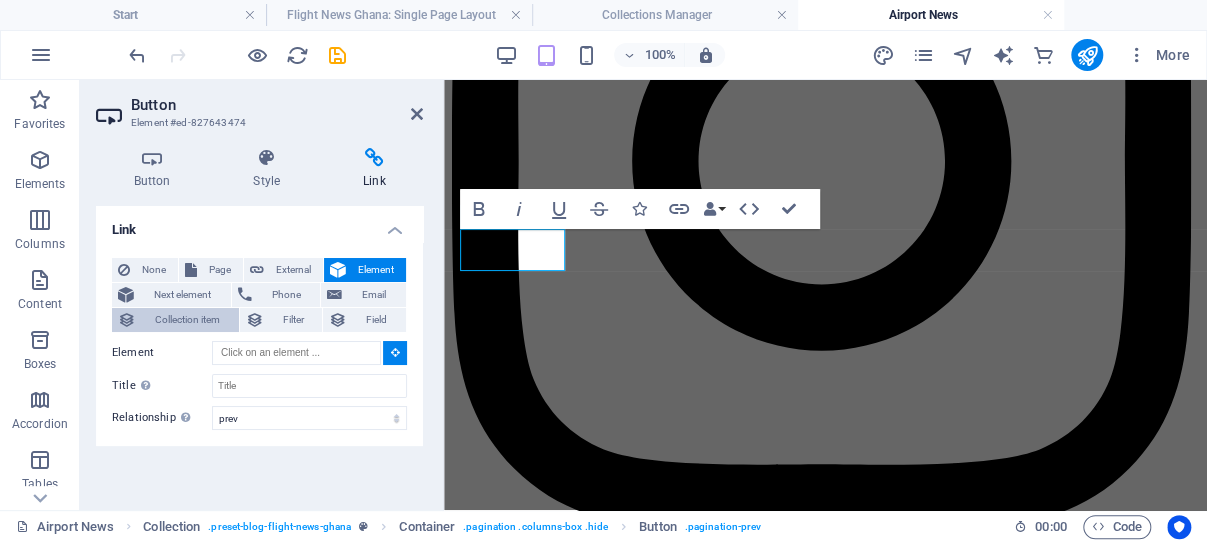 click on "Collection item" at bounding box center [187, 320] 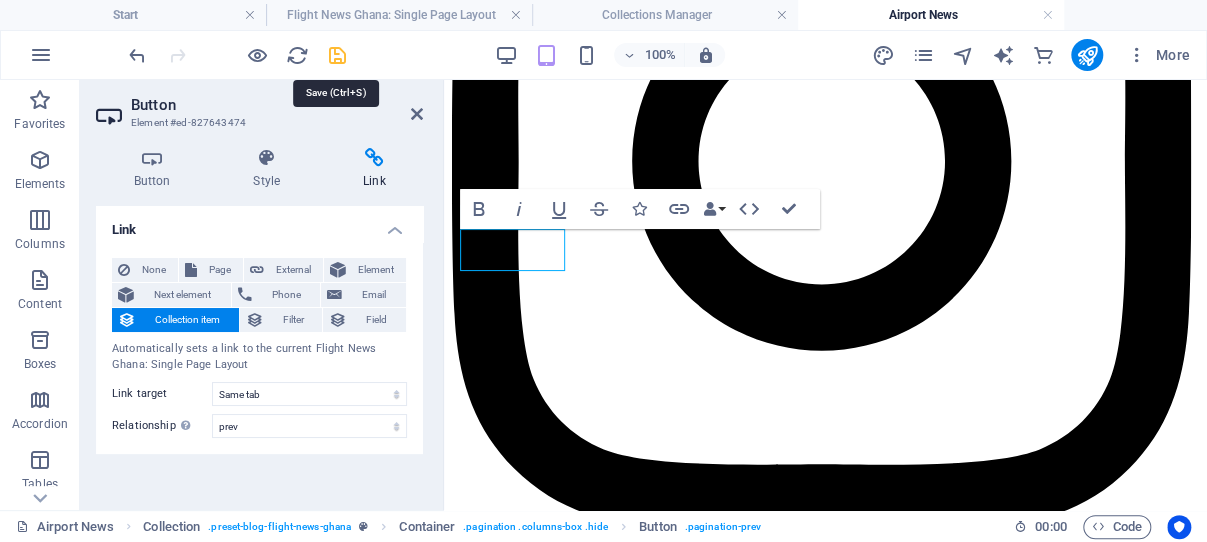 drag, startPoint x: 337, startPoint y: 57, endPoint x: 80, endPoint y: 237, distance: 313.76584 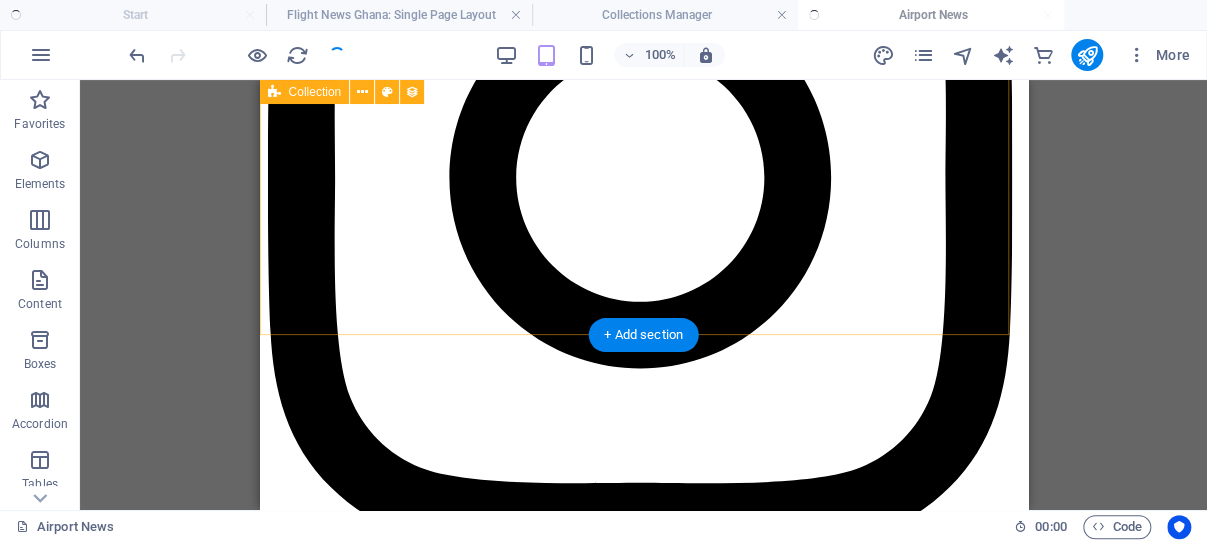 scroll, scrollTop: 2544, scrollLeft: 0, axis: vertical 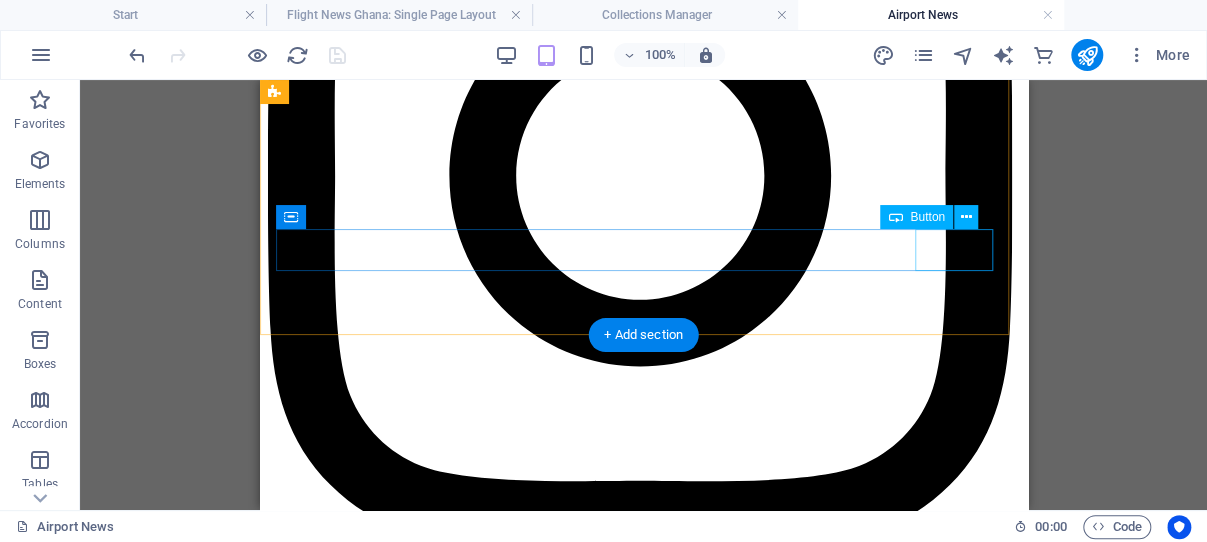 click on "Next" at bounding box center (643, 3693) 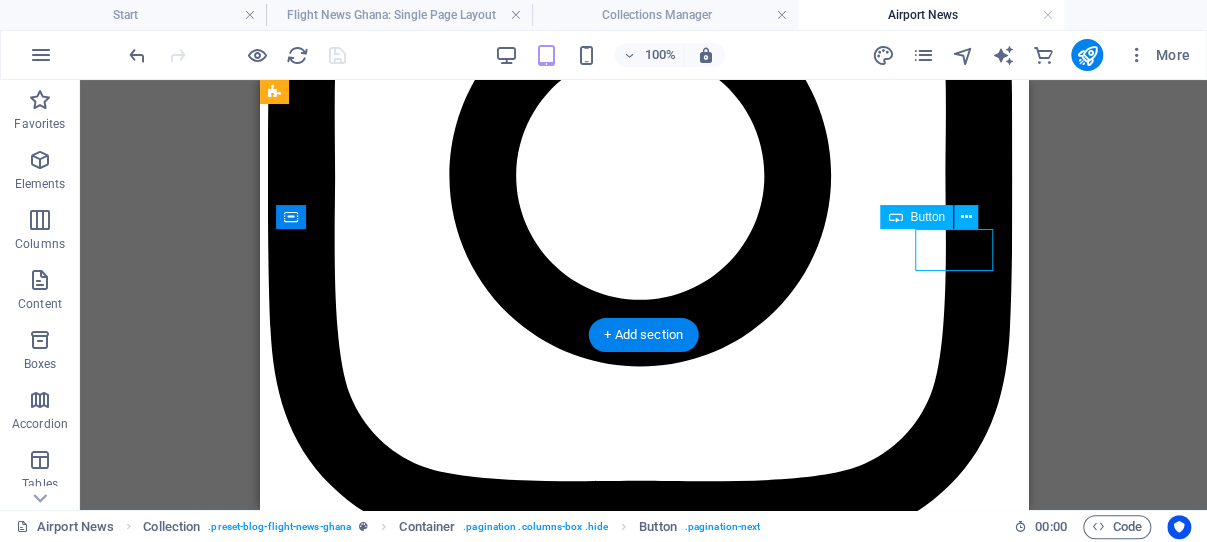 click on "Next" at bounding box center [643, 3693] 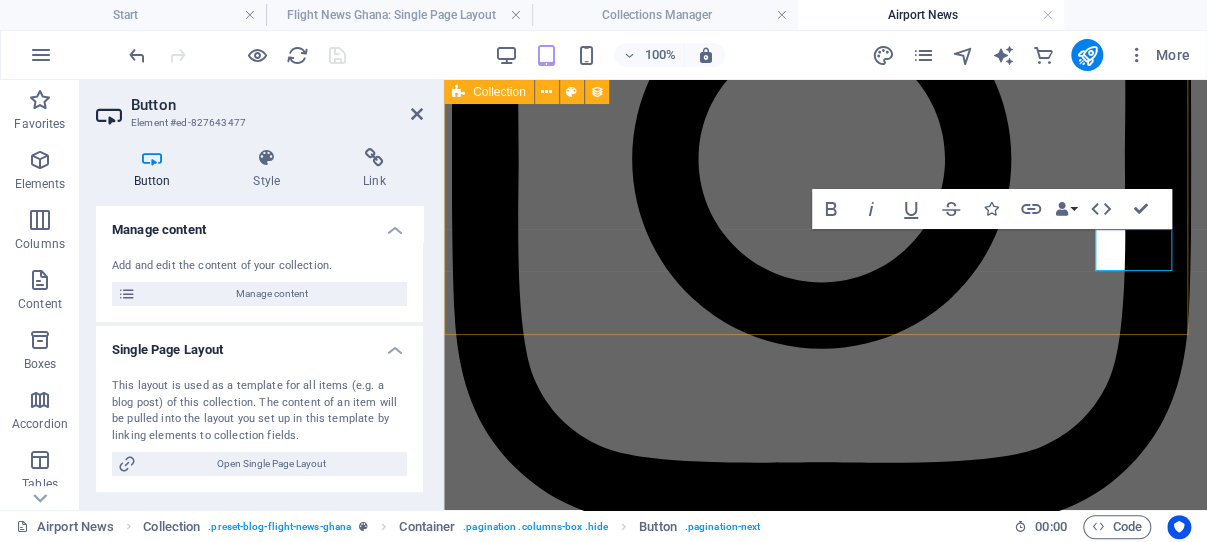 scroll, scrollTop: 2542, scrollLeft: 0, axis: vertical 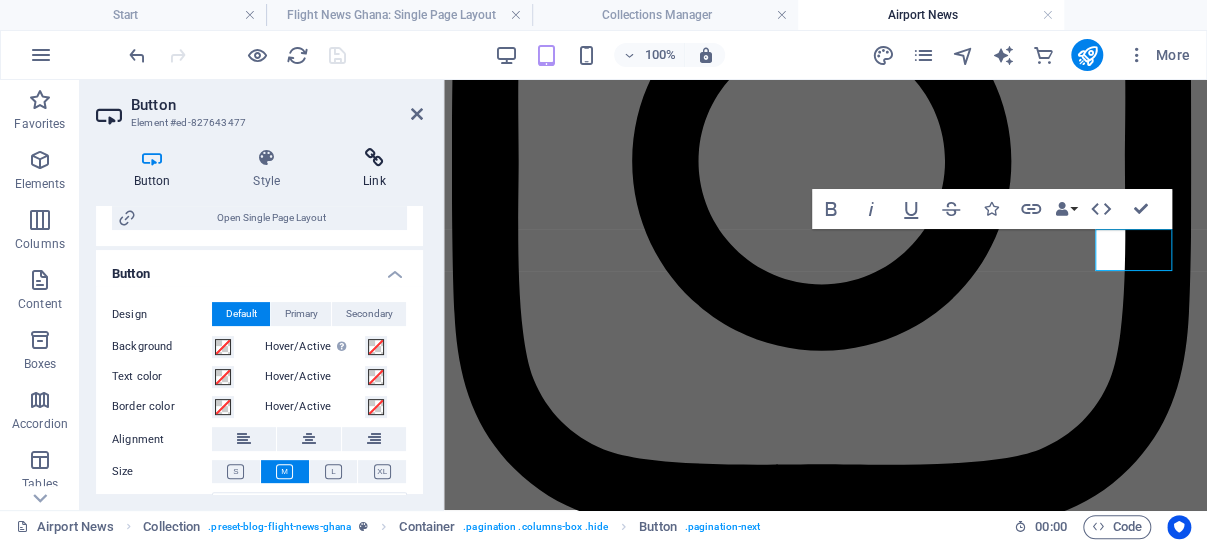 click at bounding box center [374, 158] 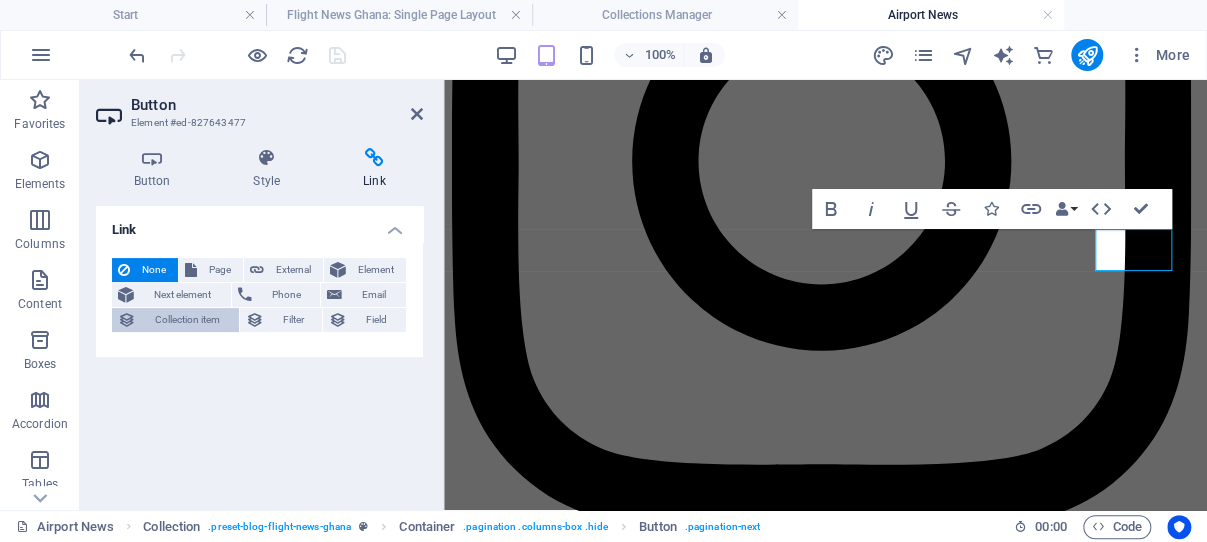 click on "Collection item" at bounding box center (187, 320) 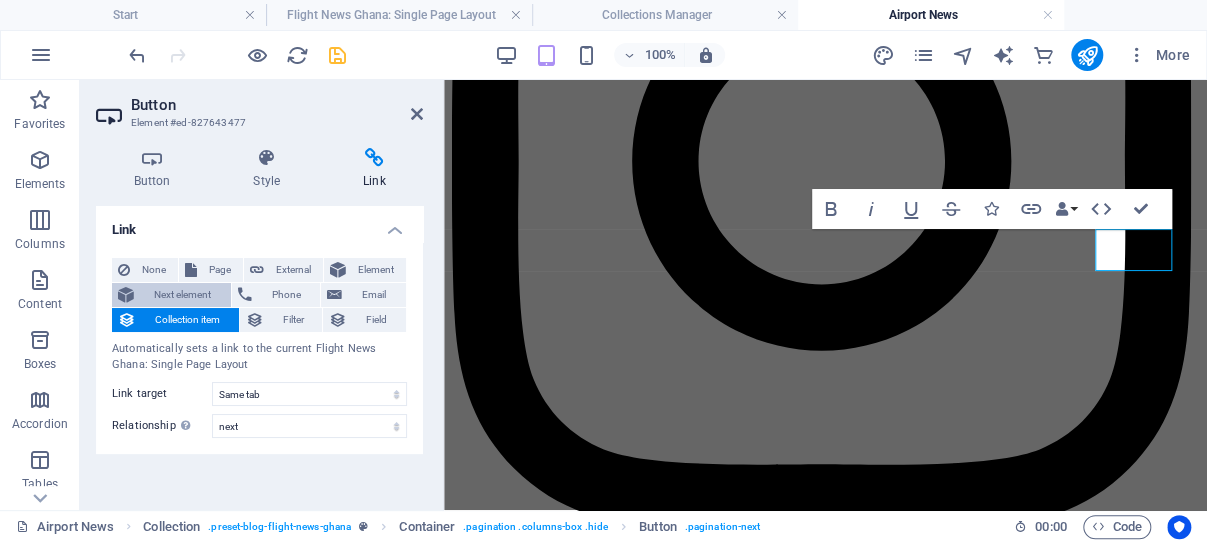 click on "Next element" at bounding box center (182, 295) 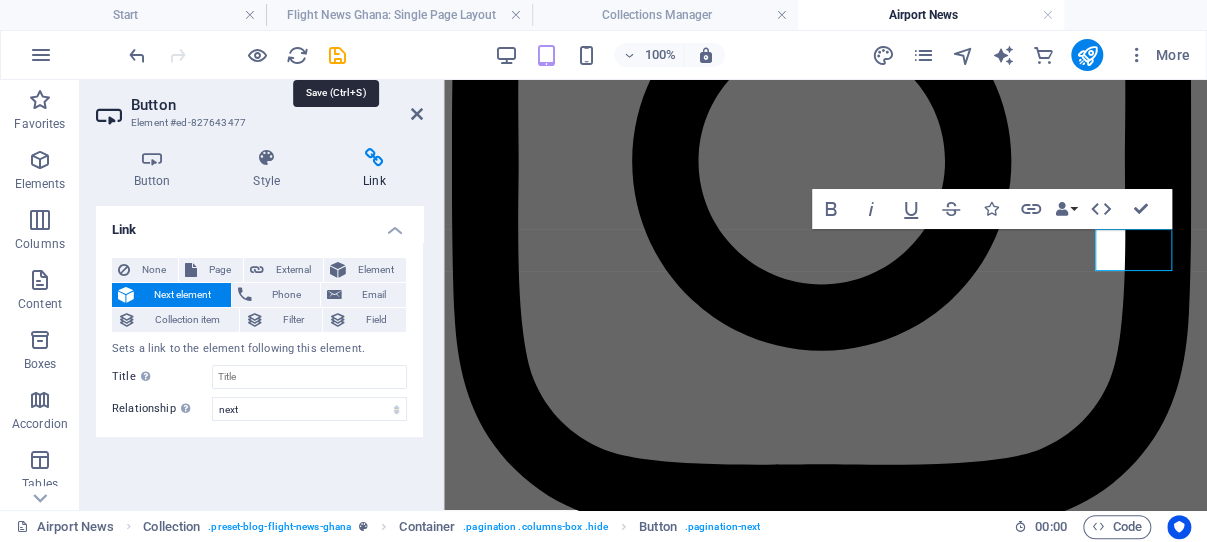 click at bounding box center [337, 55] 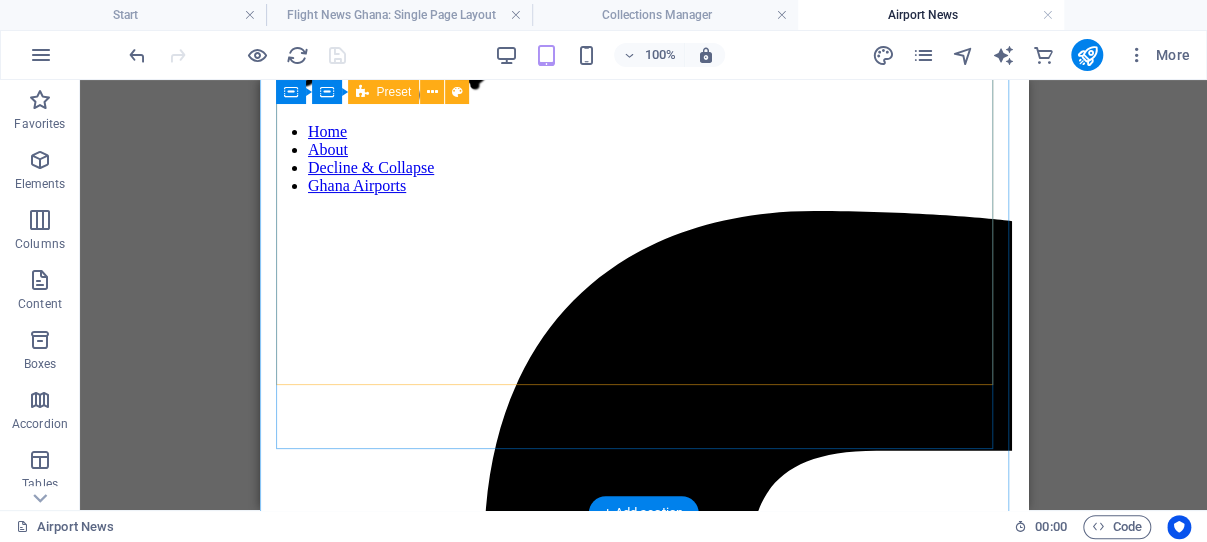 scroll, scrollTop: 0, scrollLeft: 0, axis: both 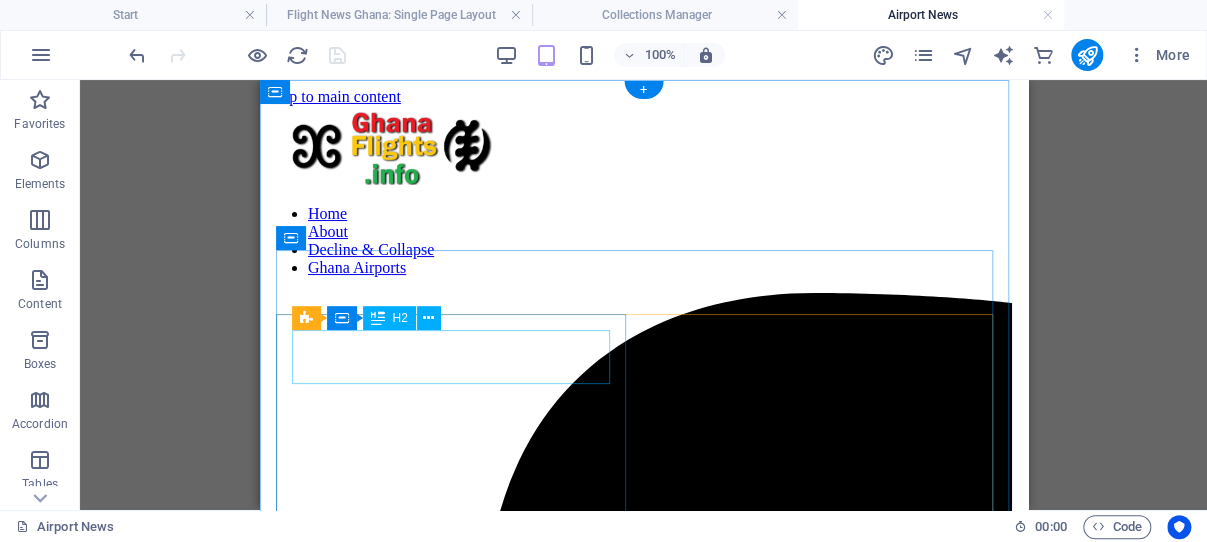 click on "Airport News" at bounding box center (643, 3147) 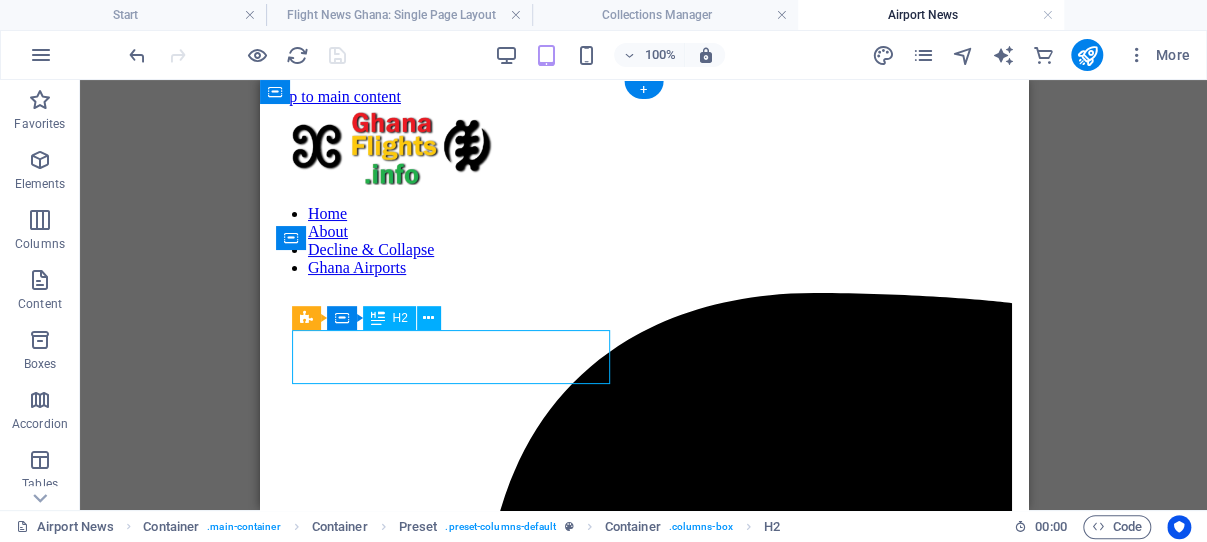 drag, startPoint x: 492, startPoint y: 356, endPoint x: 306, endPoint y: 361, distance: 186.0672 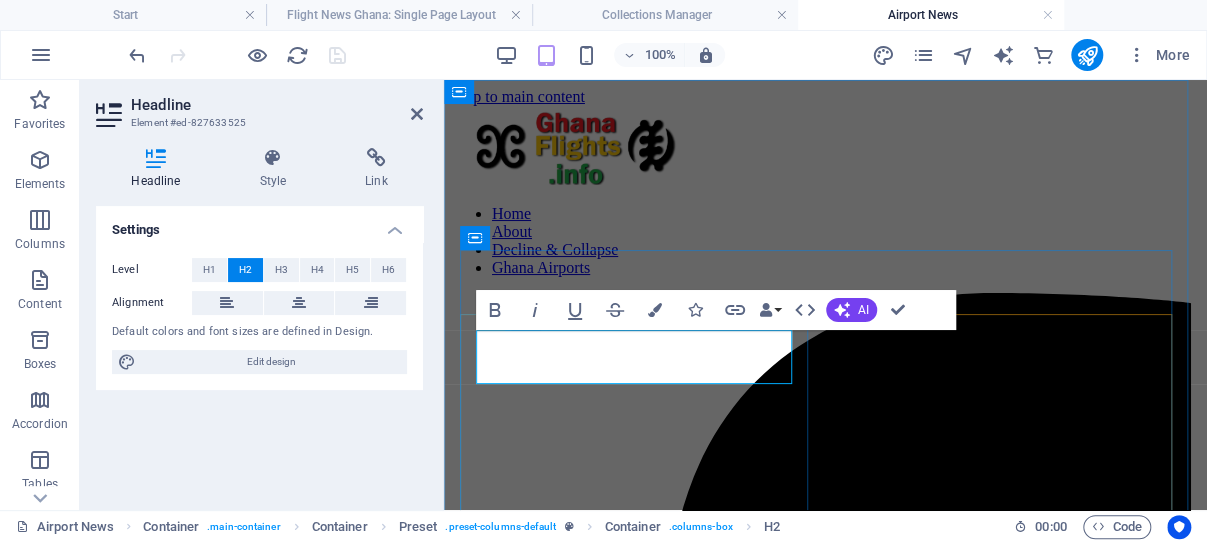 click on "Airport News" at bounding box center [825, 3128] 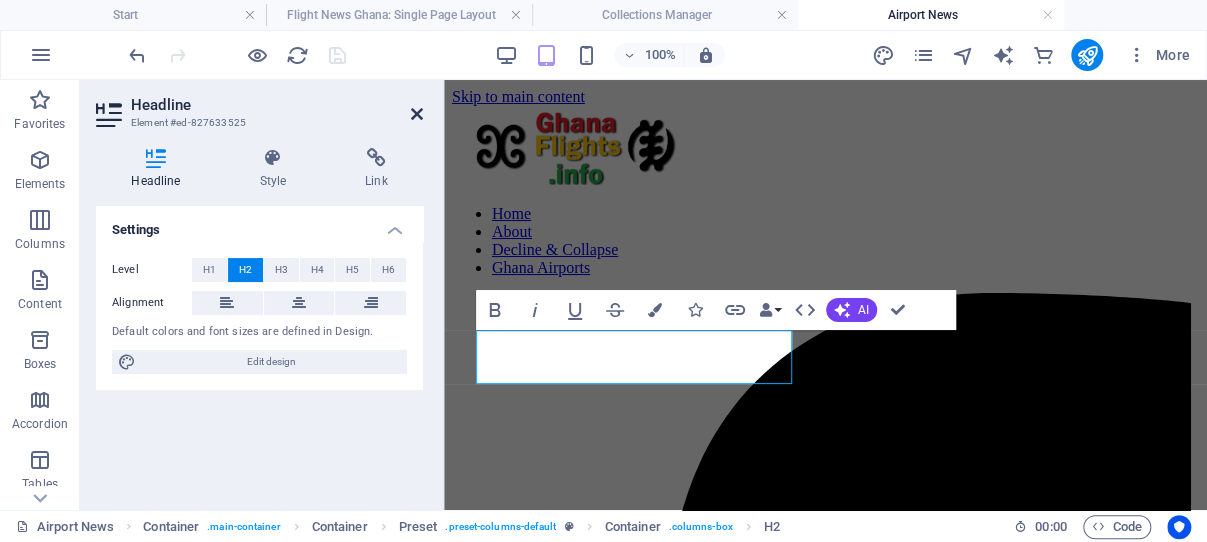 click at bounding box center [417, 114] 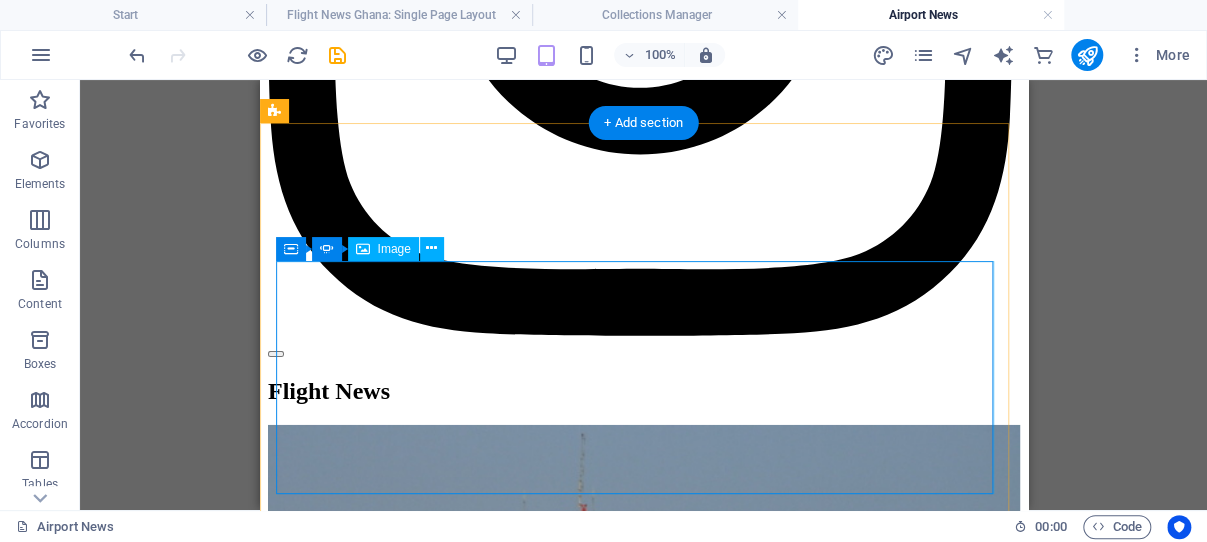 scroll, scrollTop: 2332, scrollLeft: 0, axis: vertical 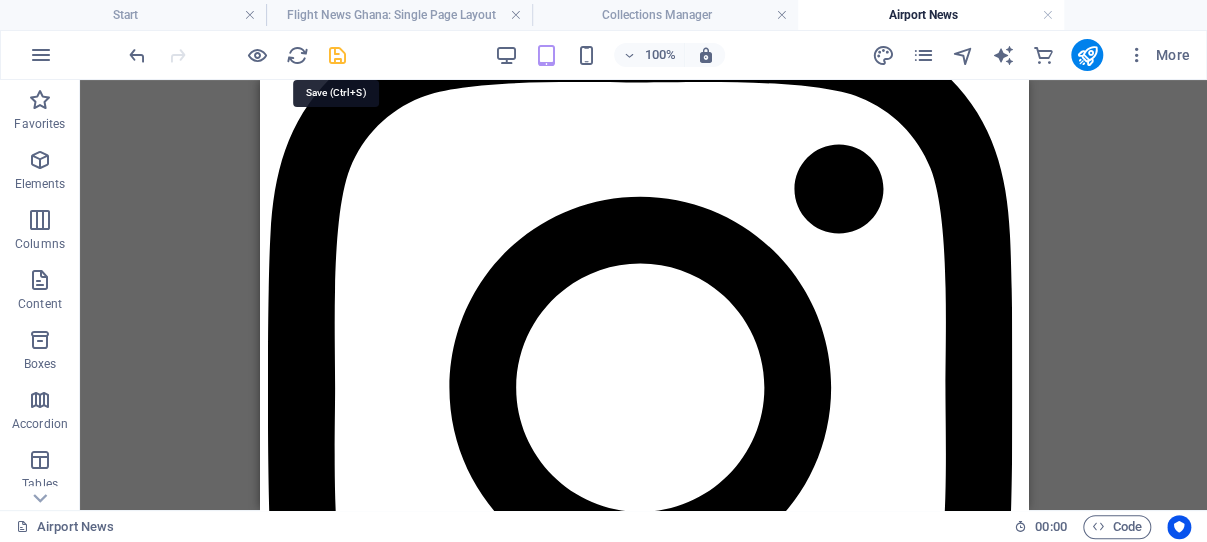 click at bounding box center (337, 55) 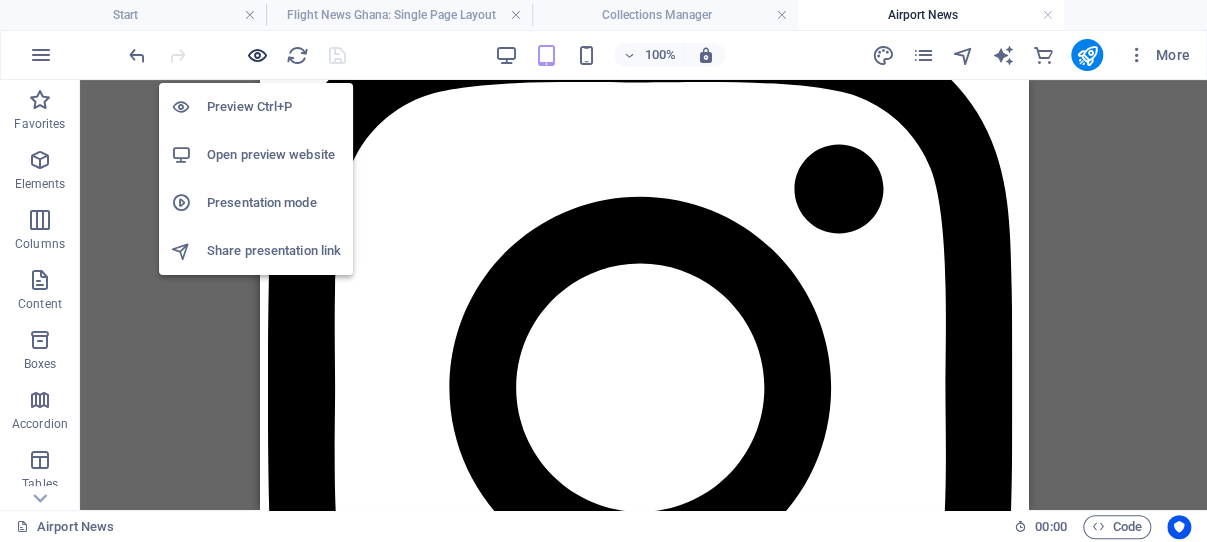 click at bounding box center (257, 55) 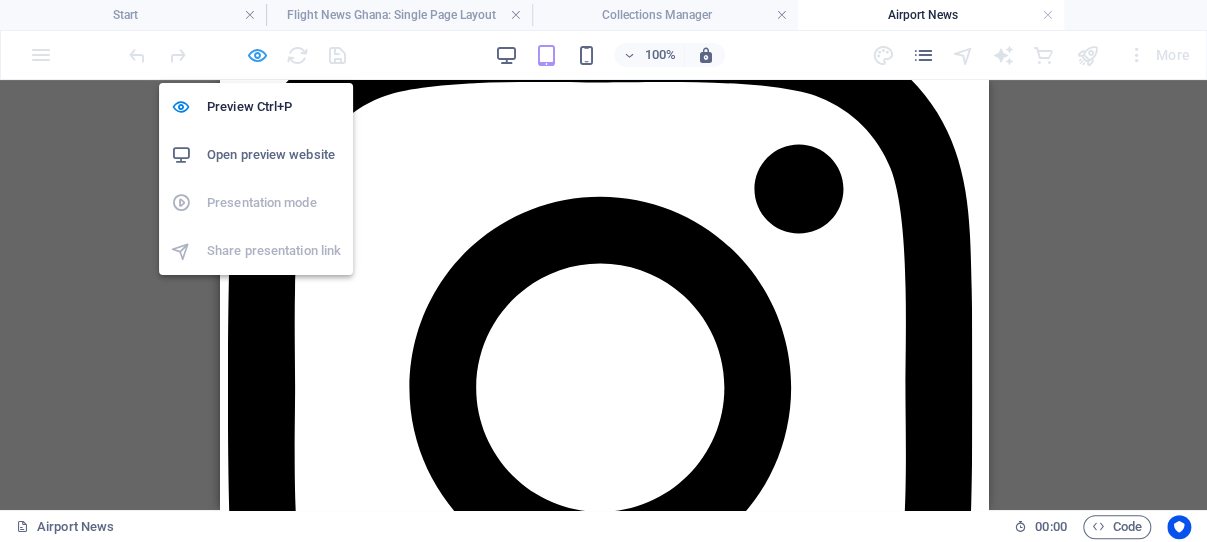 scroll, scrollTop: 2304, scrollLeft: 0, axis: vertical 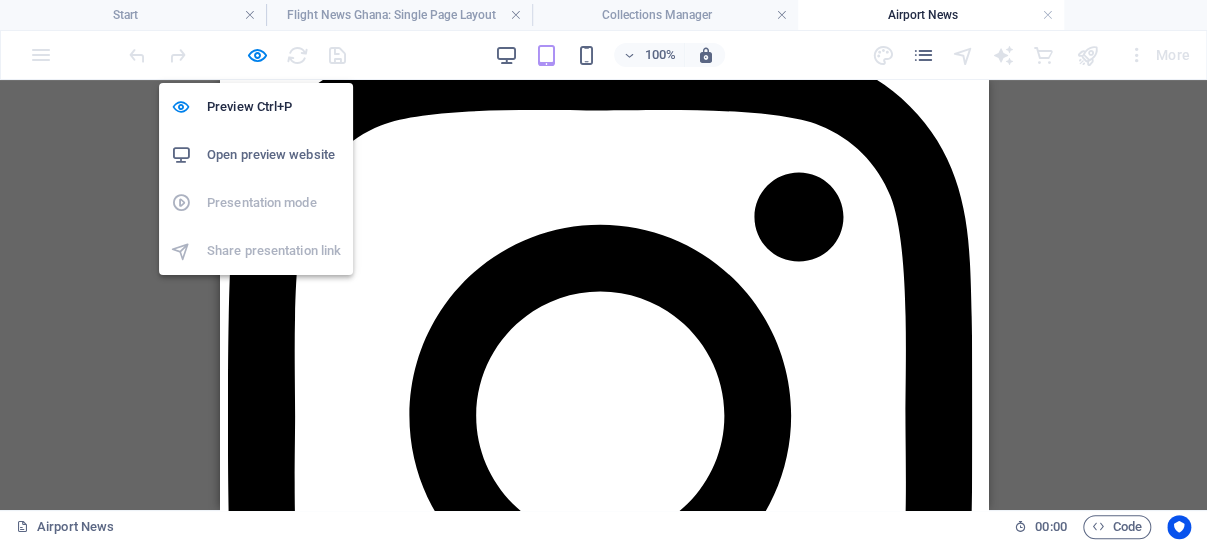 click on "Open preview website" at bounding box center (274, 155) 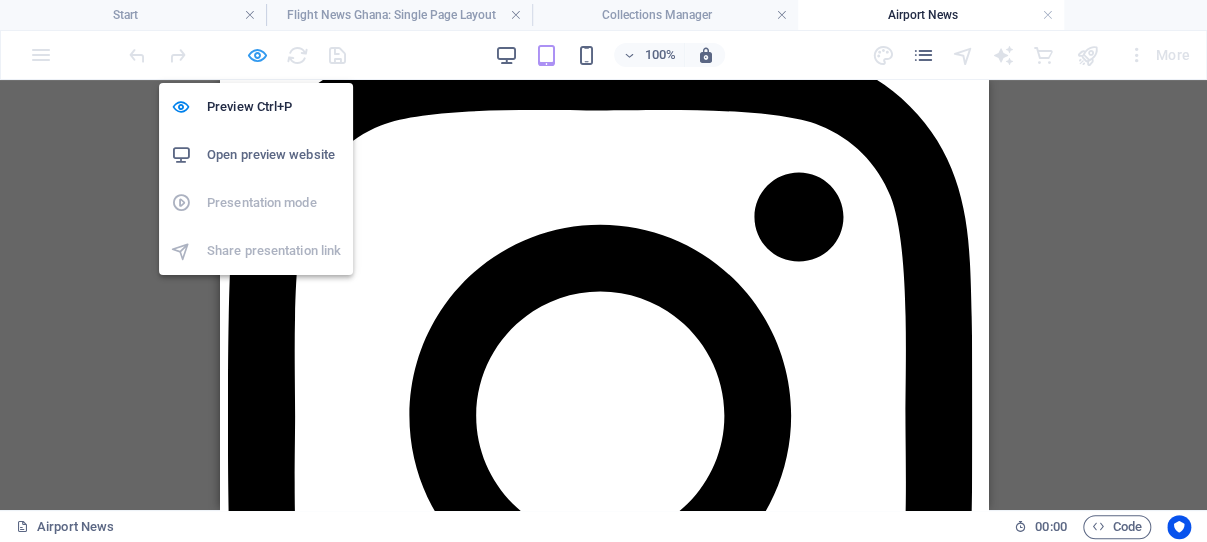 click at bounding box center (257, 55) 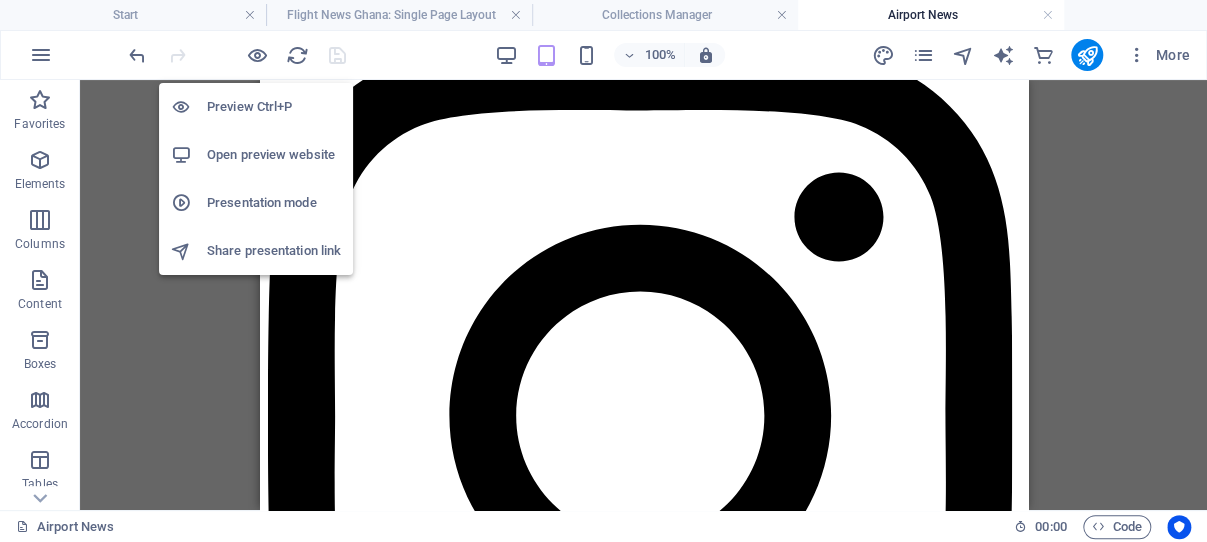 scroll, scrollTop: 2332, scrollLeft: 0, axis: vertical 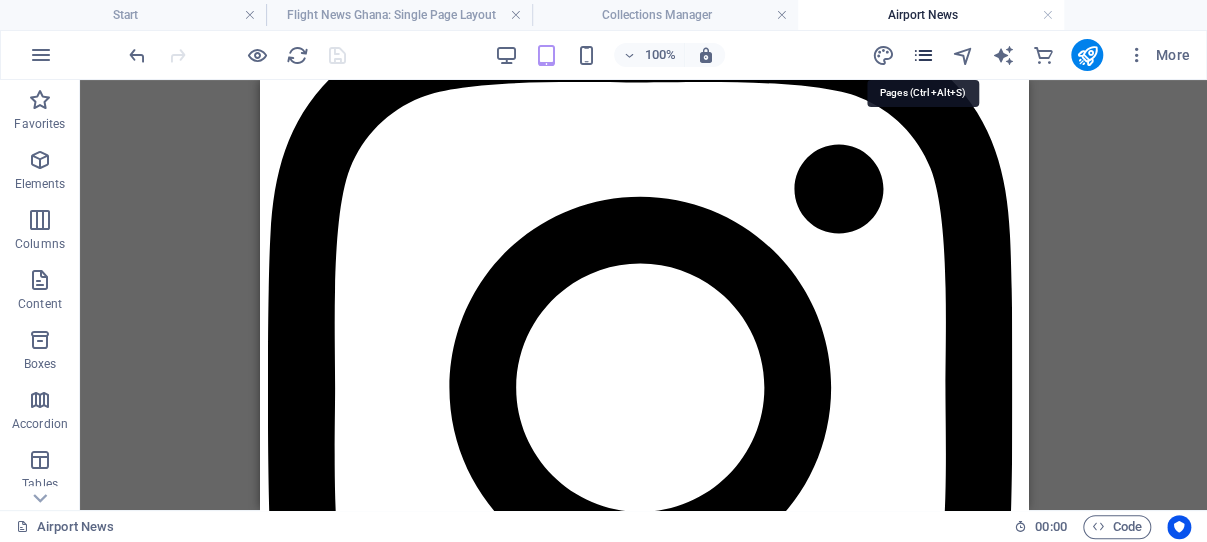 click at bounding box center (922, 55) 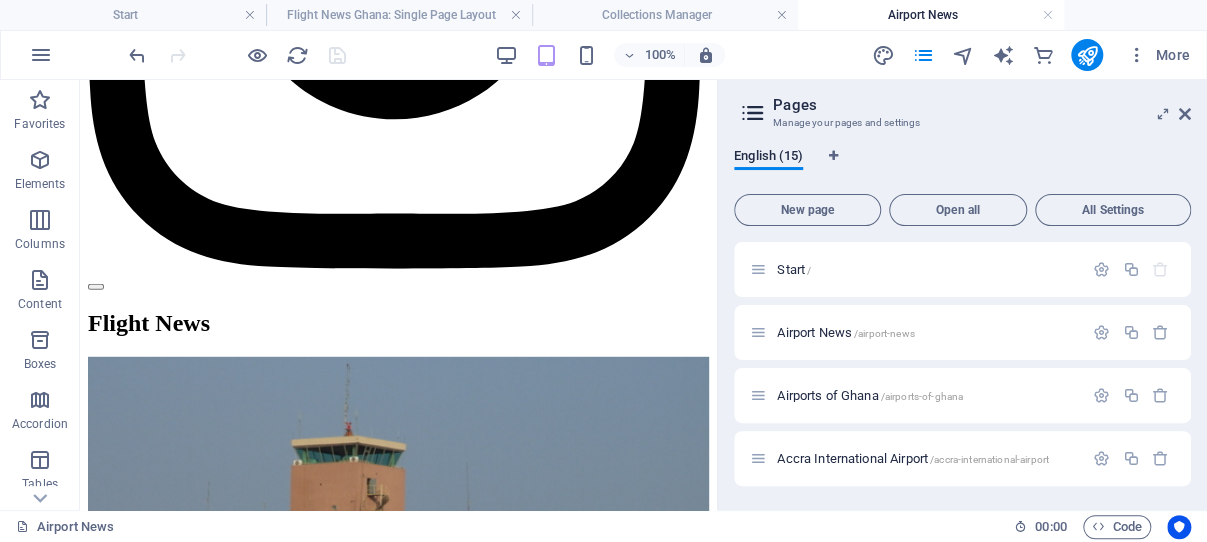 scroll, scrollTop: 2401, scrollLeft: 0, axis: vertical 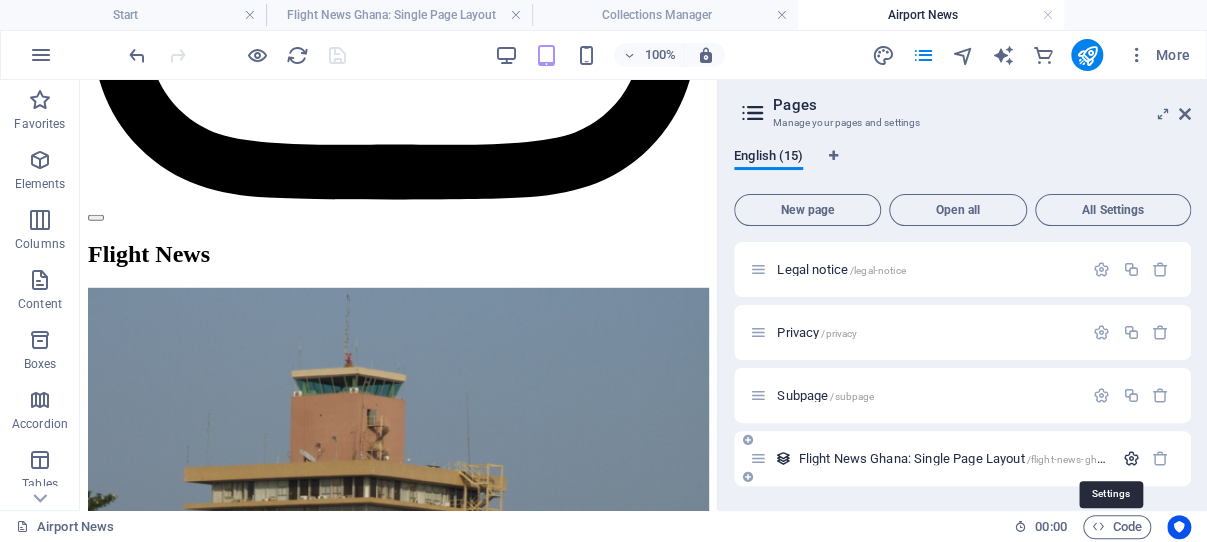 click at bounding box center [1130, 458] 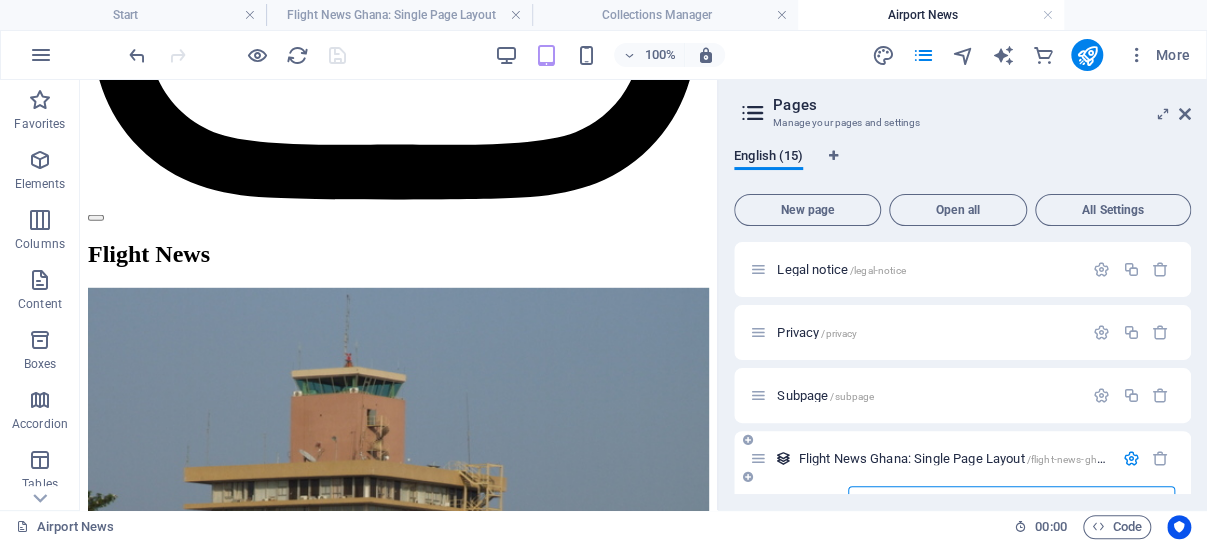 scroll, scrollTop: 717, scrollLeft: 0, axis: vertical 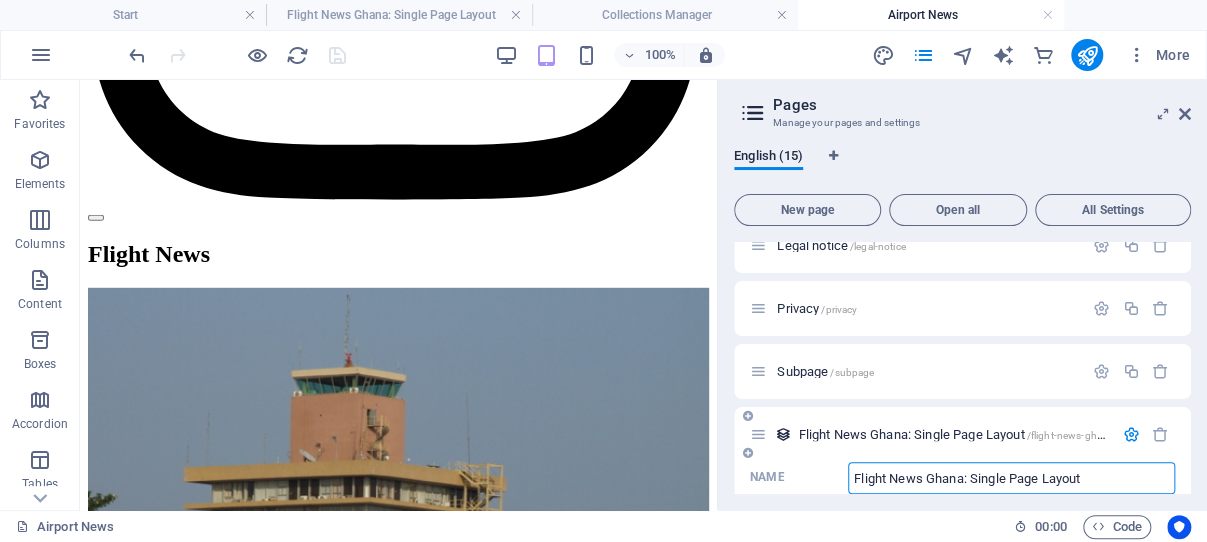 drag, startPoint x: 965, startPoint y: 475, endPoint x: 1091, endPoint y: 476, distance: 126.00397 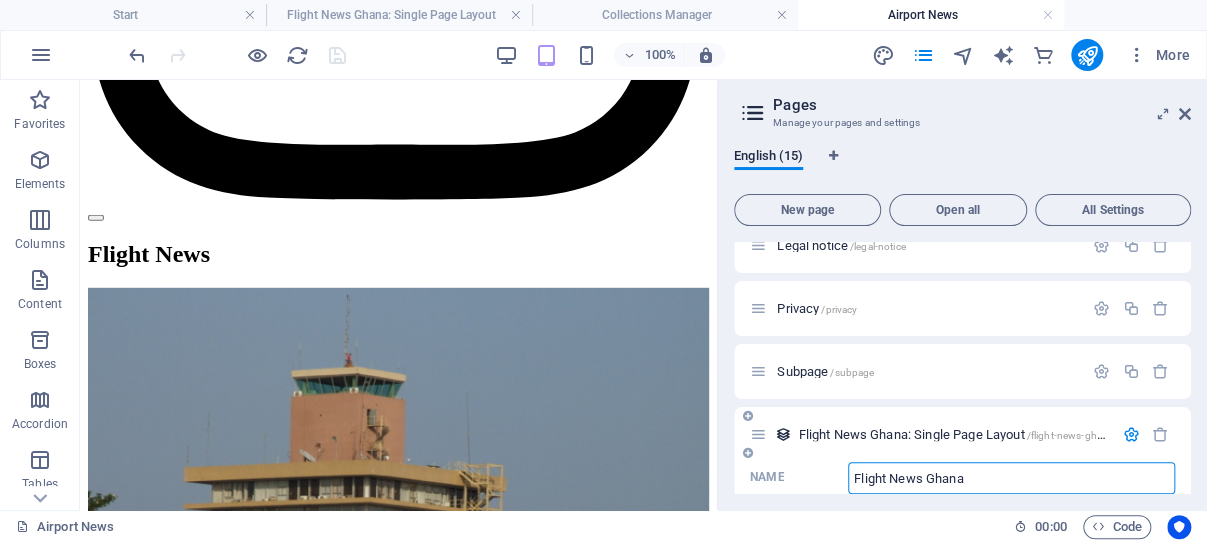 type on "Flight News Ghana" 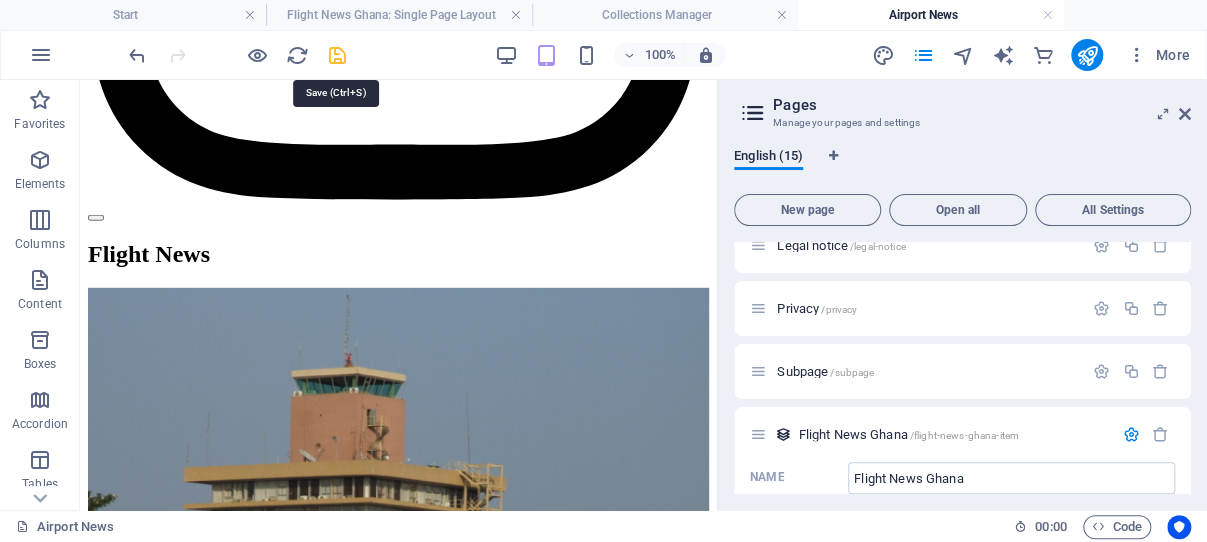 click at bounding box center [337, 55] 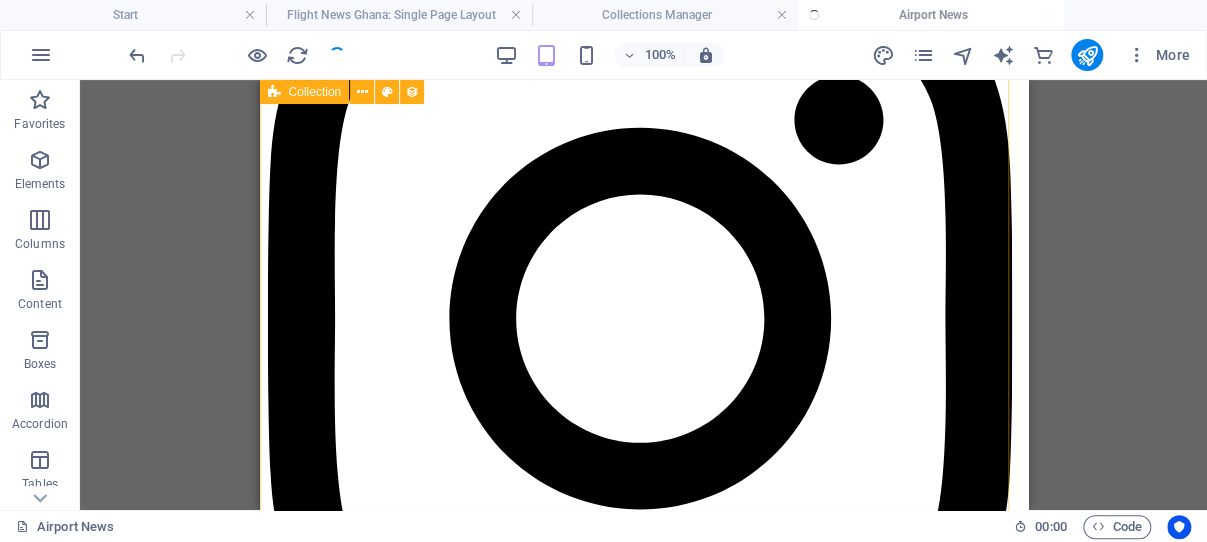 scroll, scrollTop: 2332, scrollLeft: 0, axis: vertical 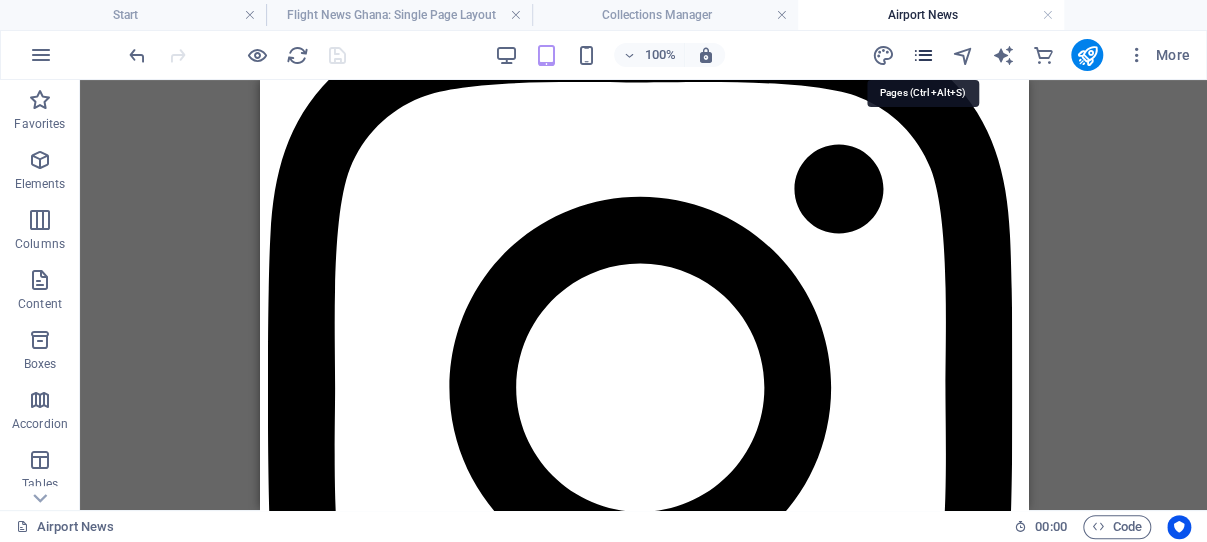 click at bounding box center (922, 55) 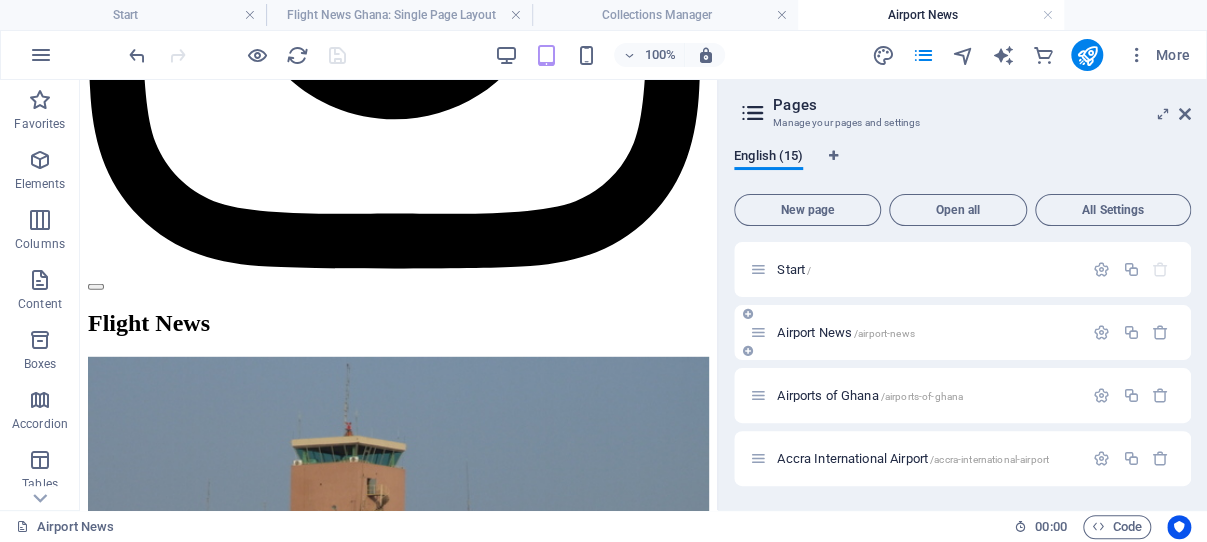 scroll, scrollTop: 2401, scrollLeft: 0, axis: vertical 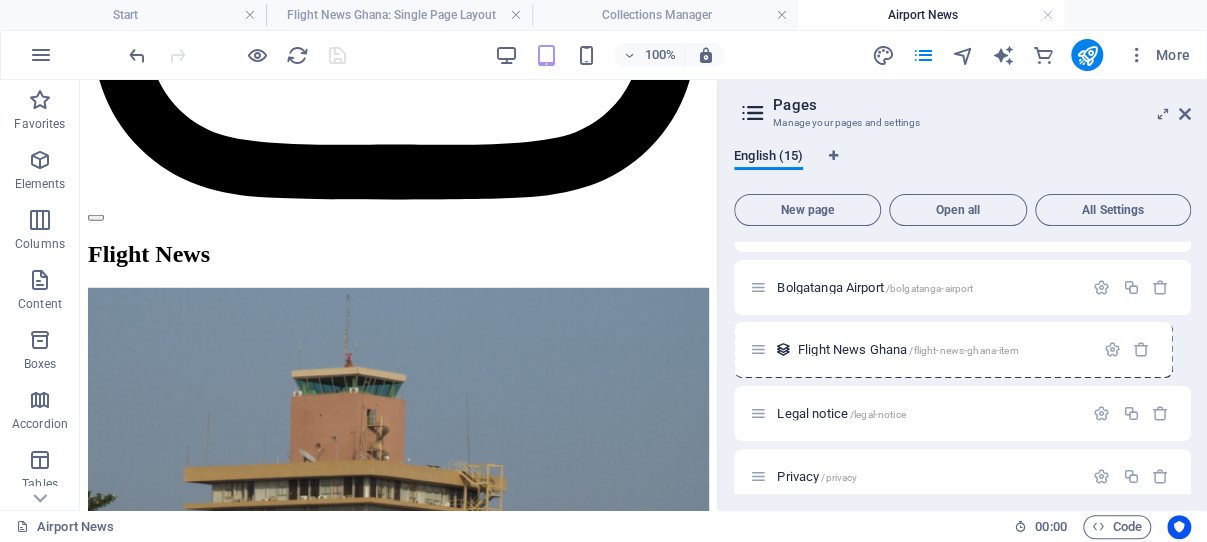 drag, startPoint x: 761, startPoint y: 456, endPoint x: 761, endPoint y: 342, distance: 114 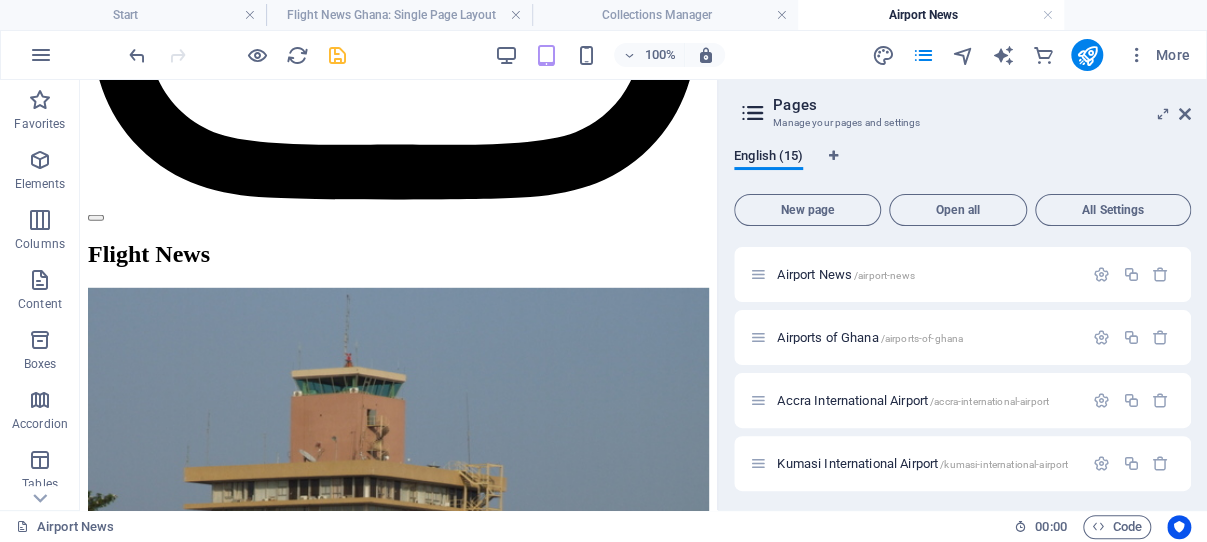 scroll, scrollTop: 0, scrollLeft: 0, axis: both 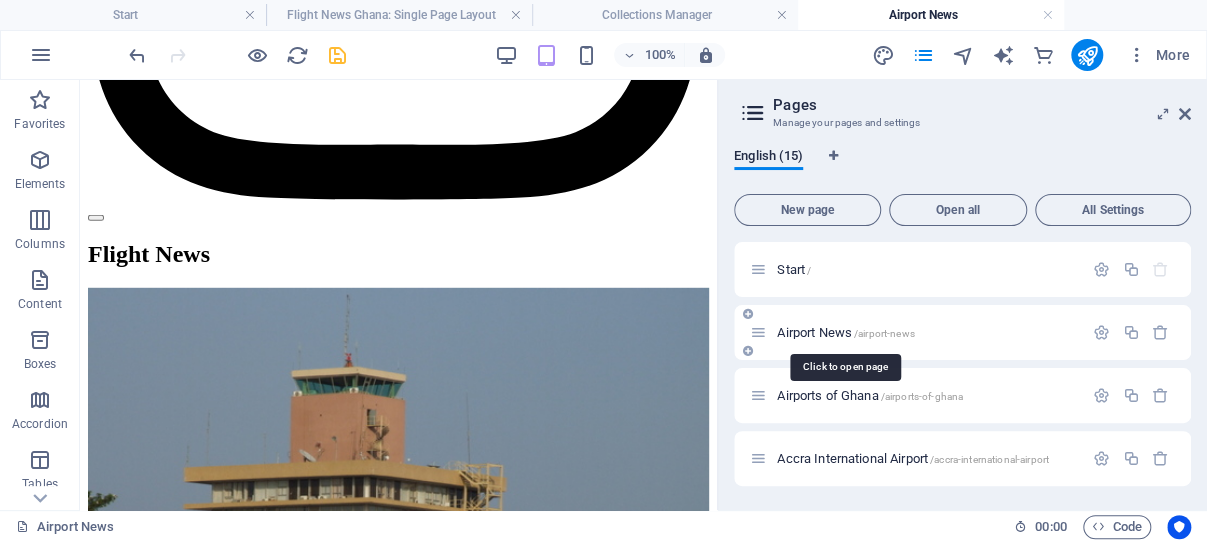 click on "Airport News /airport-news" at bounding box center [845, 332] 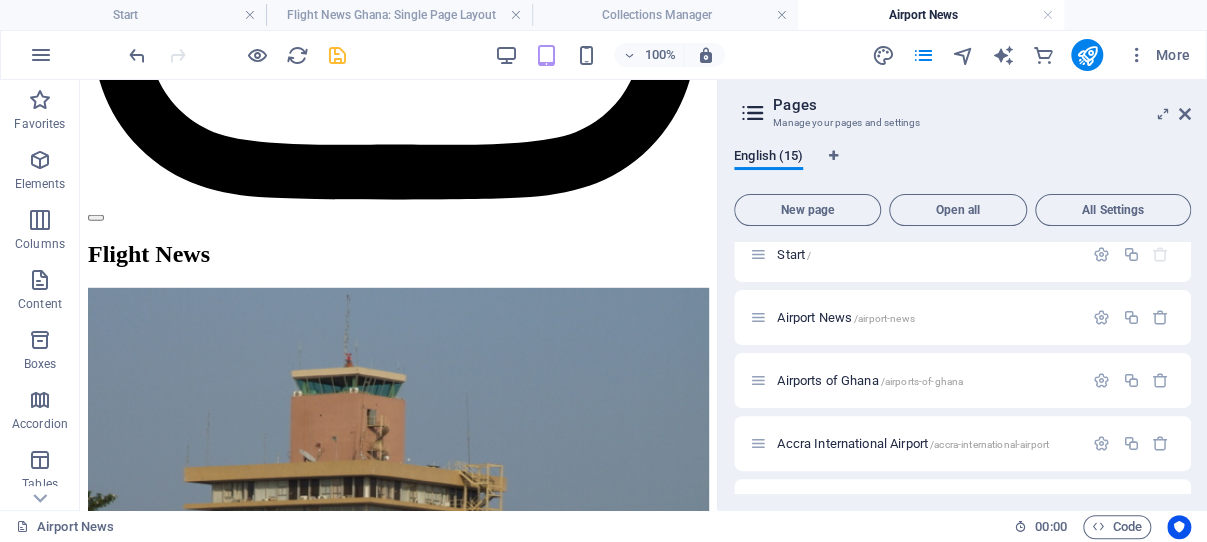 scroll, scrollTop: 0, scrollLeft: 0, axis: both 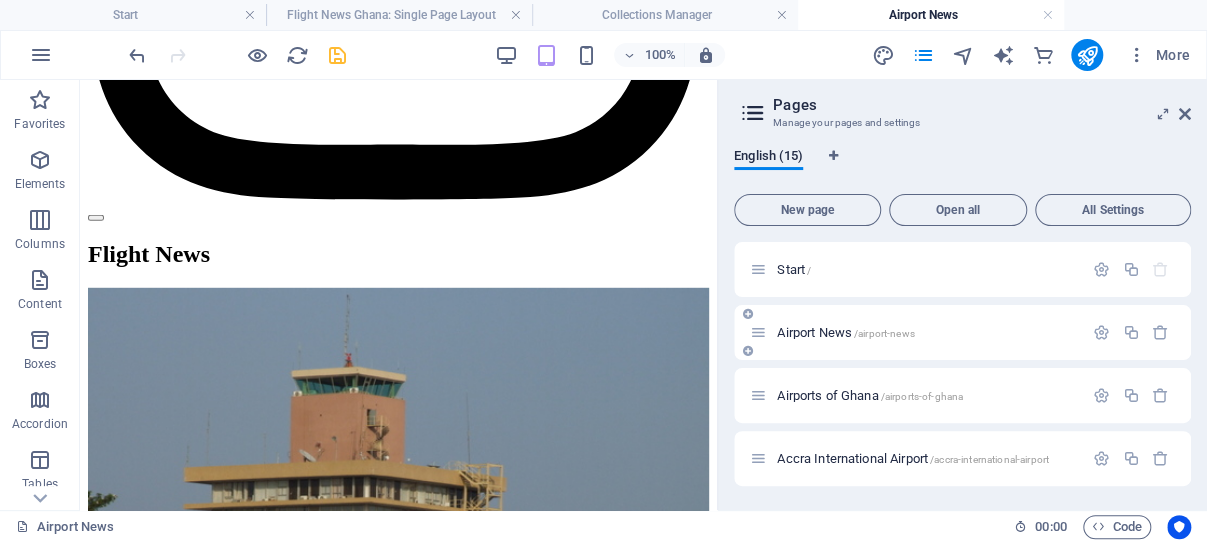 click on "Airport News /airport-news" at bounding box center [845, 332] 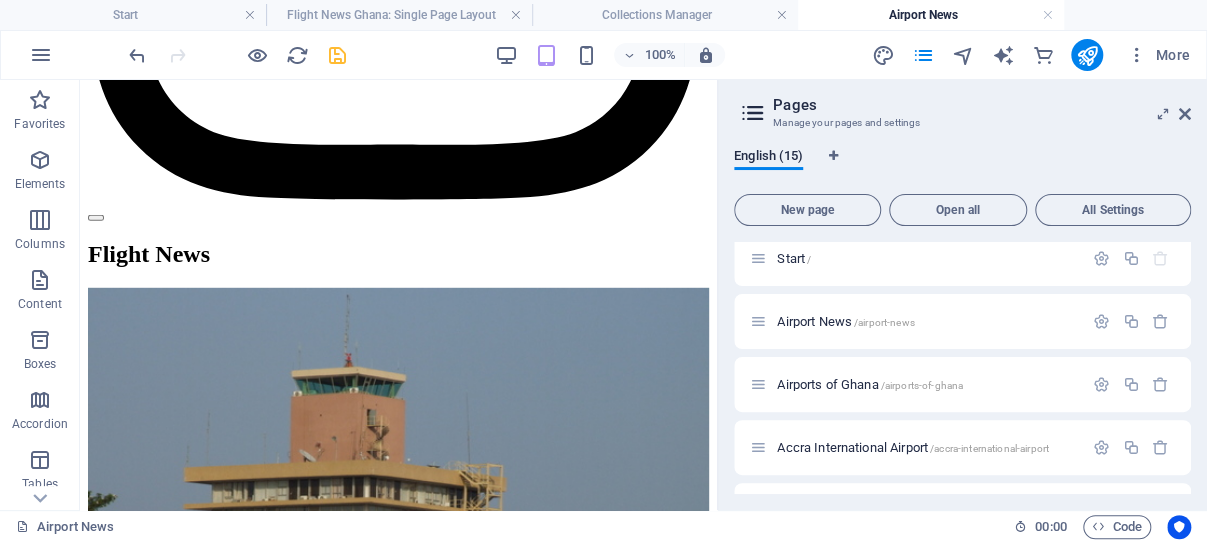 scroll, scrollTop: 0, scrollLeft: 0, axis: both 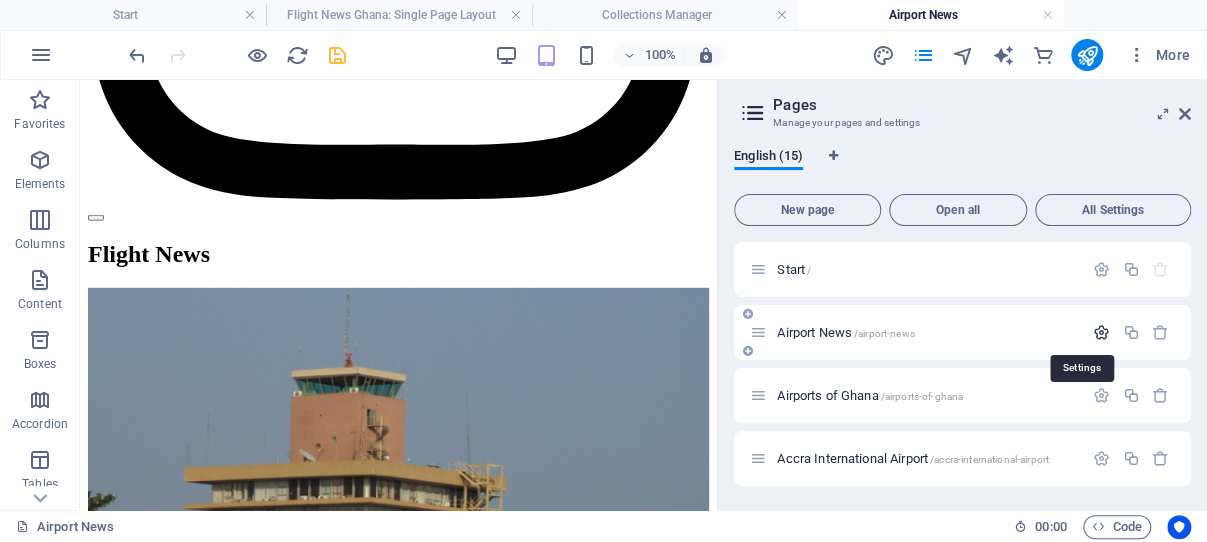 click at bounding box center [1101, 332] 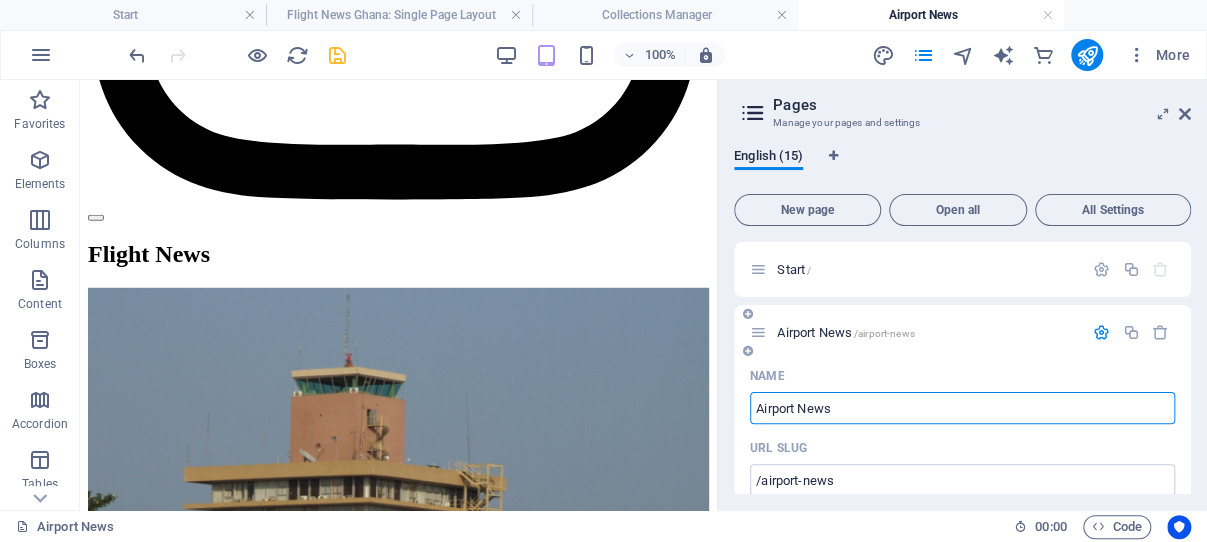 drag, startPoint x: 796, startPoint y: 407, endPoint x: 752, endPoint y: 410, distance: 44.102154 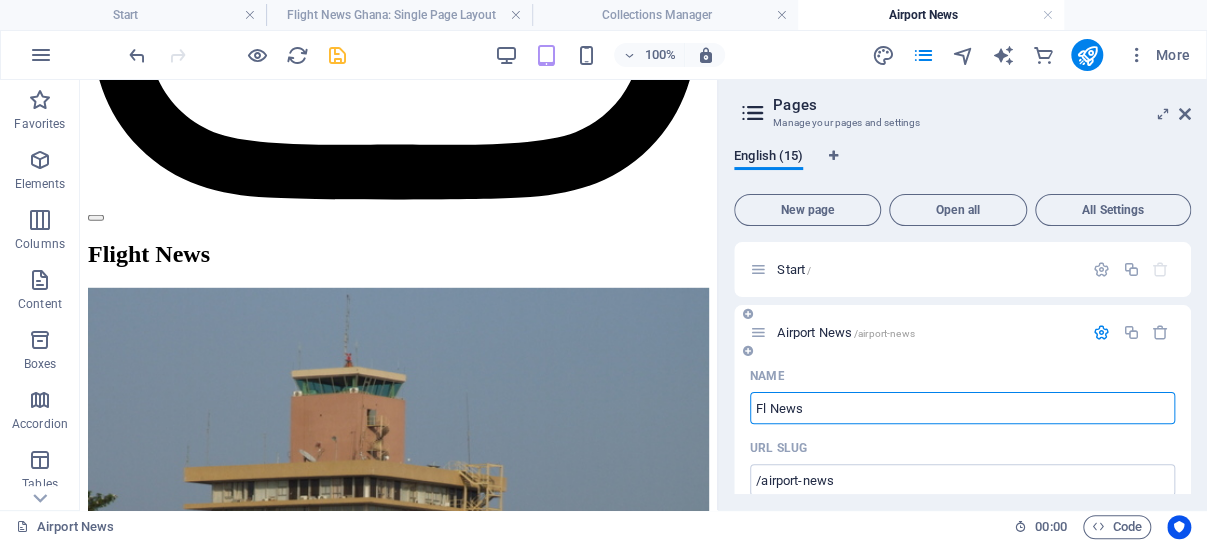 type on "Fli News" 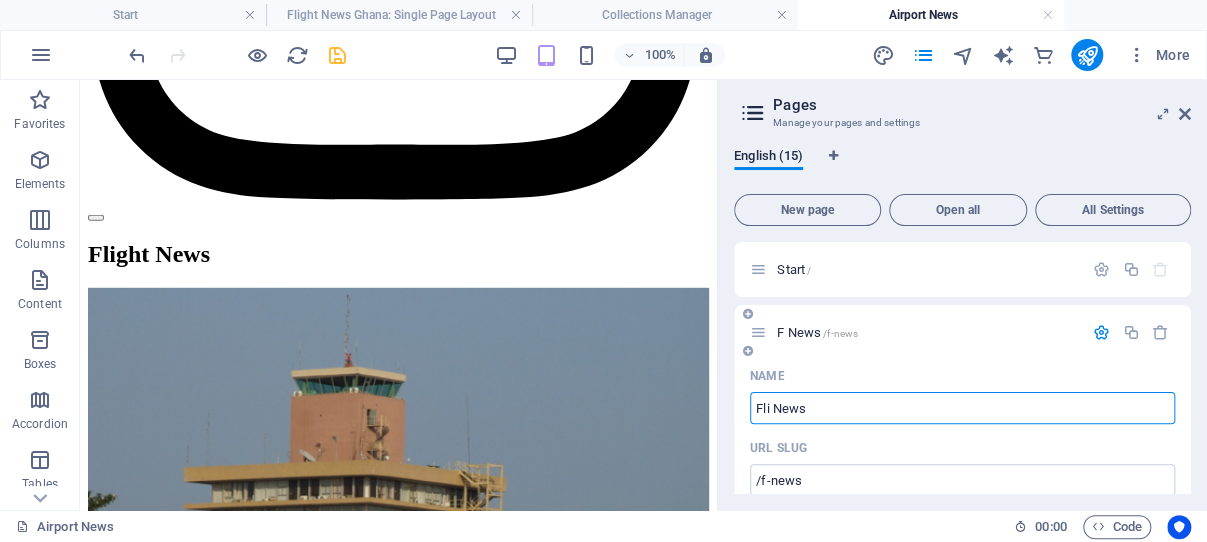 type on "/f-news" 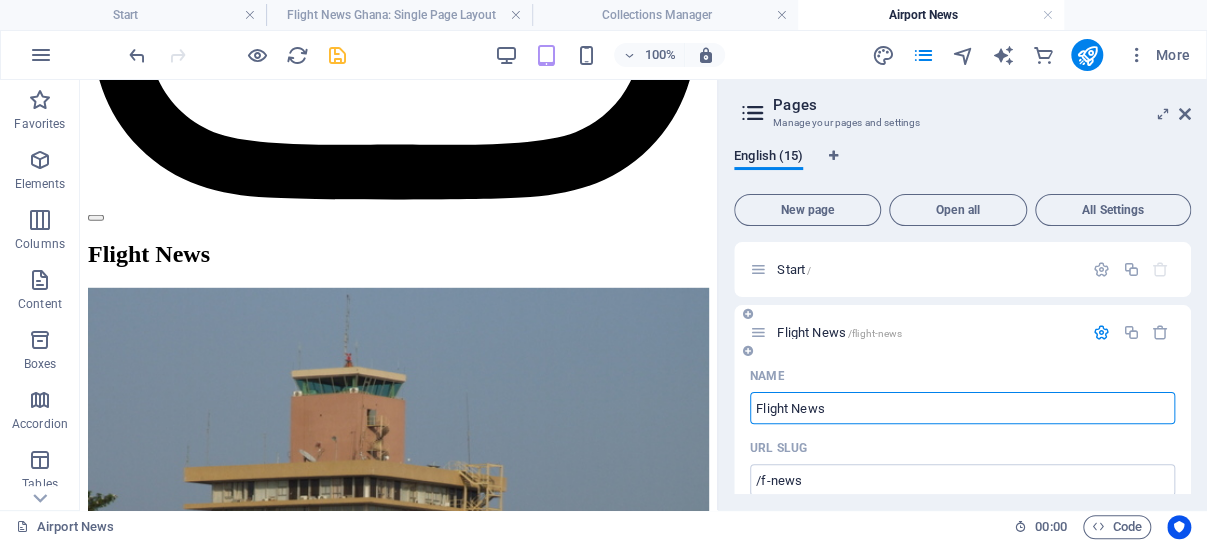 type on "Flight News" 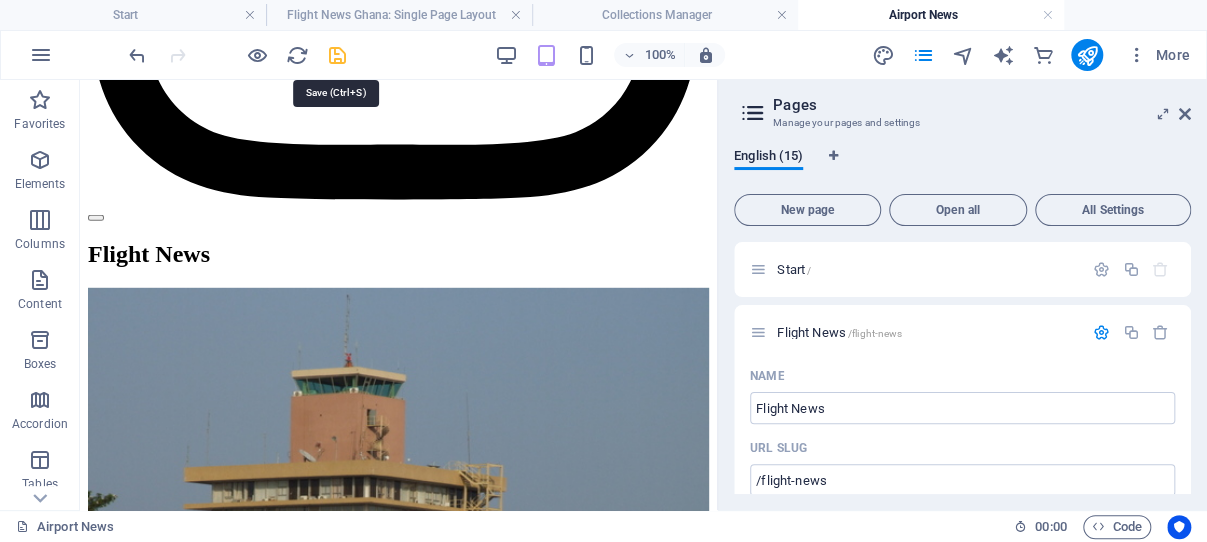 drag, startPoint x: 334, startPoint y: 55, endPoint x: 624, endPoint y: 95, distance: 292.74564 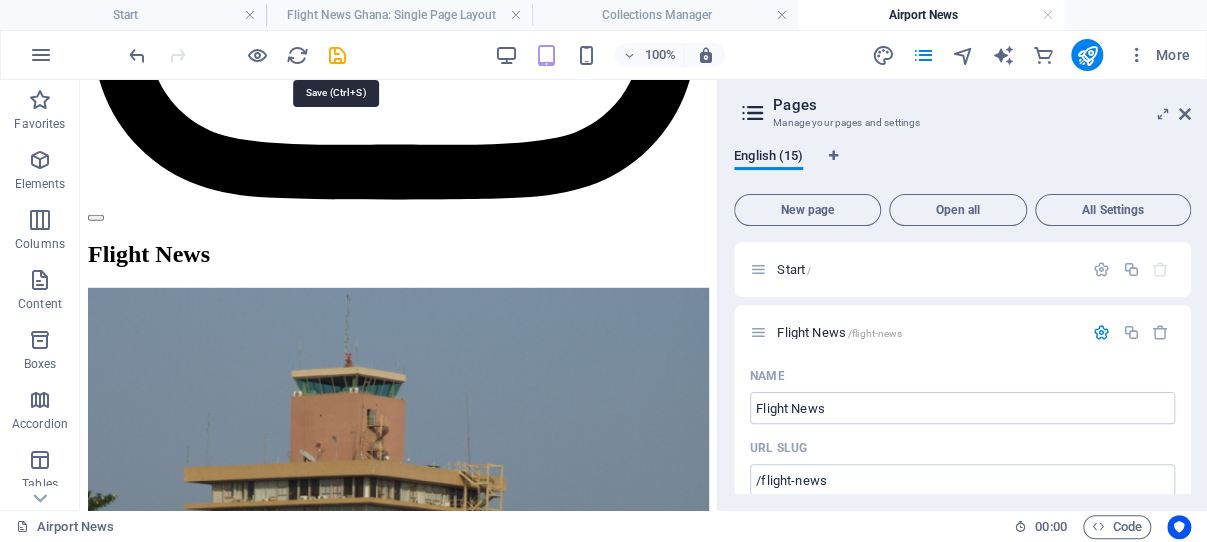scroll, scrollTop: 2332, scrollLeft: 0, axis: vertical 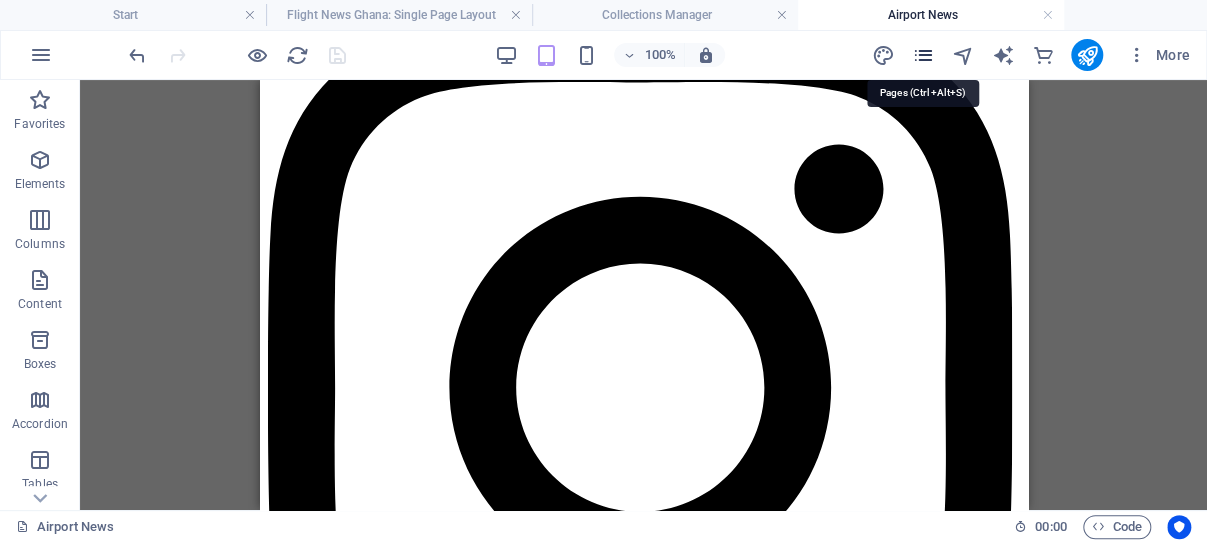click at bounding box center (922, 55) 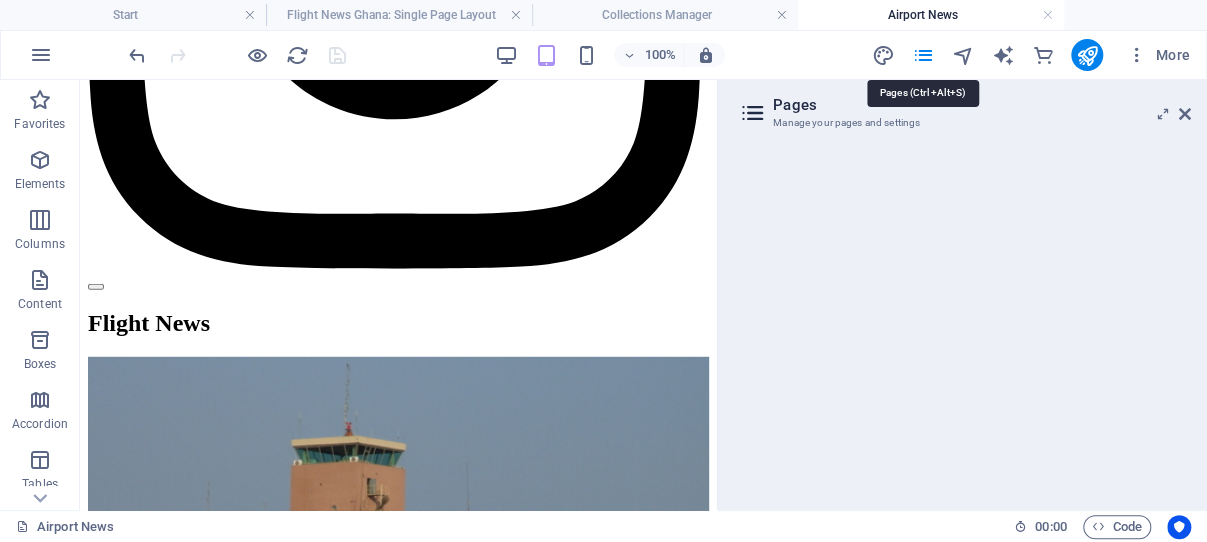 scroll, scrollTop: 2401, scrollLeft: 0, axis: vertical 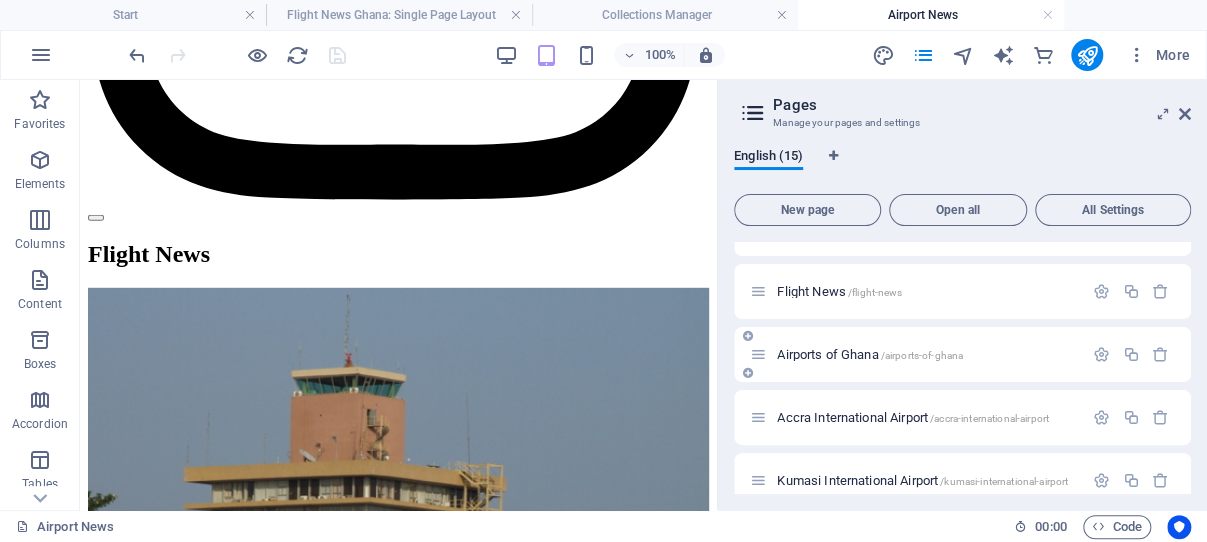 click on "Airports of Ghana /airports-of-ghana" at bounding box center (870, 354) 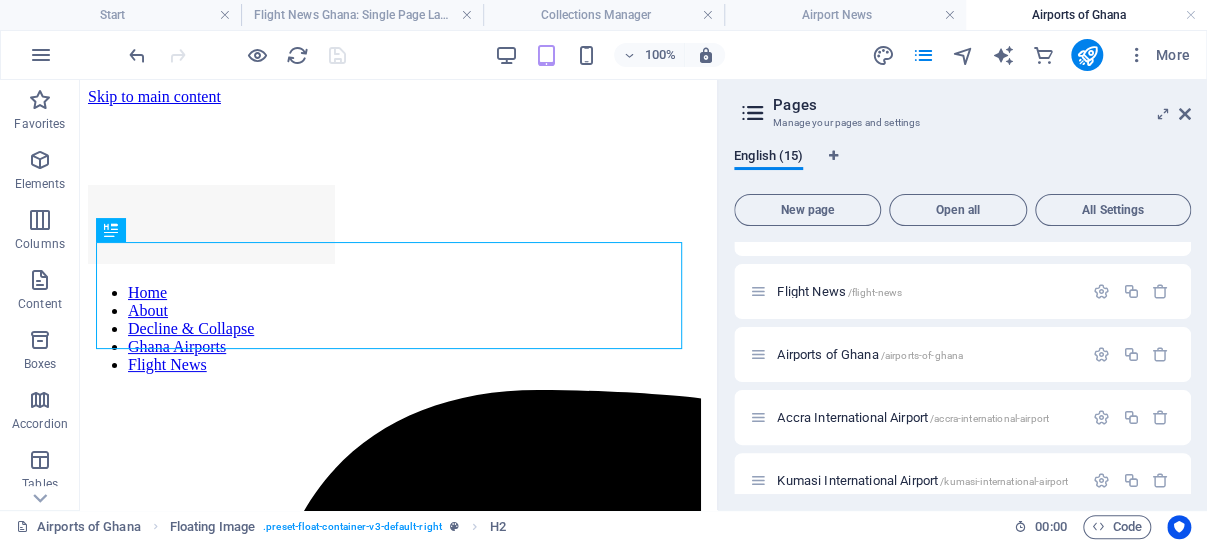 scroll, scrollTop: 327, scrollLeft: 0, axis: vertical 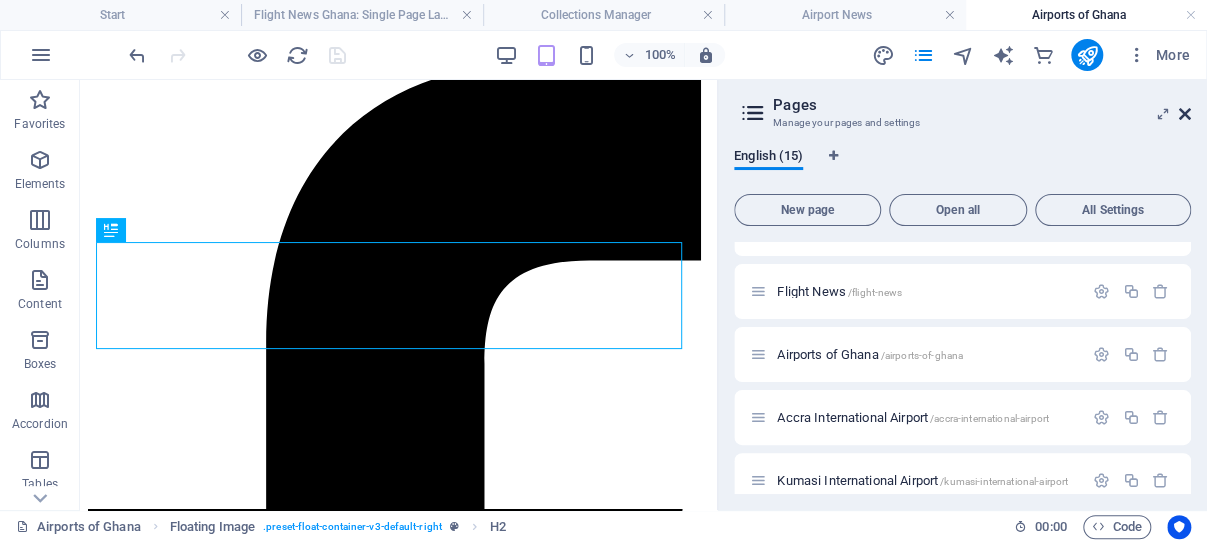 click at bounding box center (1185, 114) 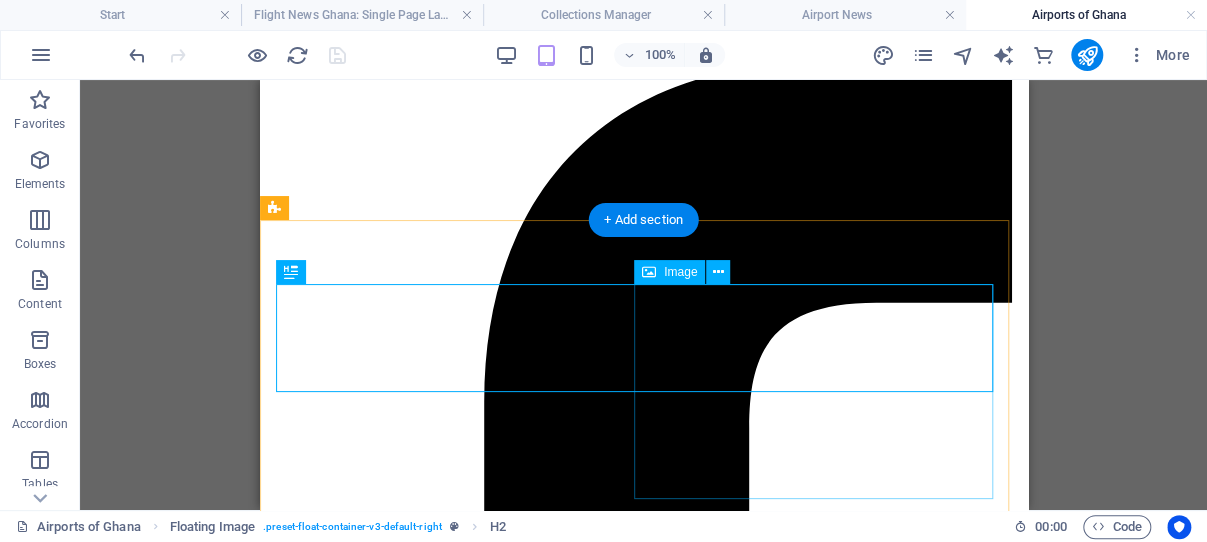 click at bounding box center (643, 3364) 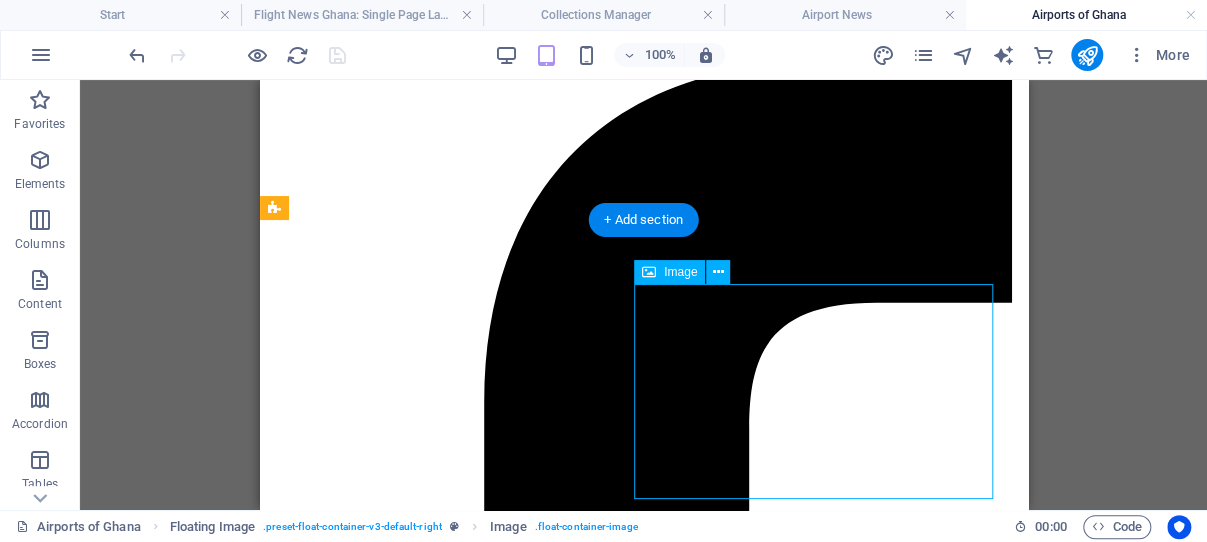 click at bounding box center [643, 3364] 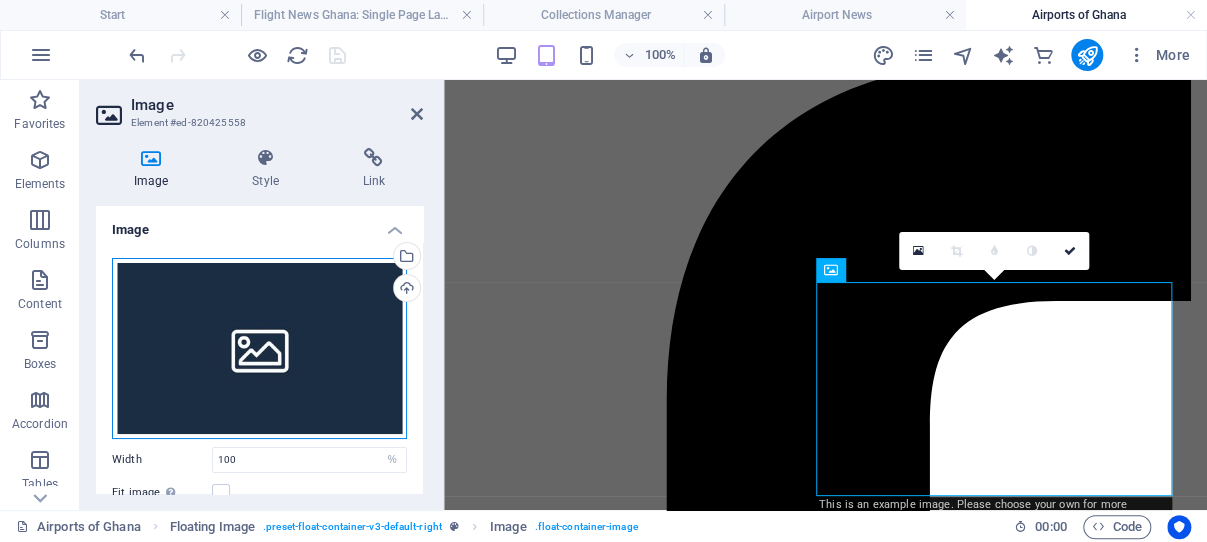 click on "Drag files here, click to choose files or select files from Files or our free stock photos & videos" at bounding box center [259, 348] 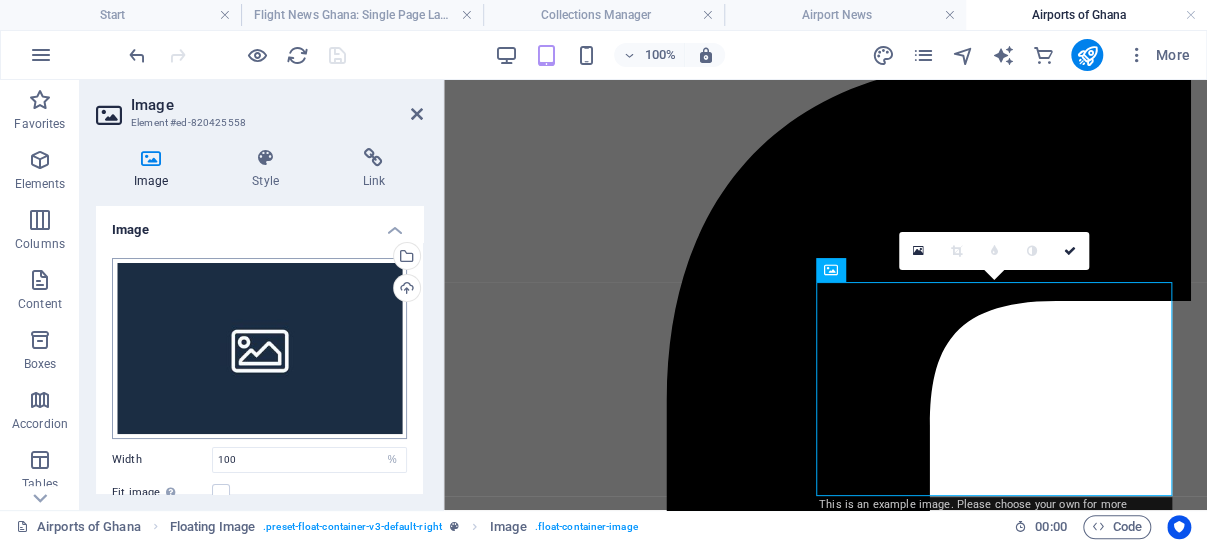 click on "ghanaflights.info Start Flight News Ghana: Single Page Layout Collections Manager Airport News Airports of Ghana Favorites Elements Columns Content Boxes Accordion Tables Features Images Slider Header Footer Forms Marketing Collections Commerce
H2   Container   Container   Preset   Container   Text   Container   Preset   Image   Spacer   Text   Preset   Image   Preset   Spacer   Container   Container   H3   Container   Container   Preset   Container   Preset   Container   Container   Text   Spacer   Text   Container   Container   Text   Preset   Preset   Container   Container   Container   Container   Container   Container   Container   Container   Text   Container   Text   Preset   Preset   Container   Container   Container   Container   Container   Container   Container   Preset   H2   Spacer   Container   Image   Container   Slider   Text   Container   Spacer   Container   Container   Container   Spacer" at bounding box center [603, 271] 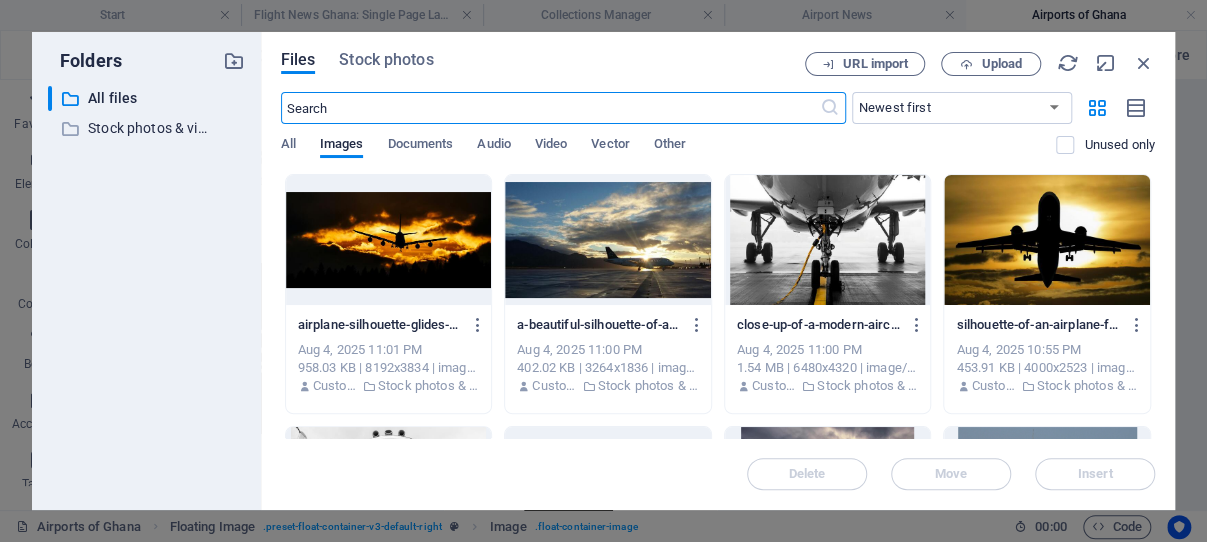 scroll, scrollTop: 315, scrollLeft: 0, axis: vertical 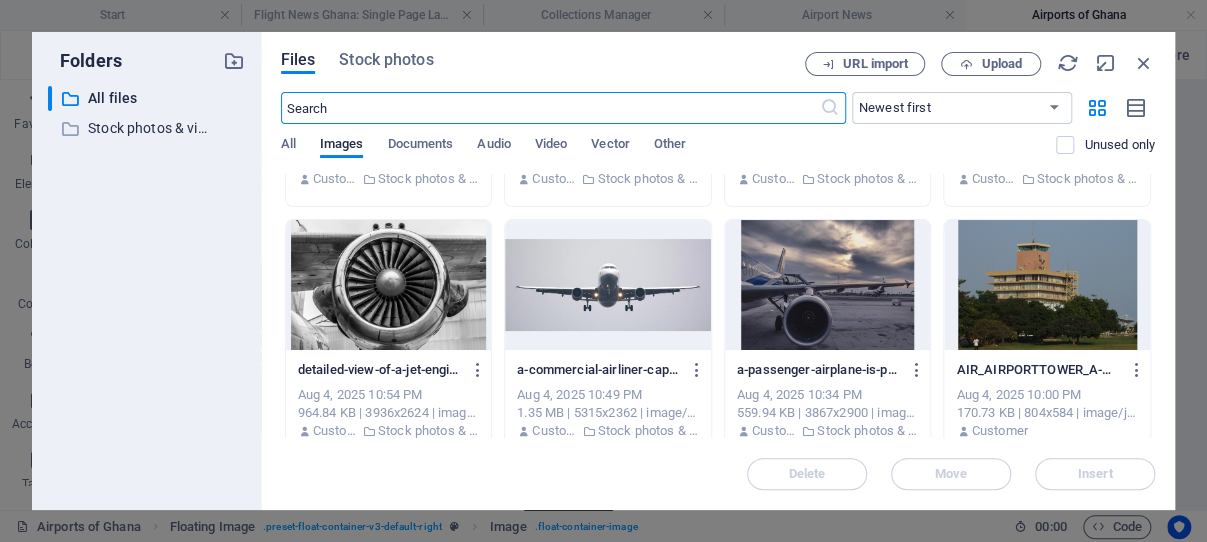 click at bounding box center [1047, 285] 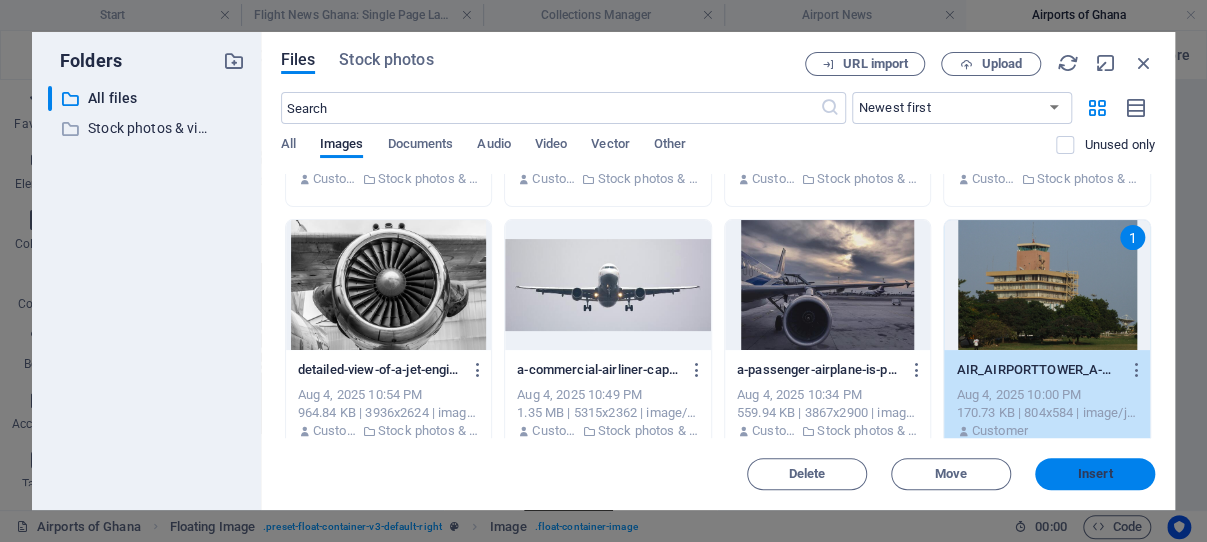 drag, startPoint x: 1076, startPoint y: 473, endPoint x: 631, endPoint y: 389, distance: 452.8587 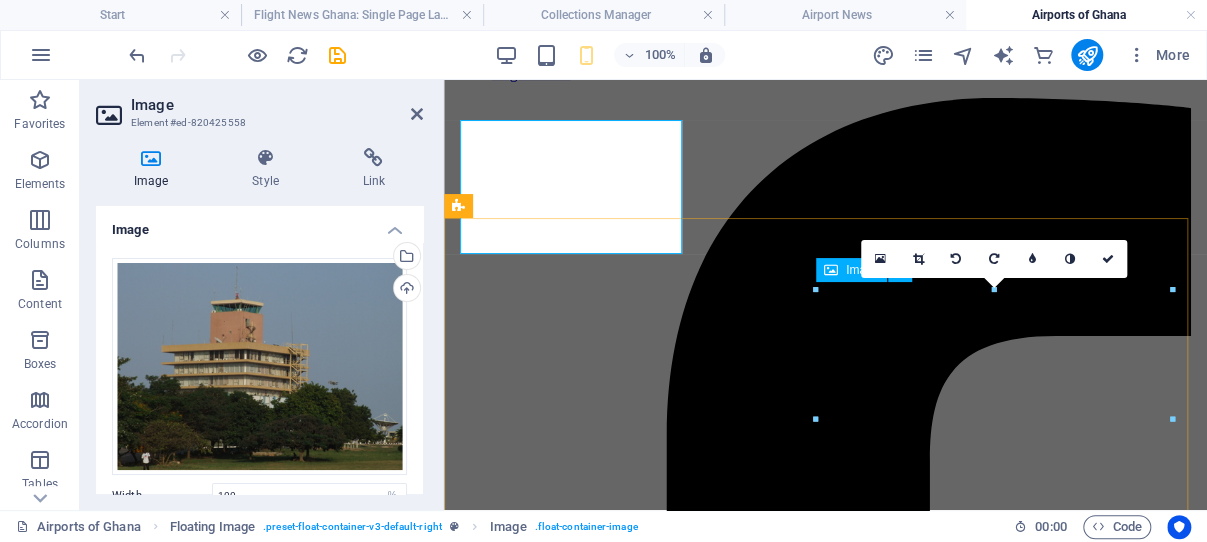 scroll, scrollTop: 326, scrollLeft: 0, axis: vertical 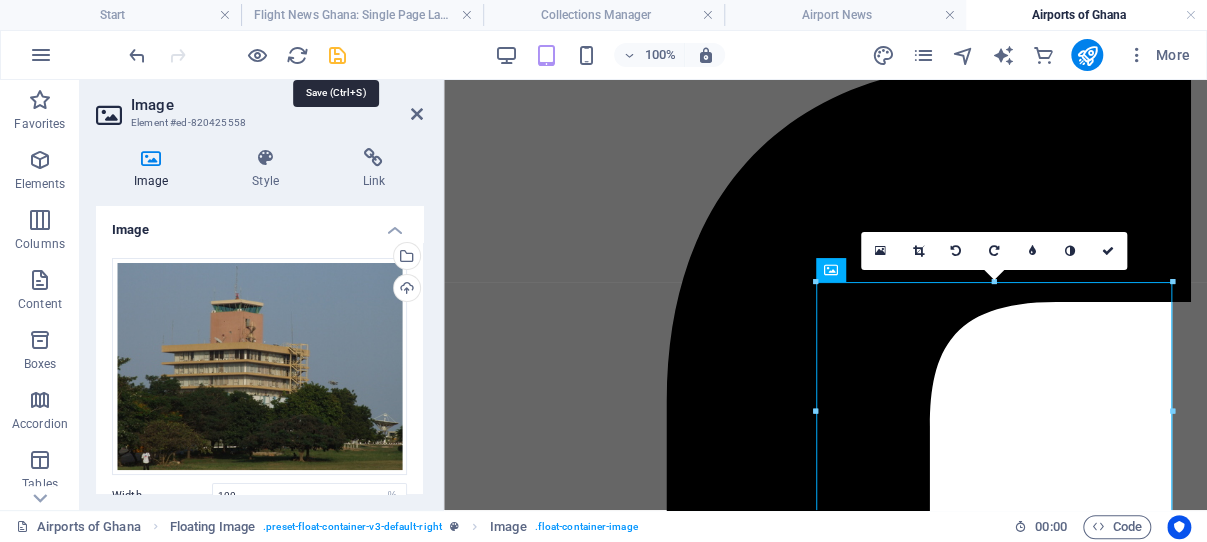 click at bounding box center (337, 55) 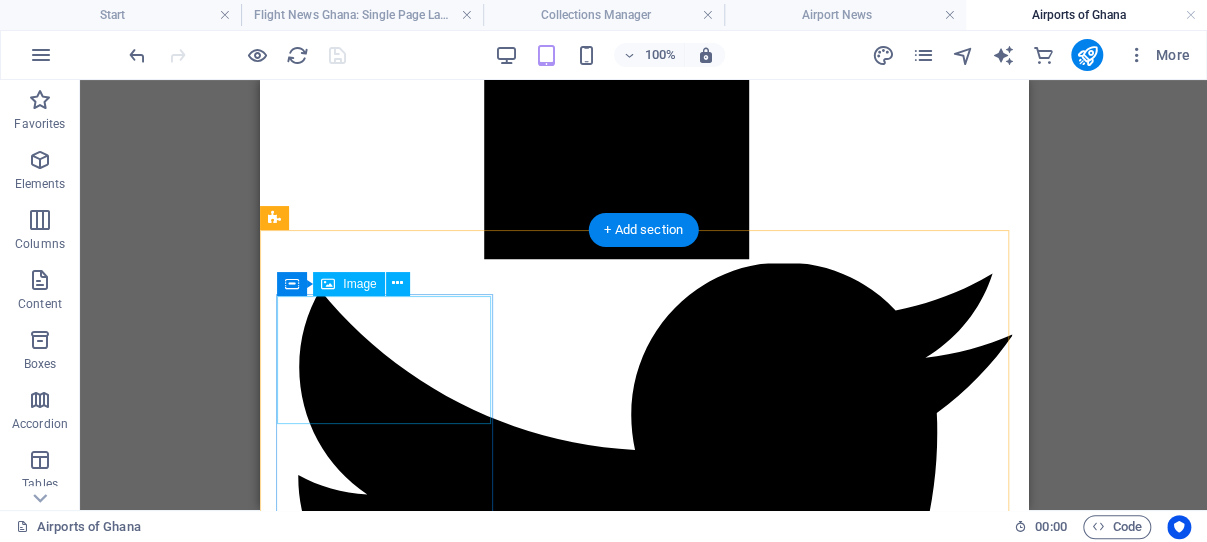 scroll, scrollTop: 1598, scrollLeft: 0, axis: vertical 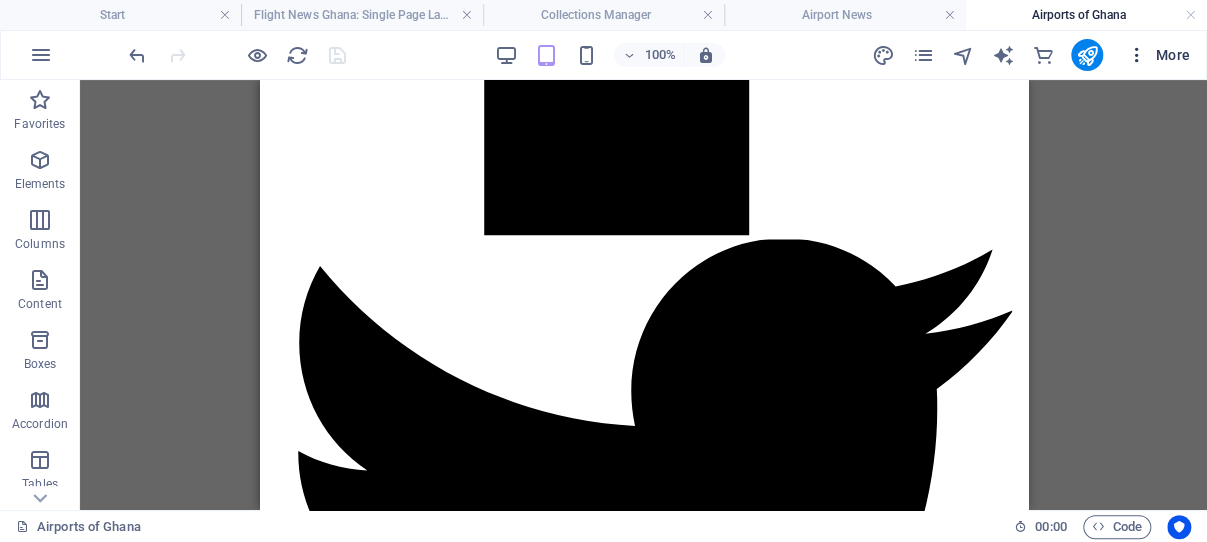 click at bounding box center [1137, 55] 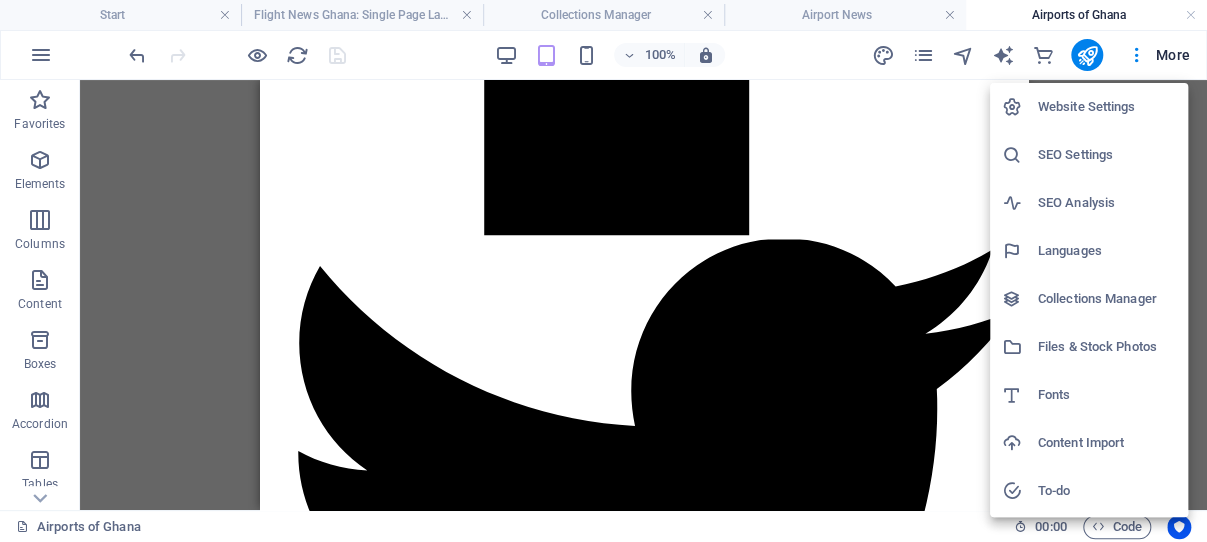 click on "Files & Stock Photos" at bounding box center (1107, 347) 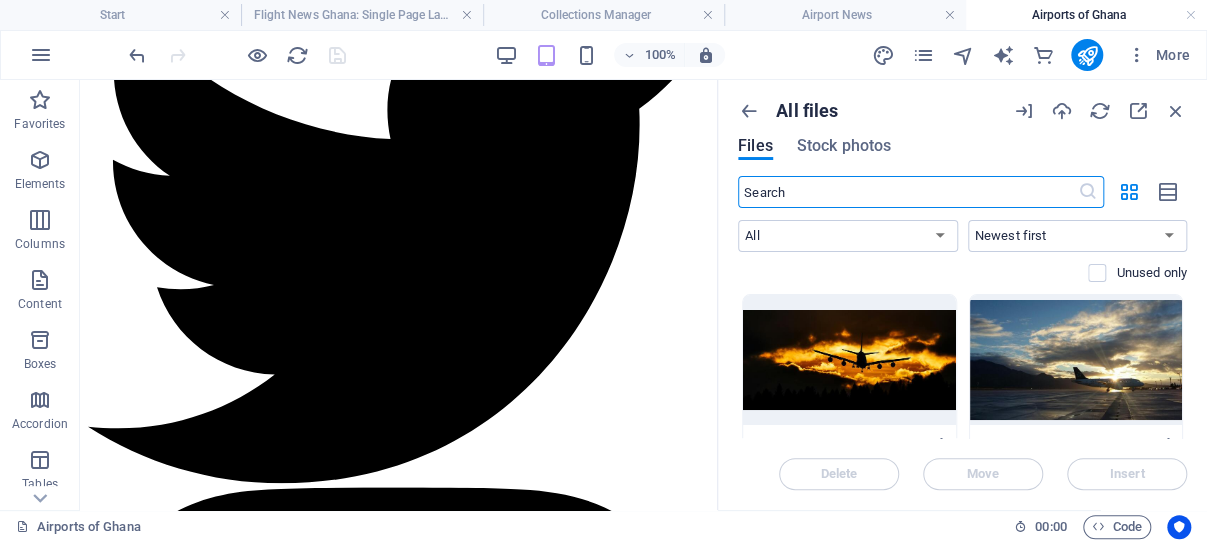 scroll, scrollTop: 1709, scrollLeft: 0, axis: vertical 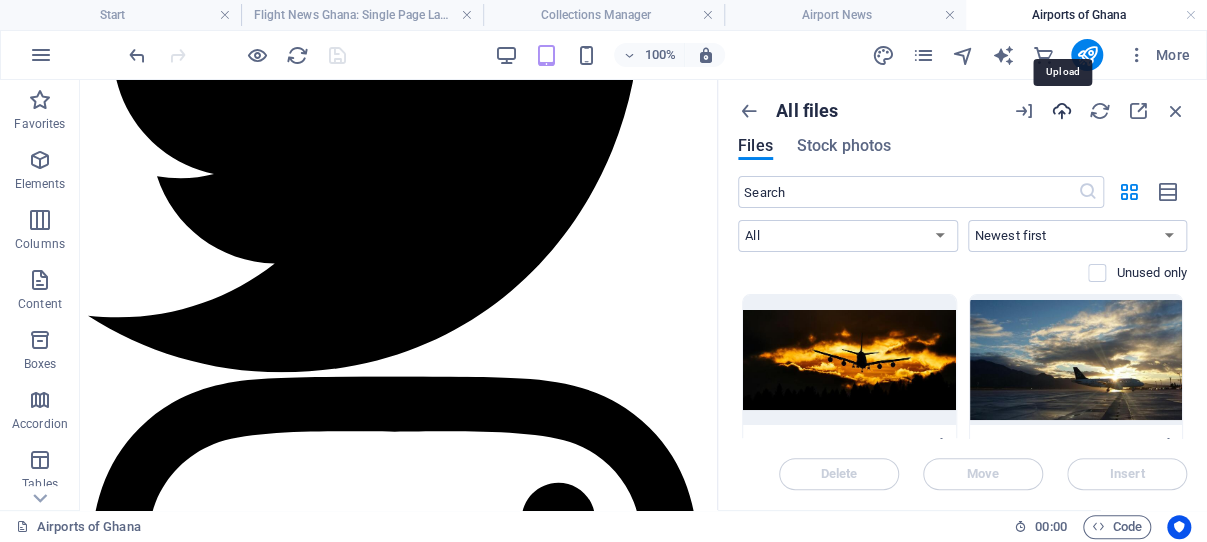 click at bounding box center [1062, 111] 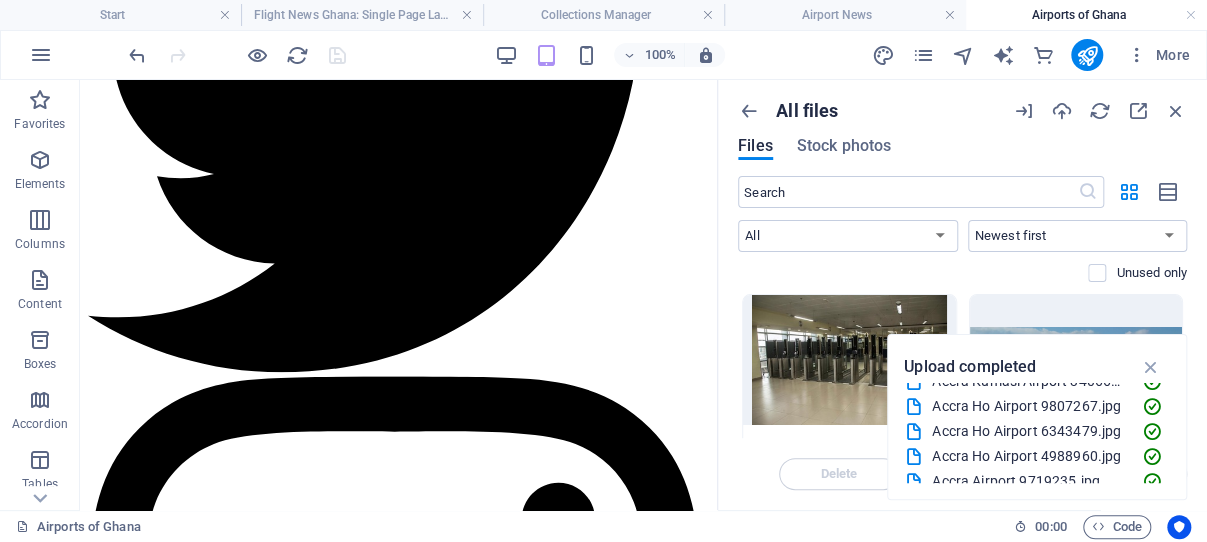 scroll, scrollTop: 400, scrollLeft: 0, axis: vertical 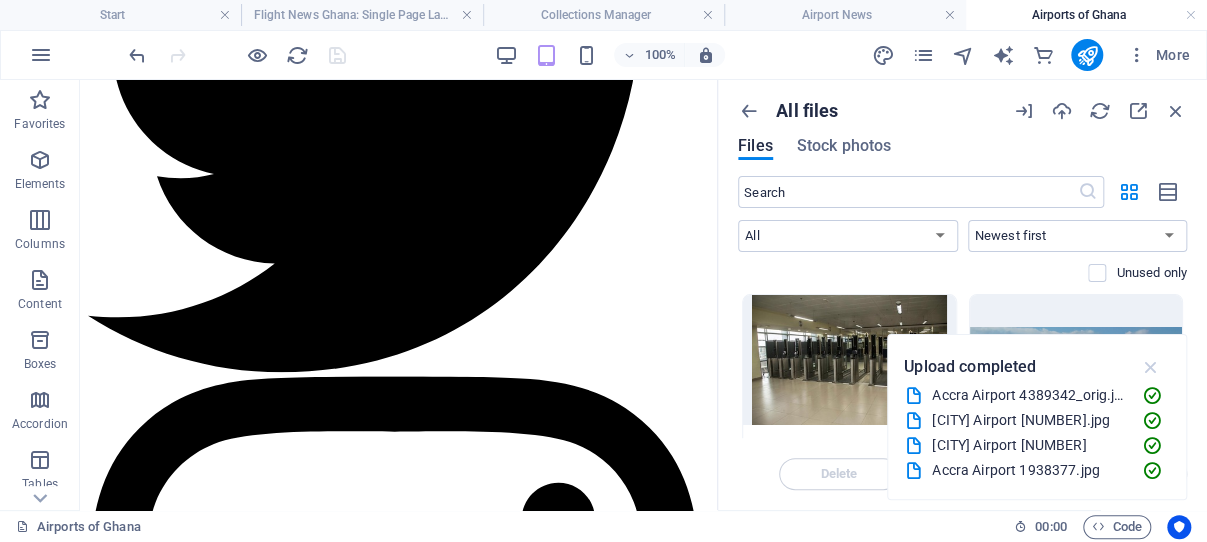 click at bounding box center (1150, 367) 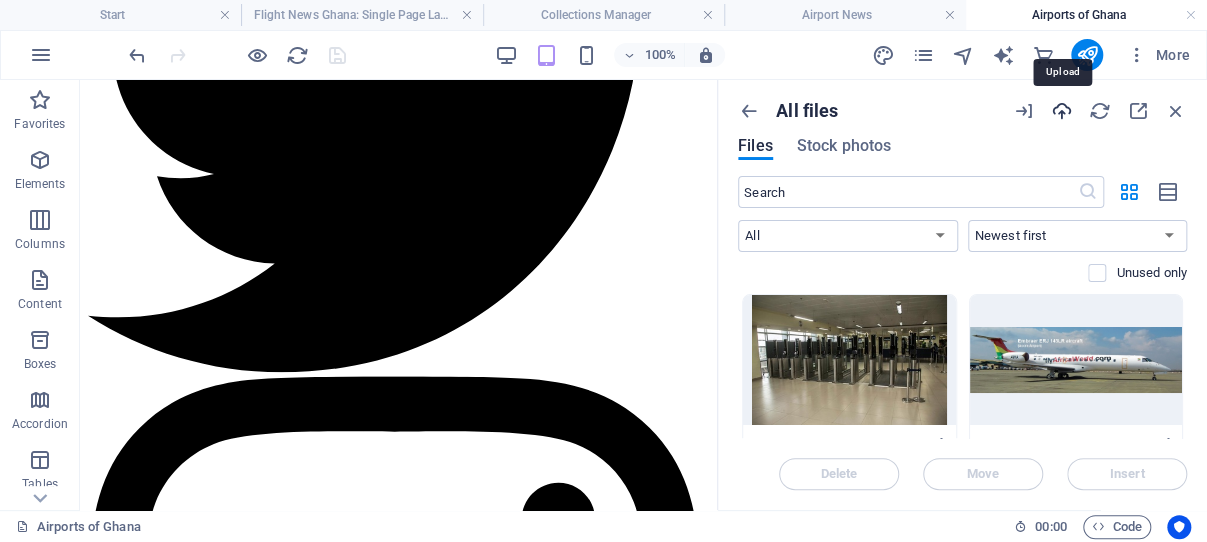 click at bounding box center [1062, 111] 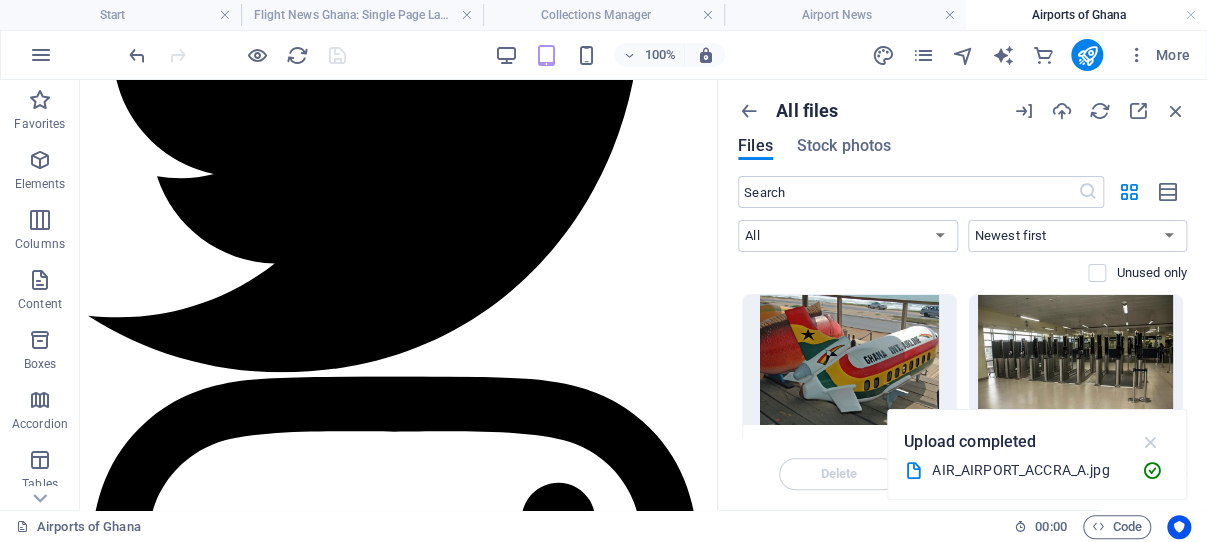 click at bounding box center [1150, 442] 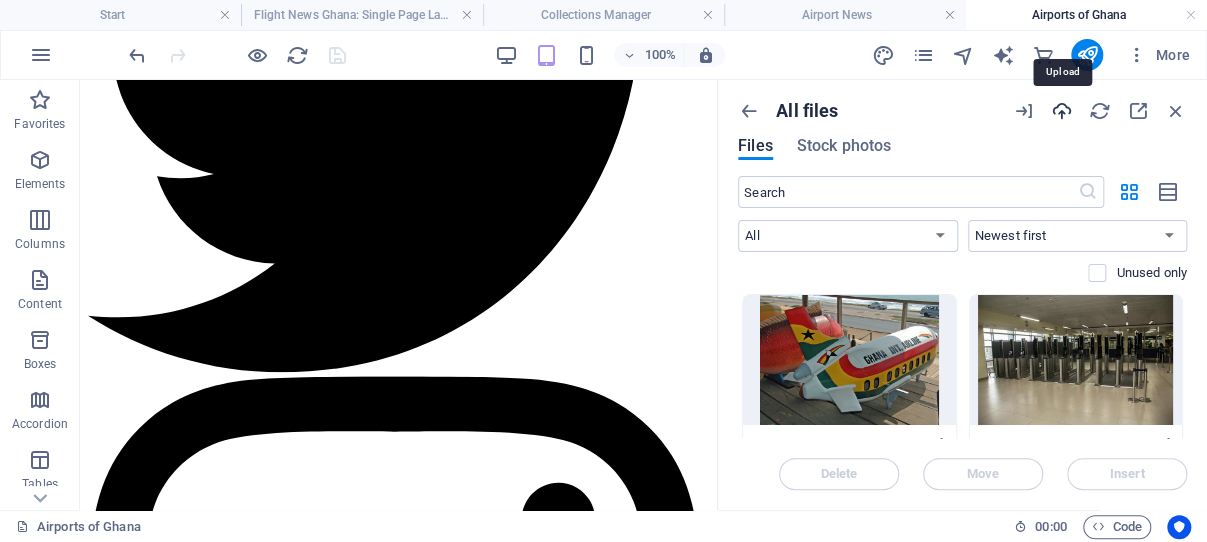 click at bounding box center (1062, 111) 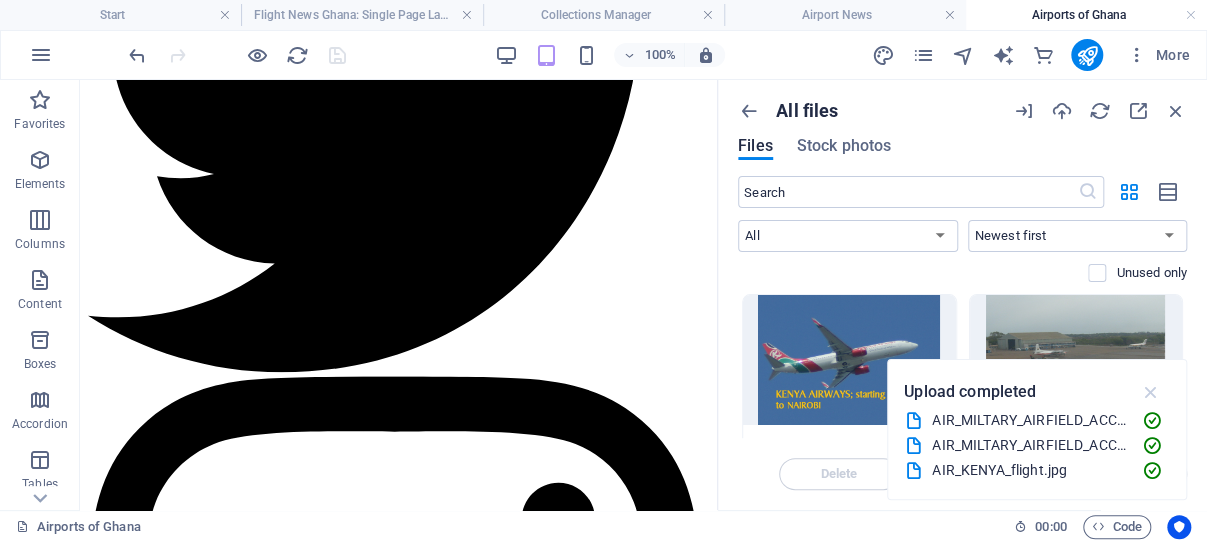 click at bounding box center (1150, 392) 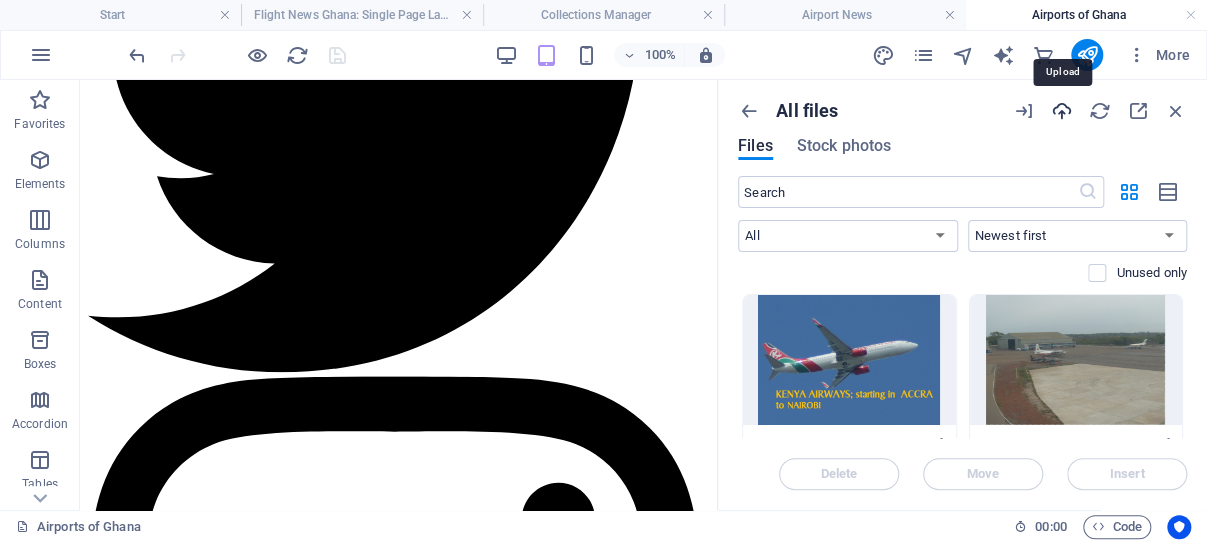 click at bounding box center (1062, 111) 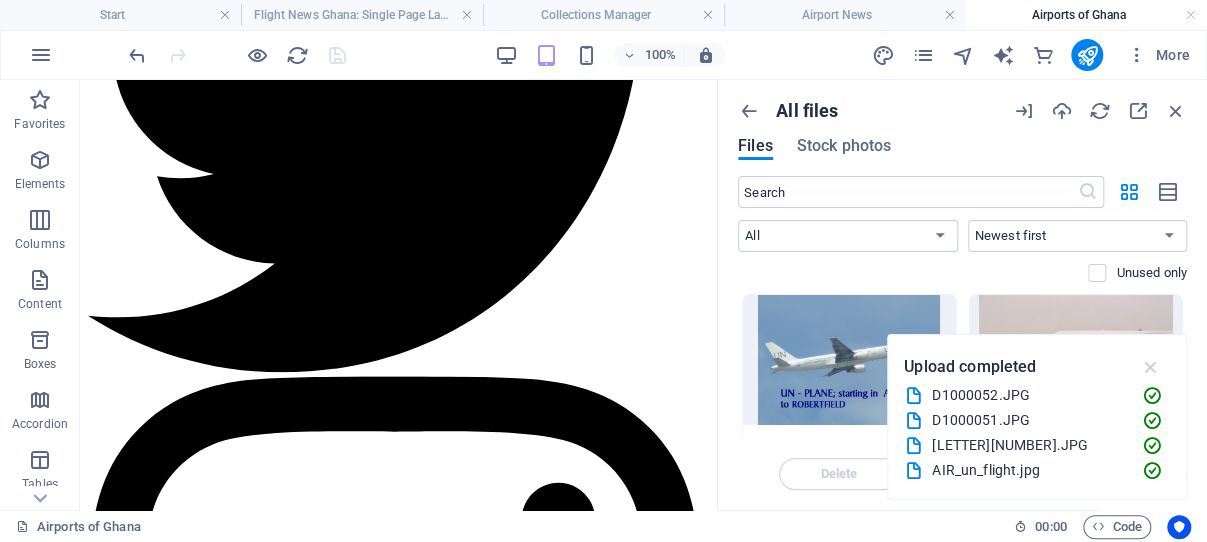 click at bounding box center [1150, 367] 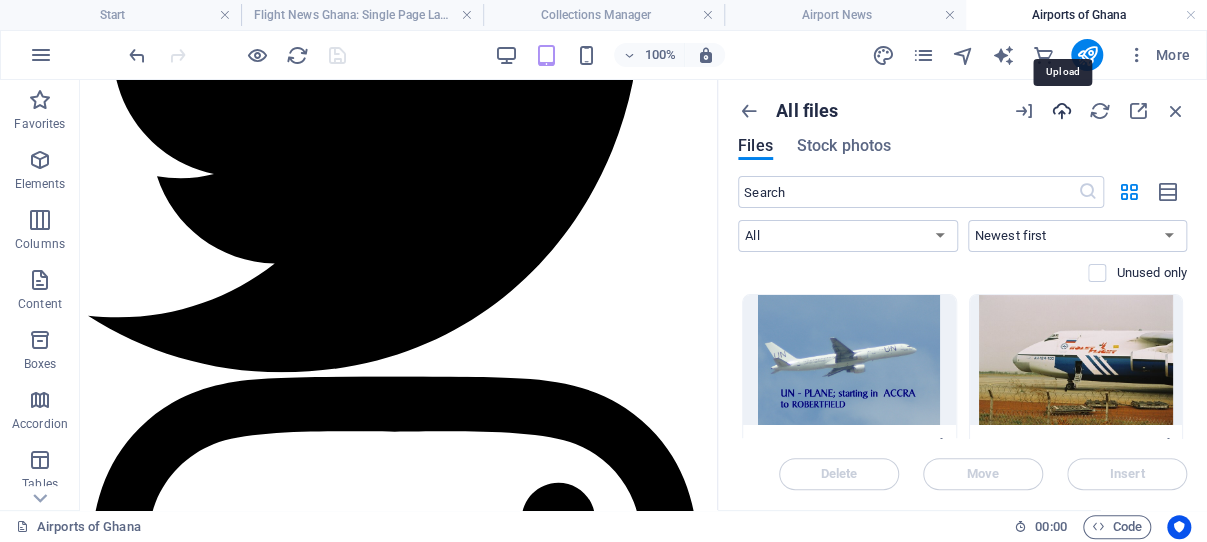 click at bounding box center [1062, 111] 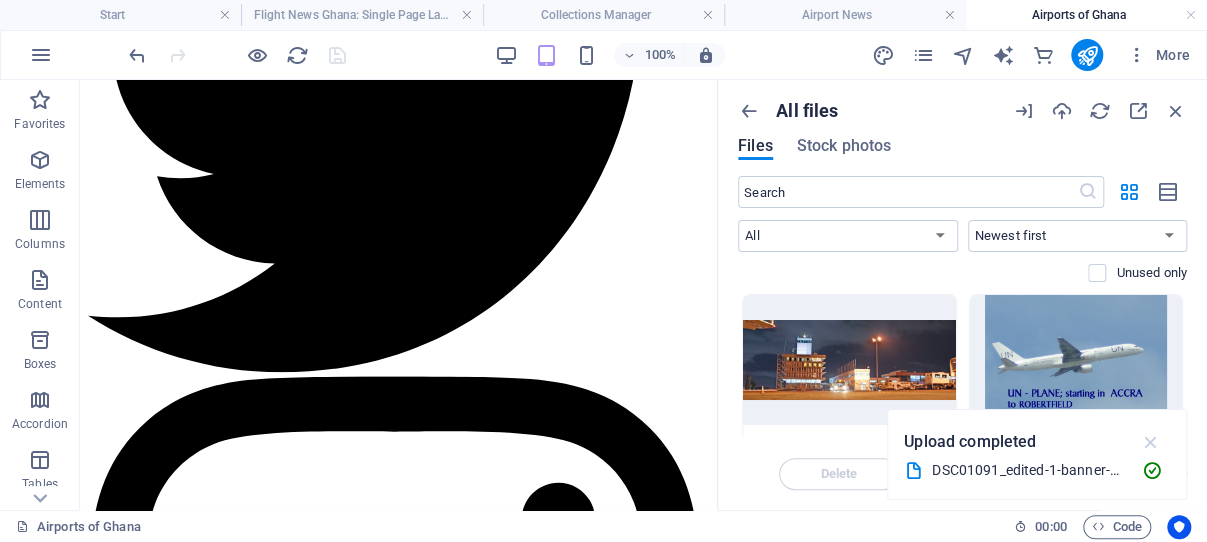 click at bounding box center (1150, 442) 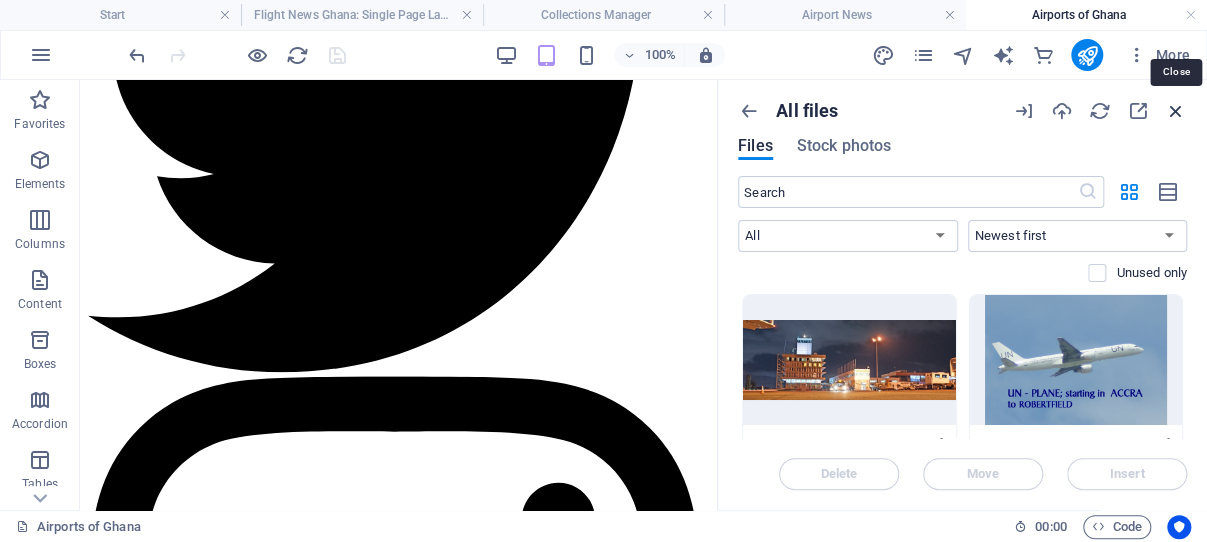 click at bounding box center [1176, 111] 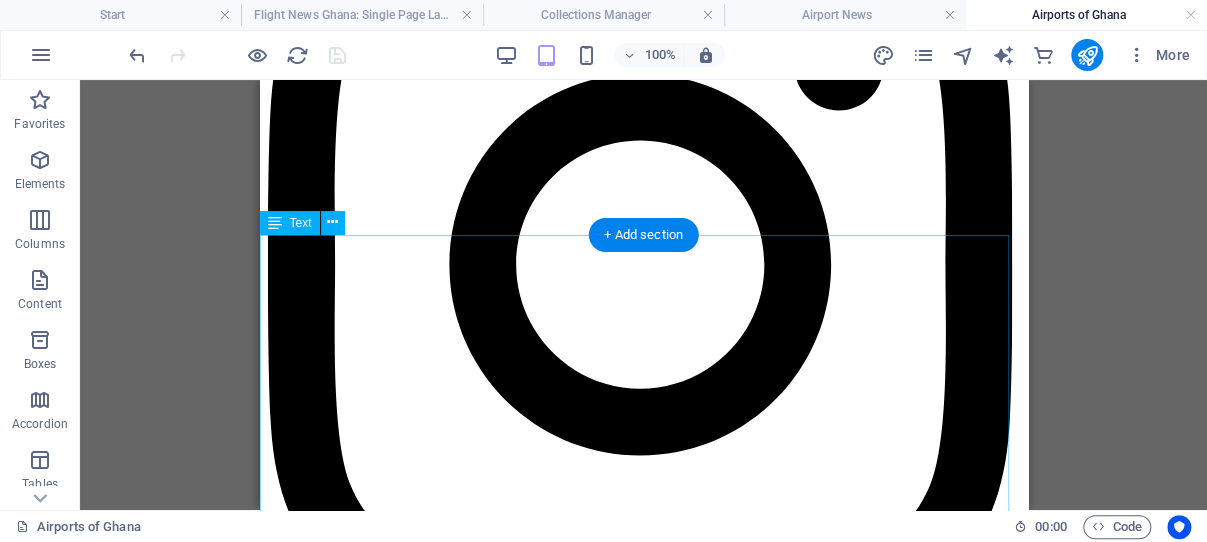 scroll, scrollTop: 2128, scrollLeft: 0, axis: vertical 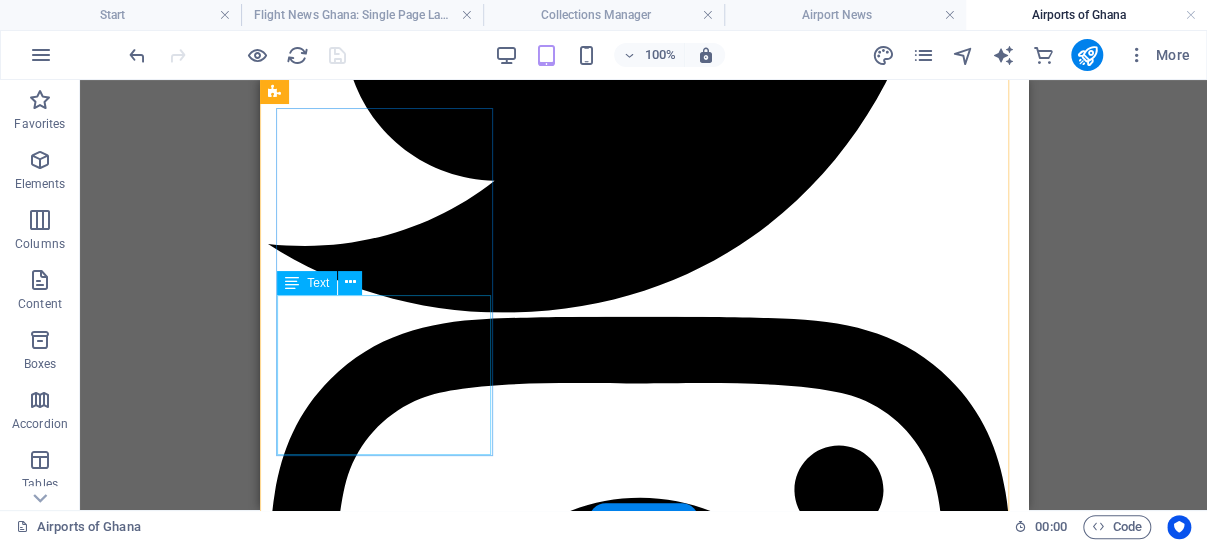 click on "Lorem ipsum dolor sit amet, consectetuer adipiscing elit. Aenean commodo ligula eget dolor. Lorem ipsum dolor sit amet." at bounding box center [643, 4889] 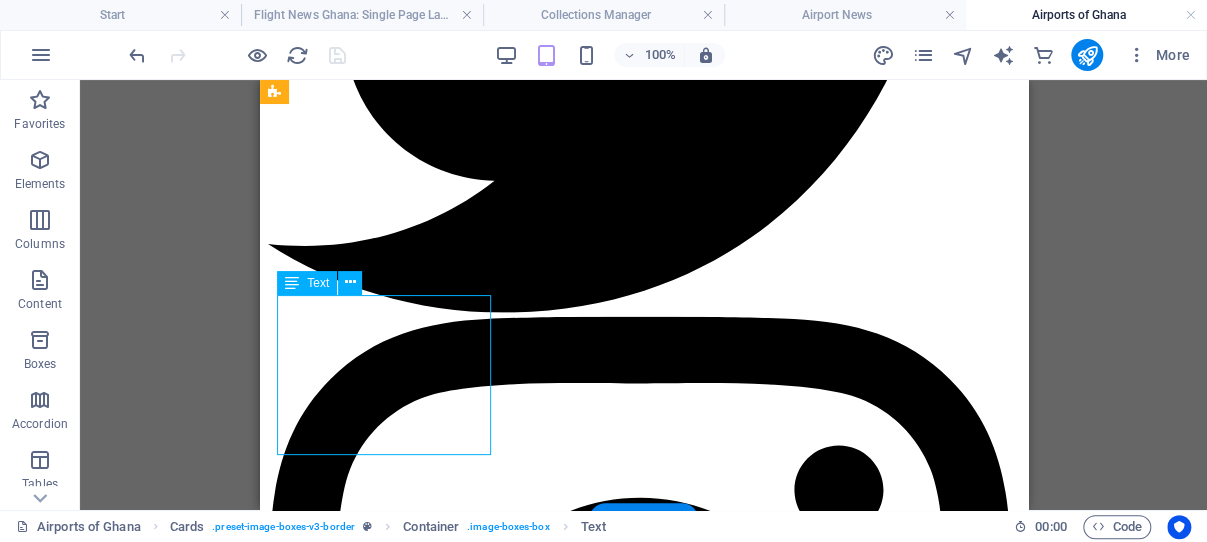 click on "Lorem ipsum dolor sit amet, consectetuer adipiscing elit. Aenean commodo ligula eget dolor. Lorem ipsum dolor sit amet." at bounding box center [643, 4889] 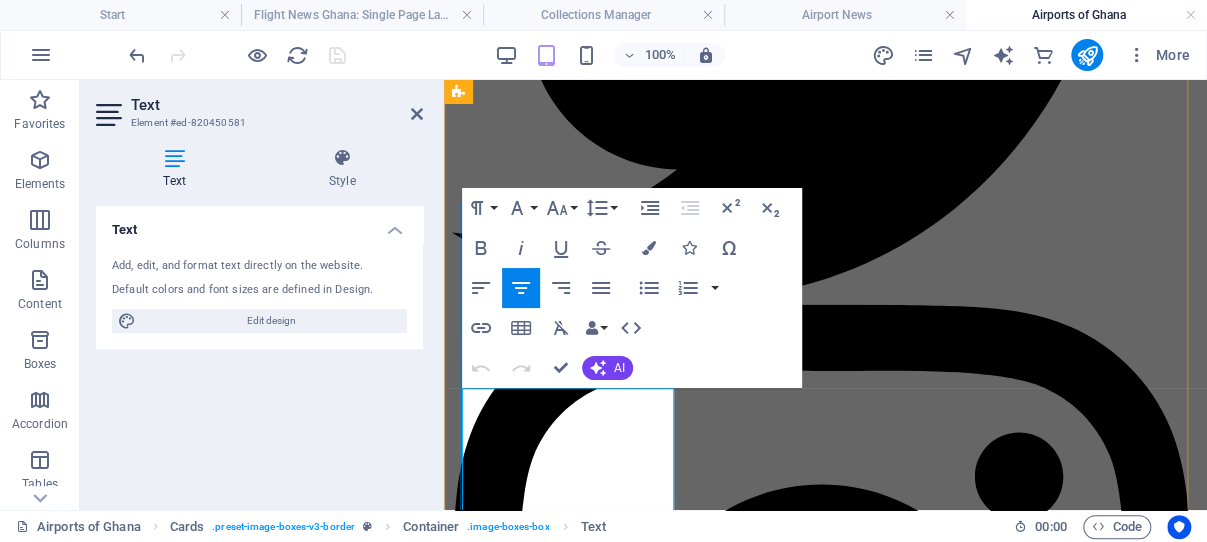 scroll, scrollTop: 2020, scrollLeft: 0, axis: vertical 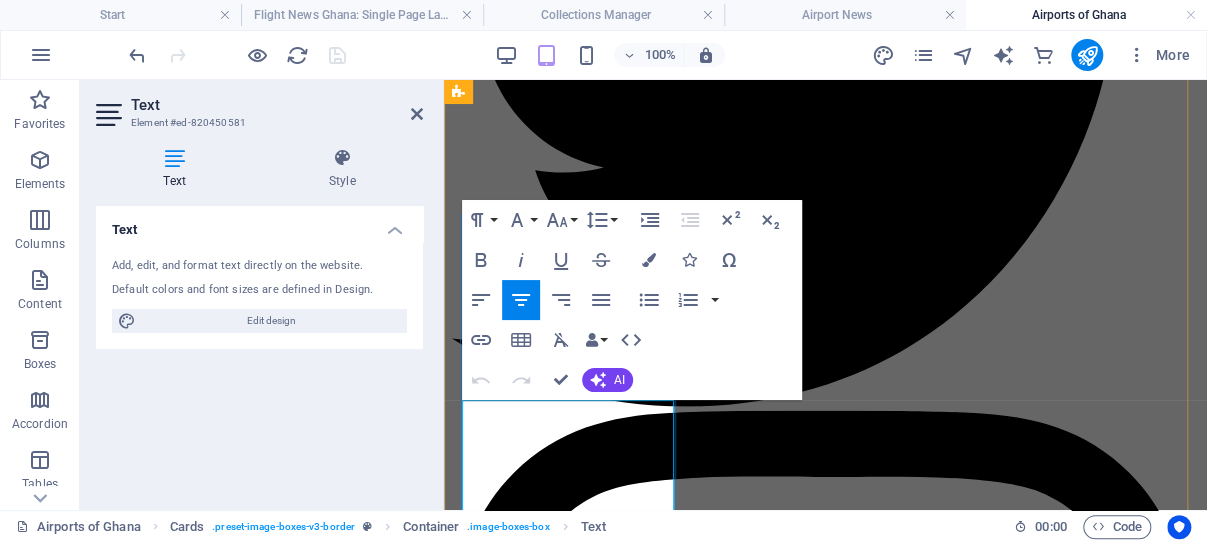 drag, startPoint x: 638, startPoint y: 424, endPoint x: 484, endPoint y: 411, distance: 154.54773 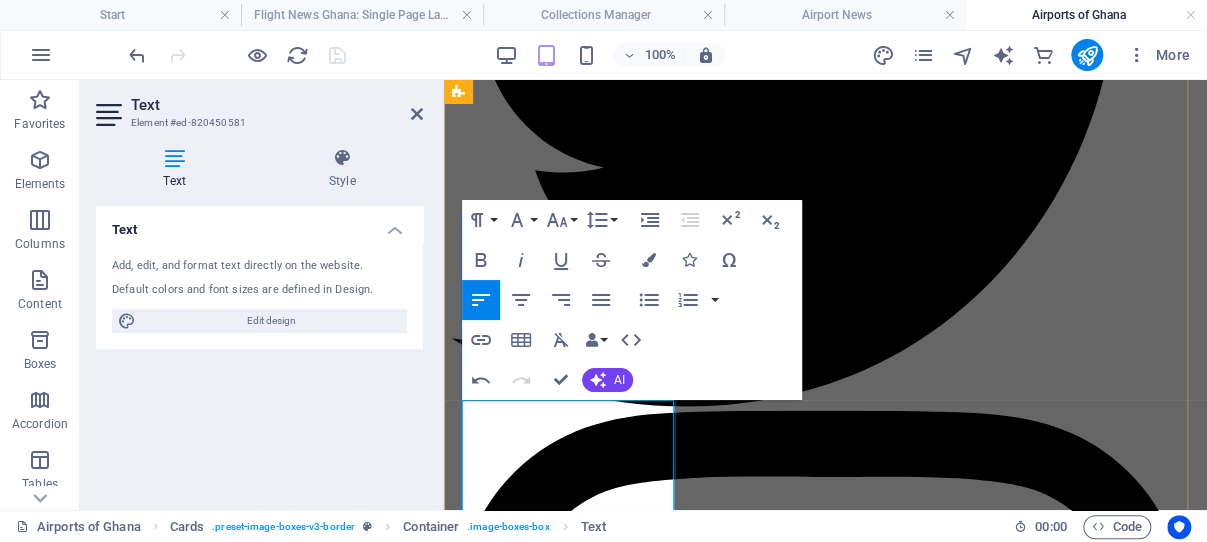 click on "Best airport, if you plan a visit to Mole National Park. Upper West region, Ghana" at bounding box center (825, 4952) 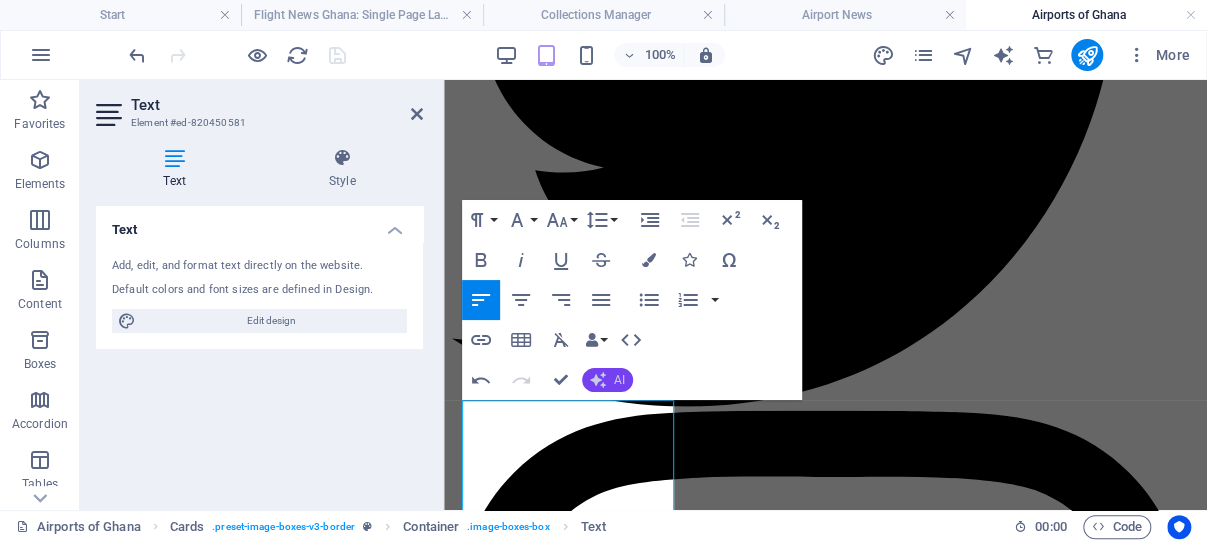 click on "AI" at bounding box center [619, 380] 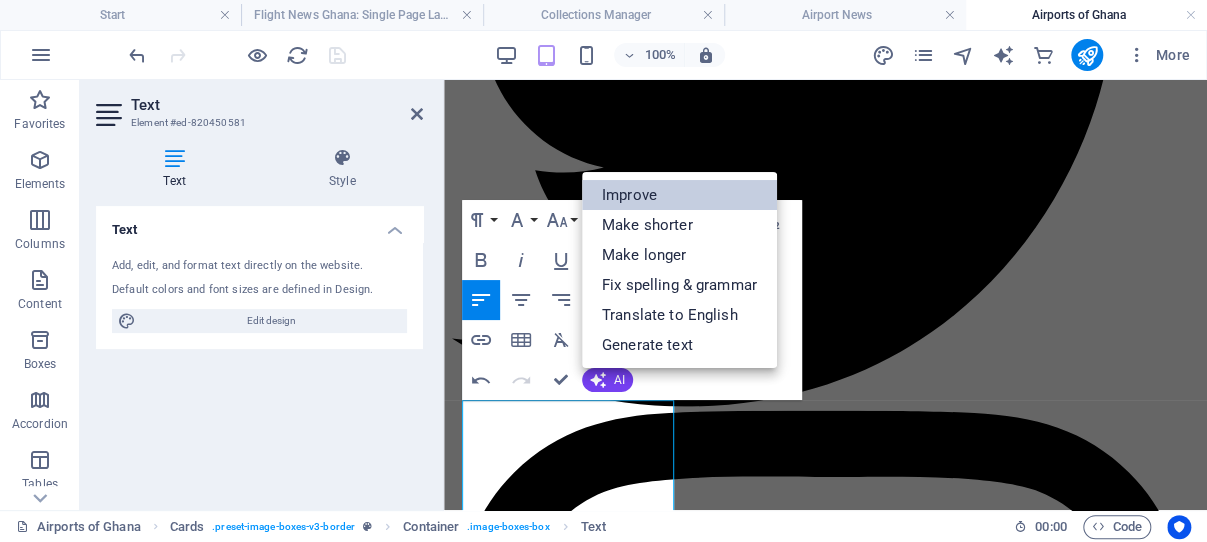click on "Improve" at bounding box center [679, 195] 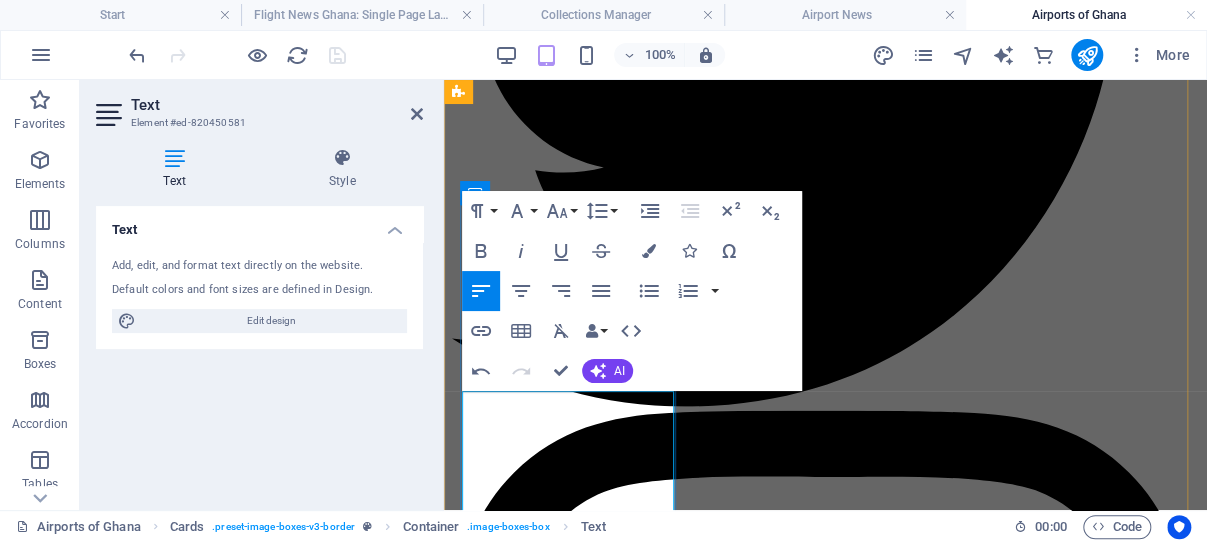 scroll, scrollTop: 2028, scrollLeft: 0, axis: vertical 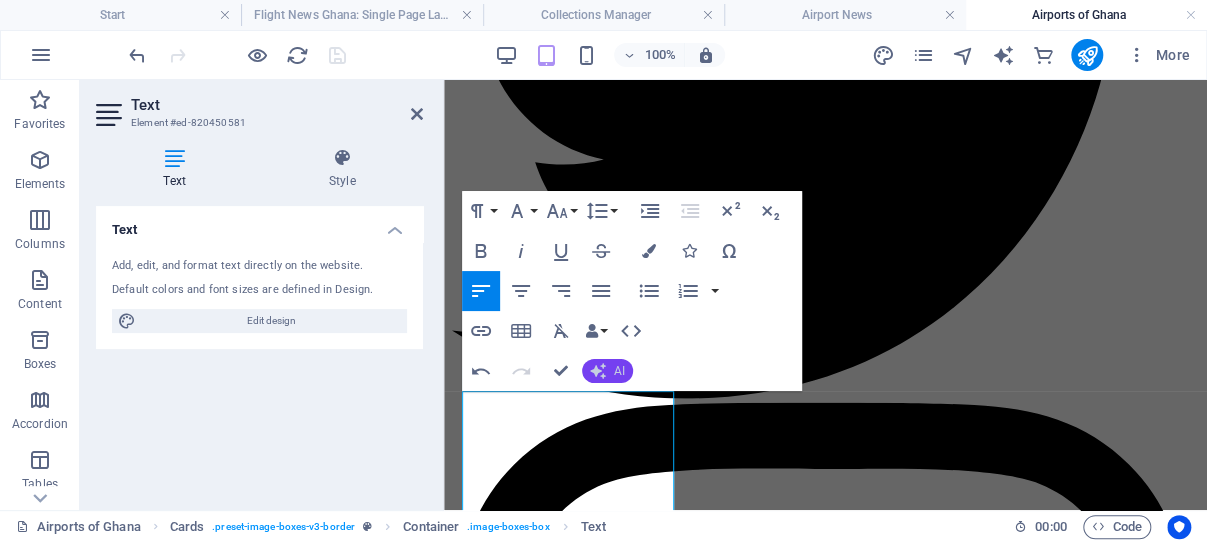 click on "AI" at bounding box center (619, 371) 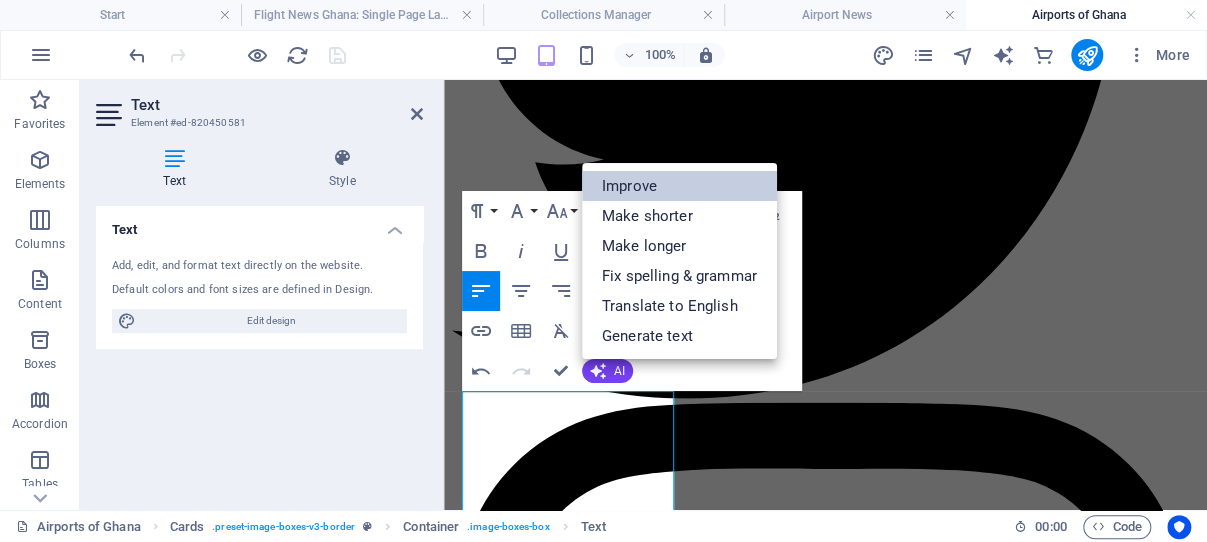 click on "Improve" at bounding box center (679, 186) 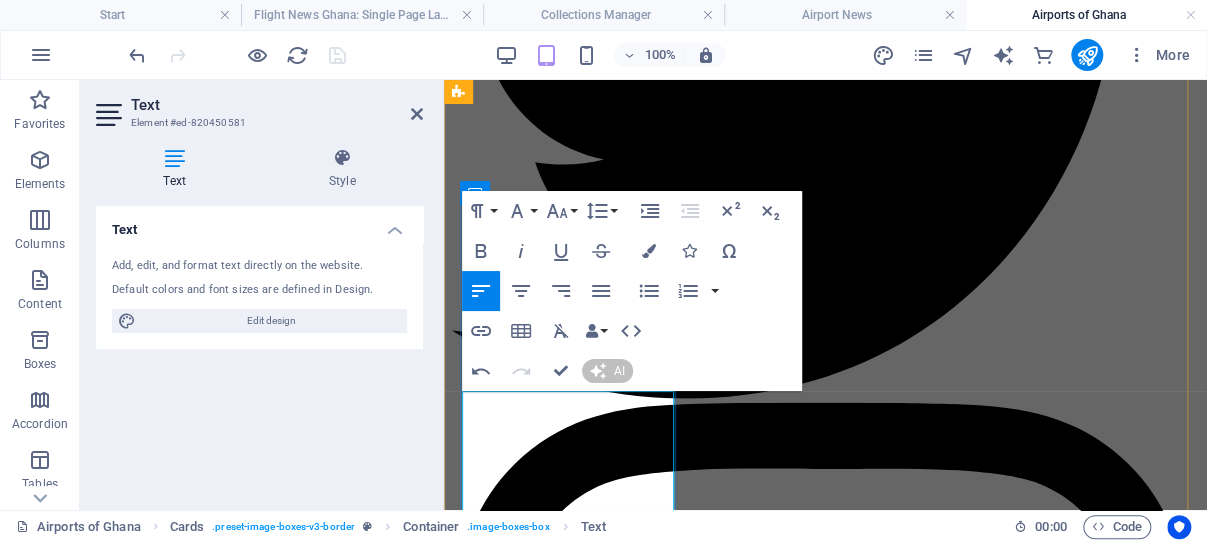 scroll, scrollTop: 2052, scrollLeft: 0, axis: vertical 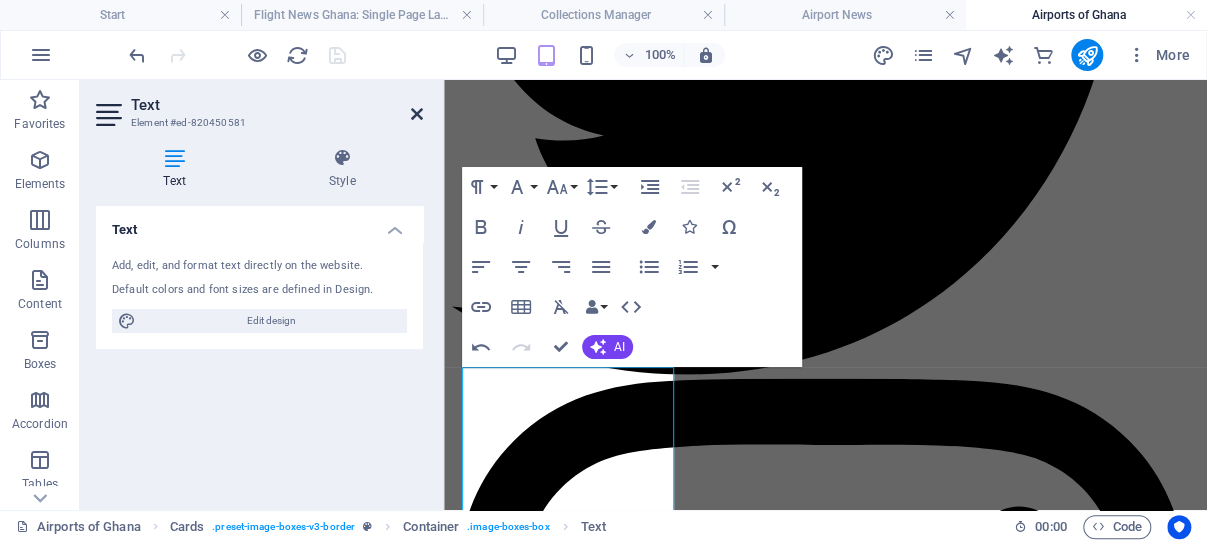 drag, startPoint x: 416, startPoint y: 112, endPoint x: 159, endPoint y: 41, distance: 266.62708 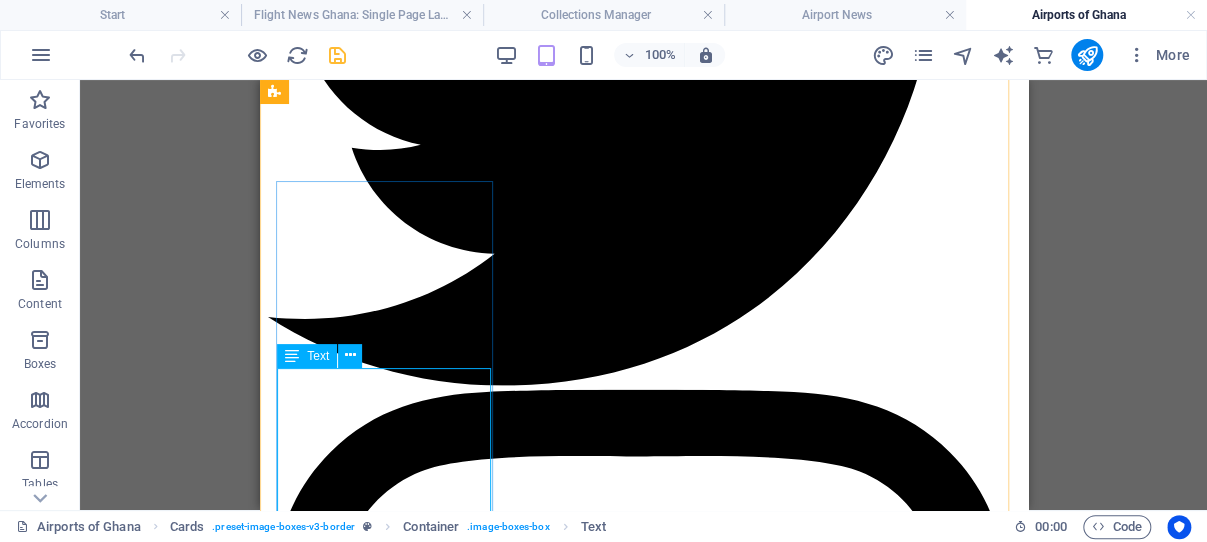 click on "The most convenient regional airport for accessing Mole National Park is situated in the Upper West Region of Ghana." at bounding box center (643, 4962) 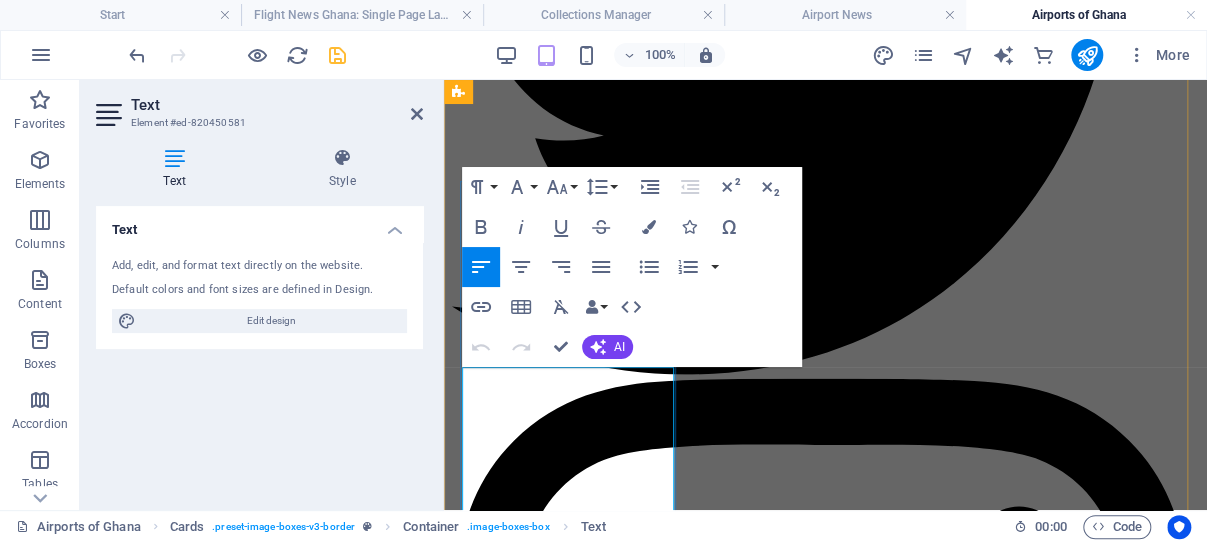 drag, startPoint x: 546, startPoint y: 497, endPoint x: 473, endPoint y: 371, distance: 145.61937 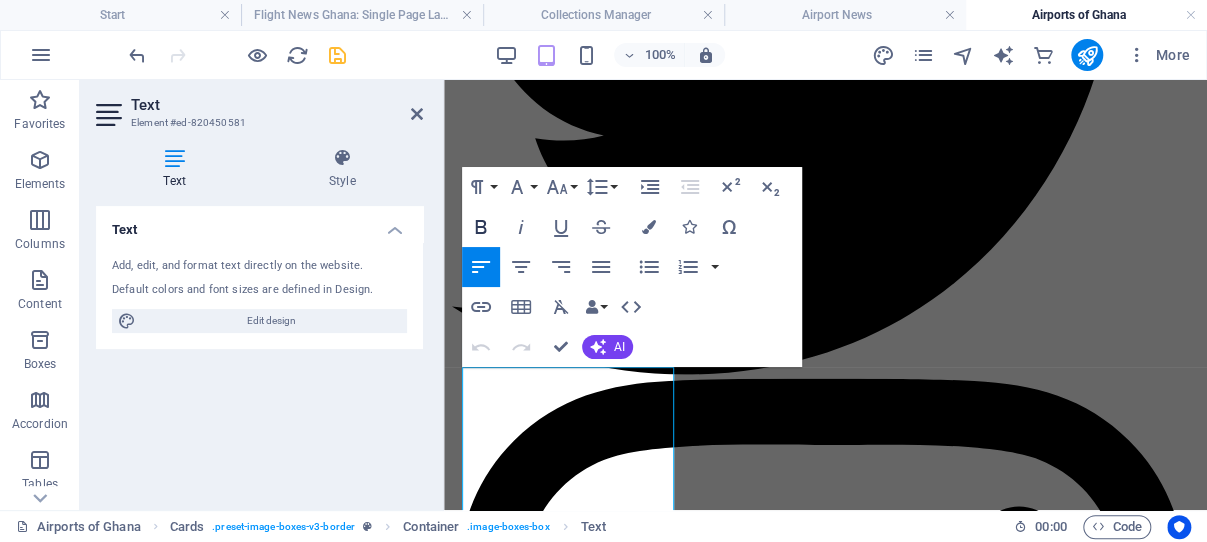 click 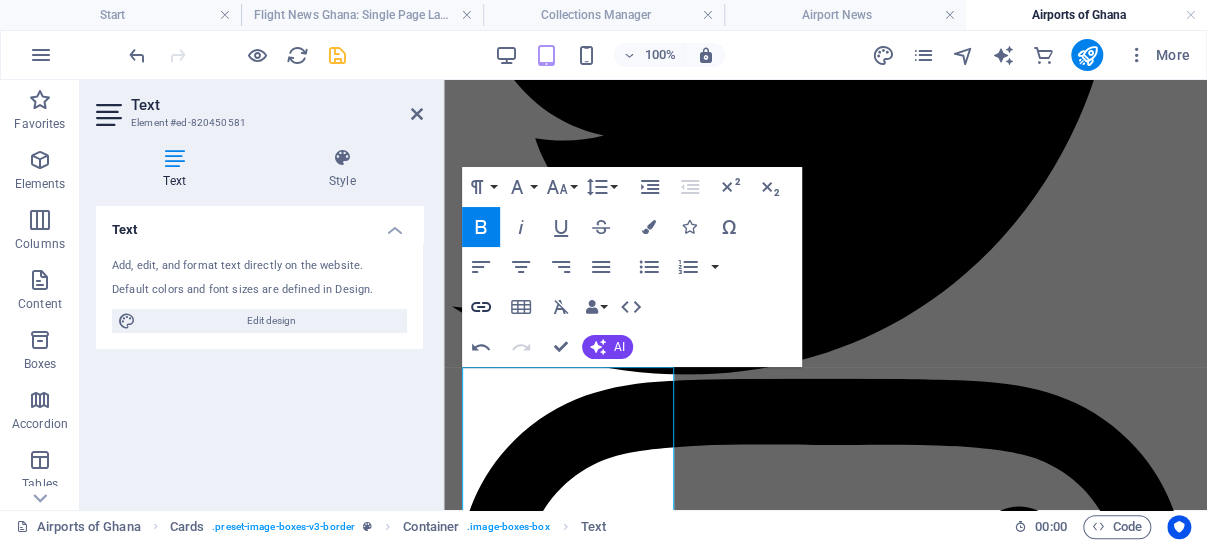 click 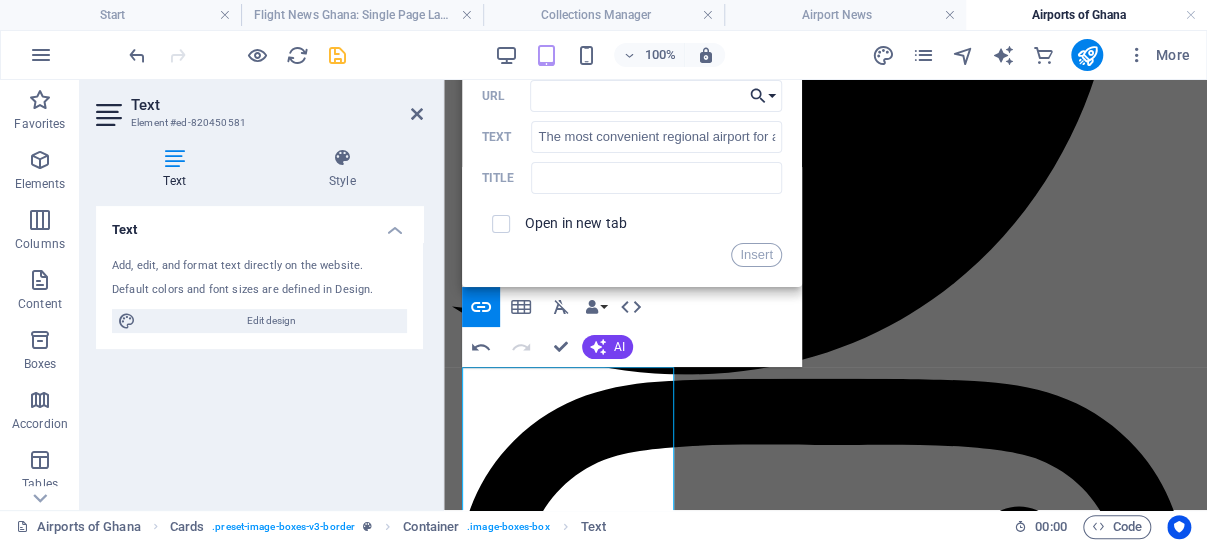 click on "Choose Link" at bounding box center [763, 96] 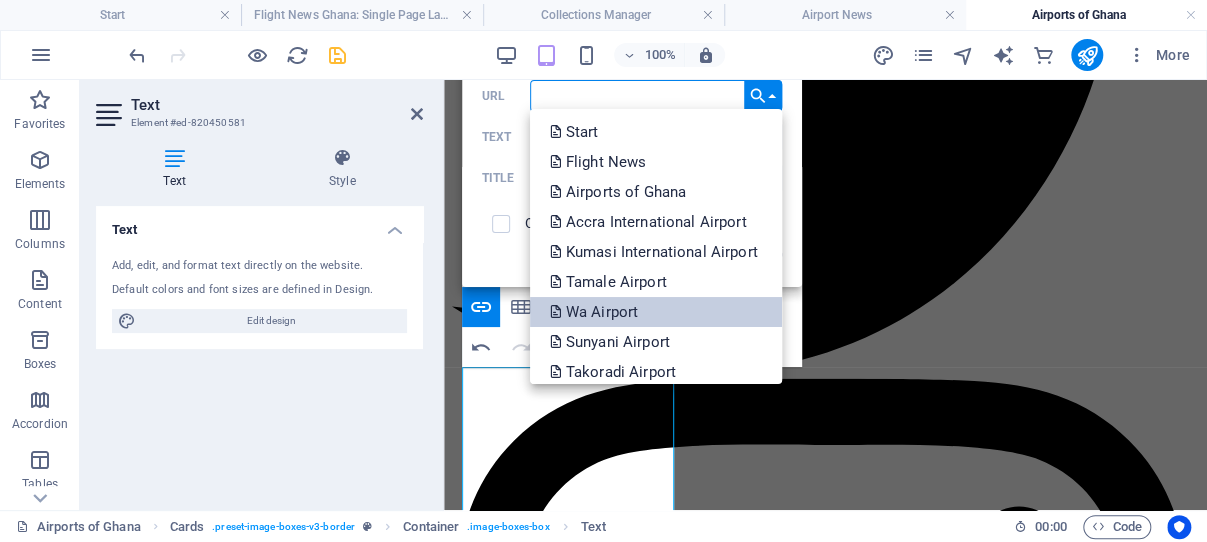 click on "Wa Airport" at bounding box center [656, 312] 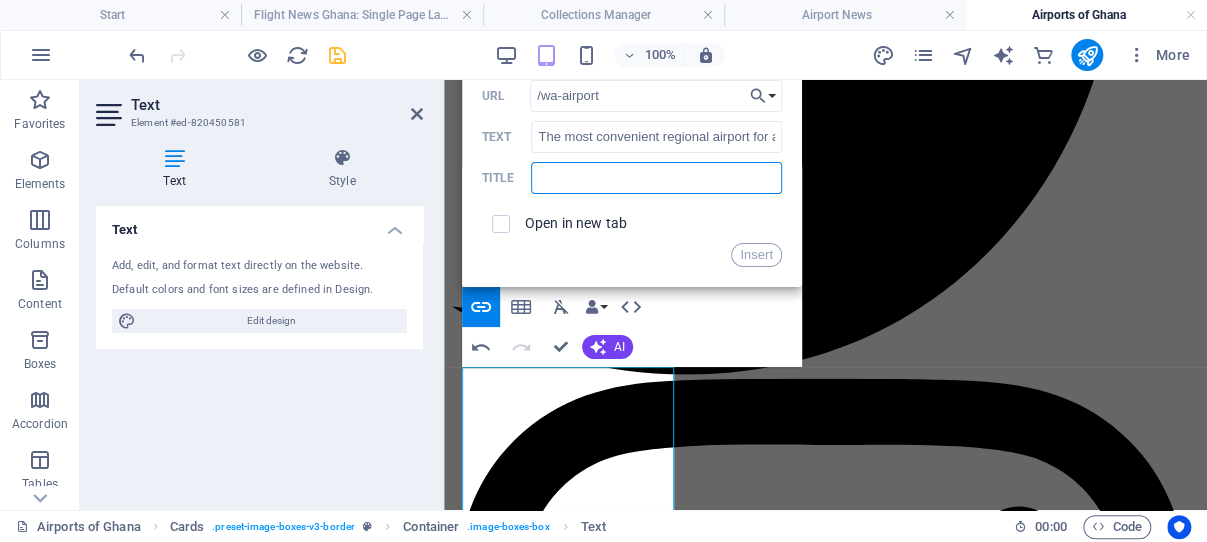 click at bounding box center (656, 178) 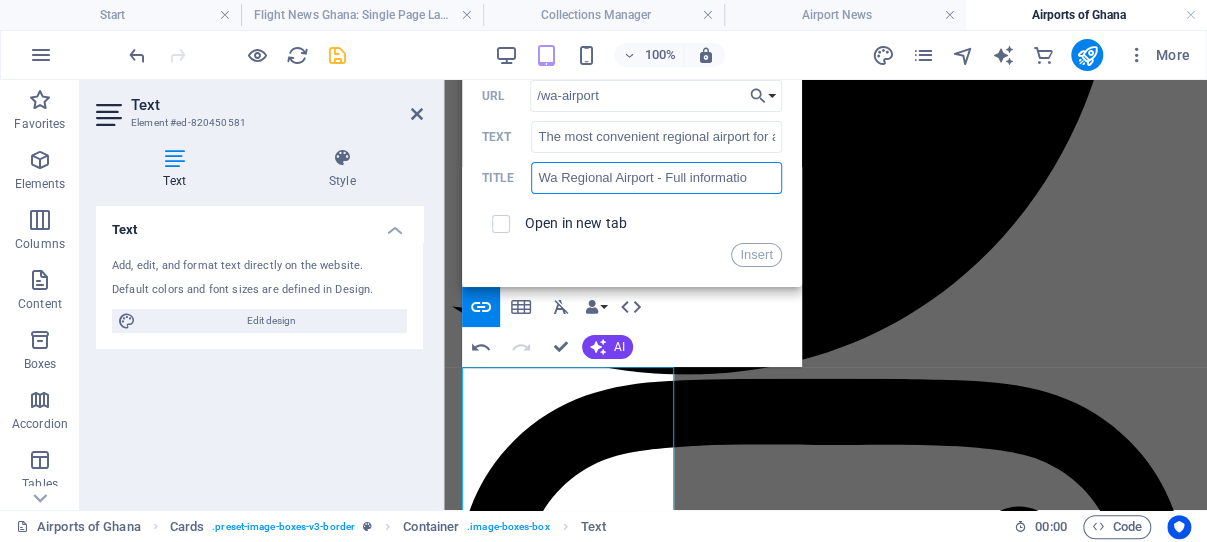 type on "Wa Regional Airport - Full information" 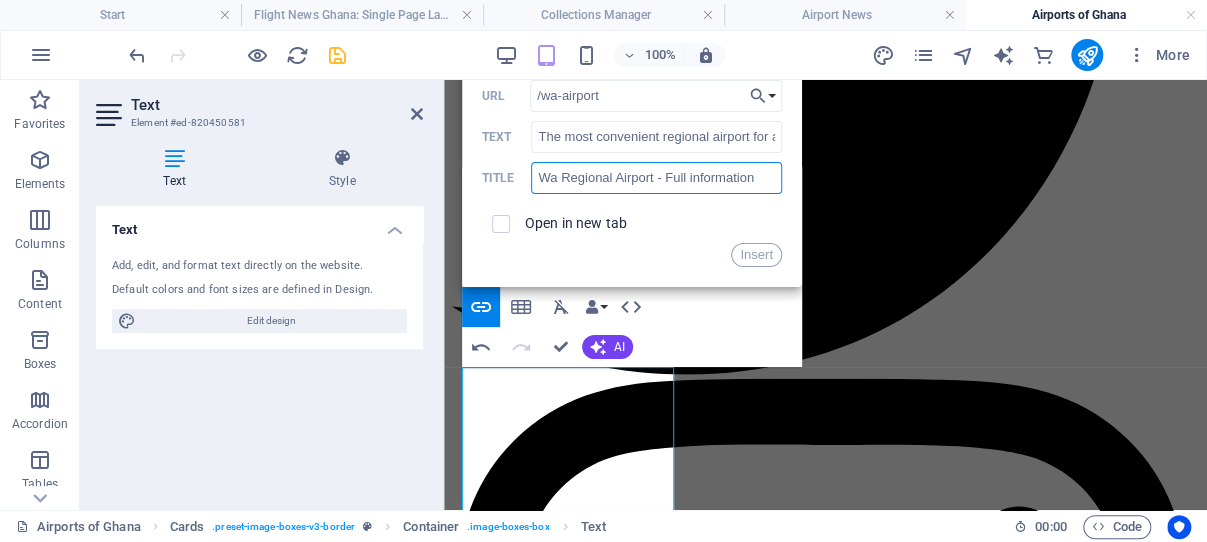 drag, startPoint x: 556, startPoint y: 177, endPoint x: 759, endPoint y: 182, distance: 203.06157 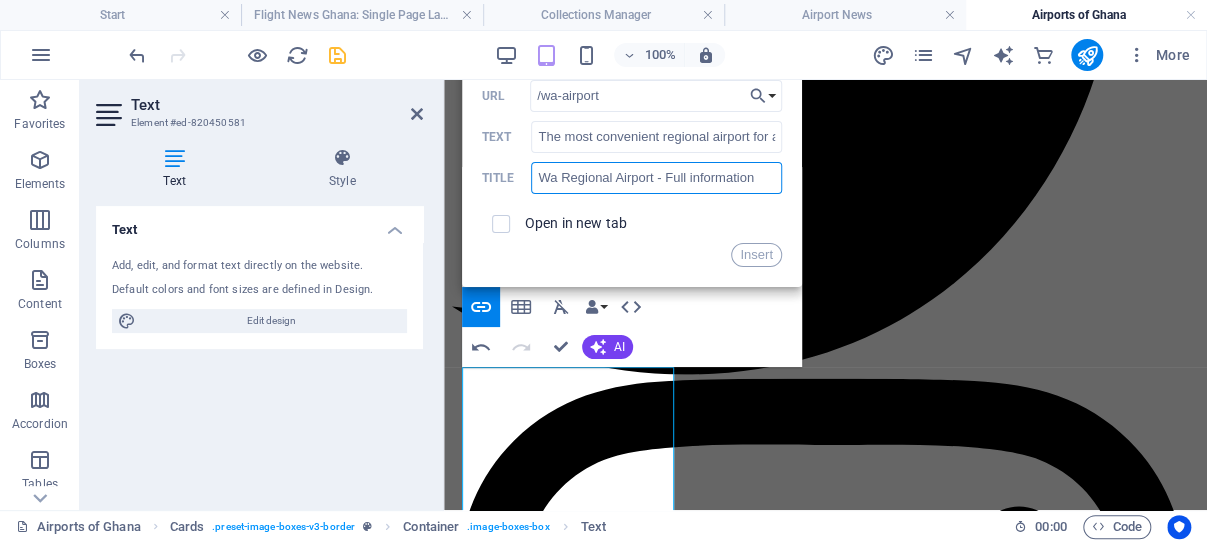 click on "Wa Regional Airport - Full information" at bounding box center (656, 178) 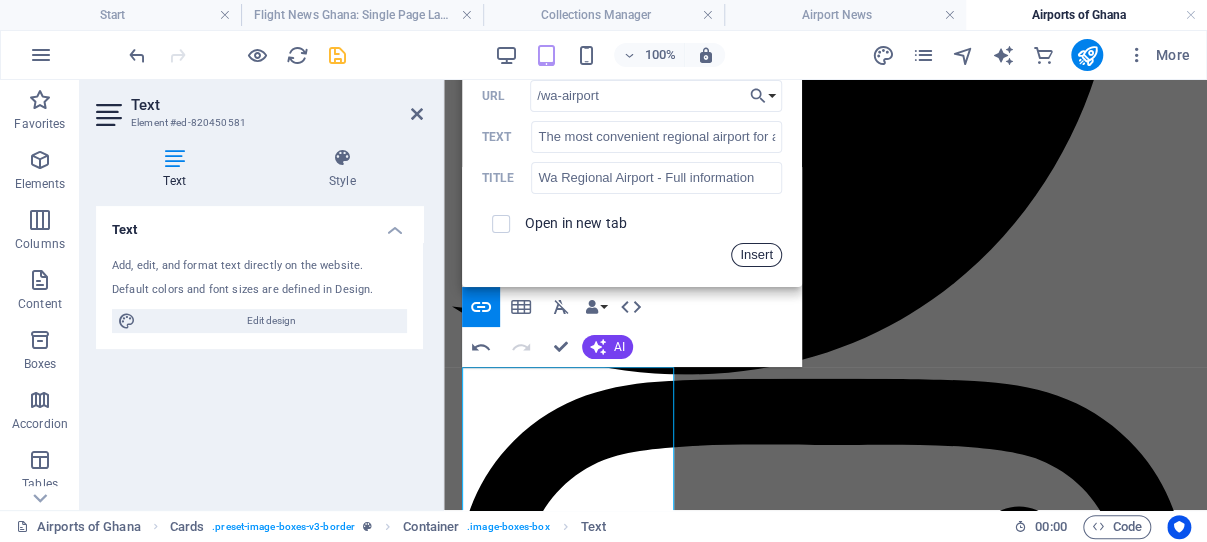 click on "Insert" at bounding box center (756, 255) 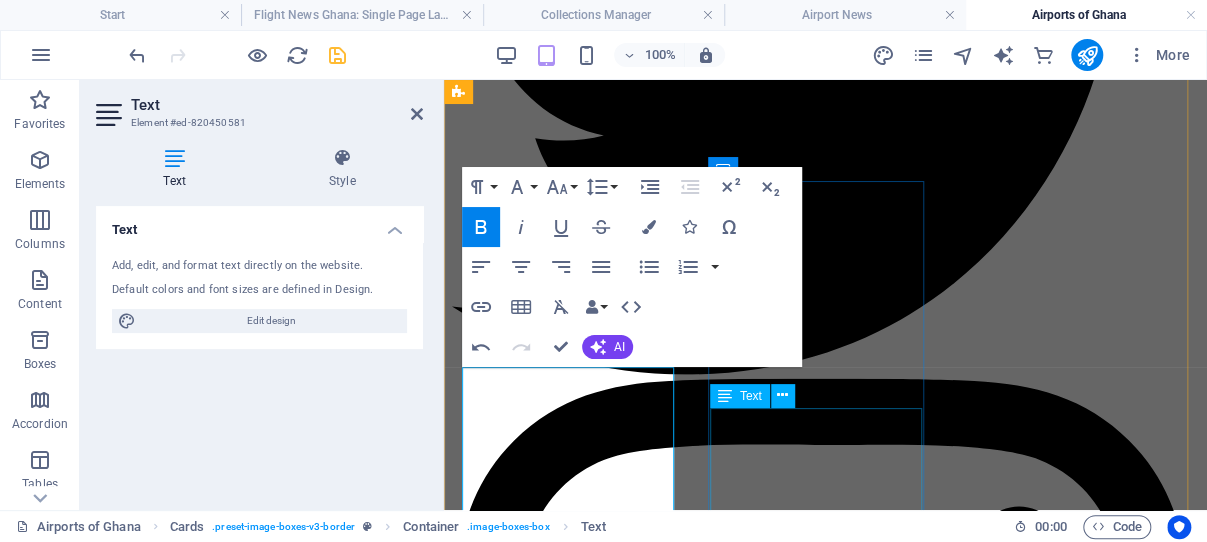 click on "Text" at bounding box center (740, 396) 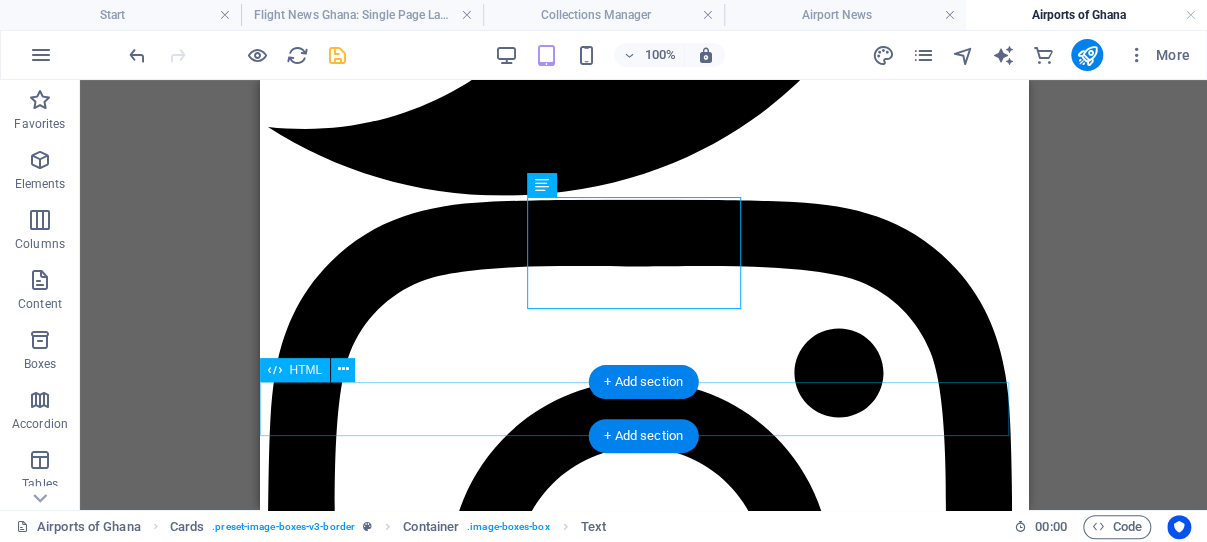 scroll, scrollTop: 2267, scrollLeft: 0, axis: vertical 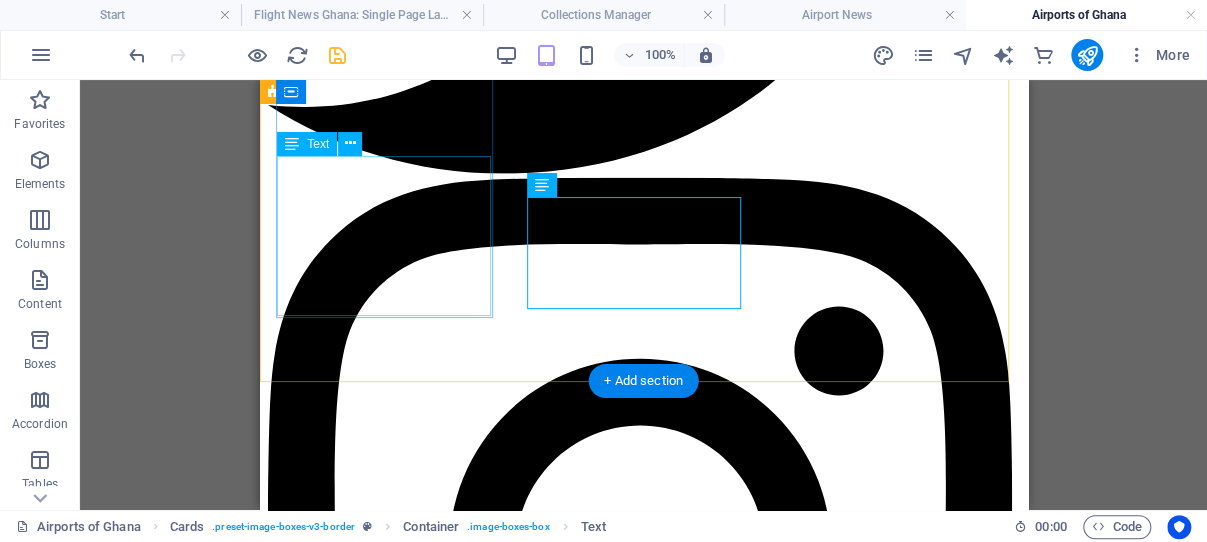 click on "The most convenient regional airport for accessing Mole National Park is situated in the Upper West Region of Ghana." at bounding box center [643, 4750] 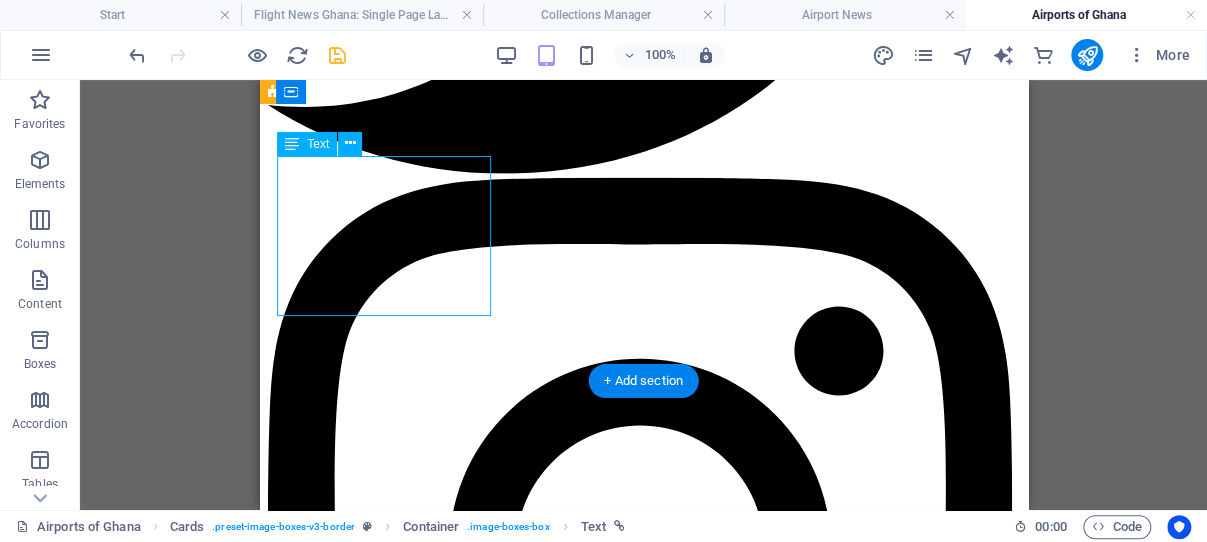 click on "The most convenient regional airport for accessing Mole National Park is situated in the Upper West Region of Ghana." at bounding box center (643, 4750) 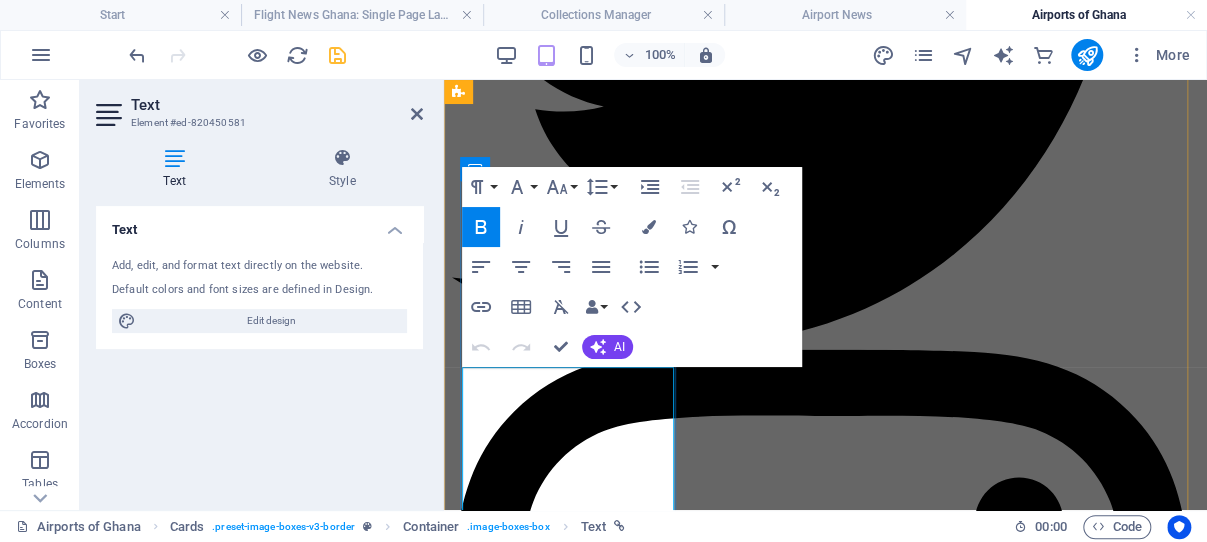 scroll, scrollTop: 2158, scrollLeft: 0, axis: vertical 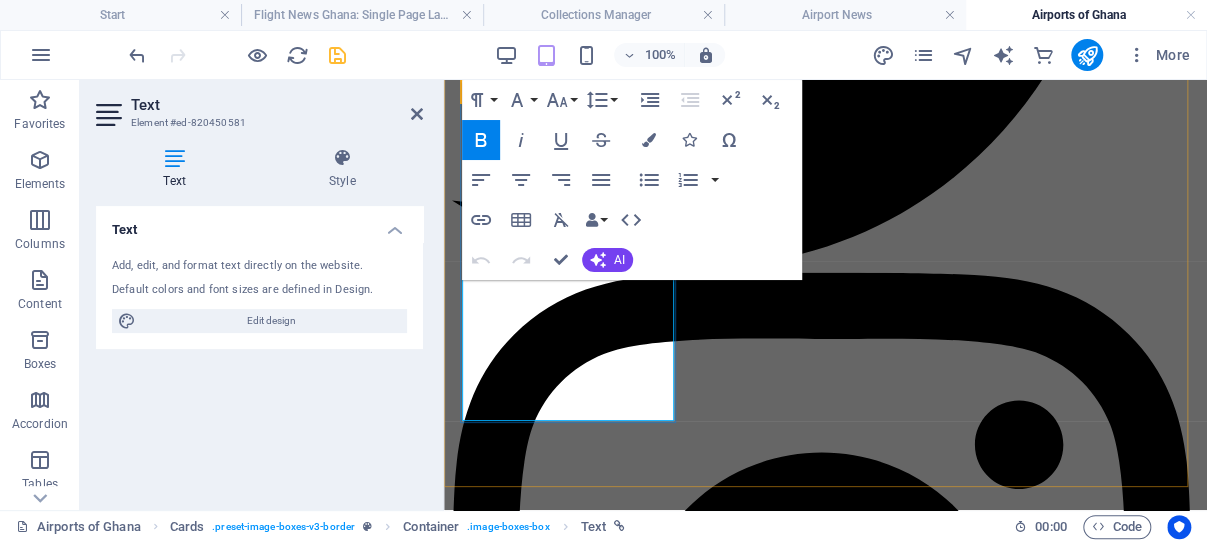 click on "The most convenient regional airport for accessing Mole National Park is situated in the Upper West Region of Ghana." at bounding box center (820, 4822) 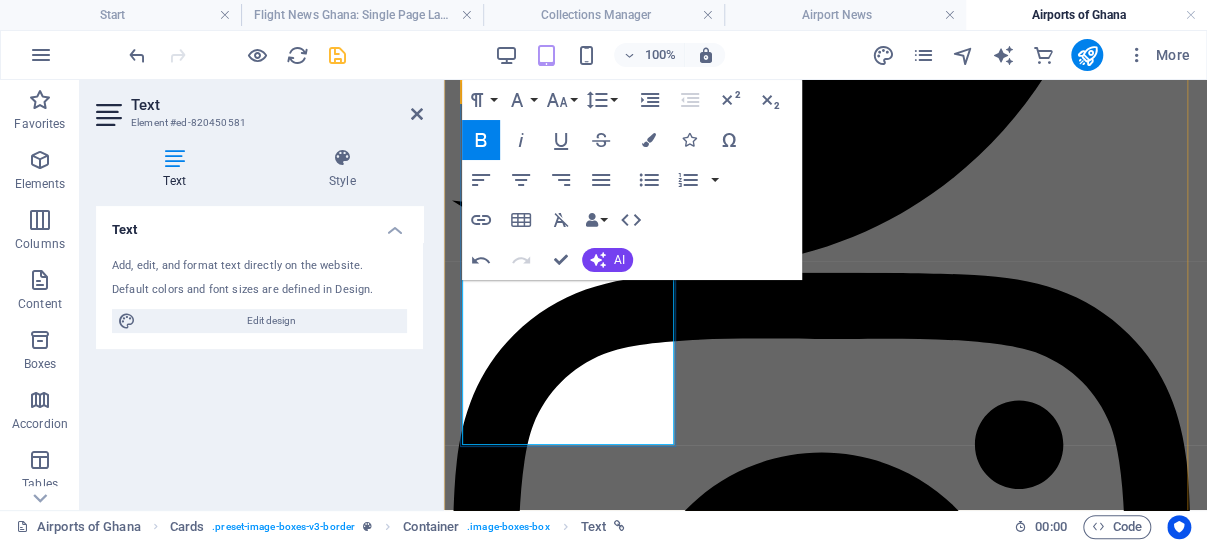 drag, startPoint x: 579, startPoint y: 420, endPoint x: 638, endPoint y: 420, distance: 59 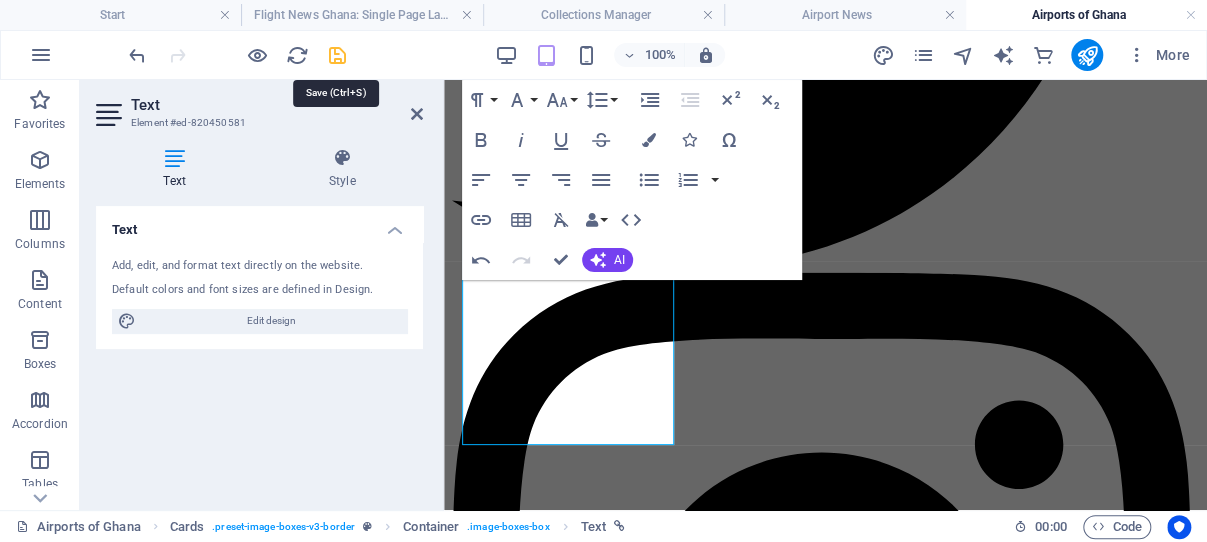 drag, startPoint x: 337, startPoint y: 48, endPoint x: 134, endPoint y: 190, distance: 247.73575 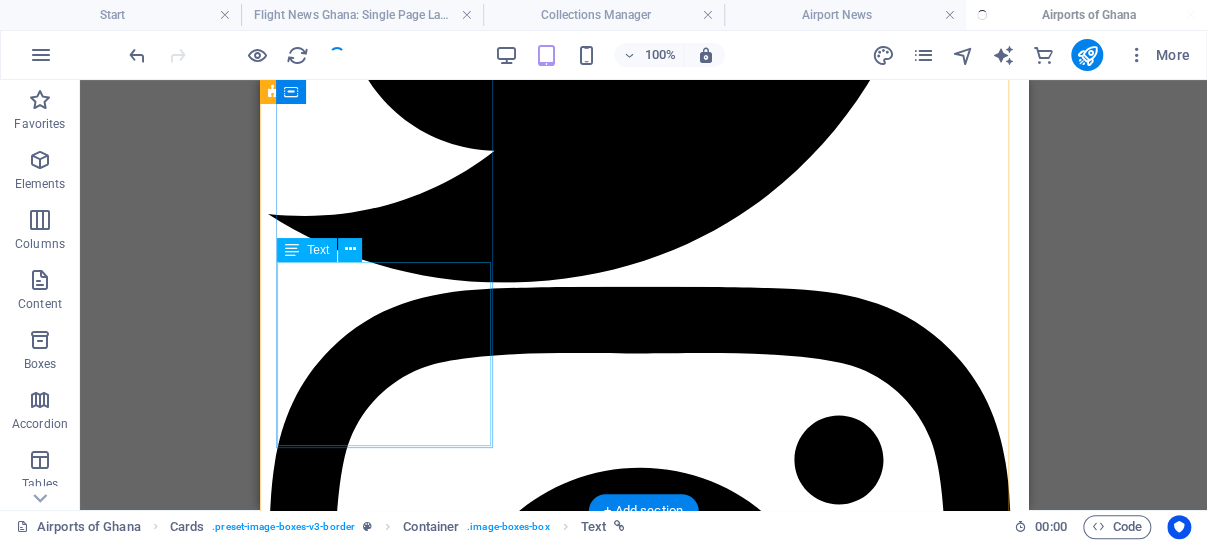 scroll, scrollTop: 2161, scrollLeft: 0, axis: vertical 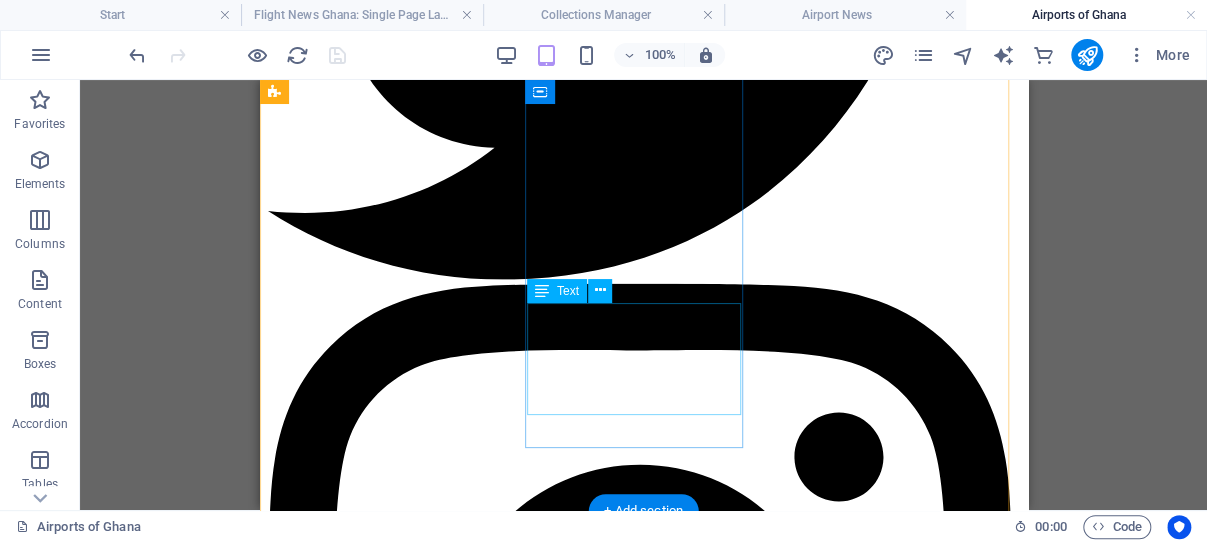 click on "Upper East Region of Ghana (planned airport) Completion aimed for 3st Dec 2028" at bounding box center (643, 5398) 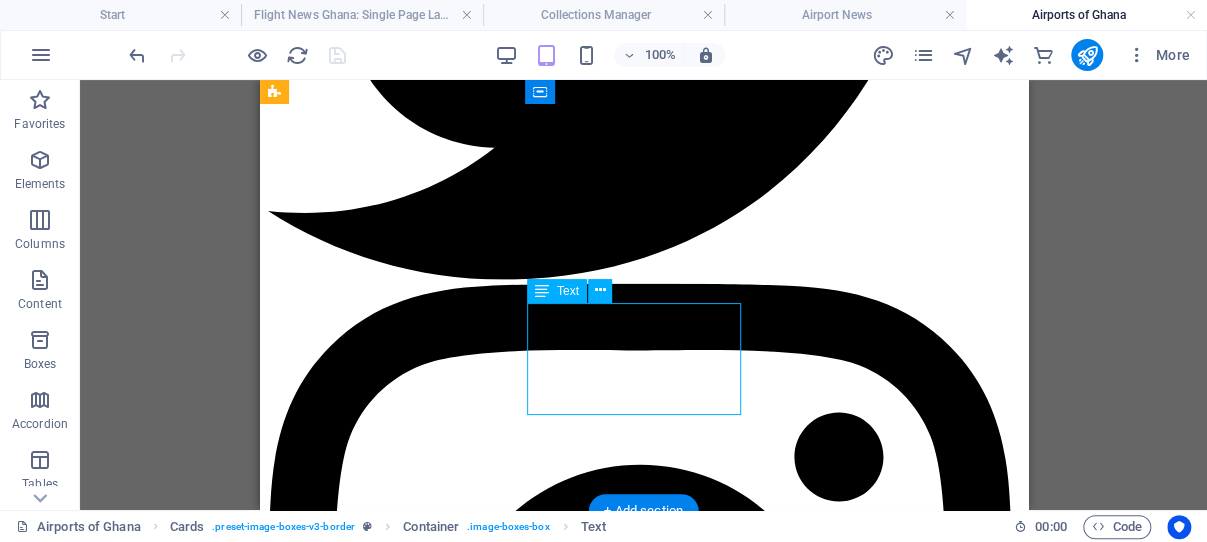 click on "Upper East Region of Ghana (planned airport) Completion aimed for 3st Dec 2028" at bounding box center [643, 5398] 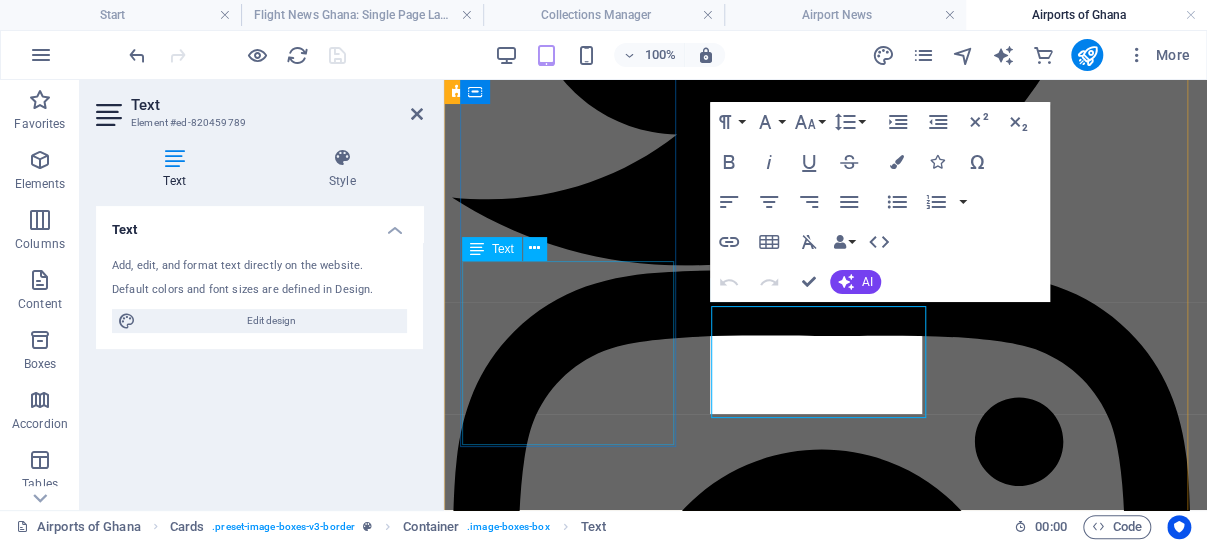 scroll, scrollTop: 2158, scrollLeft: 0, axis: vertical 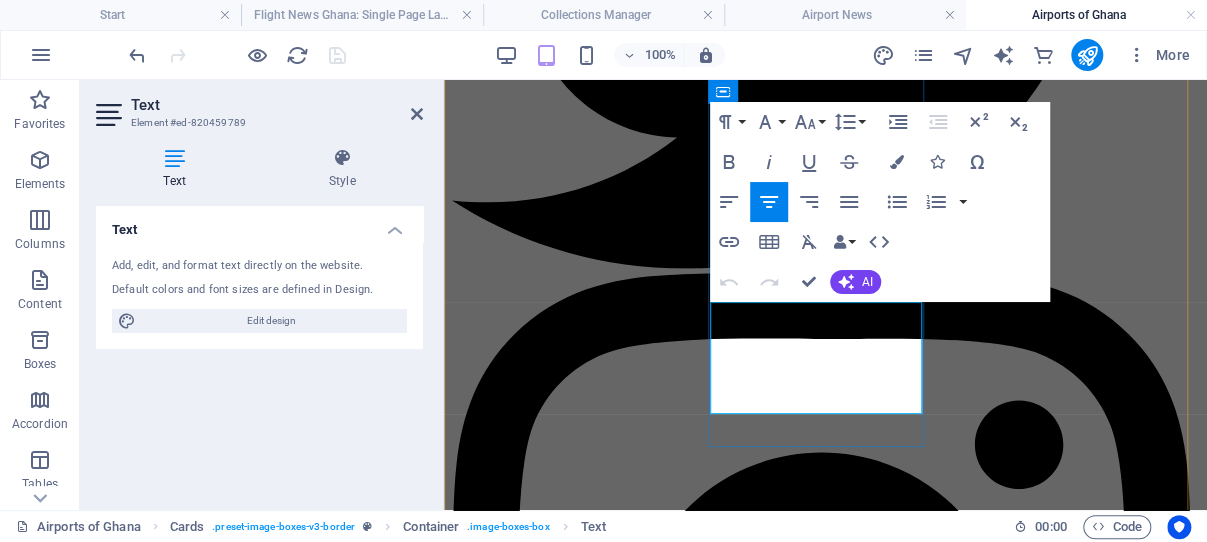 click on "Upper East Region of Ghana (planned airport) Completion aimed for 3st Dec 2028" at bounding box center [825, 5362] 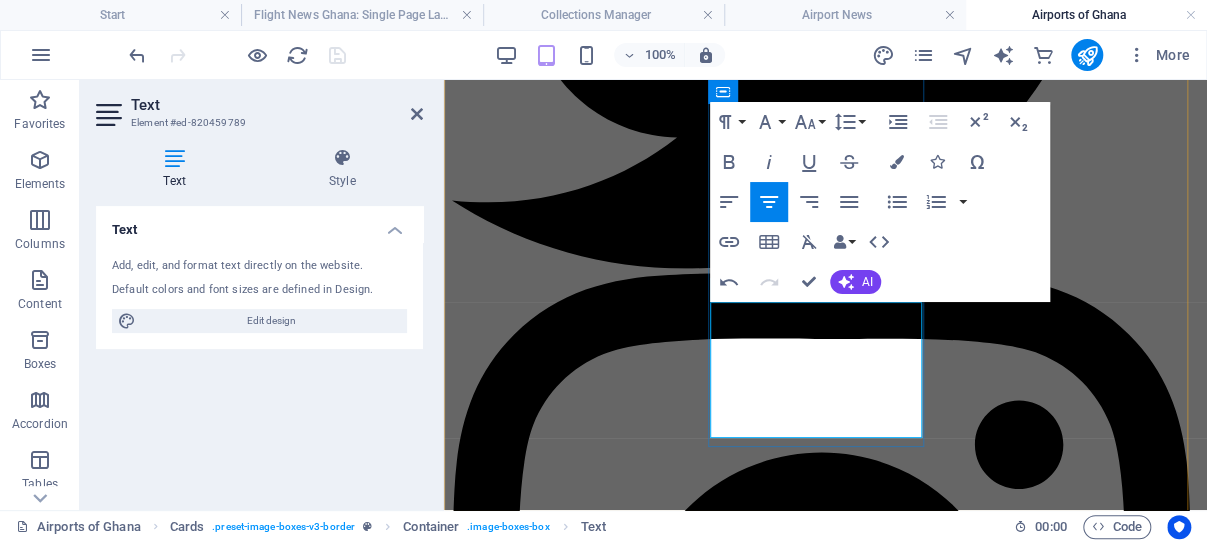 drag, startPoint x: 856, startPoint y: 405, endPoint x: 733, endPoint y: 310, distance: 155.41557 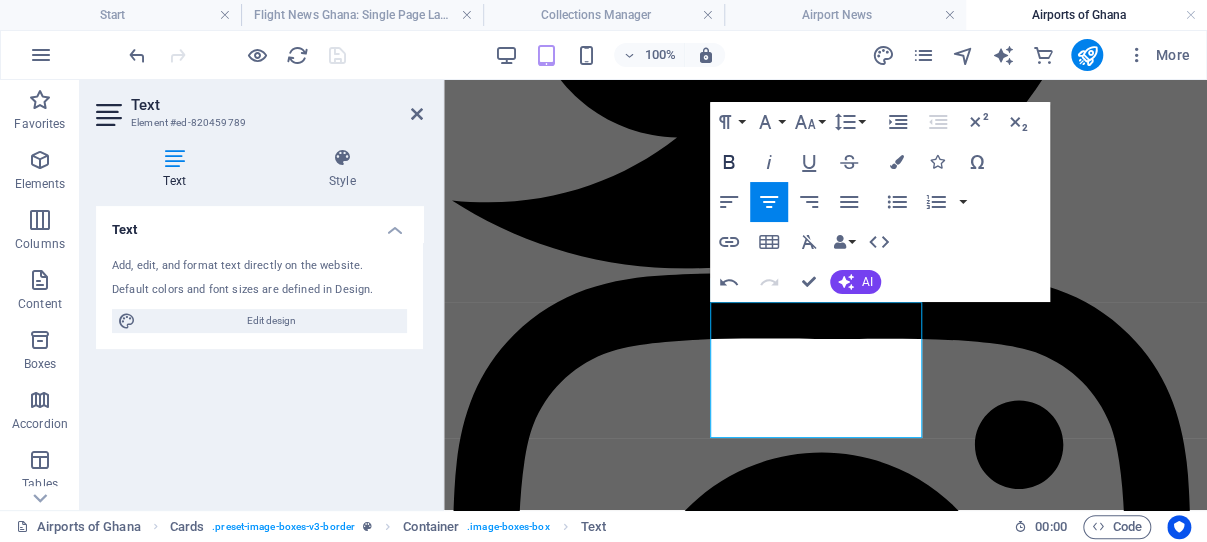 click 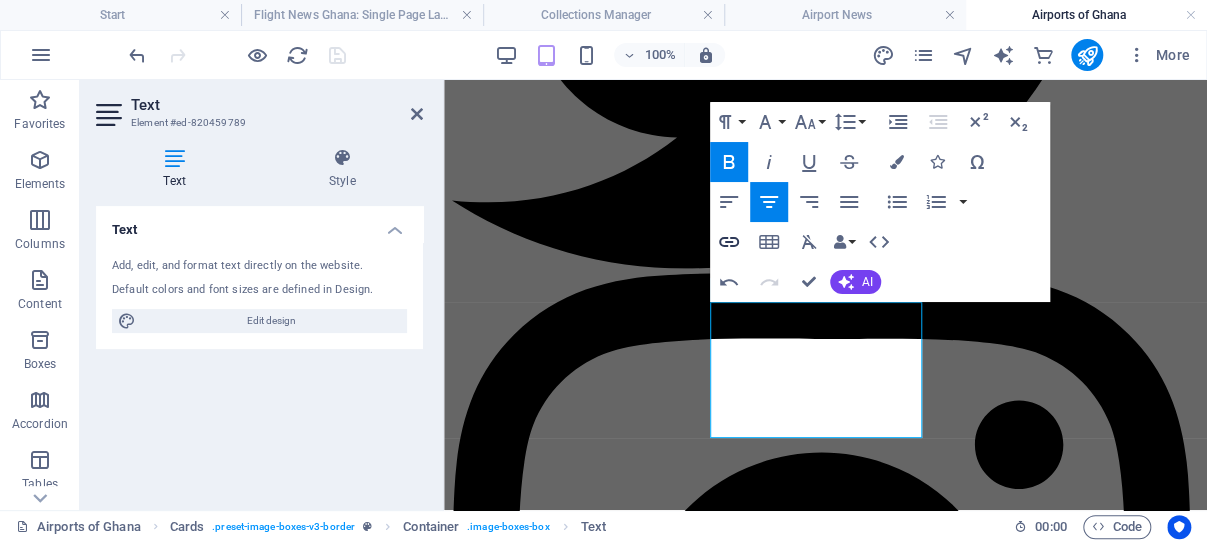 click 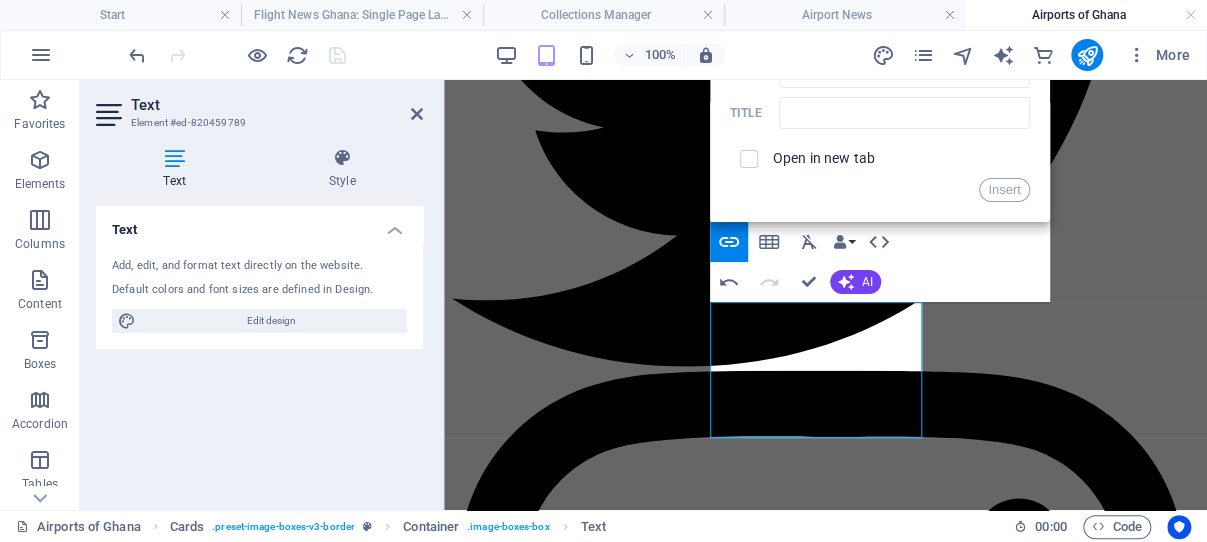 scroll, scrollTop: 2052, scrollLeft: 0, axis: vertical 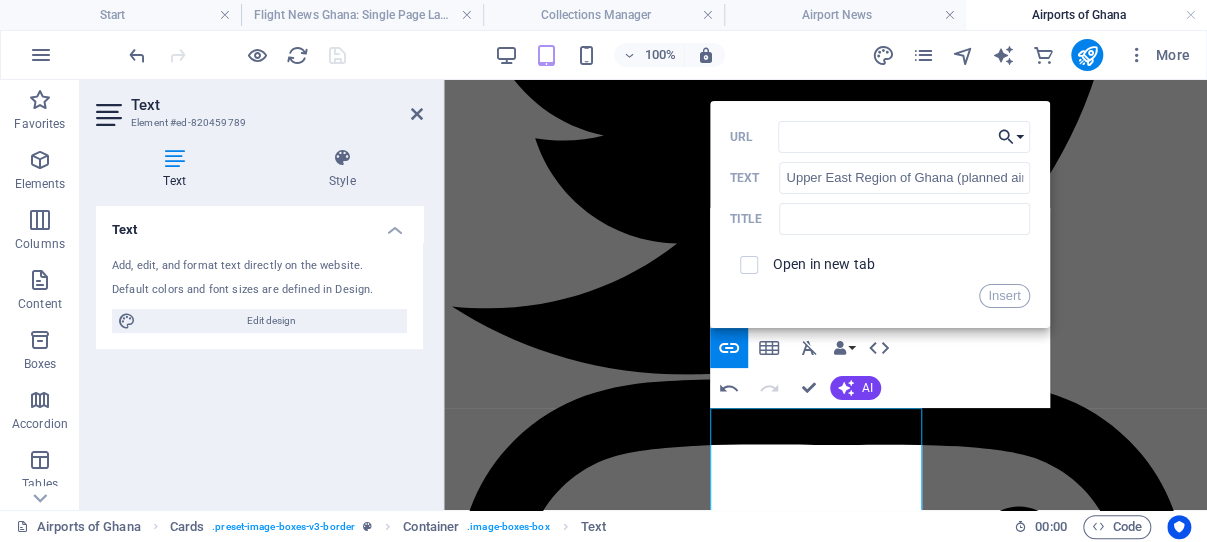 click on "Choose Link" at bounding box center [1011, 137] 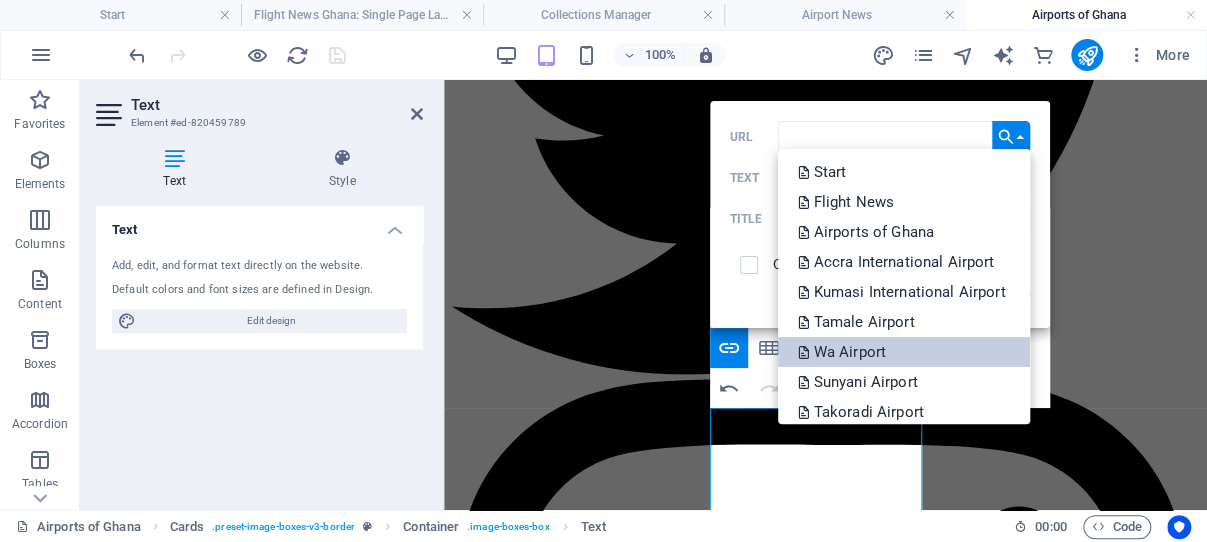scroll, scrollTop: 95, scrollLeft: 0, axis: vertical 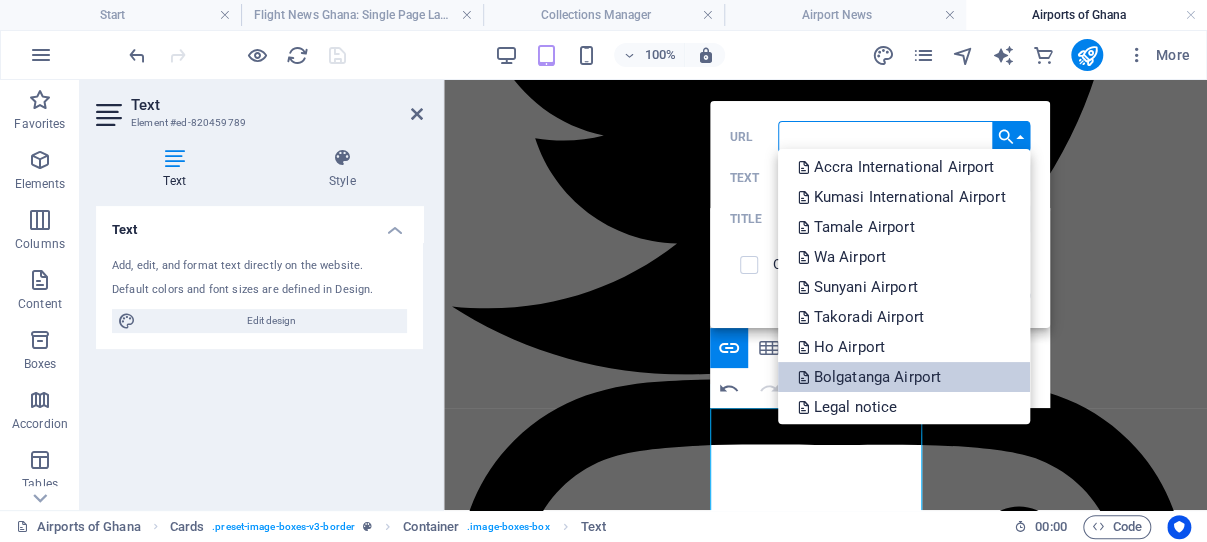 click on "Bolgatanga Airport" at bounding box center (872, 377) 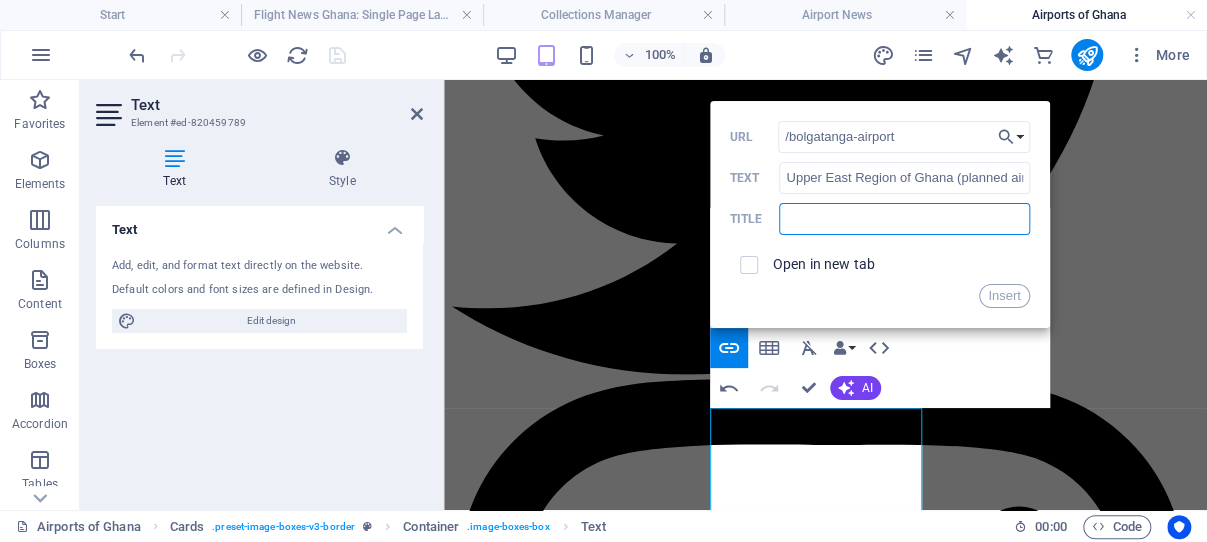click at bounding box center (904, 219) 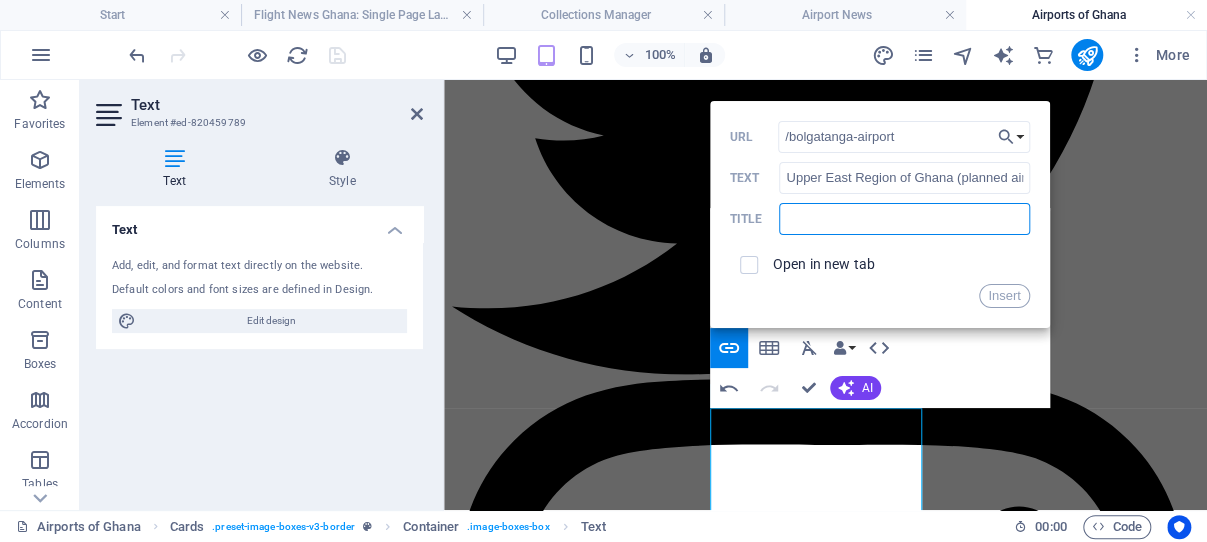 click at bounding box center [904, 219] 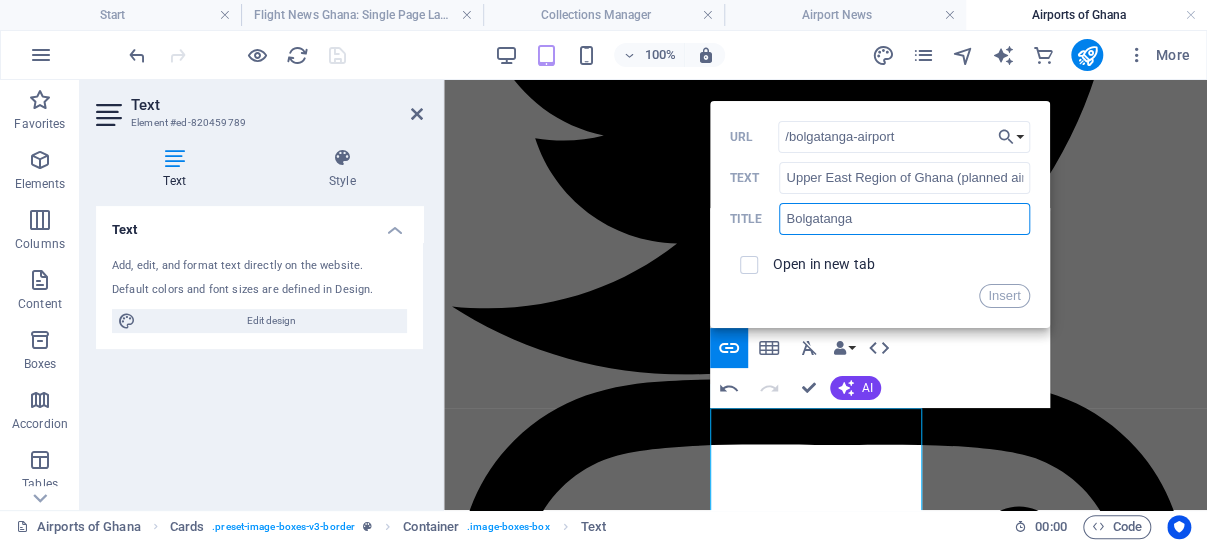 paste on "Regional Airport - Full information" 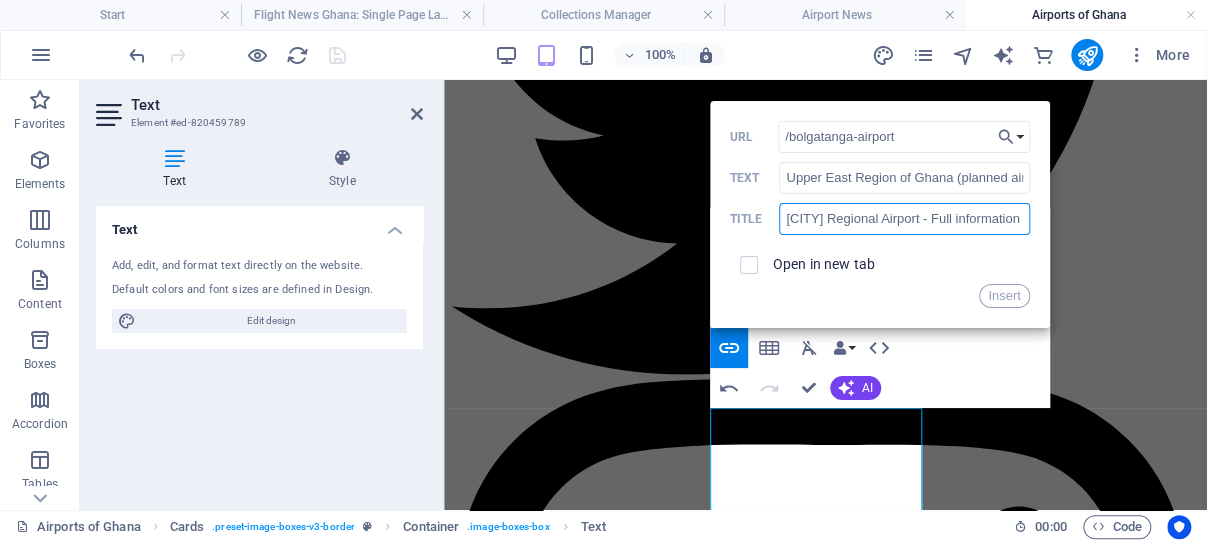 scroll, scrollTop: 0, scrollLeft: 23, axis: horizontal 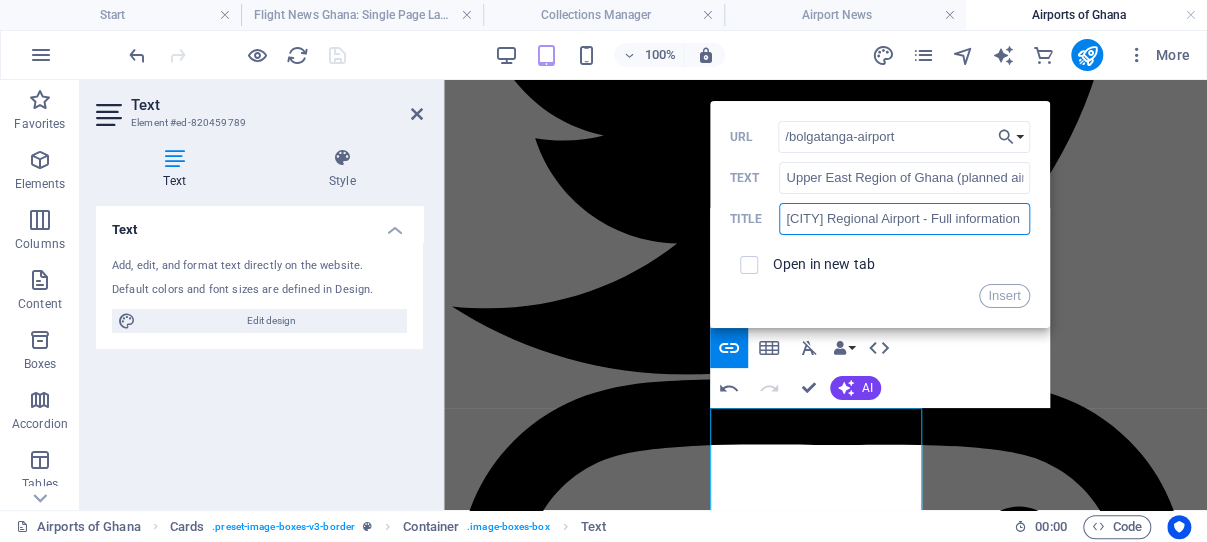 type on "[CITY] Regional Airport - Full information" 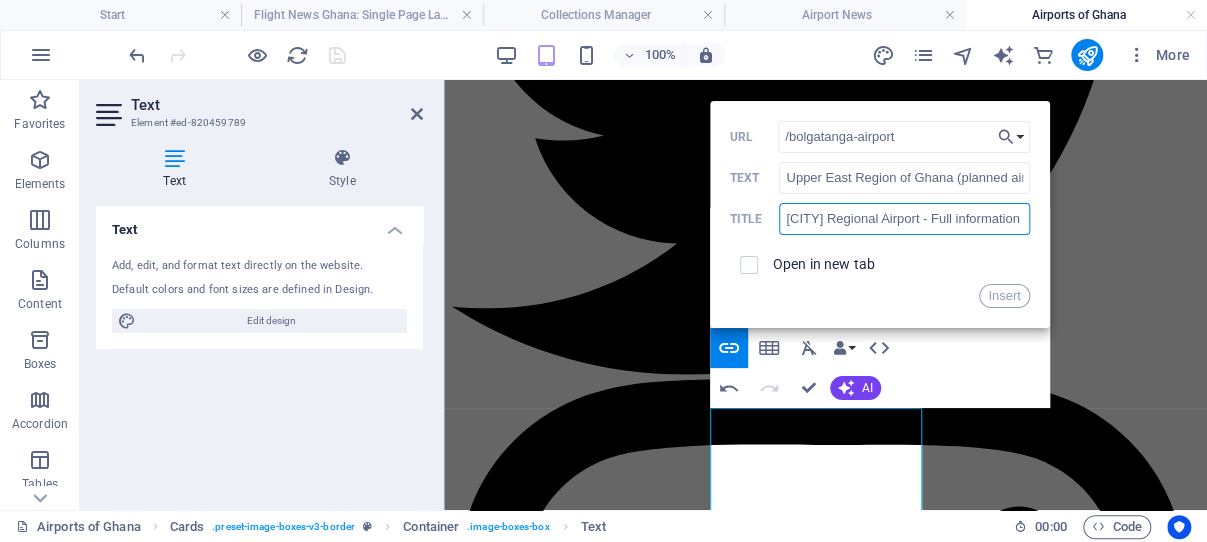 scroll, scrollTop: 0, scrollLeft: 19, axis: horizontal 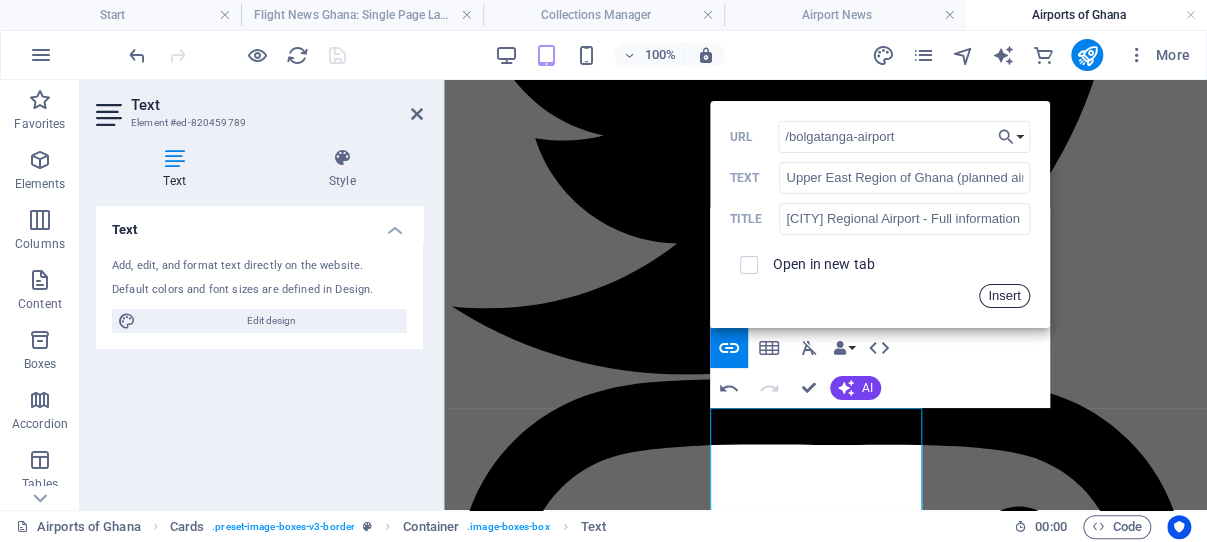 click on "Insert" at bounding box center (1004, 296) 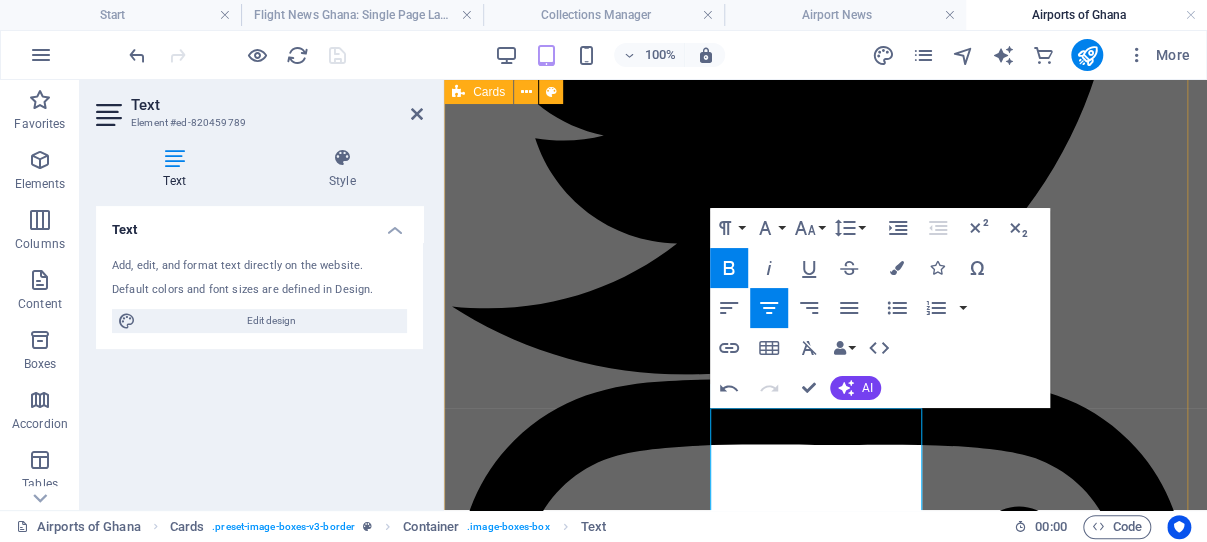 click on "[CITY] Airport Lorem ipsum dolor sit amet, consectetuer adipiscing elit. Aenean commodo ligula eget dolor. Lorem ipsum dolor sit amet. [CITY] Airport Lorem ipsum dolor sit amet, consectetuer adipiscing elit. Aenean commodo ligula eget dolor. Lorem ipsum dolor sit amet. [CITY] Airport Lorem ipsum dolor sit amet, consectetuer adipiscing elit. Aenean commodo ligula eget dolor. Lorem ipsum dolor sit amet. Wa Airport The most convenient regional airport for accessing Mole National Park is situated in the [STATE] West Region of Ghana - READ MORE - Bolgatanga Airport [STATE] East Region of Ghana (planned airport) Completion aimed for 3st Dec 2028 - READ MORE -" at bounding box center (825, 4091) 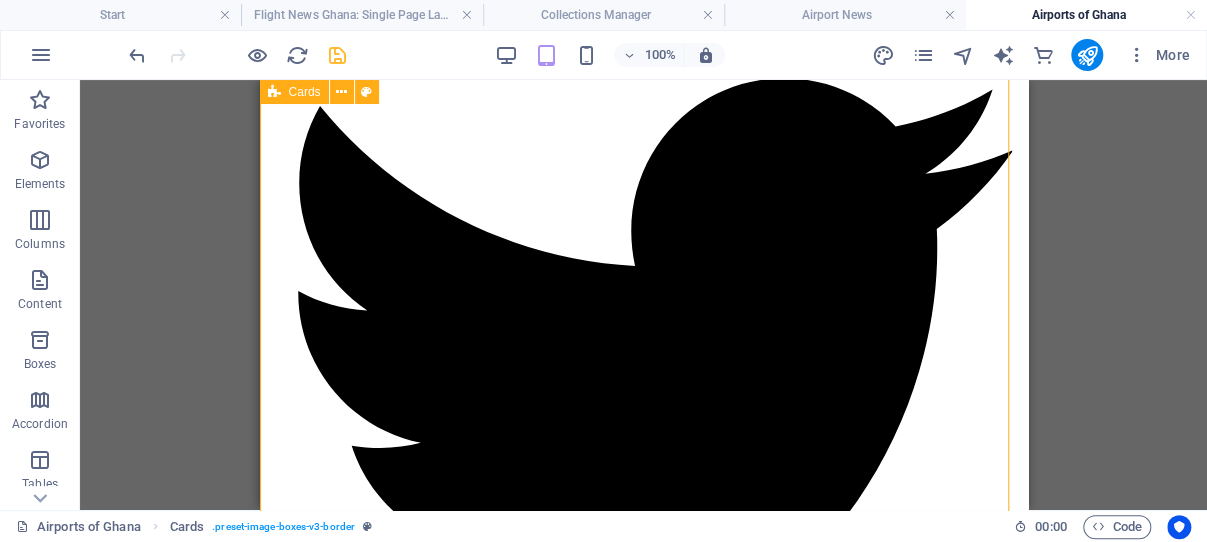 scroll, scrollTop: 1737, scrollLeft: 0, axis: vertical 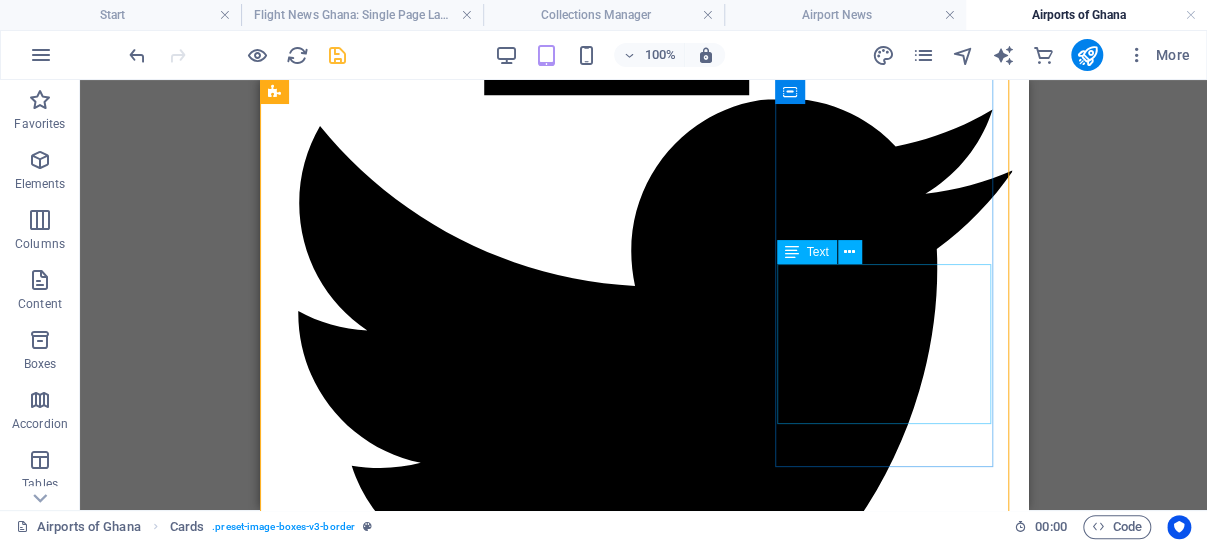 click on "Lorem ipsum dolor sit amet, consectetuer adipiscing elit. Aenean commodo ligula eget dolor. Lorem ipsum dolor sit amet." at bounding box center [643, 4713] 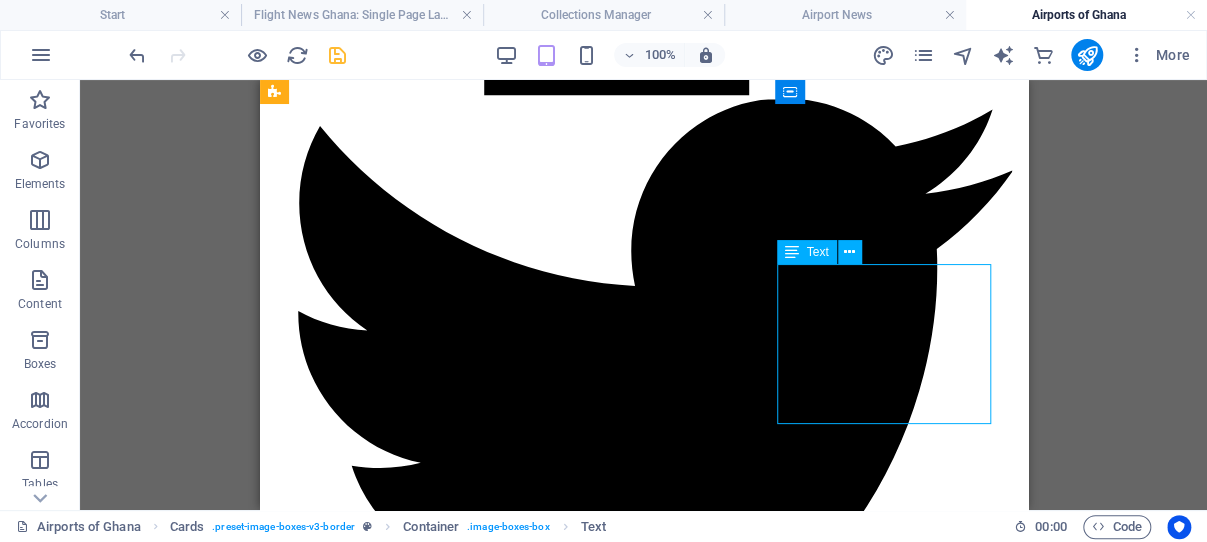 click on "Lorem ipsum dolor sit amet, consectetuer adipiscing elit. Aenean commodo ligula eget dolor. Lorem ipsum dolor sit amet." at bounding box center [643, 4713] 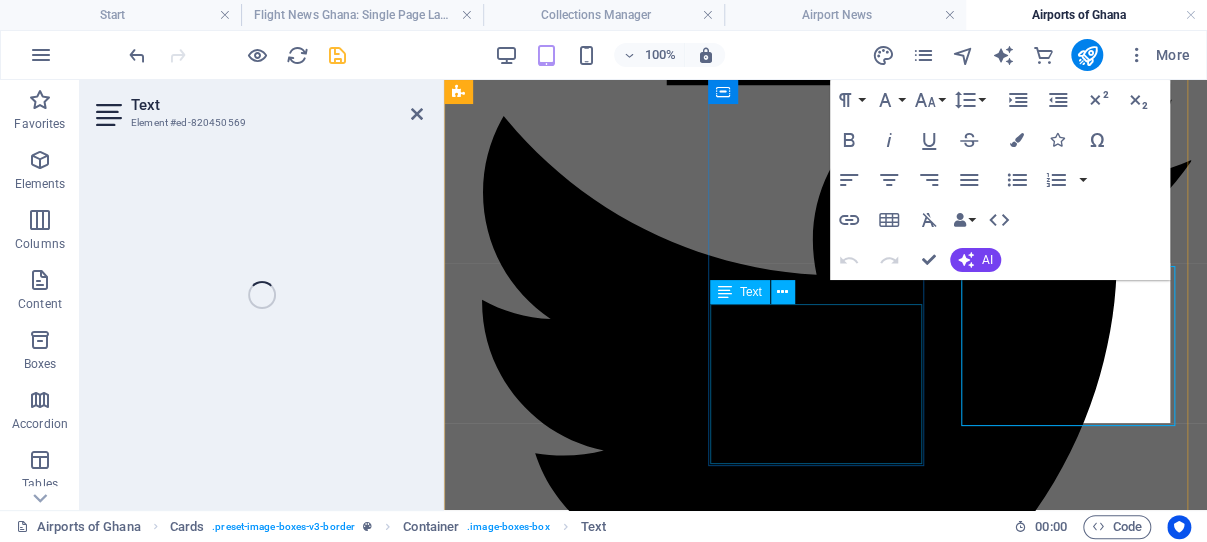 scroll, scrollTop: 1735, scrollLeft: 0, axis: vertical 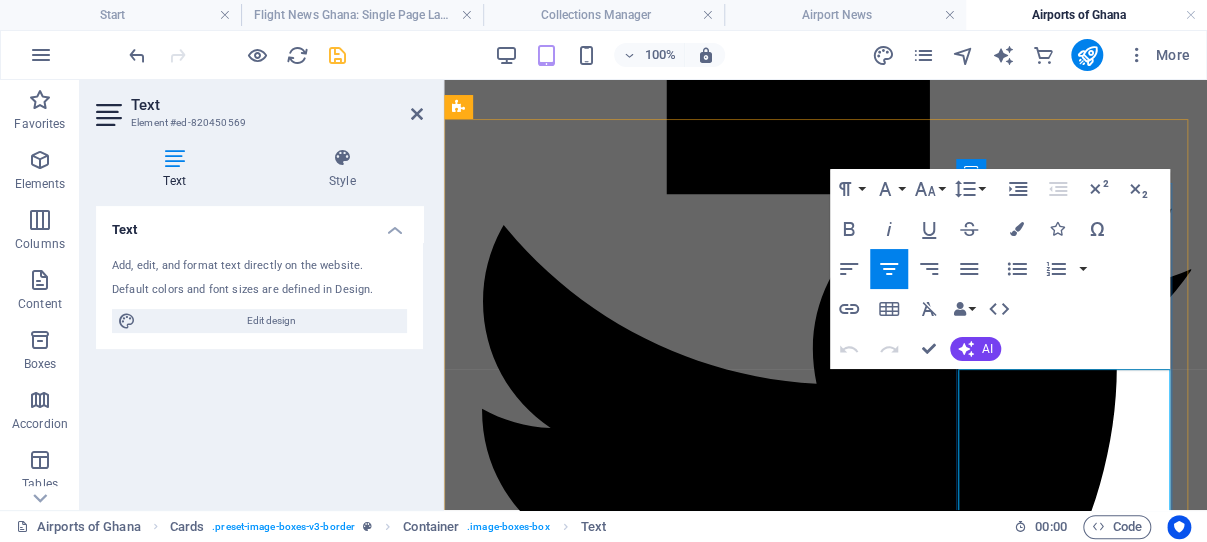 drag, startPoint x: 1119, startPoint y: 400, endPoint x: 980, endPoint y: 389, distance: 139.43457 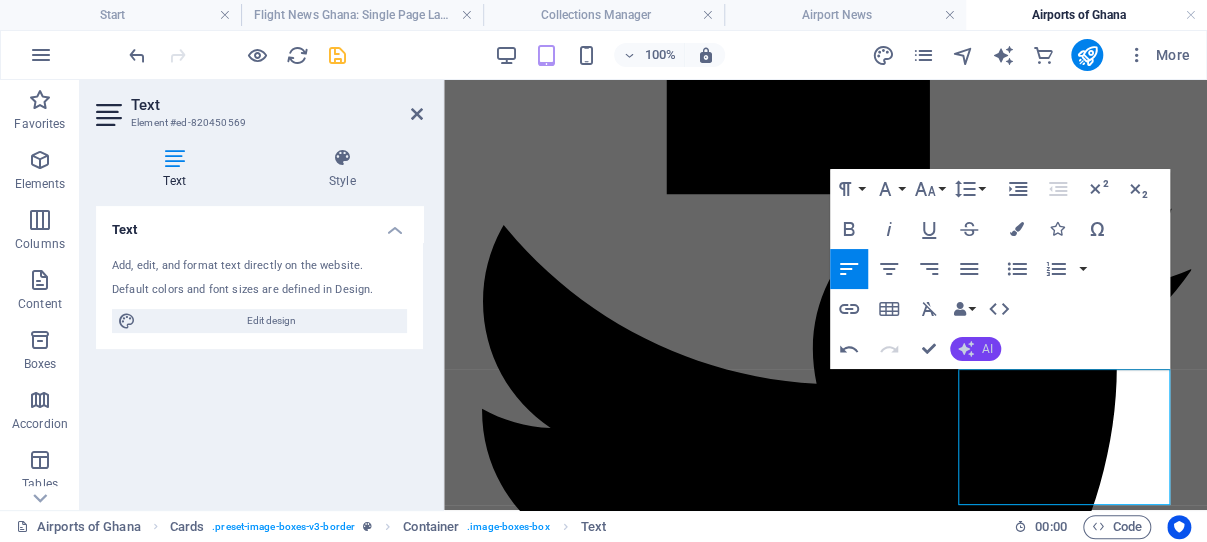 click on "AI" at bounding box center [987, 349] 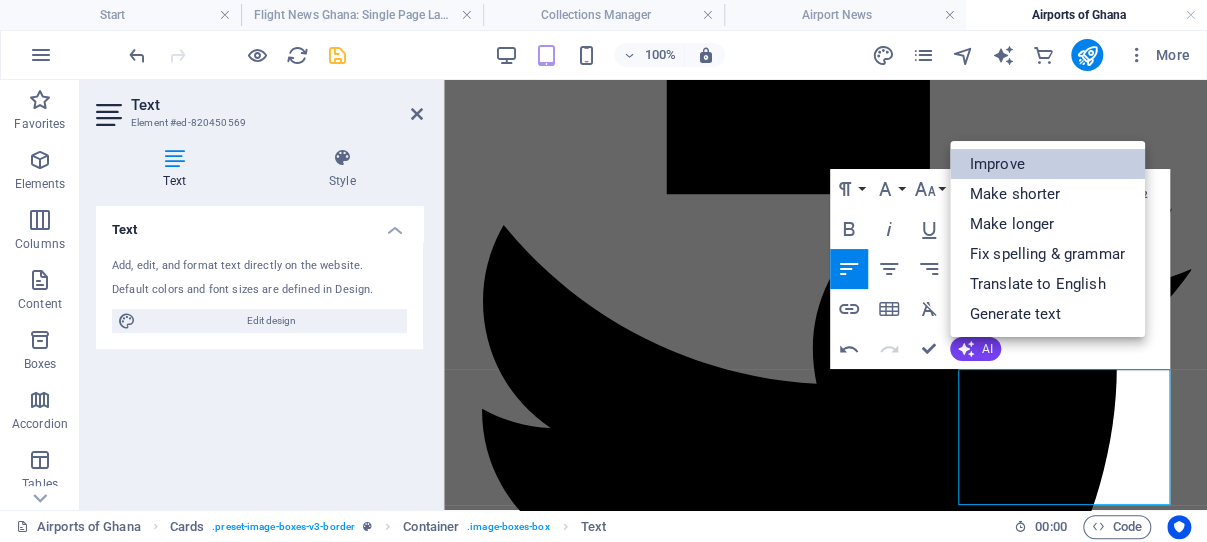 click on "Improve" at bounding box center [1047, 164] 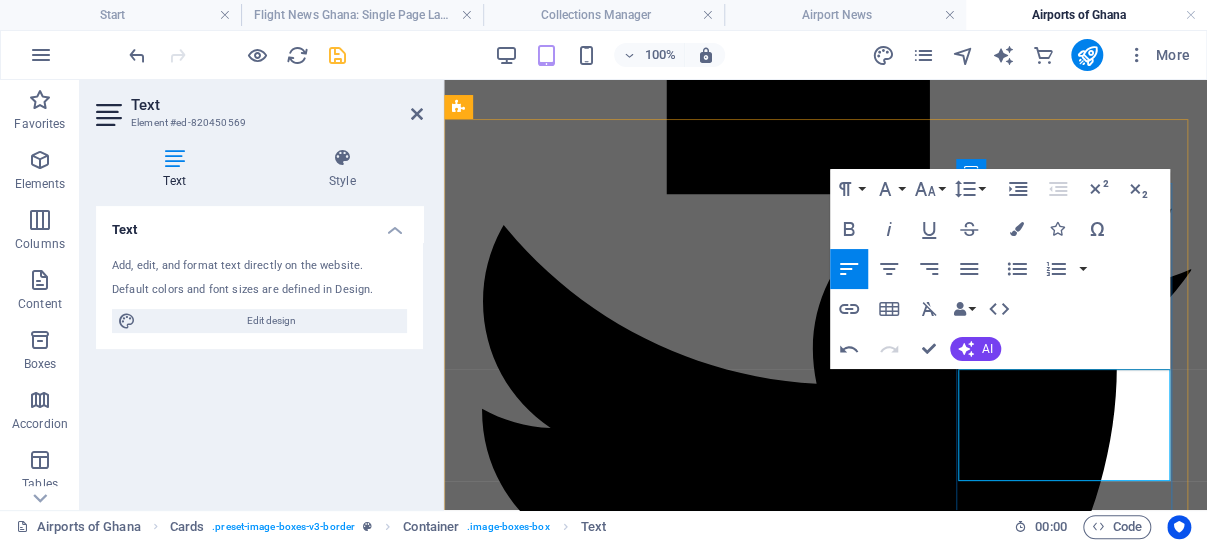 drag, startPoint x: 1153, startPoint y: 451, endPoint x: 977, endPoint y: 389, distance: 186.60118 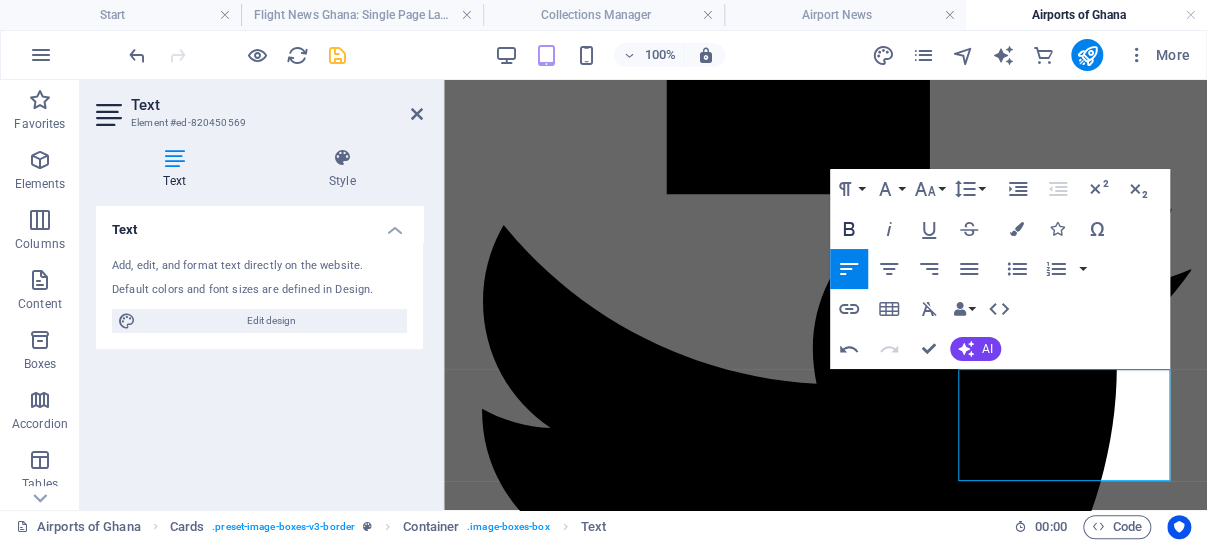 click 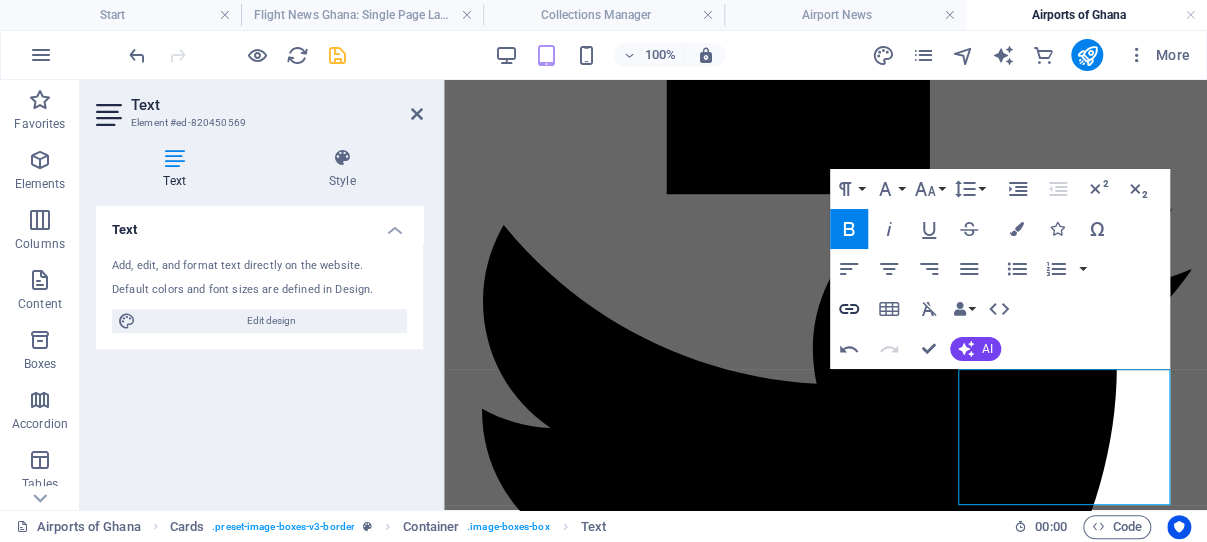 click 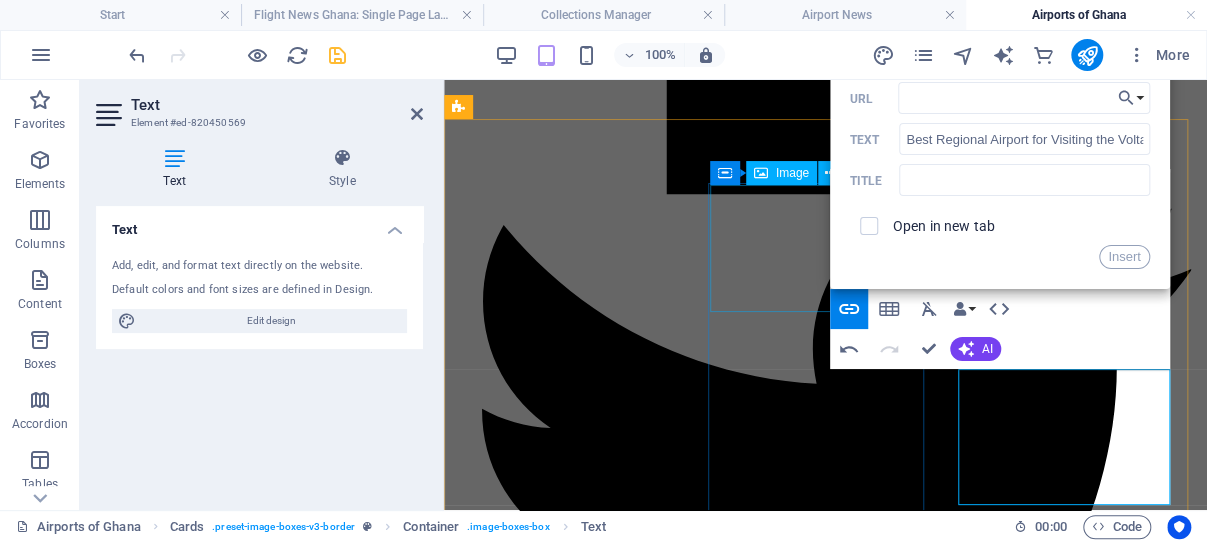 scroll, scrollTop: 1523, scrollLeft: 0, axis: vertical 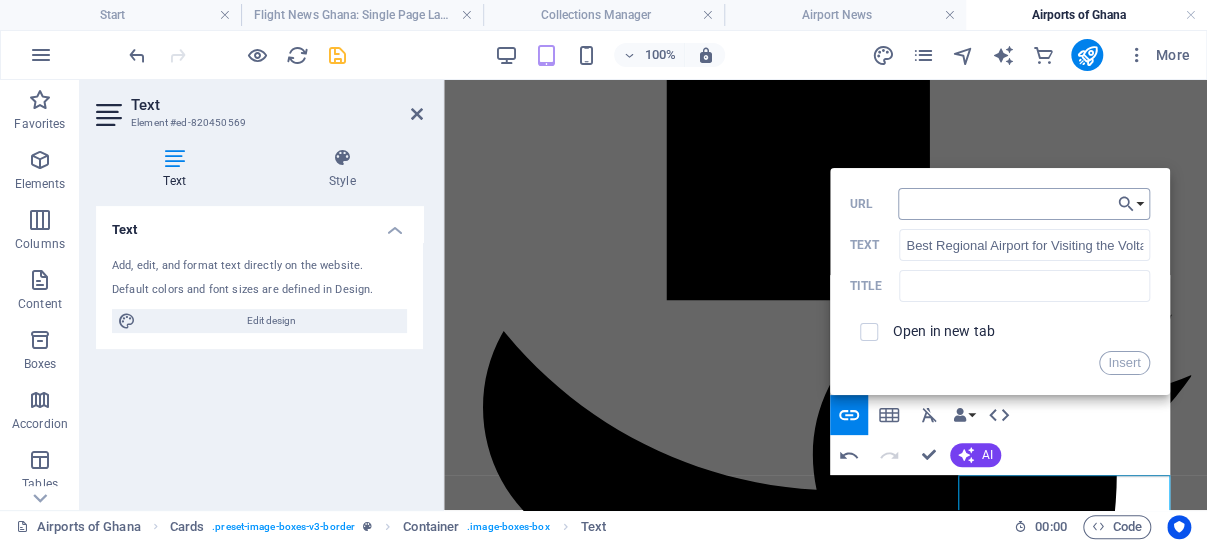 click on "URL" at bounding box center (1024, 204) 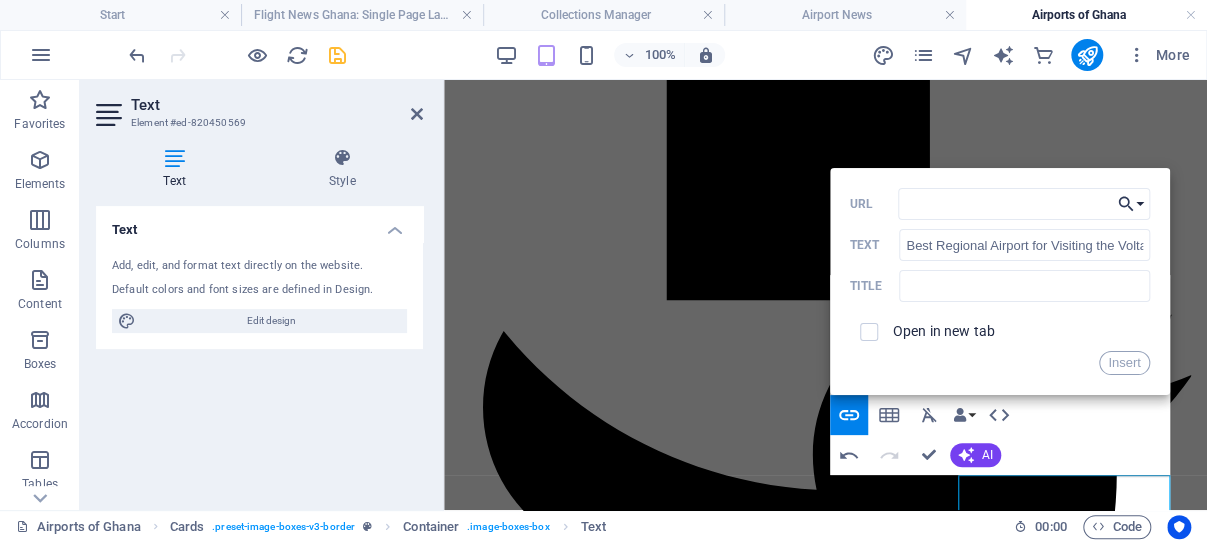 click 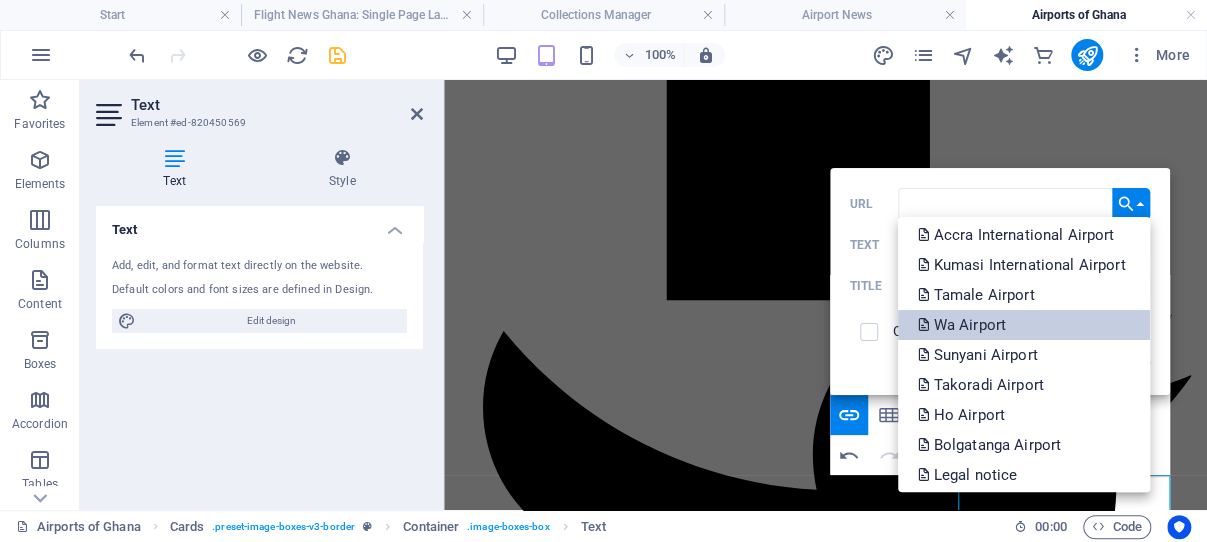 scroll, scrollTop: 191, scrollLeft: 0, axis: vertical 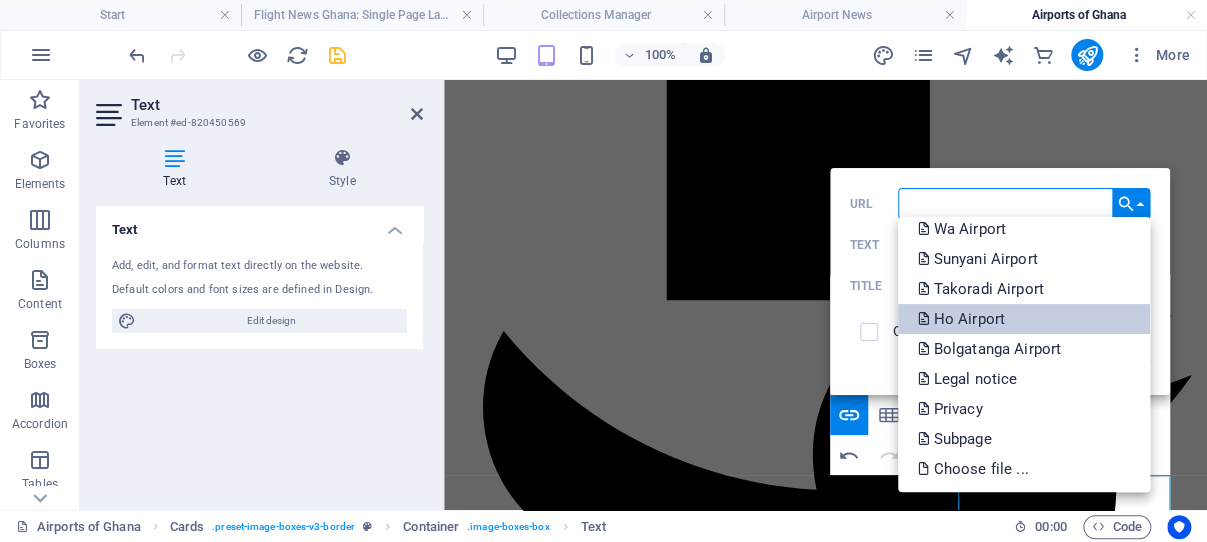 click on "Ho Airport" at bounding box center [963, 319] 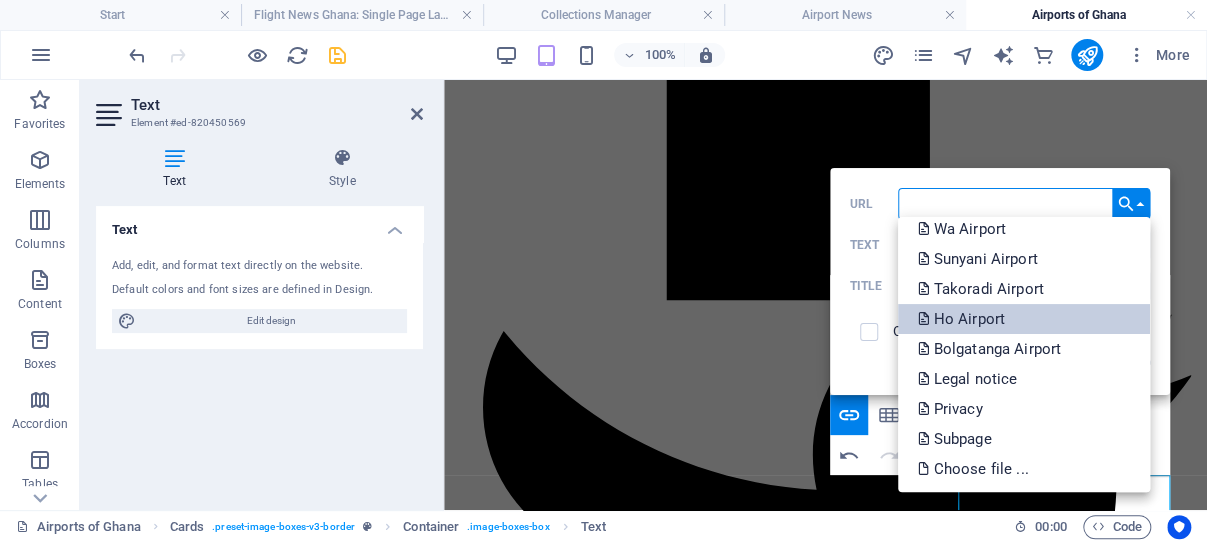 type on "/ho-airport" 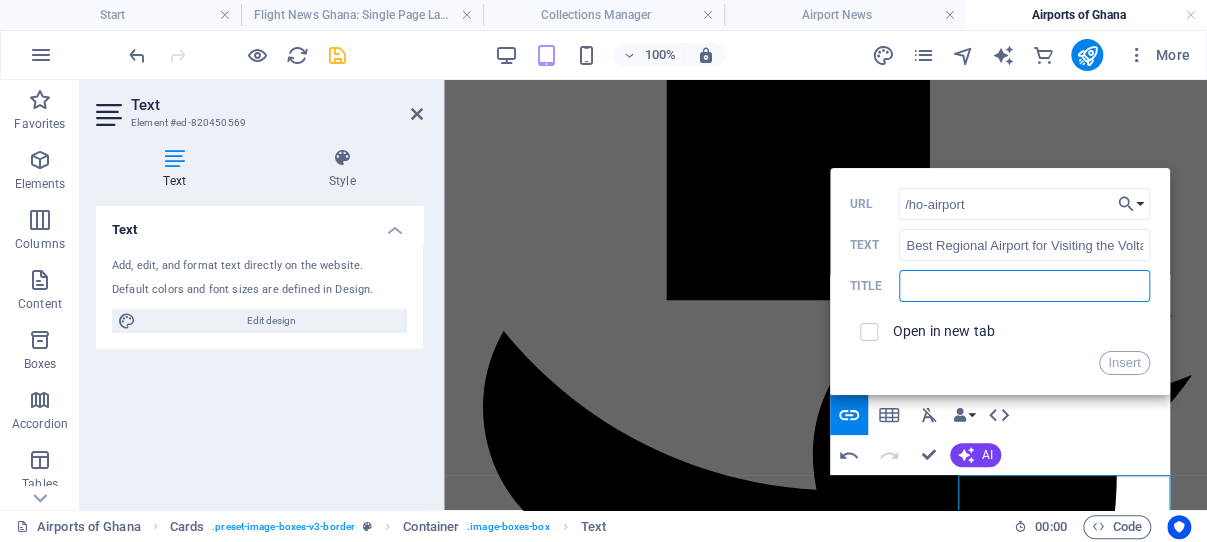 click at bounding box center [1024, 286] 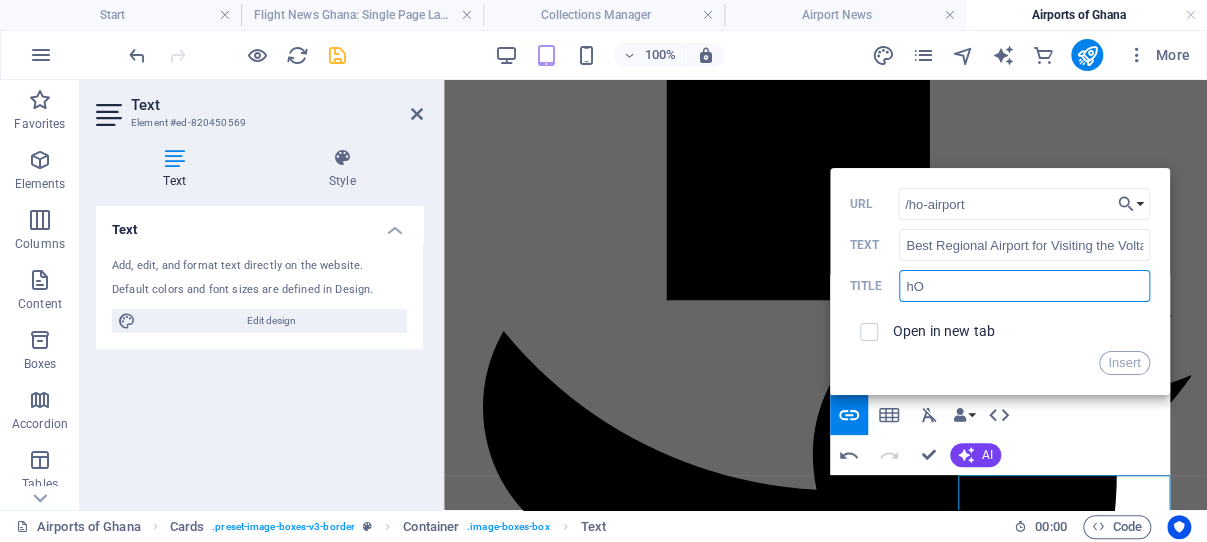 type on "h" 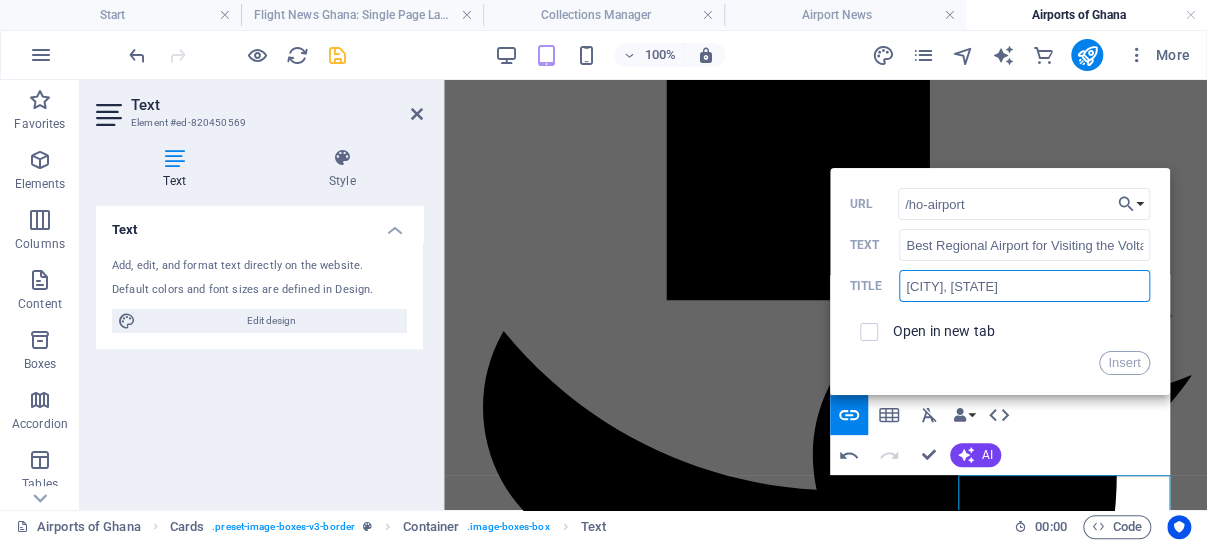 paste on "Regional Airport - Full information" 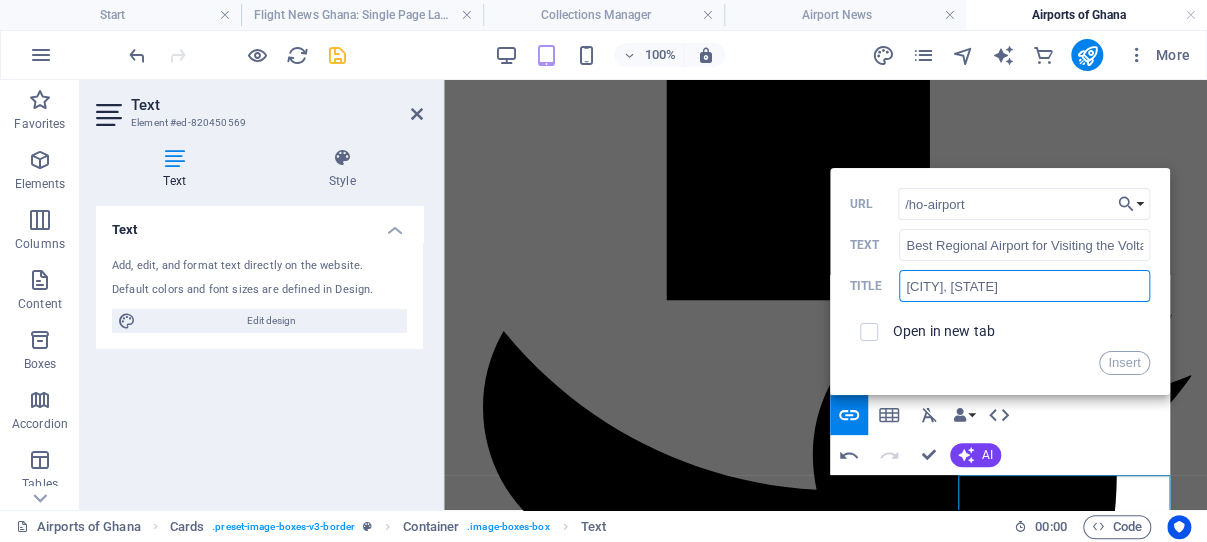 type on "Ho, Volta Region Regional Airport - Full information" 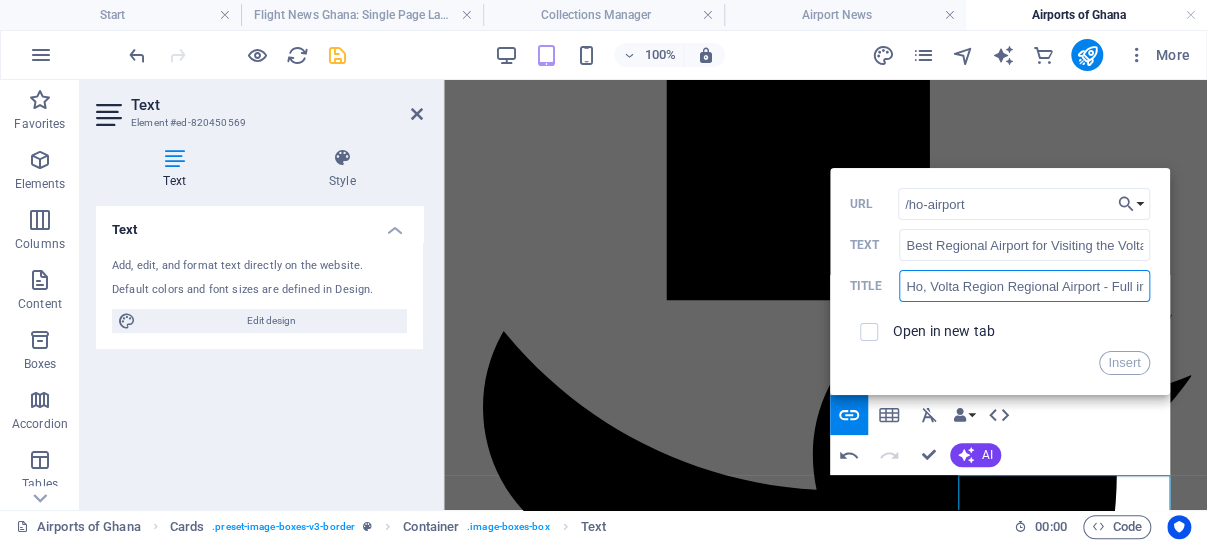 scroll, scrollTop: 0, scrollLeft: 49, axis: horizontal 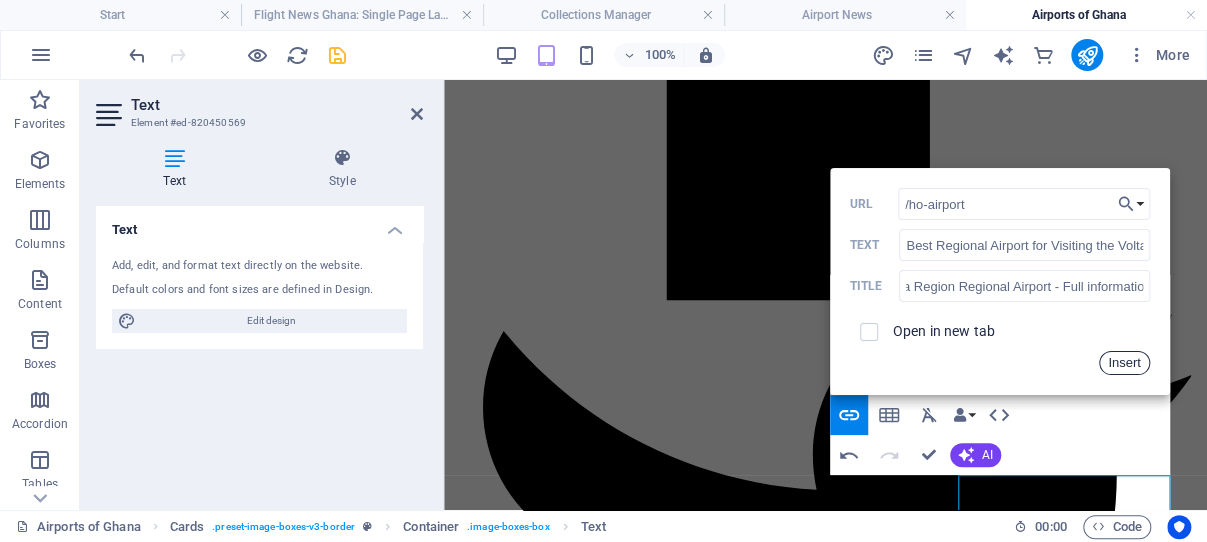 click on "Insert" at bounding box center (1124, 363) 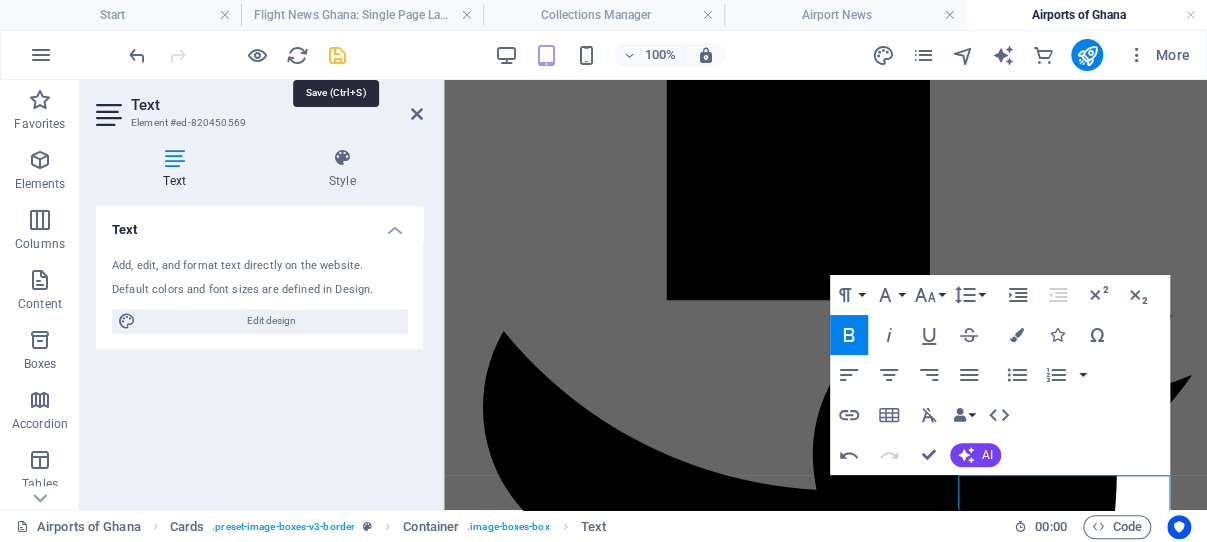 drag, startPoint x: 335, startPoint y: 48, endPoint x: 166, endPoint y: 52, distance: 169.04733 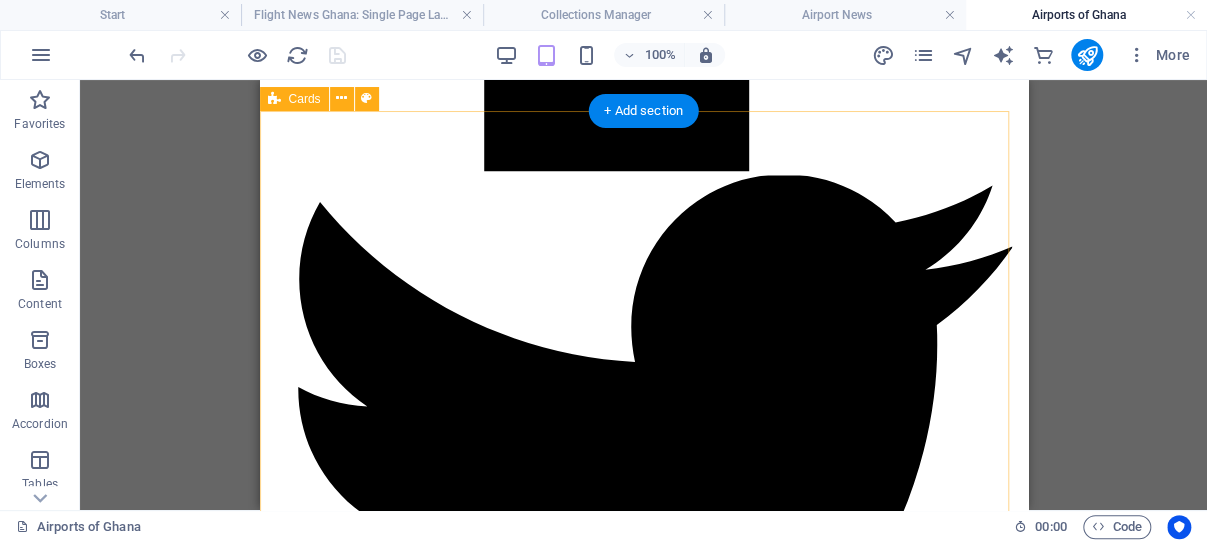 scroll, scrollTop: 1737, scrollLeft: 0, axis: vertical 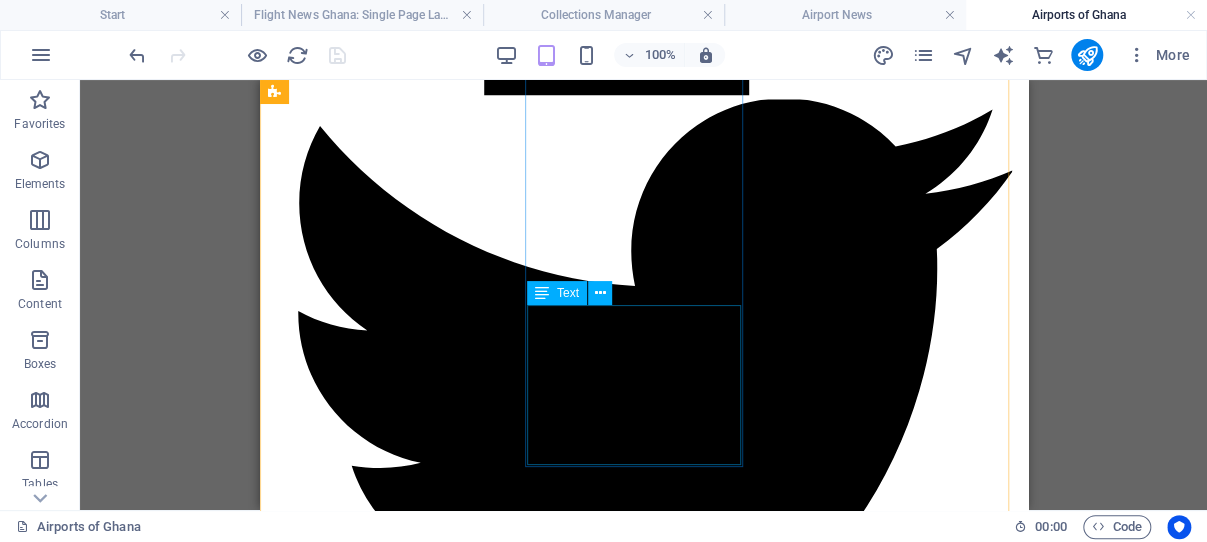 click on "Lorem ipsum dolor sit amet, consectetuer adipiscing elit. Aenean commodo ligula eget dolor. Lorem ipsum dolor sit amet." at bounding box center (643, 4145) 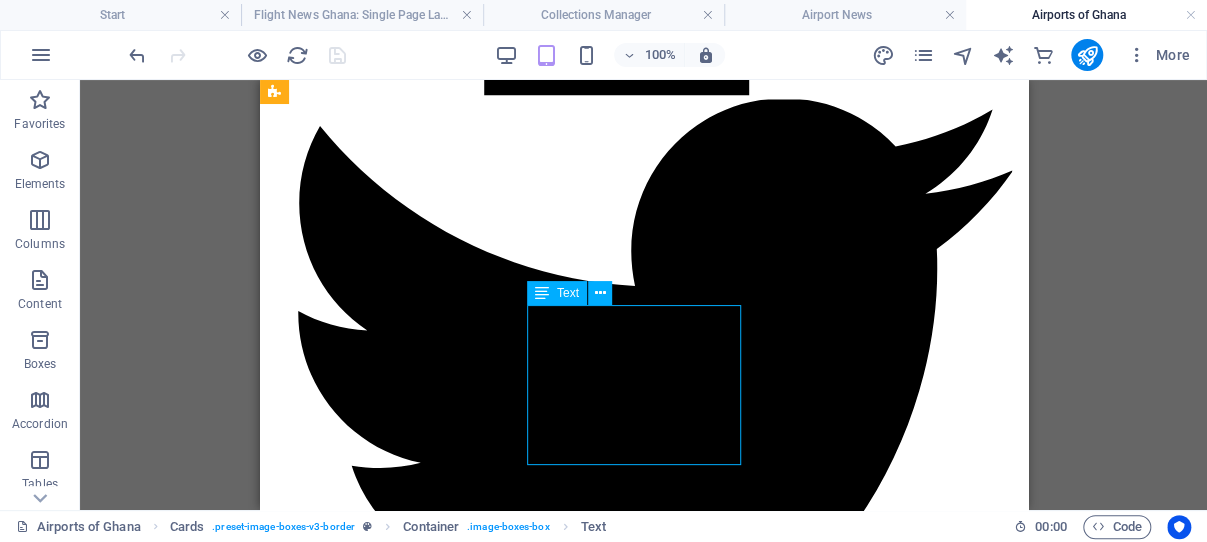 click on "Lorem ipsum dolor sit amet, consectetuer adipiscing elit. Aenean commodo ligula eget dolor. Lorem ipsum dolor sit amet." at bounding box center [643, 4145] 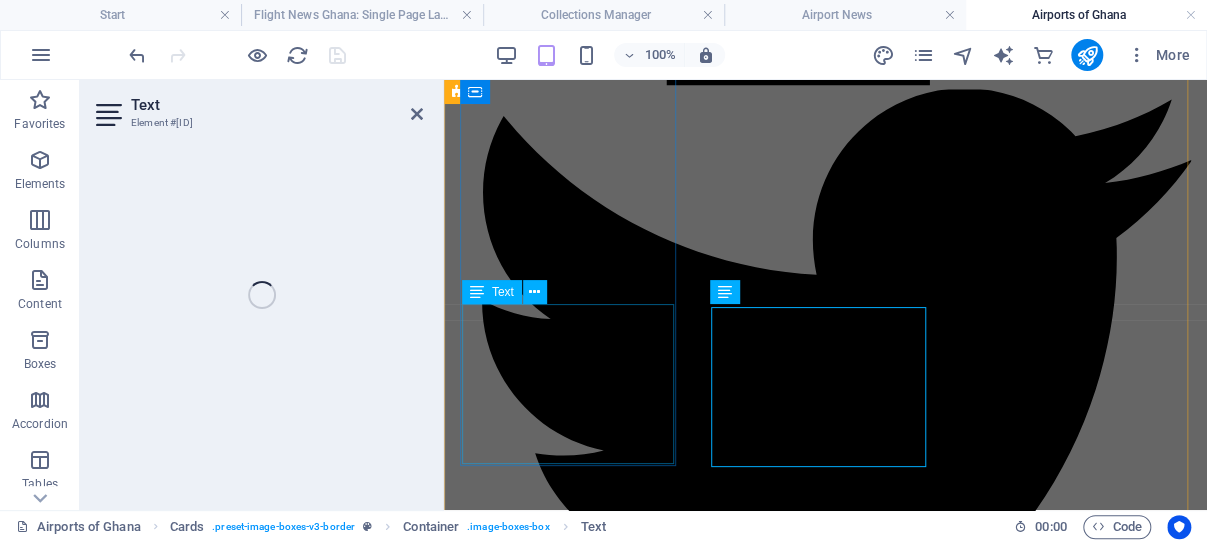 scroll, scrollTop: 1735, scrollLeft: 0, axis: vertical 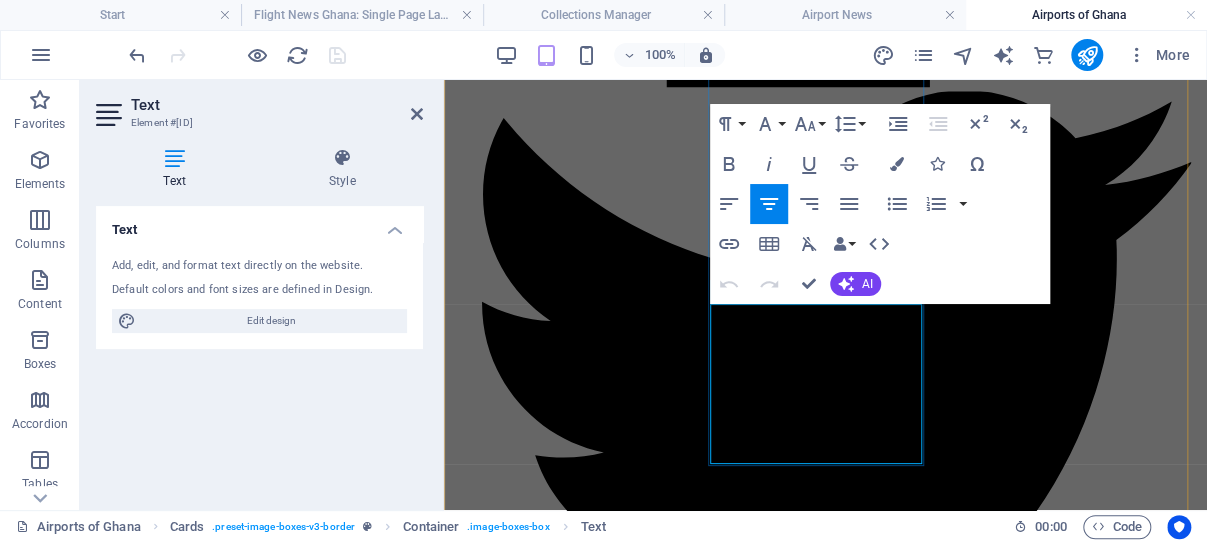 drag, startPoint x: 874, startPoint y: 435, endPoint x: 737, endPoint y: 319, distance: 179.51323 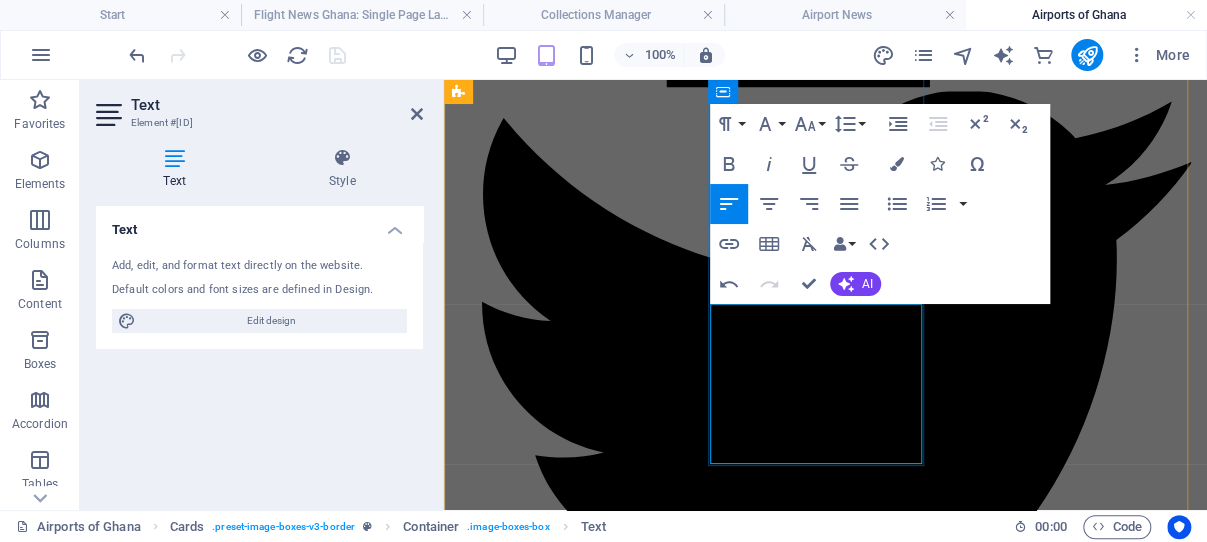 drag, startPoint x: 794, startPoint y: 438, endPoint x: 726, endPoint y: 316, distance: 139.67104 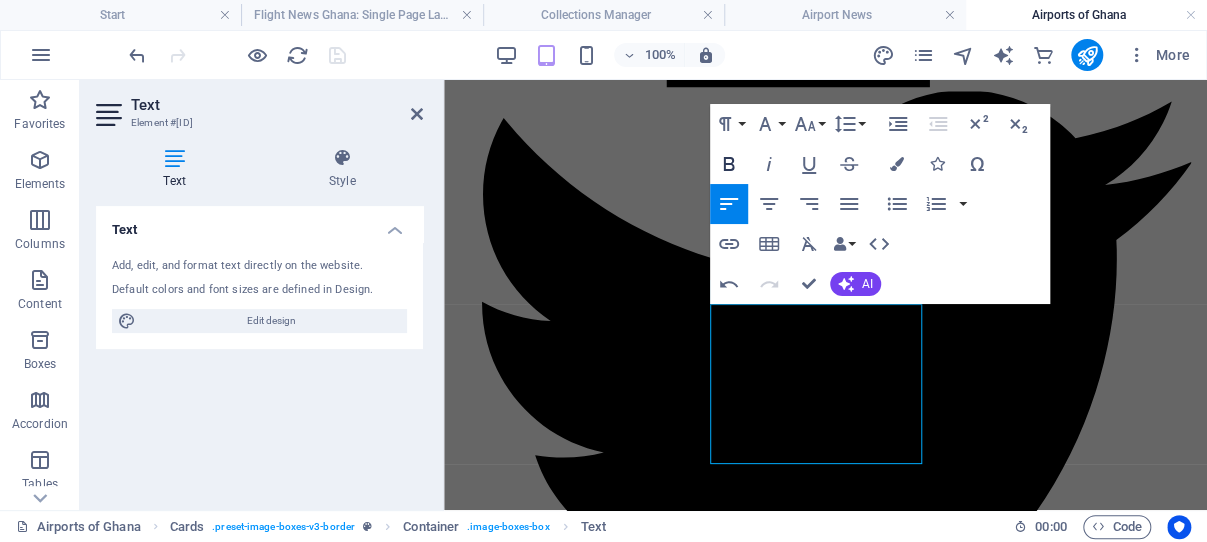 click 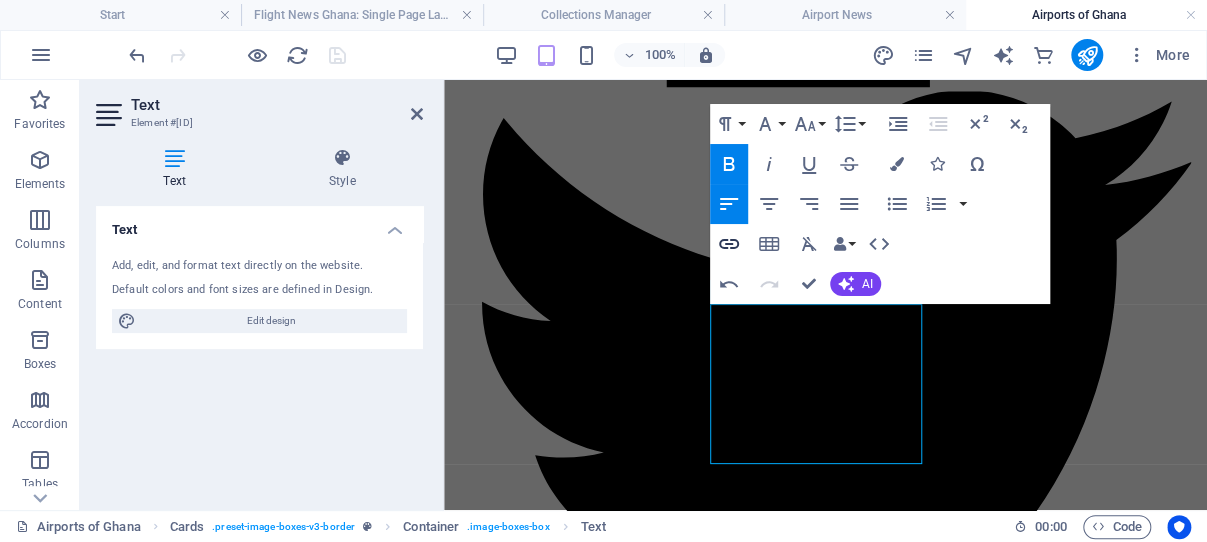 click 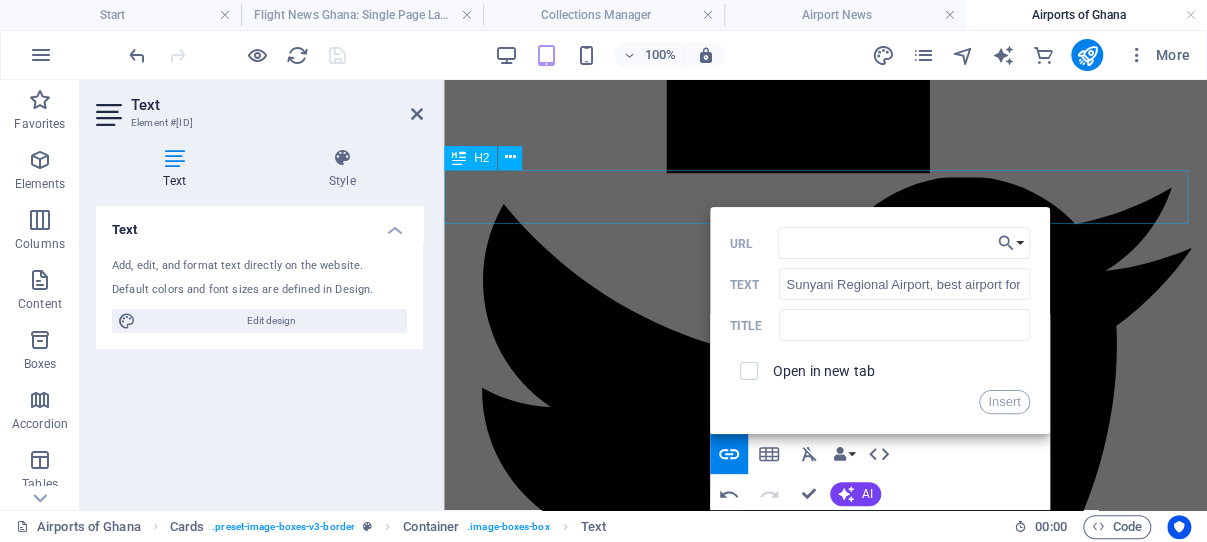 scroll, scrollTop: 1523, scrollLeft: 0, axis: vertical 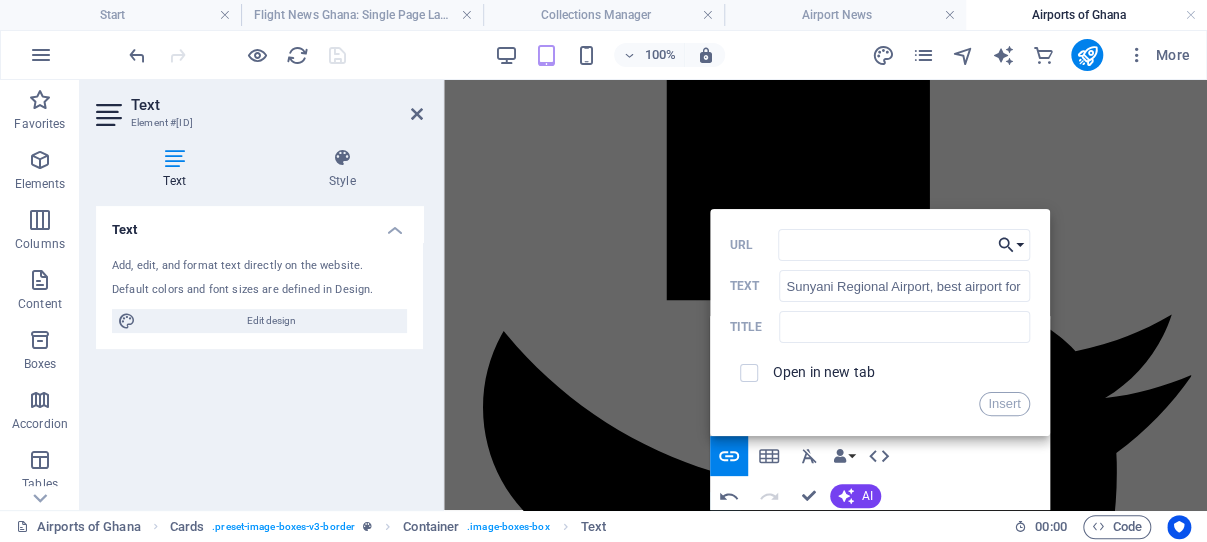 click on "Choose Link" at bounding box center [1011, 245] 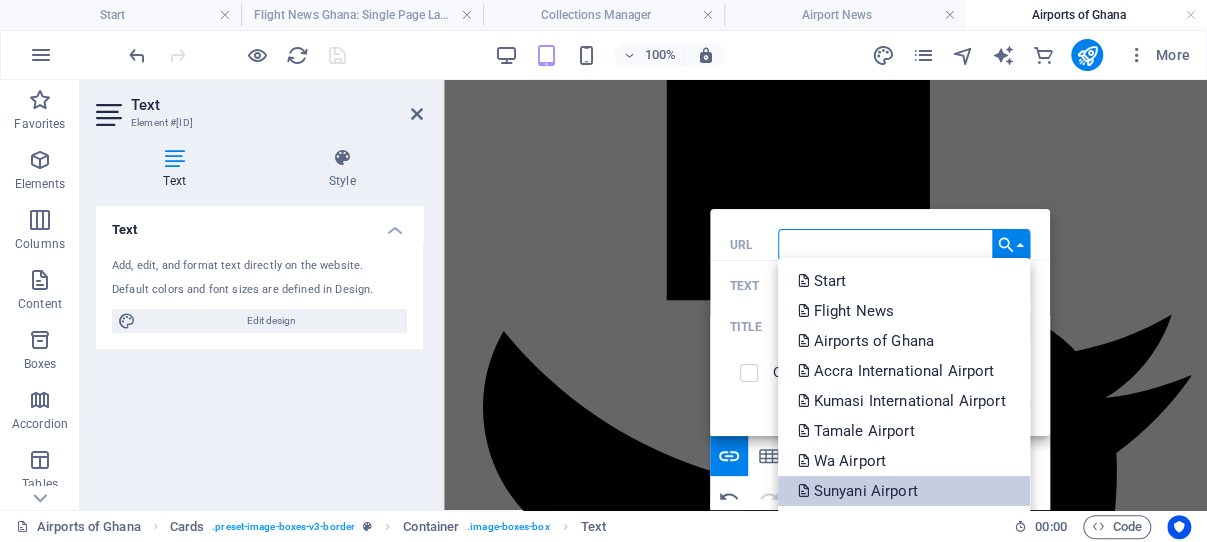 click on "Sunyani Airport" at bounding box center [860, 491] 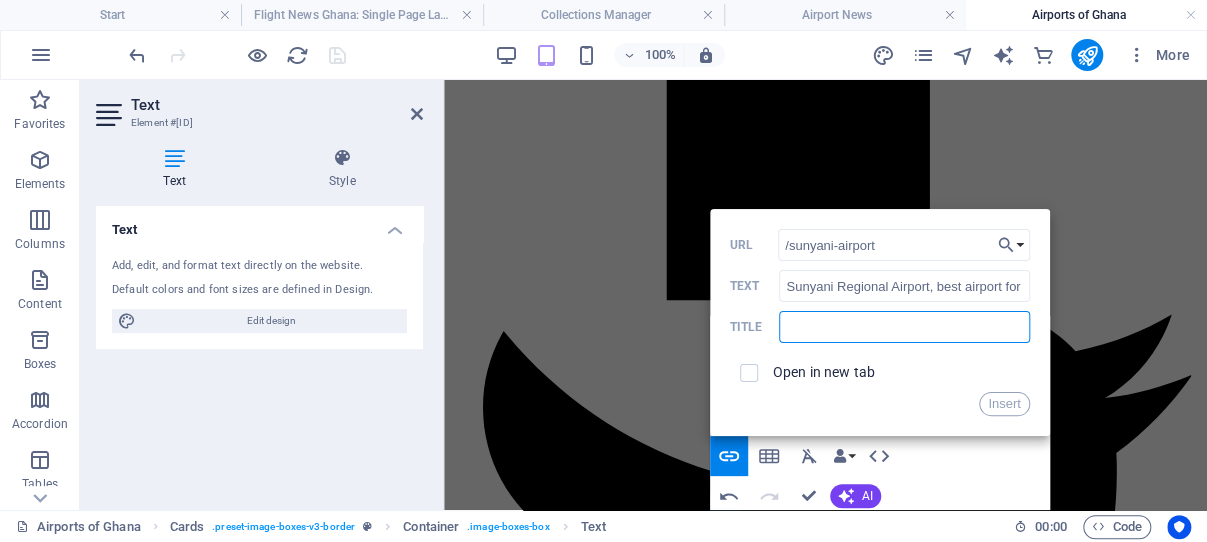click at bounding box center (904, 327) 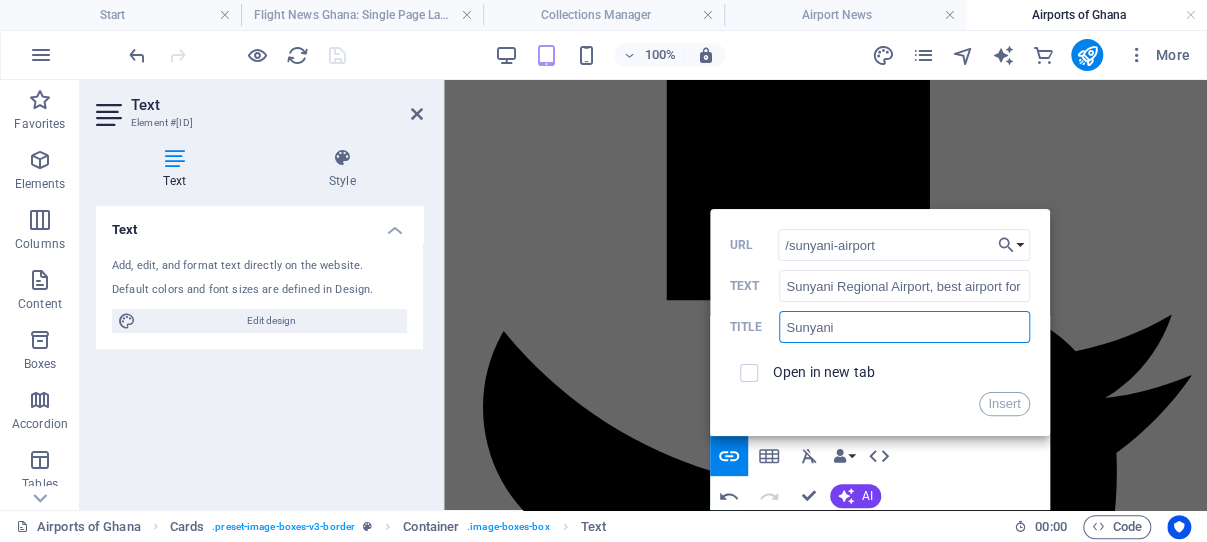 drag, startPoint x: 830, startPoint y: 327, endPoint x: 880, endPoint y: 332, distance: 50.24938 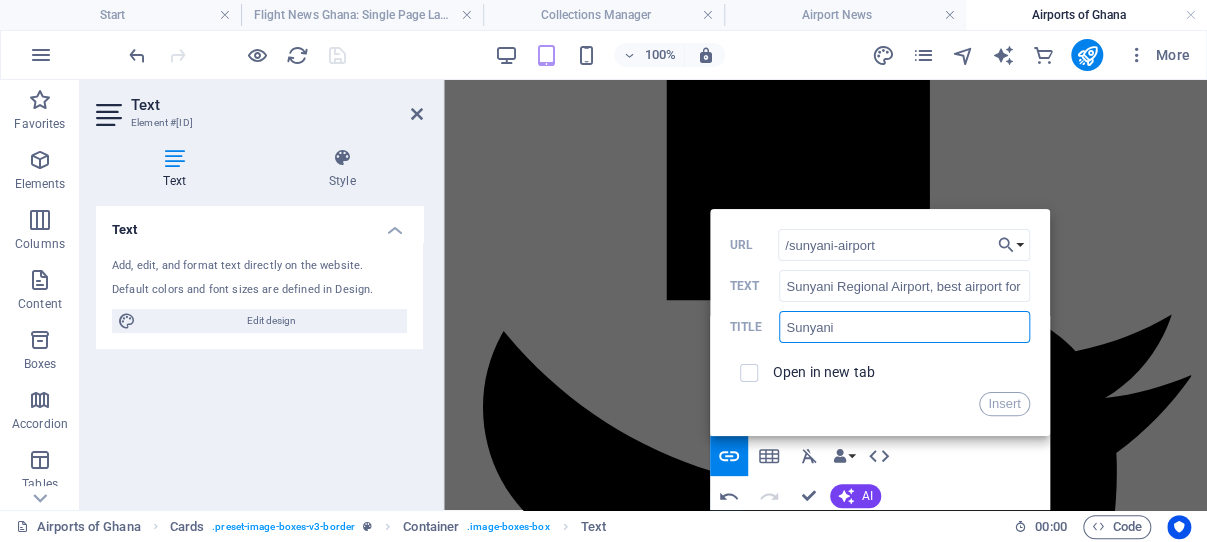 paste on "Regional Airport - Full information" 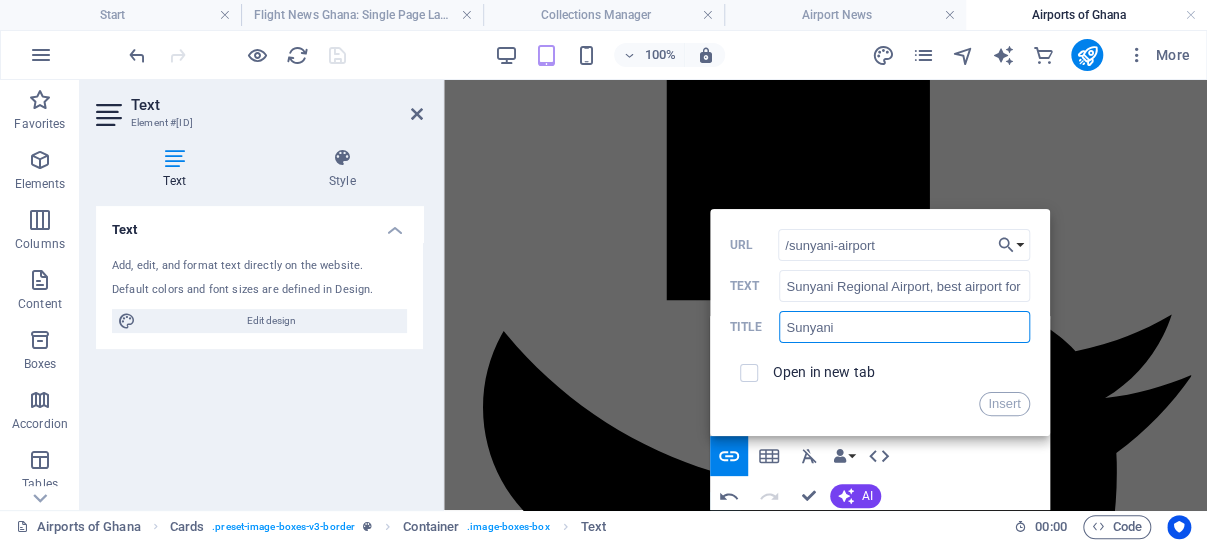 type on "Sunyani Regional Airport - Full information" 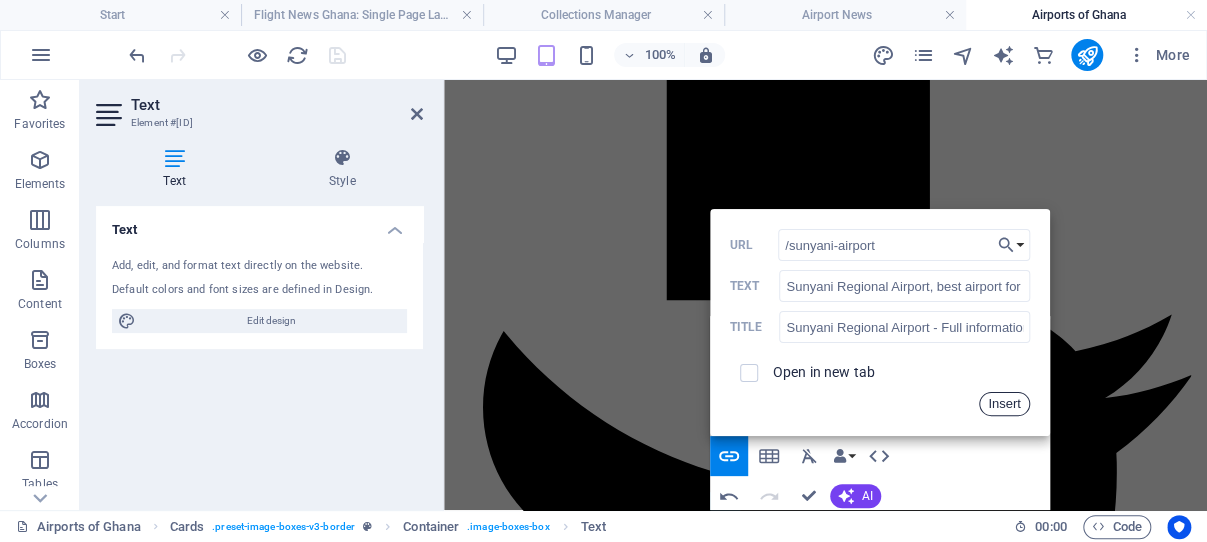 click on "Insert" at bounding box center [1004, 404] 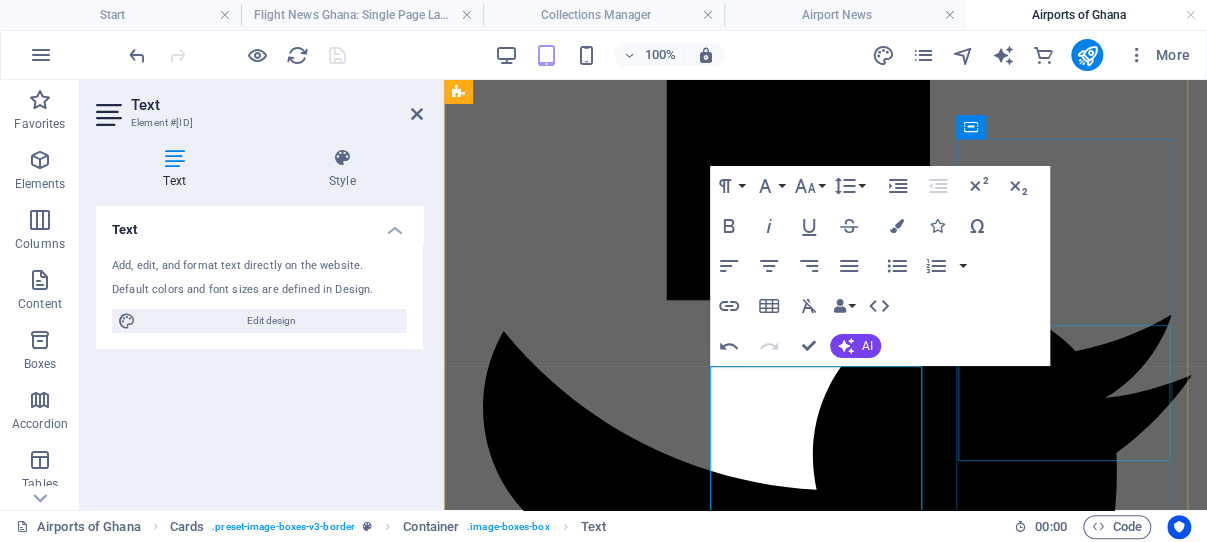 scroll, scrollTop: 1673, scrollLeft: 0, axis: vertical 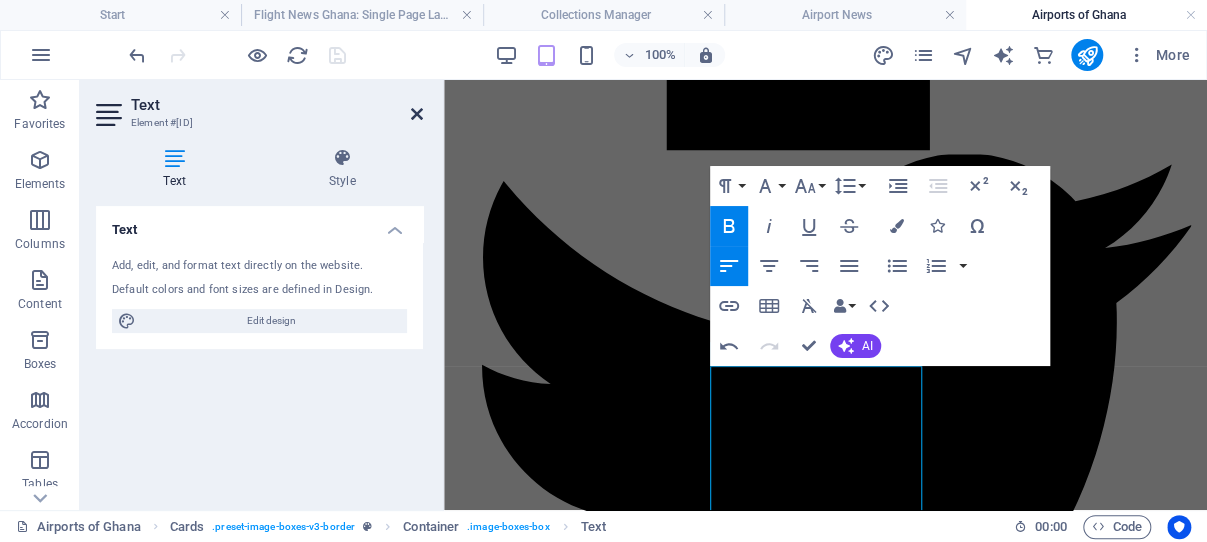 click at bounding box center [417, 114] 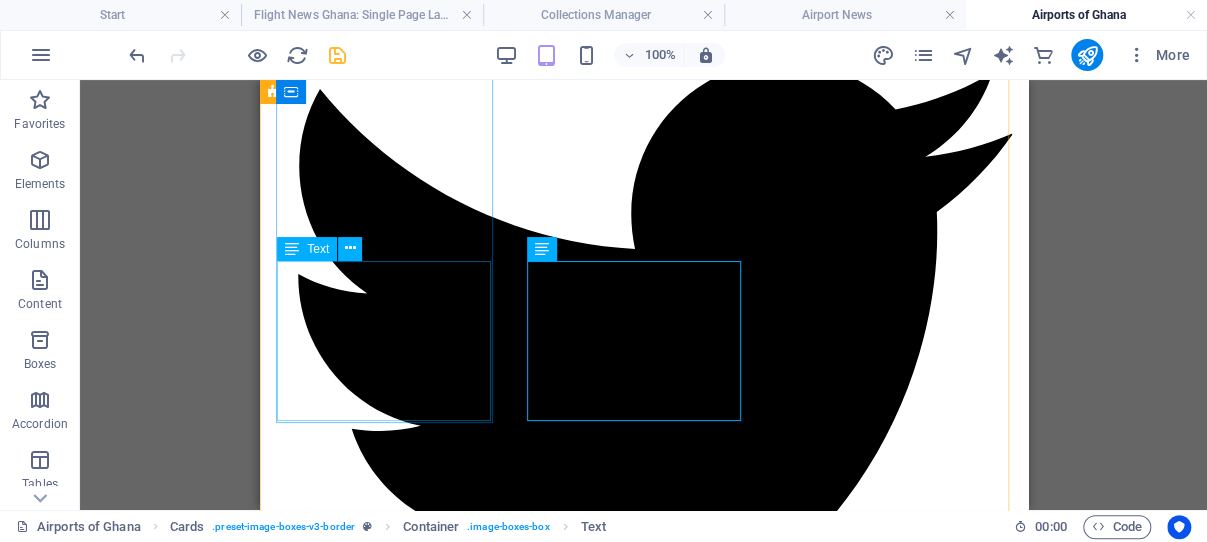 scroll, scrollTop: 1781, scrollLeft: 0, axis: vertical 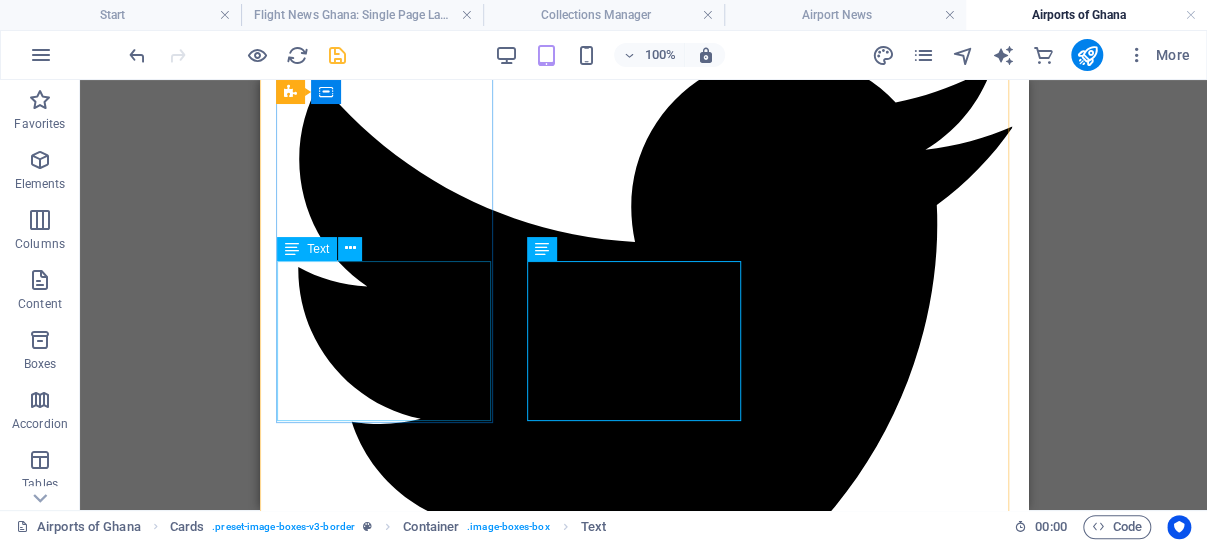 click on "Lorem ipsum dolor sit amet, consectetuer adipiscing elit. Aenean commodo ligula eget dolor. Lorem ipsum dolor sit amet." at bounding box center [643, 3534] 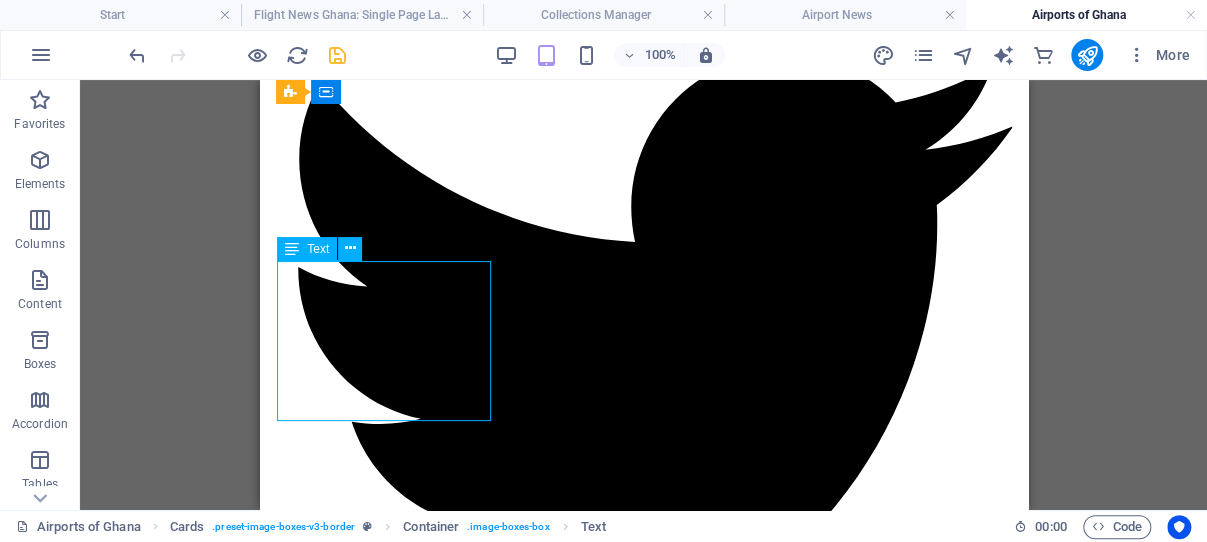 click on "Lorem ipsum dolor sit amet, consectetuer adipiscing elit. Aenean commodo ligula eget dolor. Lorem ipsum dolor sit amet." at bounding box center [643, 3534] 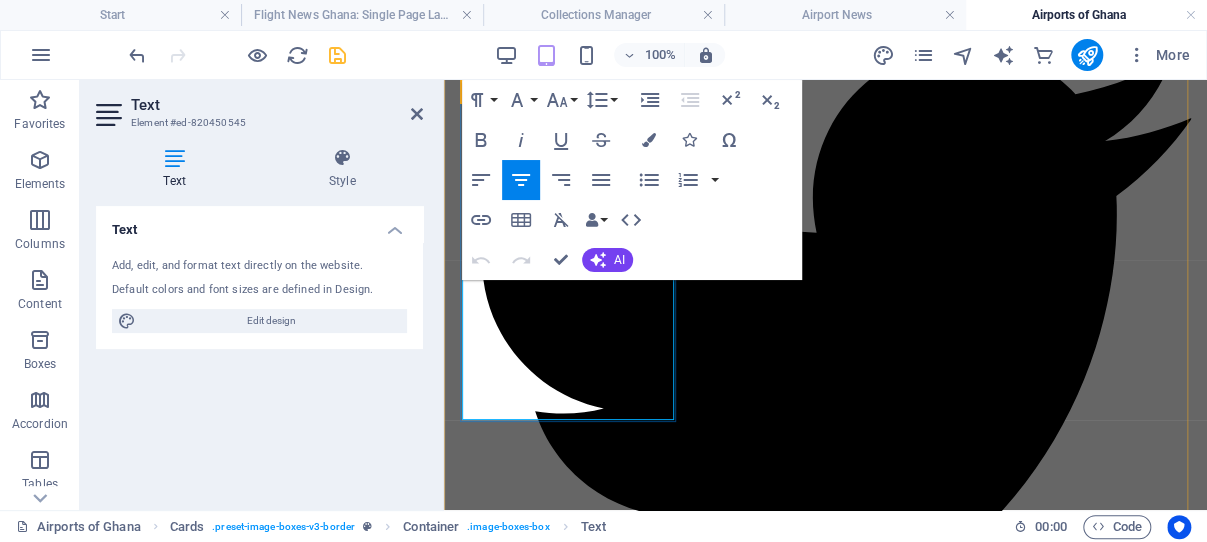 scroll, scrollTop: 1673, scrollLeft: 0, axis: vertical 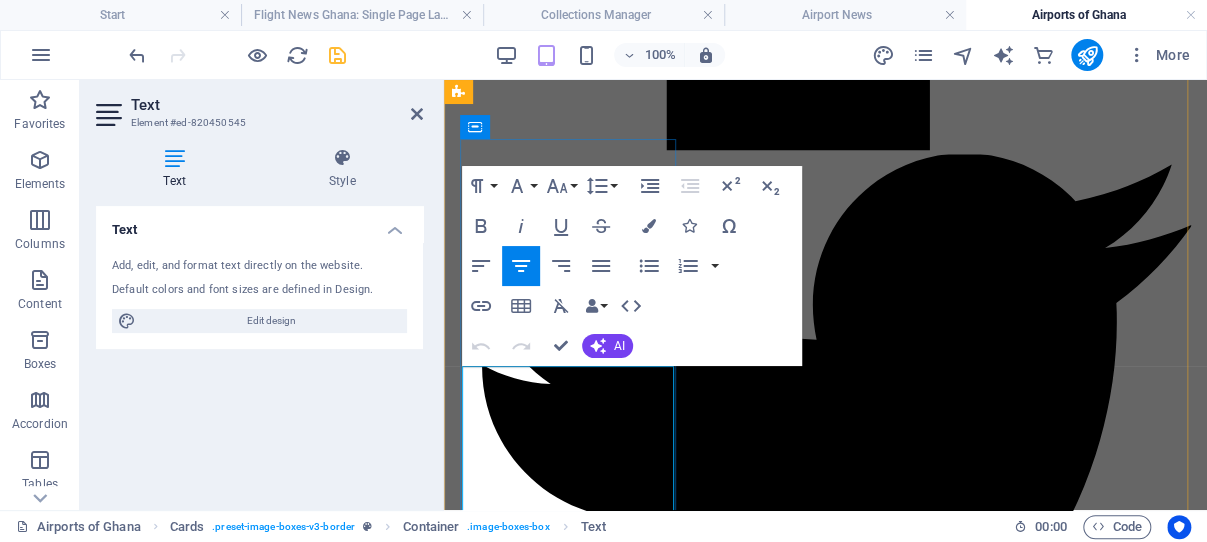 drag, startPoint x: 638, startPoint y: 494, endPoint x: 475, endPoint y: 362, distance: 209.74509 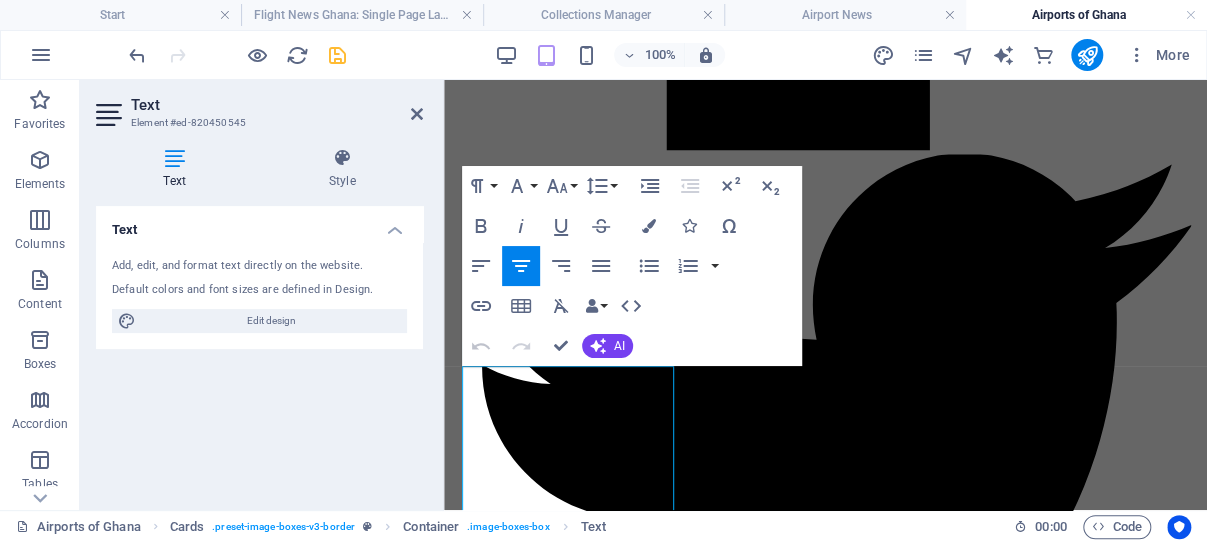 type 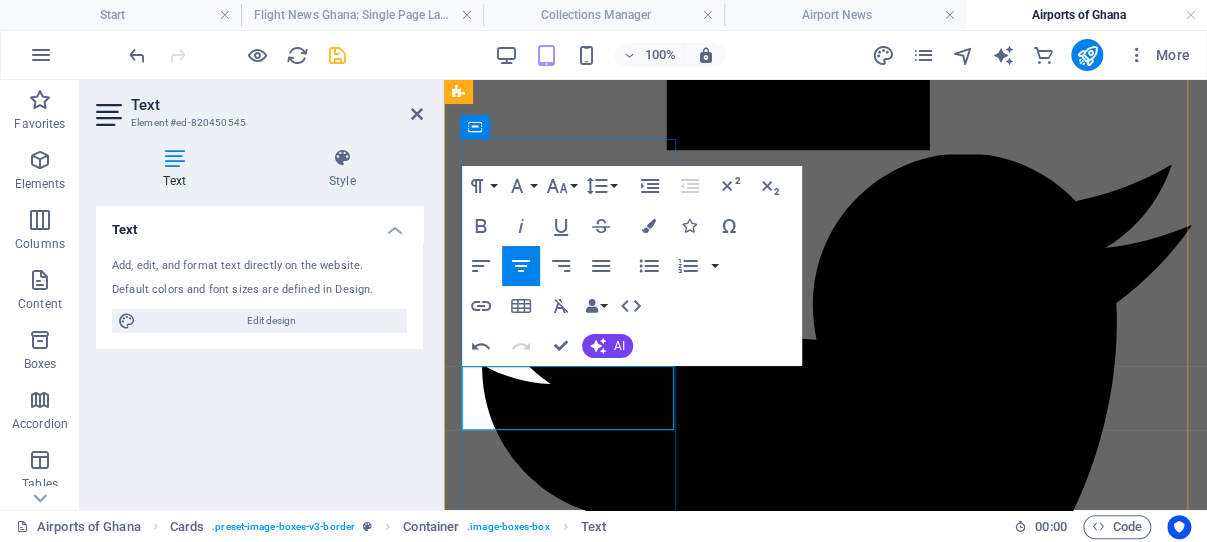 click on "Lo[CITY] International Airport, becoming fast" at bounding box center (825, 3606) 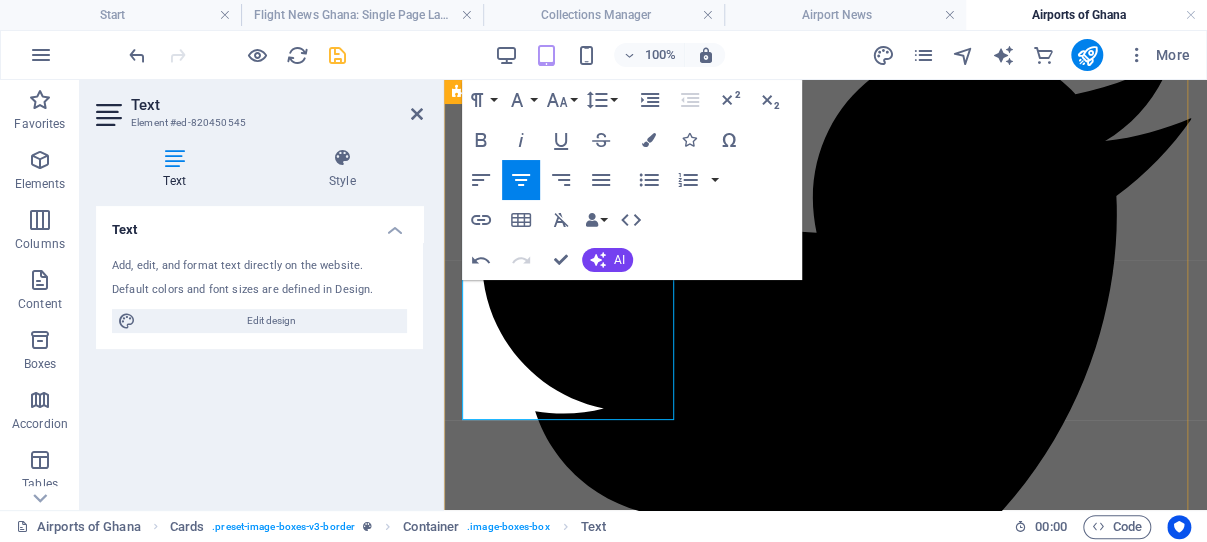 scroll, scrollTop: 1673, scrollLeft: 0, axis: vertical 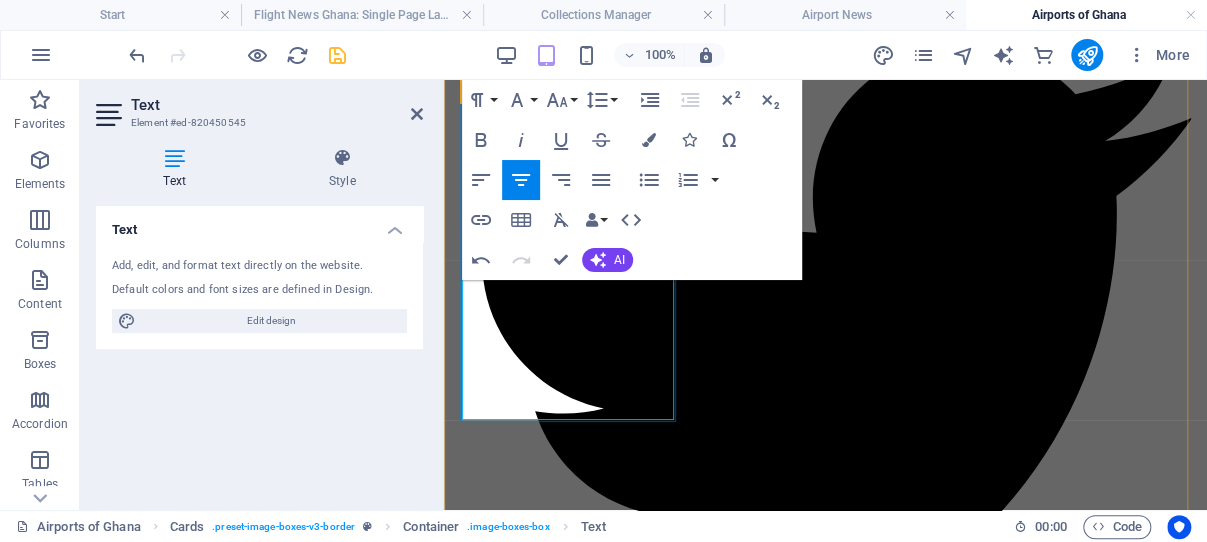 drag, startPoint x: 489, startPoint y: 375, endPoint x: 621, endPoint y: 399, distance: 134.16408 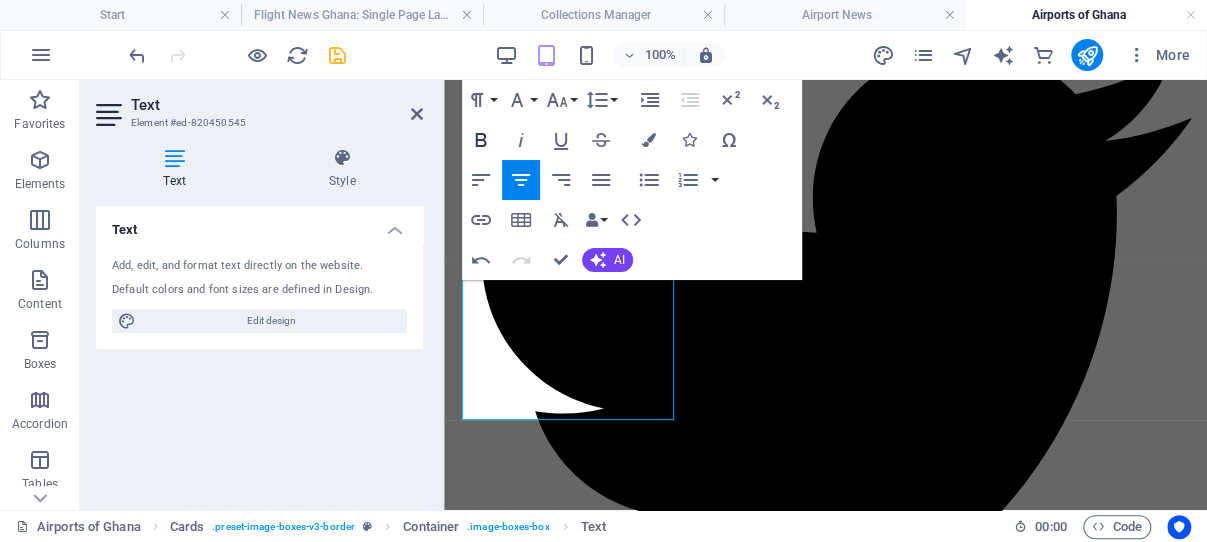 click 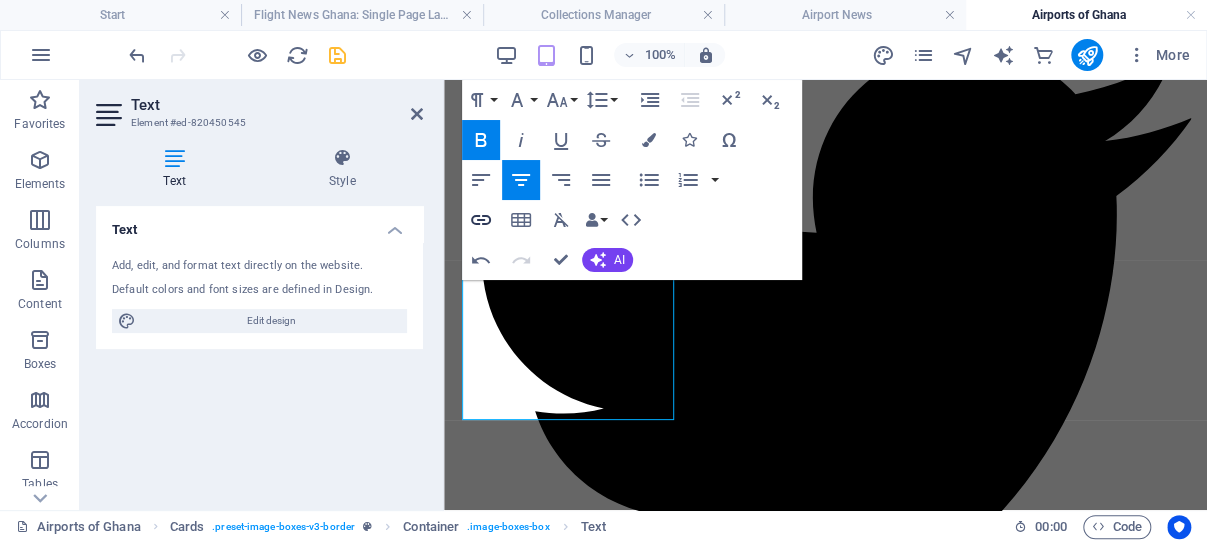 click 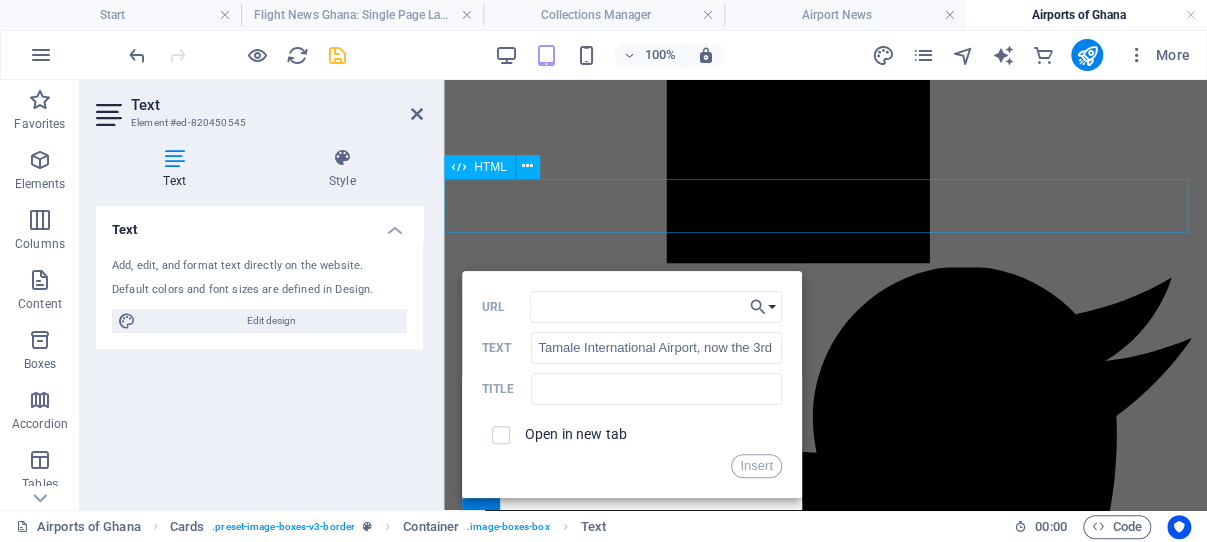 scroll, scrollTop: 1461, scrollLeft: 0, axis: vertical 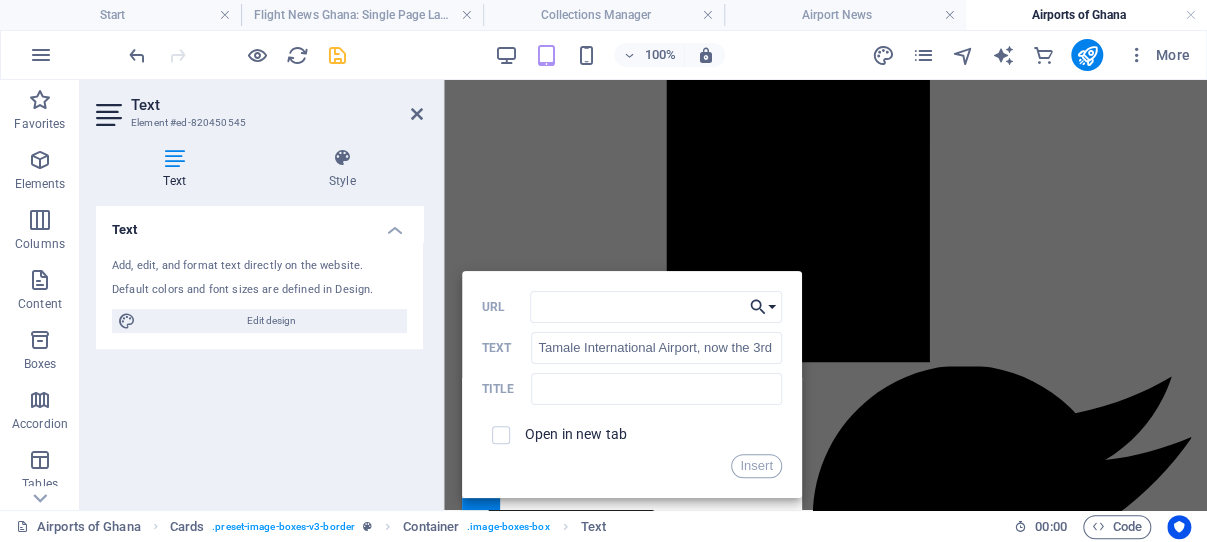 click 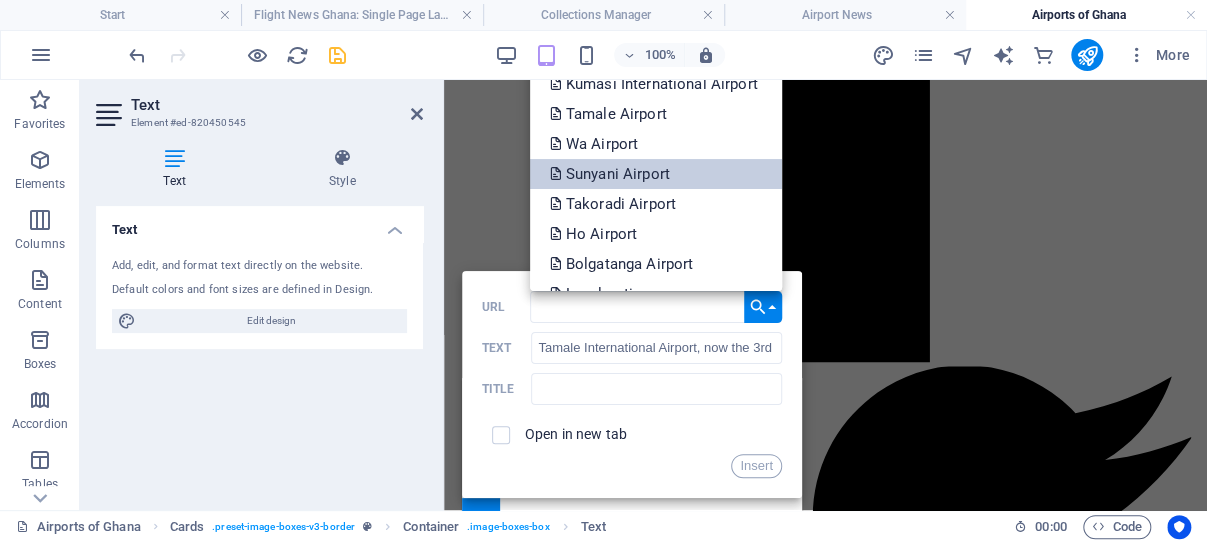 scroll, scrollTop: 95, scrollLeft: 0, axis: vertical 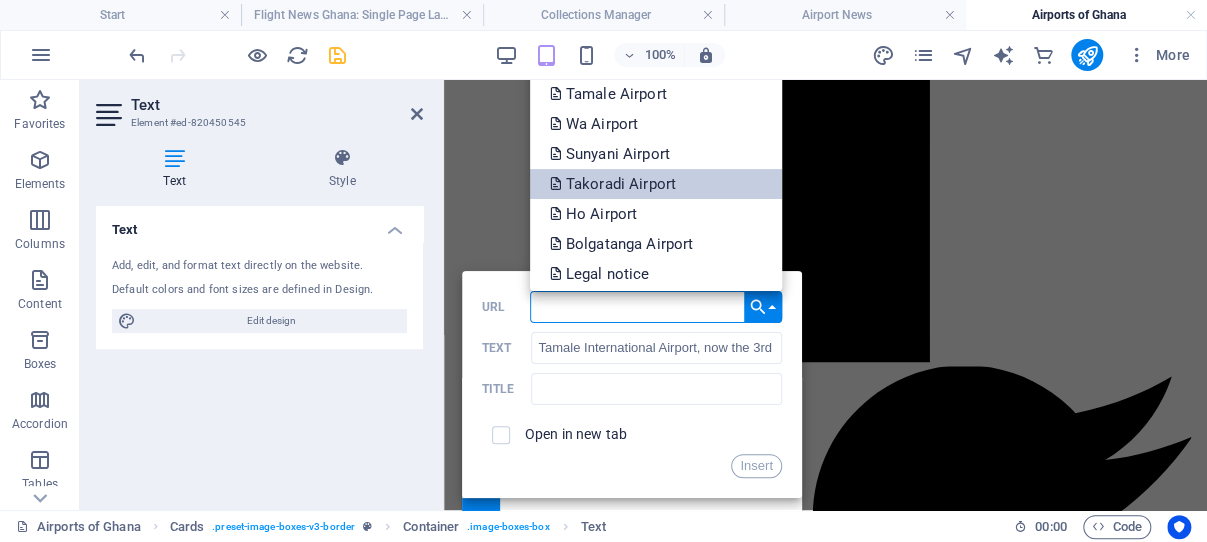 click on "Takoradi Airport" at bounding box center [615, 184] 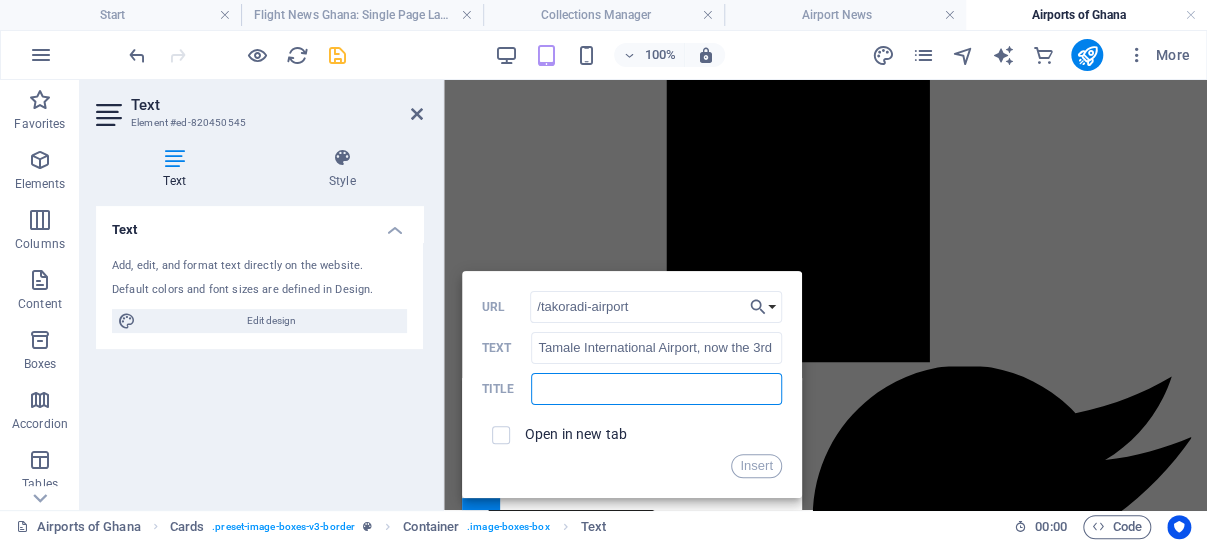 click at bounding box center [656, 389] 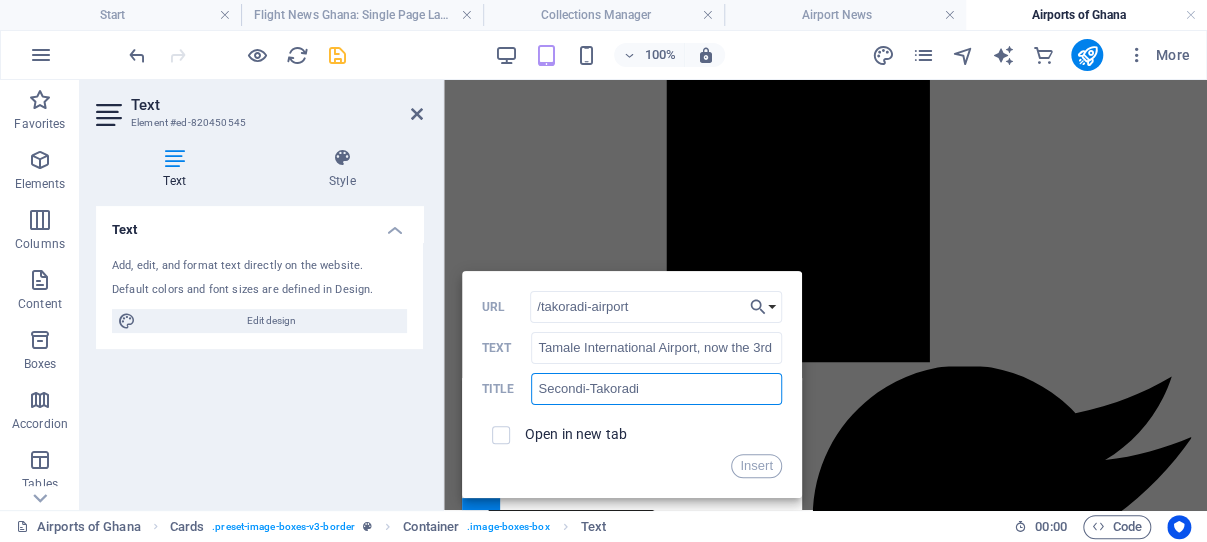 paste on "Regional Airport - Full information" 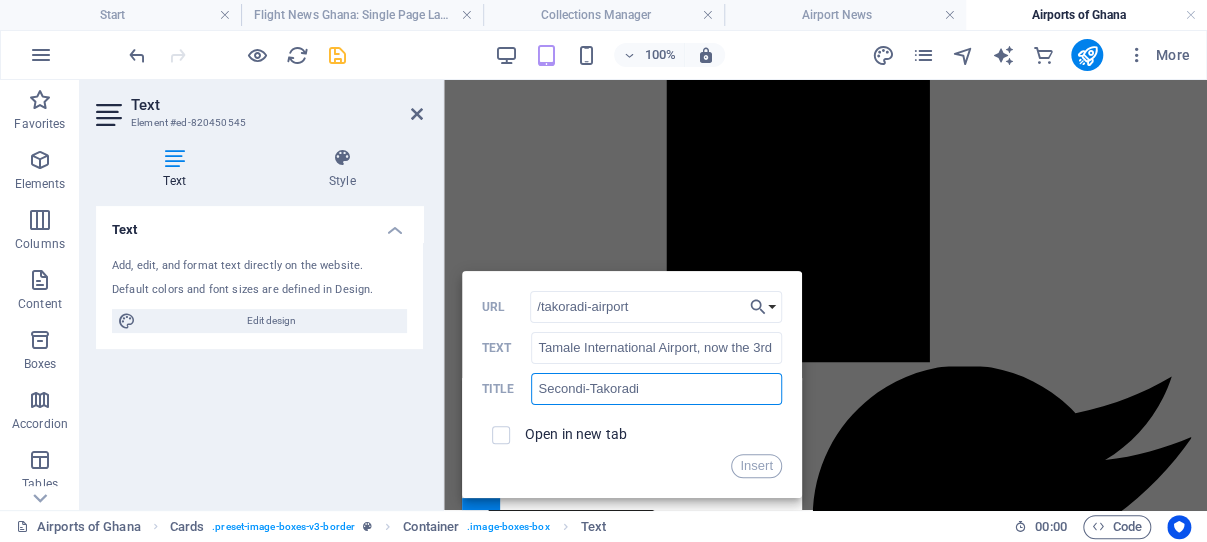 type on "Secondi-Takoradi Regional Airport - Full information" 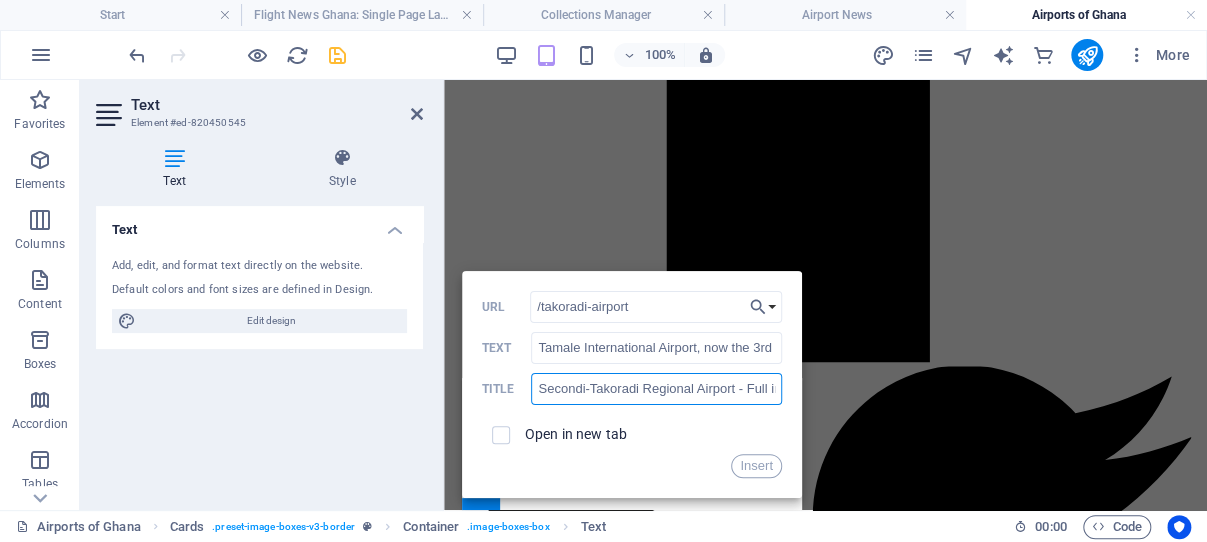 scroll, scrollTop: 0, scrollLeft: 49, axis: horizontal 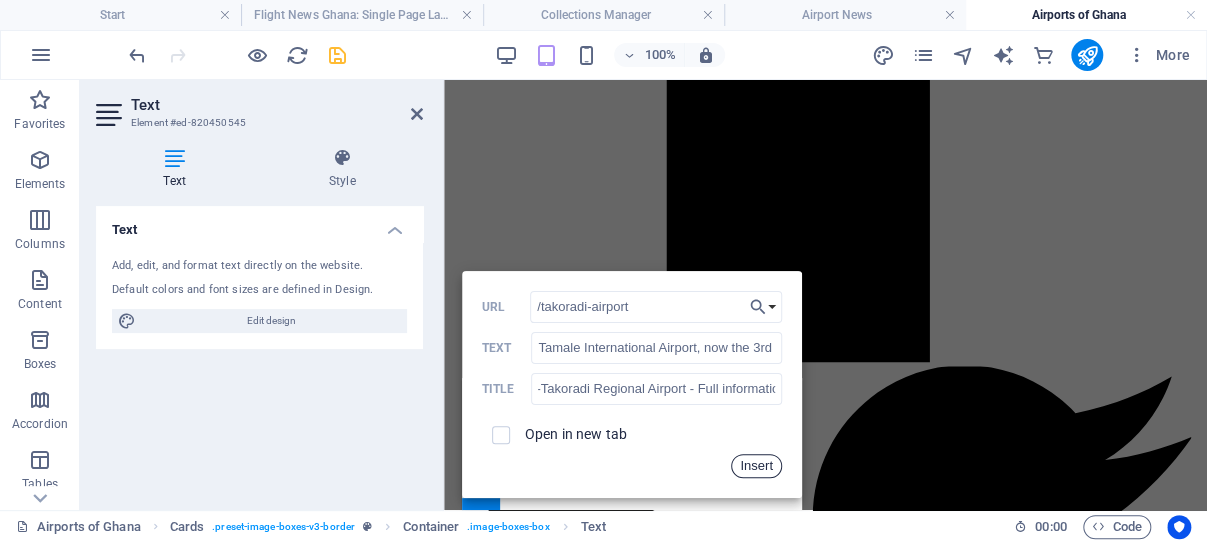 click on "Insert" at bounding box center [756, 466] 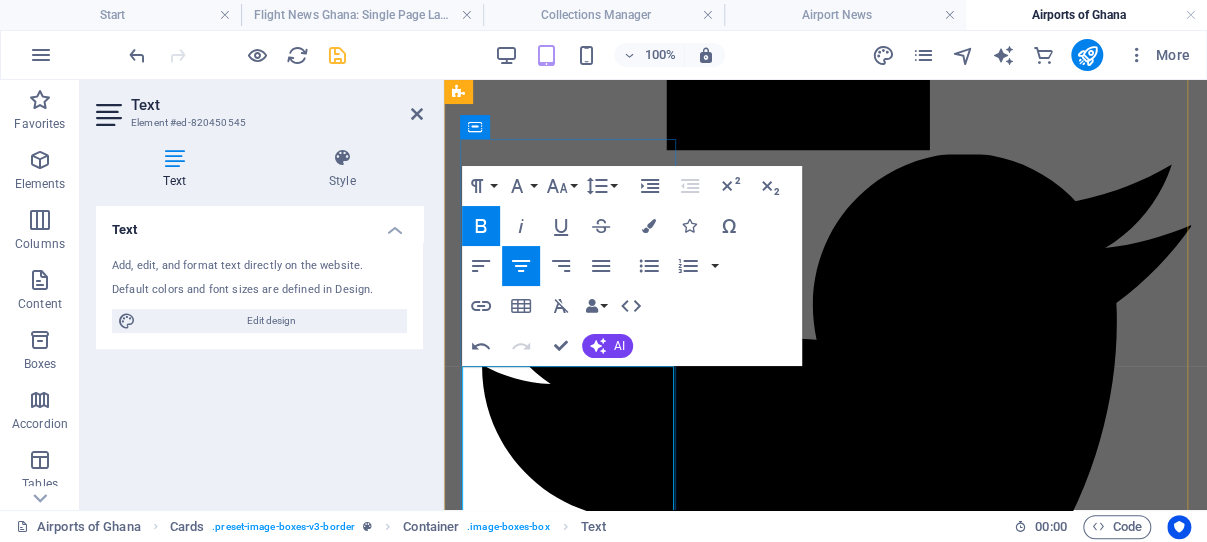 click on "Tamale International Airport, now the 3rd largest airport in Accra, with an increasing number of flights - READ MORE -" at bounding box center [825, 3614] 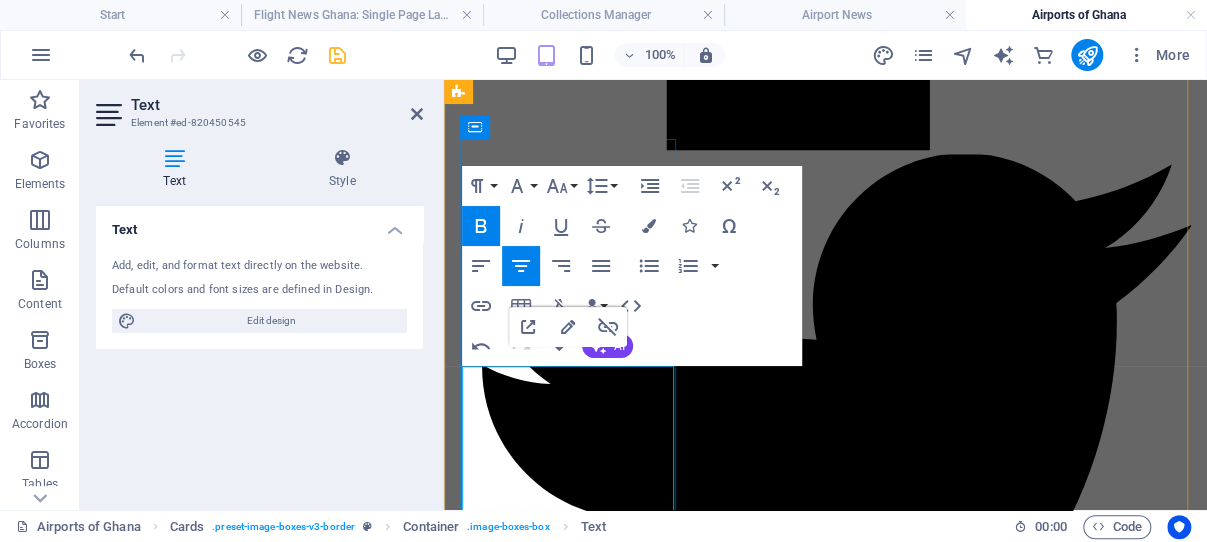 drag, startPoint x: 607, startPoint y: 426, endPoint x: 494, endPoint y: 377, distance: 123.16656 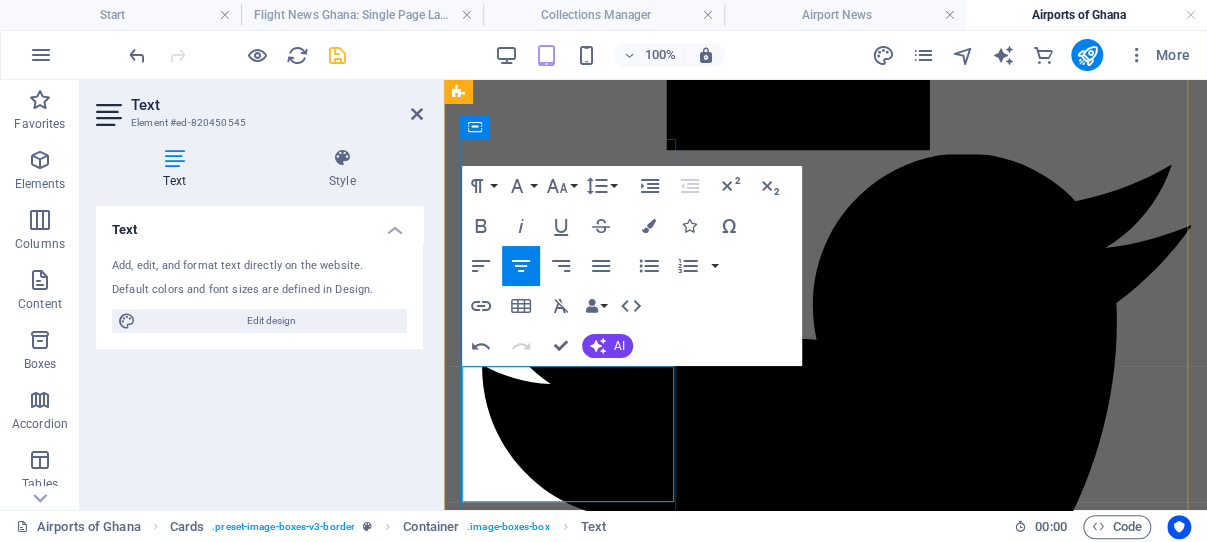 click on "Sekondi-Taforadi regional airprt [CITY], with an increasing number of flights - READ MORE -" at bounding box center [825, 3606] 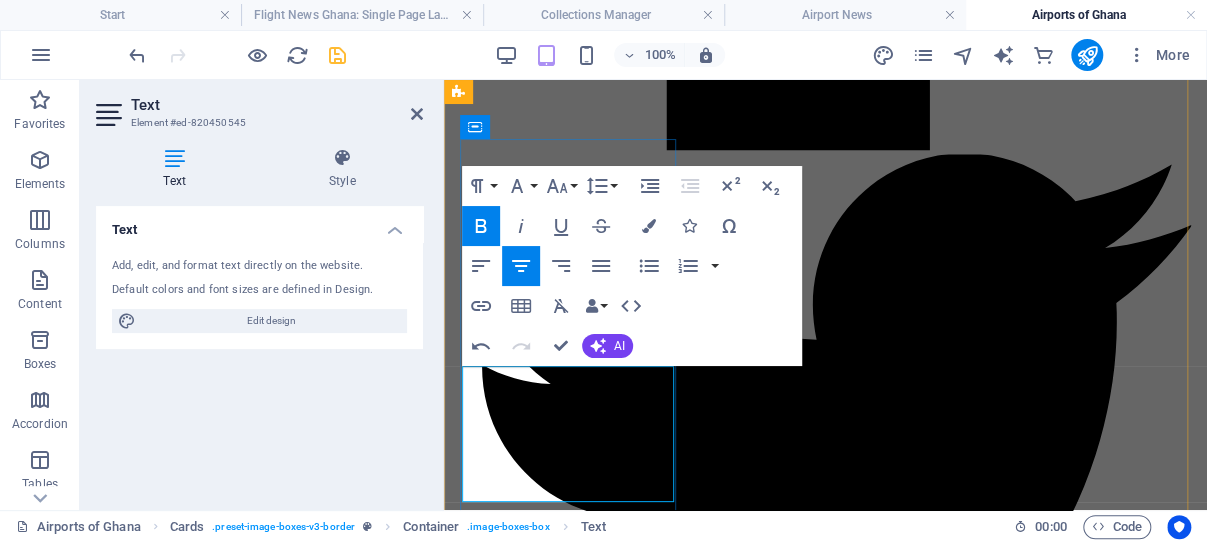 click on "Accra, with an increasing number of flights - READ MORE -" at bounding box center [976, 3605] 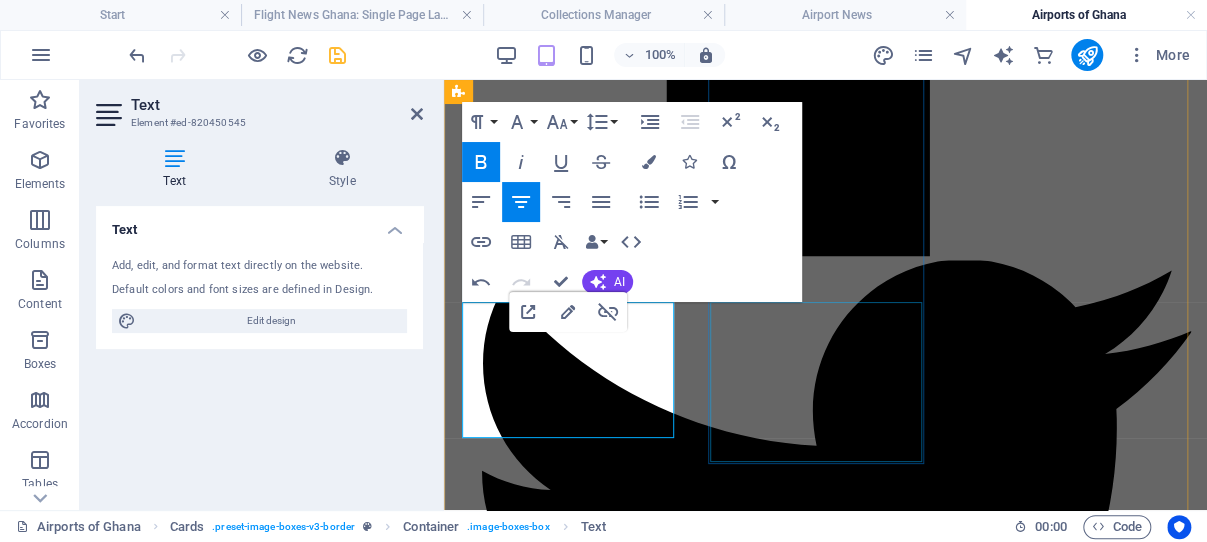 scroll, scrollTop: 1779, scrollLeft: 0, axis: vertical 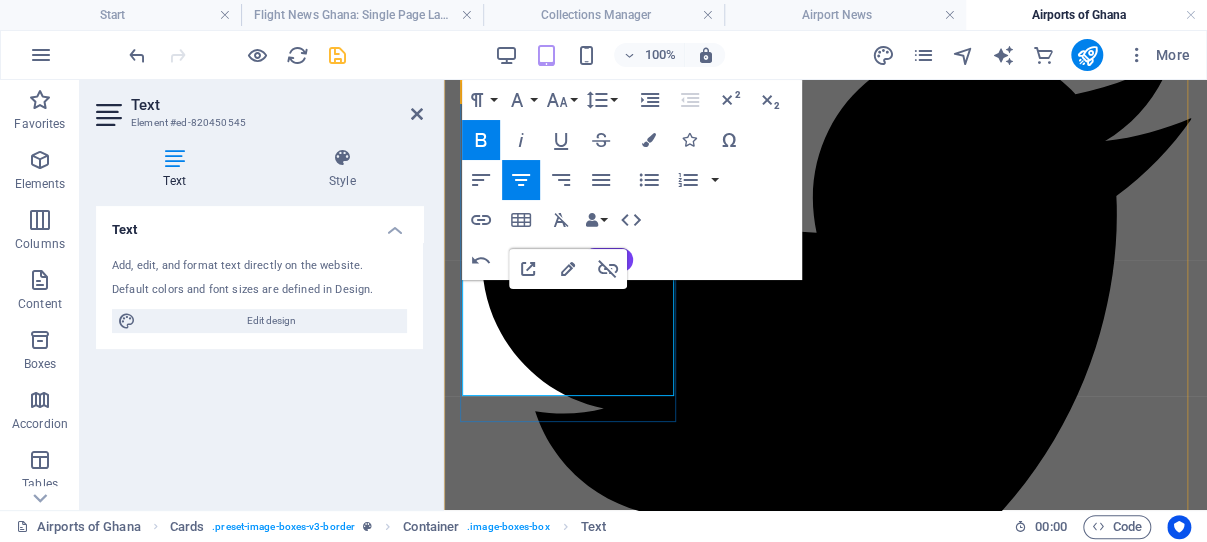 click on "Accra, with an increasing number of flights - READ MORE -" at bounding box center (976, 3499) 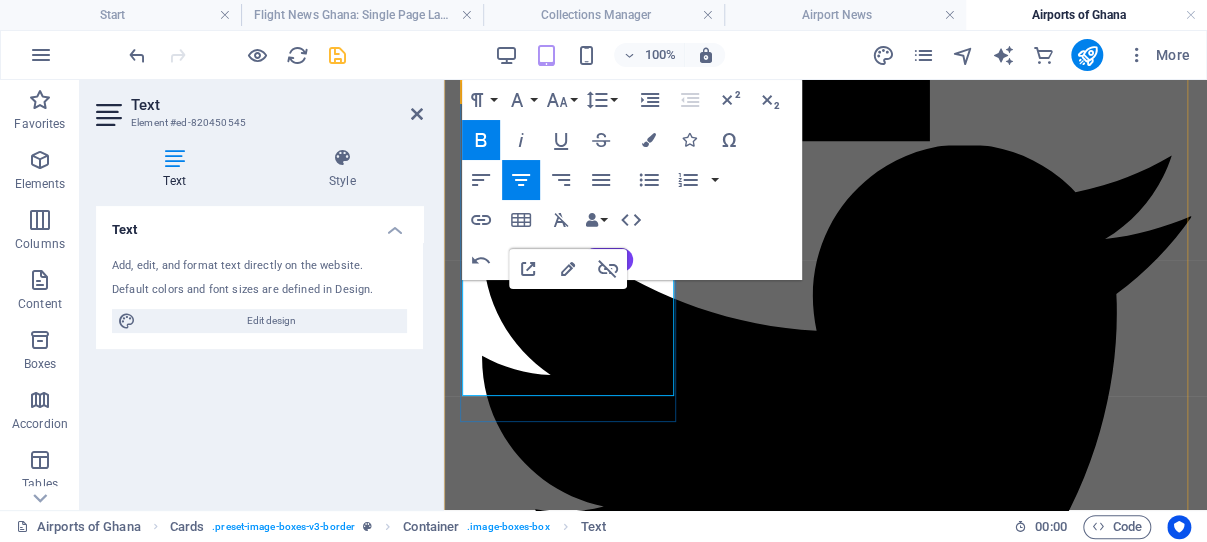 scroll, scrollTop: 1673, scrollLeft: 0, axis: vertical 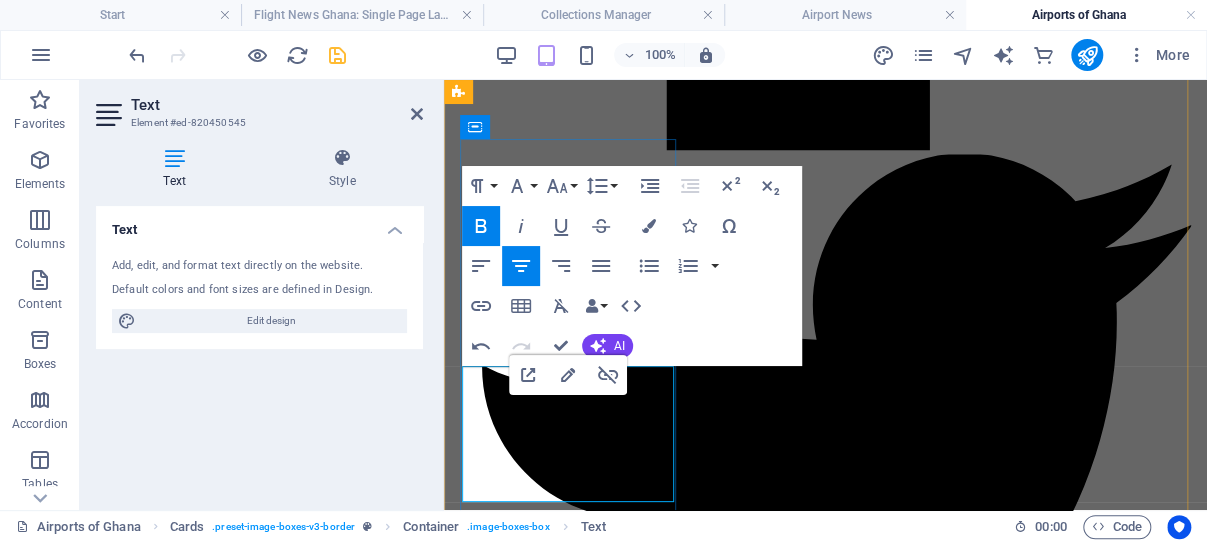 drag, startPoint x: 656, startPoint y: 372, endPoint x: 482, endPoint y: 387, distance: 174.64536 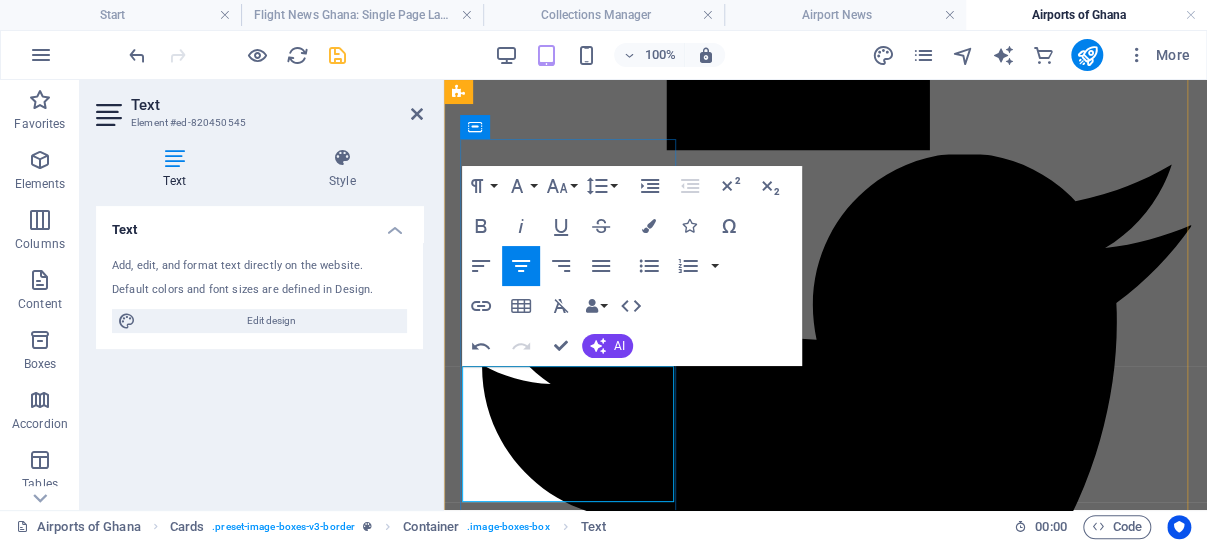 drag, startPoint x: 508, startPoint y: 378, endPoint x: 656, endPoint y: 478, distance: 178.61691 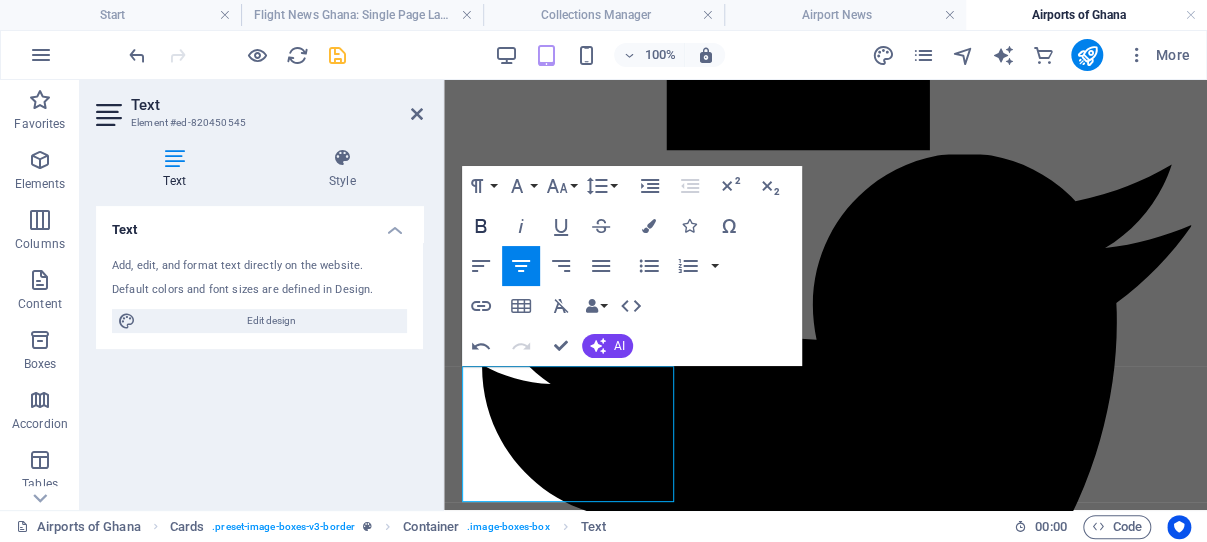 click 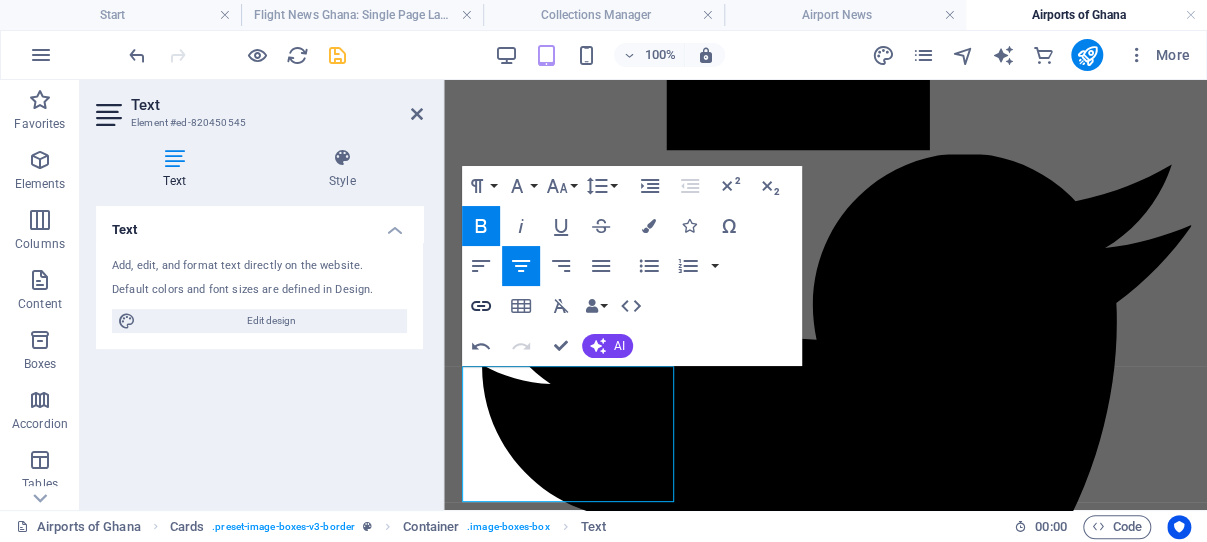 type 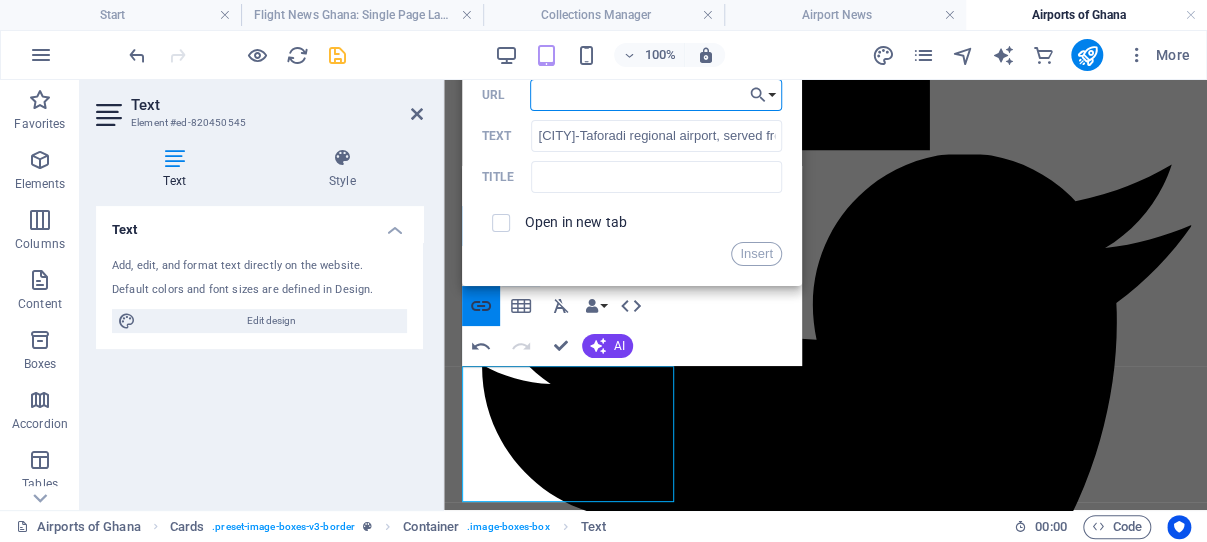 scroll, scrollTop: 95, scrollLeft: 0, axis: vertical 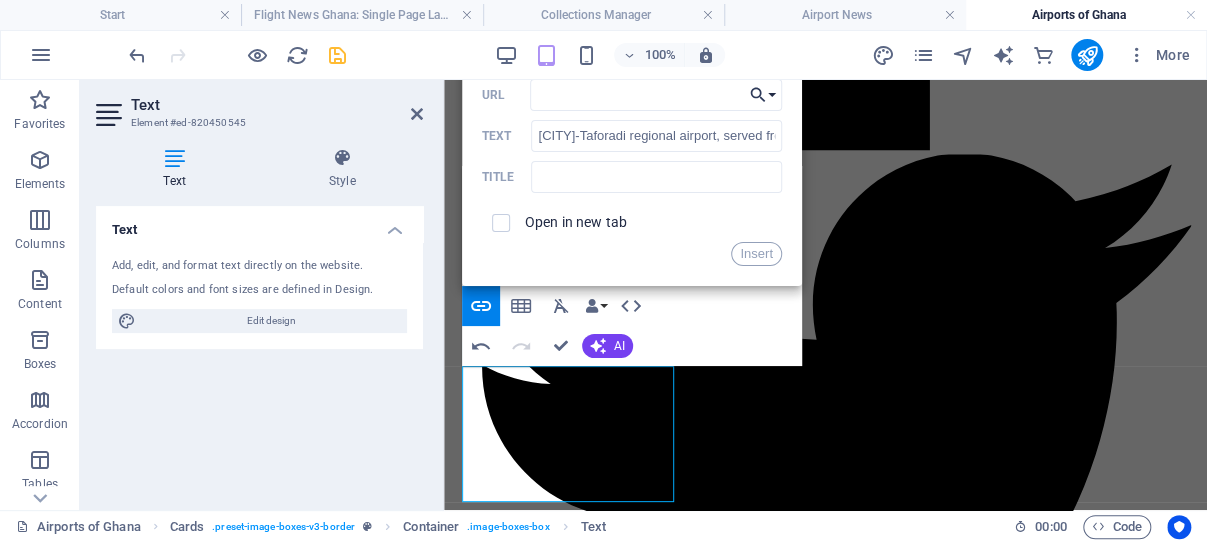 click on "Choose Link" at bounding box center [763, 95] 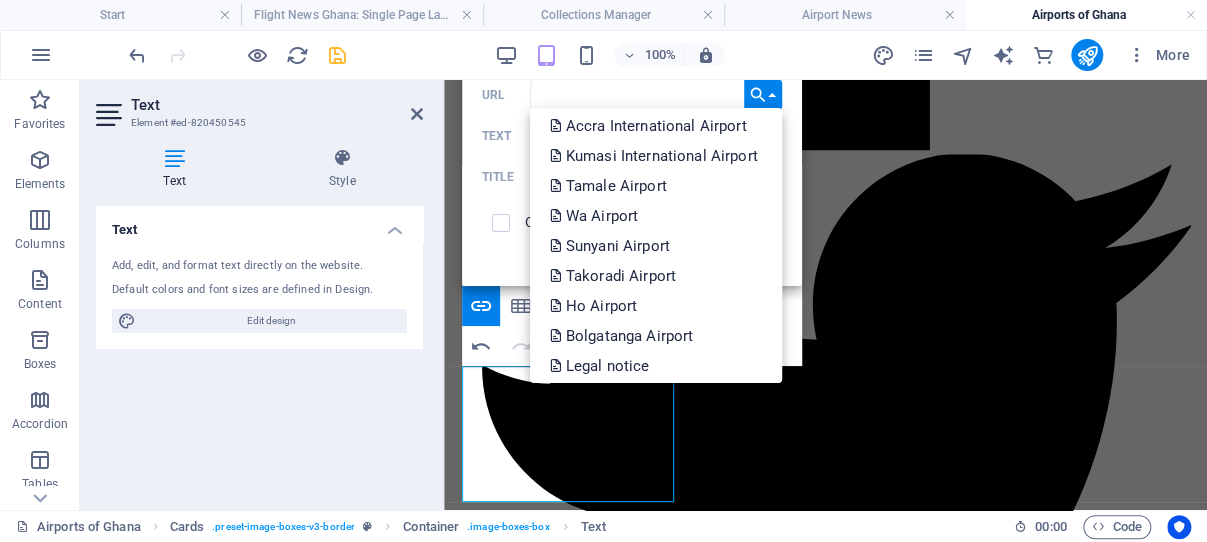 scroll, scrollTop: 95, scrollLeft: 0, axis: vertical 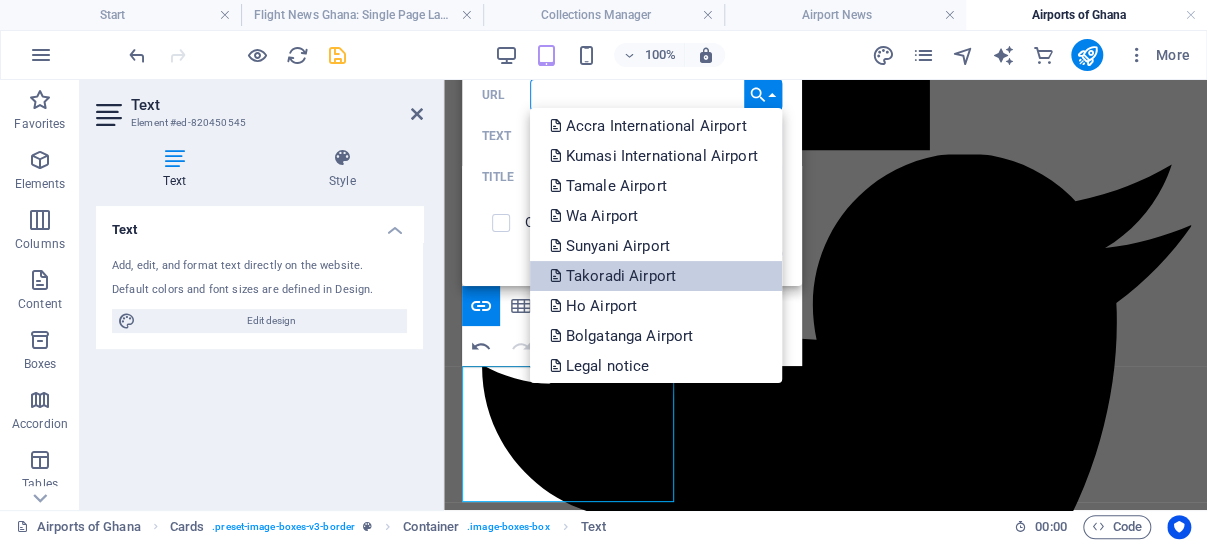 click on "Takoradi Airport" at bounding box center (615, 276) 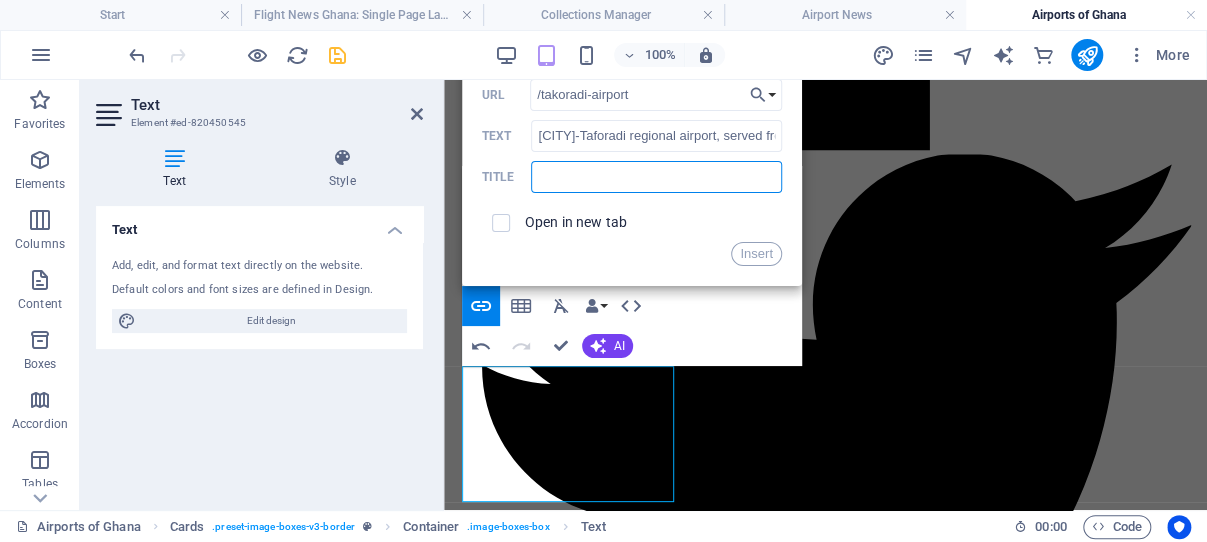 click at bounding box center [656, 177] 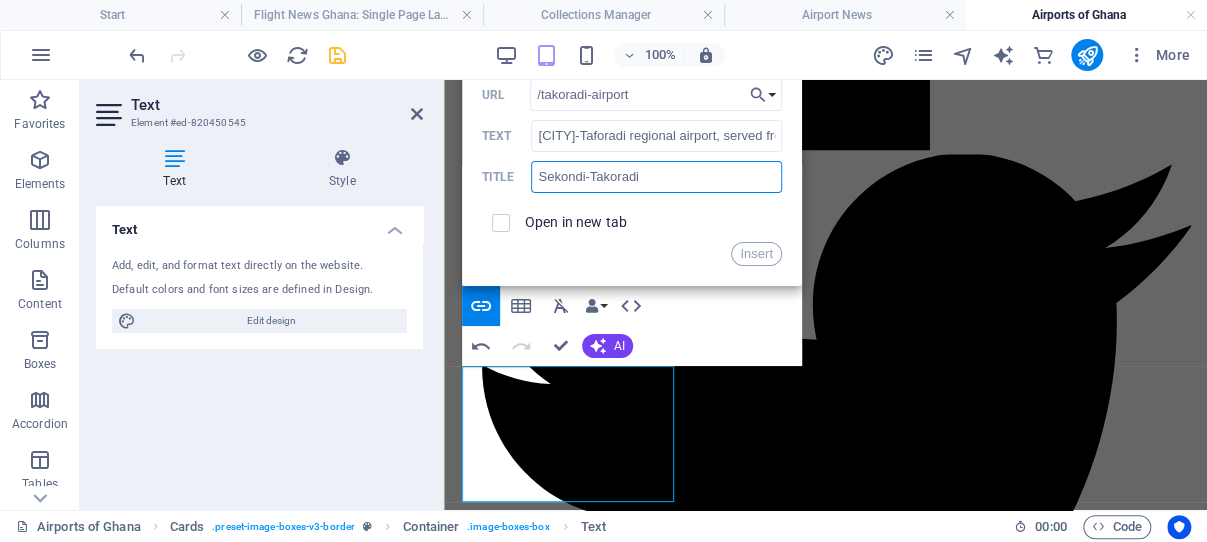 paste on "Regional Airport - Full information" 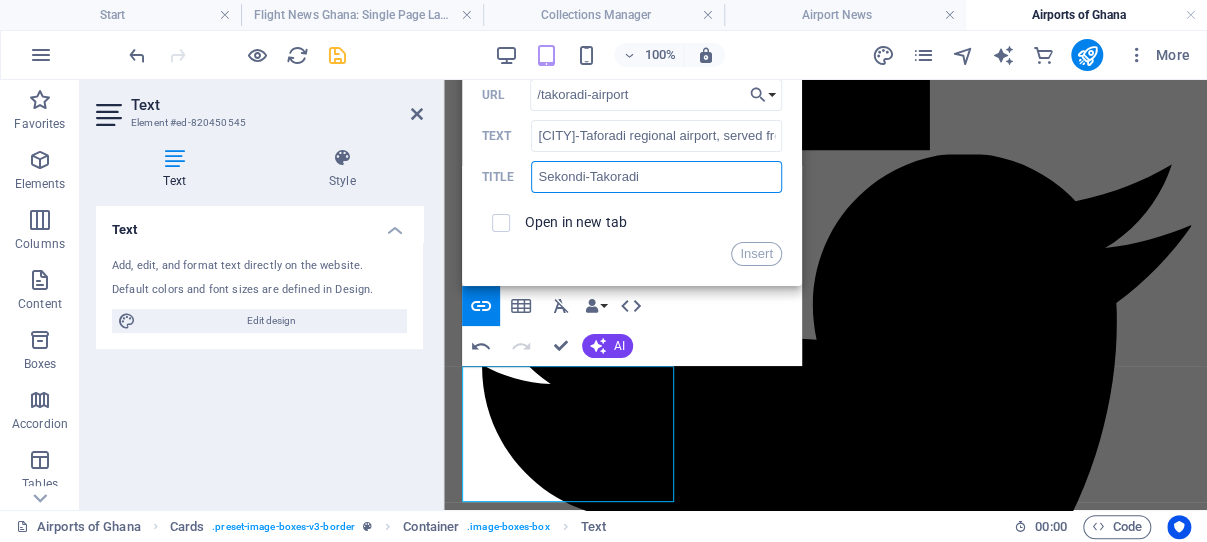 type on "Sekondi-Takoradi Regional Airport - Full information" 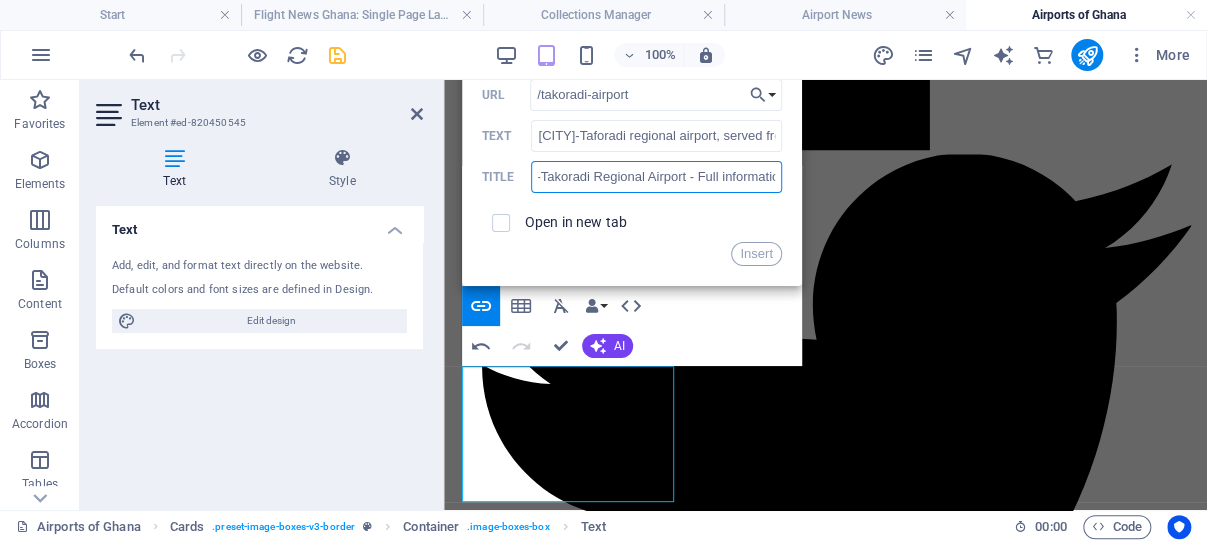 scroll, scrollTop: 0, scrollLeft: 49, axis: horizontal 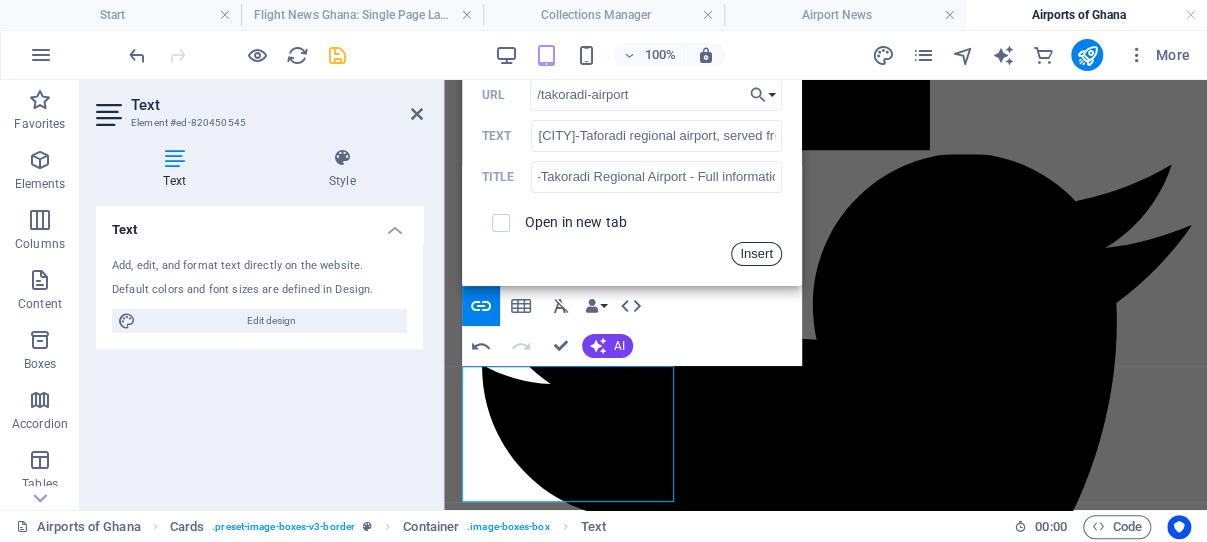 click on "Insert" at bounding box center (756, 254) 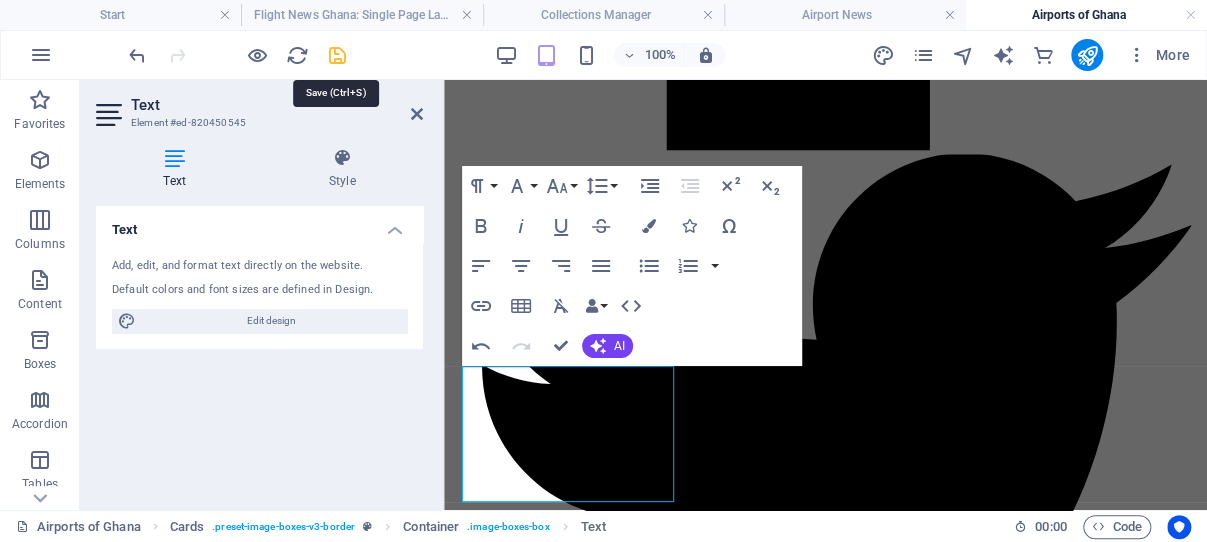 drag, startPoint x: 333, startPoint y: 57, endPoint x: 92, endPoint y: 60, distance: 241.01868 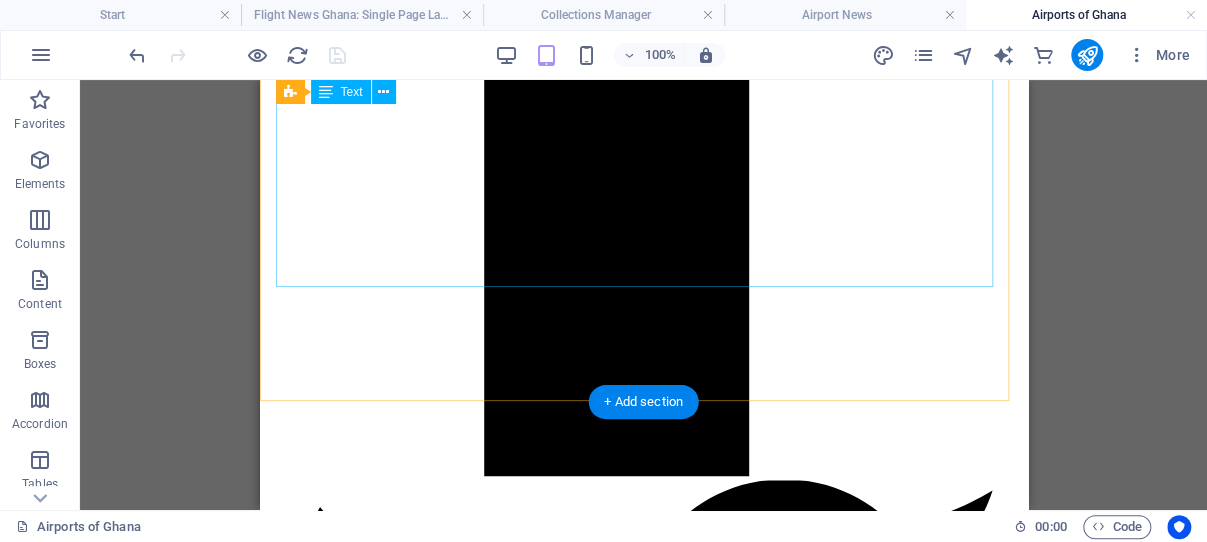 scroll, scrollTop: 1145, scrollLeft: 0, axis: vertical 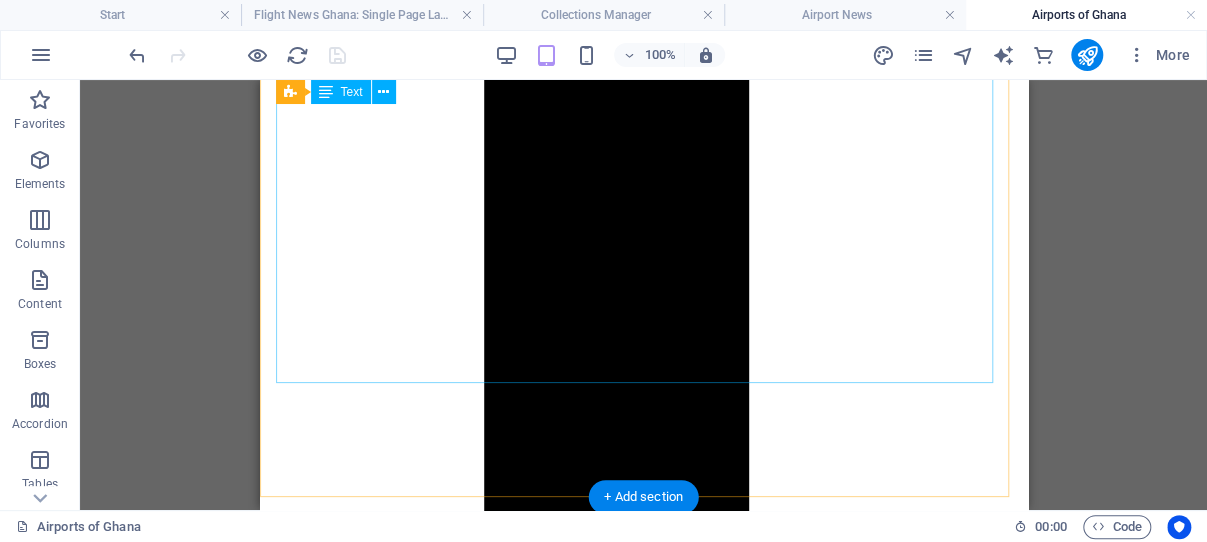 click on "Kotoka International Airport (KIA), Accra Originally a British Royal Air Force base during World War II, this facility was handed over to civilian control and converted into Accra International Airport in 1958 under President [PERSON]'s modernization initiative. Renamed  Kotoka International Airport  in 1969, it served as the national carrier hub for Ghana Airways and later GIA. Extensive expansions occurred in the 1990s and early 2000s, including terminal upgrades, runway extensions, and installation of modern navigation systems   News Ghana +7 gacl.com.gh +7 Wikipedia +7 .  A major Terminal 3, opened in September 2018, has a capacity of 5 million passengers annually (expandable to 6.5 million), with several boarding bridges, business lounges, and retail spaces   Wikipedia +1 richardkyereh.com +1 .  As Ghana’s principal gateway, KIA continues to be positioned as a regional aviation hub. Prempeh I International Airport (formerly Kumasi Airport) Prempeh I International Airport 453,201 passengers   +2" at bounding box center [643, 3245] 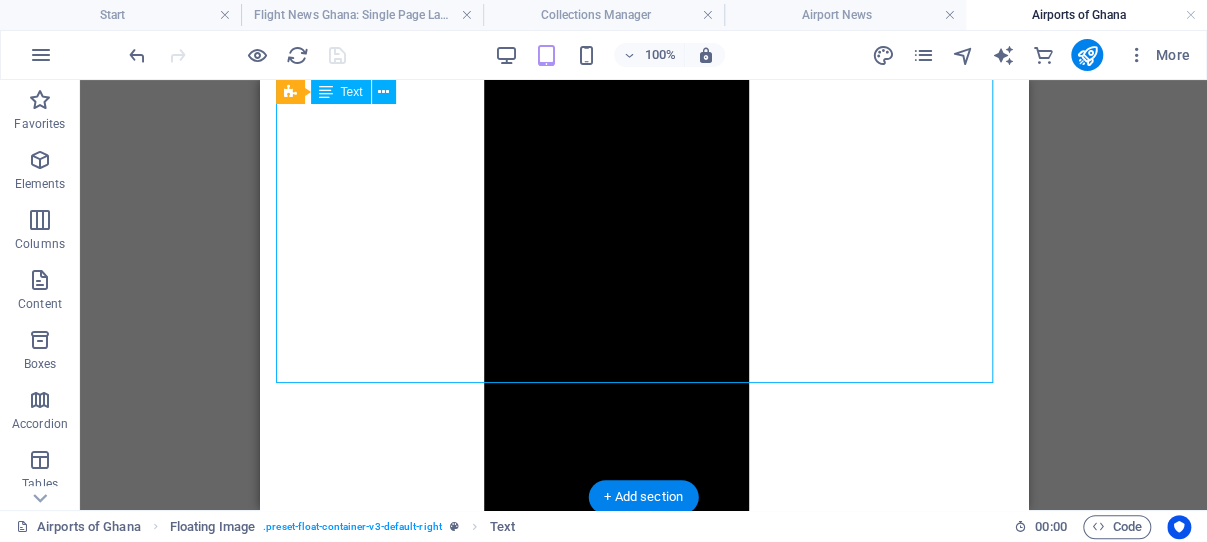 click on "Kotoka International Airport (KIA), Accra Originally a British Royal Air Force base during World War II, this facility was handed over to civilian control and converted into Accra International Airport in 1958 under President [PERSON]'s modernization initiative. Renamed  Kotoka International Airport  in 1969, it served as the national carrier hub for Ghana Airways and later GIA. Extensive expansions occurred in the 1990s and early 2000s, including terminal upgrades, runway extensions, and installation of modern navigation systems   News Ghana +7 gacl.com.gh +7 Wikipedia +7 .  A major Terminal 3, opened in September 2018, has a capacity of 5 million passengers annually (expandable to 6.5 million), with several boarding bridges, business lounges, and retail spaces   Wikipedia +1 richardkyereh.com +1 .  As Ghana’s principal gateway, KIA continues to be positioned as a regional aviation hub. Prempeh I International Airport (formerly Kumasi Airport) Prempeh I International Airport 453,201 passengers   +2" at bounding box center (643, 3245) 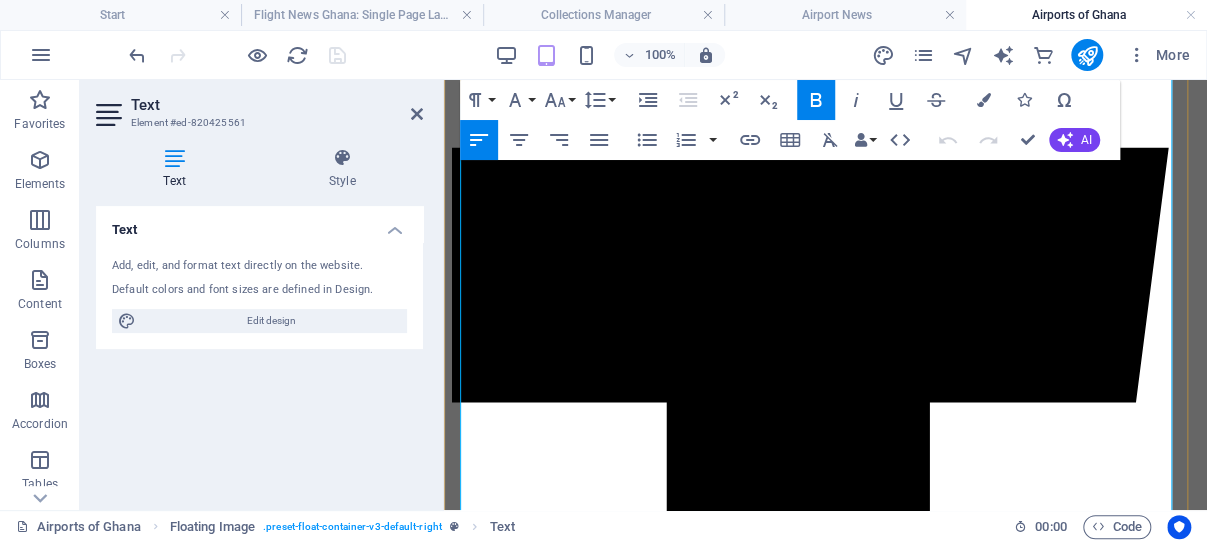 scroll, scrollTop: 981, scrollLeft: 0, axis: vertical 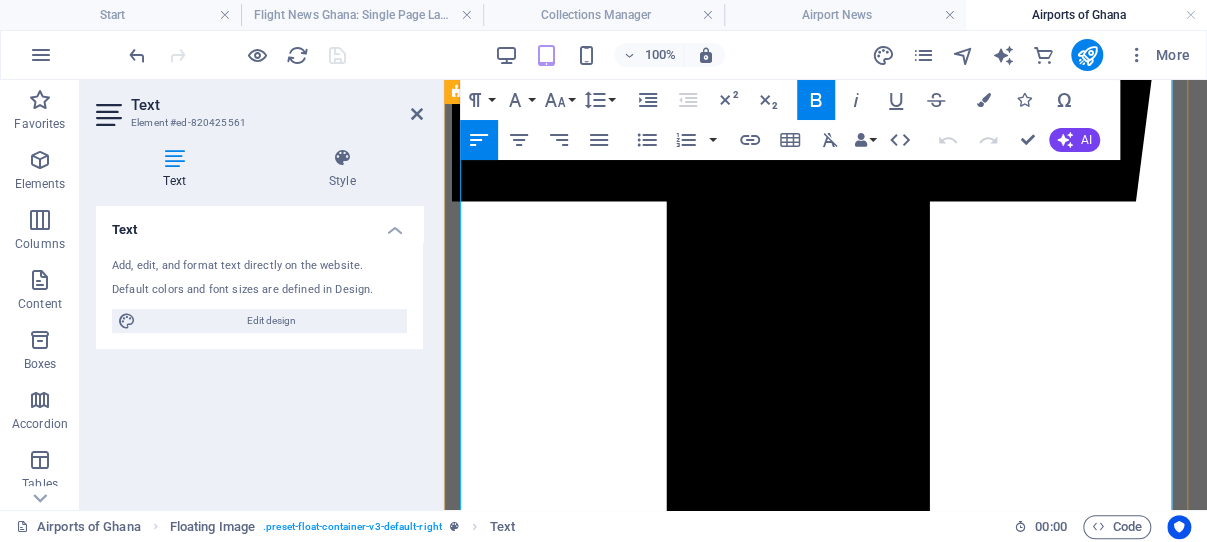 drag, startPoint x: 897, startPoint y: 382, endPoint x: 458, endPoint y: 387, distance: 439.02847 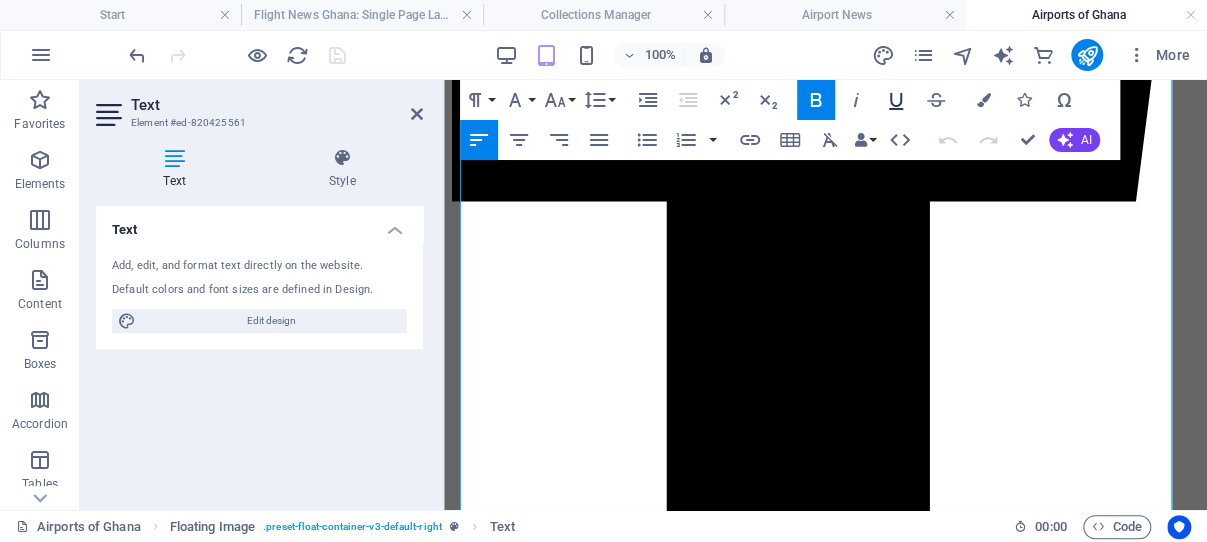 click 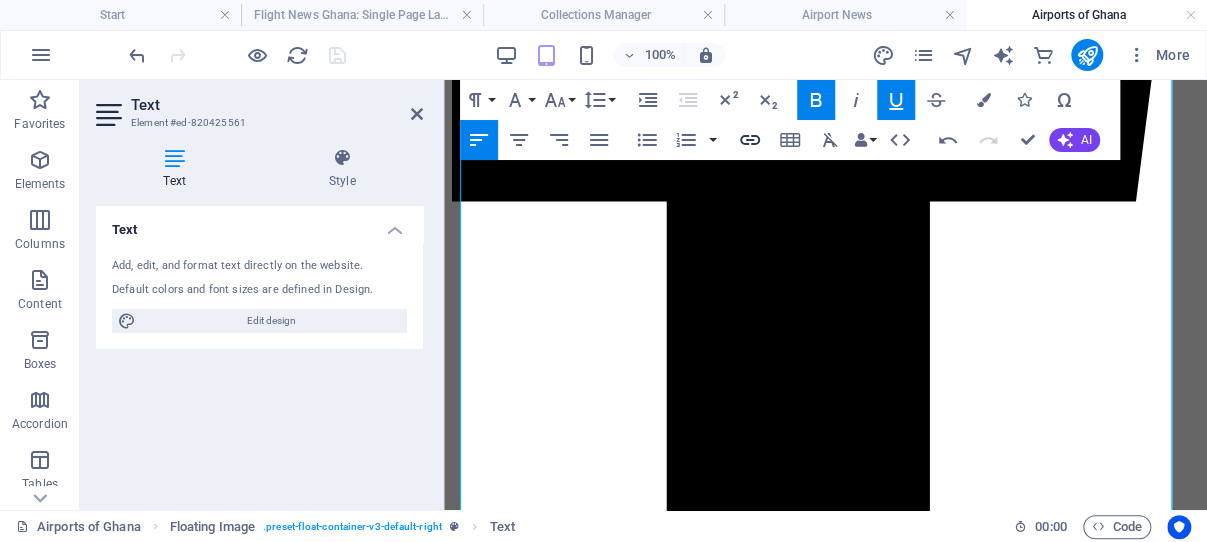 click 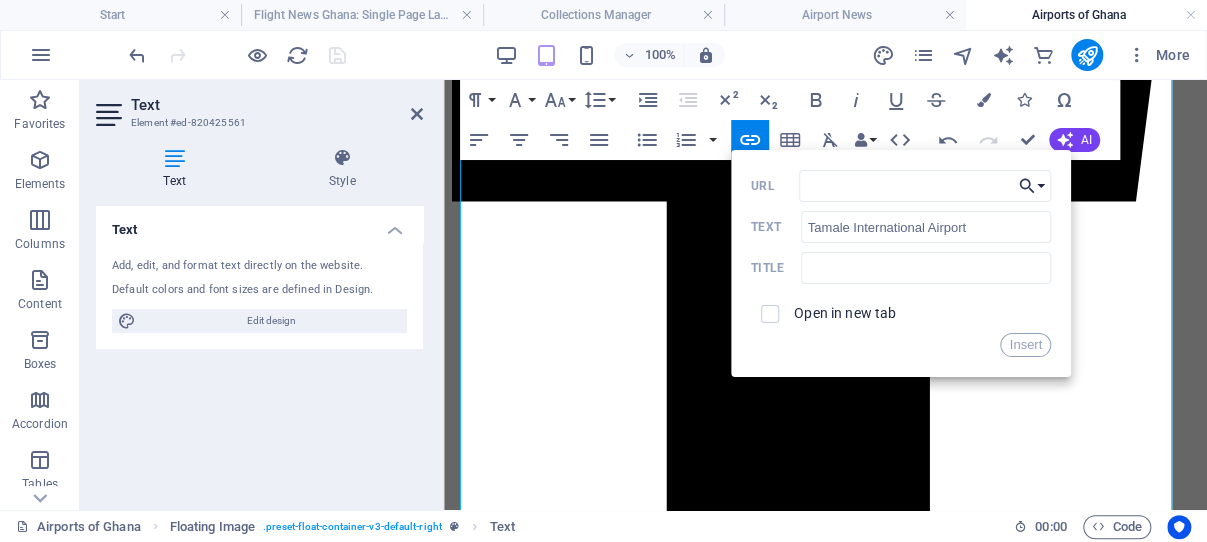 click on "Choose Link" at bounding box center [1032, 186] 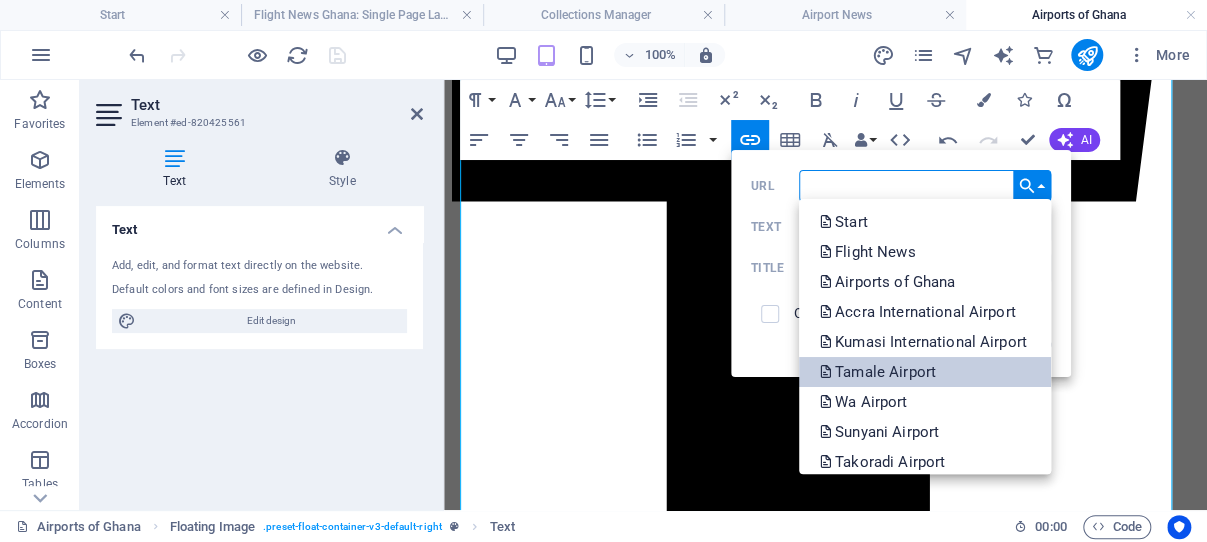 click on "Tamale Airport" at bounding box center [879, 372] 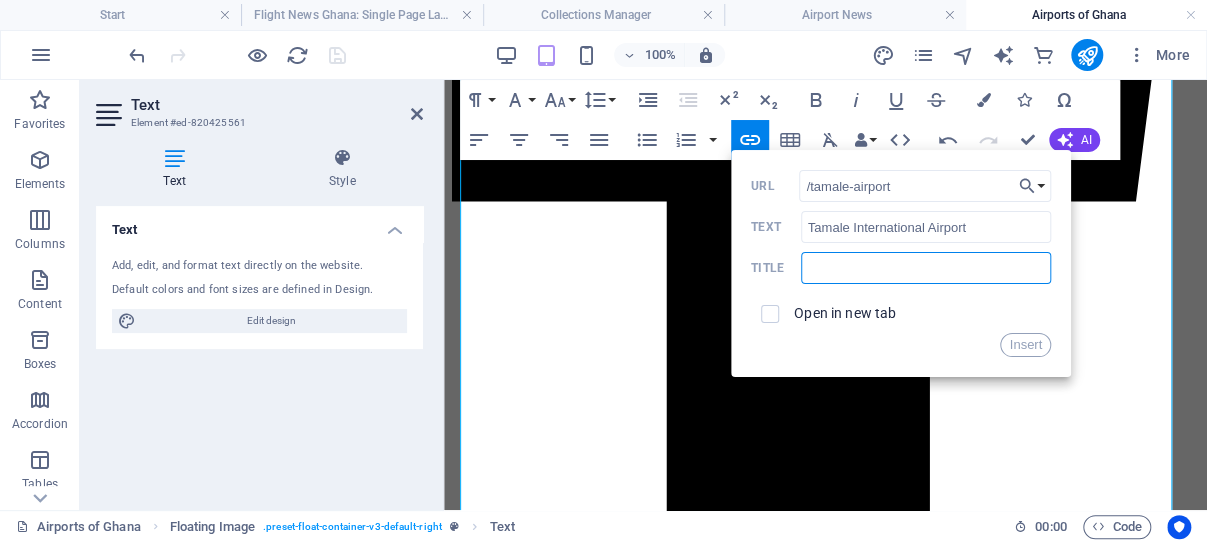 click at bounding box center (926, 268) 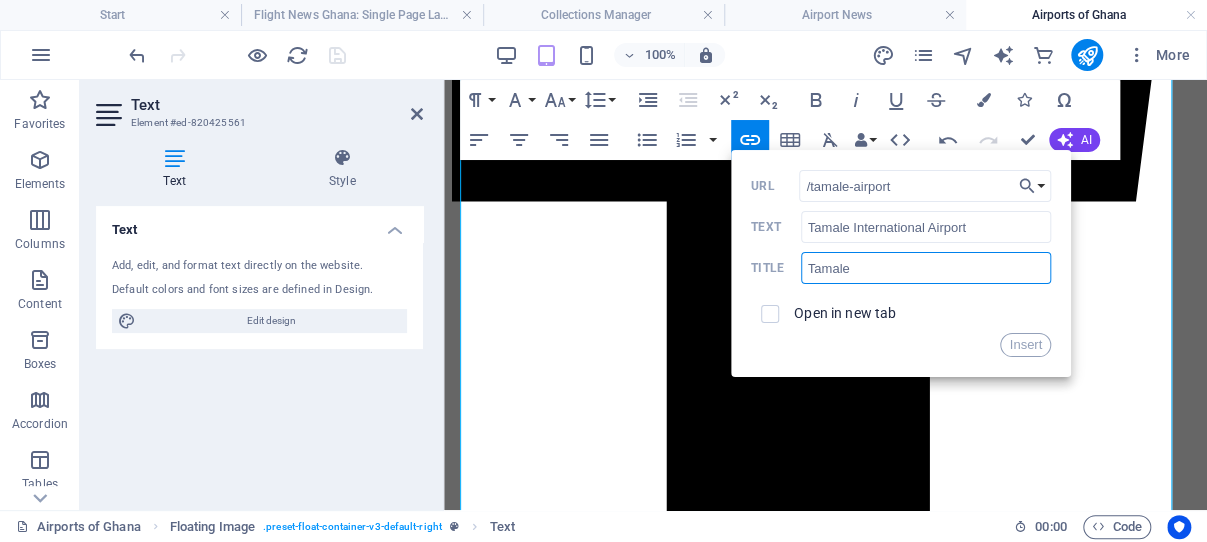 drag, startPoint x: 850, startPoint y: 269, endPoint x: 930, endPoint y: 265, distance: 80.09994 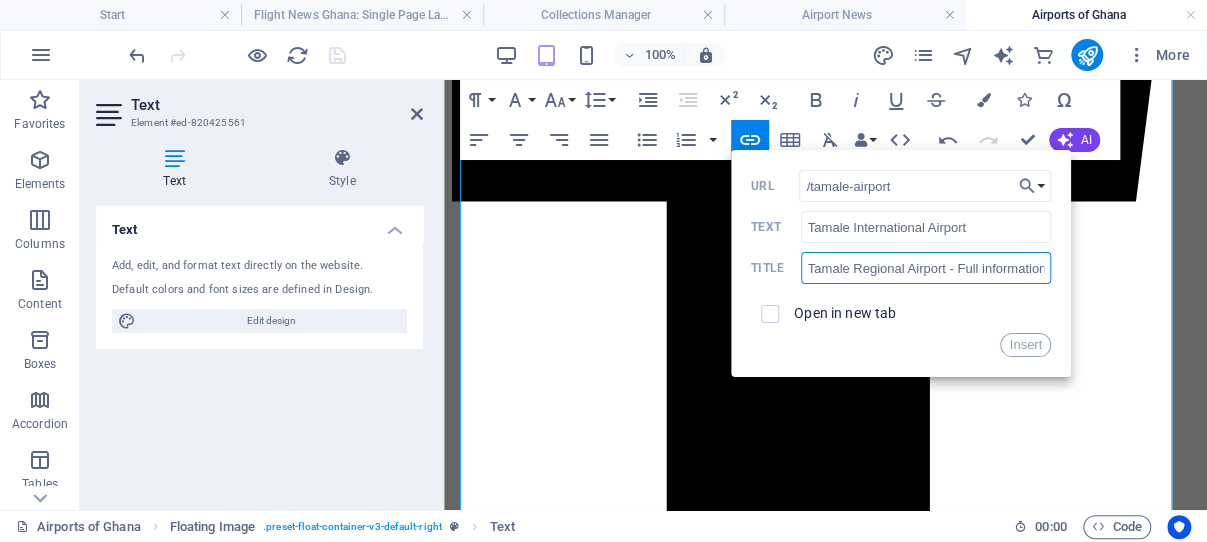 drag, startPoint x: 900, startPoint y: 269, endPoint x: 853, endPoint y: 269, distance: 47 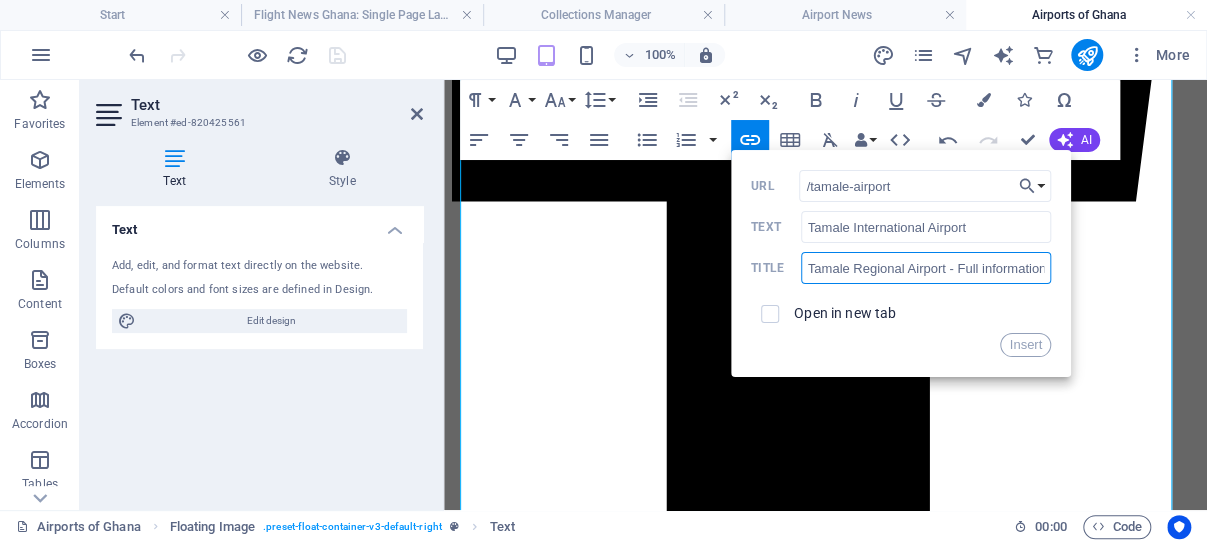 click on "Tamale Regional Airport - Full information" at bounding box center [926, 268] 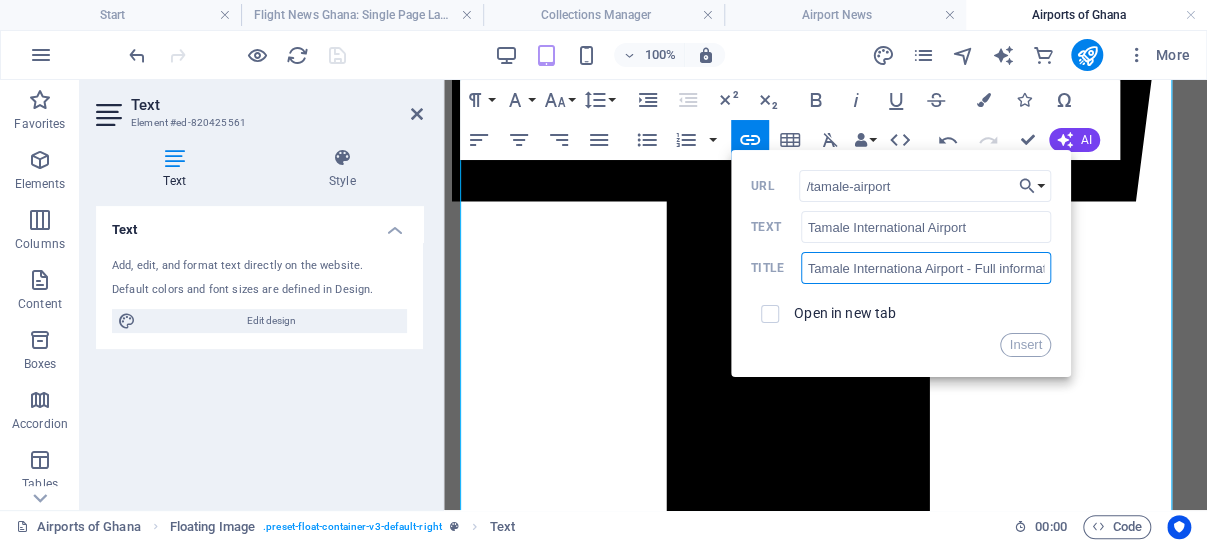 type on "Tamale International Airport - Full information" 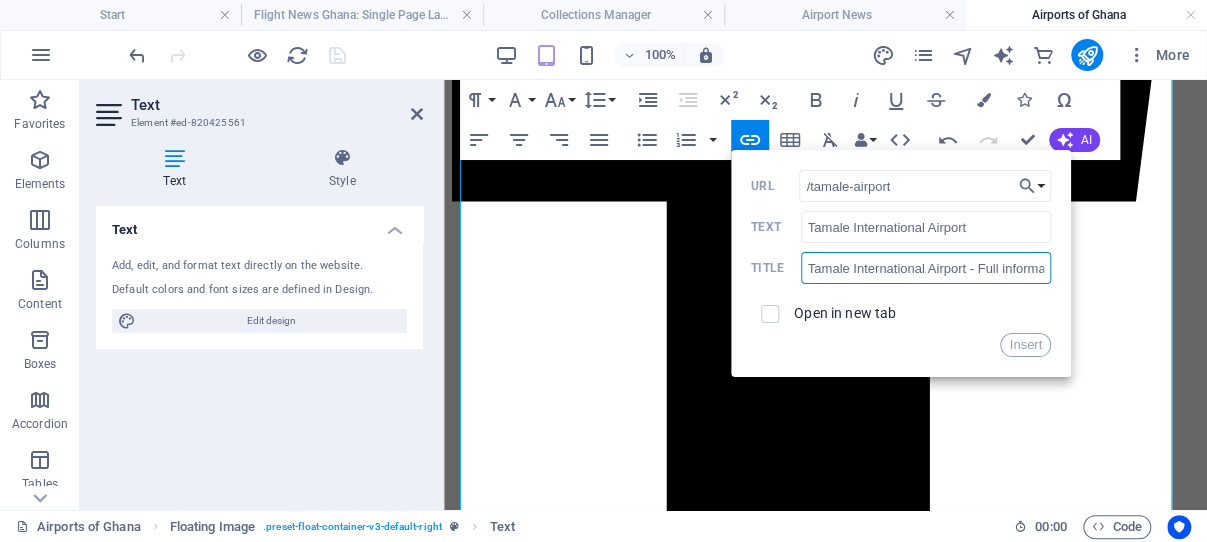 scroll, scrollTop: 0, scrollLeft: 21, axis: horizontal 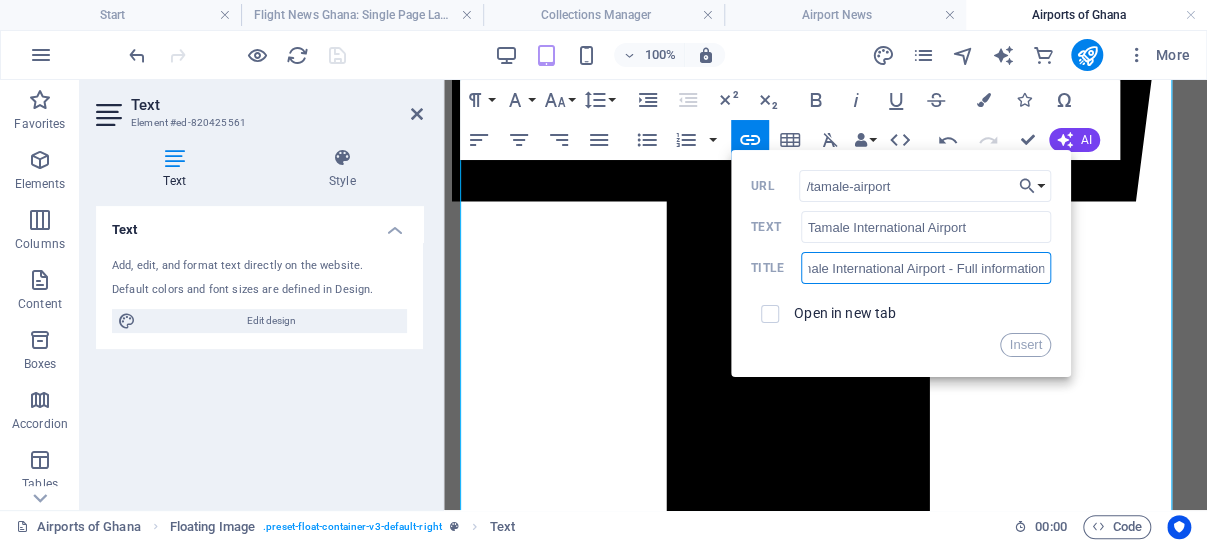 drag, startPoint x: 803, startPoint y: 267, endPoint x: 1076, endPoint y: 277, distance: 273.18307 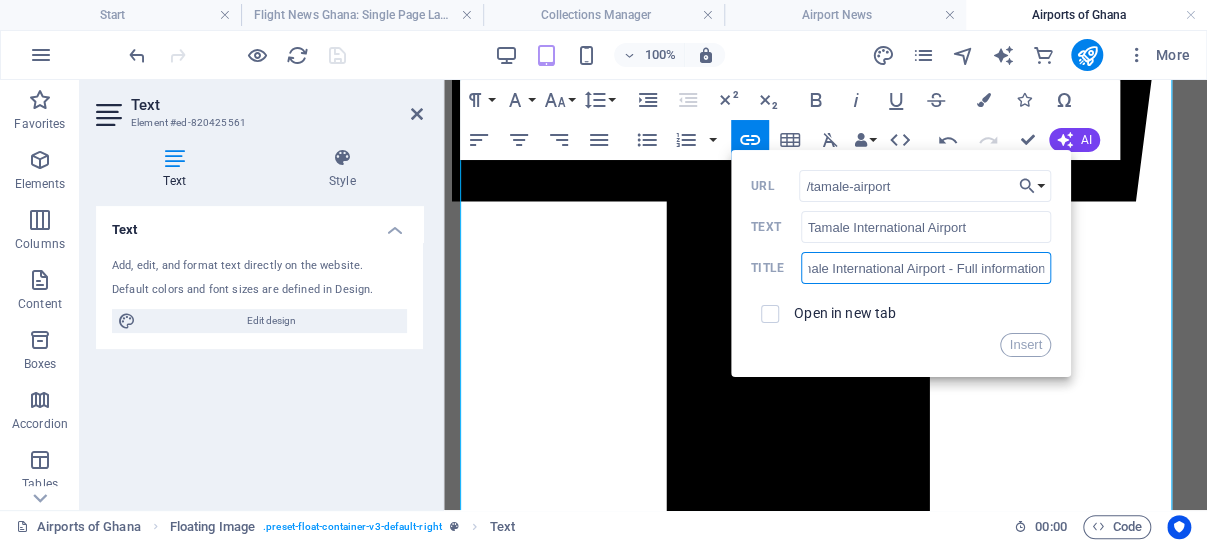 drag, startPoint x: 826, startPoint y: 269, endPoint x: 1056, endPoint y: 272, distance: 230.01956 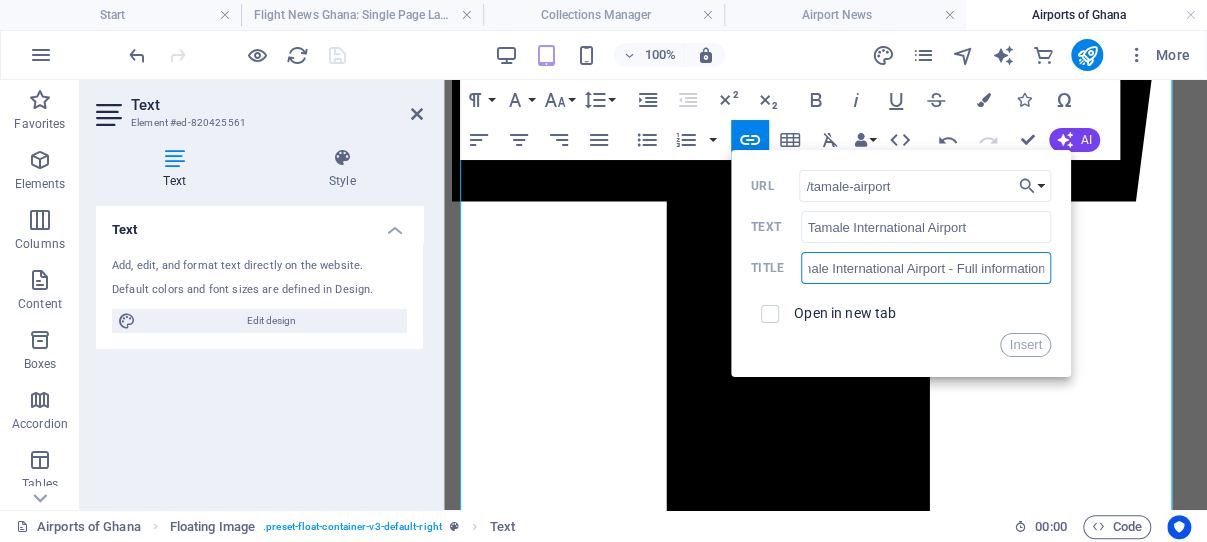 click on "Tamale International Airport - Full information" at bounding box center [926, 268] 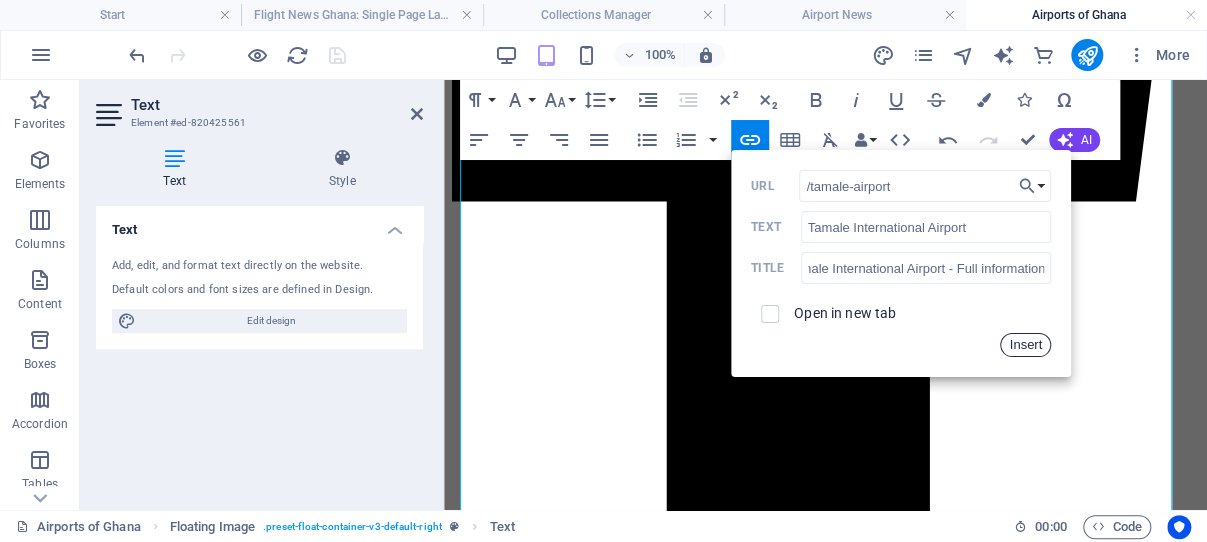 click on "Insert" at bounding box center (1025, 345) 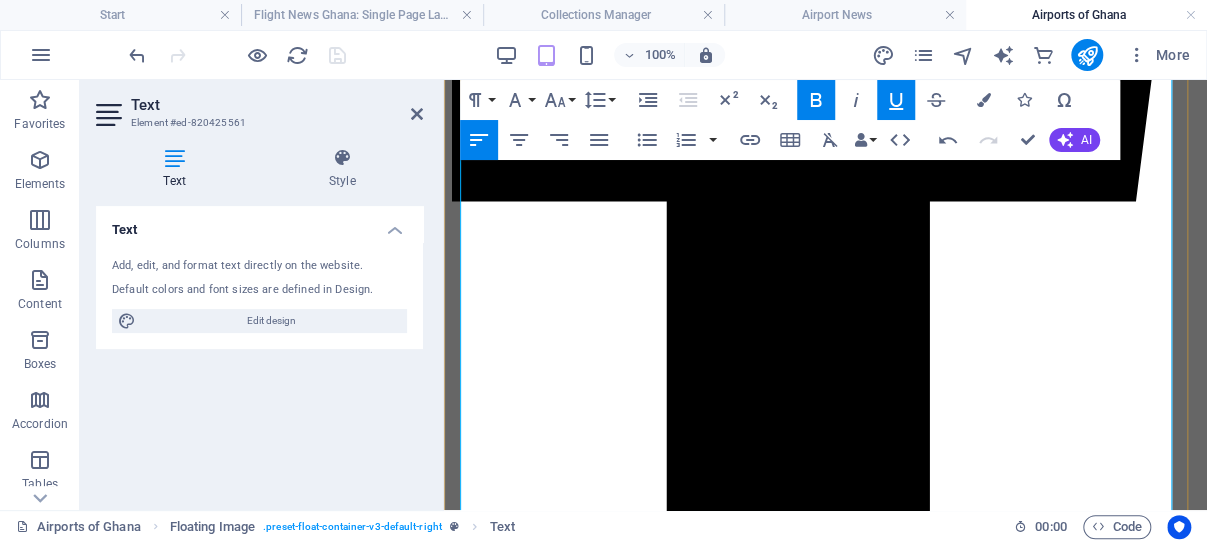 scroll, scrollTop: 875, scrollLeft: 0, axis: vertical 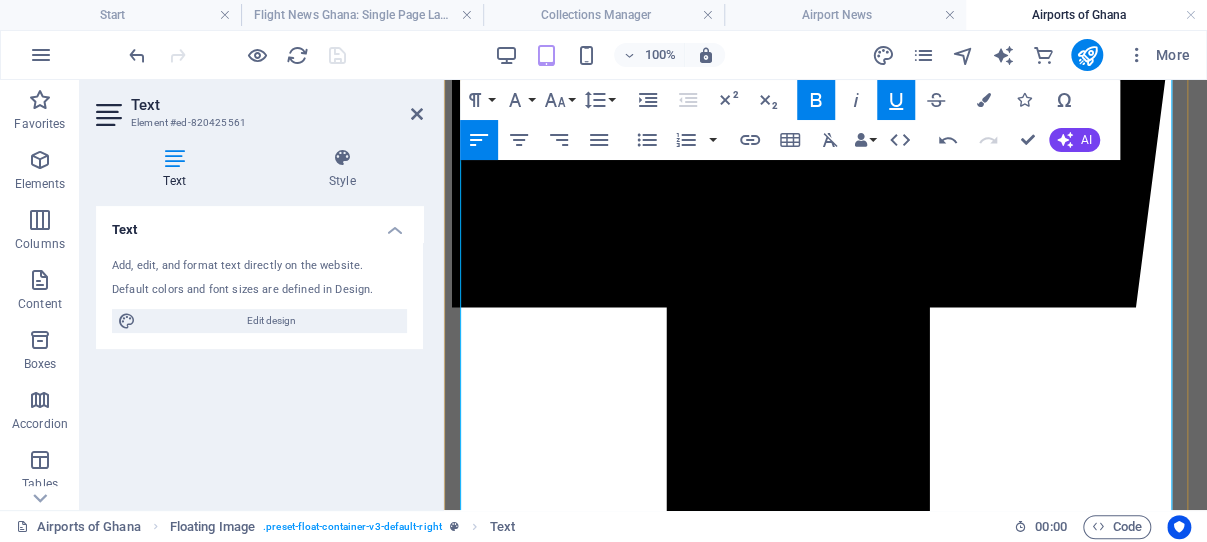 click on "Wikipedia" at bounding box center [641, 3537] 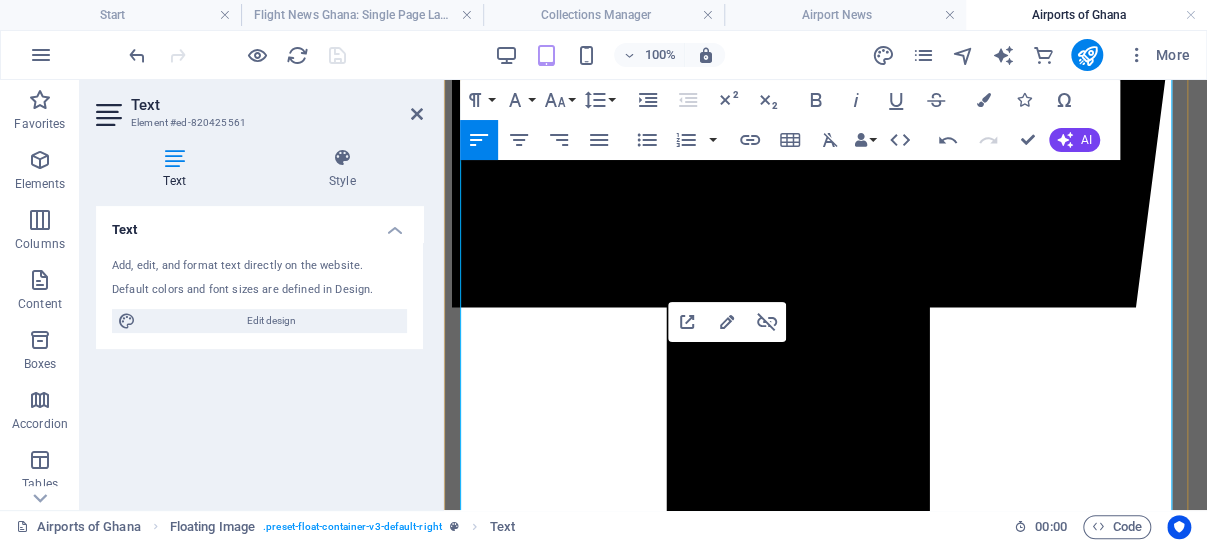 scroll, scrollTop: 769, scrollLeft: 0, axis: vertical 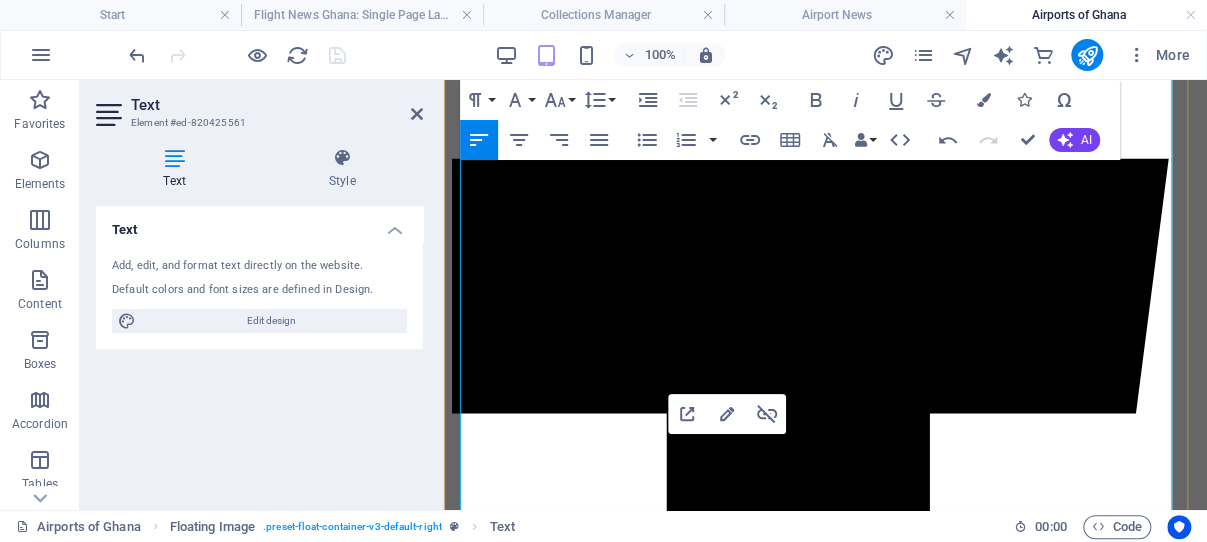 click on "[FIRST] [NUMBER] International Airport (formerly [CITY] Airport)" at bounding box center [825, 3551] 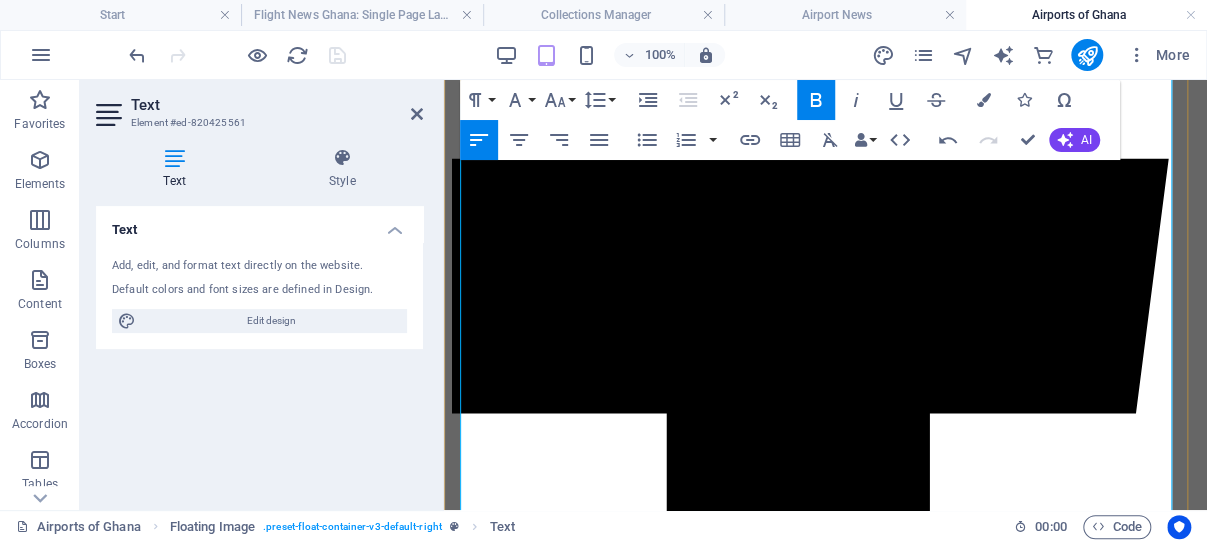 click on "[FIRST] [NUMBER] International Airport (formerly [CITY] Airport)" at bounding box center [825, 3551] 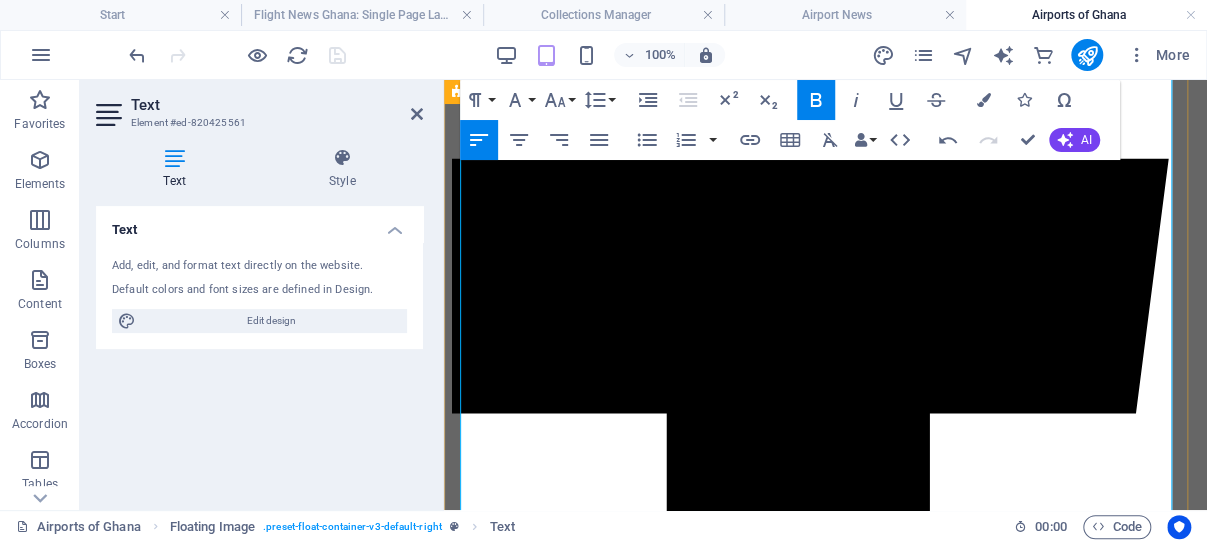 drag, startPoint x: 708, startPoint y: 365, endPoint x: 459, endPoint y: 315, distance: 253.97047 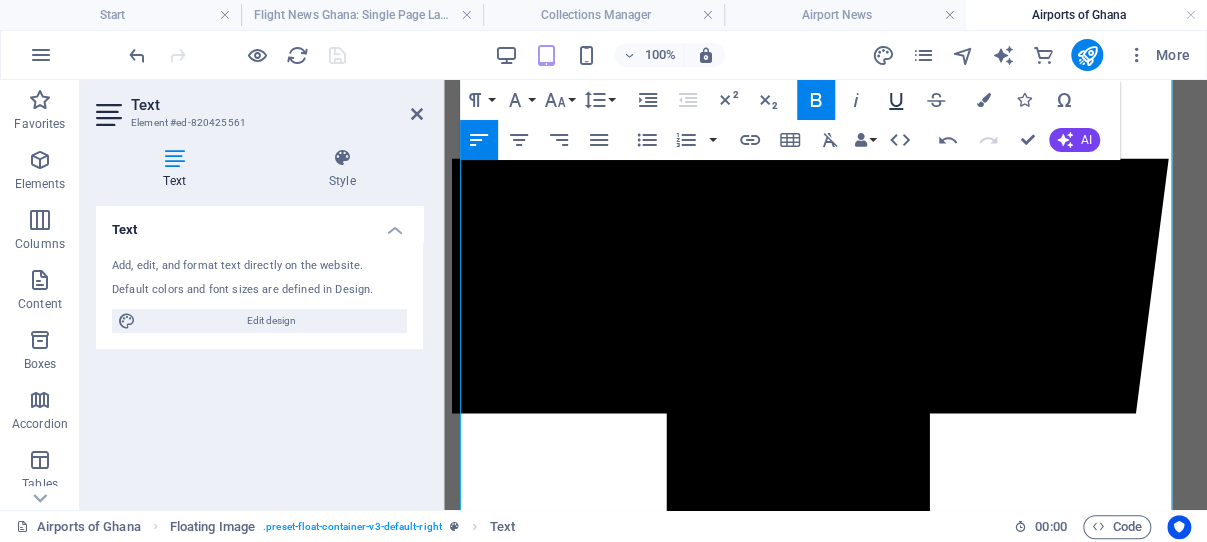 click 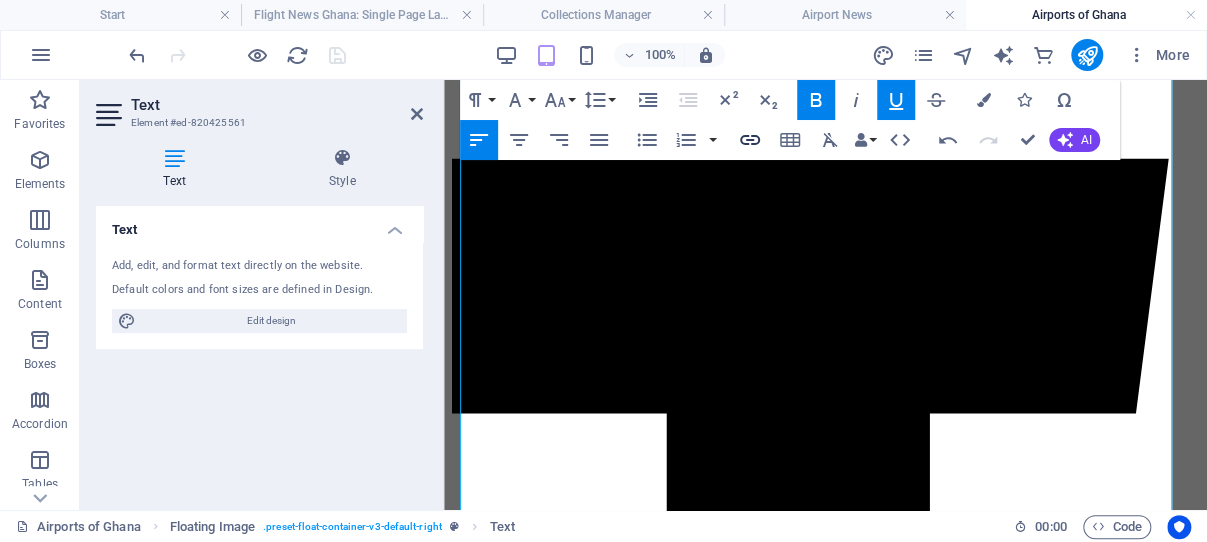 type 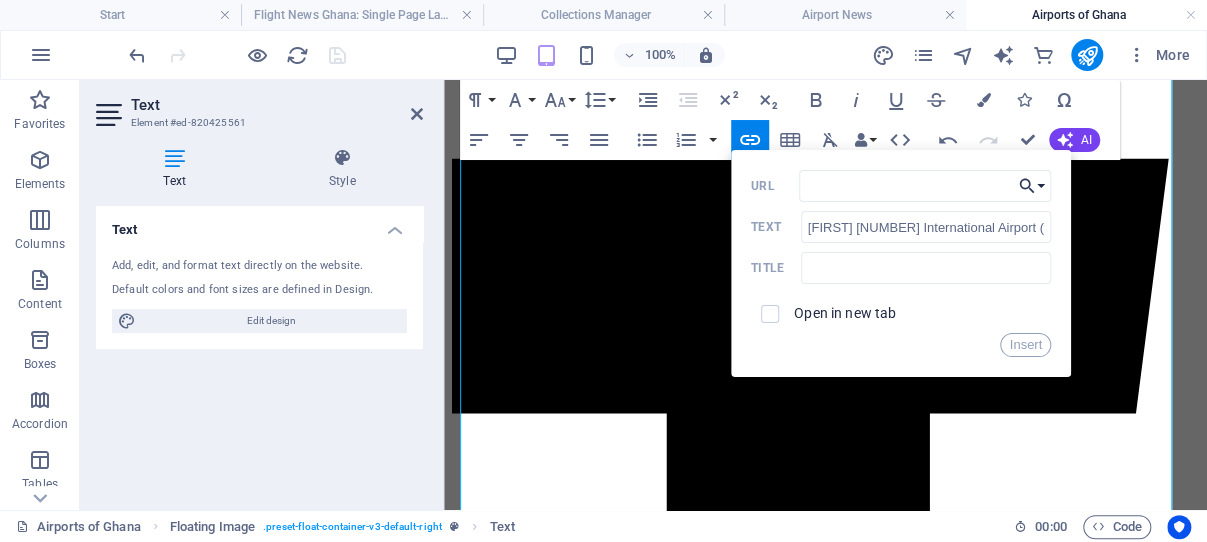 click on "Choose Link" at bounding box center (1032, 186) 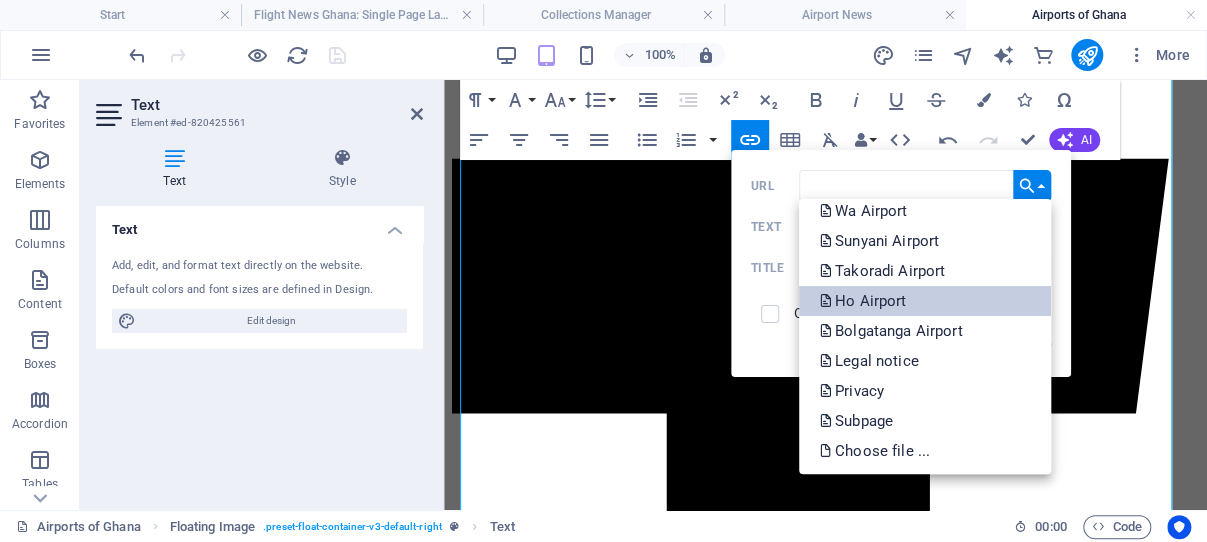 scroll, scrollTop: 95, scrollLeft: 0, axis: vertical 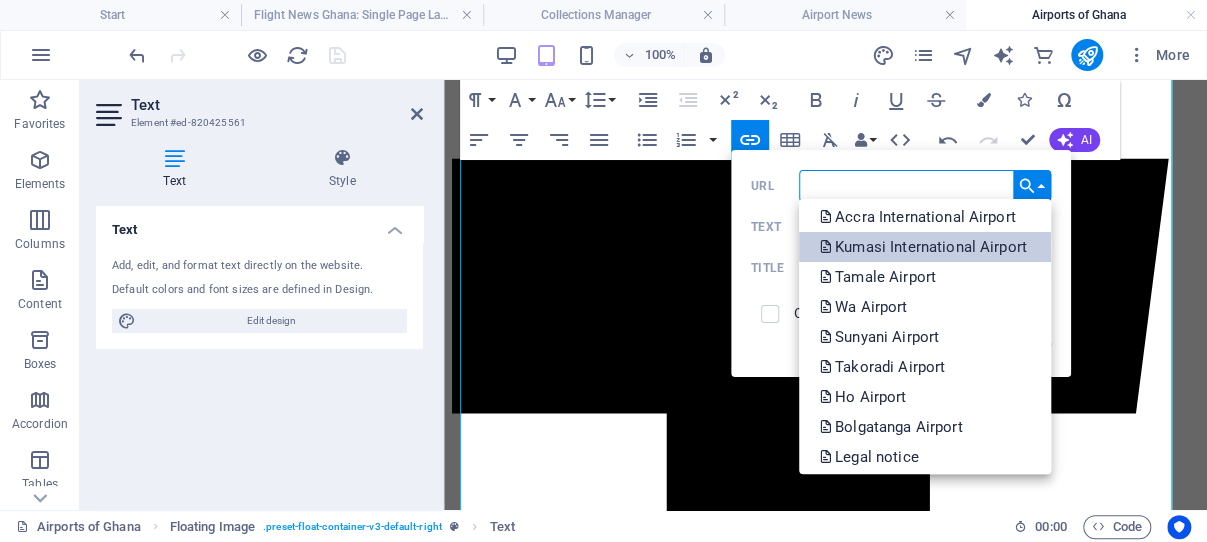 click on "Kumasi International Airport" at bounding box center (925, 247) 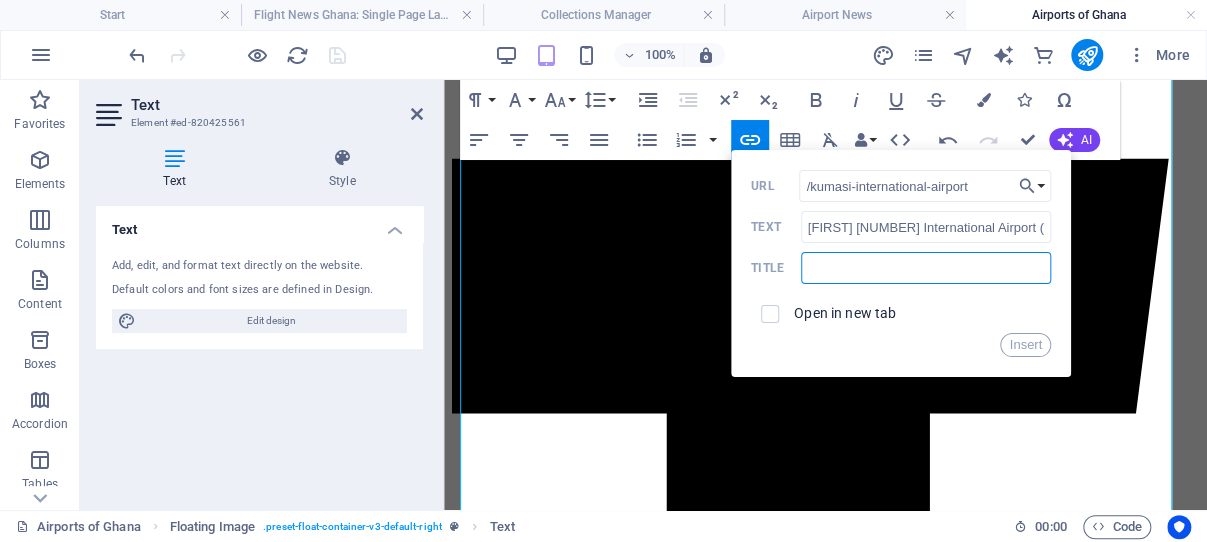 click at bounding box center [926, 268] 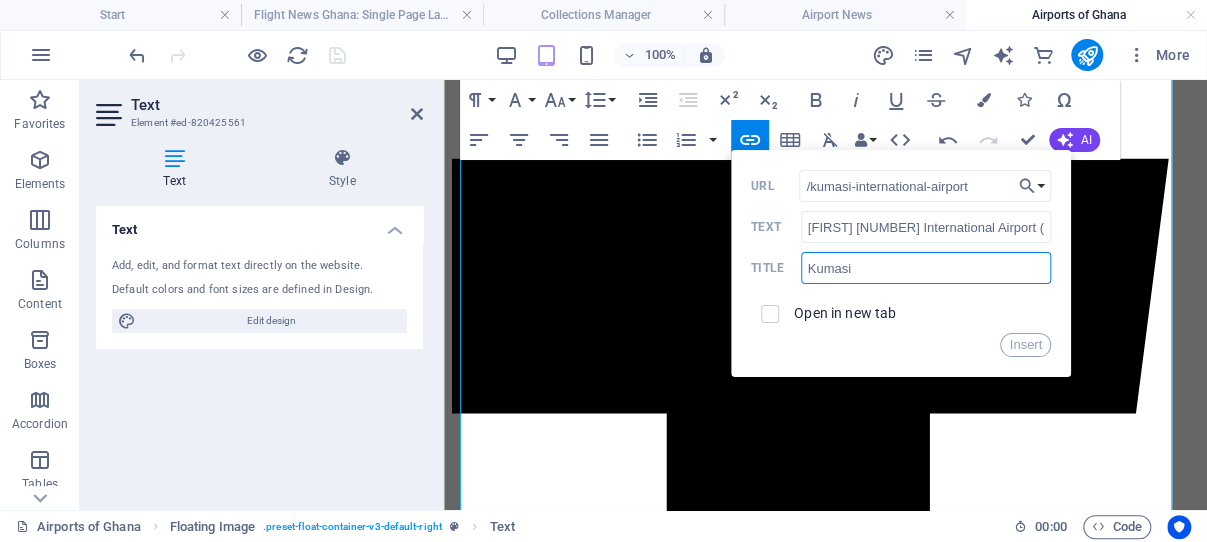 paste on "International Airport - Full information" 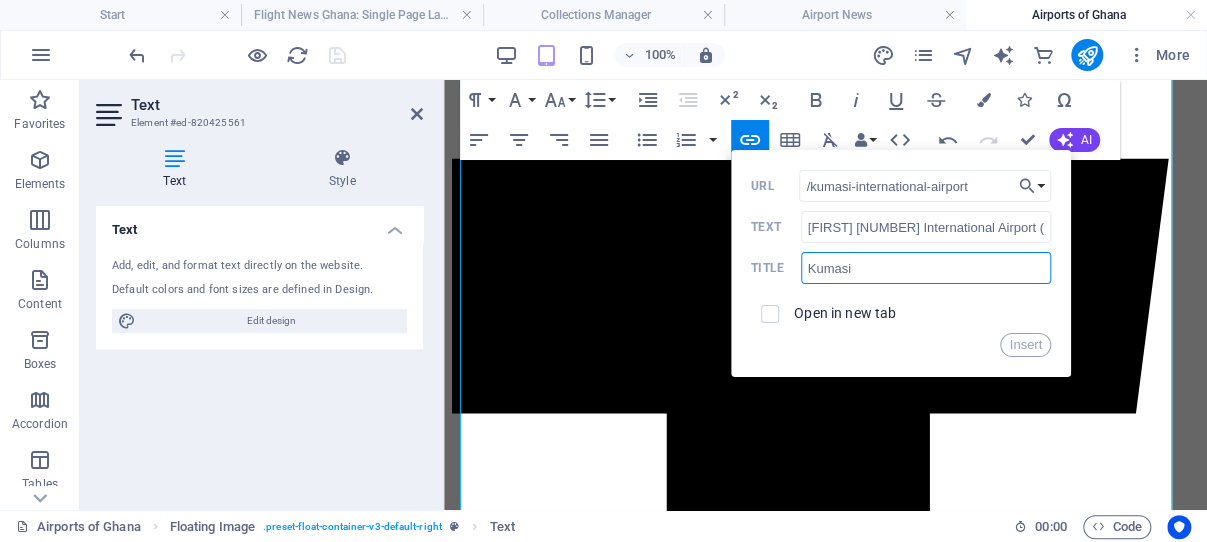 type on "Kumasi International Airport - Full information" 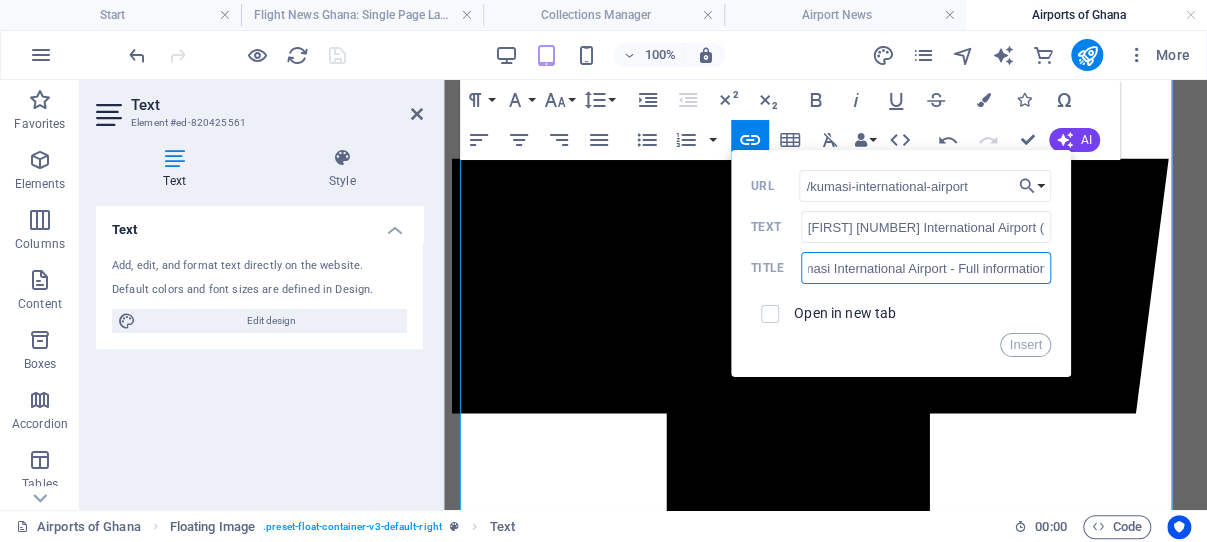 scroll, scrollTop: 0, scrollLeft: 21, axis: horizontal 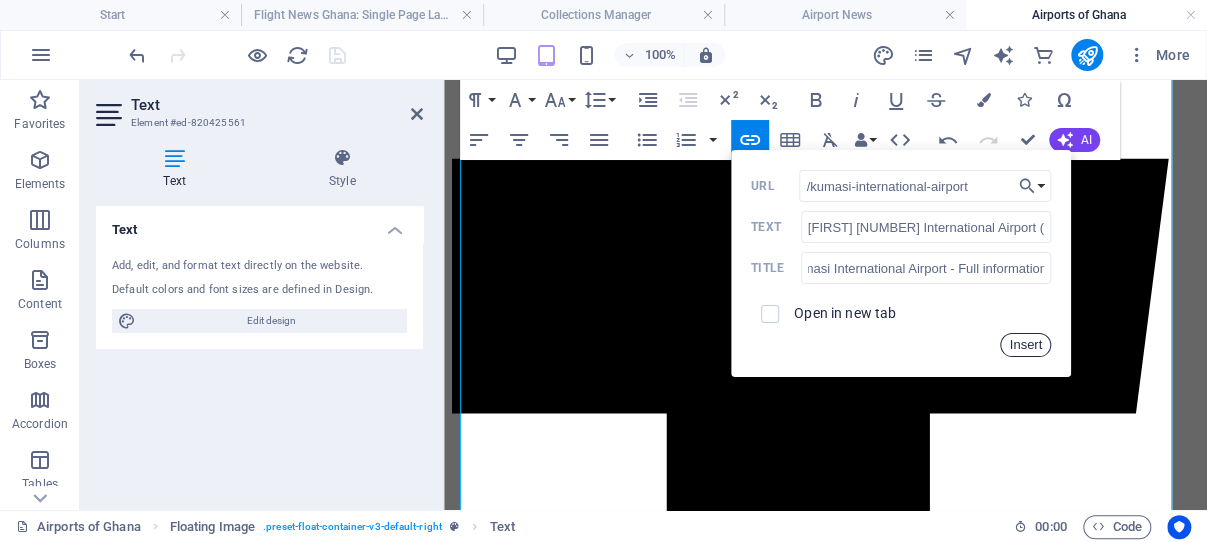 click on "Insert" at bounding box center (1025, 345) 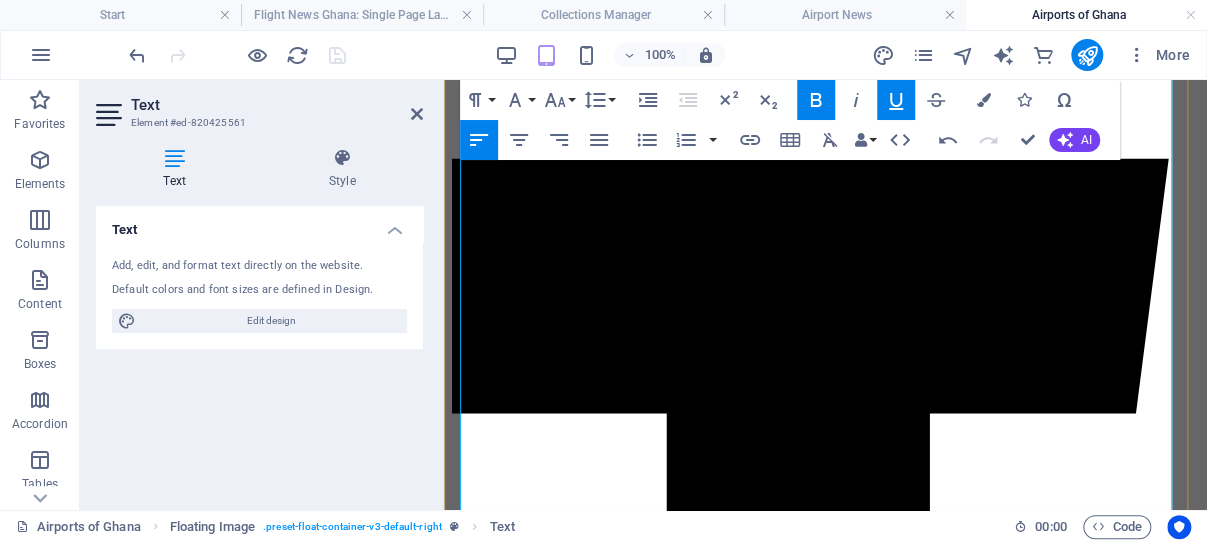 click on "A major Terminal 3, opened in September 2018, has a capacity of 5 million passengers annually (expandable to 6.5 million), with several boarding bridges, business lounges, and retail spaces" at bounding box center (824, 3475) 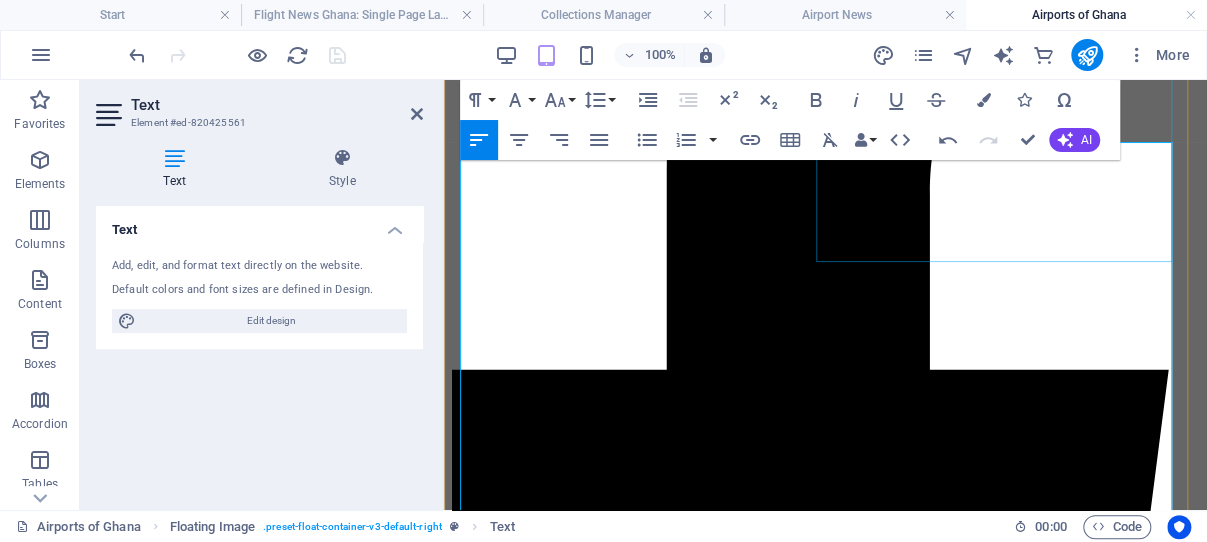 scroll, scrollTop: 557, scrollLeft: 0, axis: vertical 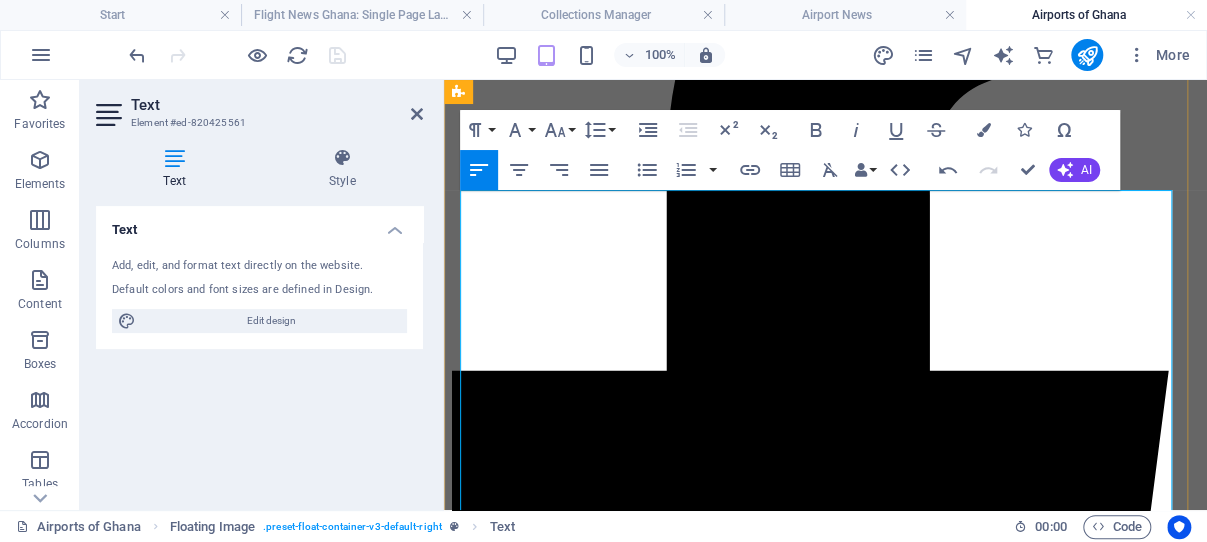 drag, startPoint x: 761, startPoint y: 256, endPoint x: 468, endPoint y: 211, distance: 296.4355 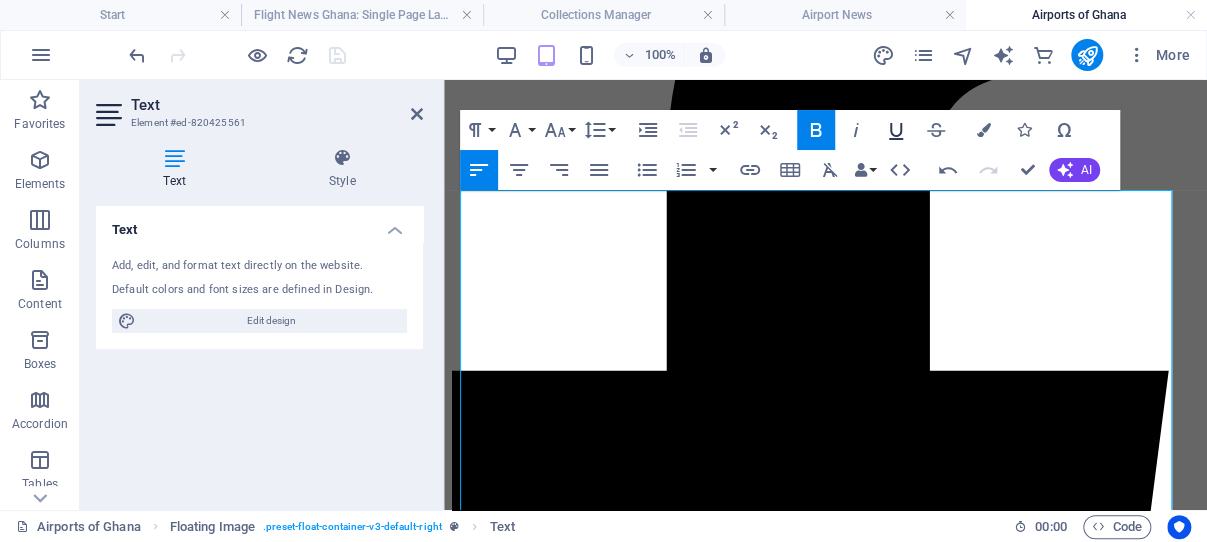 click 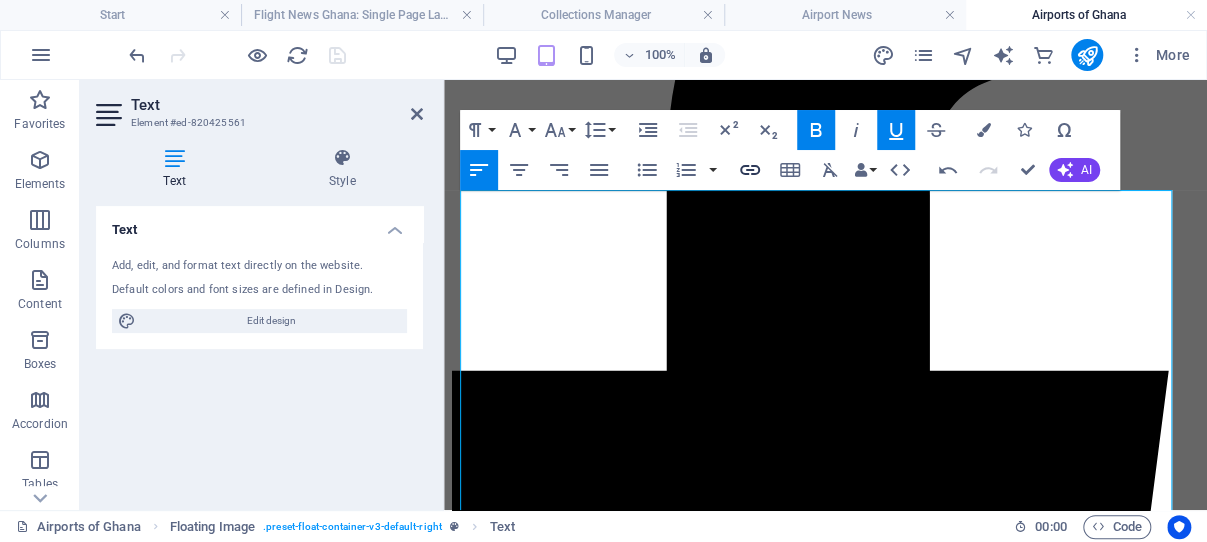 type 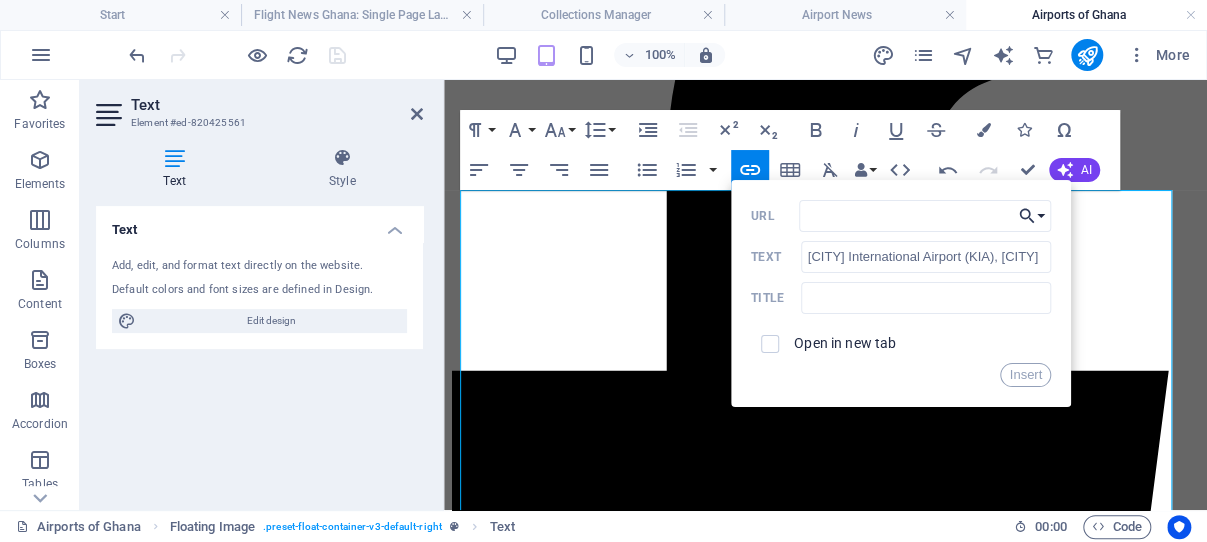click on "Choose Link" at bounding box center [1032, 216] 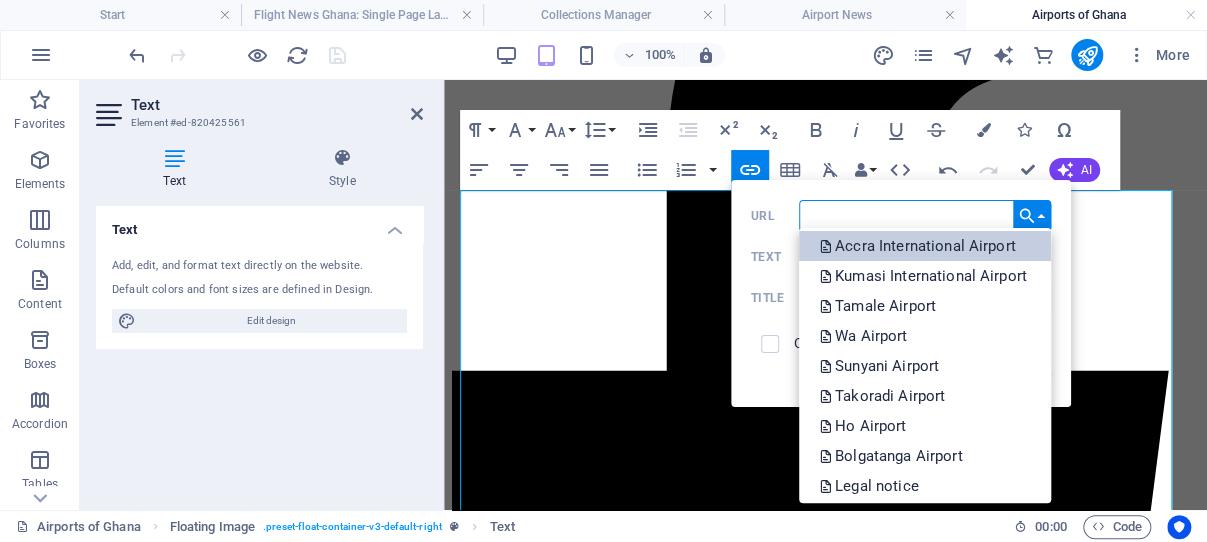 click on "Accra International Airport" at bounding box center (919, 246) 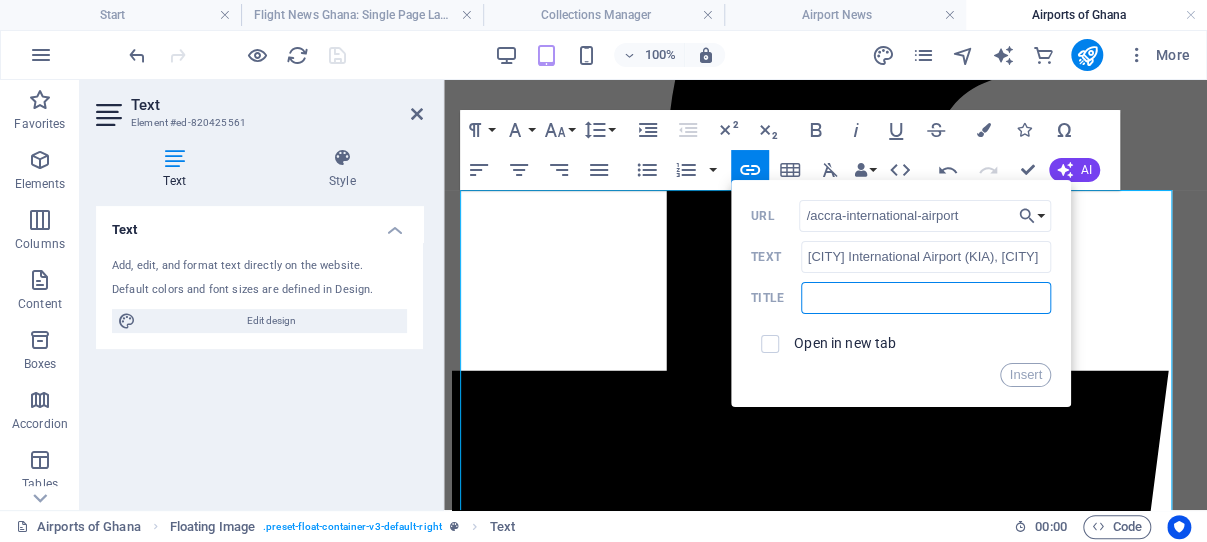 click at bounding box center [926, 298] 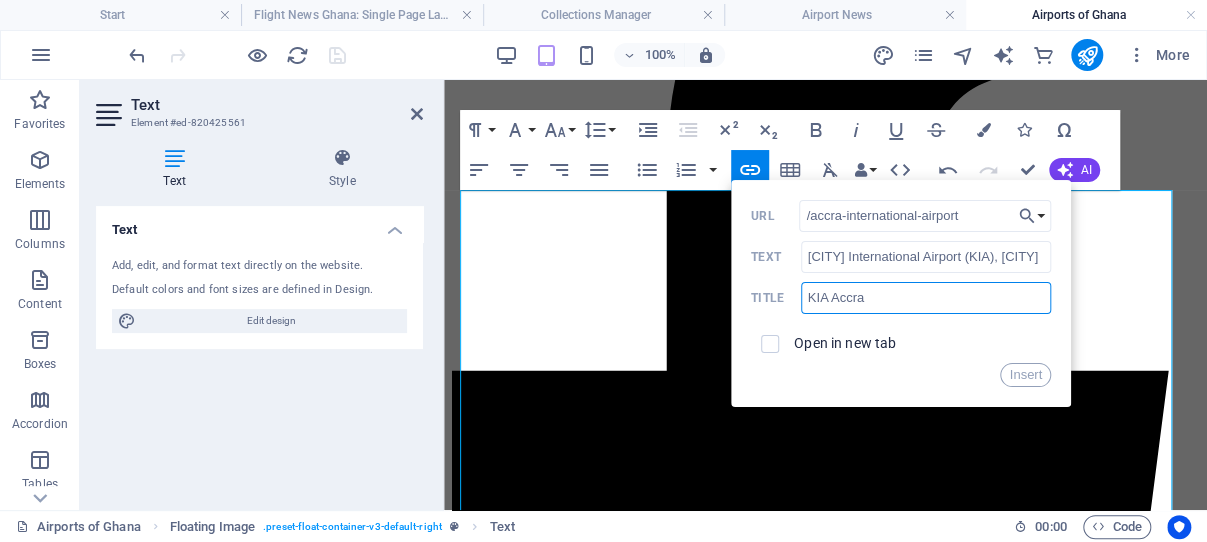 paste on "International Airport - Full information" 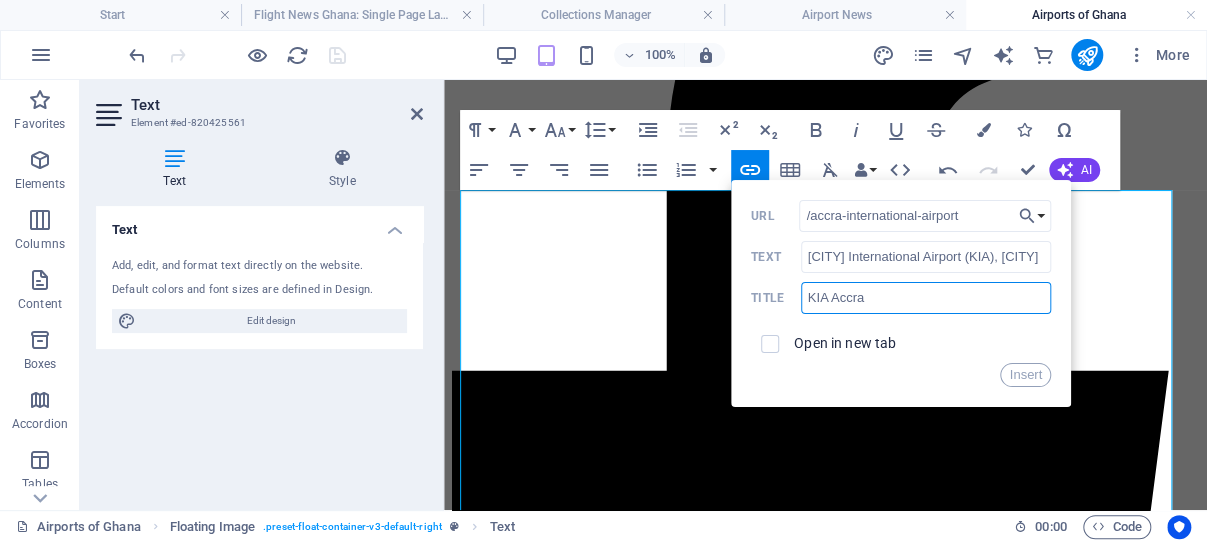 type on "KIA Accra International Airport - Full information" 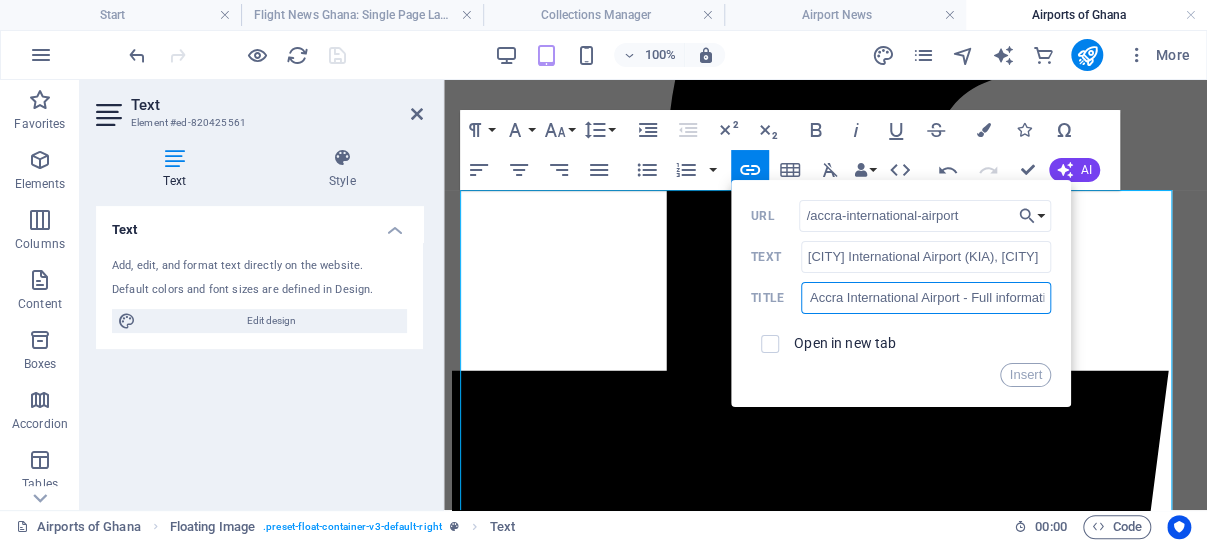 scroll, scrollTop: 0, scrollLeft: 37, axis: horizontal 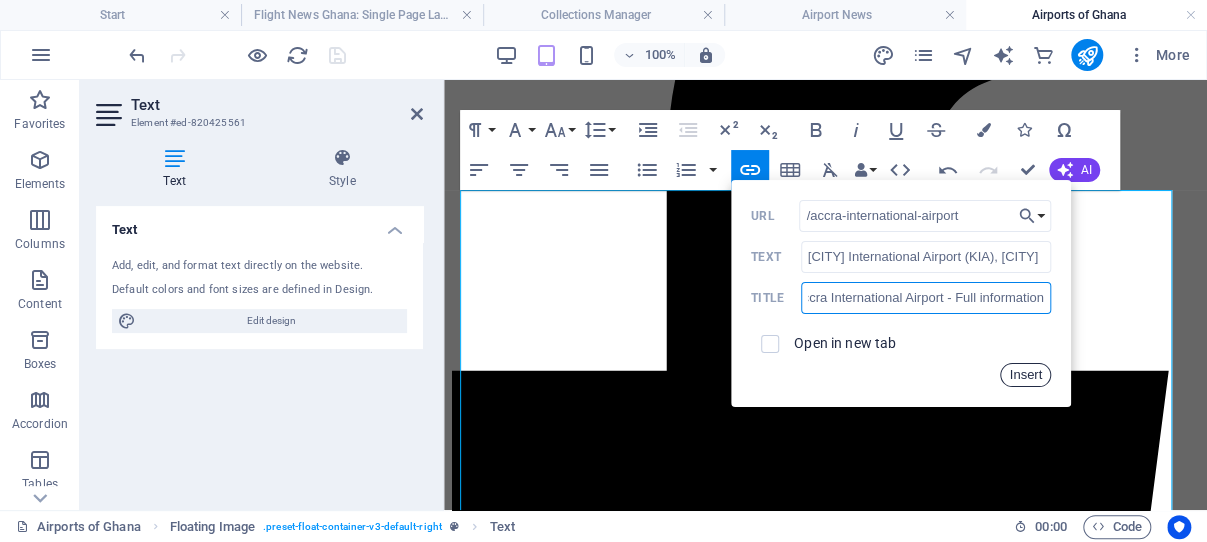 drag, startPoint x: 1027, startPoint y: 377, endPoint x: 583, endPoint y: 295, distance: 451.50858 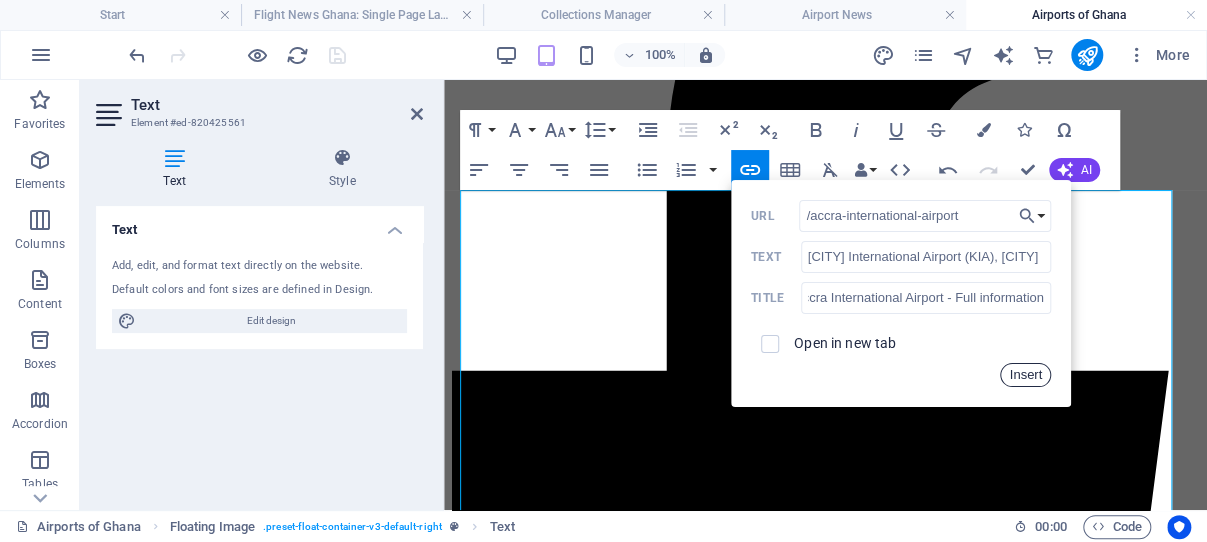 click on "Insert" at bounding box center [1025, 375] 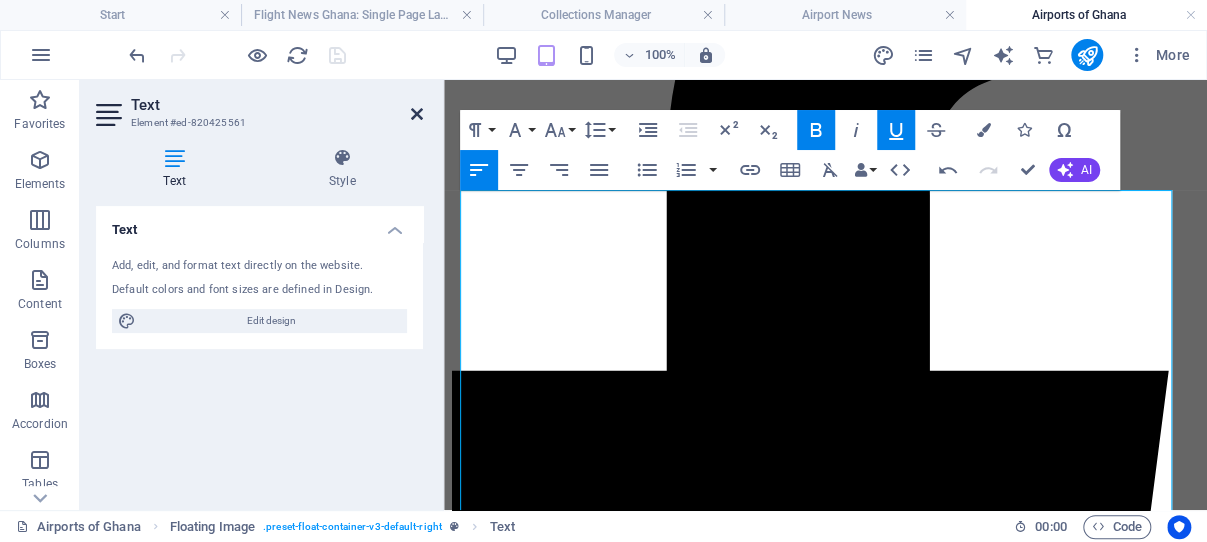 click at bounding box center (417, 114) 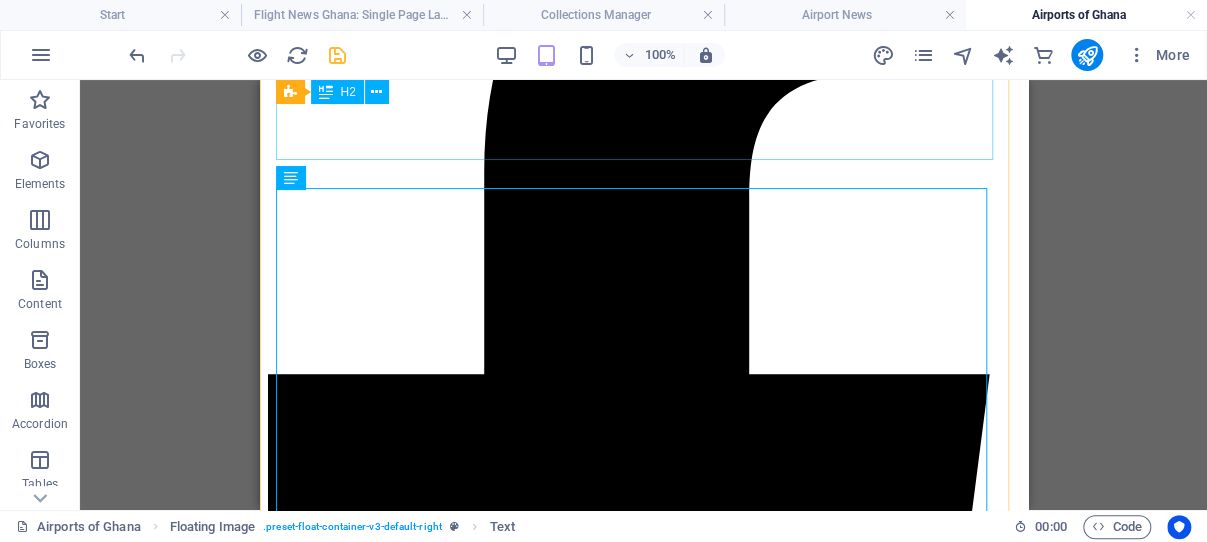 scroll, scrollTop: 559, scrollLeft: 0, axis: vertical 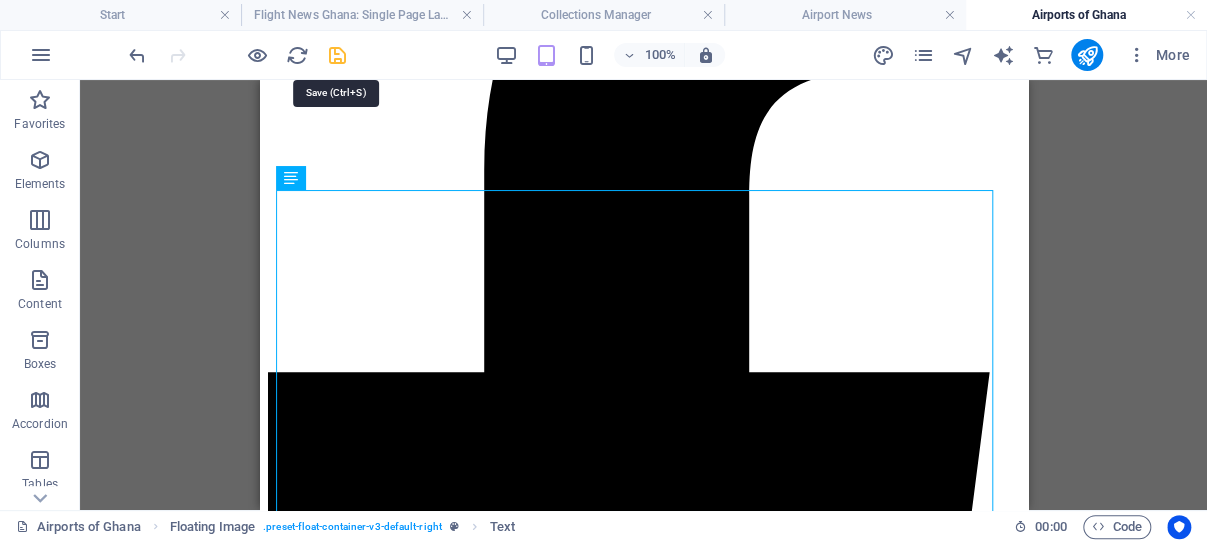 drag, startPoint x: 334, startPoint y: 52, endPoint x: 166, endPoint y: 49, distance: 168.02678 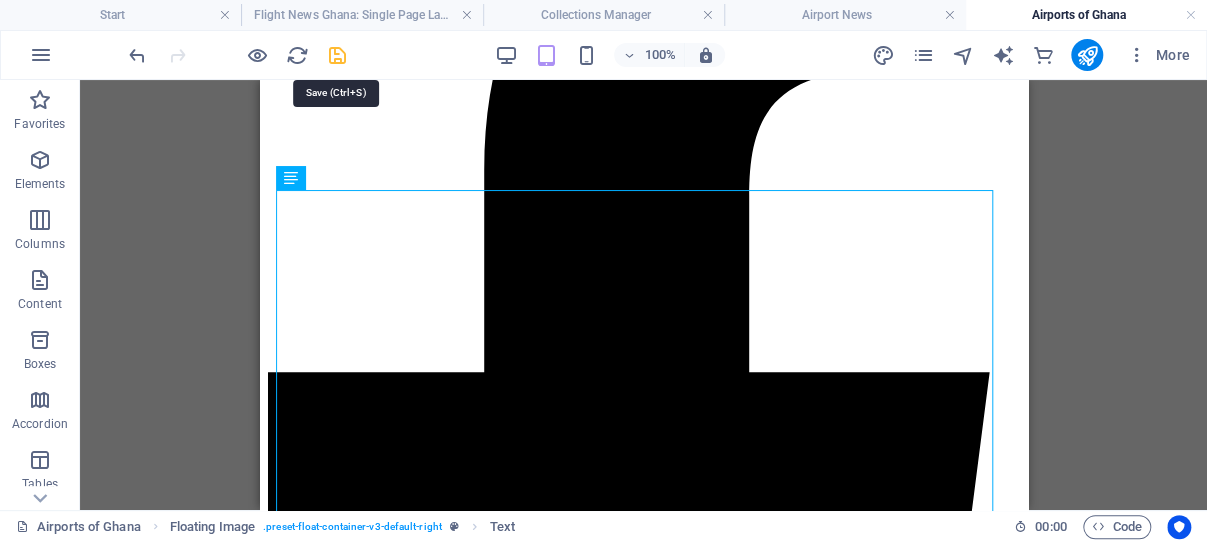click at bounding box center [337, 55] 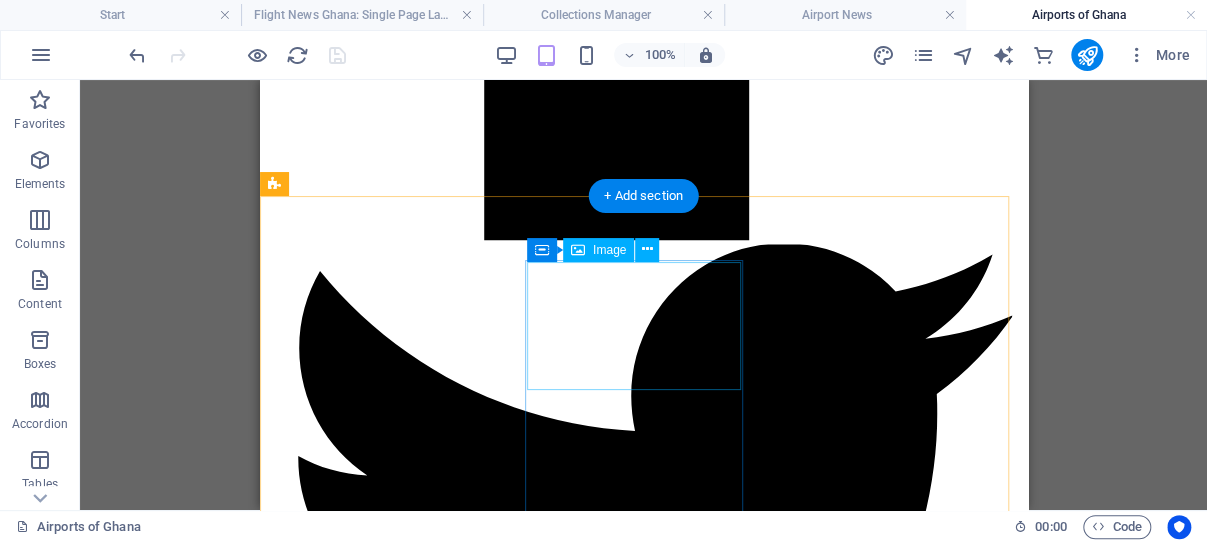 scroll, scrollTop: 1619, scrollLeft: 0, axis: vertical 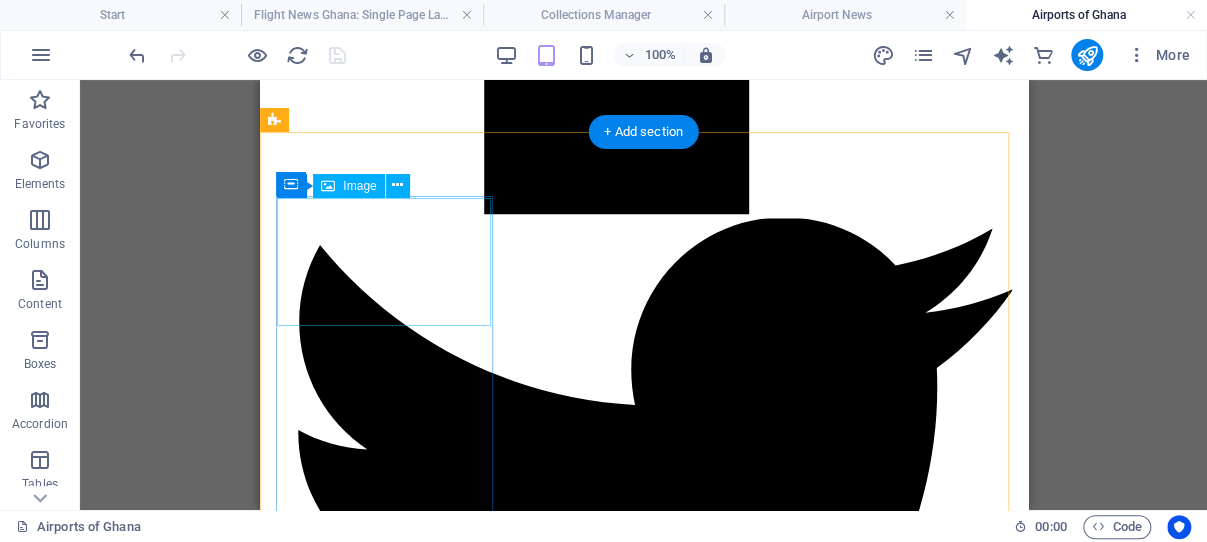 click at bounding box center [643, 3391] 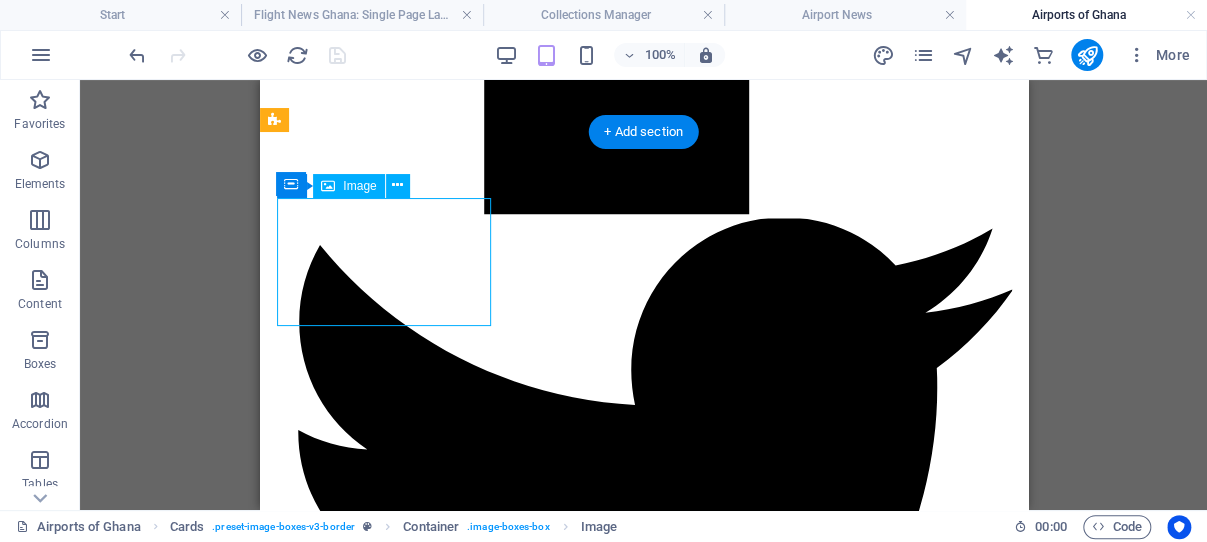 click at bounding box center [643, 3391] 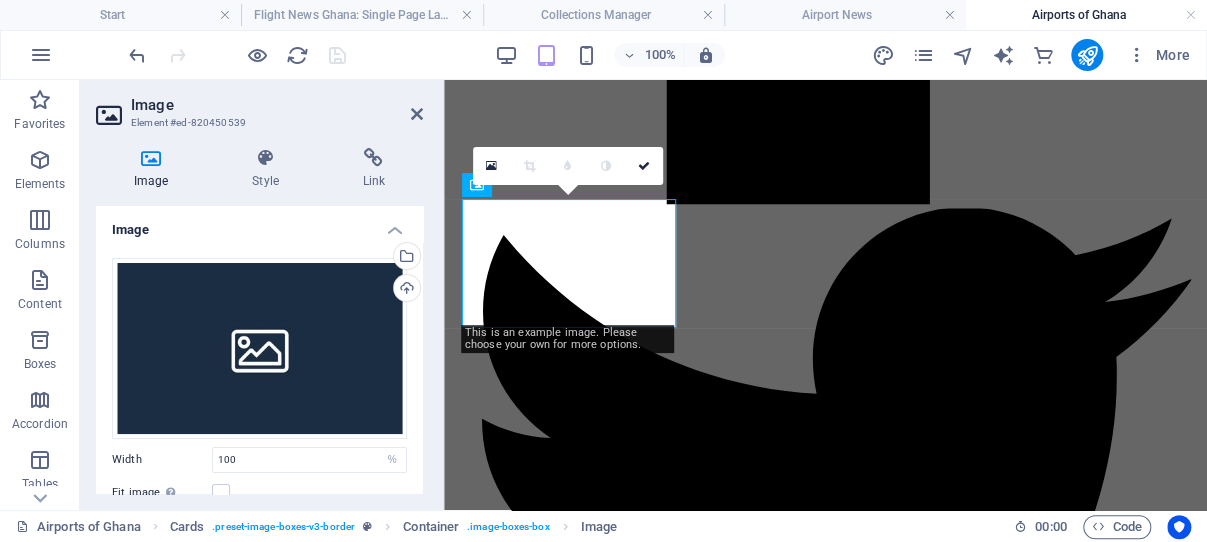scroll, scrollTop: 1617, scrollLeft: 0, axis: vertical 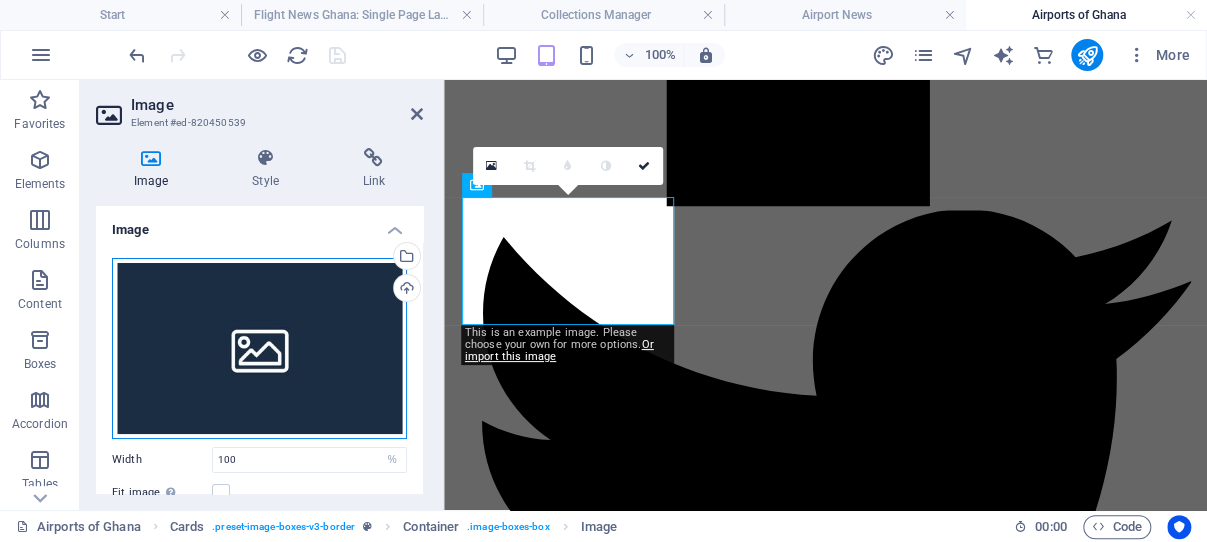 click on "Drag files here, click to choose files or select files from Files or our free stock photos & videos" at bounding box center (259, 348) 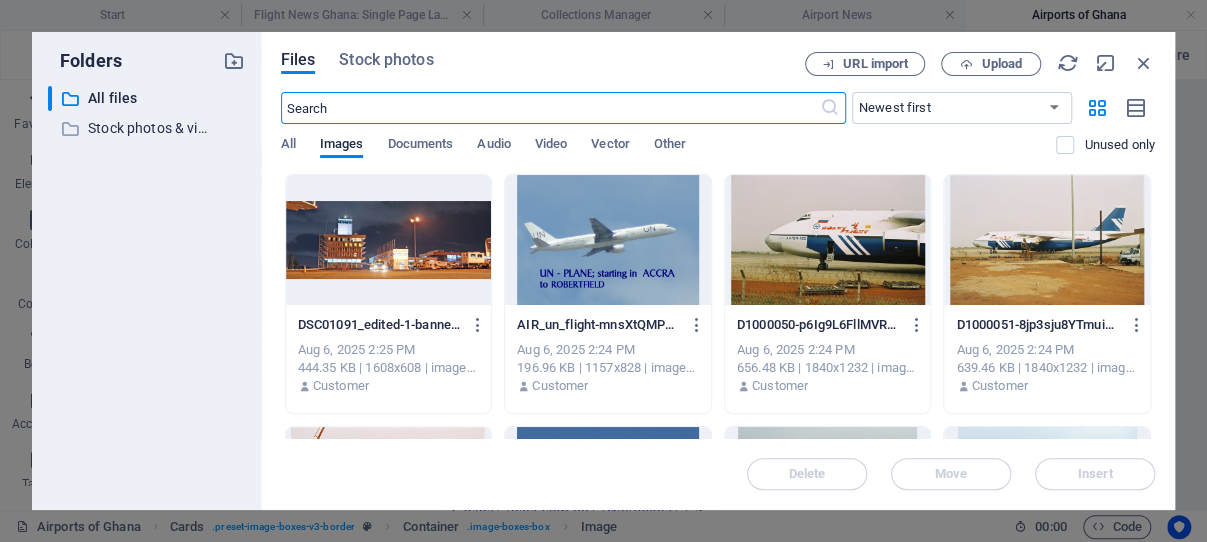 scroll, scrollTop: 3019, scrollLeft: 0, axis: vertical 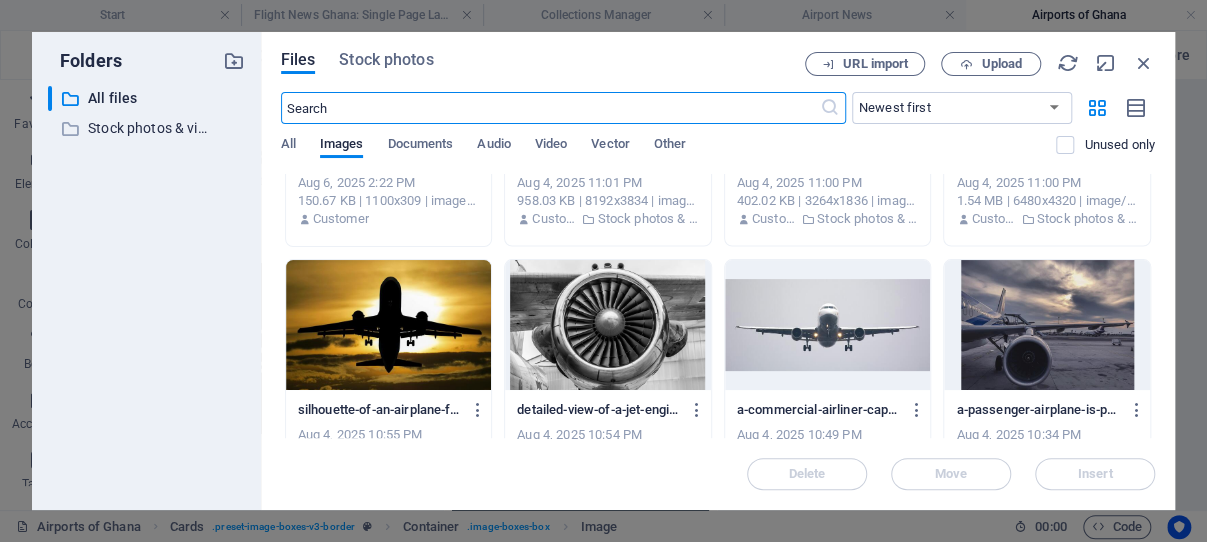 click at bounding box center (1047, 325) 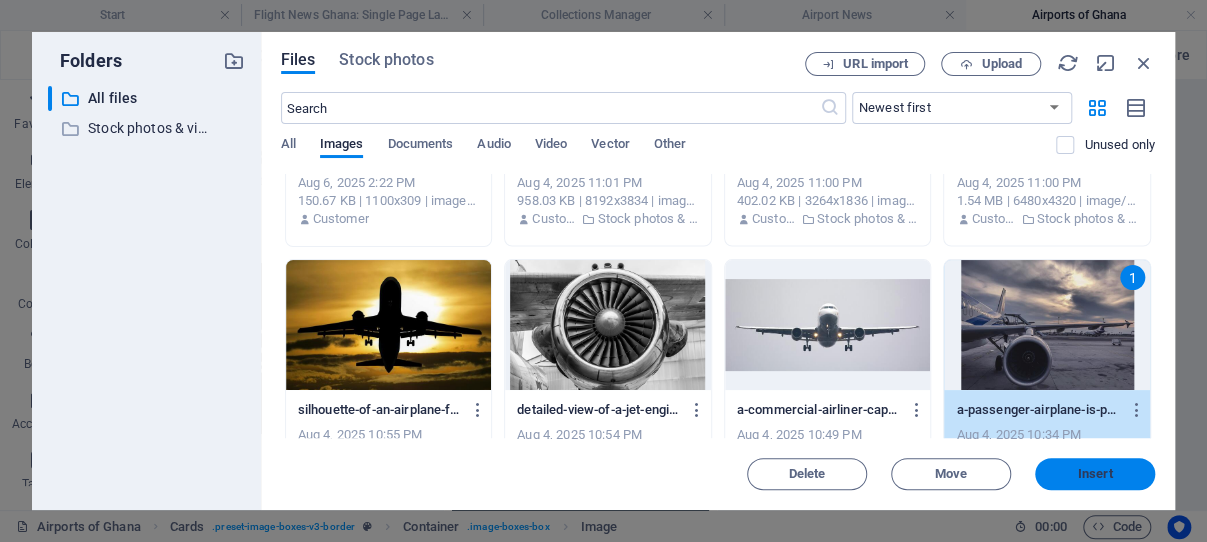 drag, startPoint x: 1090, startPoint y: 473, endPoint x: 643, endPoint y: 354, distance: 462.5689 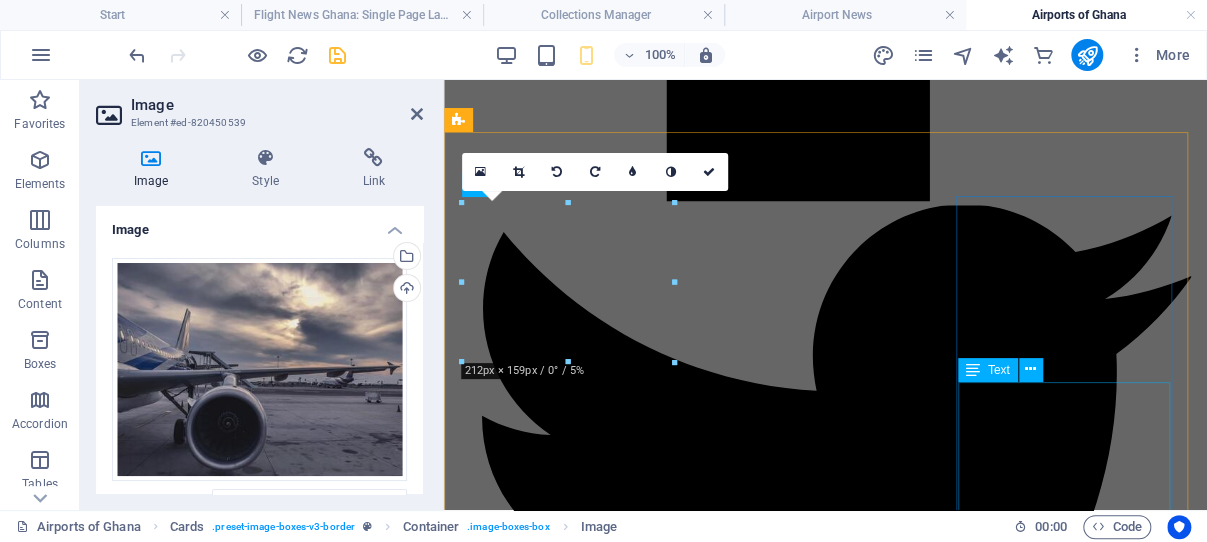 scroll, scrollTop: 1617, scrollLeft: 0, axis: vertical 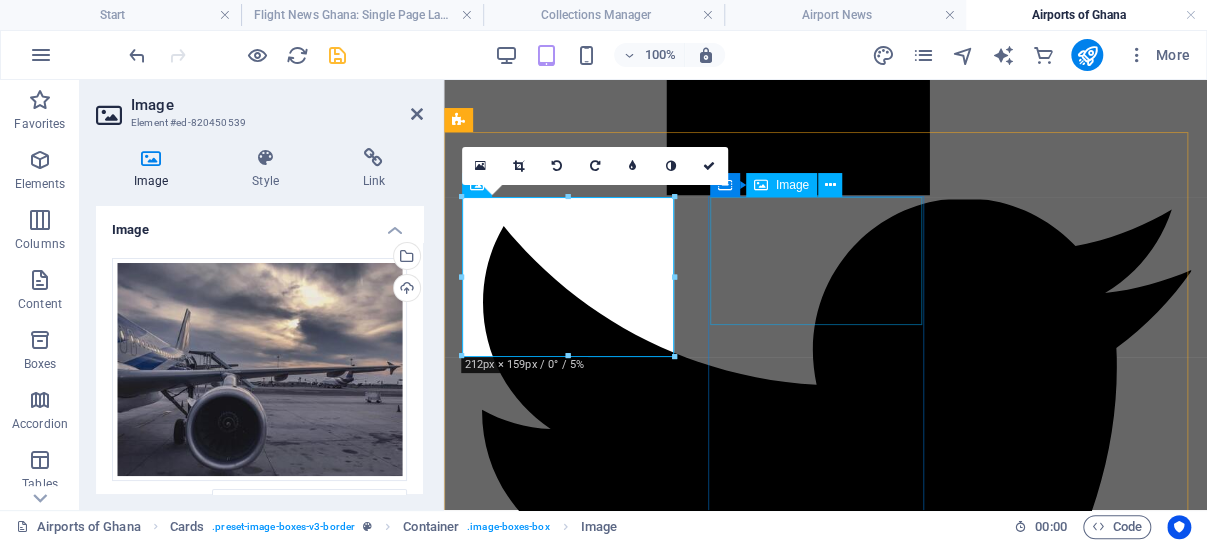 click at bounding box center [825, 4014] 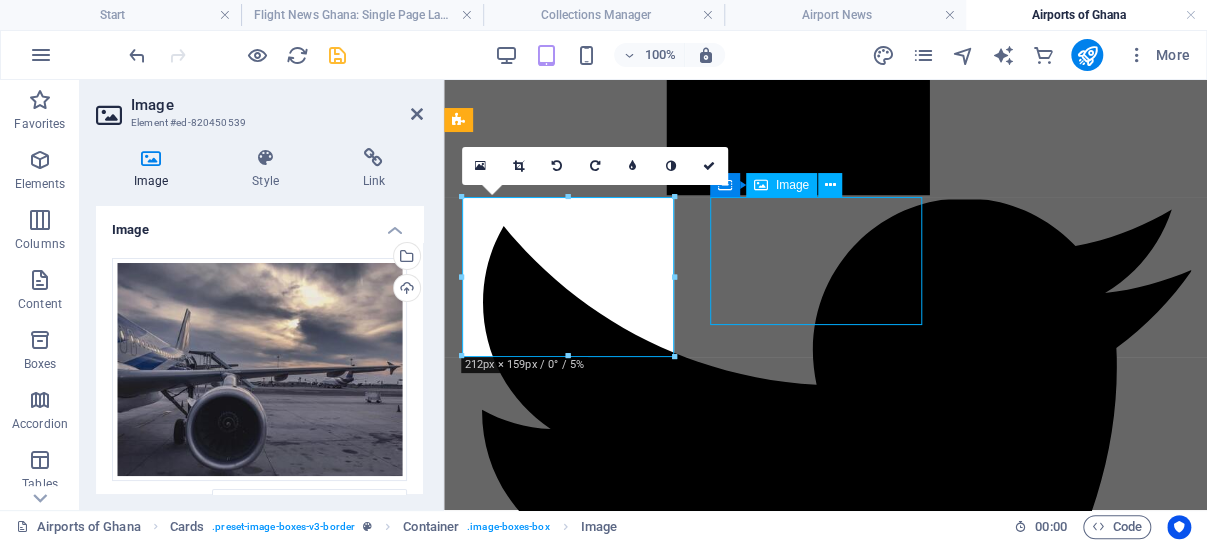 click at bounding box center (825, 4014) 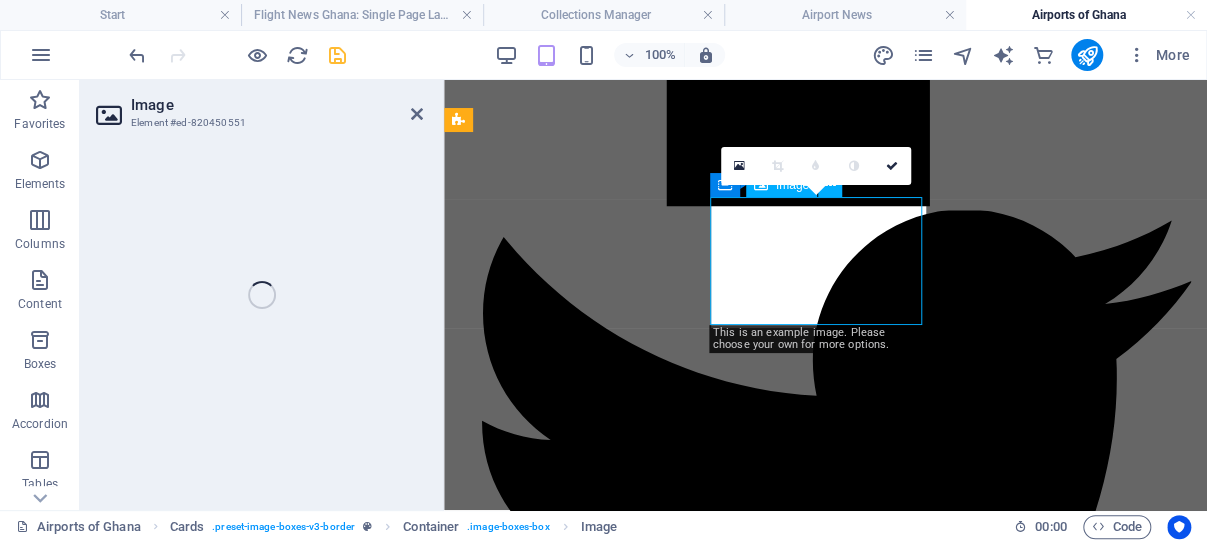 select on "%" 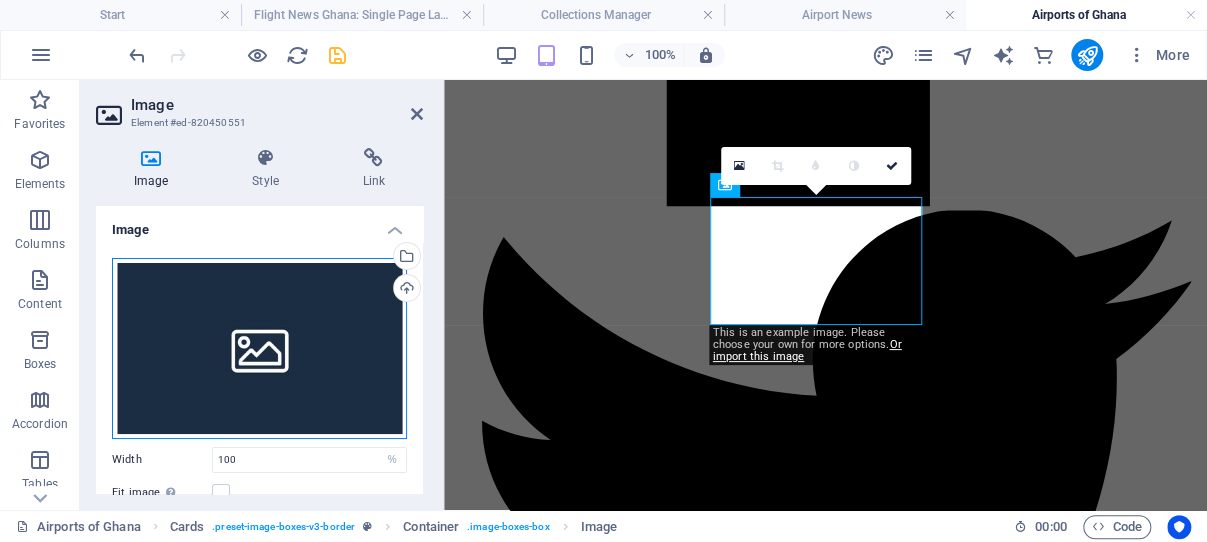 click on "Drag files here, click to choose files or select files from Files or our free stock photos & videos" at bounding box center (259, 348) 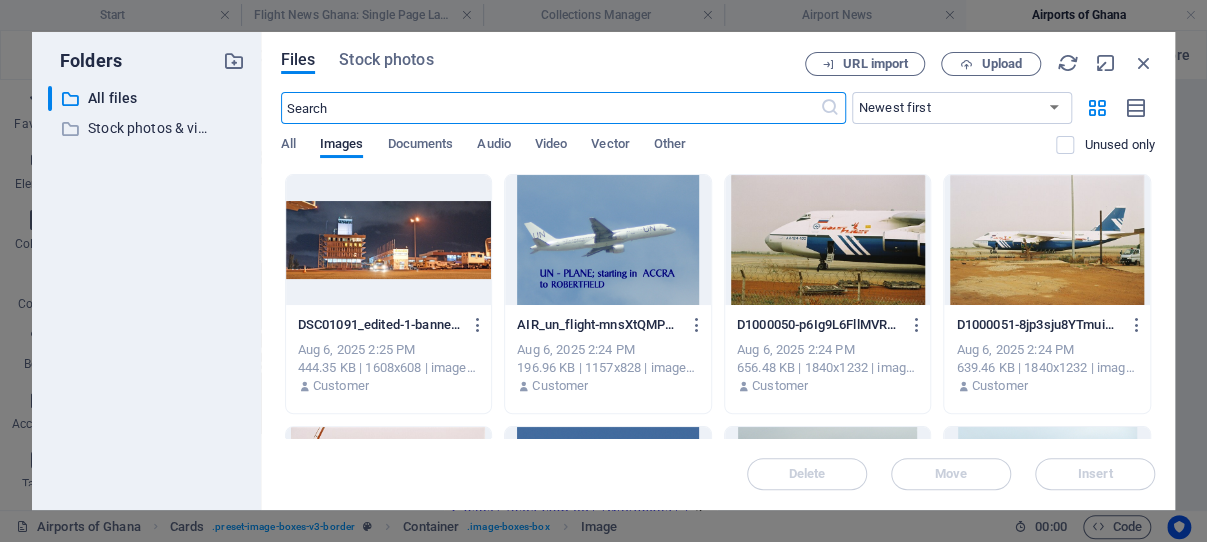 scroll, scrollTop: 3452, scrollLeft: 0, axis: vertical 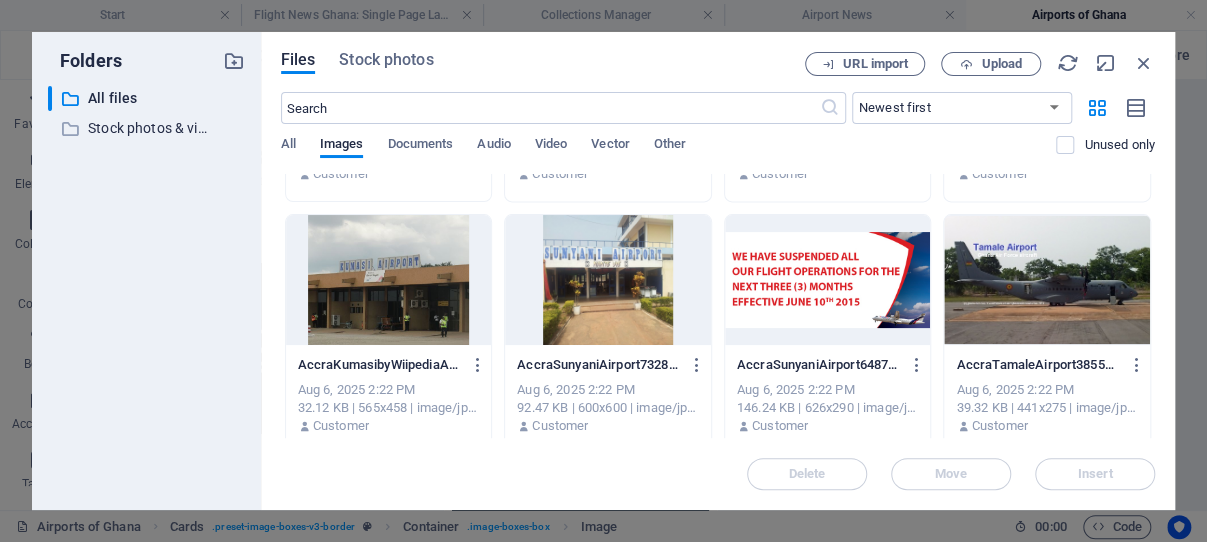 click at bounding box center (608, 280) 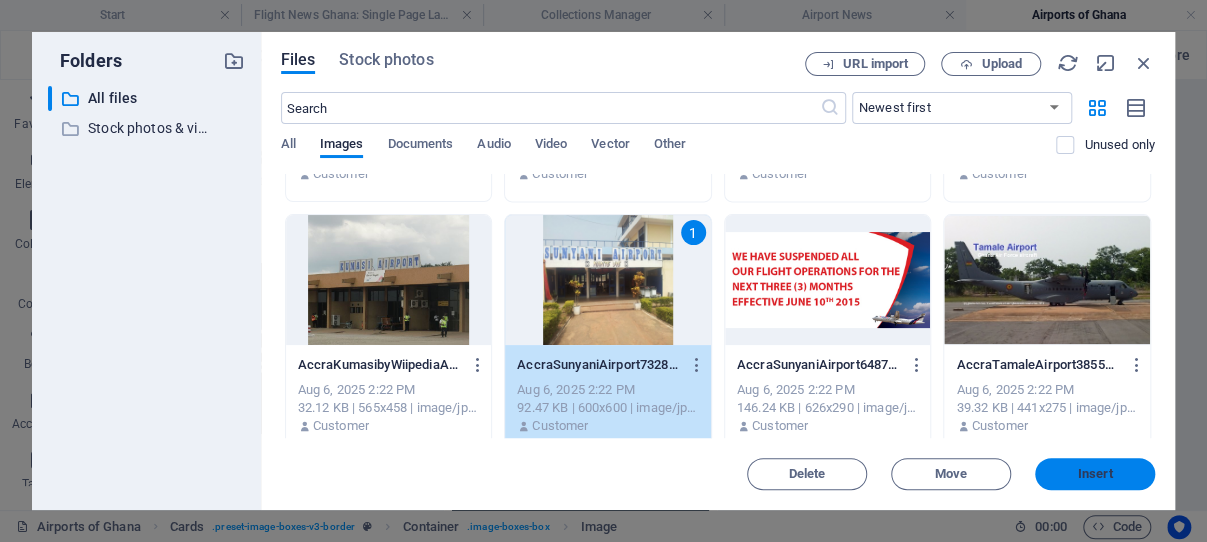 drag, startPoint x: 1088, startPoint y: 469, endPoint x: 643, endPoint y: 382, distance: 453.42474 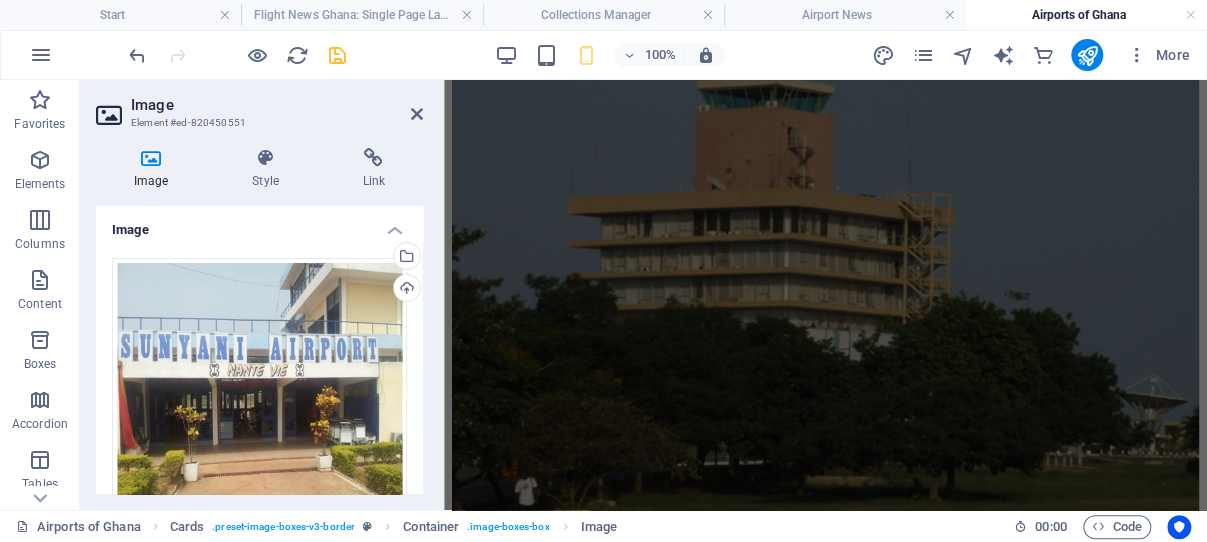 scroll, scrollTop: 1583, scrollLeft: 0, axis: vertical 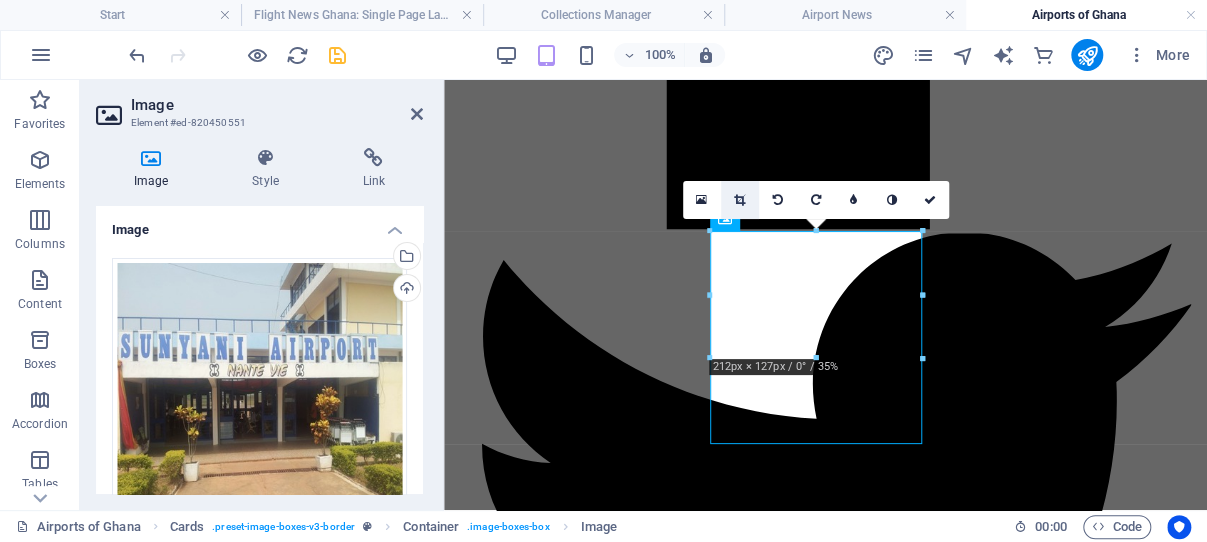 drag, startPoint x: 738, startPoint y: 201, endPoint x: 294, endPoint y: 120, distance: 451.32803 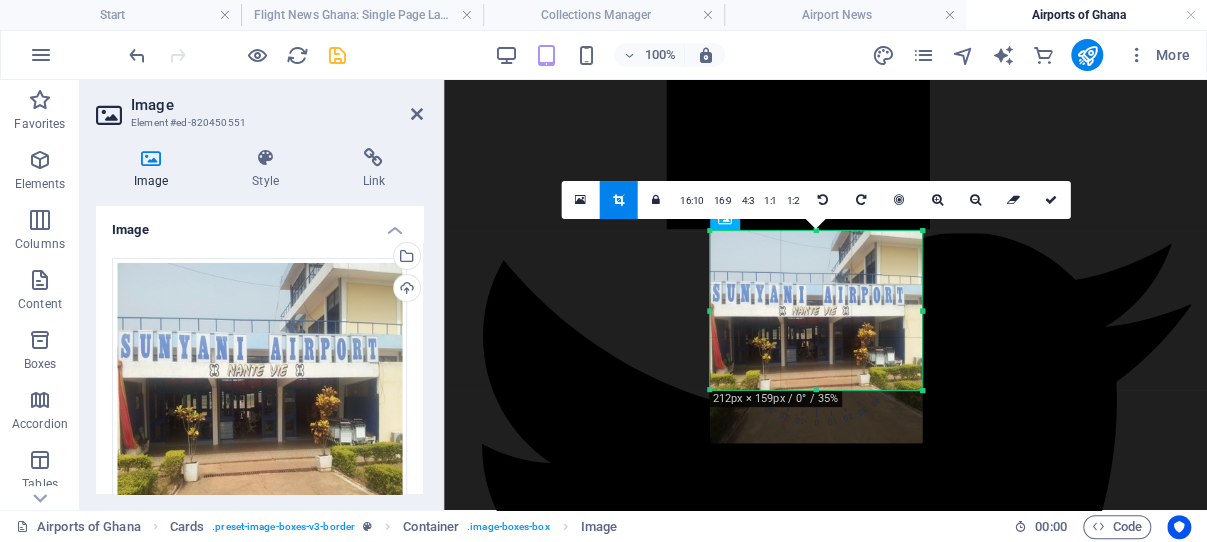 drag, startPoint x: 817, startPoint y: 444, endPoint x: 825, endPoint y: 391, distance: 53.600372 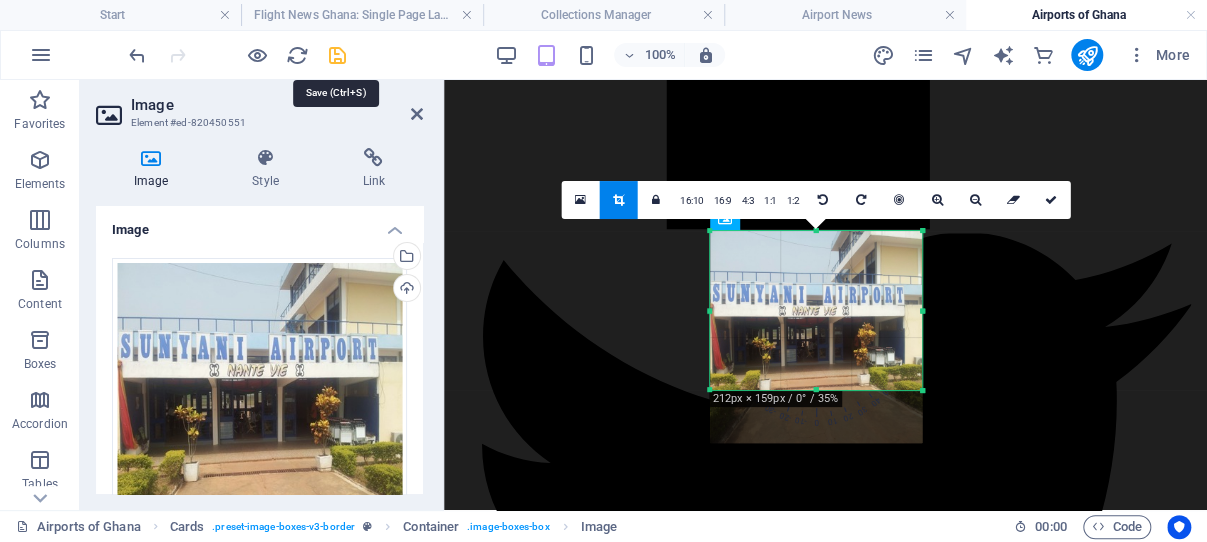 drag, startPoint x: 336, startPoint y: 56, endPoint x: 172, endPoint y: 76, distance: 165.21501 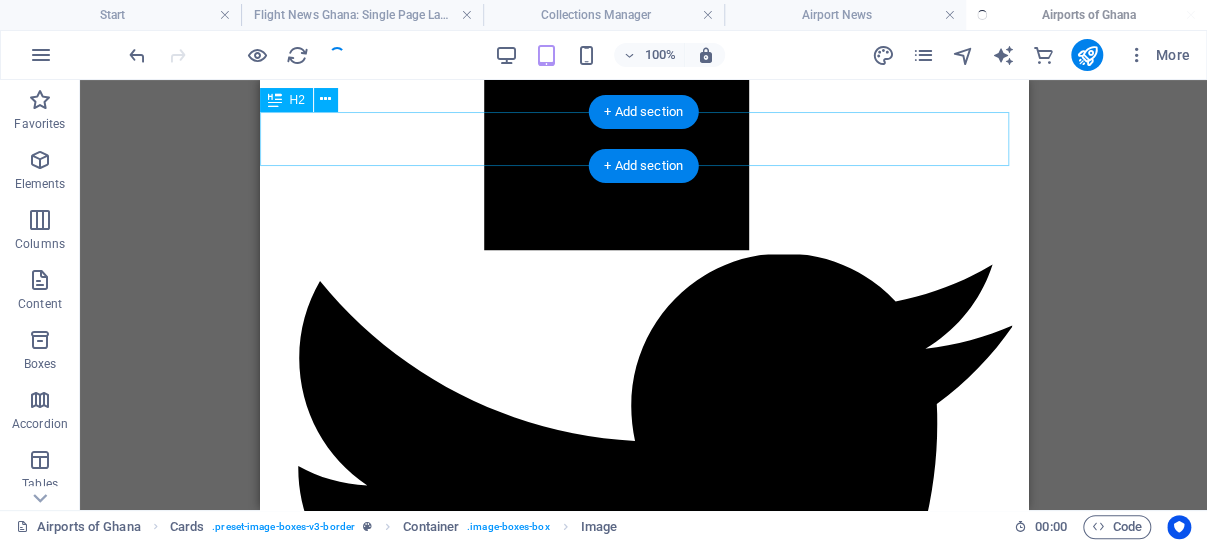 scroll, scrollTop: 1584, scrollLeft: 0, axis: vertical 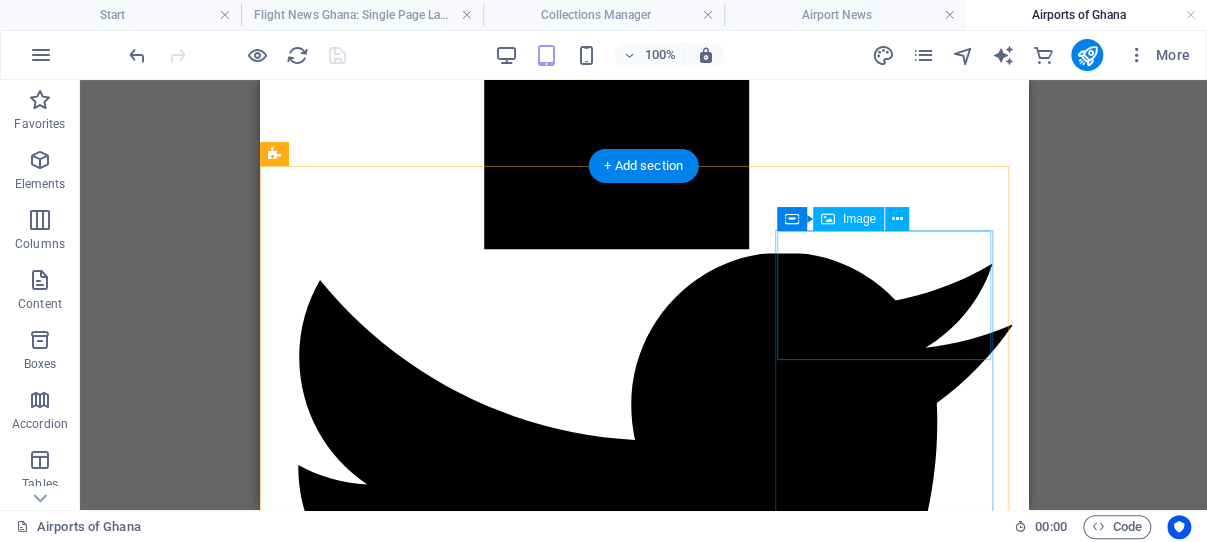 click at bounding box center [643, 4766] 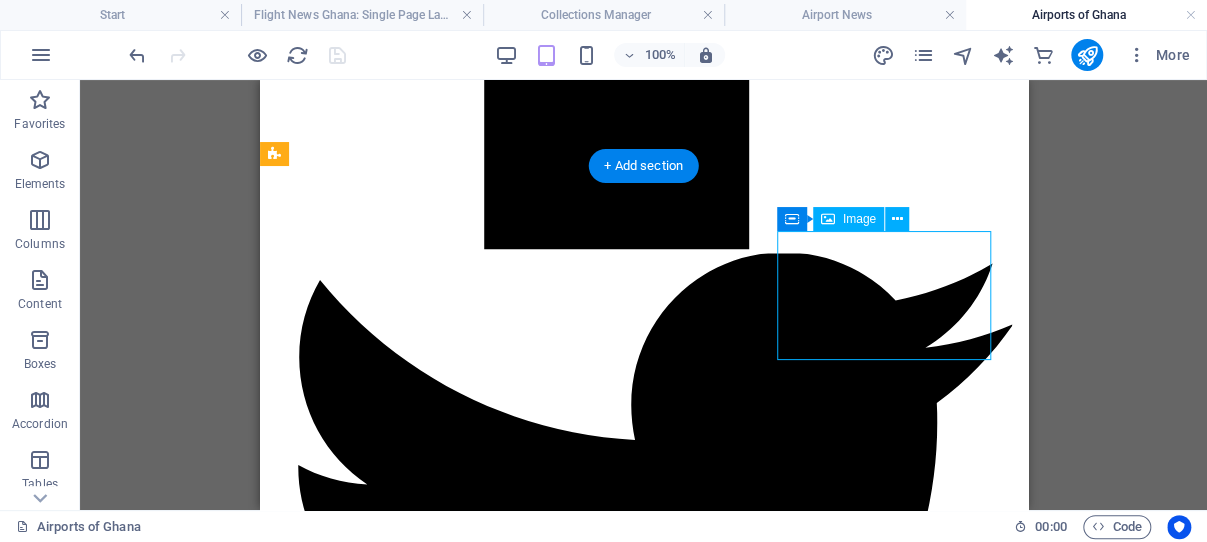 click at bounding box center (643, 4766) 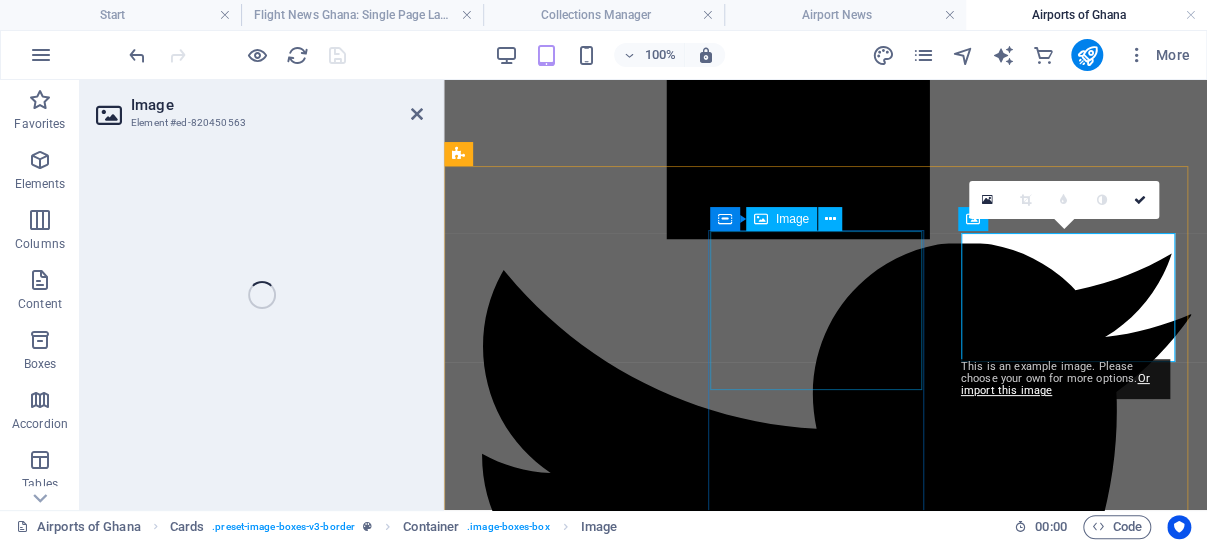 scroll, scrollTop: 1583, scrollLeft: 0, axis: vertical 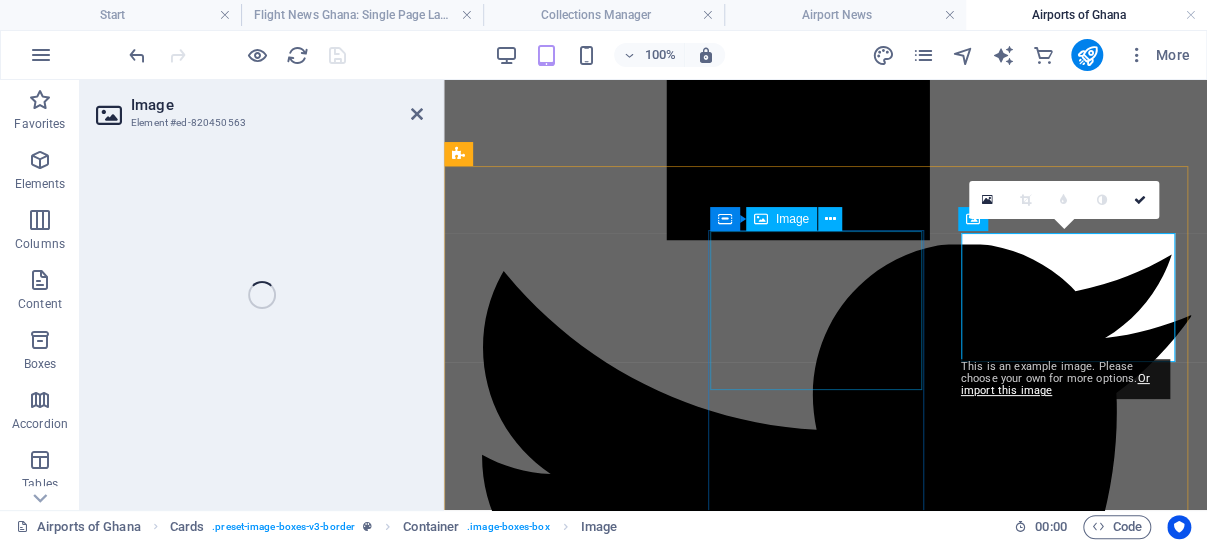 select on "%" 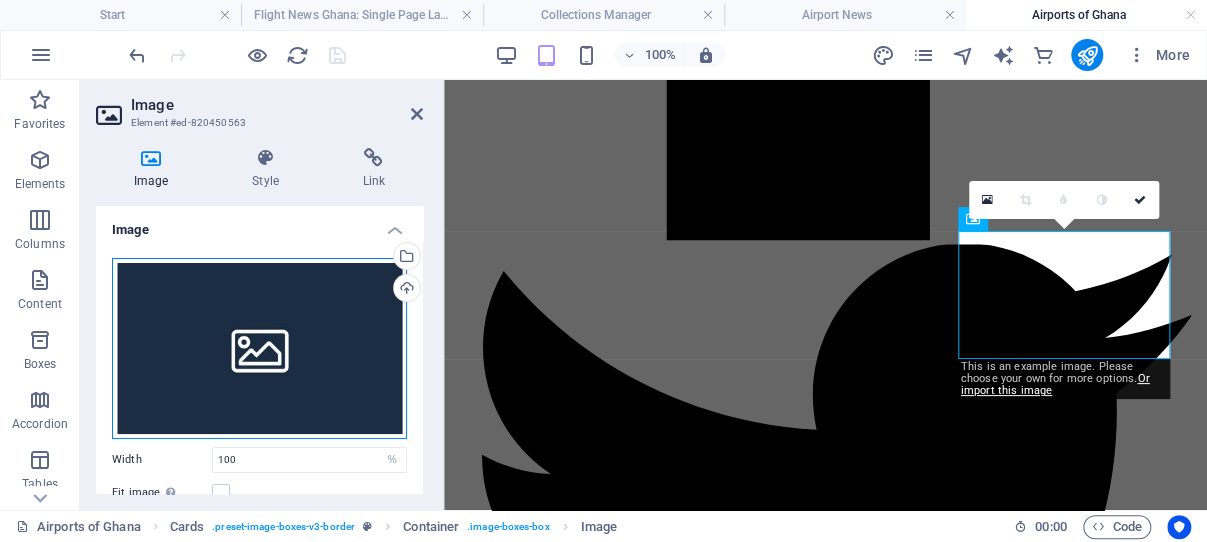 click on "Drag files here, click to choose files or select files from Files or our free stock photos & videos" at bounding box center (259, 348) 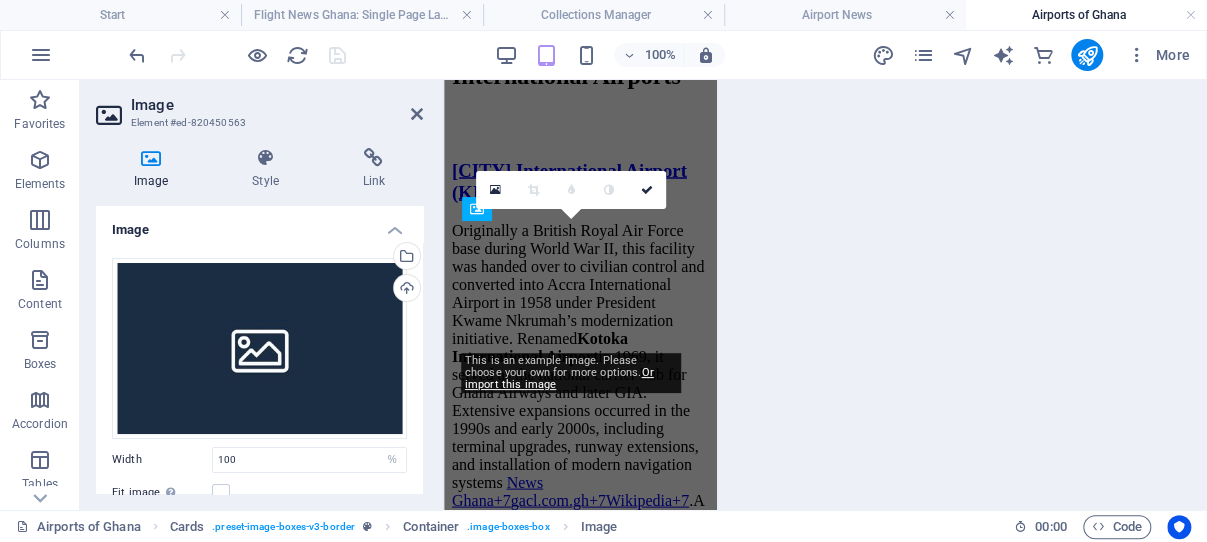 click on "ghanaflights.info Start Flight News Ghana: Single Page Layout Collections Manager Airport News Airports of Ghana Favorites Elements Columns Content Boxes Accordion Tables Features Images Slider Header Footer Forms Marketing Collections Commerce
H2   Container   Container   Preset   Container   Text   Container   Preset   Image   Spacer   Text   Preset   Image   Preset   Spacer   Container   Container   H3   Container   Container   Preset   Container   Preset   Container   Container   Text   Spacer   Text   Container   Container   Text   Preset   Preset   Container   Container   Container   Container   Container   Container   Container   Container   Text   Container   Text   Preset   Preset   Container   Container   Container   Container   Container   Container   Container   Preset   H2   Spacer   Container   Image   Container   Slider   Text   Container   Spacer   Container   Container   Container   Spacer" at bounding box center (603, 271) 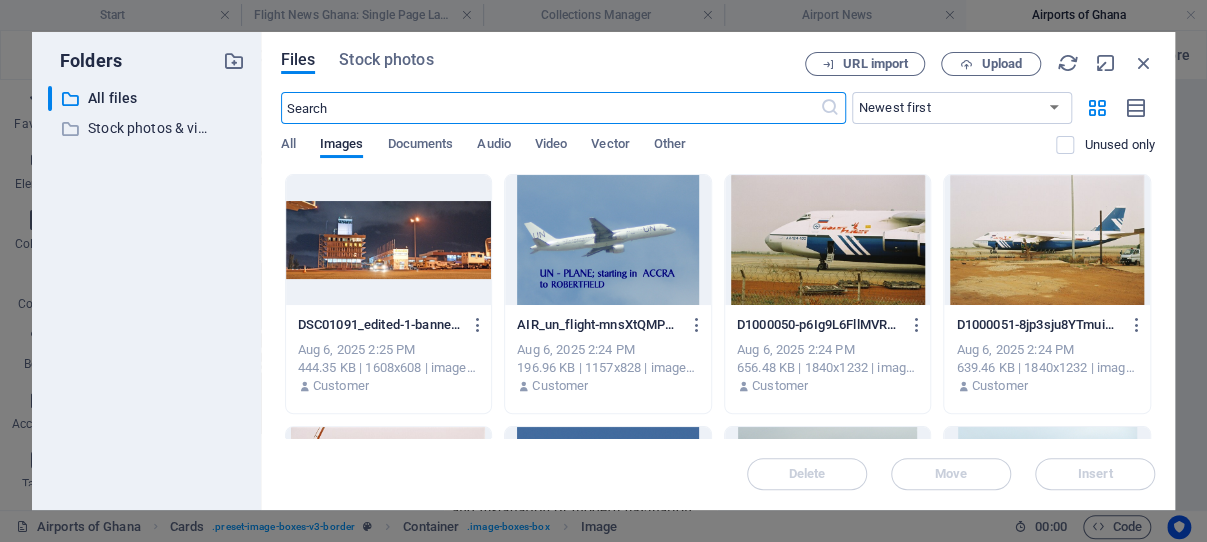 scroll, scrollTop: 3895, scrollLeft: 0, axis: vertical 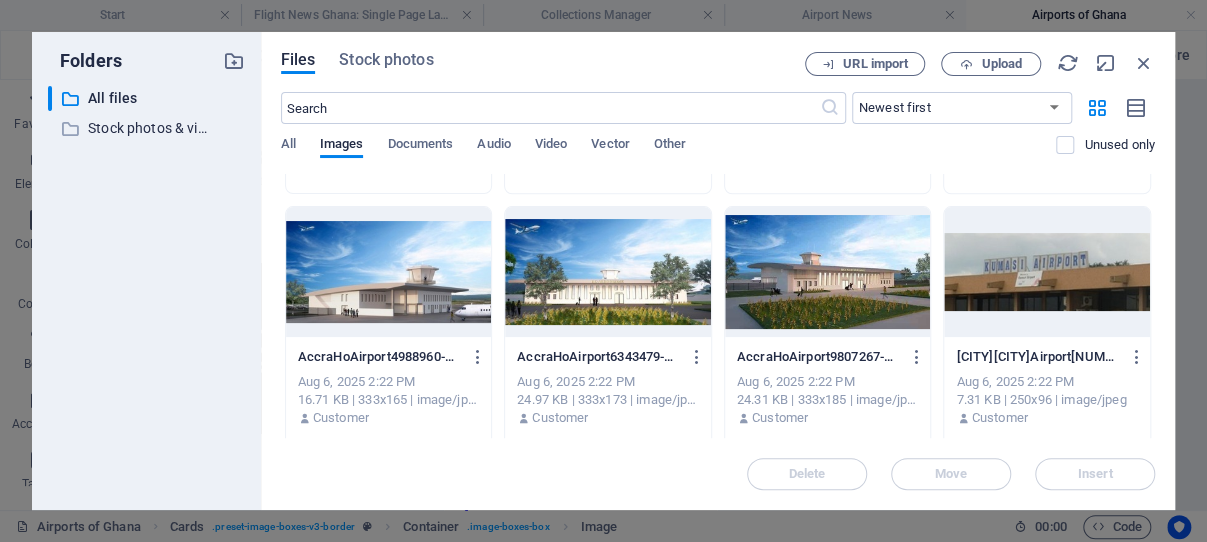 click at bounding box center [828, 272] 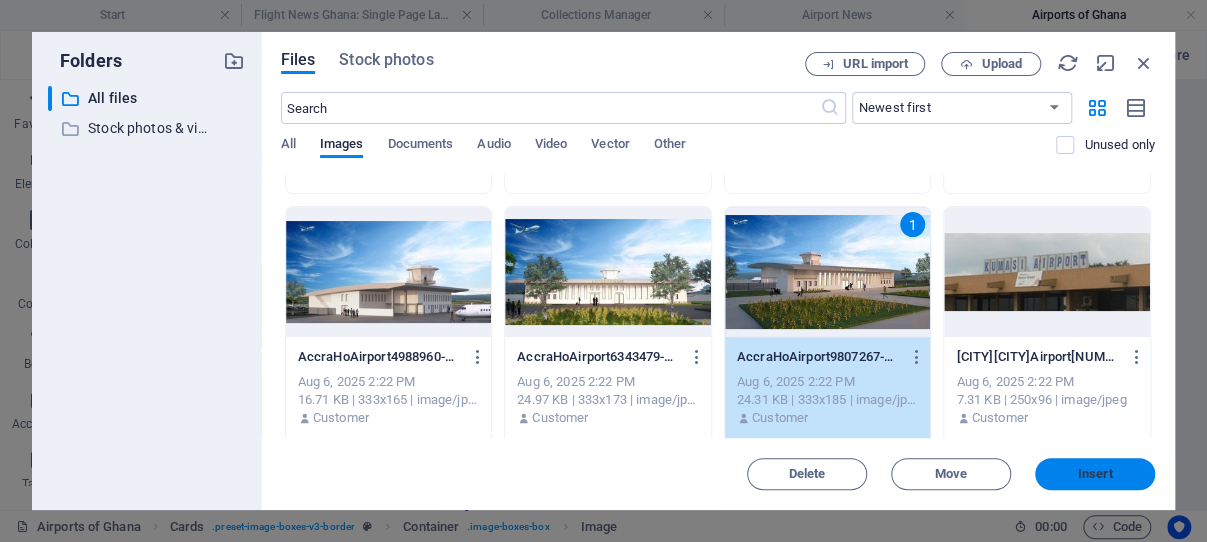 drag, startPoint x: 1099, startPoint y: 473, endPoint x: 345, endPoint y: 307, distance: 772.057 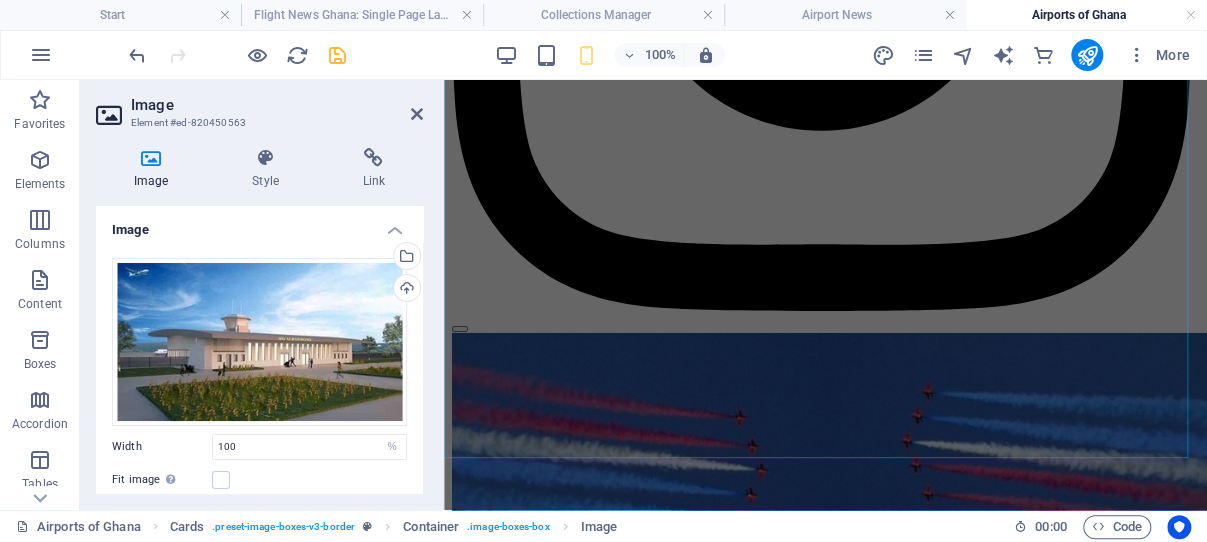 scroll, scrollTop: 1577, scrollLeft: 0, axis: vertical 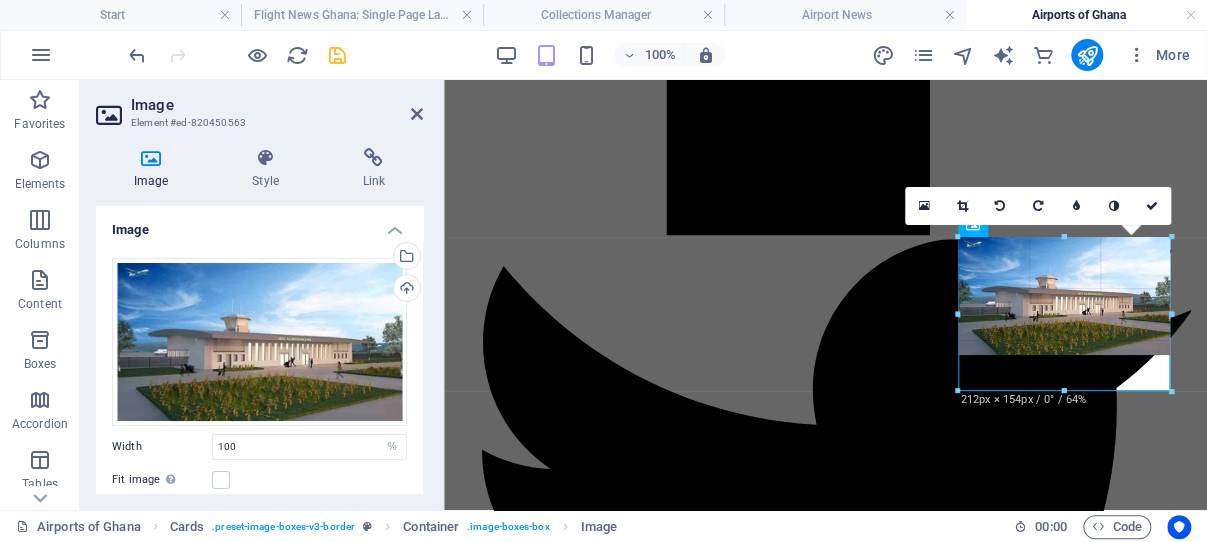 drag, startPoint x: 1064, startPoint y: 354, endPoint x: 1064, endPoint y: 390, distance: 36 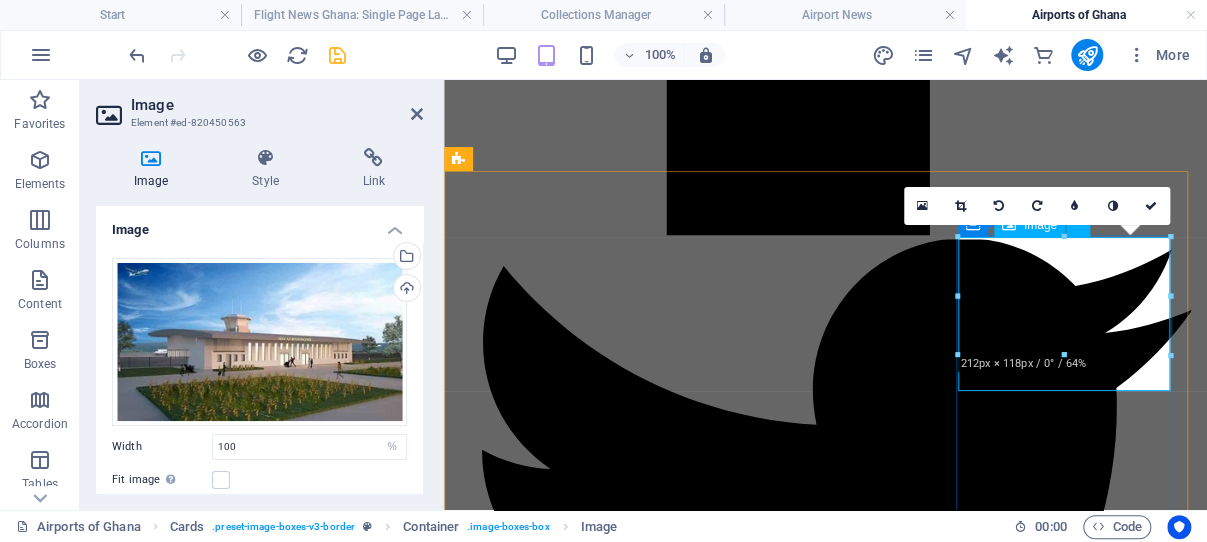 click at bounding box center (825, 4581) 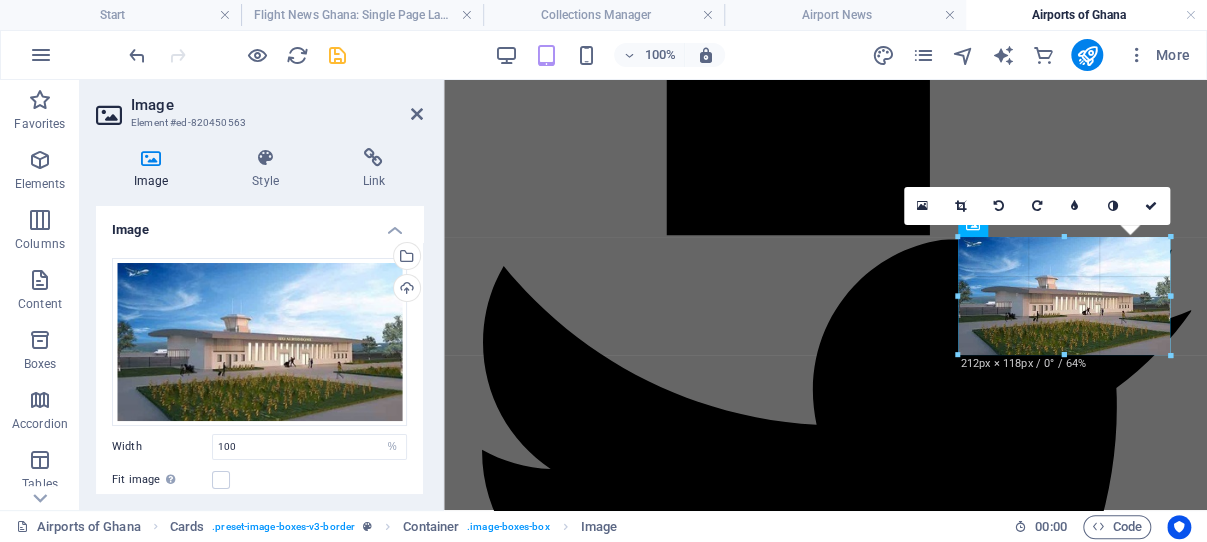 click at bounding box center [1064, 355] 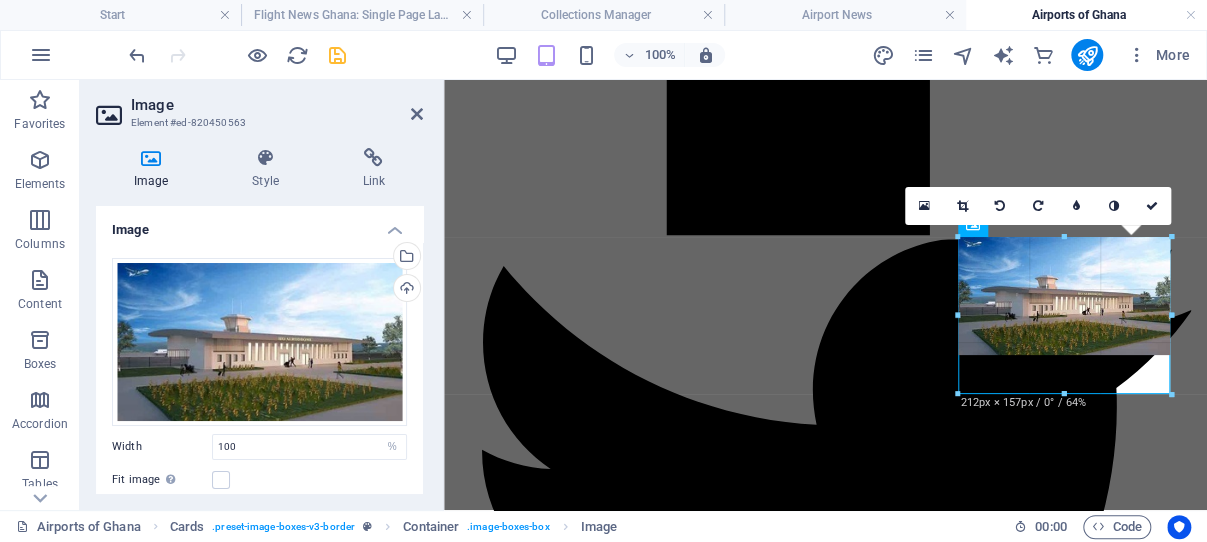 drag, startPoint x: 1064, startPoint y: 357, endPoint x: 1063, endPoint y: 396, distance: 39.012817 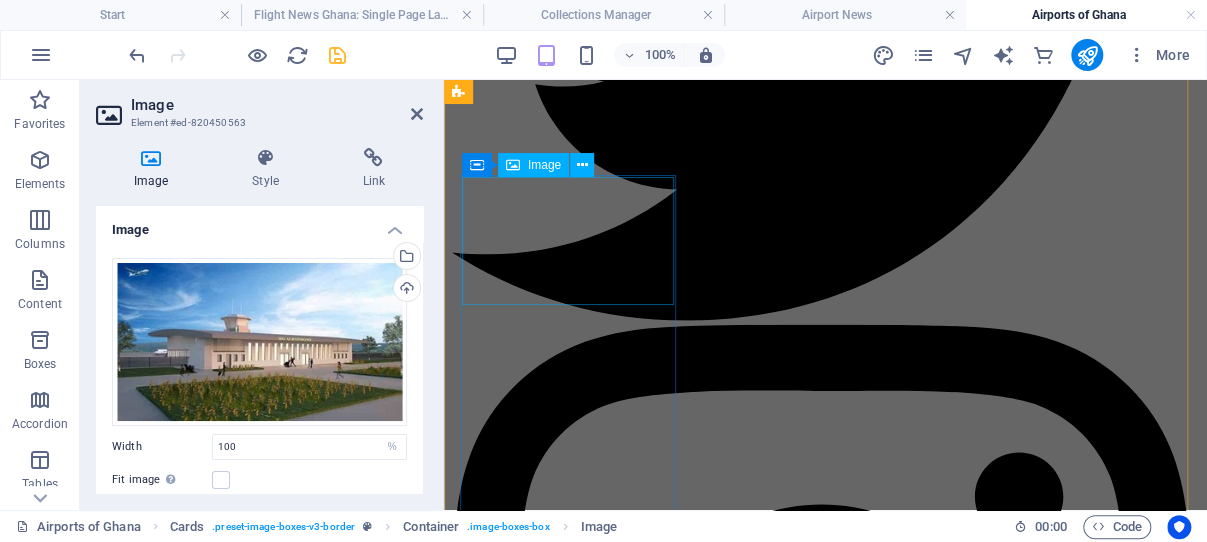 scroll, scrollTop: 2107, scrollLeft: 0, axis: vertical 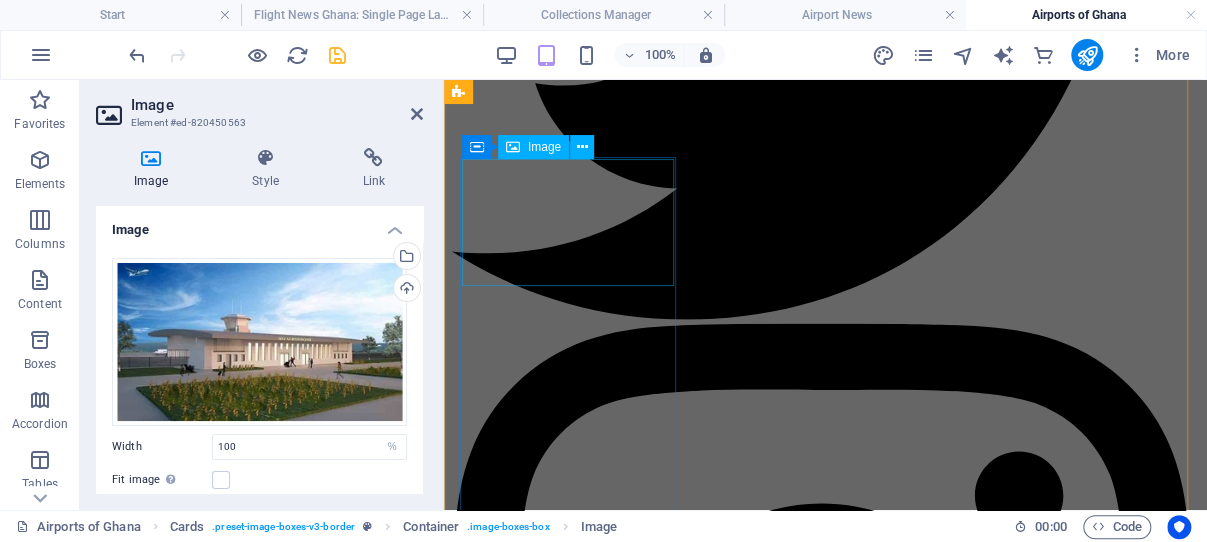 click at bounding box center [825, 4447] 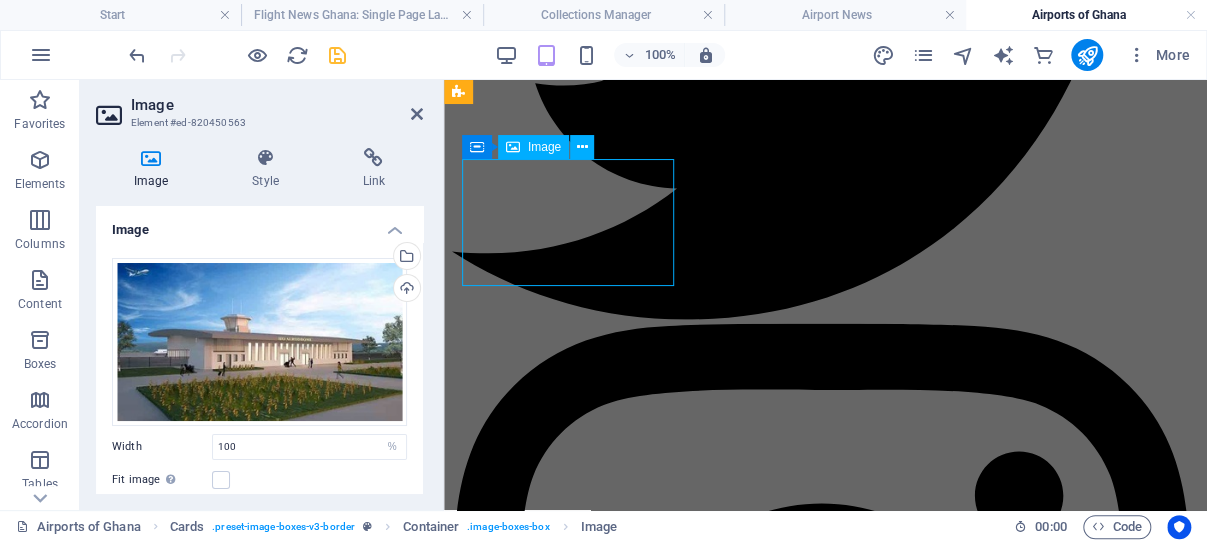 click at bounding box center (825, 4447) 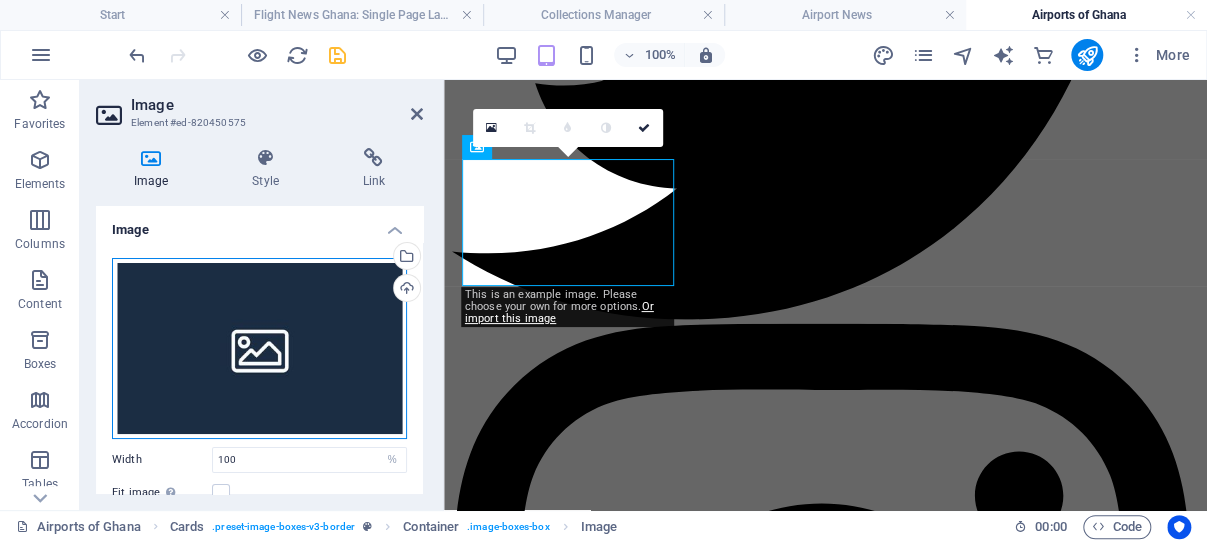 click on "Drag files here, click to choose files or select files from Files or our free stock photos & videos" at bounding box center [259, 348] 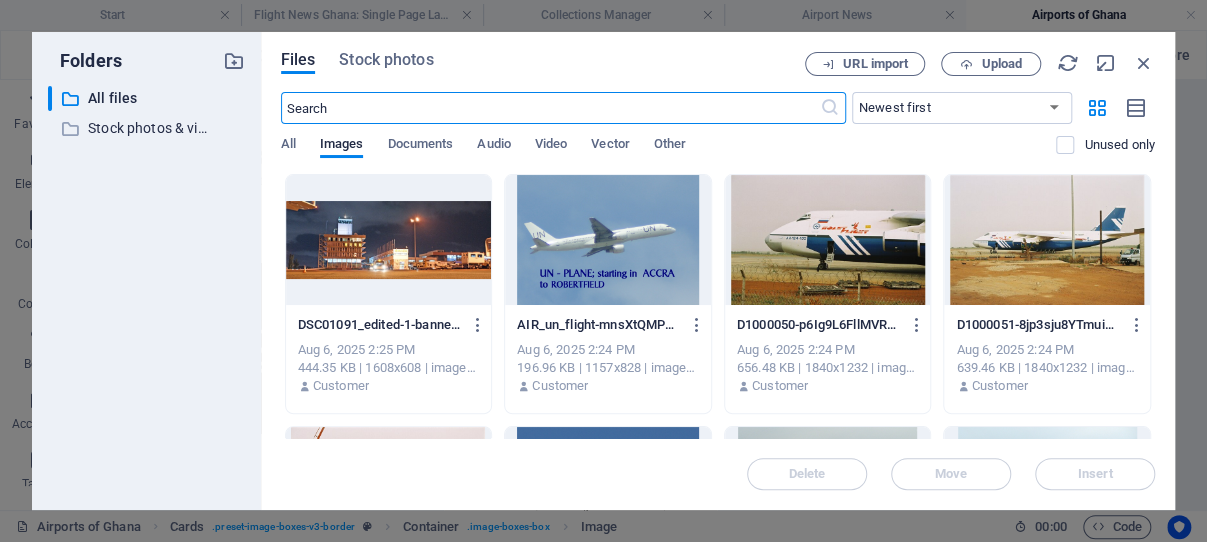 scroll, scrollTop: 4273, scrollLeft: 0, axis: vertical 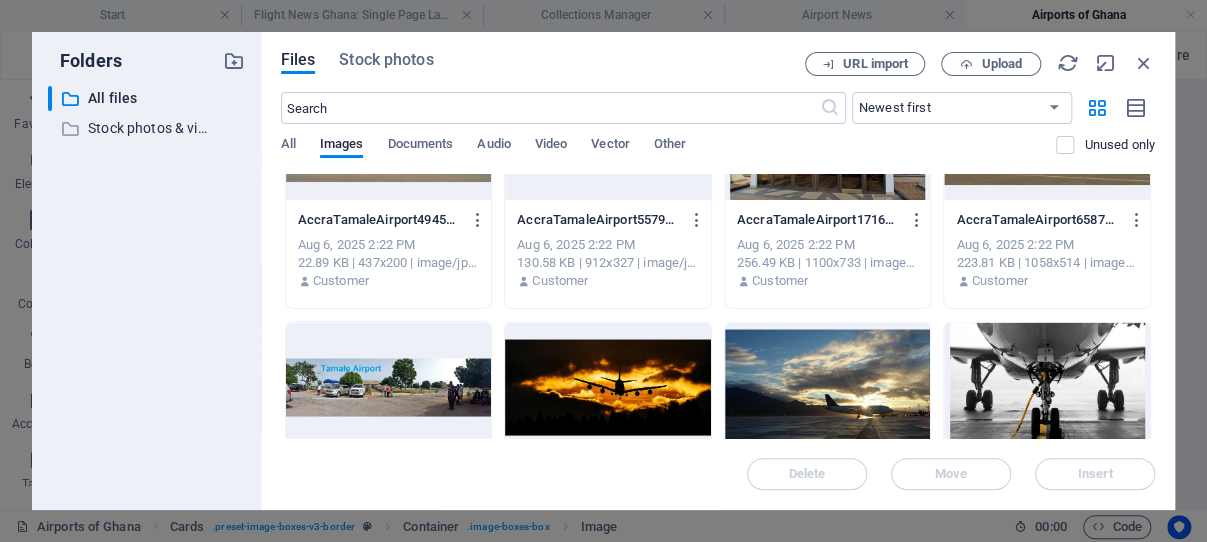 click at bounding box center (1047, 387) 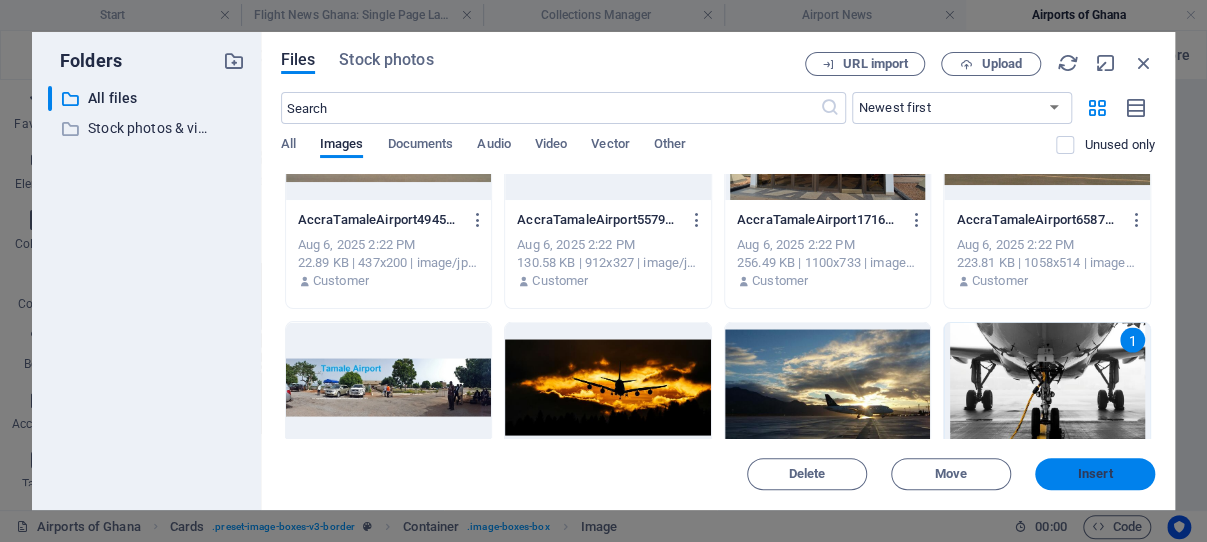 click on "Insert" at bounding box center (1095, 474) 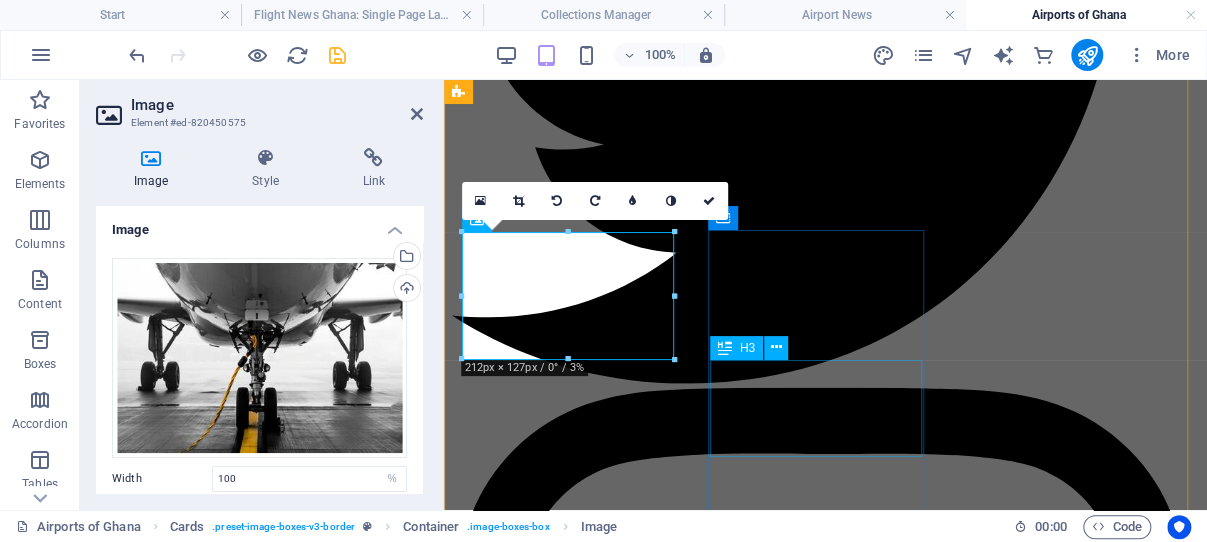 scroll, scrollTop: 2034, scrollLeft: 0, axis: vertical 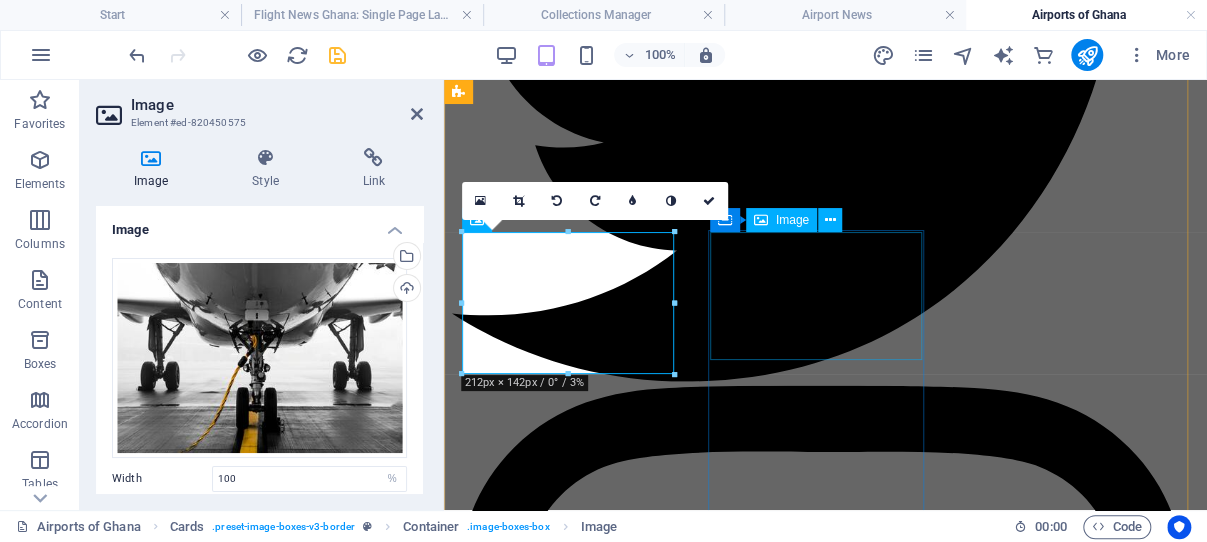 click at bounding box center [825, 5107] 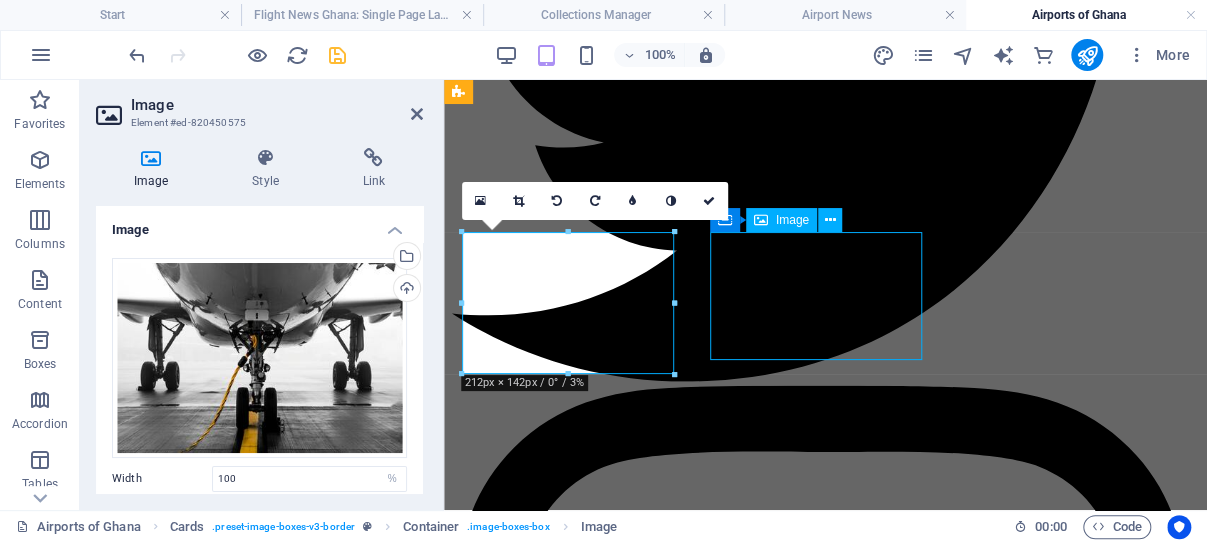 click at bounding box center [825, 5107] 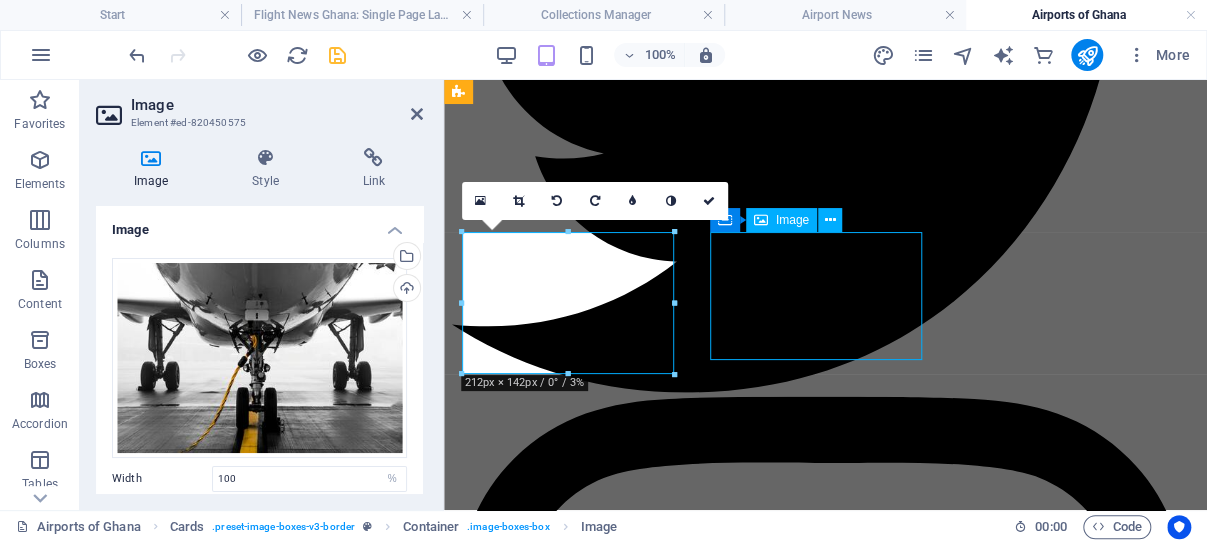 select on "%" 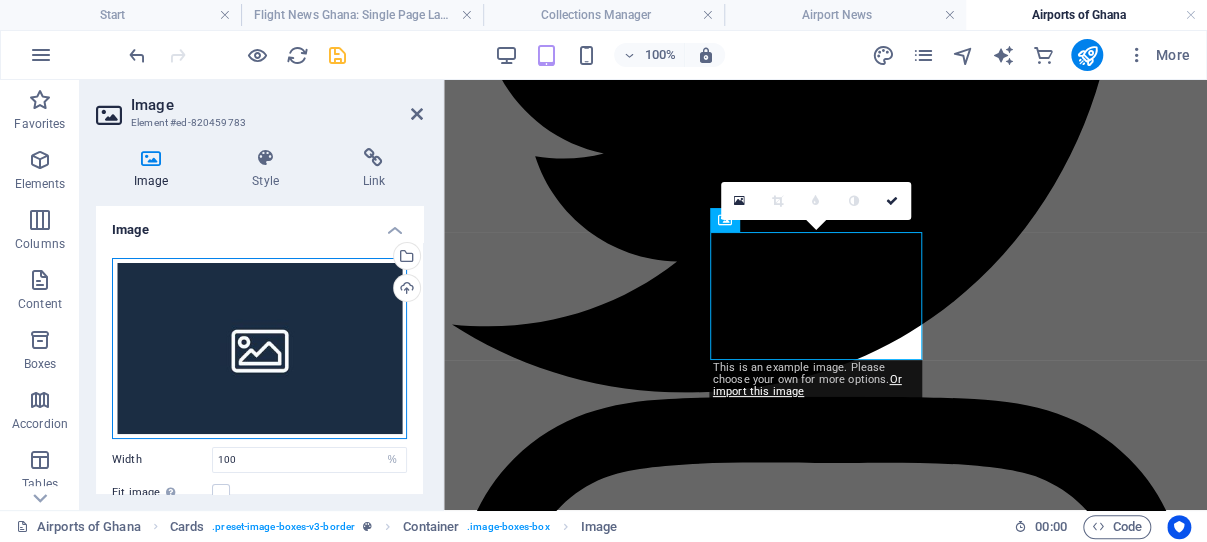 click on "Drag files here, click to choose files or select files from Files or our free stock photos & videos" at bounding box center (259, 348) 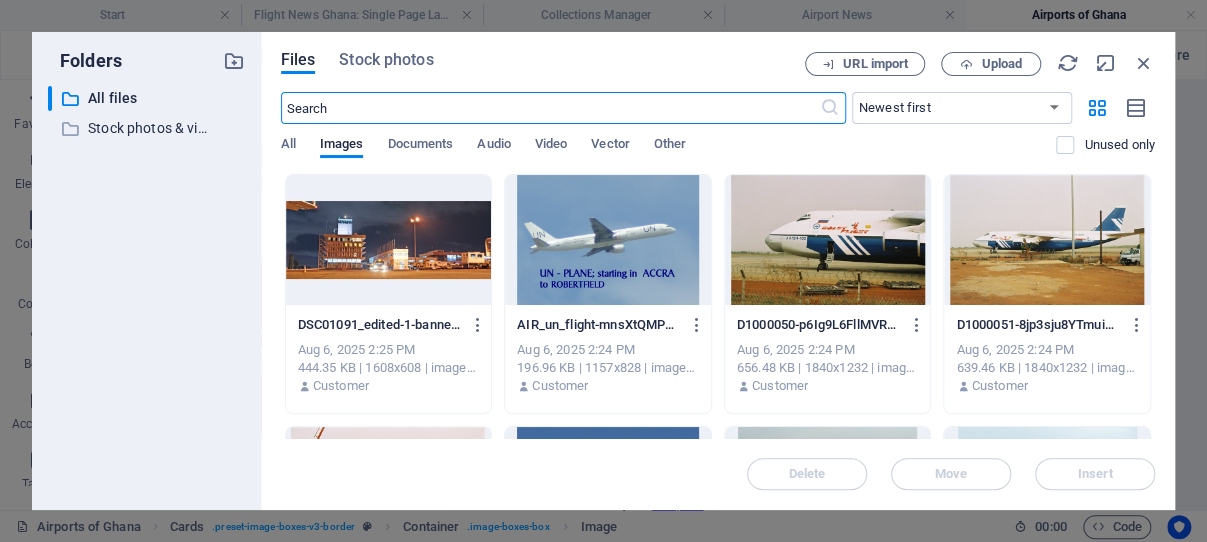 scroll, scrollTop: 4663, scrollLeft: 0, axis: vertical 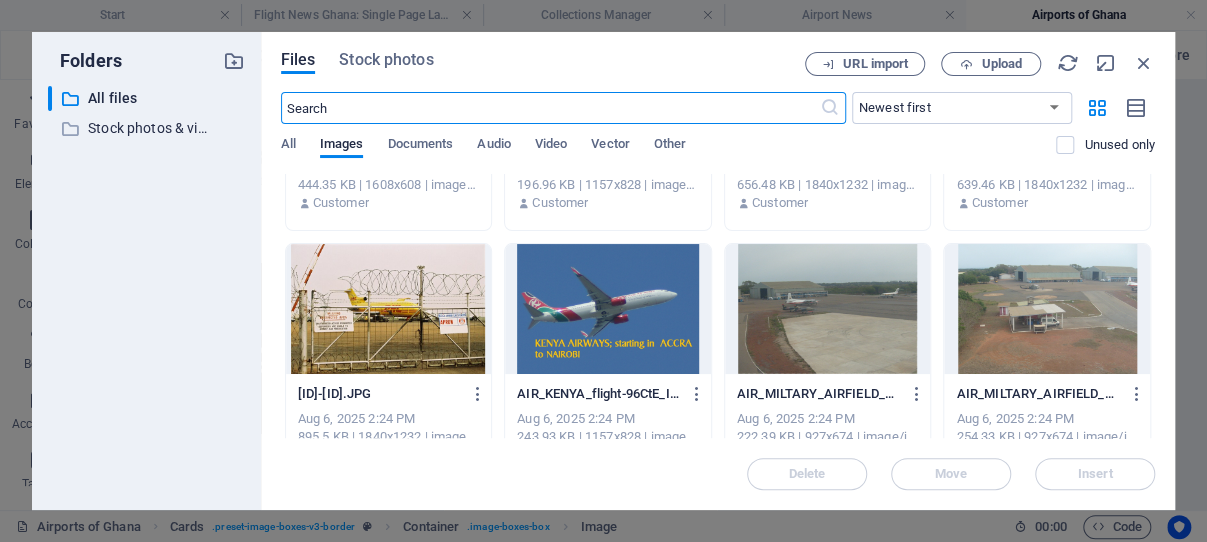 click at bounding box center (828, 309) 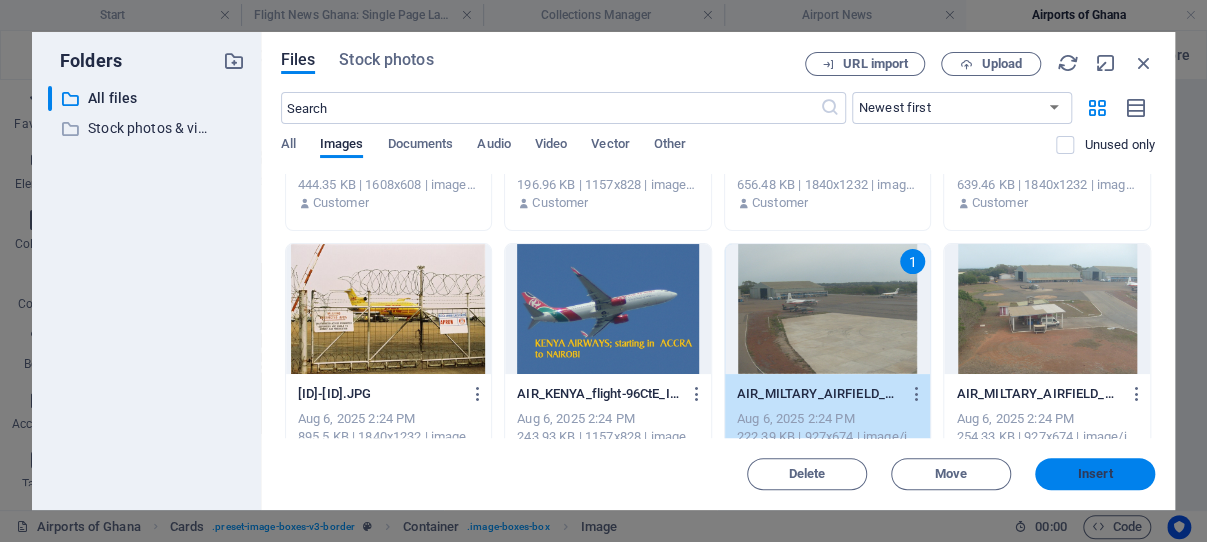 click on "Insert" at bounding box center [1095, 474] 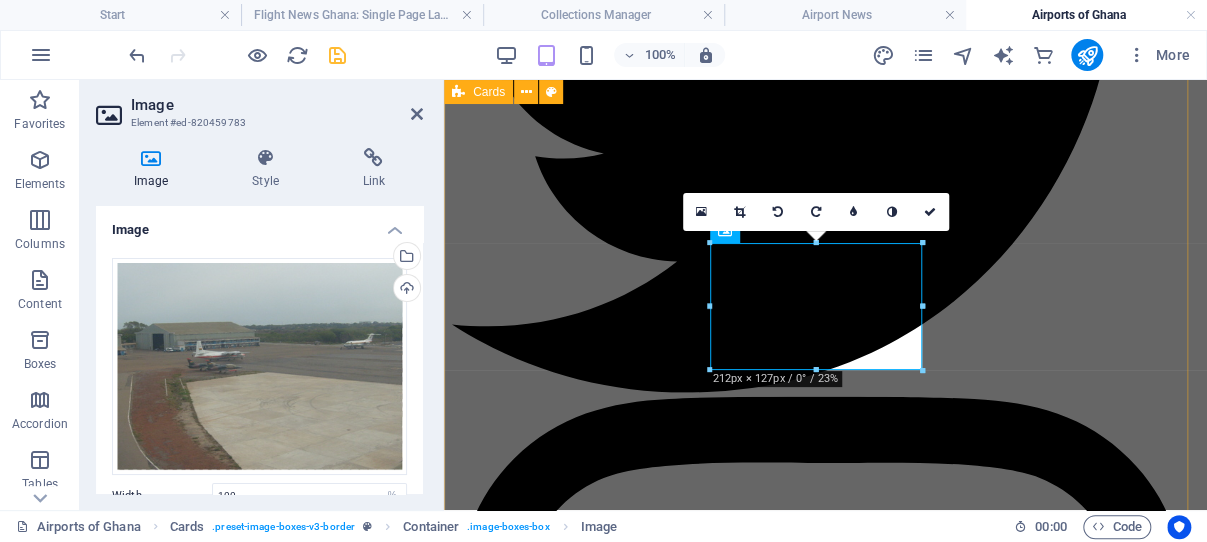 scroll, scrollTop: 2034, scrollLeft: 0, axis: vertical 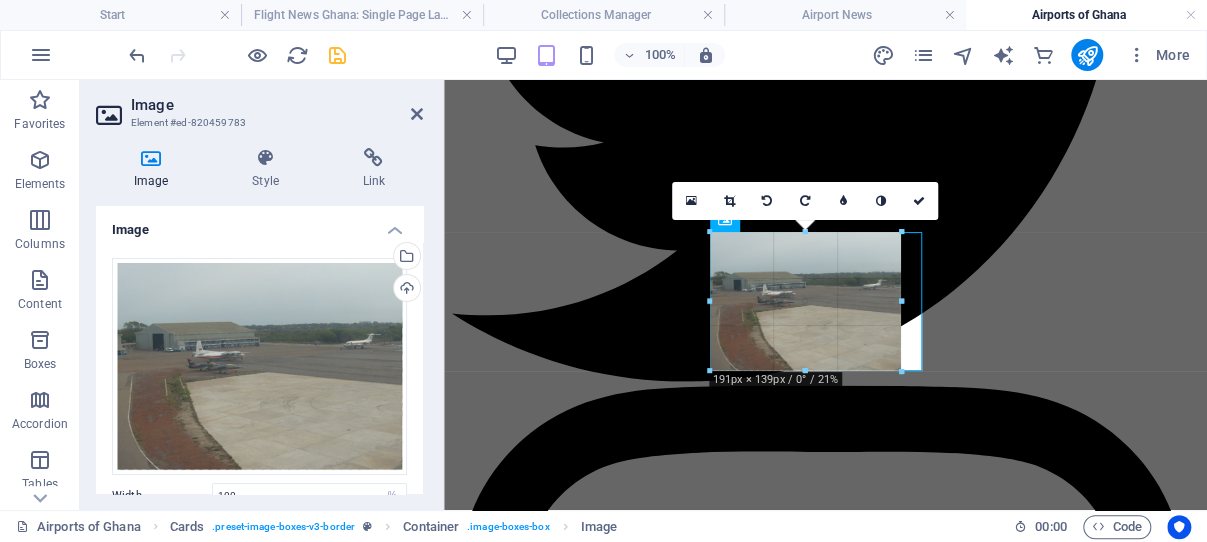 drag, startPoint x: 817, startPoint y: 388, endPoint x: 815, endPoint y: 372, distance: 16.124516 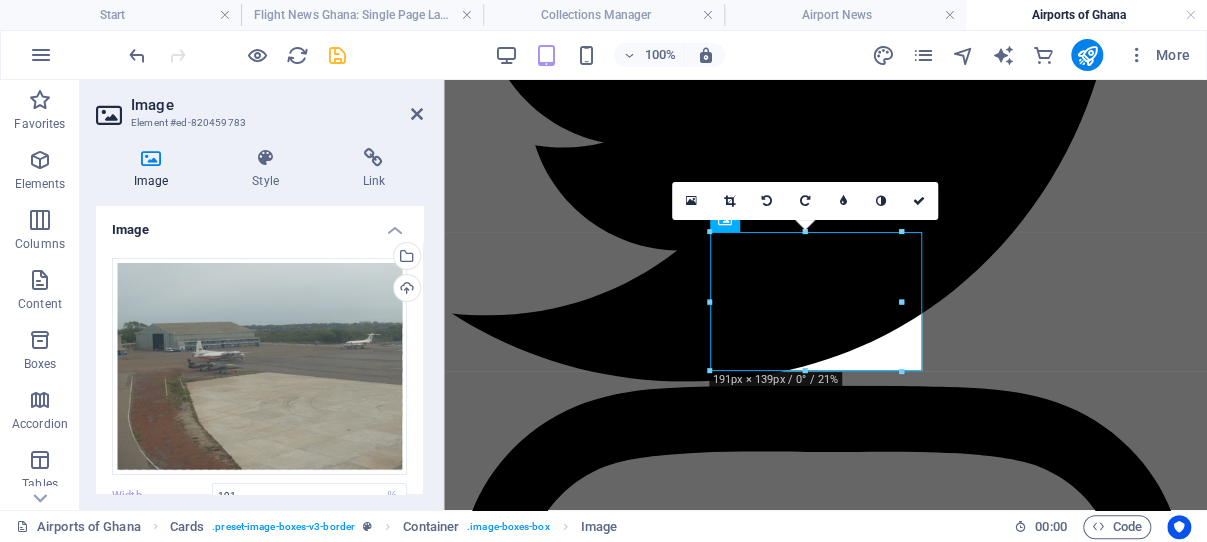 type on "191" 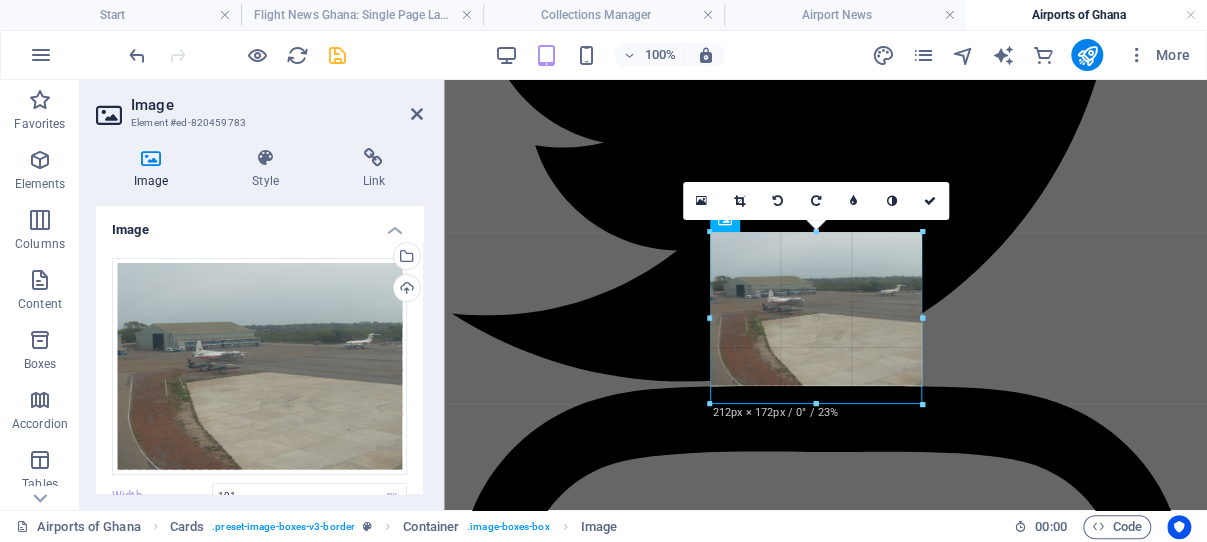 drag, startPoint x: 902, startPoint y: 299, endPoint x: 423, endPoint y: 312, distance: 479.1764 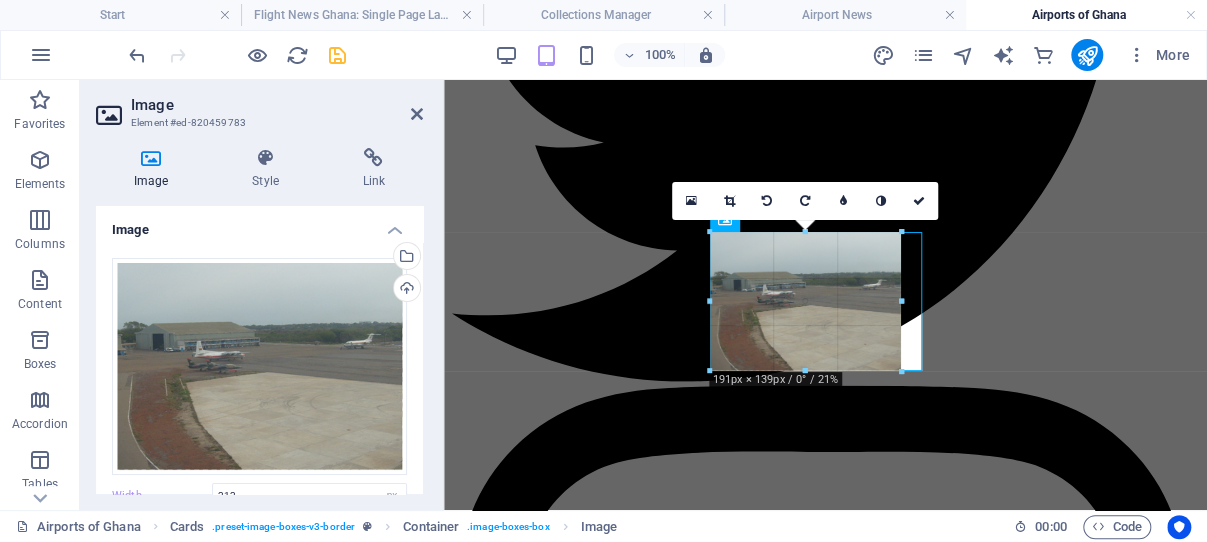 drag, startPoint x: 819, startPoint y: 385, endPoint x: 347, endPoint y: 295, distance: 480.5039 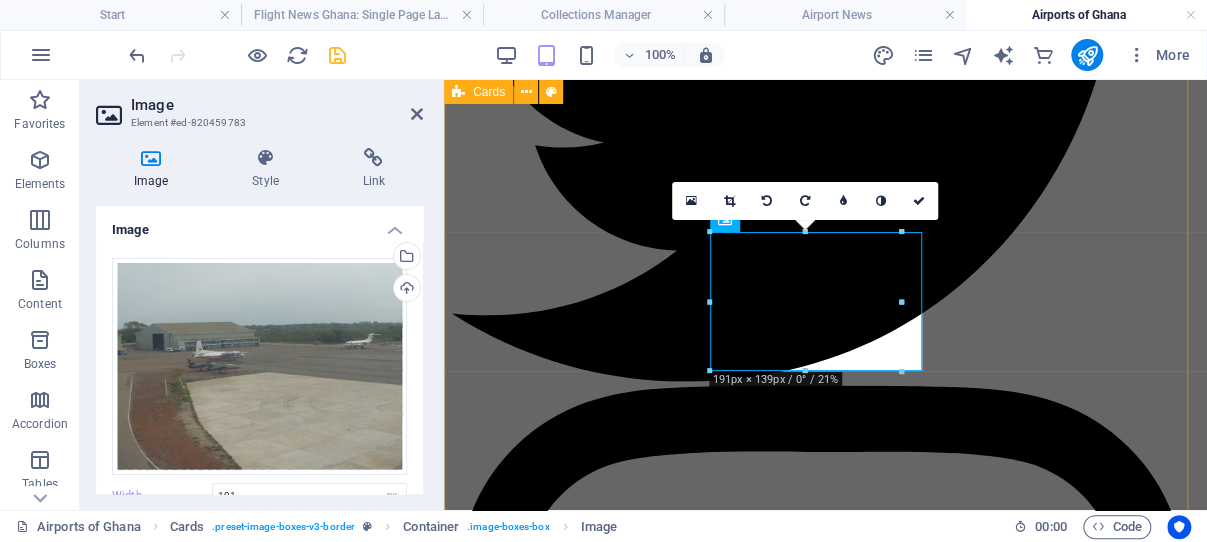 click on "Takoradi Airport Sekondi-Taforadi regional airport, served from  Accra, with an increasing number of flights - READ MORE - Sunyani Airport Sunyani Regional Airport, best airport for Brong regions, just in the middle between Kumasi, Wa and Tamale - READ MORE - Ho Airport Best Regional Airport for Visiting the Volta Region of Ghana - Ideal for Eco-Tourism! - READ MORE - Wa Airport The most convenient regional airport for accessing Mole National Park is situated in the Upper West Region of Ghana - READ MORE - Bolgatanga Airport Upper East Region of Ghana (planned airport) Completion aimed for 3st Dec 2028 - READ MORE -" at bounding box center (825, 3907) 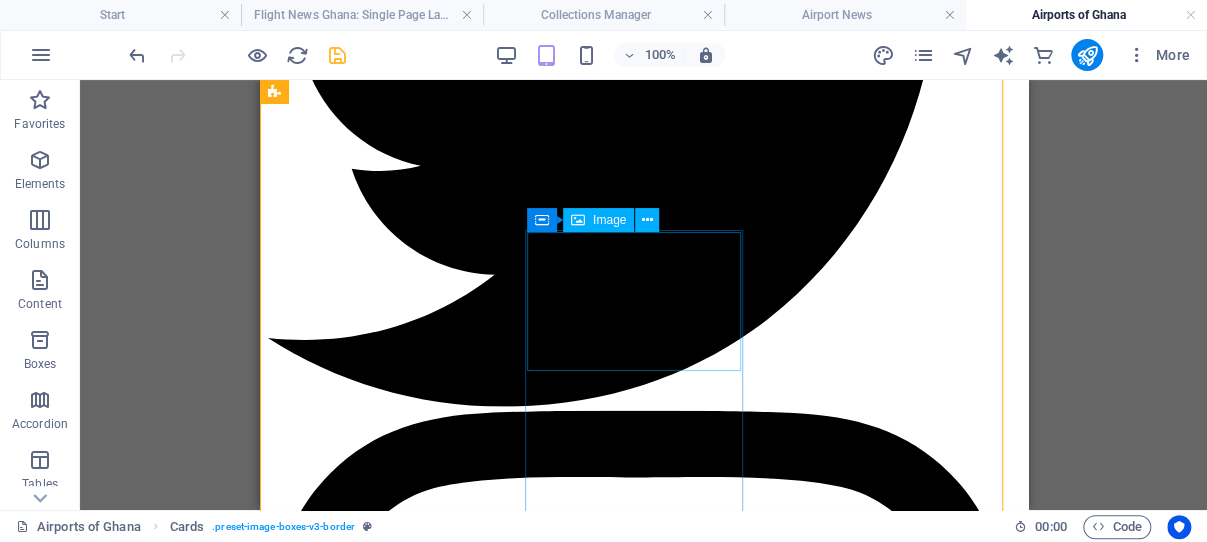scroll, scrollTop: 2037, scrollLeft: 0, axis: vertical 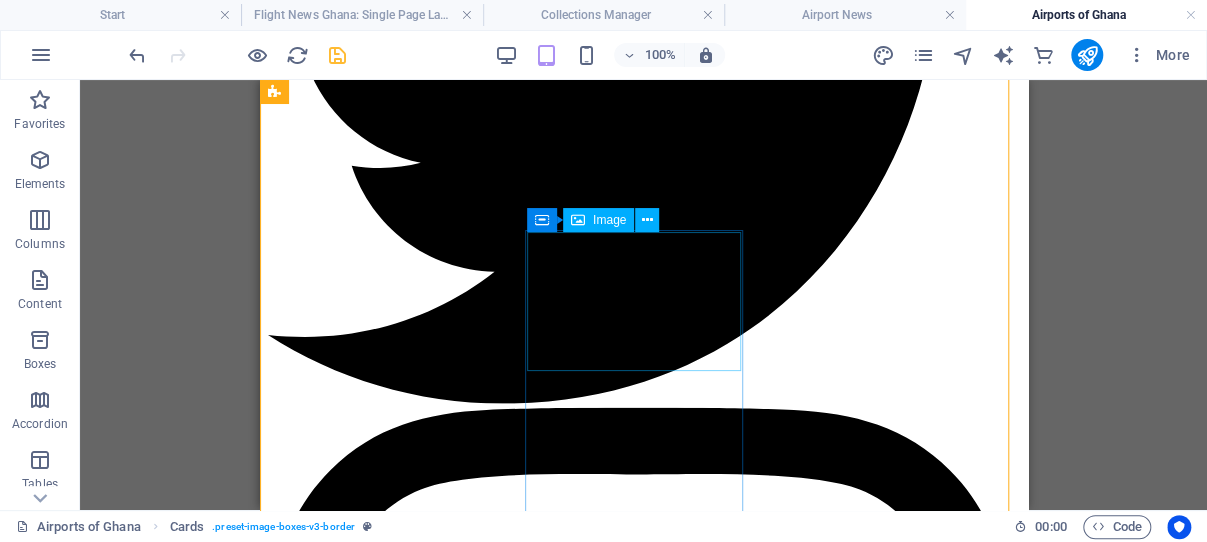 click at bounding box center [643, 4995] 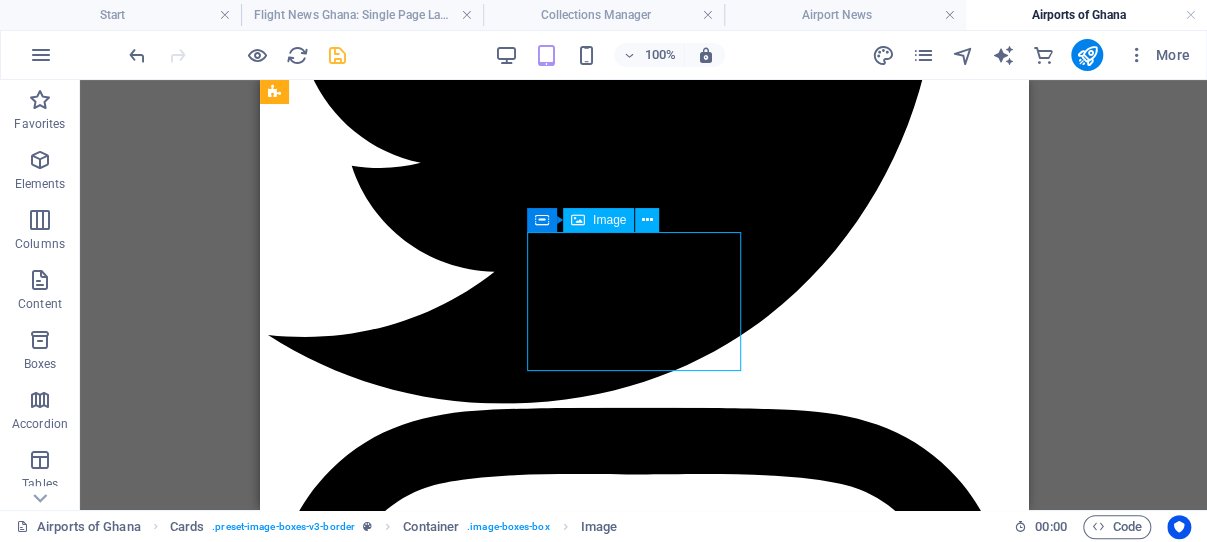 click at bounding box center [643, 4995] 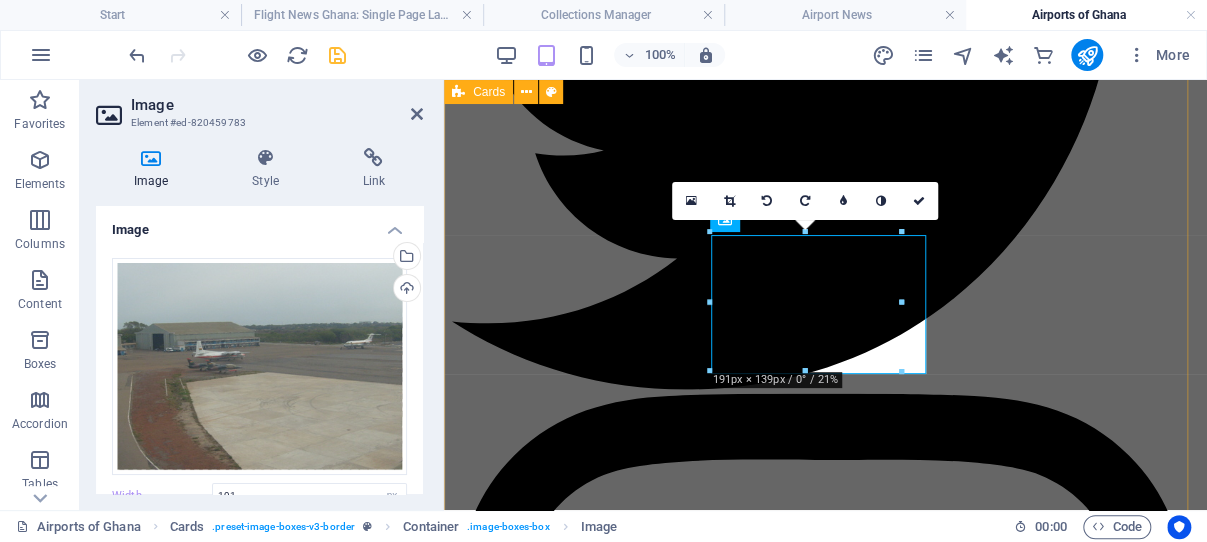 scroll, scrollTop: 2034, scrollLeft: 0, axis: vertical 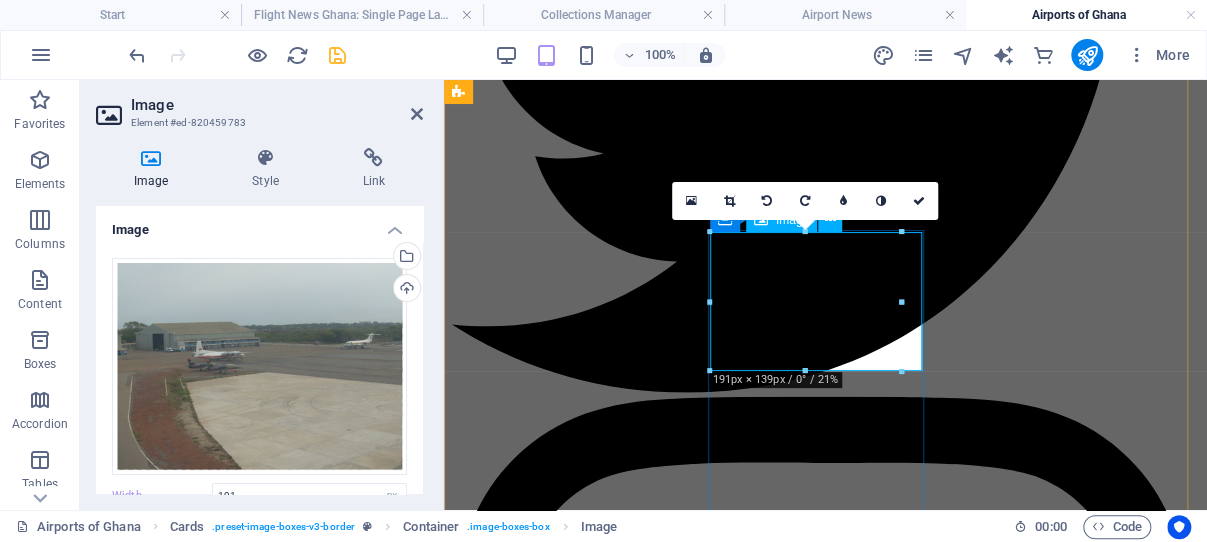 click at bounding box center [825, 4963] 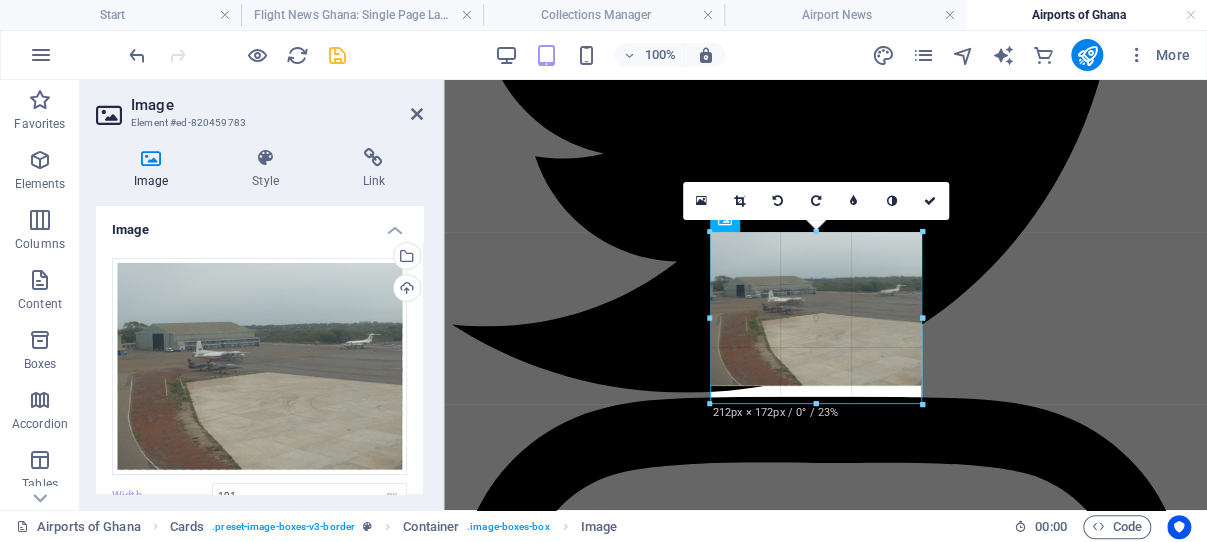 drag, startPoint x: 899, startPoint y: 304, endPoint x: 932, endPoint y: 297, distance: 33.734257 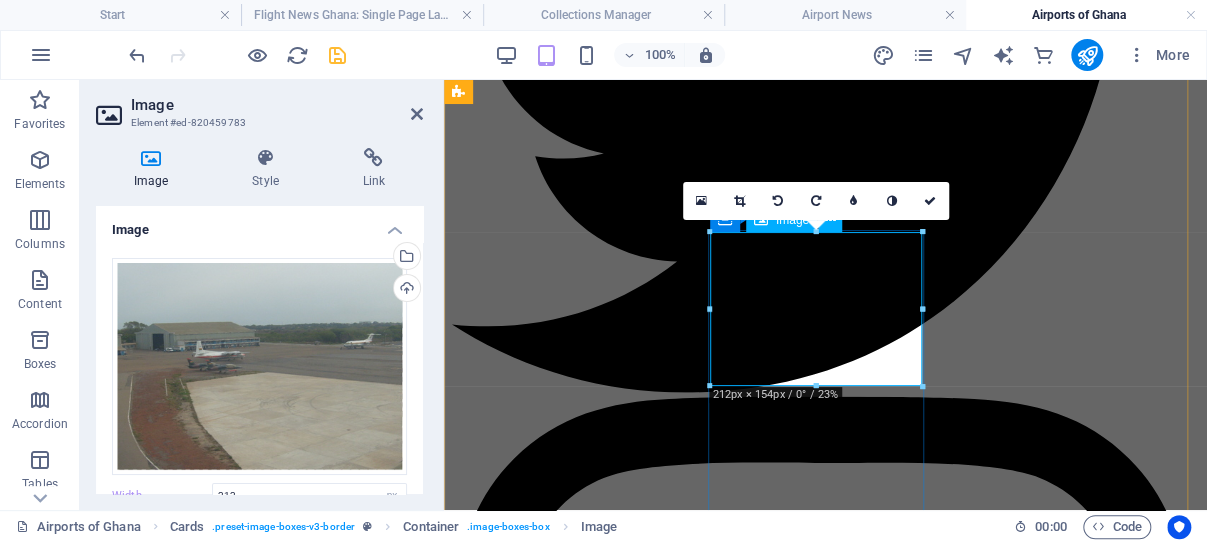 drag, startPoint x: 1261, startPoint y: 463, endPoint x: 822, endPoint y: 371, distance: 448.5365 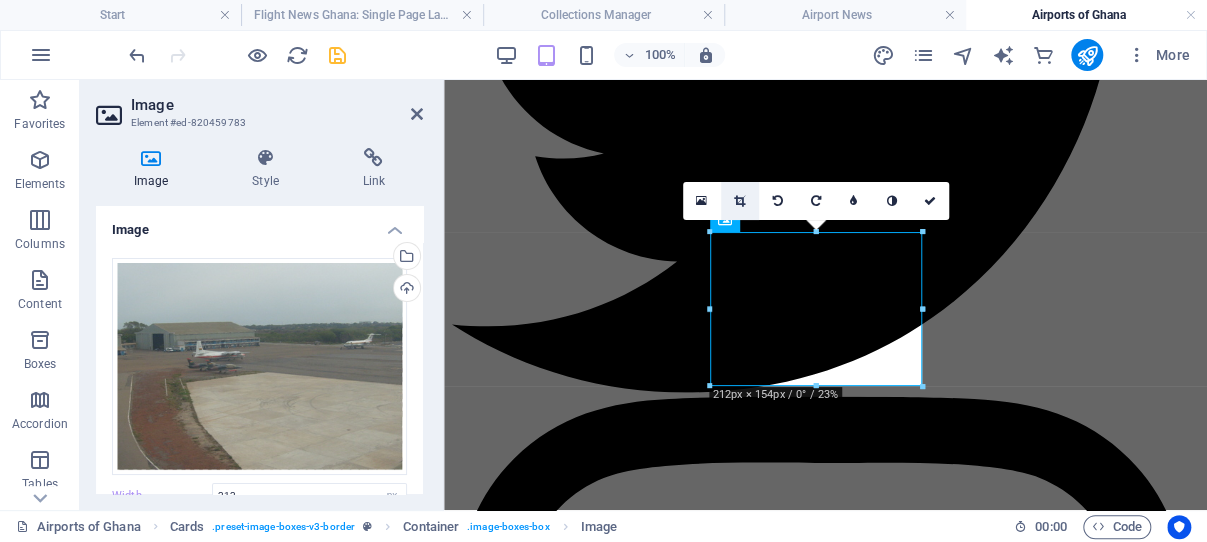 click at bounding box center (739, 201) 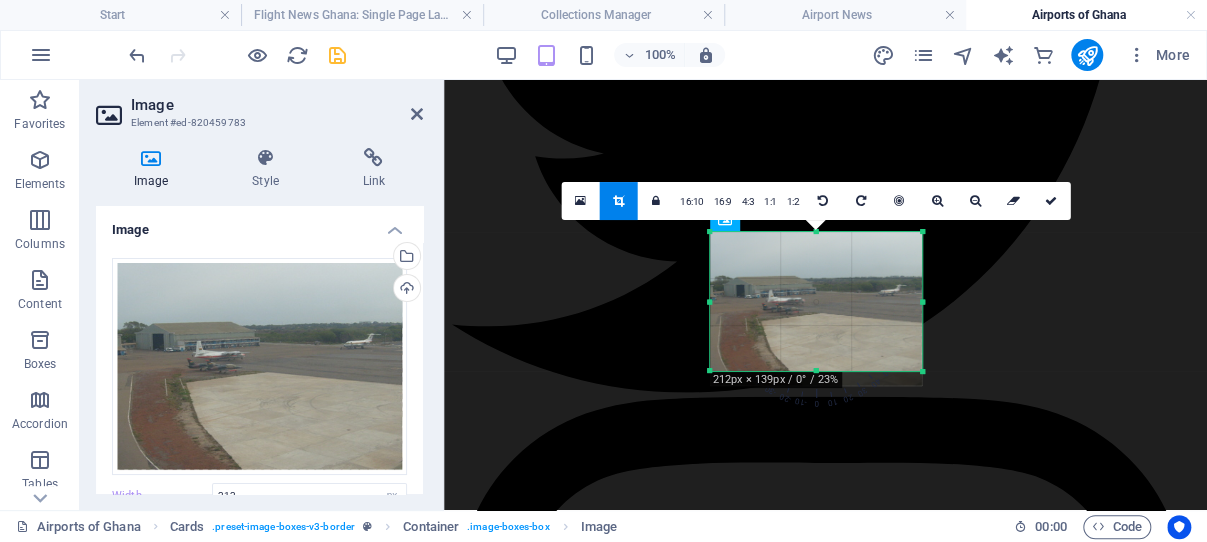 drag, startPoint x: 819, startPoint y: 386, endPoint x: 817, endPoint y: 371, distance: 15.132746 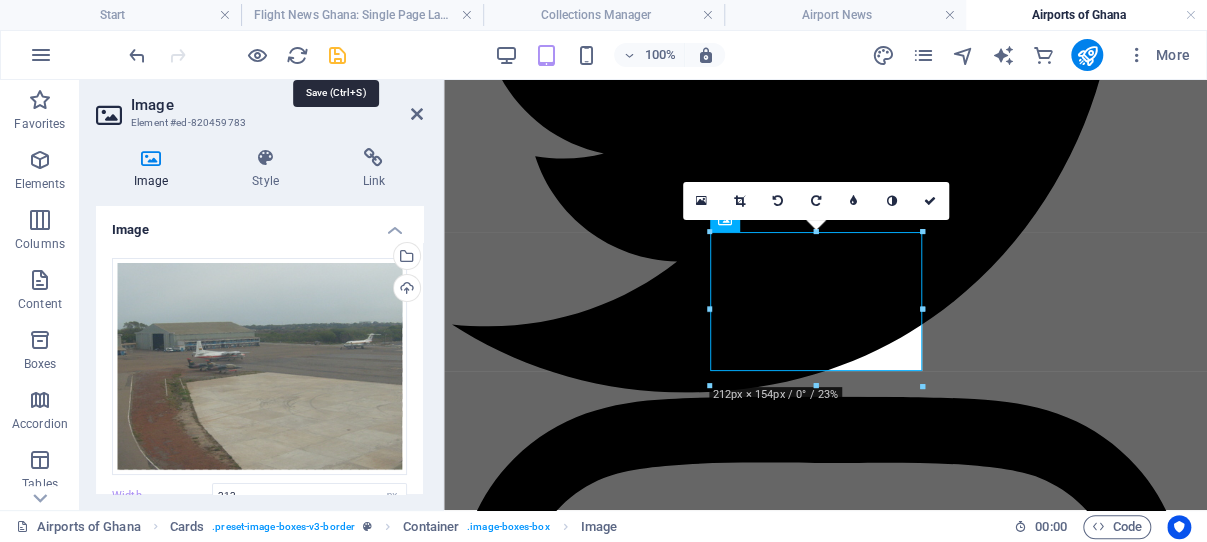 click at bounding box center (337, 55) 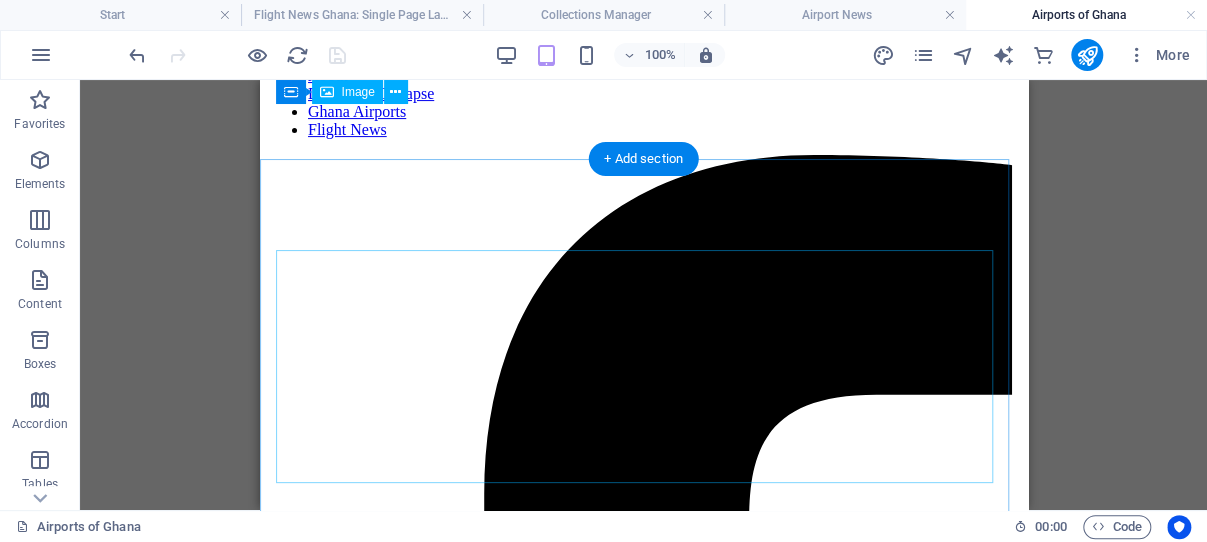 scroll, scrollTop: 0, scrollLeft: 0, axis: both 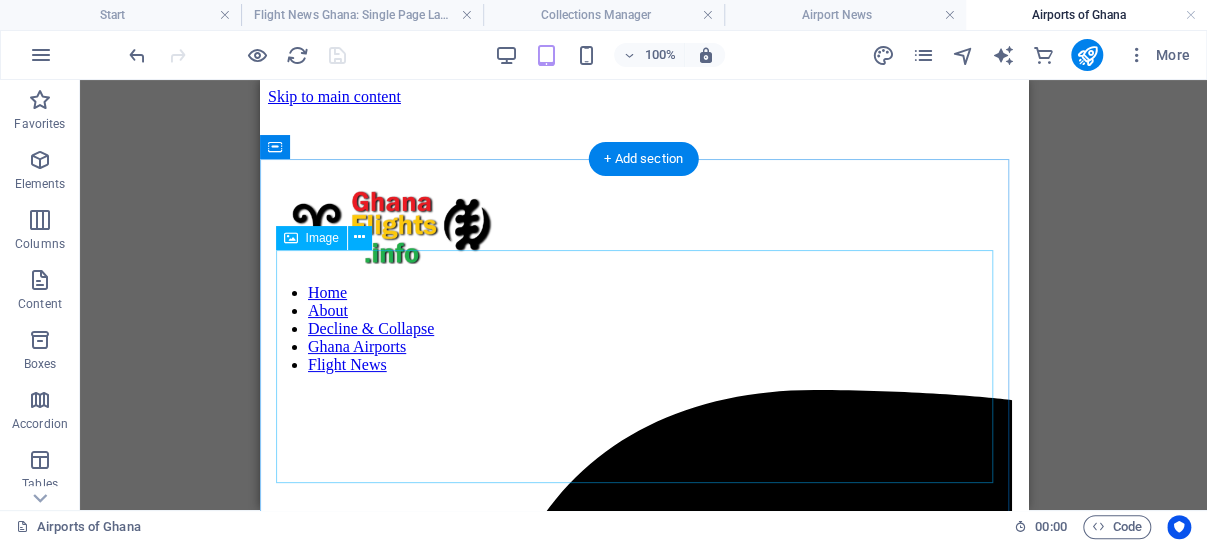 click at bounding box center [643, 3337] 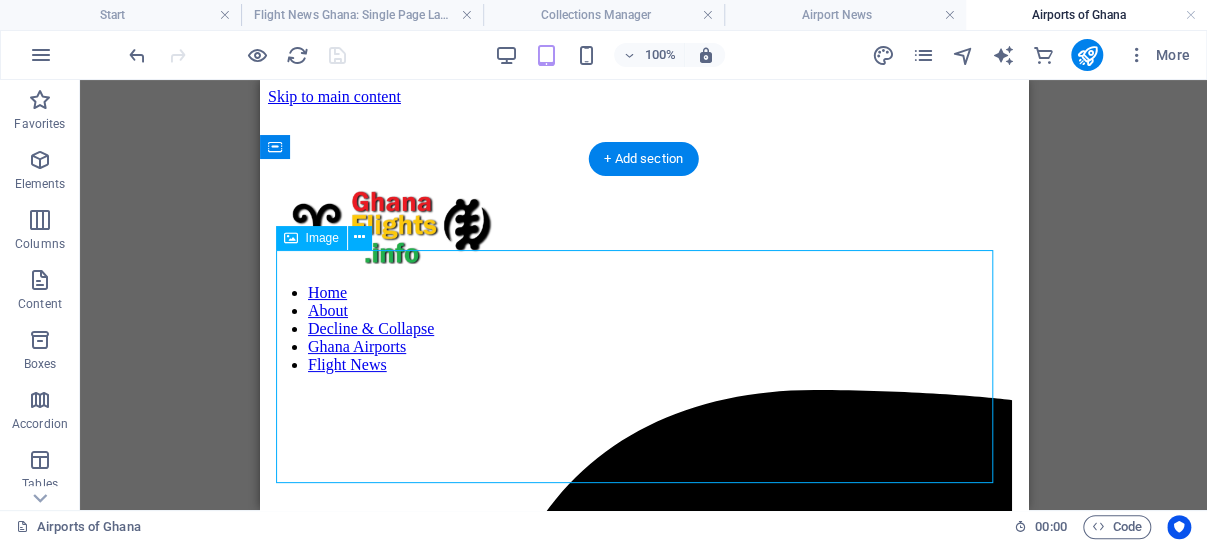 click at bounding box center (643, 3337) 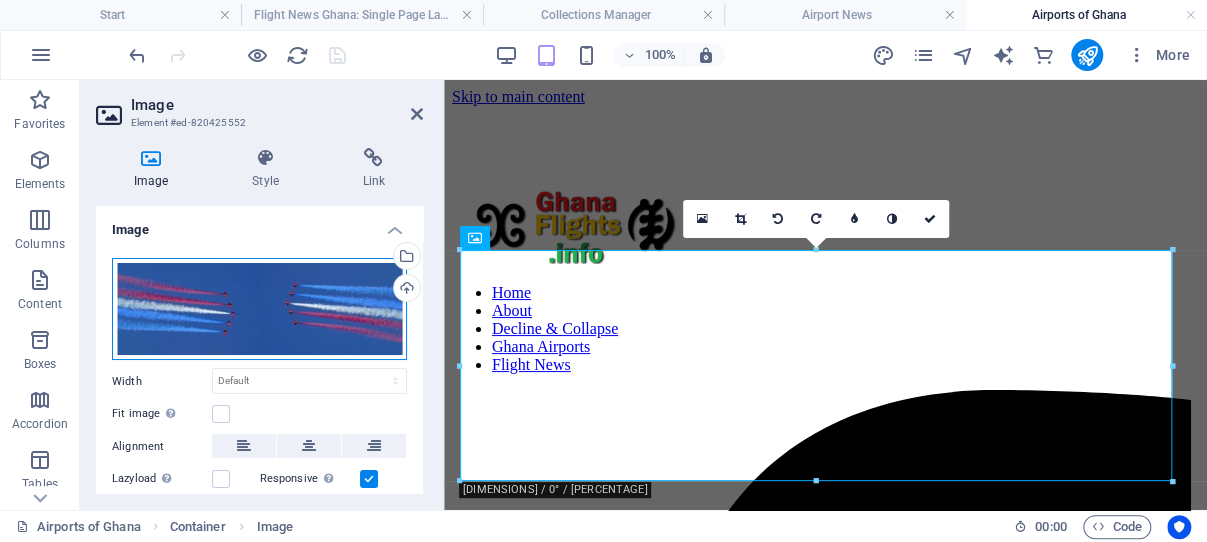 click on "Drag files here, click to choose files or select files from Files or our free stock photos & videos" at bounding box center [259, 309] 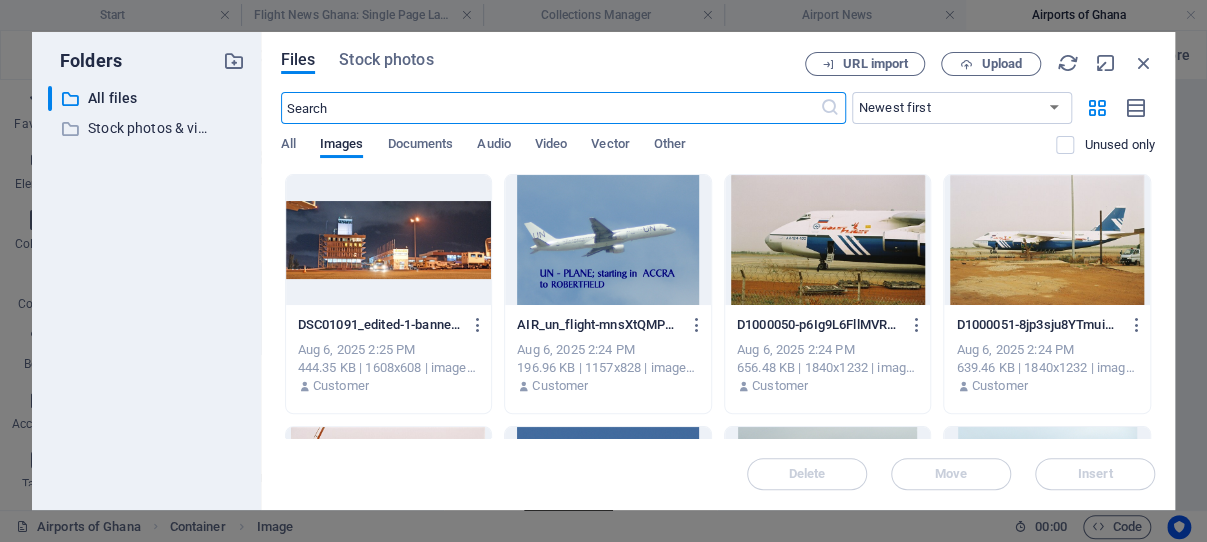 click at bounding box center [389, 240] 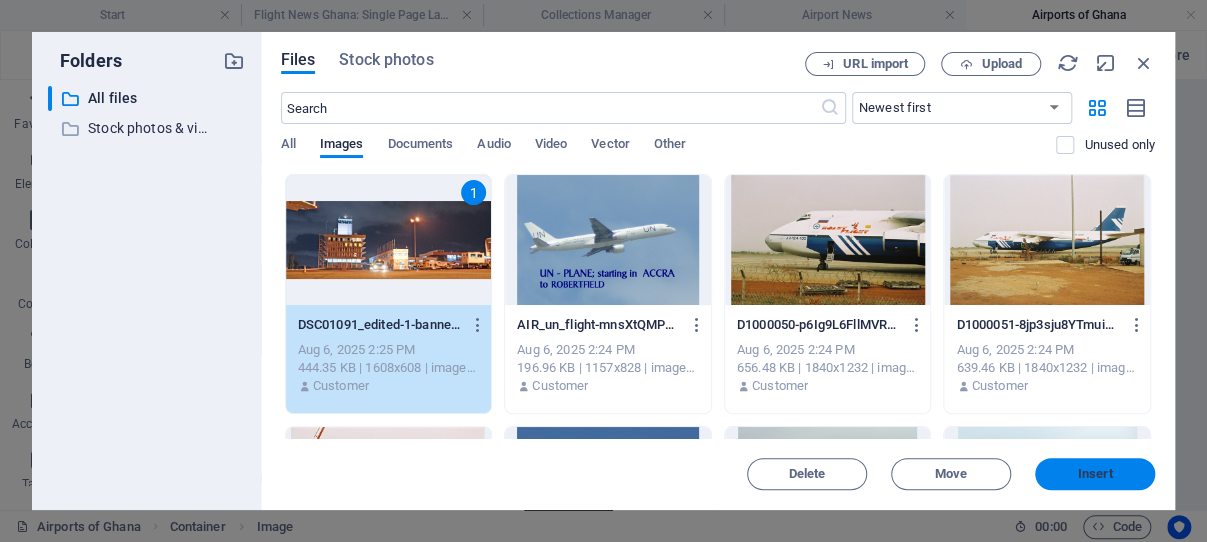 click on "Insert" at bounding box center [1095, 474] 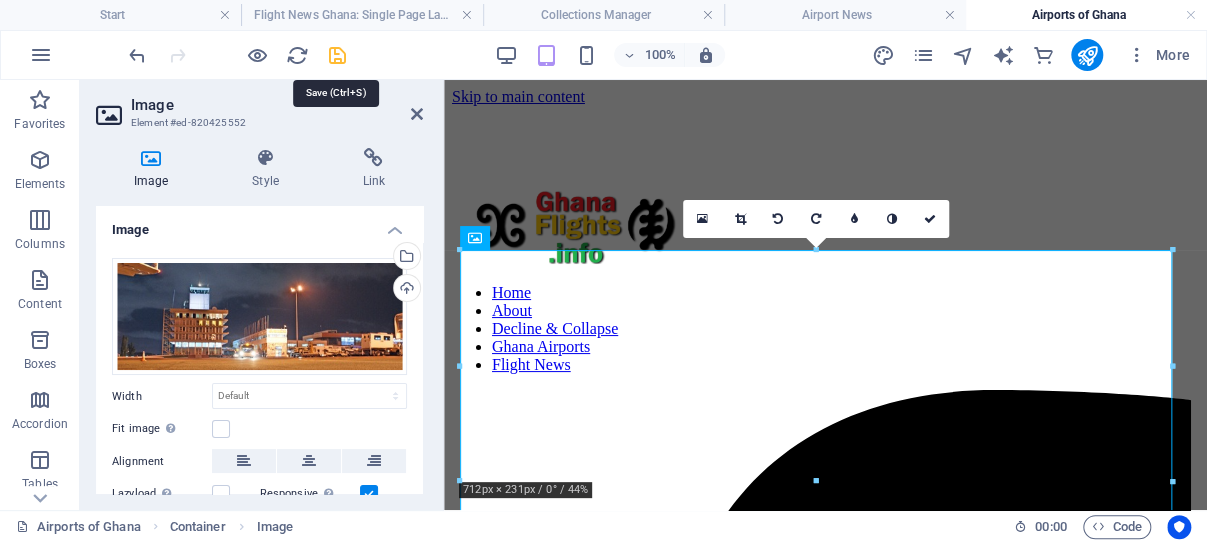 click at bounding box center [337, 55] 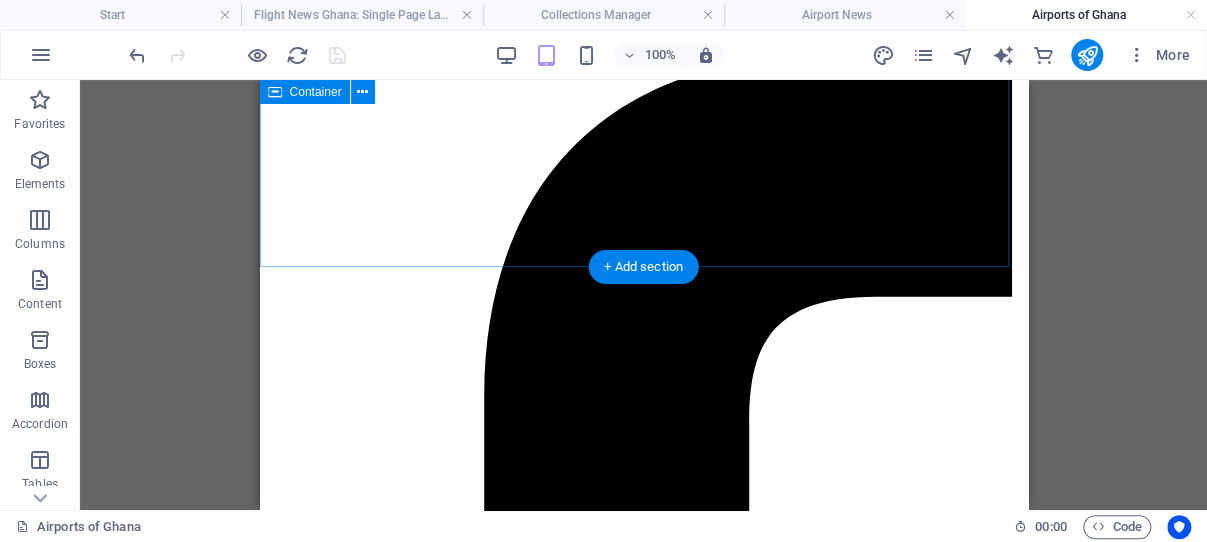 scroll, scrollTop: 318, scrollLeft: 0, axis: vertical 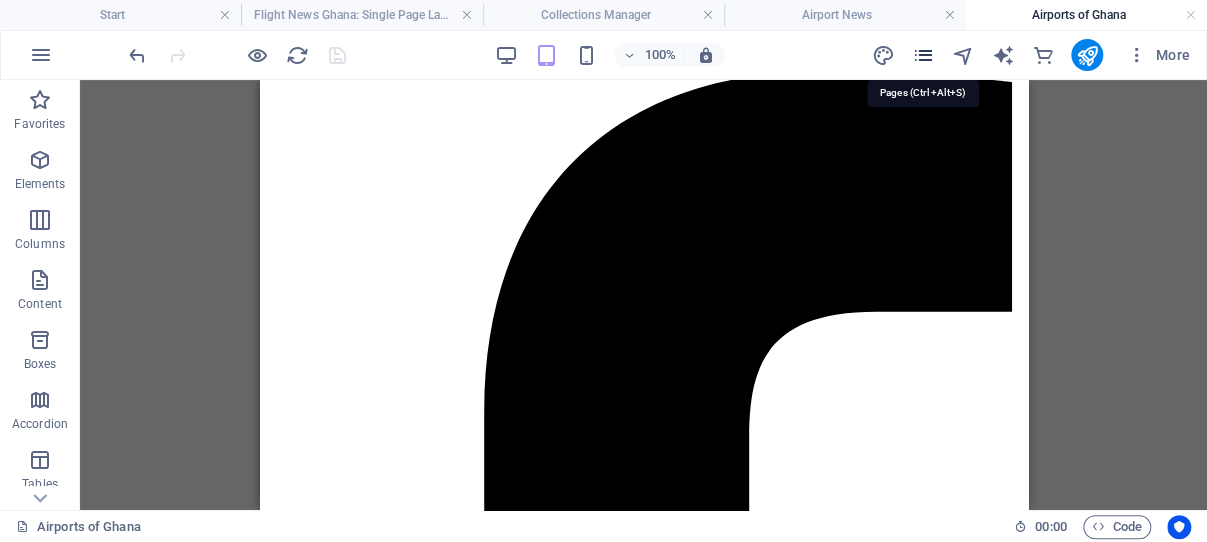 click at bounding box center (922, 55) 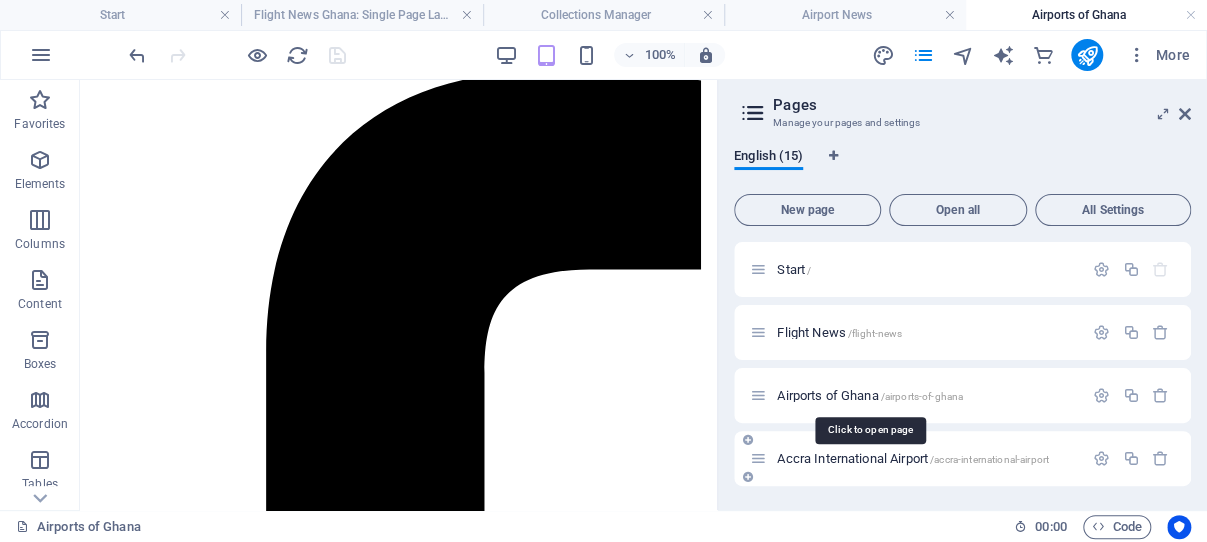 scroll, scrollTop: 95, scrollLeft: 0, axis: vertical 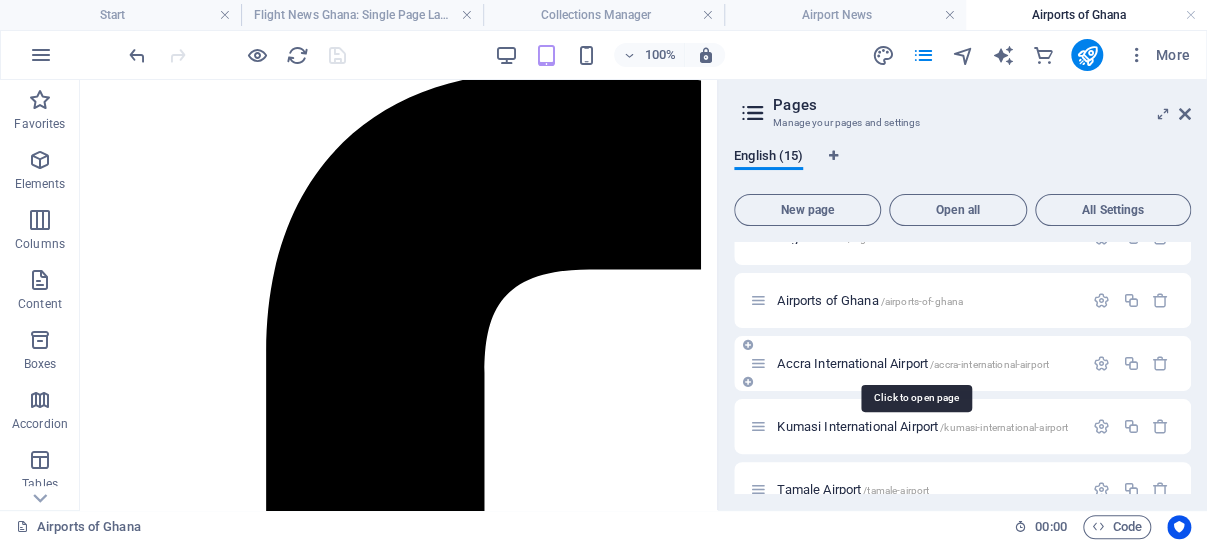 click on "Accra International Airport /accra-international-airport" at bounding box center [913, 363] 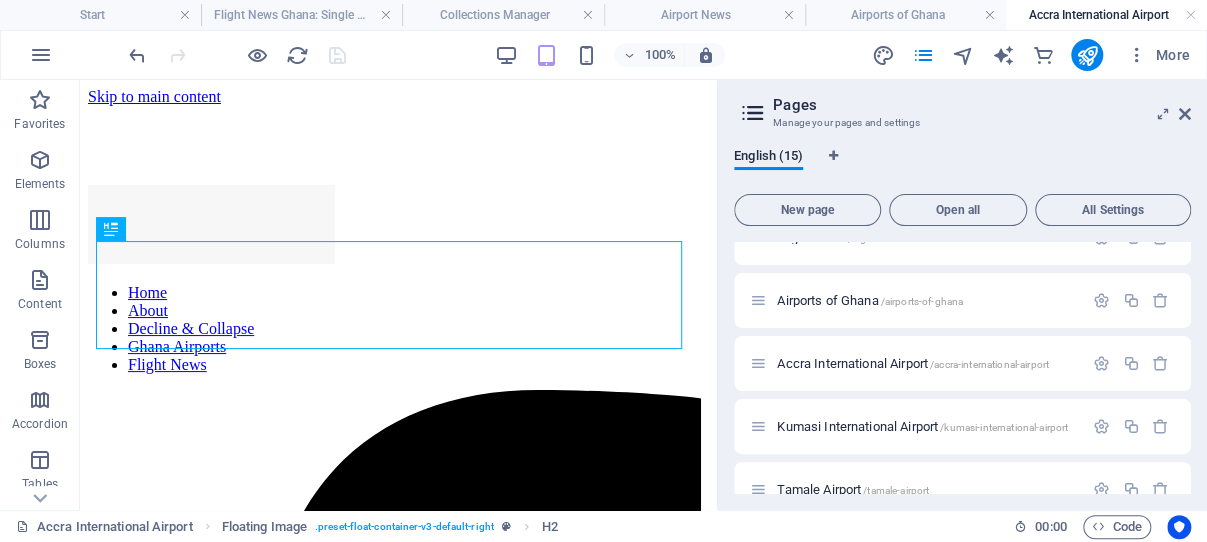 scroll, scrollTop: 328, scrollLeft: 0, axis: vertical 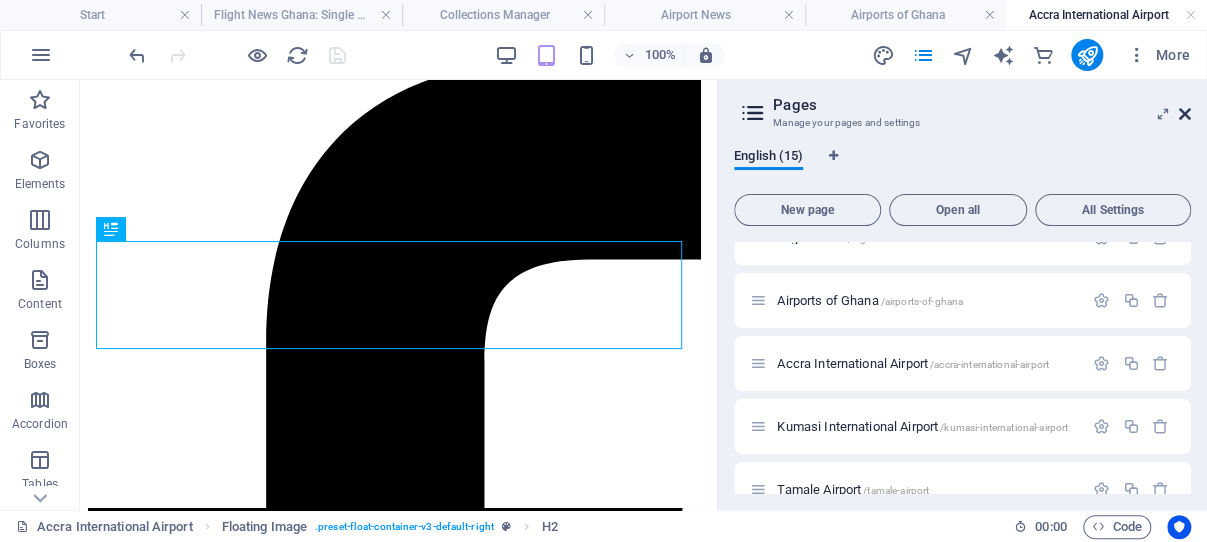 click at bounding box center [1185, 114] 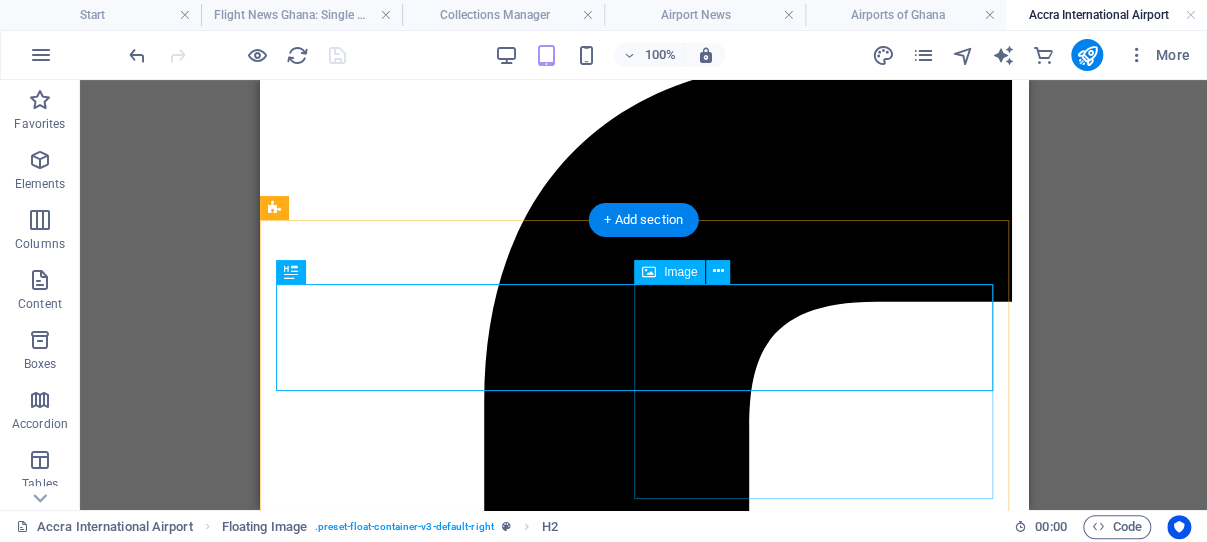 click at bounding box center [643, 3363] 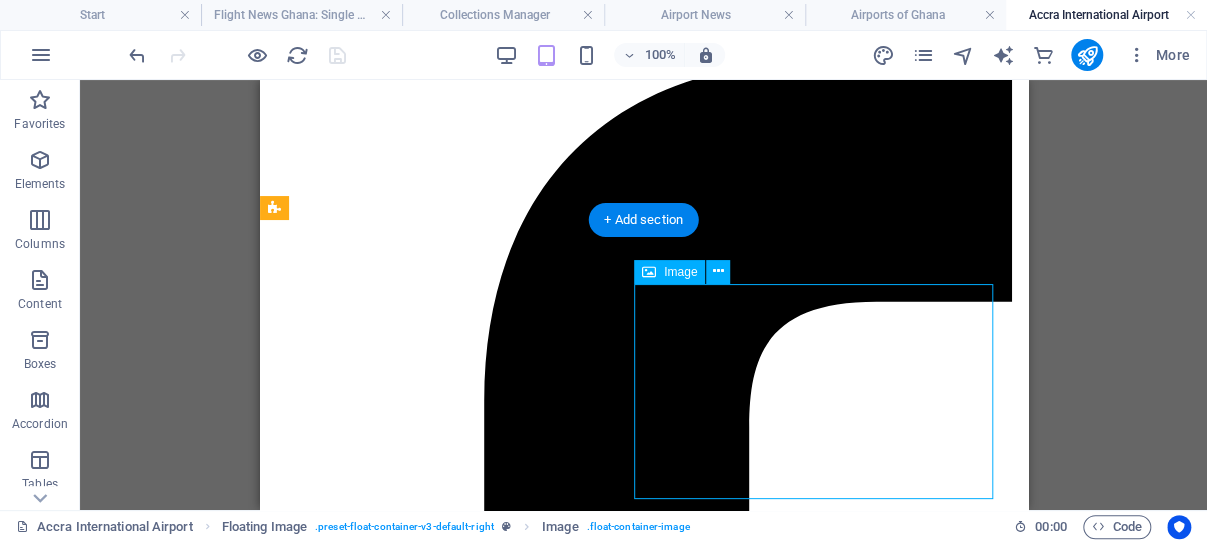 click at bounding box center (643, 3363) 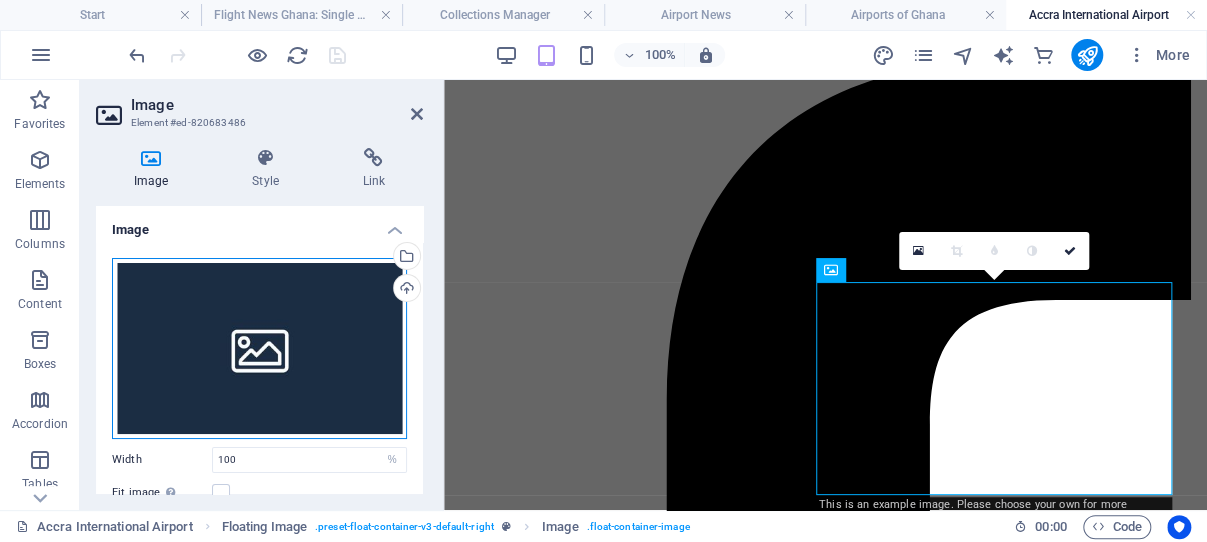 click on "Drag files here, click to choose files or select files from Files or our free stock photos & videos" at bounding box center (259, 348) 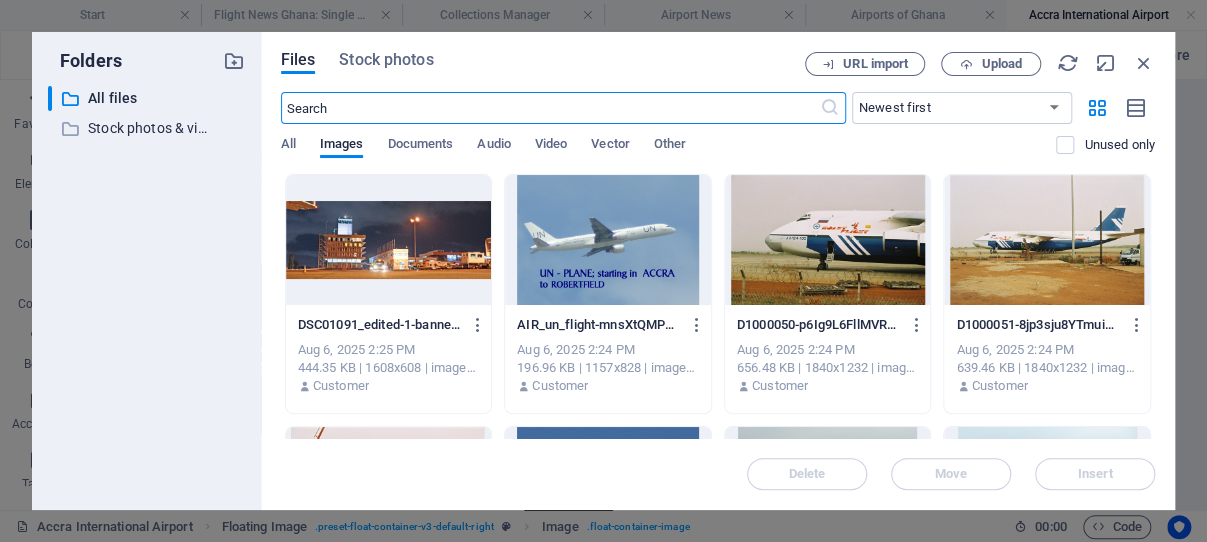 scroll, scrollTop: 316, scrollLeft: 0, axis: vertical 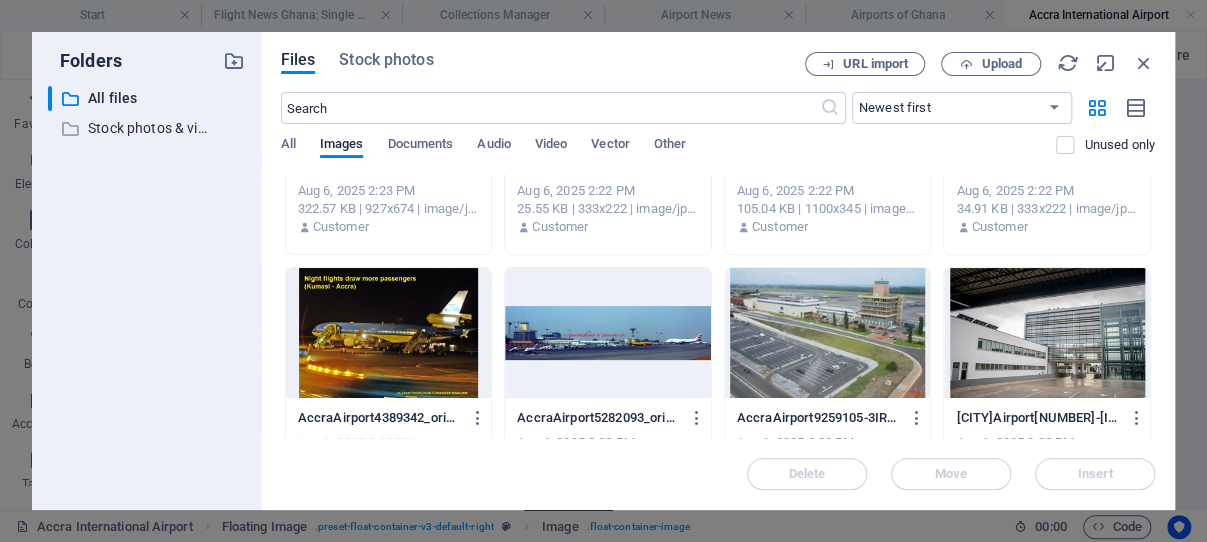 click at bounding box center (828, 333) 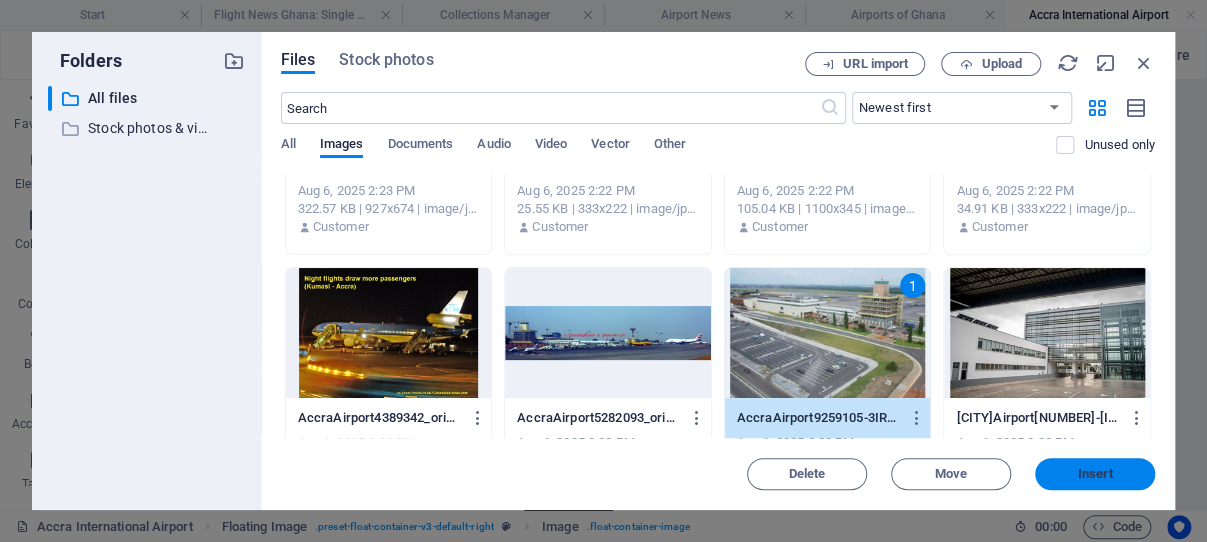 click on "Insert" at bounding box center [1095, 474] 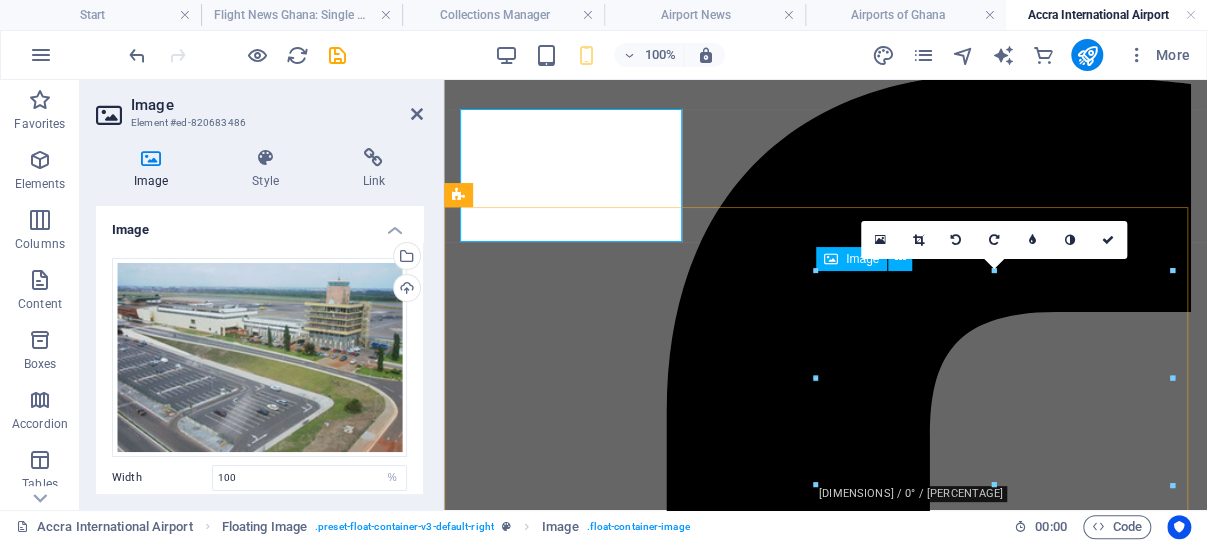 scroll, scrollTop: 327, scrollLeft: 0, axis: vertical 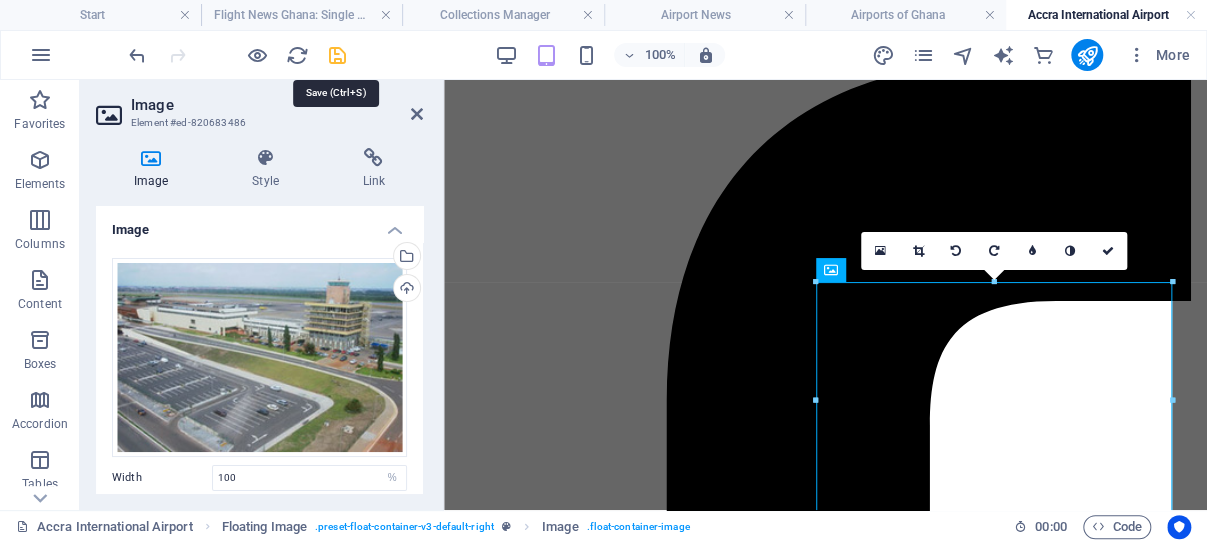 drag, startPoint x: 337, startPoint y: 49, endPoint x: 276, endPoint y: 174, distance: 139.0899 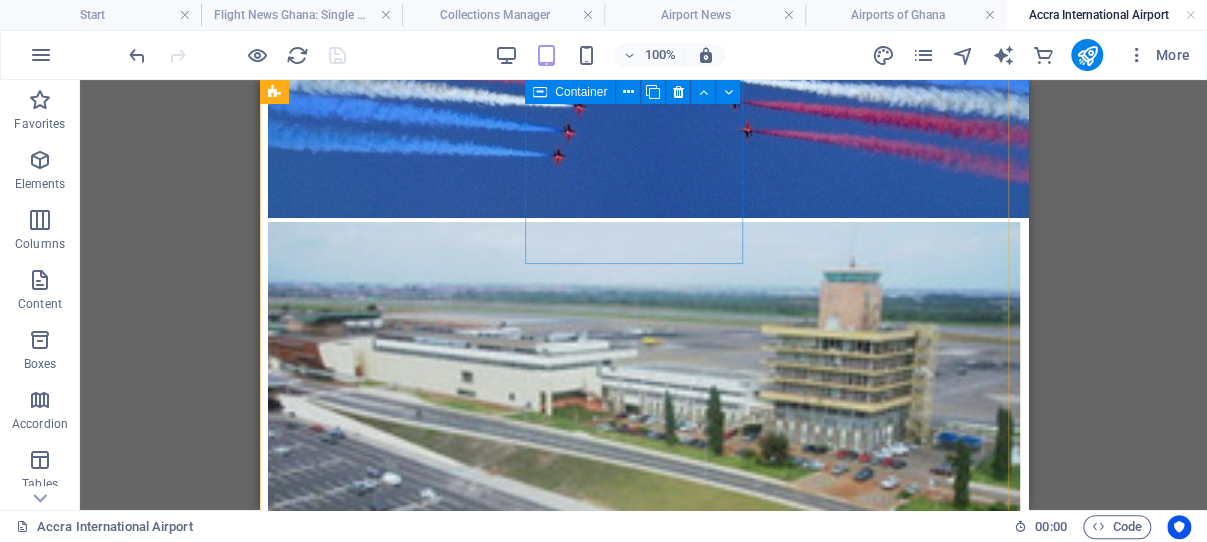 scroll, scrollTop: 2924, scrollLeft: 0, axis: vertical 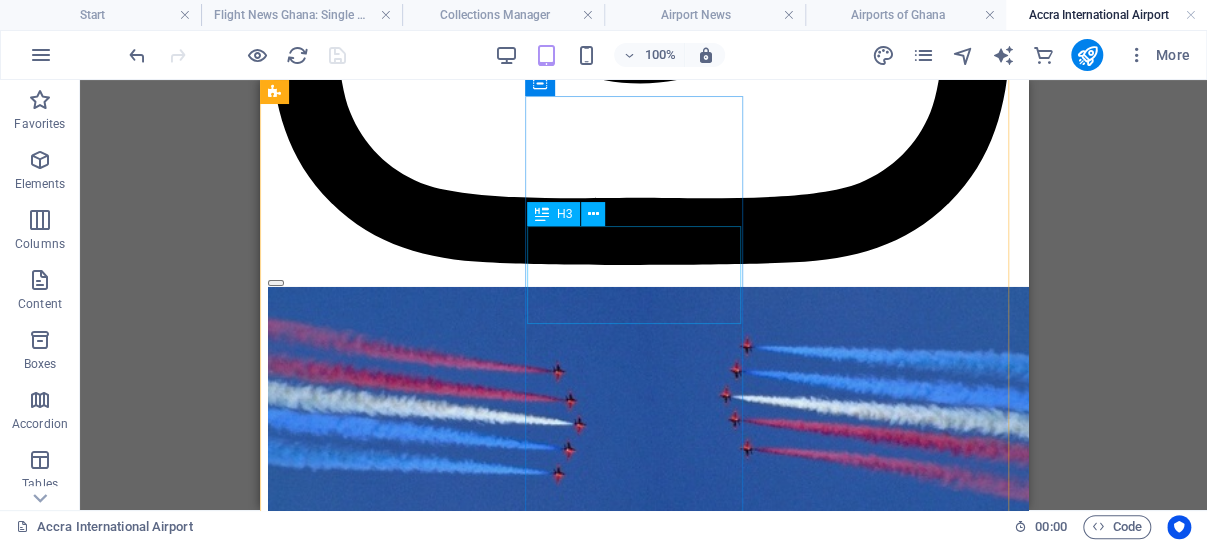 click at bounding box center [643, 2976] 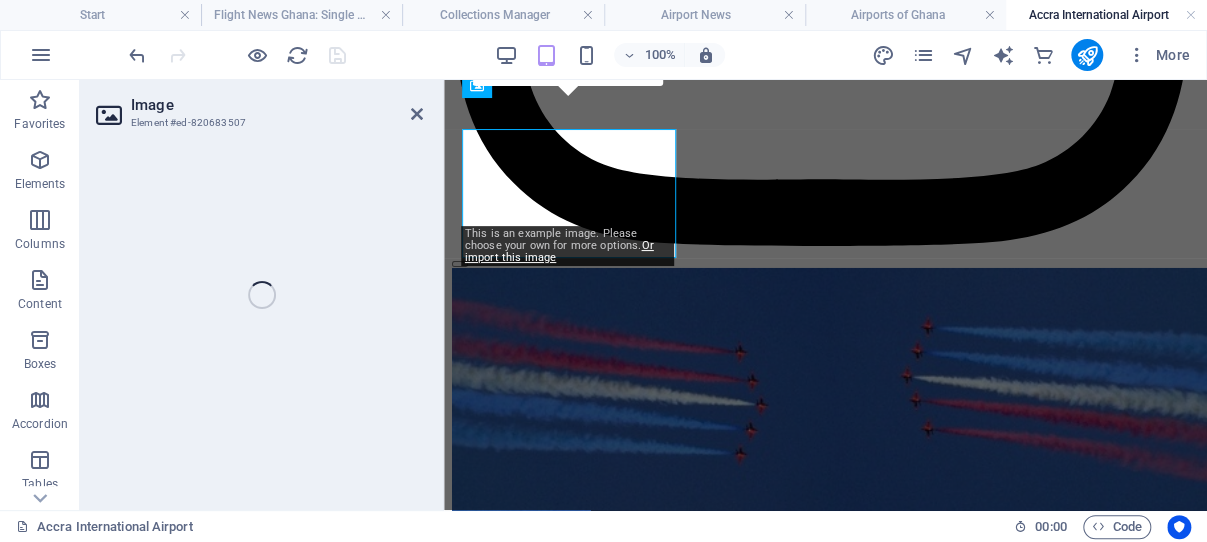 scroll, scrollTop: 2893, scrollLeft: 0, axis: vertical 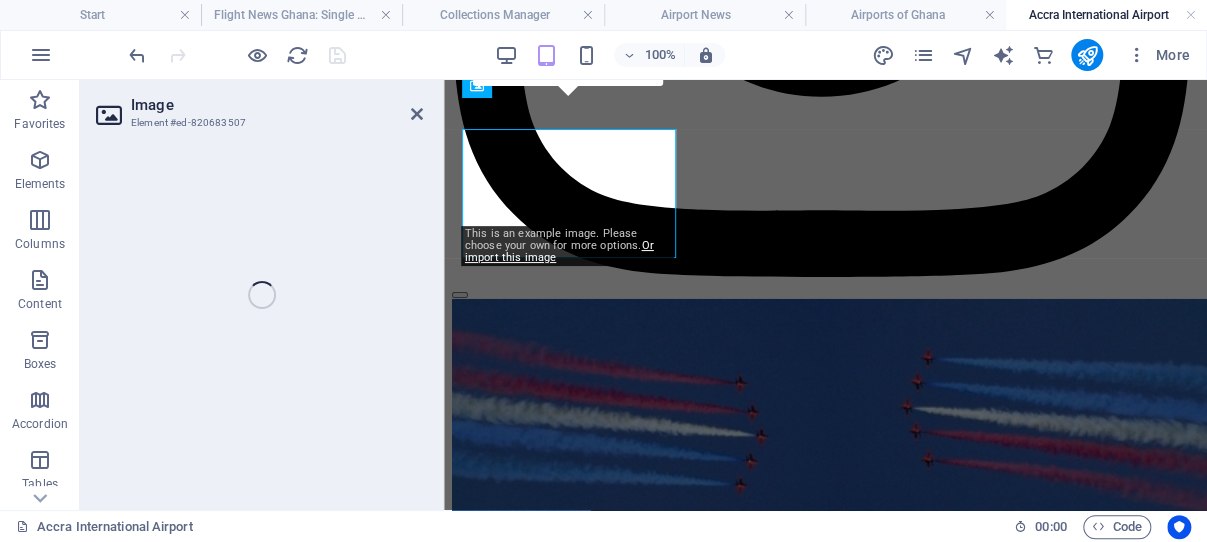 select on "%" 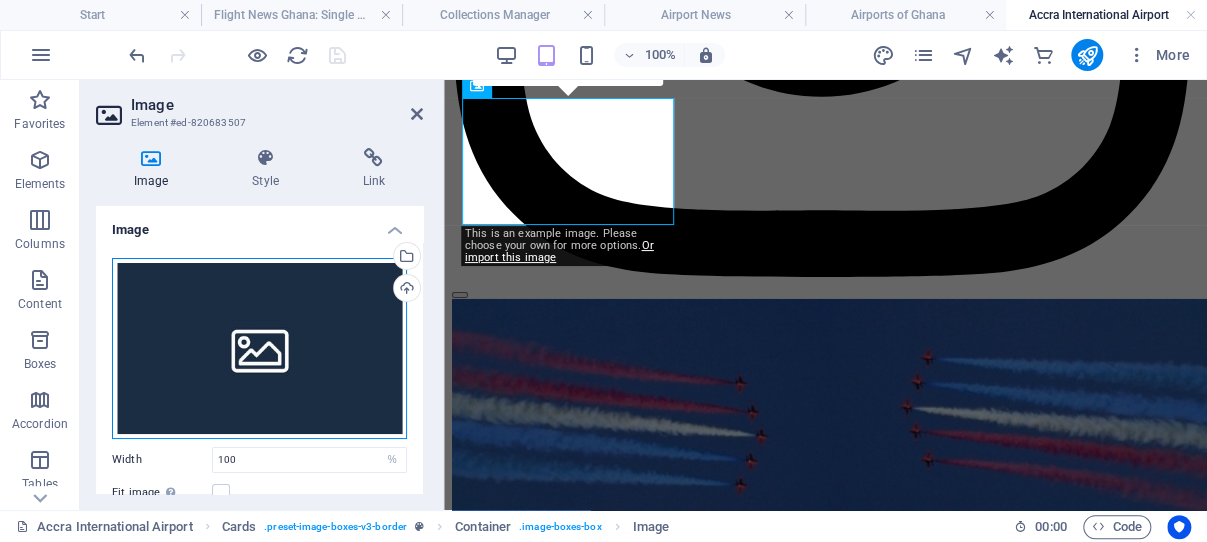 click on "Drag files here, click to choose files or select files from Files or our free stock photos & videos" at bounding box center (259, 348) 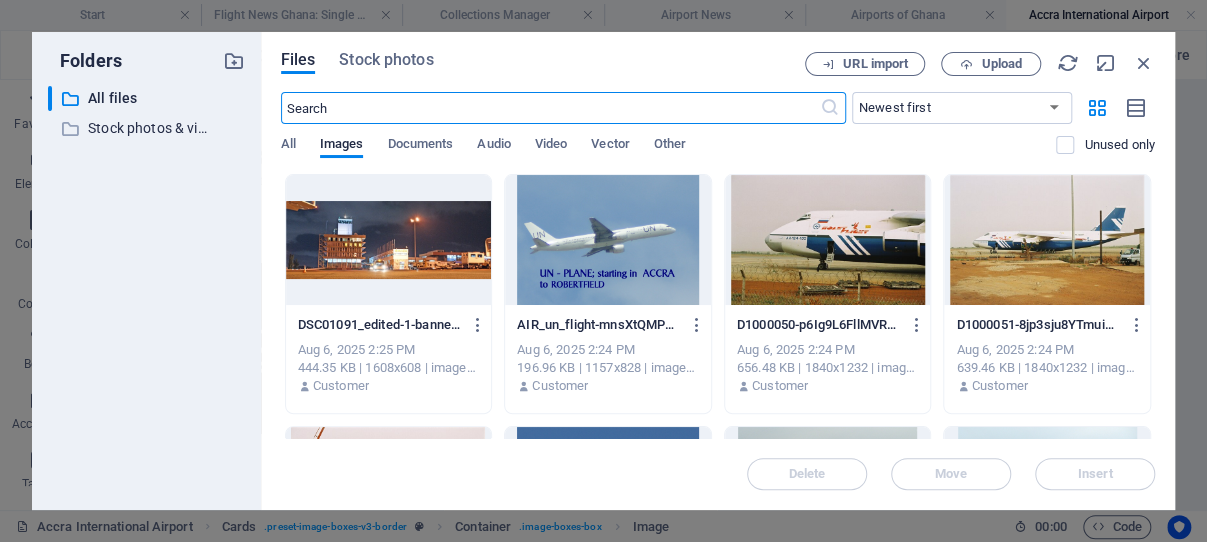scroll, scrollTop: 6581, scrollLeft: 0, axis: vertical 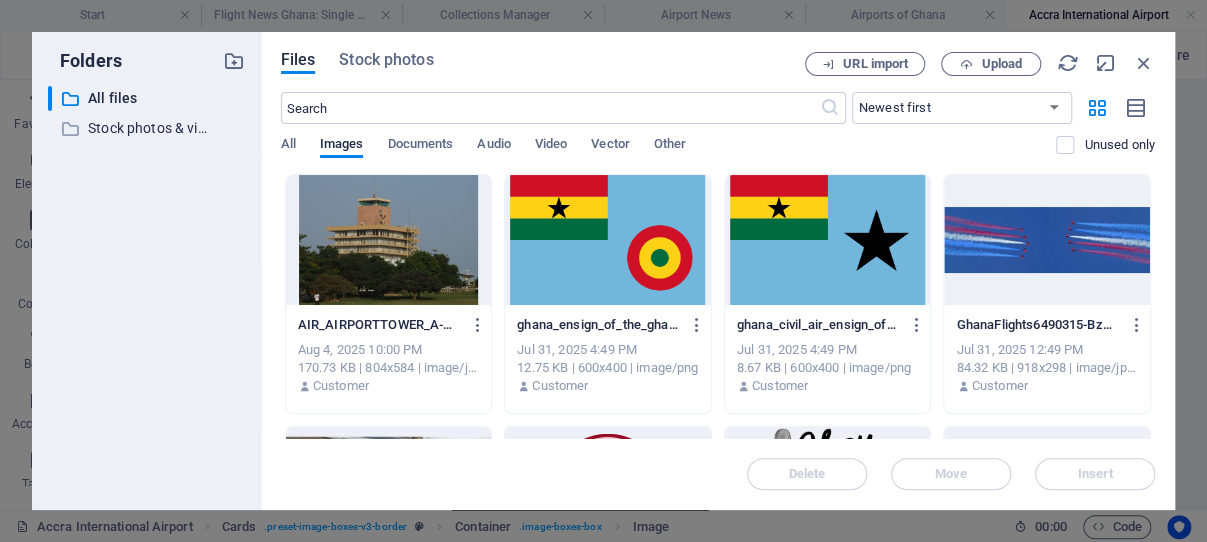 click at bounding box center [828, 240] 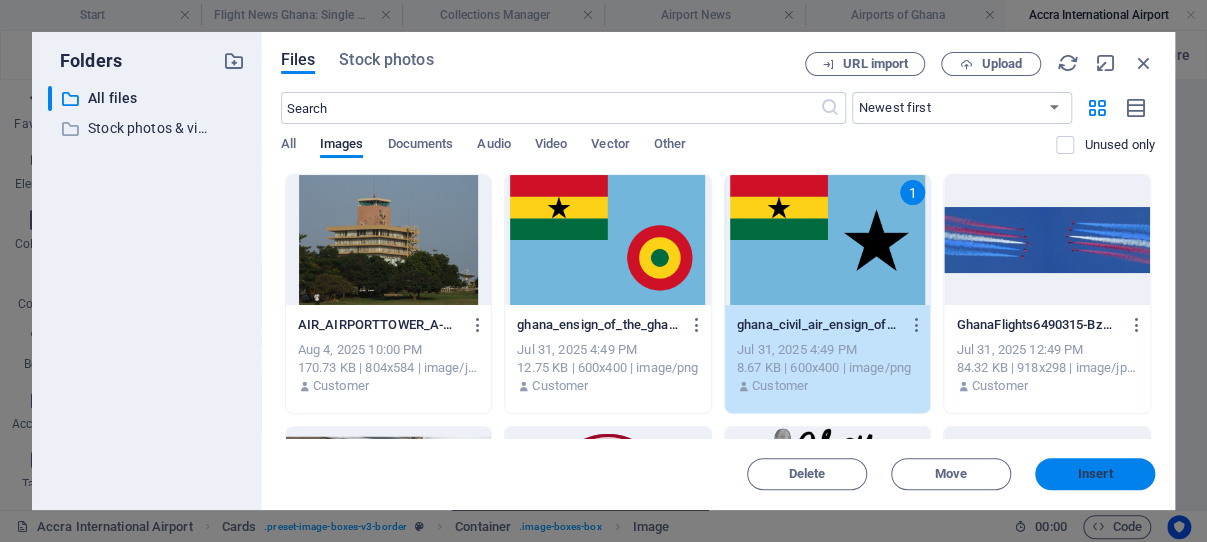 click on "Insert" at bounding box center [1095, 474] 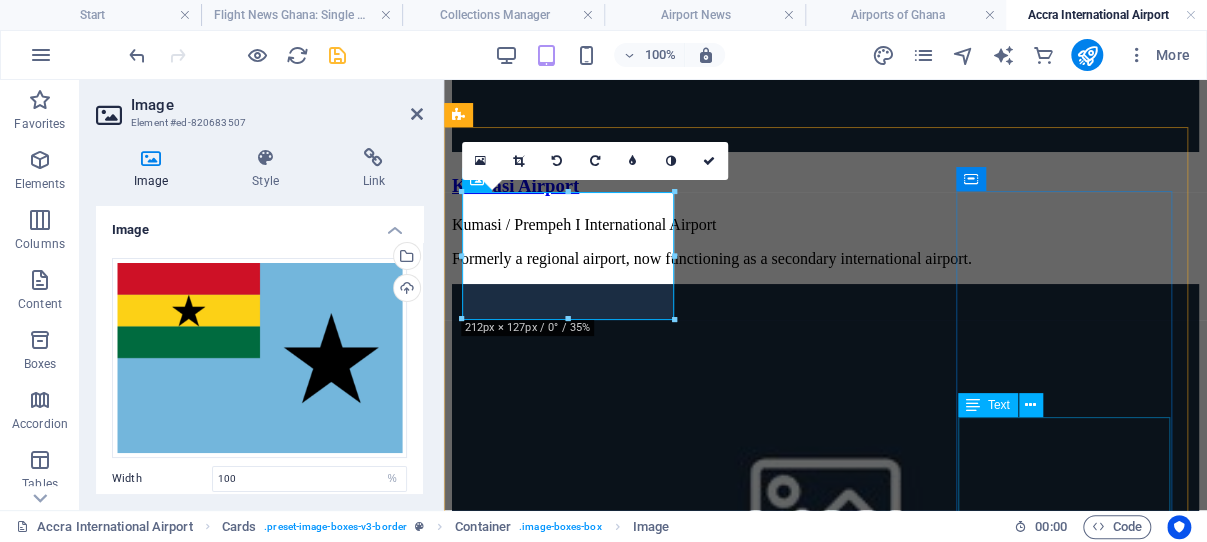 scroll, scrollTop: 2798, scrollLeft: 0, axis: vertical 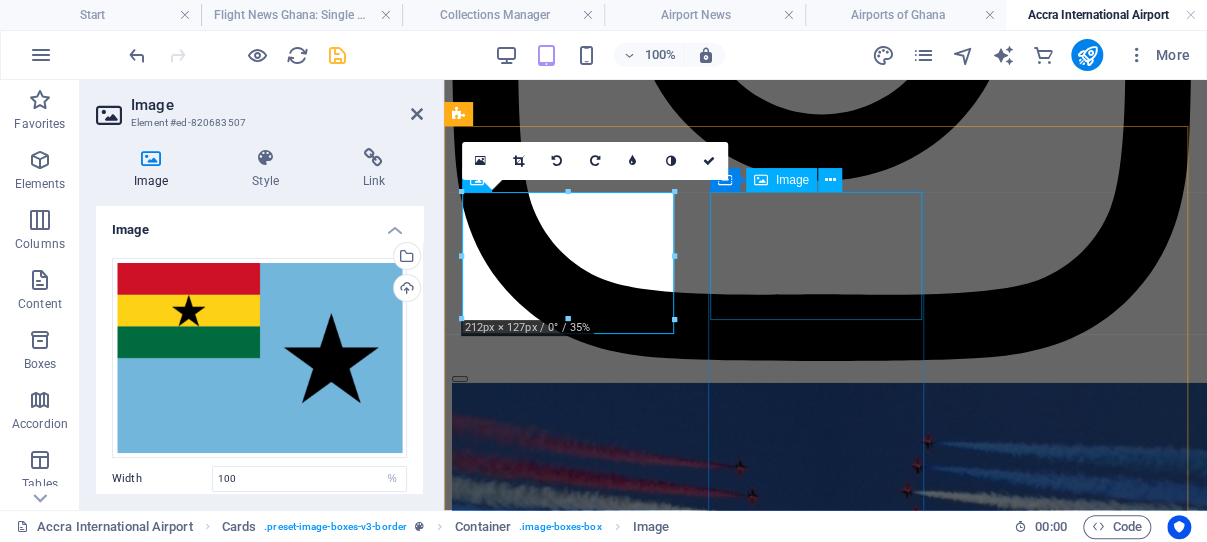click at bounding box center [825, 3713] 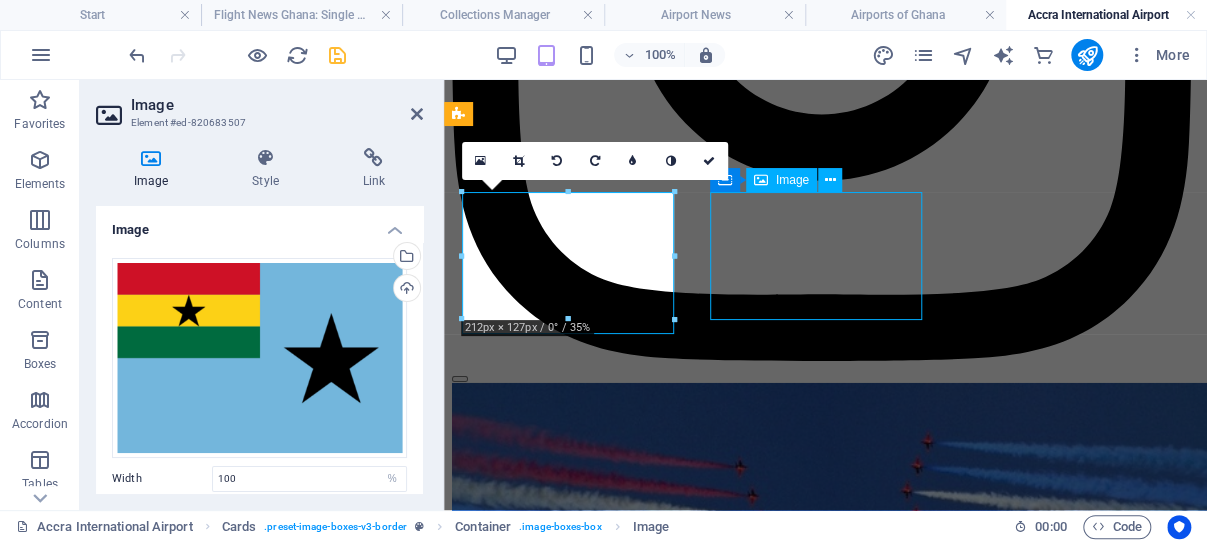 click at bounding box center (825, 3713) 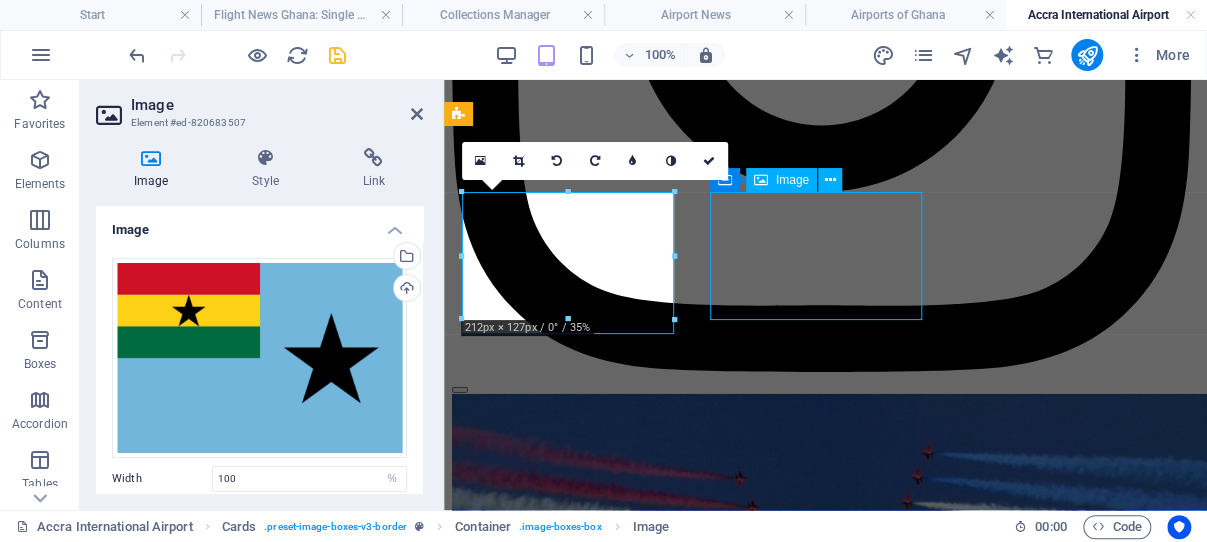 select on "%" 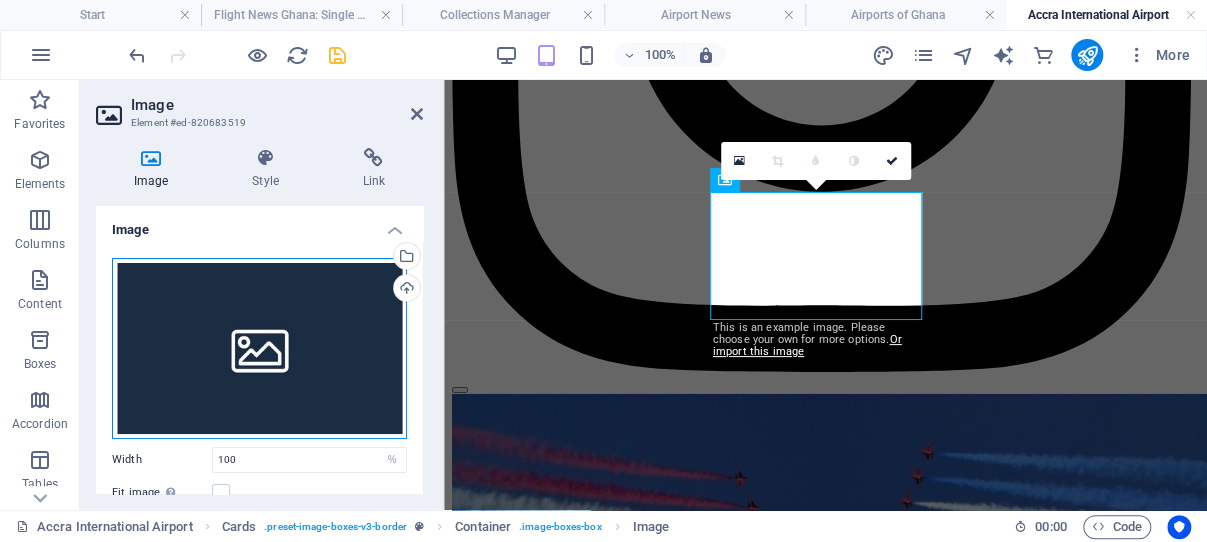 click on "Drag files here, click to choose files or select files from Files or our free stock photos & videos" at bounding box center (259, 348) 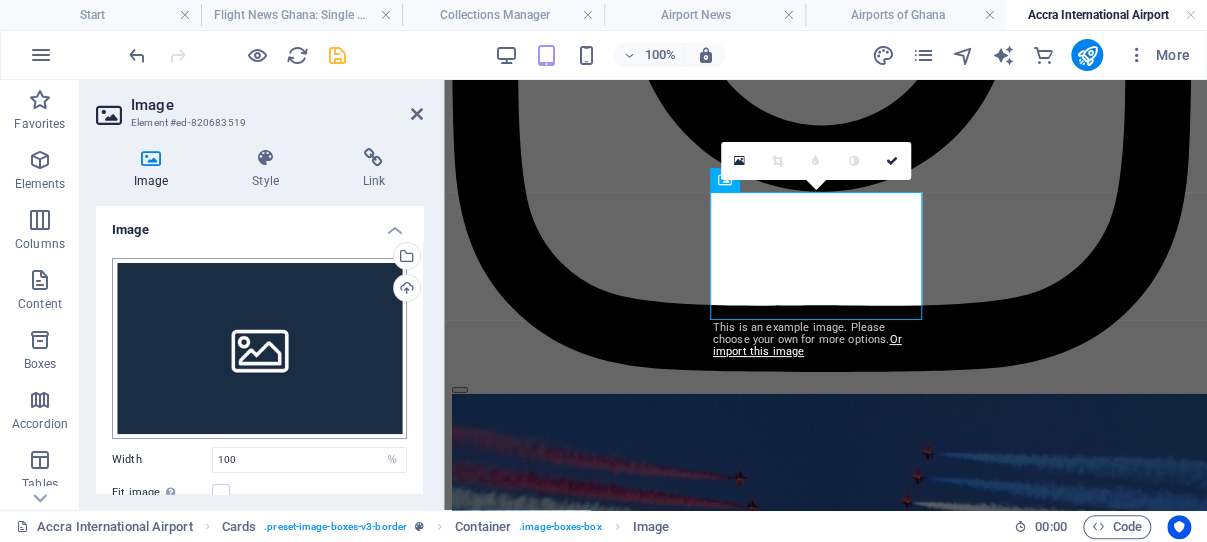 click on "ghanaflights.info Start Flight News Ghana: Single Page Layout Collections Manager Airport News Airports of Ghana [CITY] International Airport Favorites Elements Columns Content Boxes Accordion Tables Features Images Slider Header Footer Forms Marketing Collections Commerce
H2   Container   Container   Preset   Container   Text   Container   Preset   Image   Spacer   Text   Preset   Image   Preset   Spacer   Container   Container   H3   Container   Container   Preset   Container   Preset   Container   Container   Text   Spacer   Text   Container   Container   Text   Preset   Preset   Container   Container   Container   Container   Container   Container   Container   Container   Text   Container   Text   Preset   Preset   Container   Container   Container   Container   Container   Container   Container   Preset   H2   Spacer   Container   Image   Container   Slider   Text   Container   Spacer   Container" at bounding box center (603, 271) 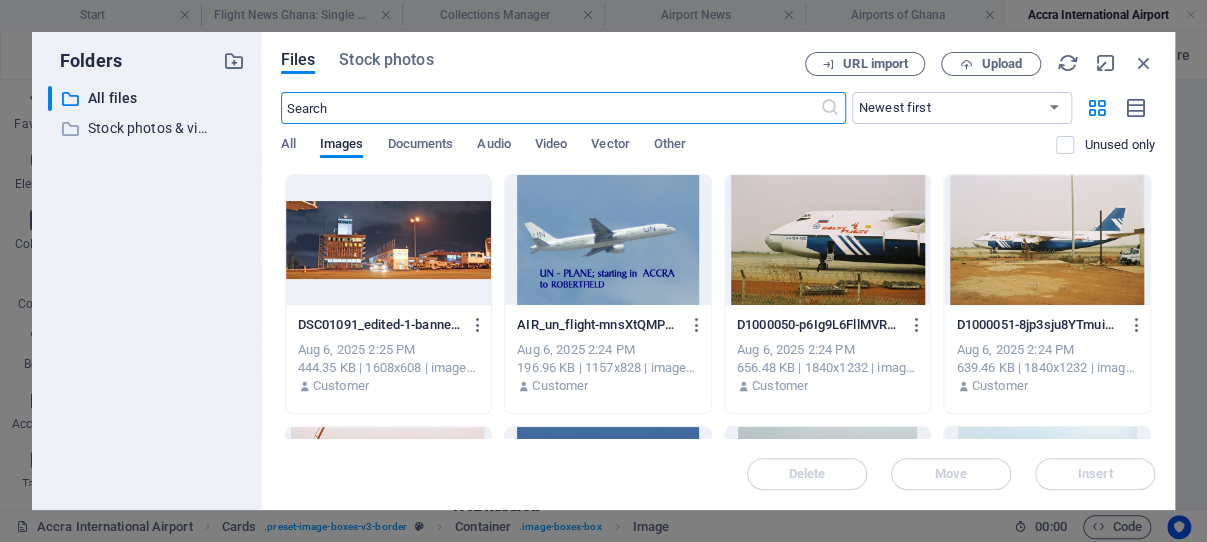 scroll, scrollTop: 7067, scrollLeft: 0, axis: vertical 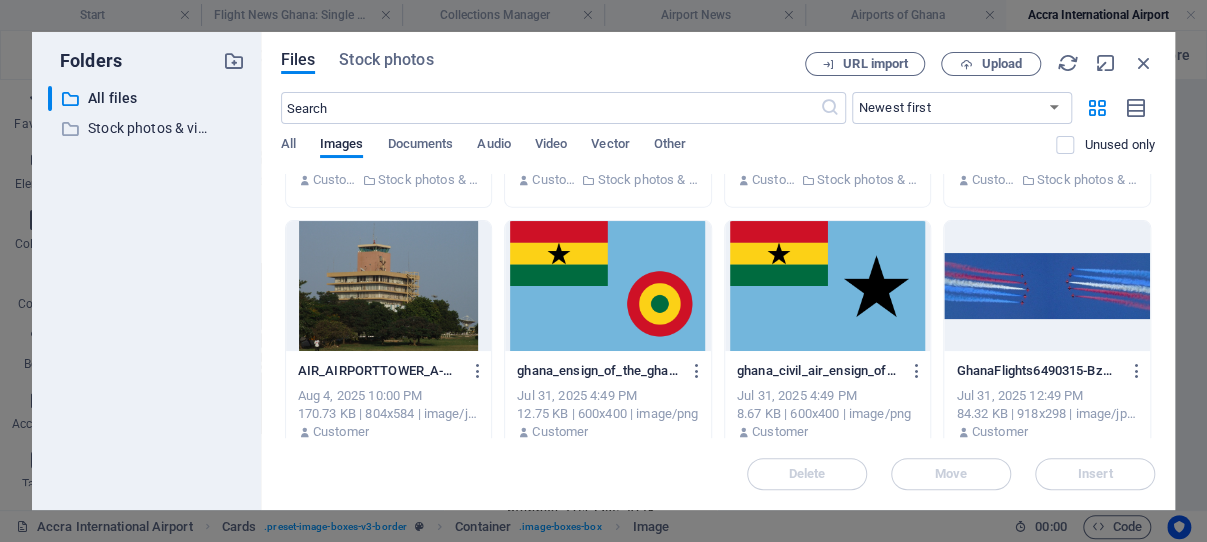 click at bounding box center (828, 286) 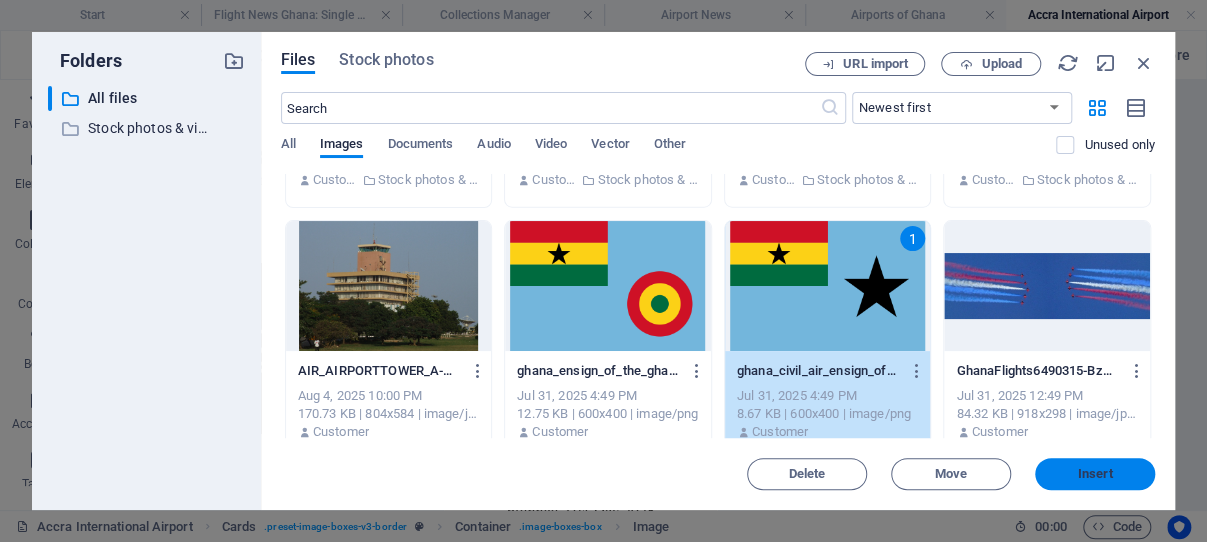 drag, startPoint x: 1102, startPoint y: 471, endPoint x: 640, endPoint y: 373, distance: 472.27957 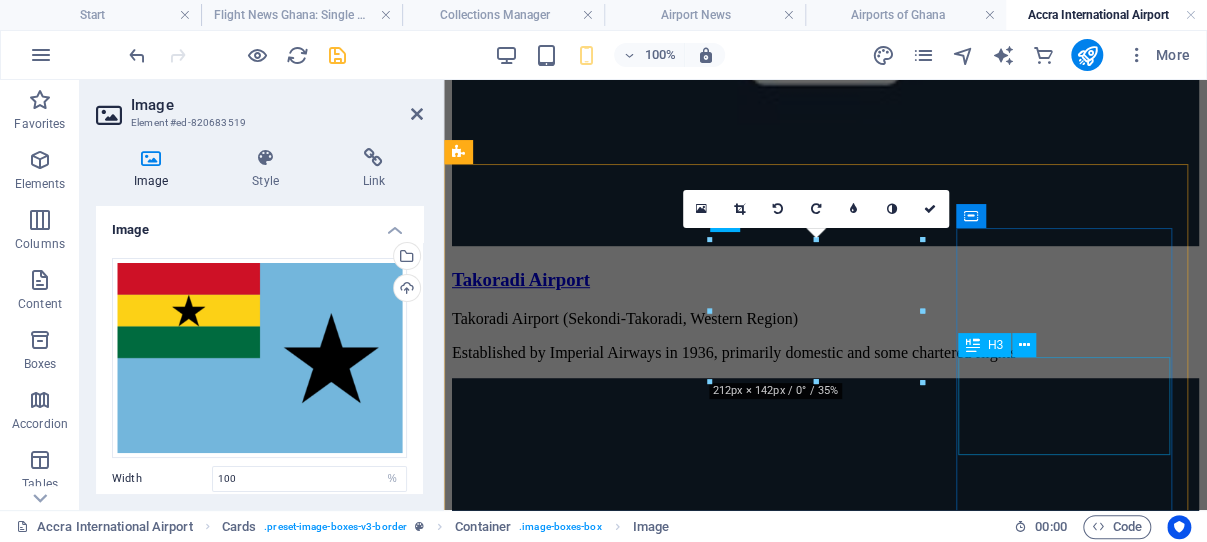 scroll, scrollTop: 2758, scrollLeft: 0, axis: vertical 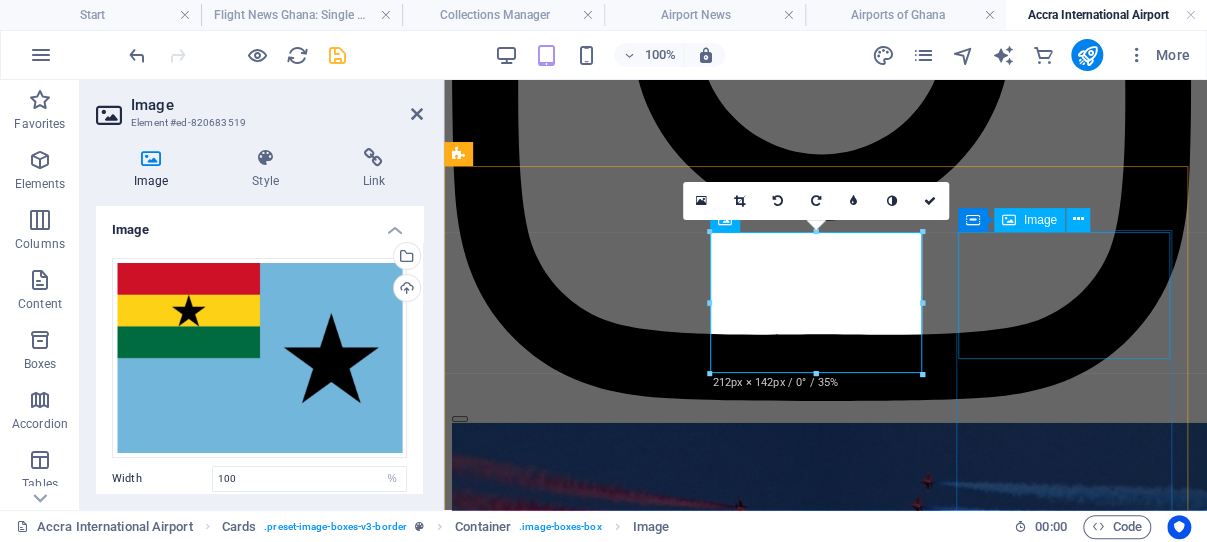 click at bounding box center (825, 4382) 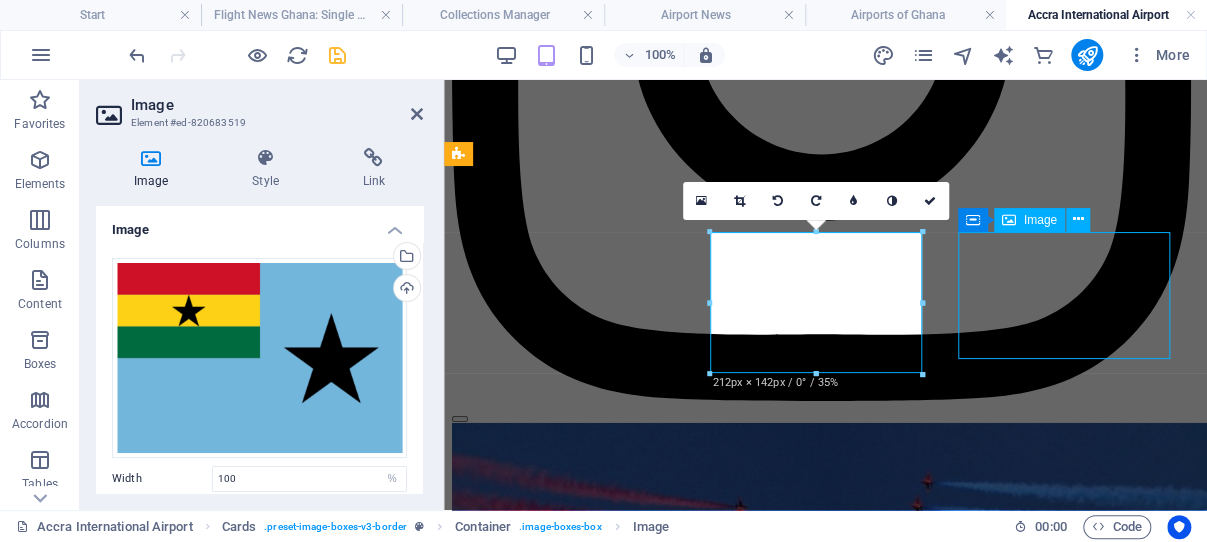 click at bounding box center (825, 4382) 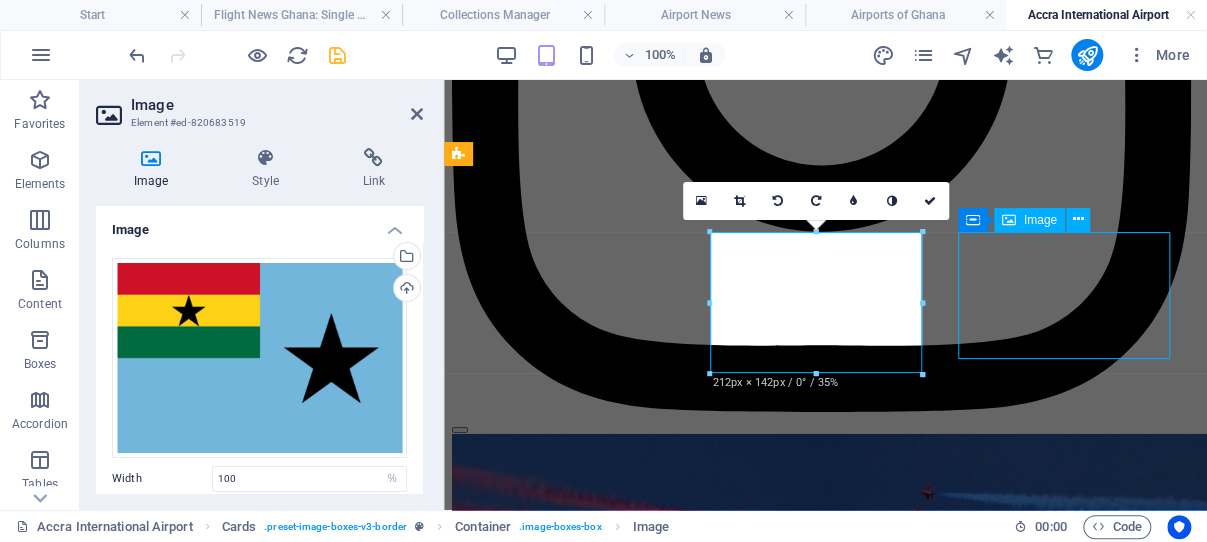 select on "%" 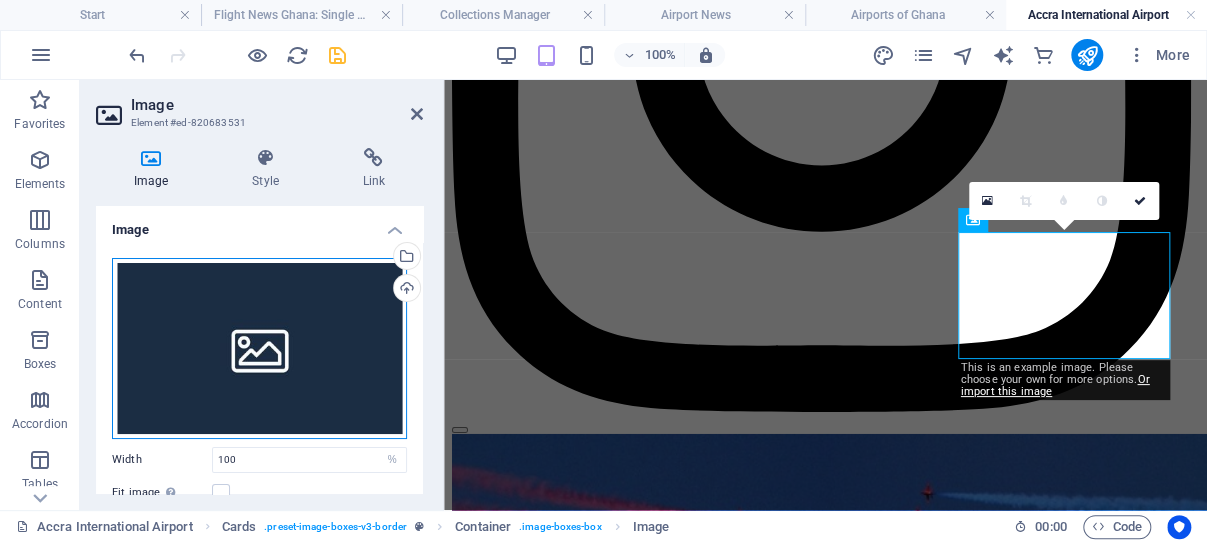 click on "Drag files here, click to choose files or select files from Files or our free stock photos & videos" at bounding box center [259, 348] 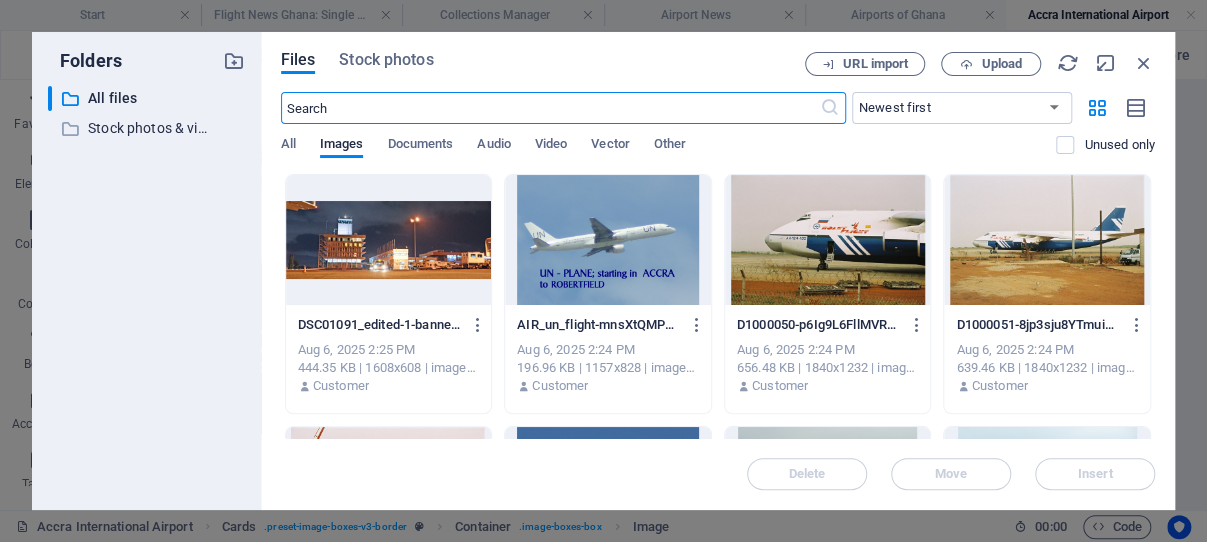 scroll, scrollTop: 7492, scrollLeft: 0, axis: vertical 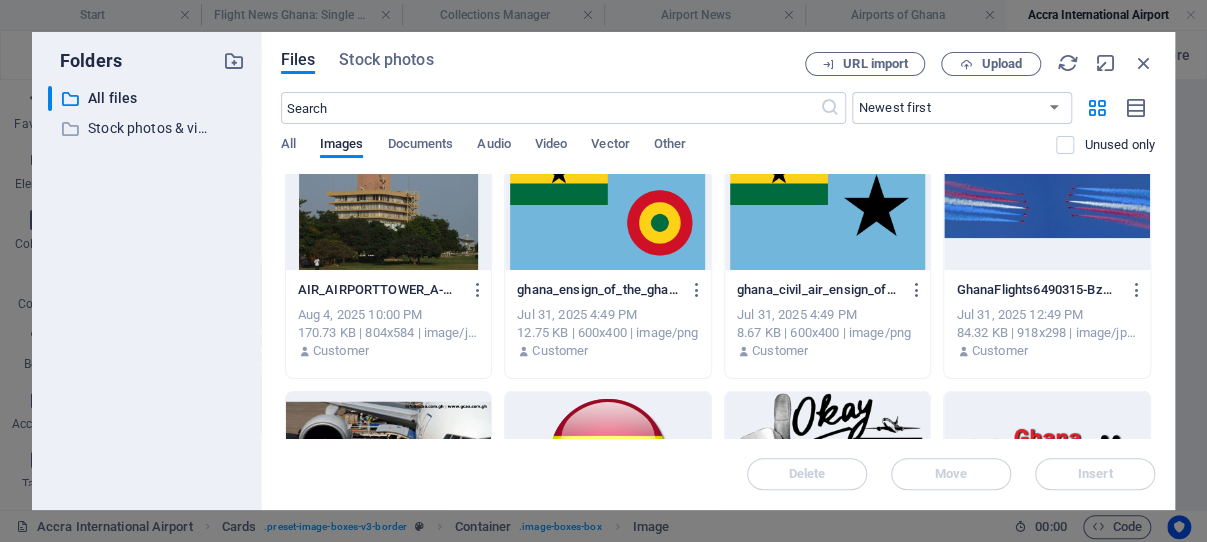 click at bounding box center [828, 205] 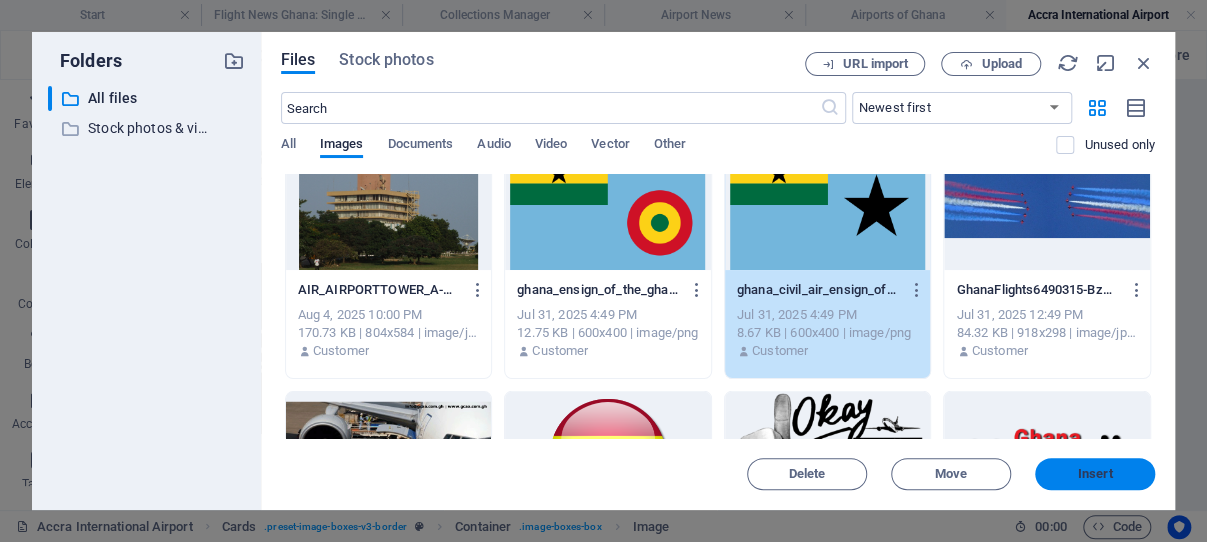 drag, startPoint x: 1088, startPoint y: 476, endPoint x: 628, endPoint y: 387, distance: 468.53067 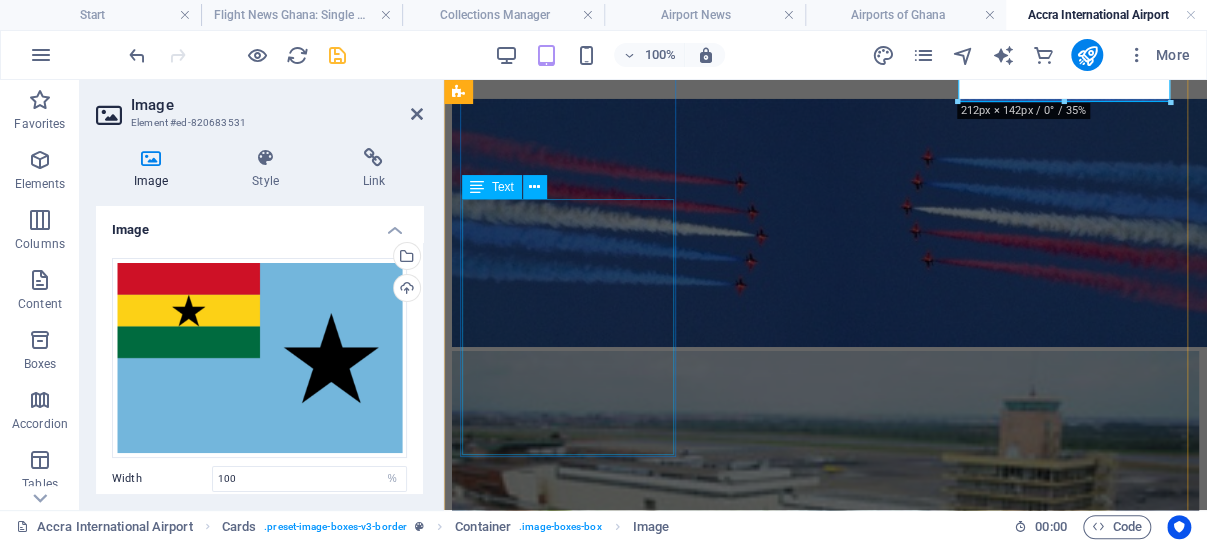 scroll, scrollTop: 3182, scrollLeft: 0, axis: vertical 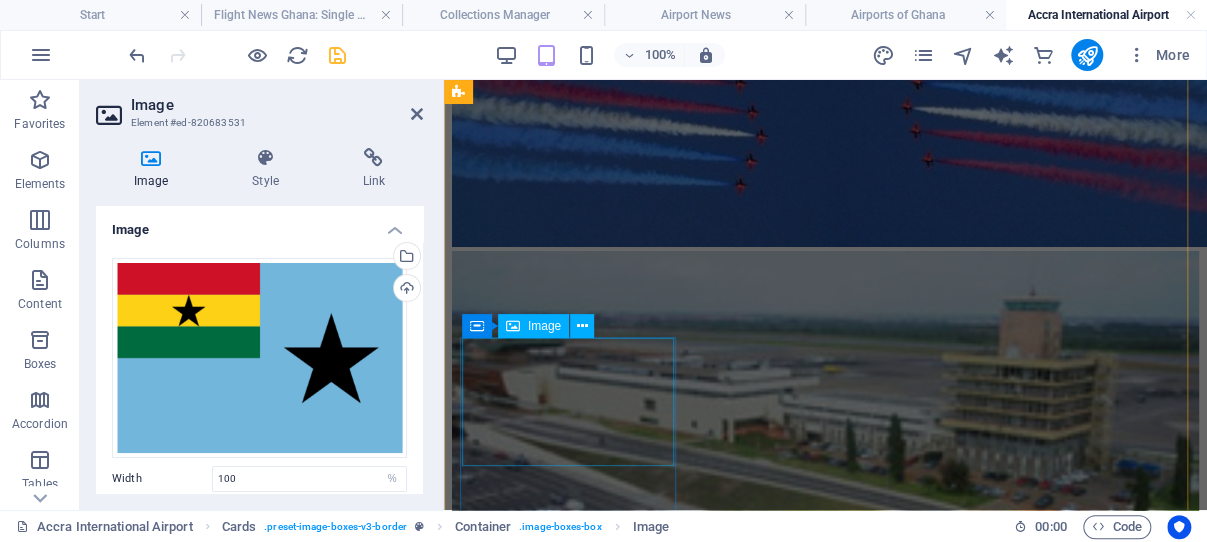 click at bounding box center (825, 4587) 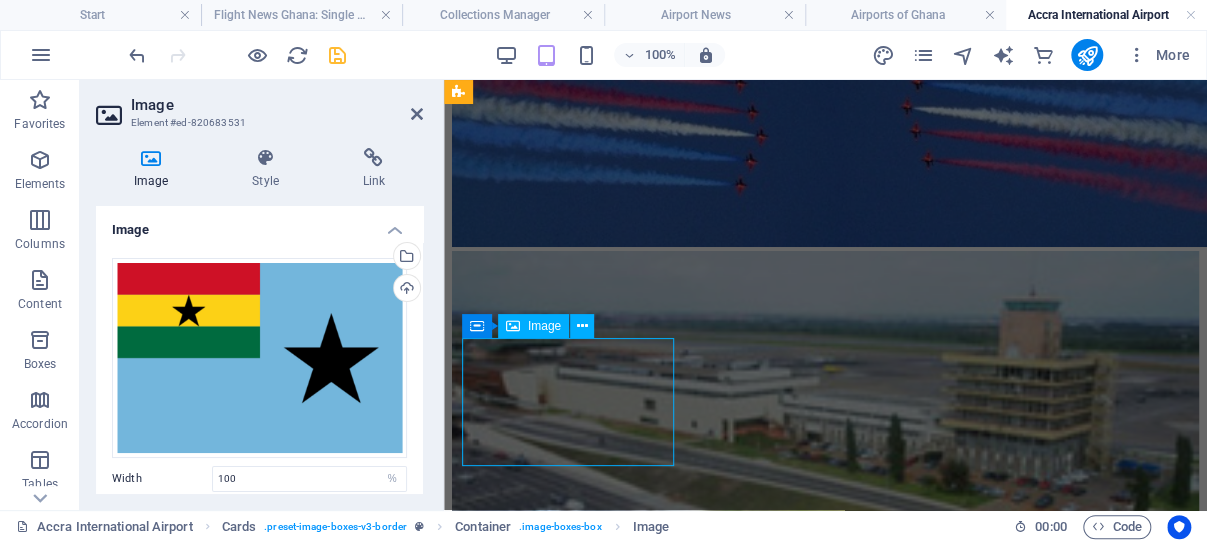 click at bounding box center [825, 4587] 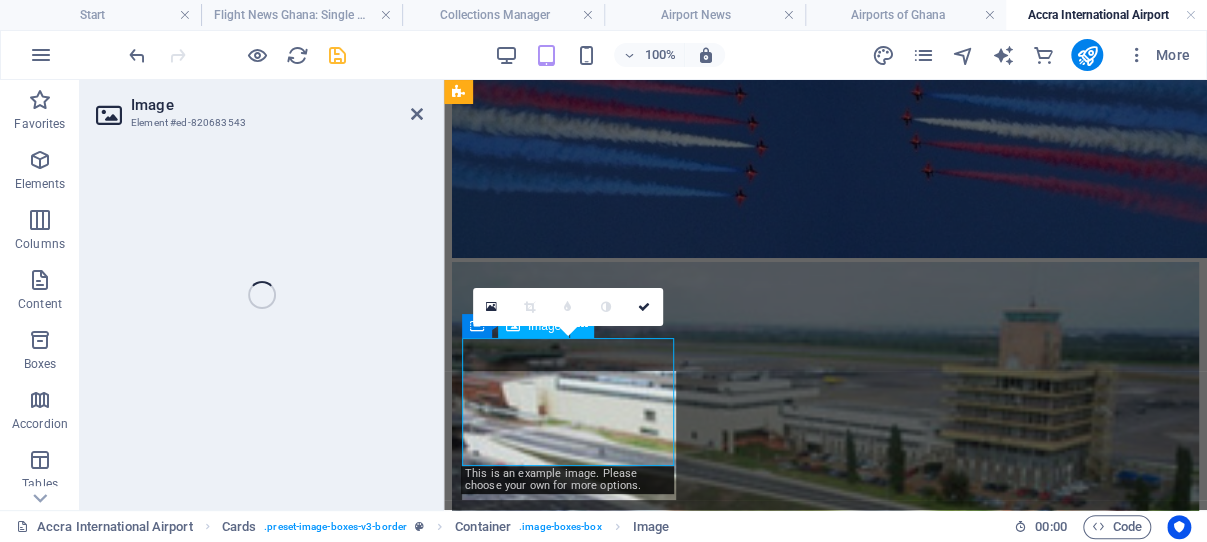 select on "%" 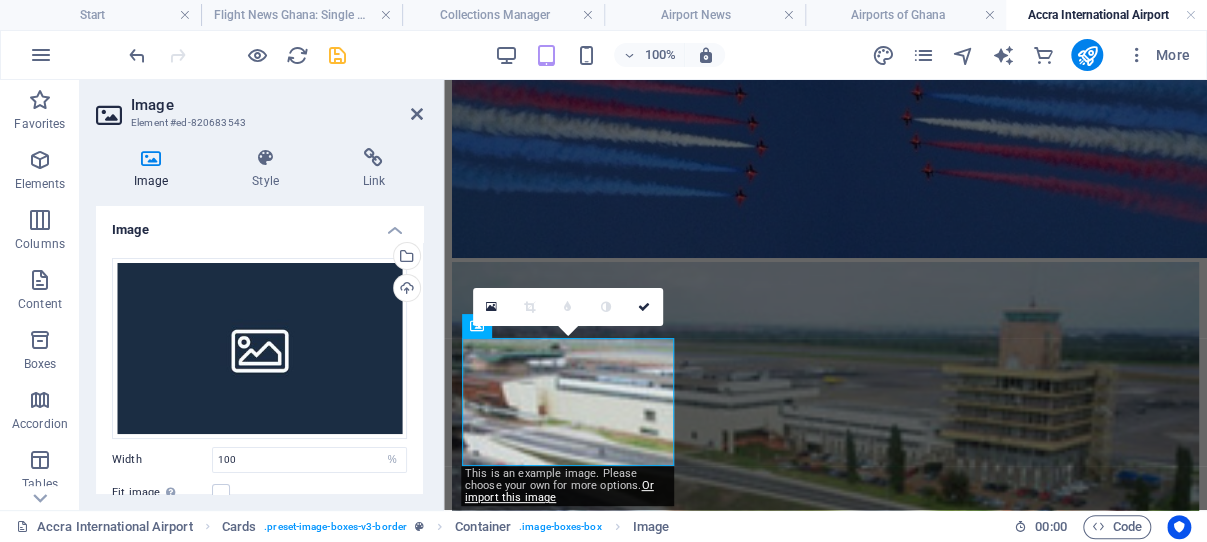 click on "Drag files here, click to choose files or select files from Files or our free stock photos & videos" at bounding box center (259, 348) 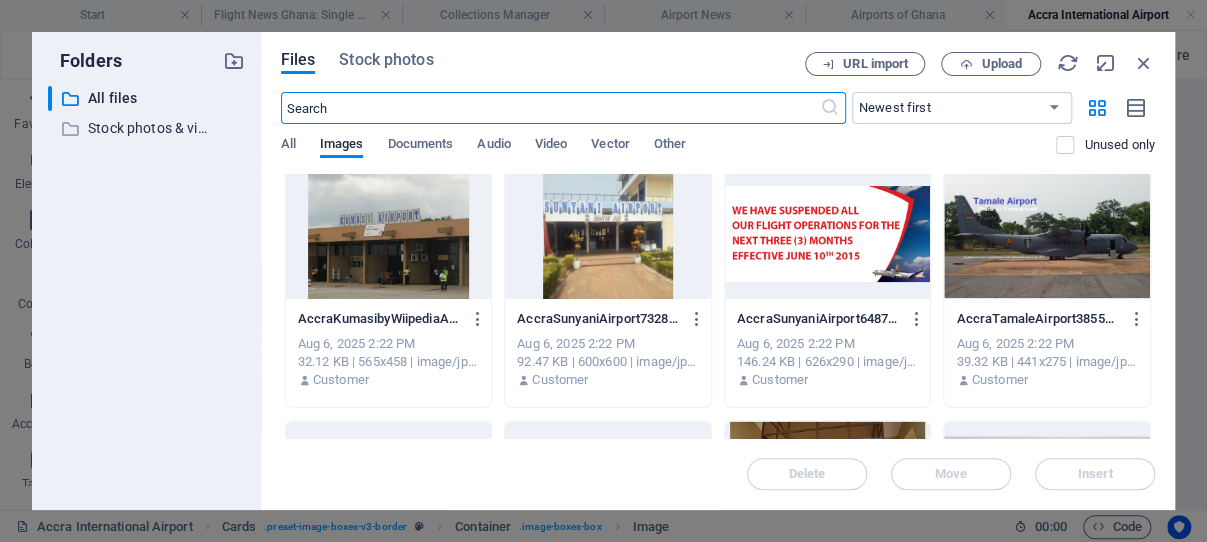 scroll, scrollTop: 2210, scrollLeft: 0, axis: vertical 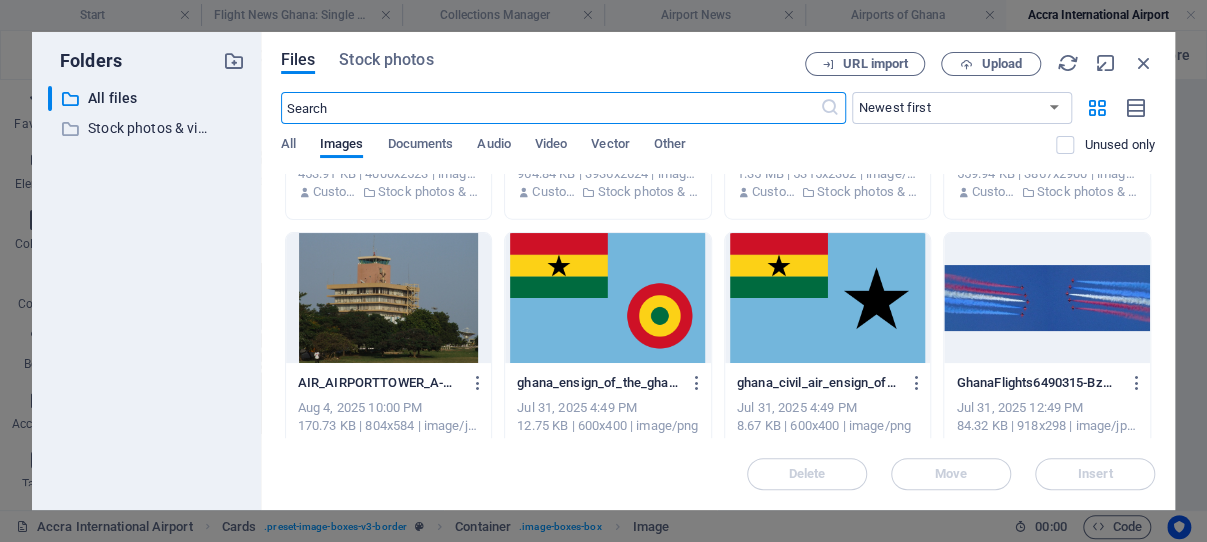 click at bounding box center (828, 298) 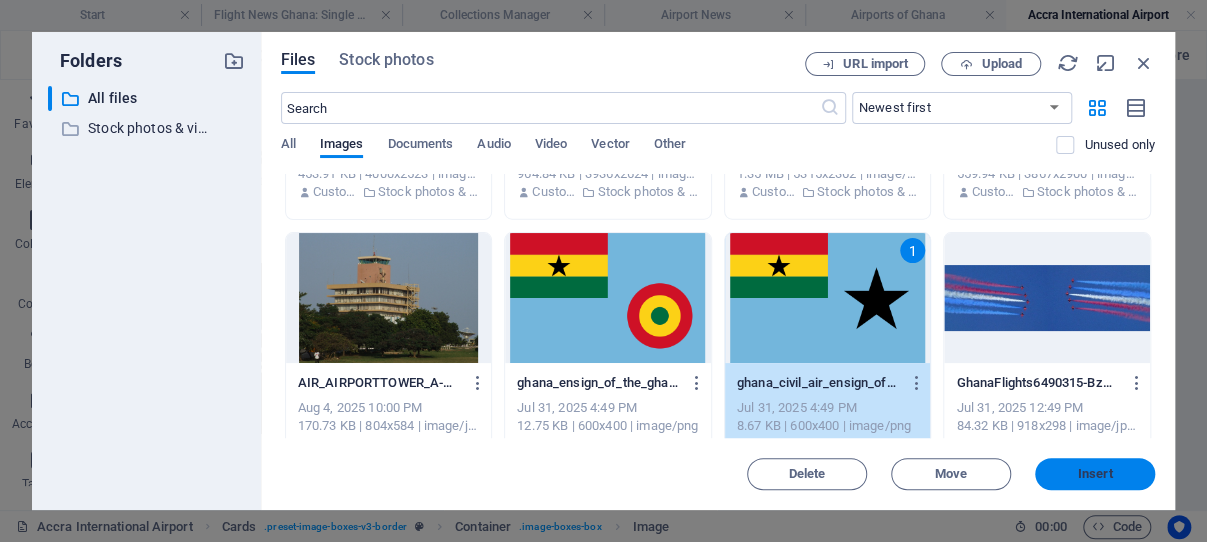 drag, startPoint x: 1091, startPoint y: 470, endPoint x: 636, endPoint y: 378, distance: 464.20792 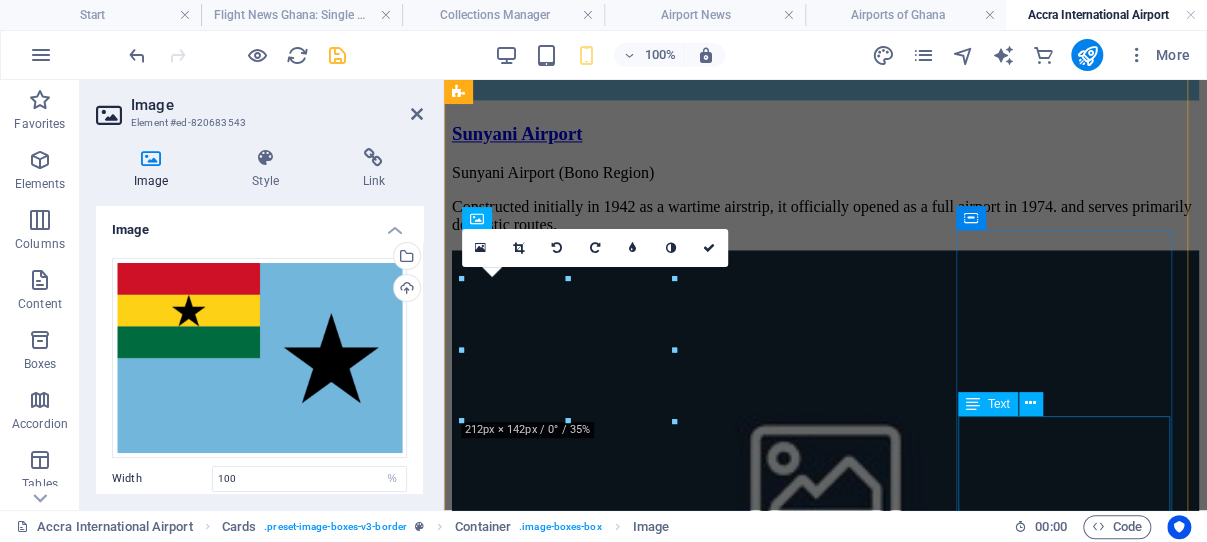 scroll, scrollTop: 3289, scrollLeft: 0, axis: vertical 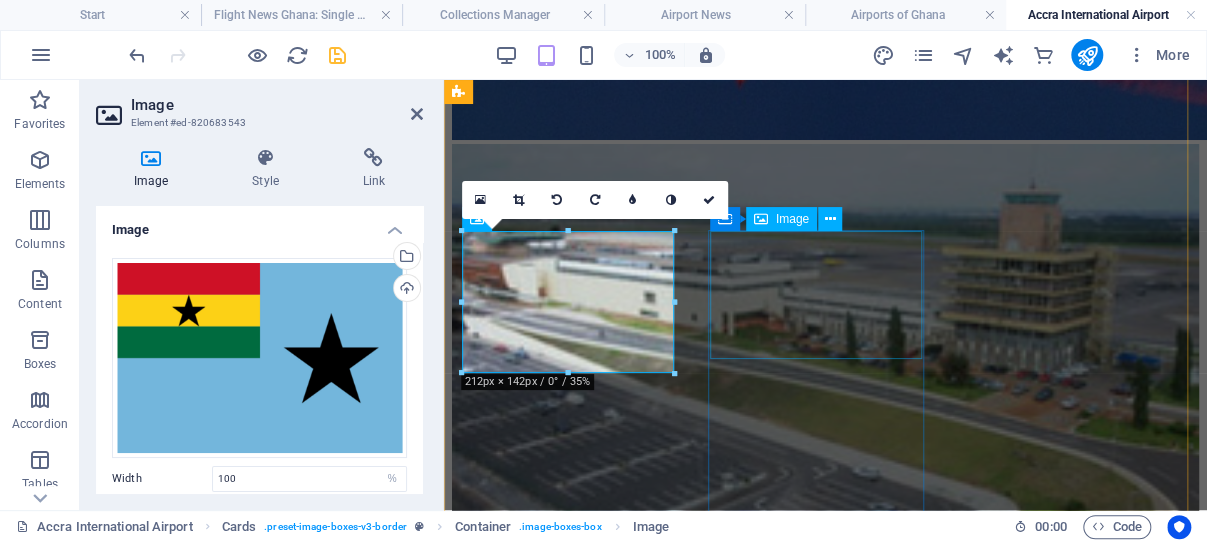 click at bounding box center [825, 5128] 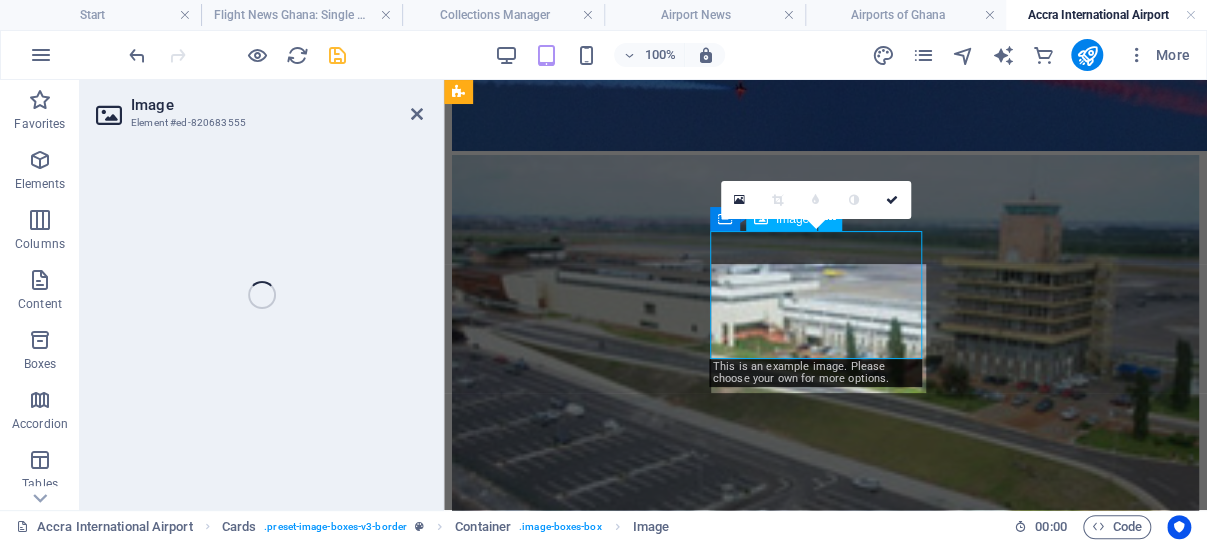 select on "%" 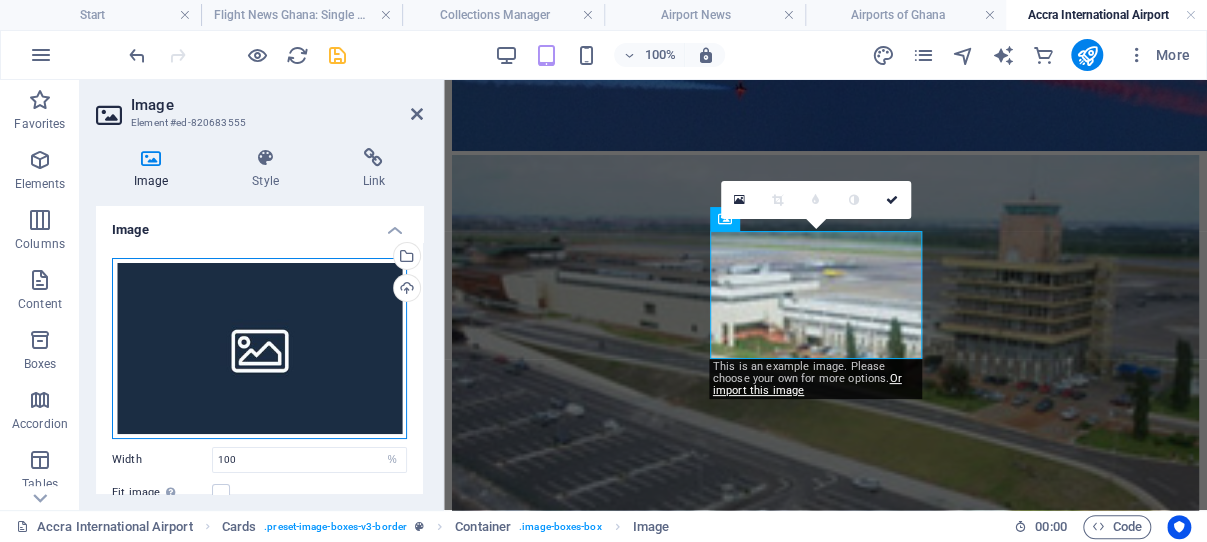 click on "Drag files here, click to choose files or select files from Files or our free stock photos & videos" at bounding box center [259, 348] 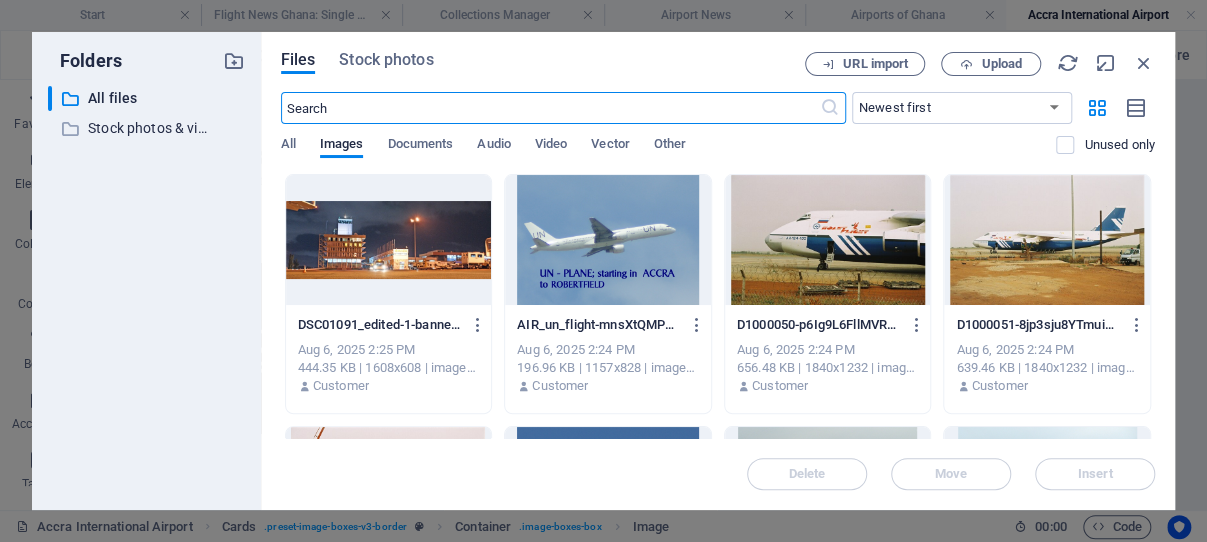 scroll, scrollTop: 8439, scrollLeft: 0, axis: vertical 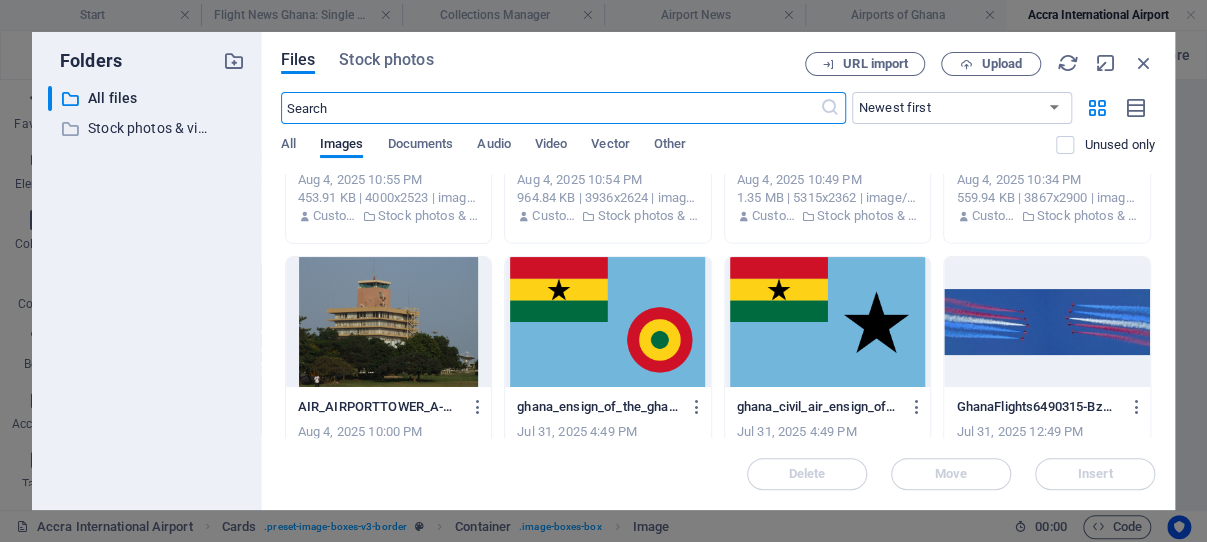 click at bounding box center (828, 322) 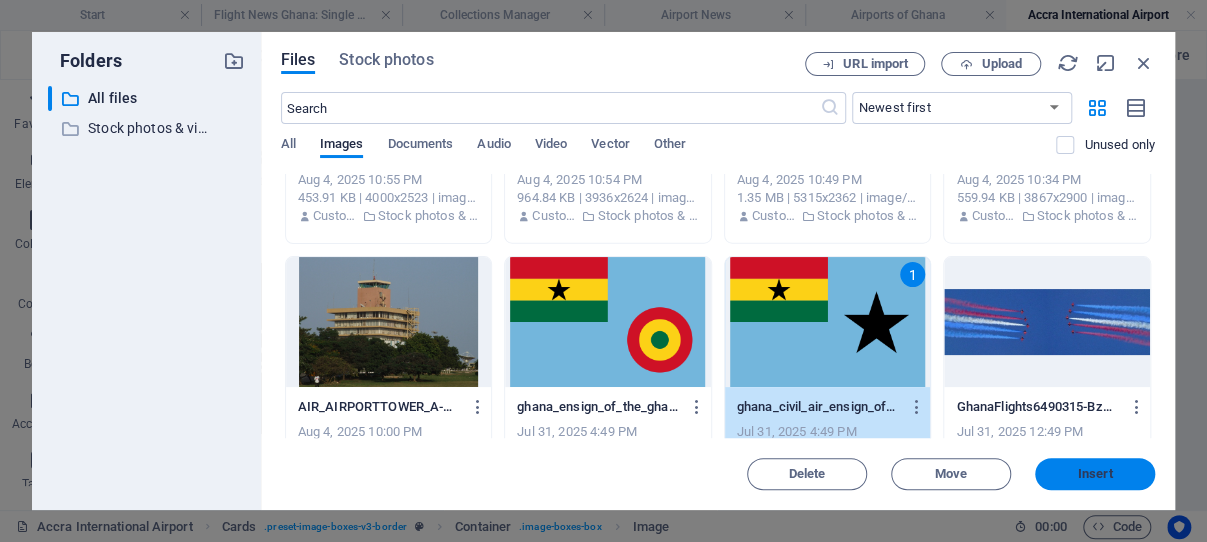 click on "Insert" at bounding box center [1095, 474] 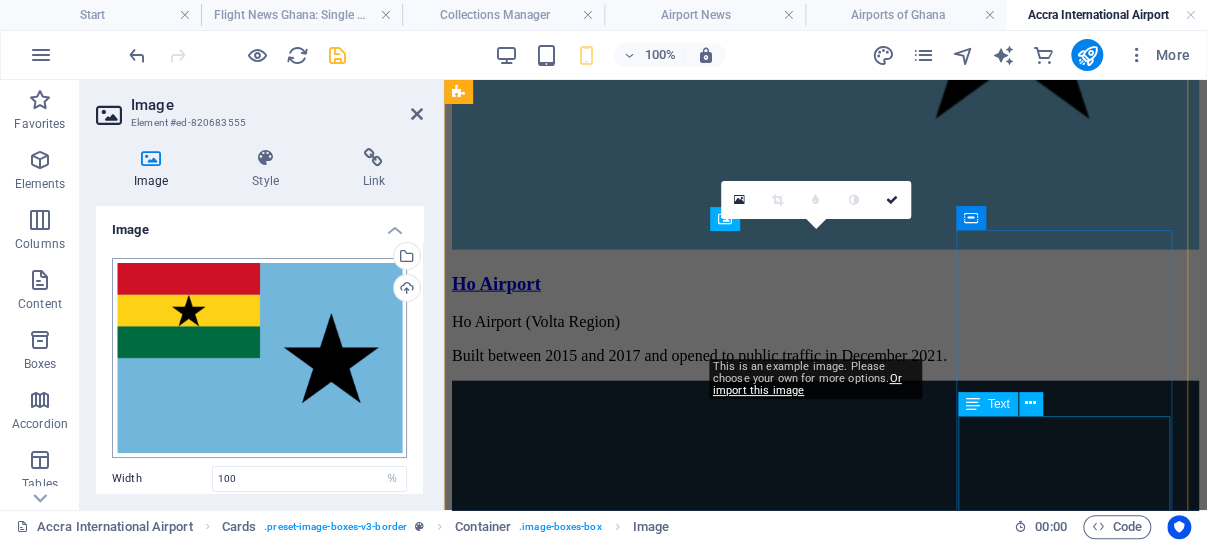 scroll, scrollTop: 3289, scrollLeft: 0, axis: vertical 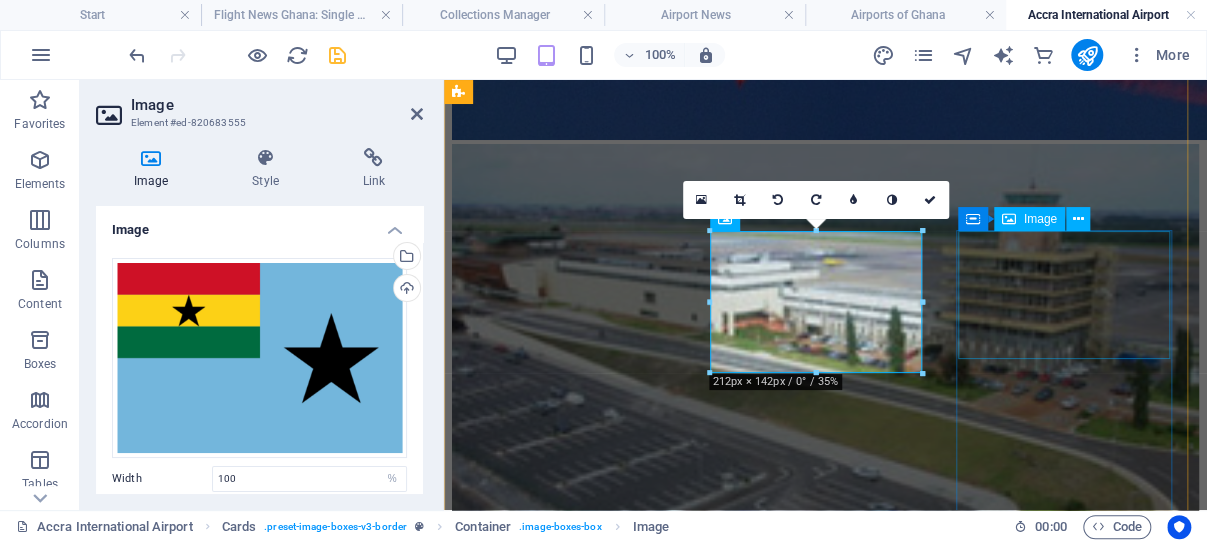 click at bounding box center (825, 5757) 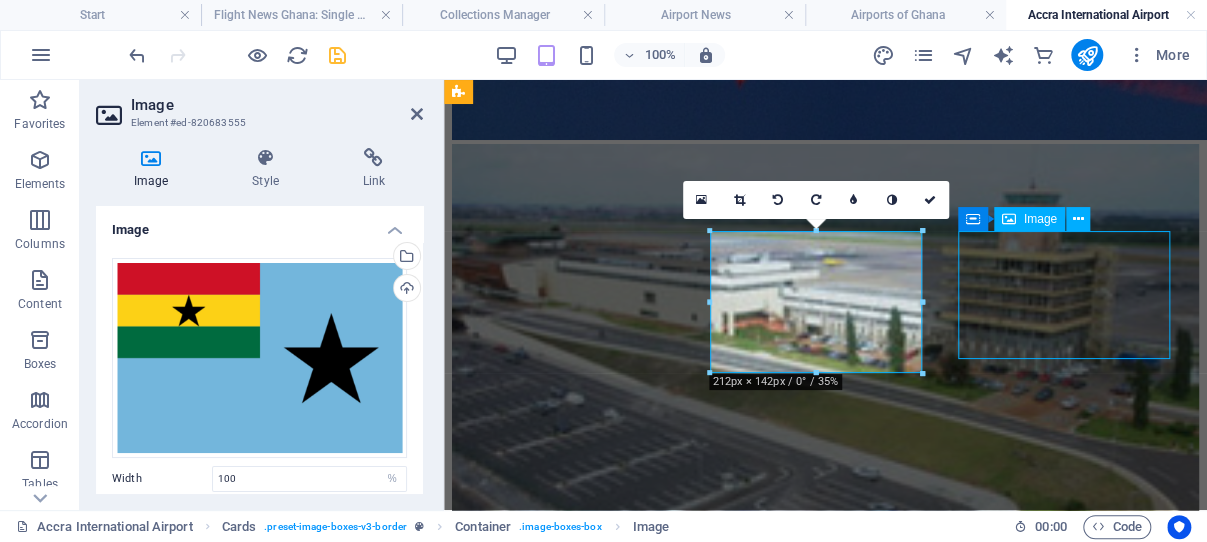 click at bounding box center (825, 5757) 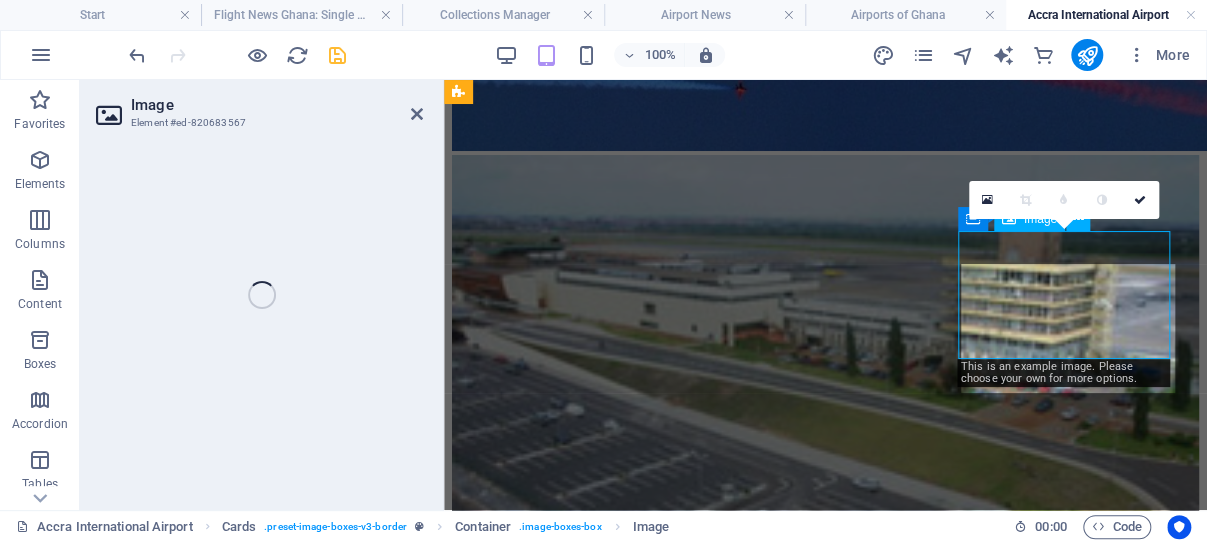 select on "%" 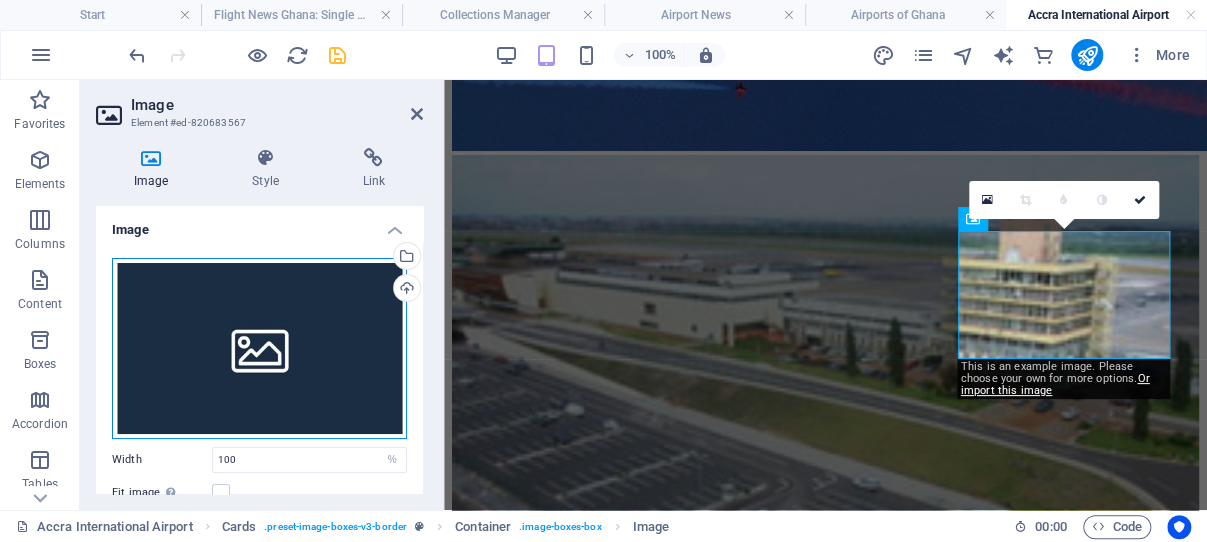 click on "Drag files here, click to choose files or select files from Files or our free stock photos & videos" at bounding box center [259, 348] 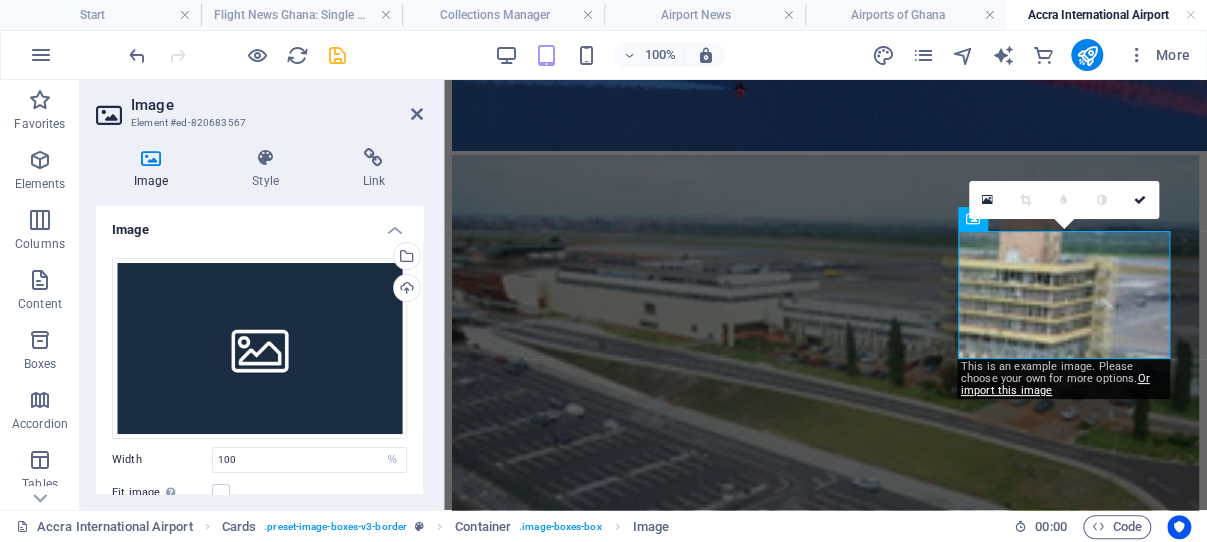 click on "ghanaflights.info Start Flight News Ghana: Single Page Layout Collections Manager Airport News Airports of Ghana [CITY] International Airport Favorites Elements Columns Content Boxes Accordion Tables Features Images Slider Header Footer Forms Marketing Collections Commerce
H2   Container   Container   Preset   Container   Text   Container   Preset   Image   Spacer   Text   Preset   Image   Preset   Spacer   Container   Container   H3   Container   Container   Preset   Container   Preset   Container   Container   Text   Spacer   Text   Container   Container   Text   Preset   Preset   Container   Container   Container   Container   Container   Container   Container   Container   Text   Container   Text   Preset   Preset   Container   Container   Container   Container   Container   Container   Container   Preset   H2   Spacer   Container   Image   Container   Slider   Text   Container   Spacer   Container" at bounding box center [603, 271] 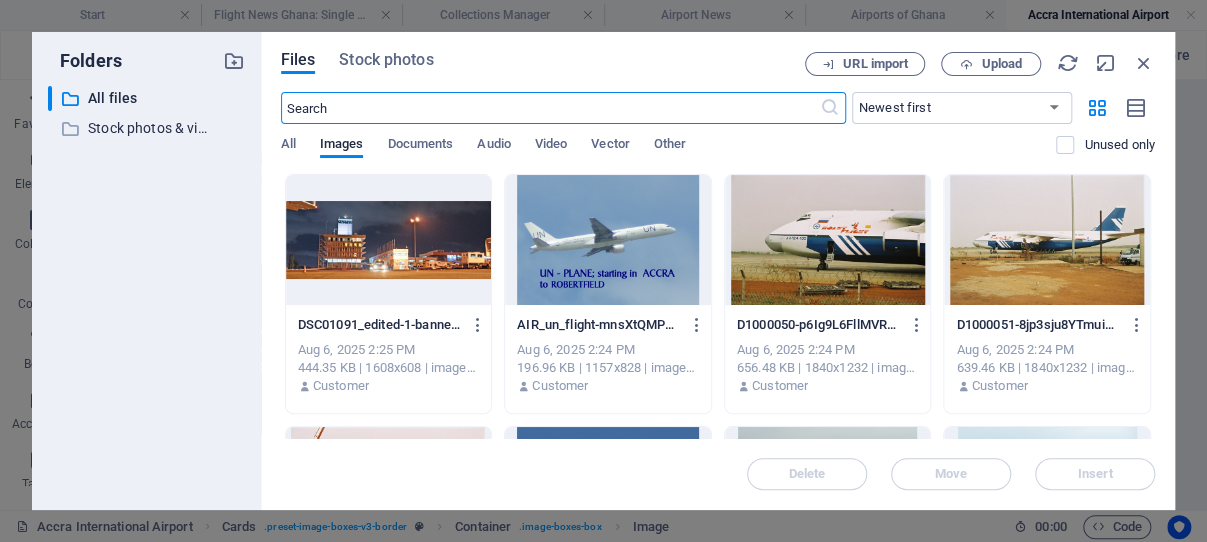 scroll, scrollTop: 8805, scrollLeft: 0, axis: vertical 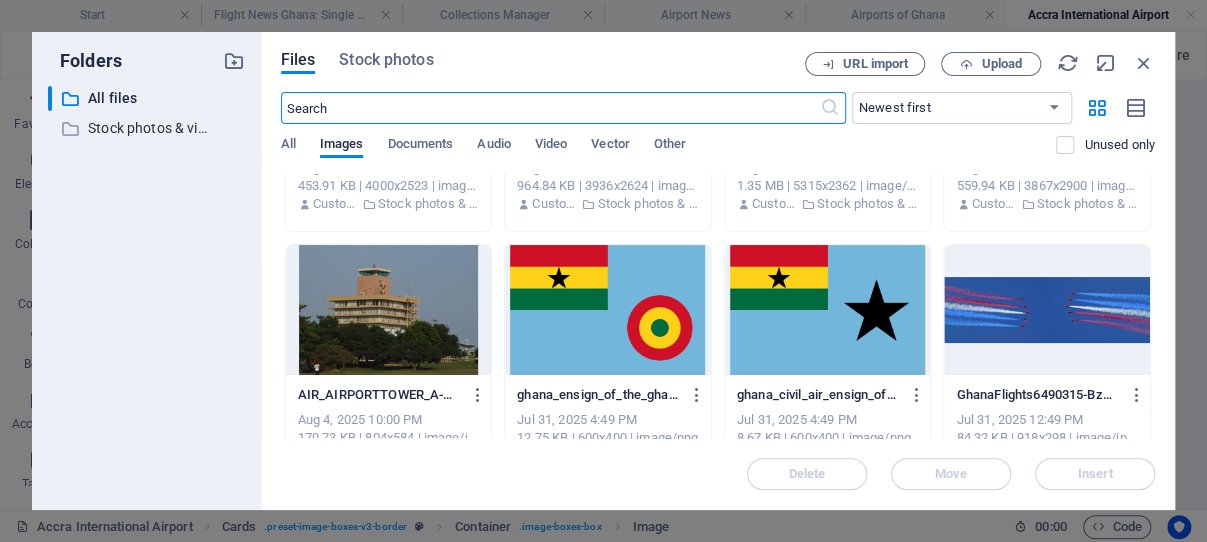 click at bounding box center (828, 310) 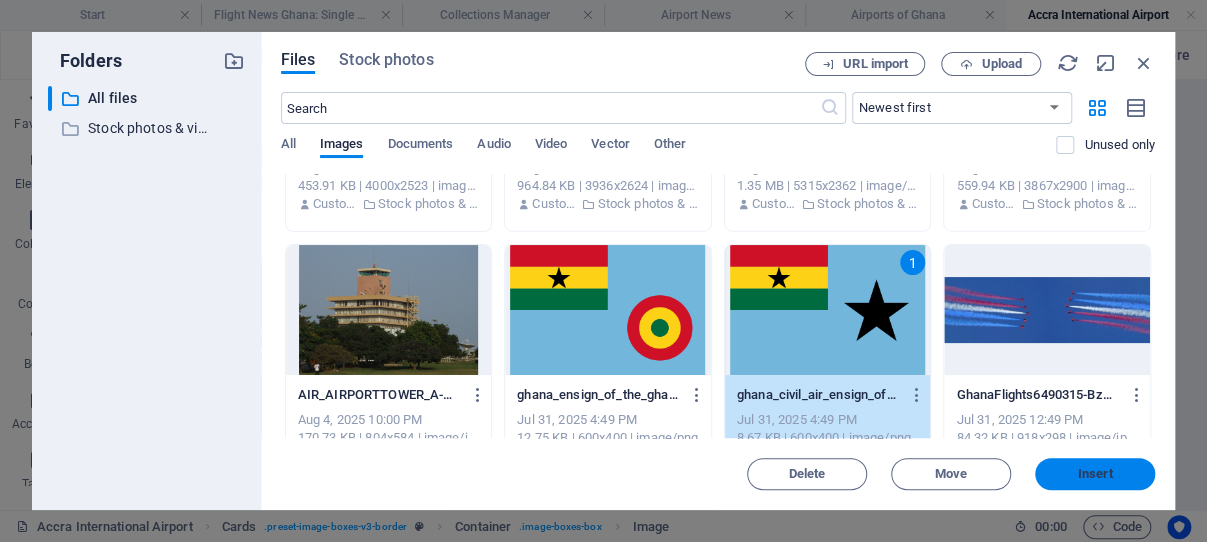 drag, startPoint x: 1101, startPoint y: 473, endPoint x: 608, endPoint y: 363, distance: 505.12277 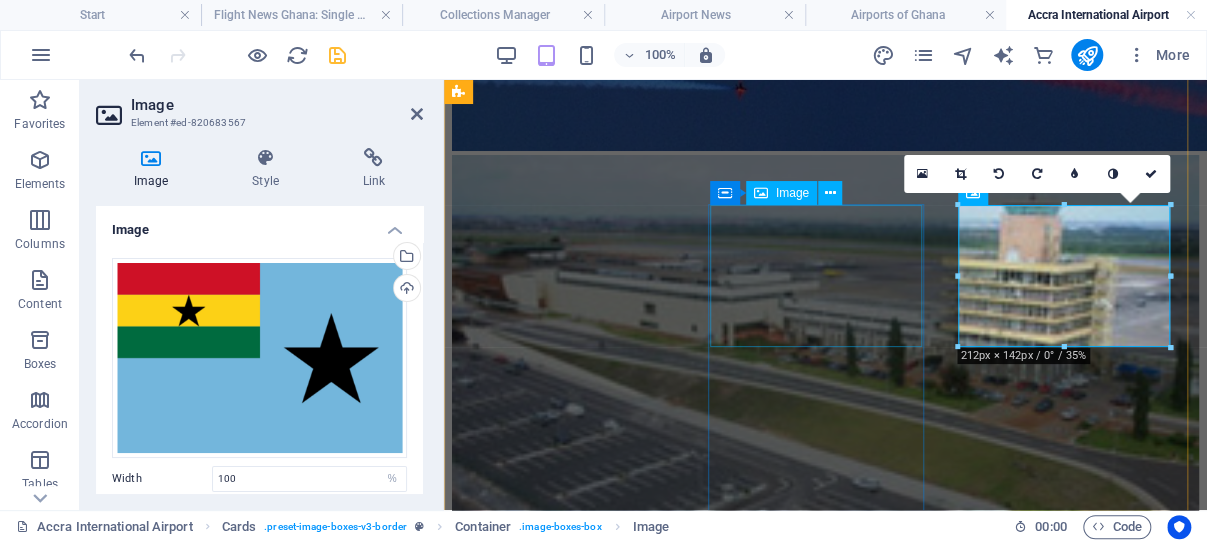 scroll, scrollTop: 3713, scrollLeft: 0, axis: vertical 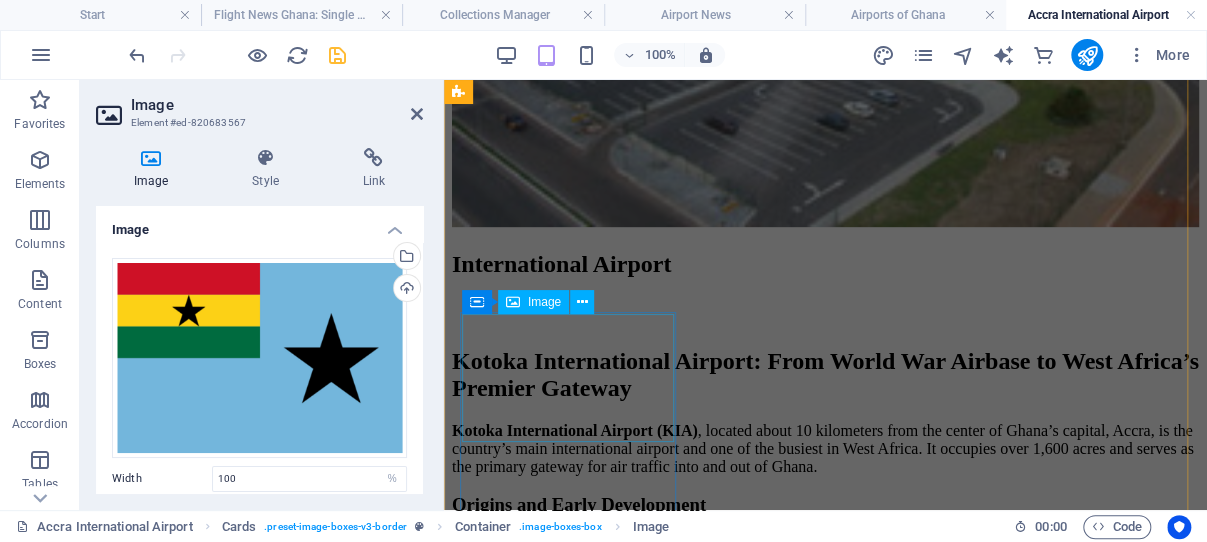 click at bounding box center (825, 5974) 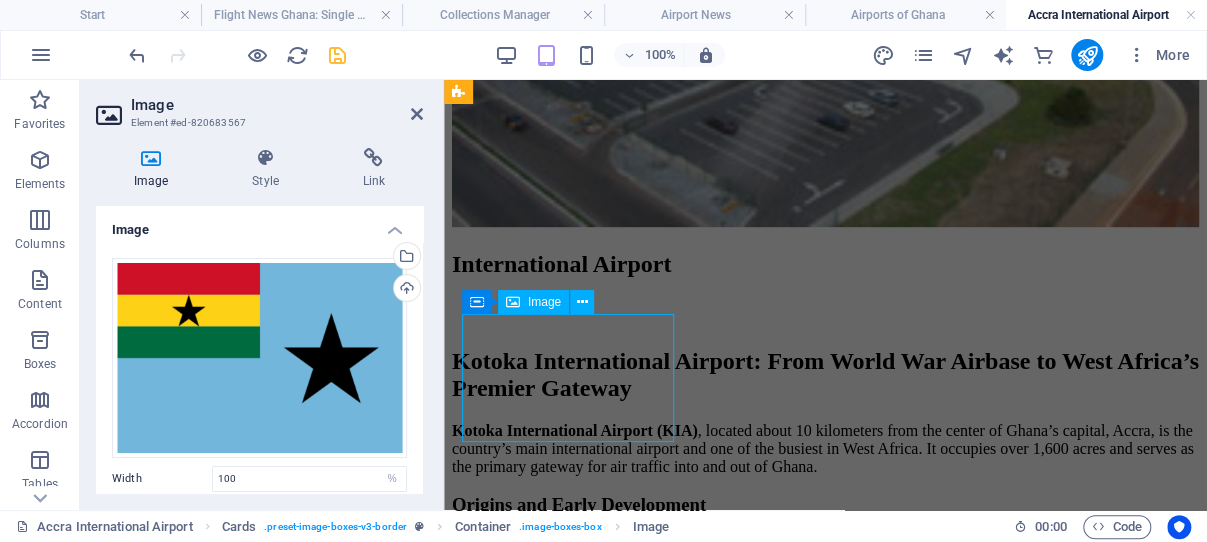 click at bounding box center [825, 5974] 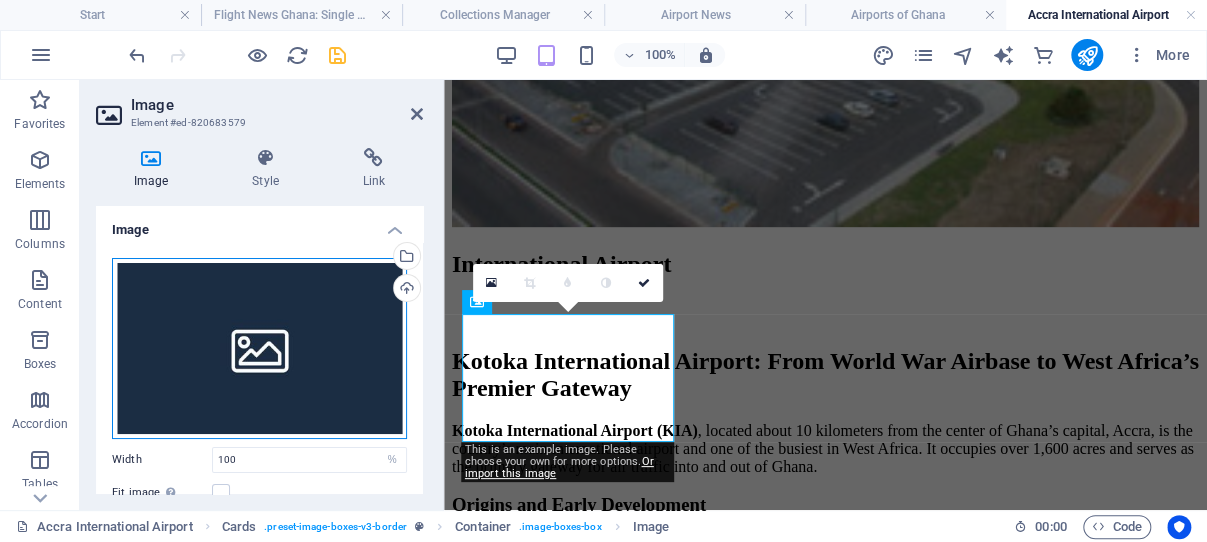 click on "Drag files here, click to choose files or select files from Files or our free stock photos & videos" at bounding box center (259, 348) 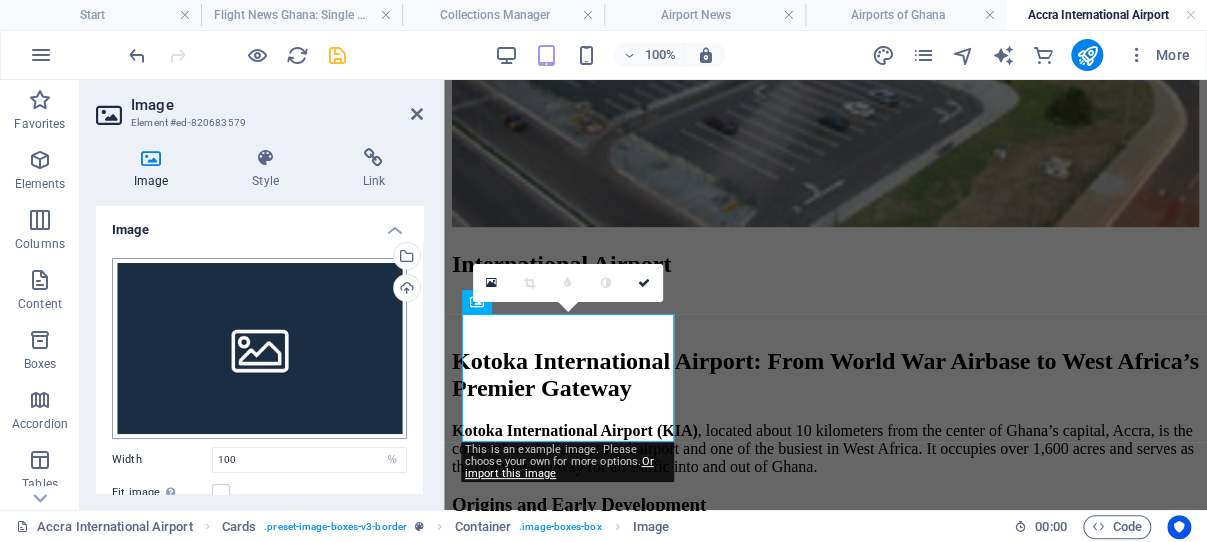 click on "ghanaflights.info Start Flight News Ghana: Single Page Layout Collections Manager Airport News Airports of Ghana [CITY] International Airport Favorites Elements Columns Content Boxes Accordion Tables Features Images Slider Header Footer Forms Marketing Collections Commerce
H2   Container   Container   Preset   Container   Text   Container   Preset   Image   Spacer   Text   Preset   Image   Preset   Spacer   Container   Container   H3   Container   Container   Preset   Container   Preset   Container   Container   Text   Spacer   Text   Container   Container   Text   Preset   Preset   Container   Container   Container   Container   Container   Container   Container   Container   Text   Container   Text   Preset   Preset   Container   Container   Container   Container   Container   Container   Container   Preset   H2   Spacer   Container   Image   Container   Slider   Text   Container   Spacer   Container" at bounding box center [603, 271] 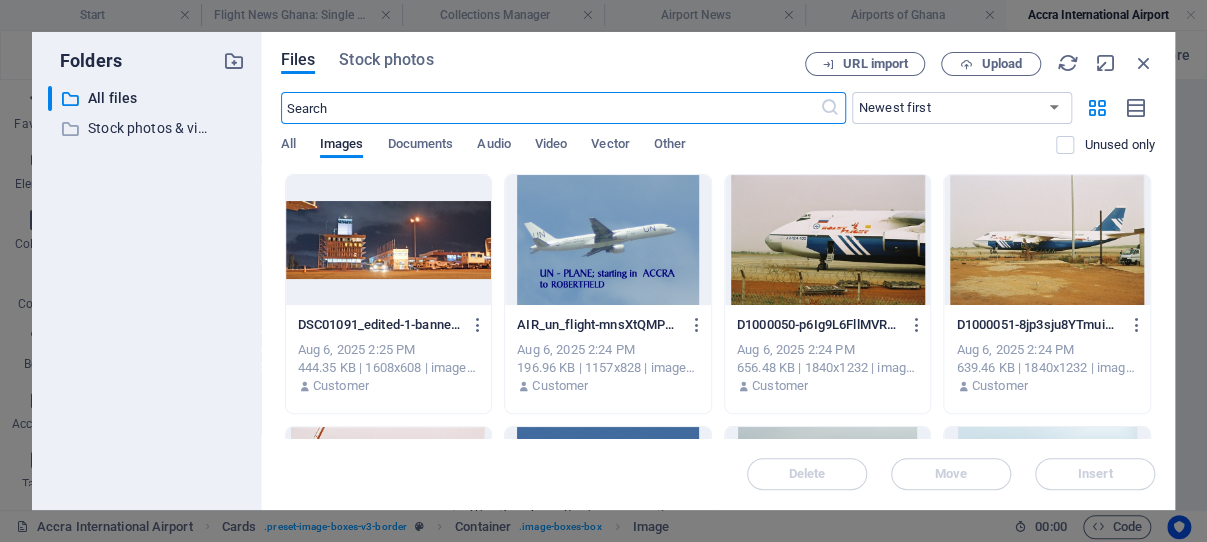 scroll, scrollTop: 9172, scrollLeft: 0, axis: vertical 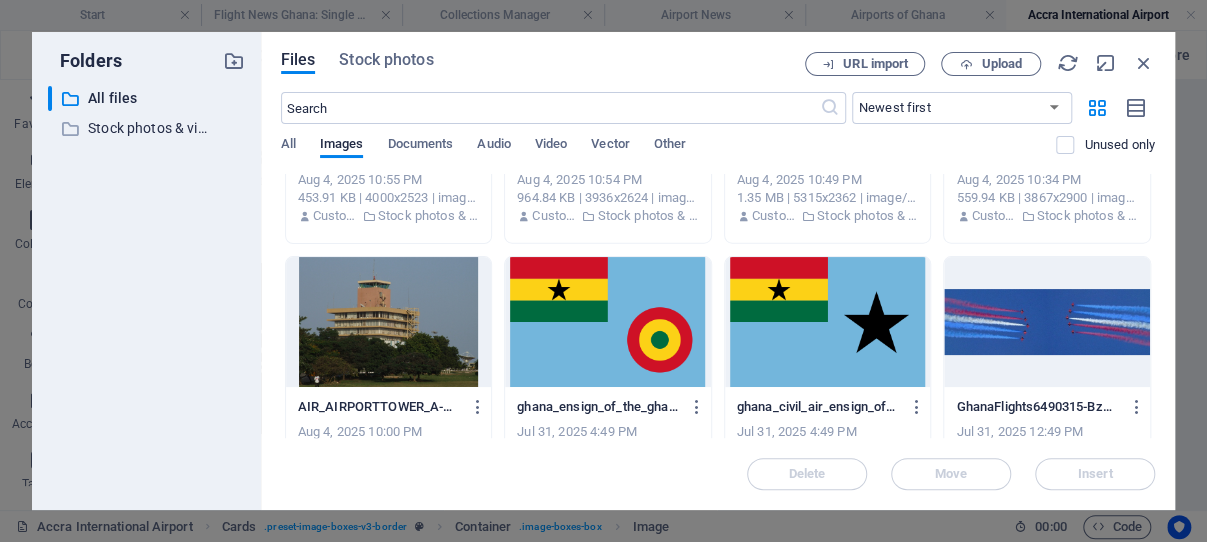 click at bounding box center [828, 322] 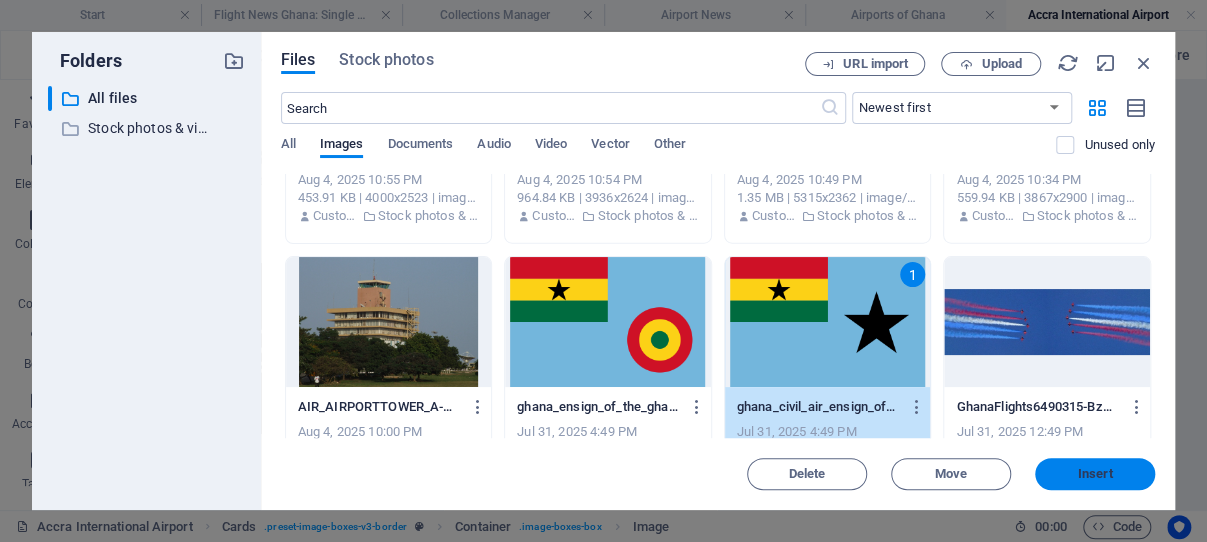 drag, startPoint x: 1079, startPoint y: 471, endPoint x: 642, endPoint y: 370, distance: 448.51978 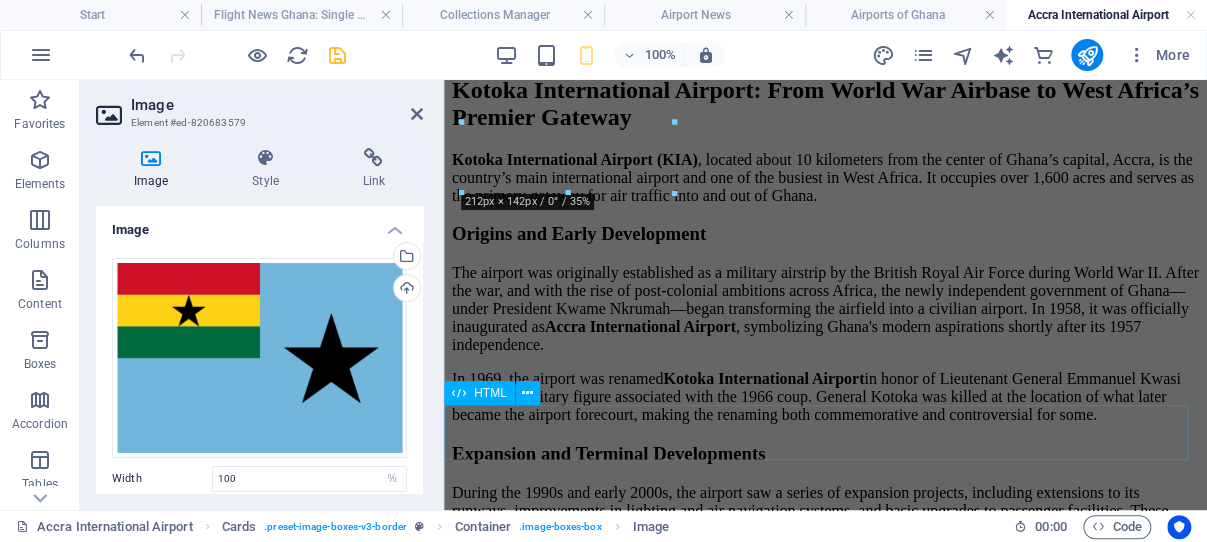 scroll, scrollTop: 4024, scrollLeft: 0, axis: vertical 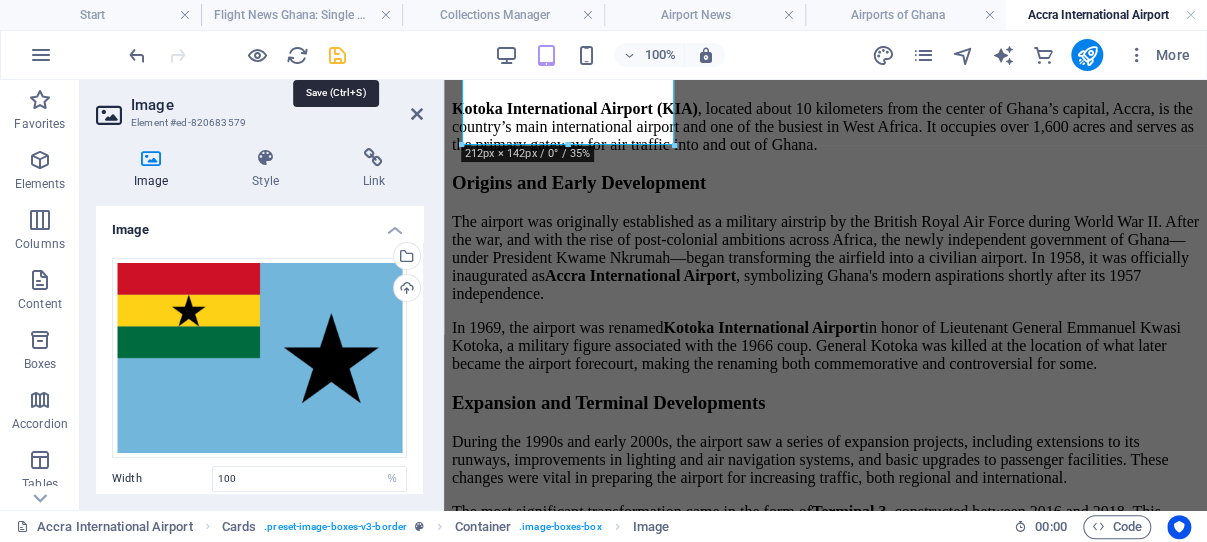 click at bounding box center (337, 55) 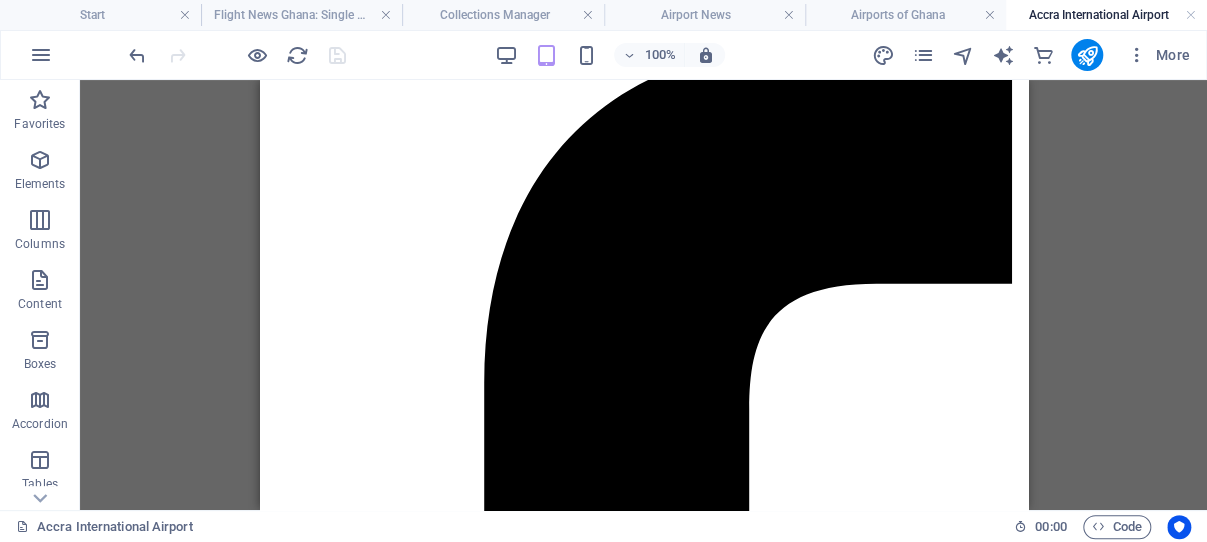 scroll, scrollTop: 286, scrollLeft: 0, axis: vertical 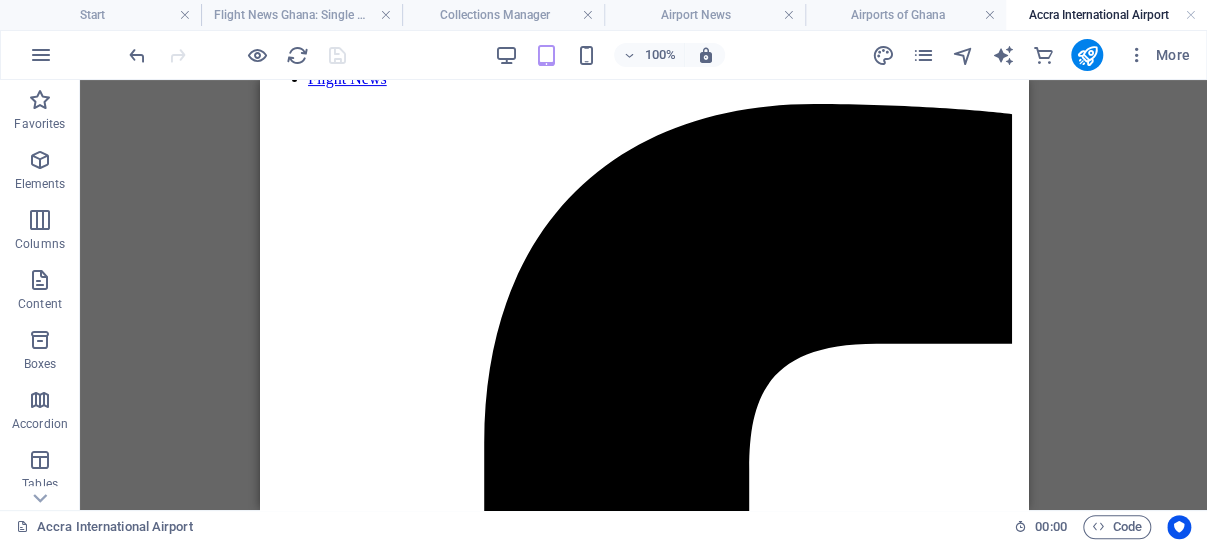 drag, startPoint x: 1013, startPoint y: 466, endPoint x: 1207, endPoint y: 160, distance: 362.3148 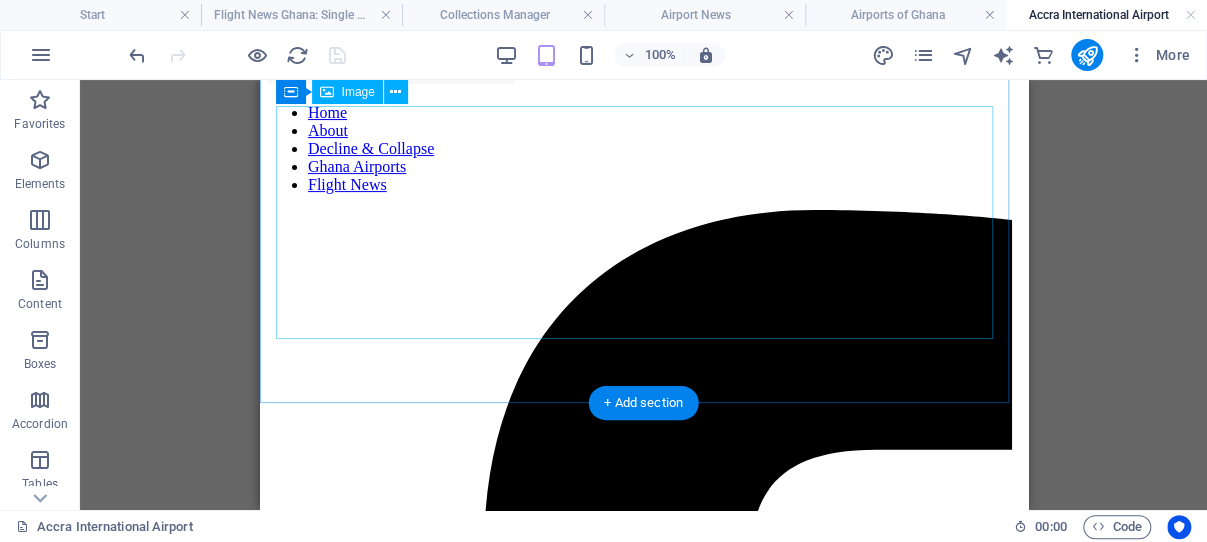 scroll, scrollTop: 74, scrollLeft: 0, axis: vertical 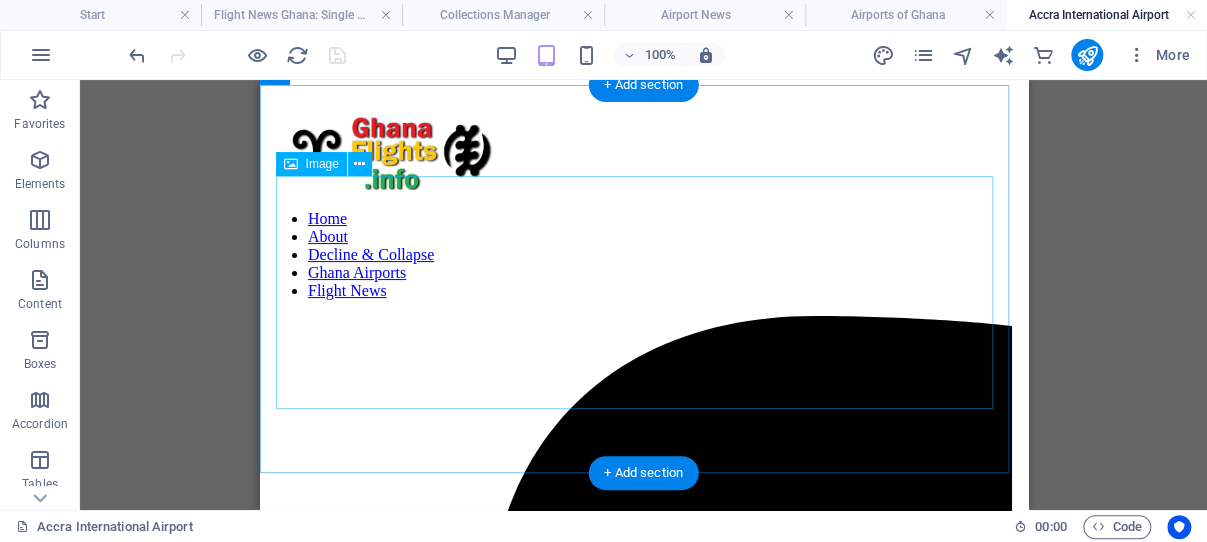click at bounding box center (643, 3263) 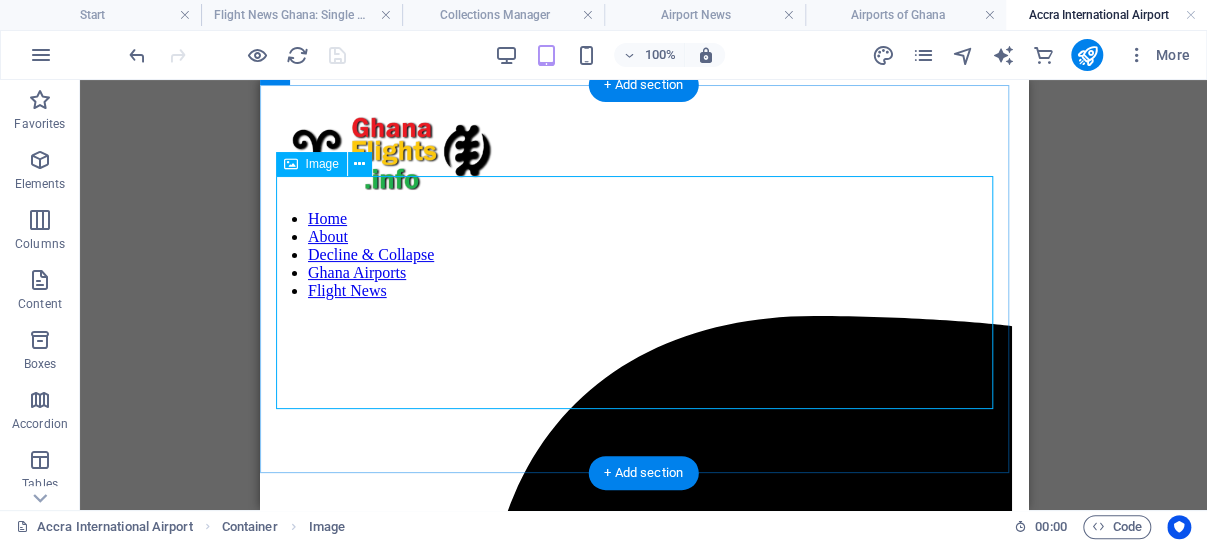 click at bounding box center (643, 3263) 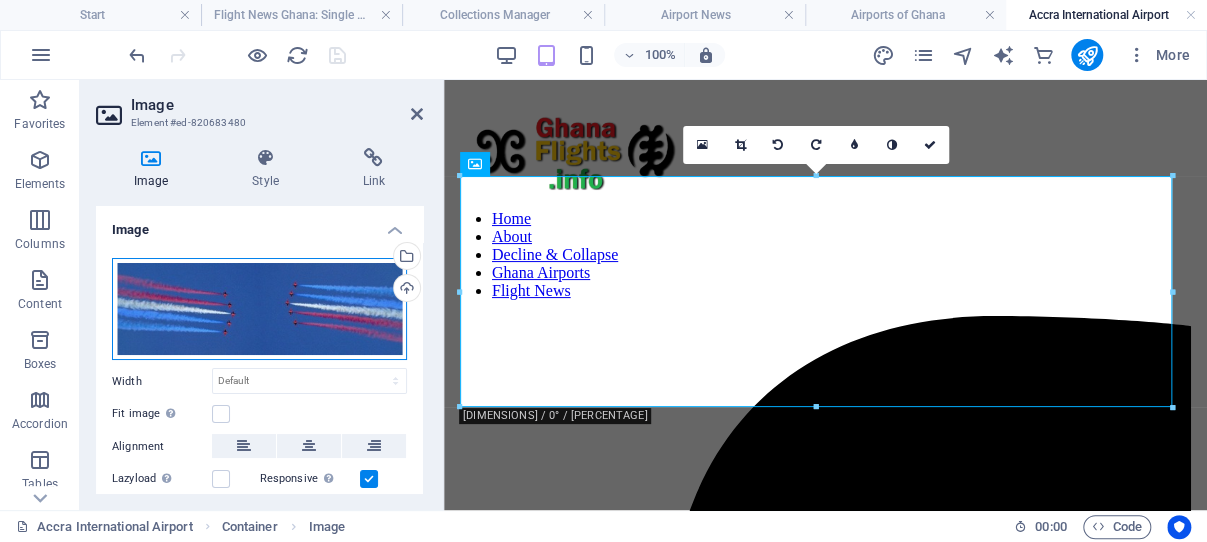 click on "Drag files here, click to choose files or select files from Files or our free stock photos & videos" at bounding box center [259, 309] 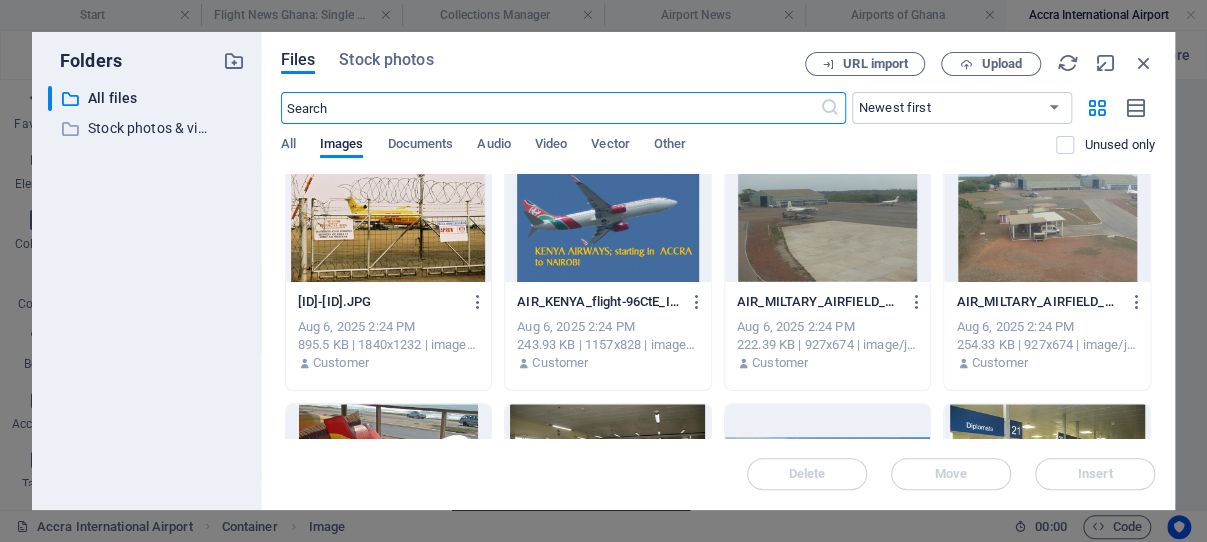 scroll, scrollTop: 443, scrollLeft: 0, axis: vertical 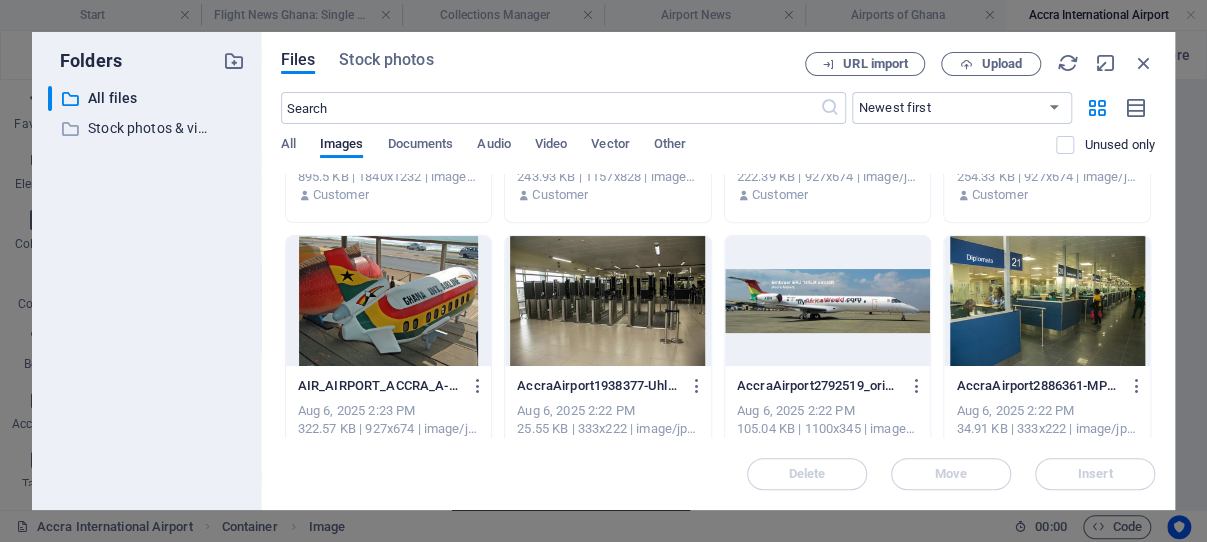click at bounding box center (828, 301) 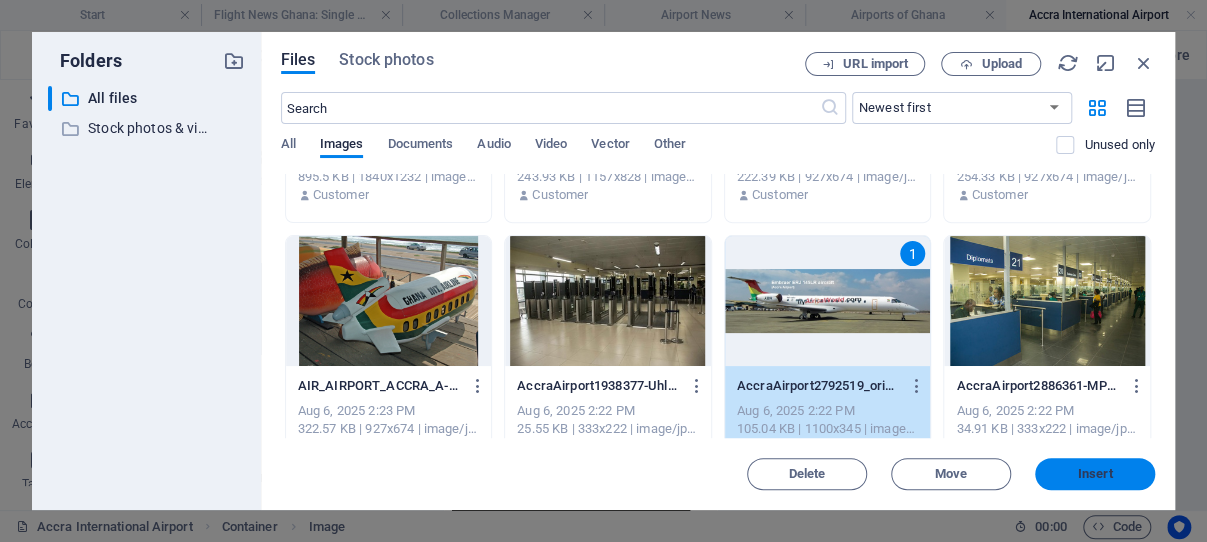 drag, startPoint x: 1089, startPoint y: 468, endPoint x: 590, endPoint y: 363, distance: 509.92746 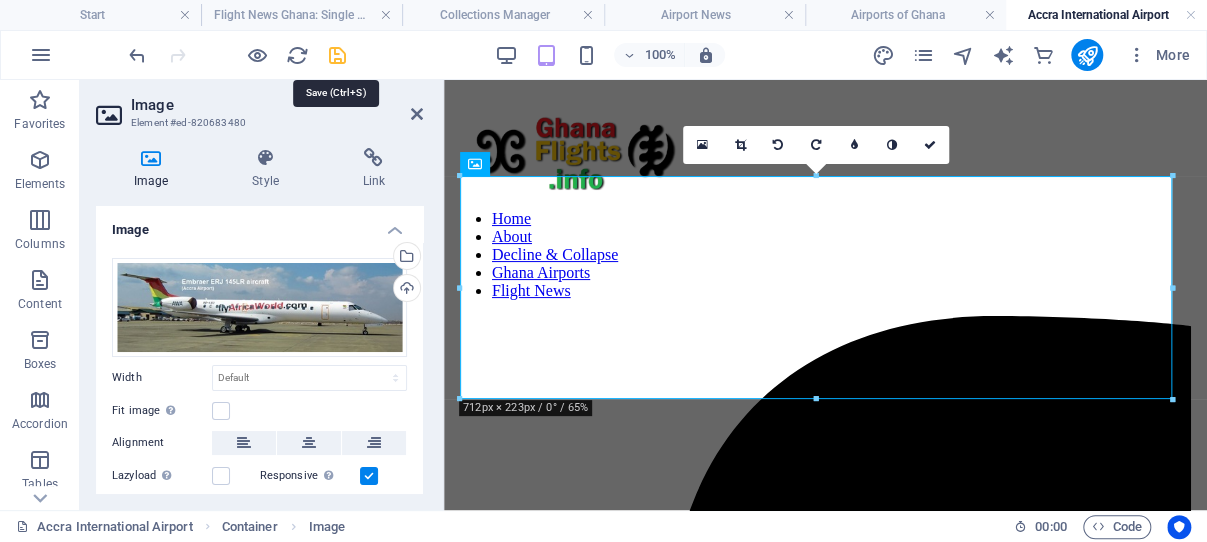 drag, startPoint x: 336, startPoint y: 53, endPoint x: 130, endPoint y: 151, distance: 228.12277 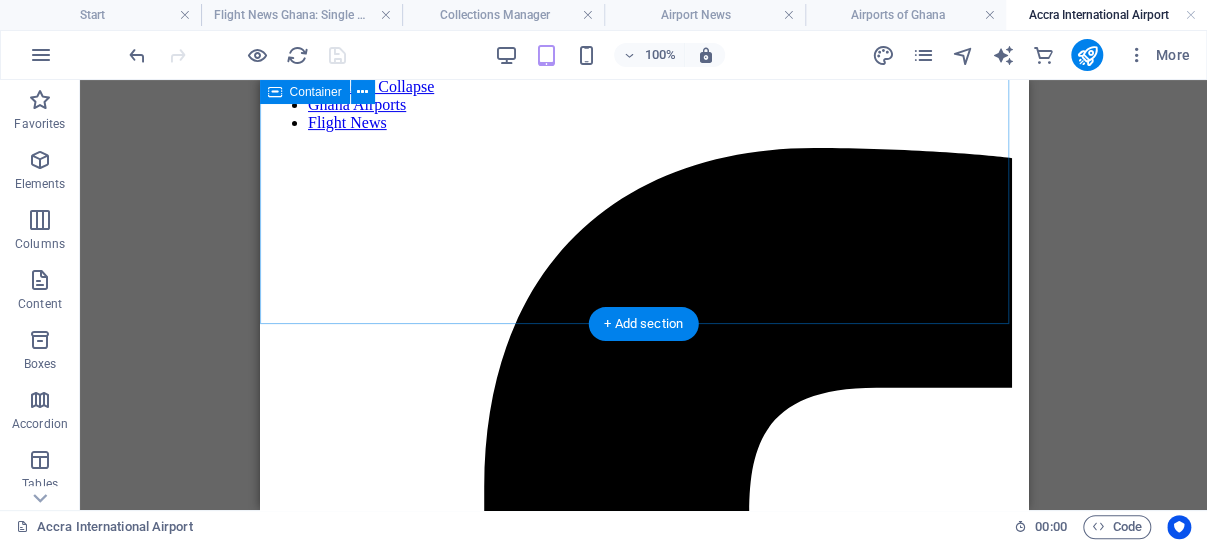 scroll, scrollTop: 212, scrollLeft: 0, axis: vertical 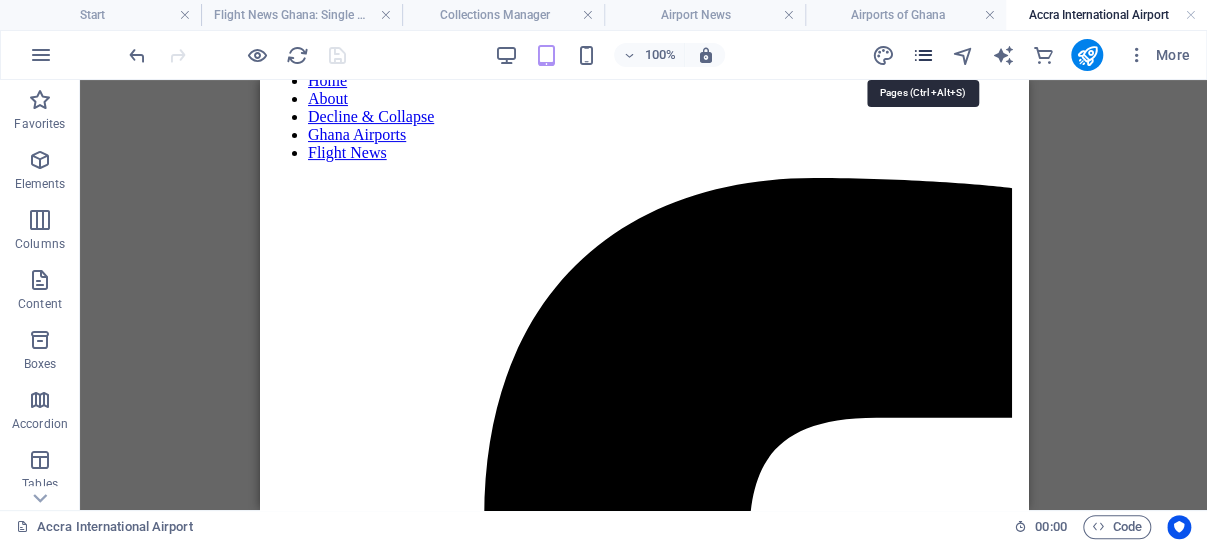 click at bounding box center [922, 55] 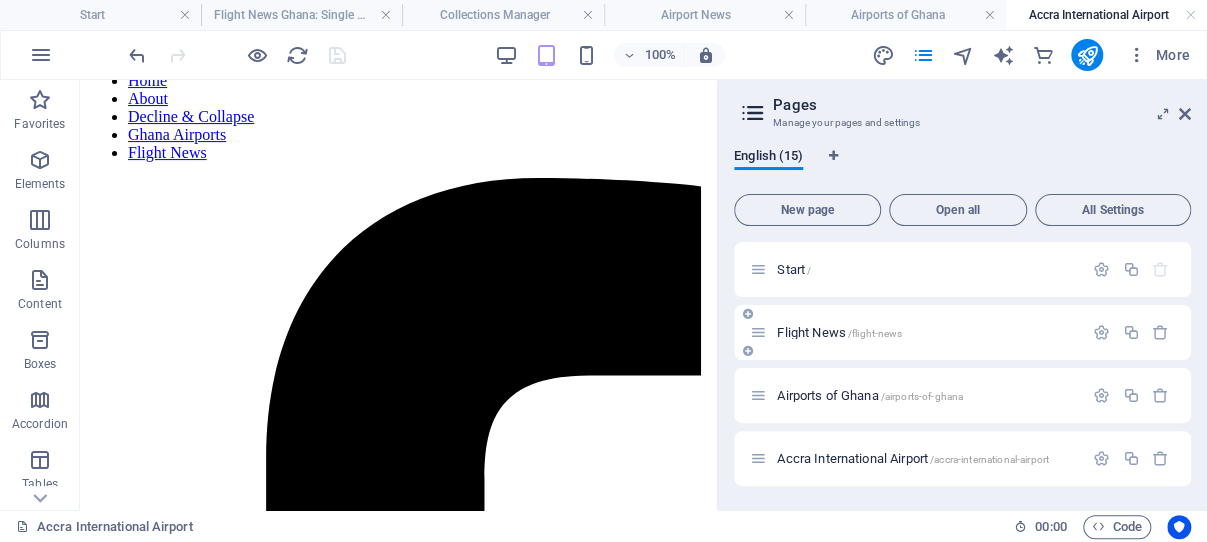 scroll, scrollTop: 95, scrollLeft: 0, axis: vertical 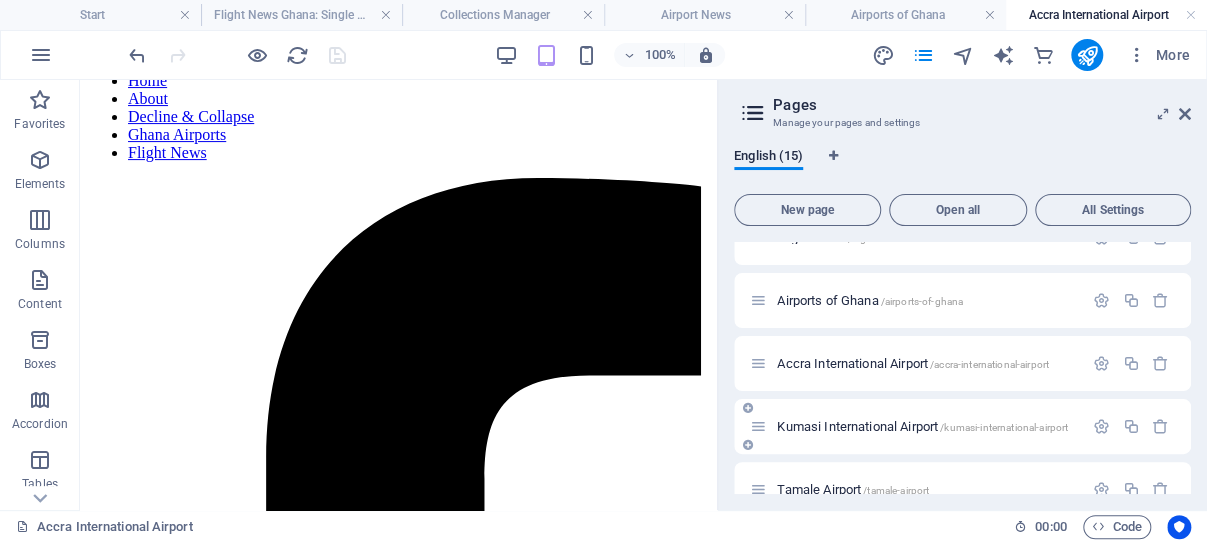 click on "Kumasi International Airport /kumasi-international-airport" at bounding box center [922, 426] 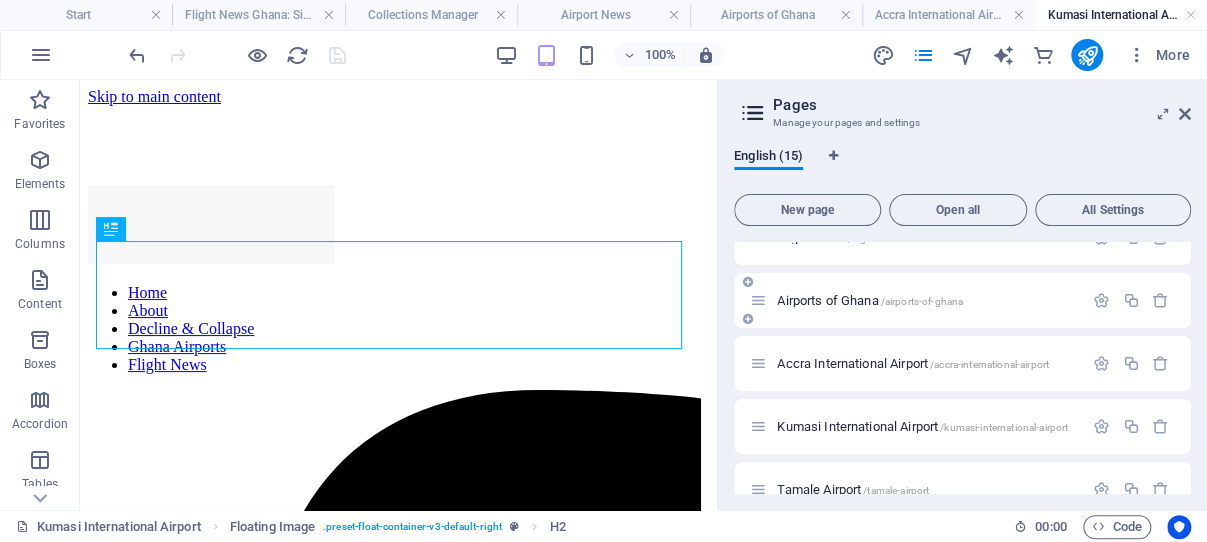 scroll, scrollTop: 328, scrollLeft: 0, axis: vertical 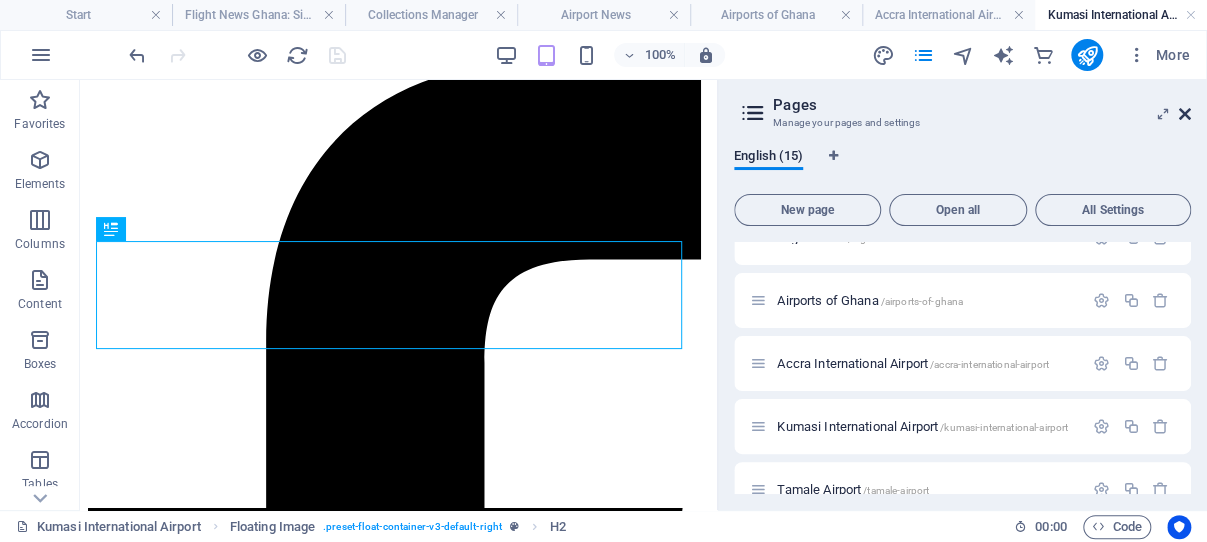 drag, startPoint x: 360, startPoint y: 257, endPoint x: 1184, endPoint y: 110, distance: 837.0096 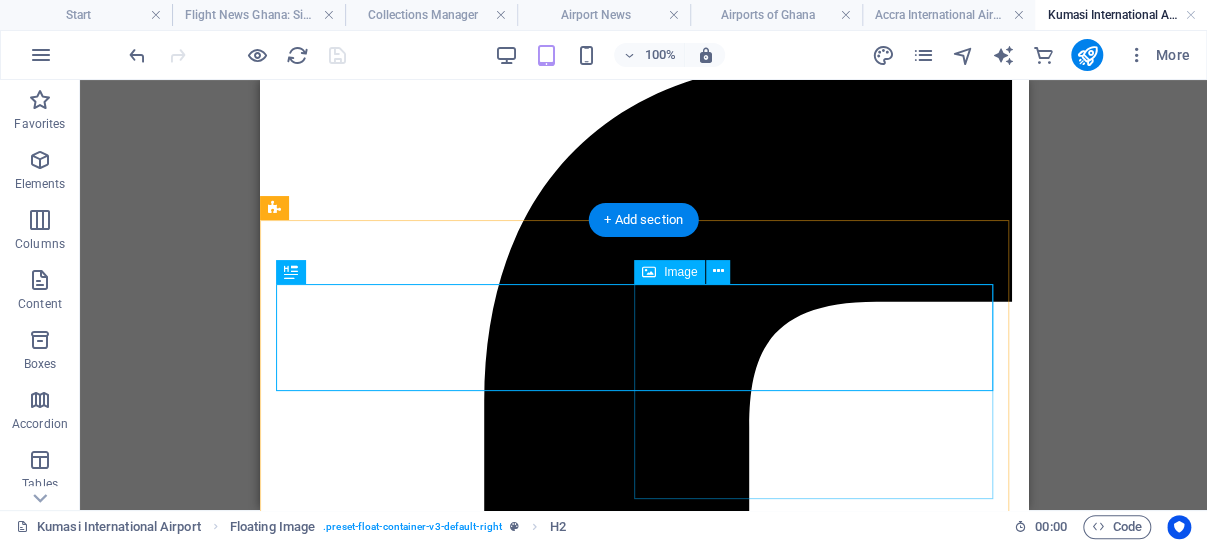 click at bounding box center (643, 3363) 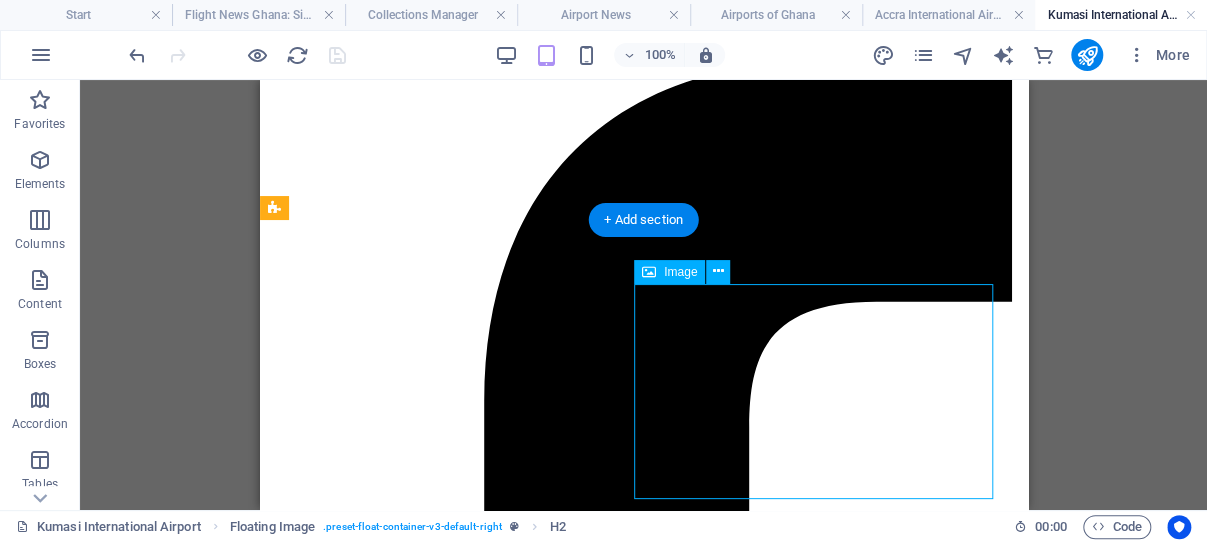 click at bounding box center [643, 3363] 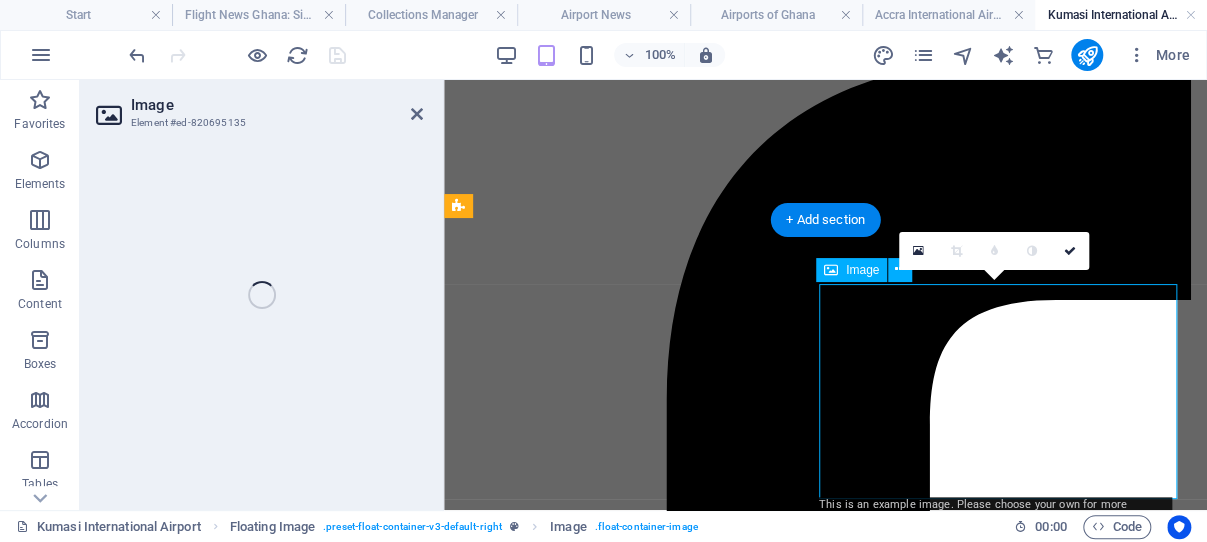 select on "%" 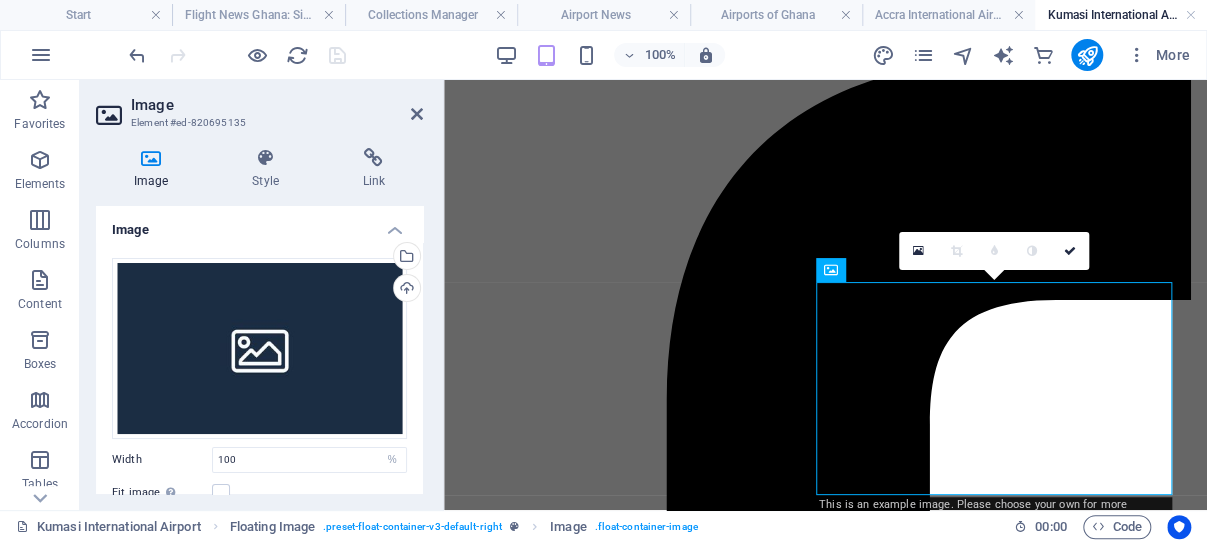click on "Drag files here, click to choose files or select files from Files or our free stock photos & videos" at bounding box center [259, 348] 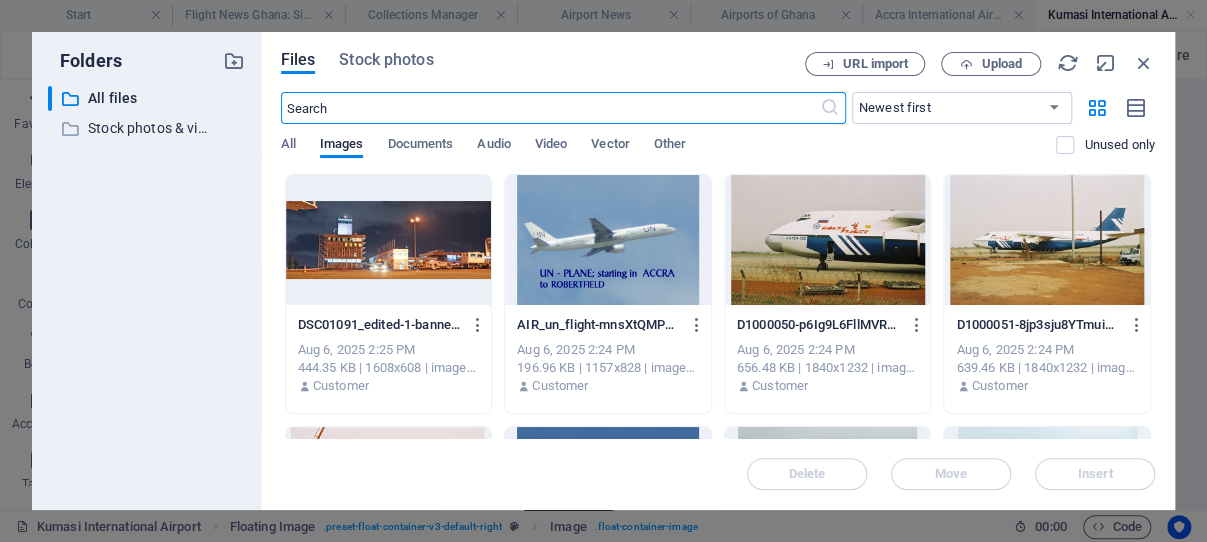 scroll, scrollTop: 316, scrollLeft: 0, axis: vertical 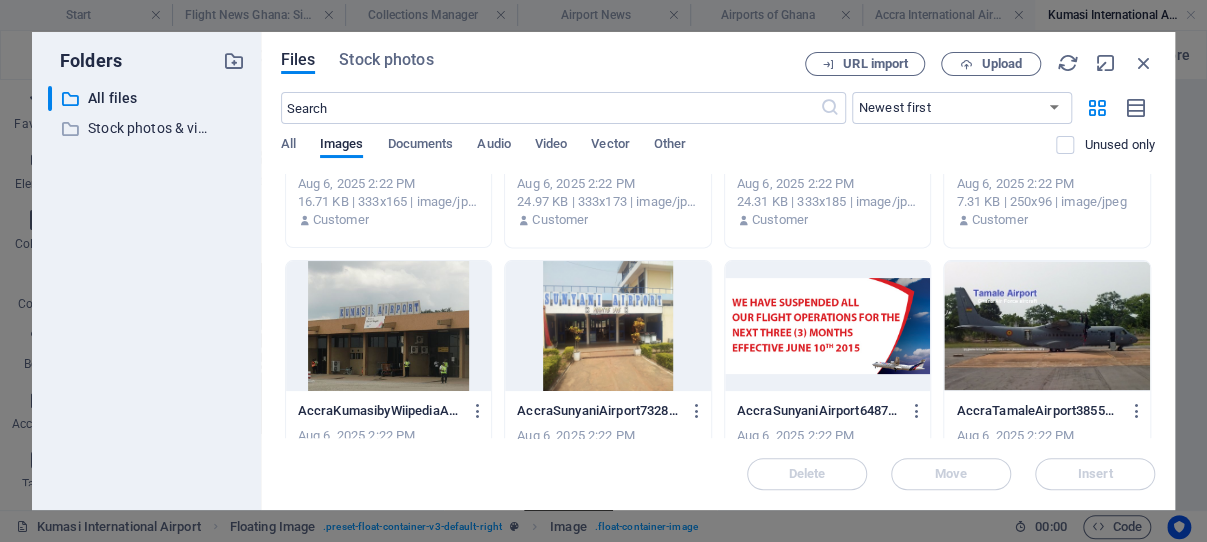 click at bounding box center (389, 326) 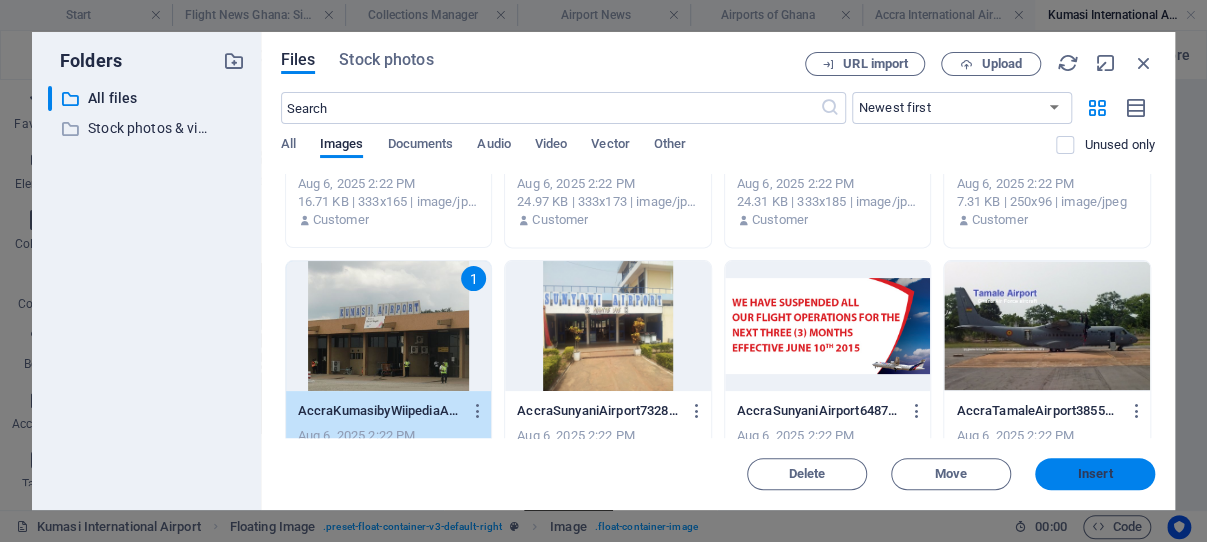 drag, startPoint x: 1098, startPoint y: 475, endPoint x: 621, endPoint y: 384, distance: 485.60272 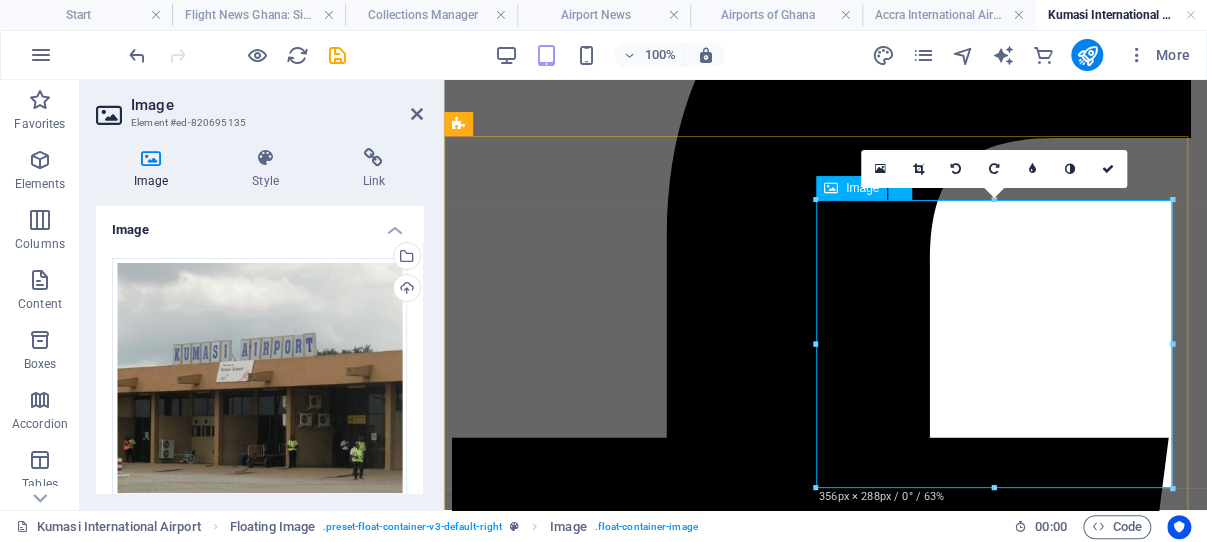 scroll, scrollTop: 539, scrollLeft: 0, axis: vertical 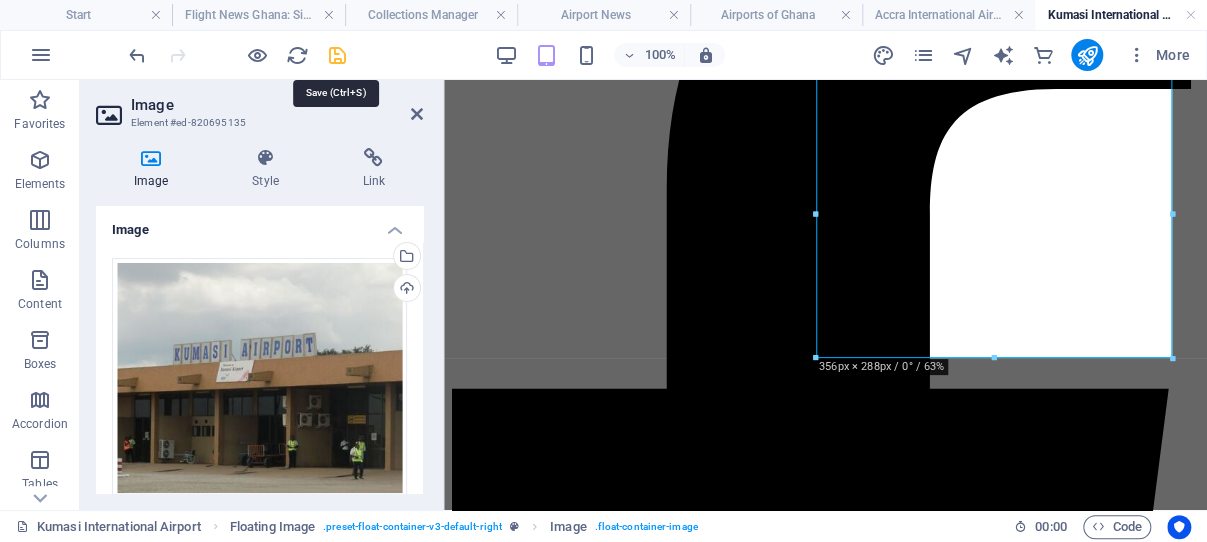 drag, startPoint x: 336, startPoint y: 56, endPoint x: 99, endPoint y: 60, distance: 237.03375 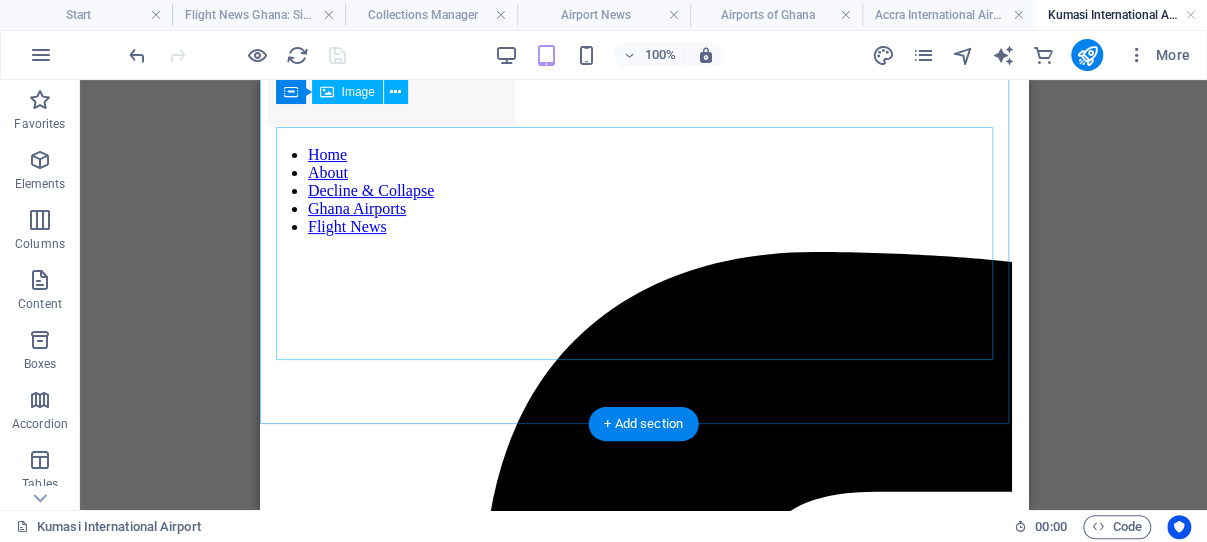 scroll, scrollTop: 117, scrollLeft: 0, axis: vertical 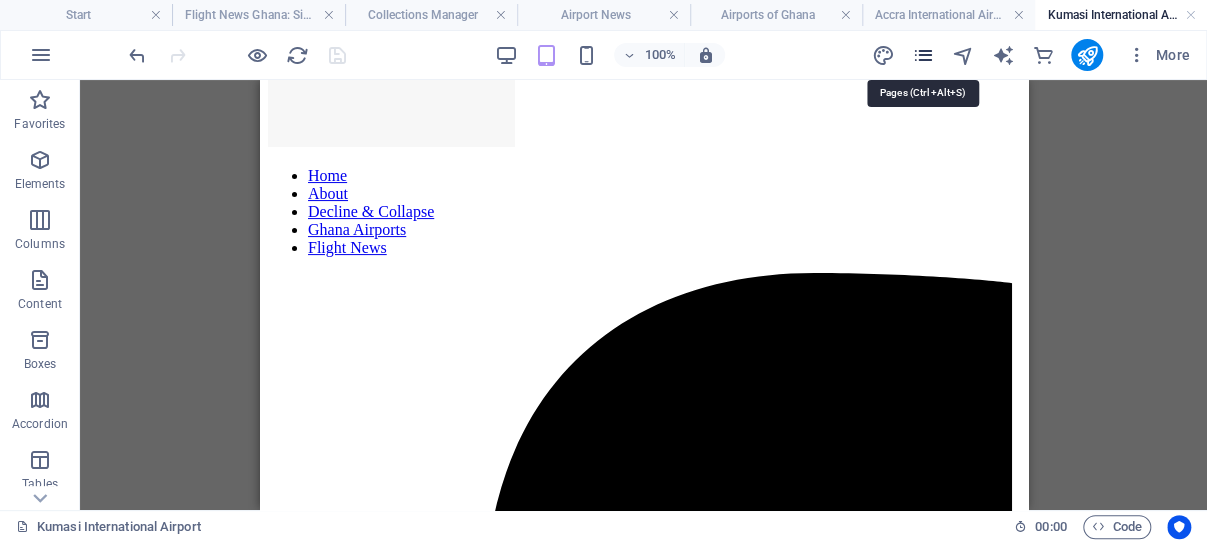 click at bounding box center [922, 55] 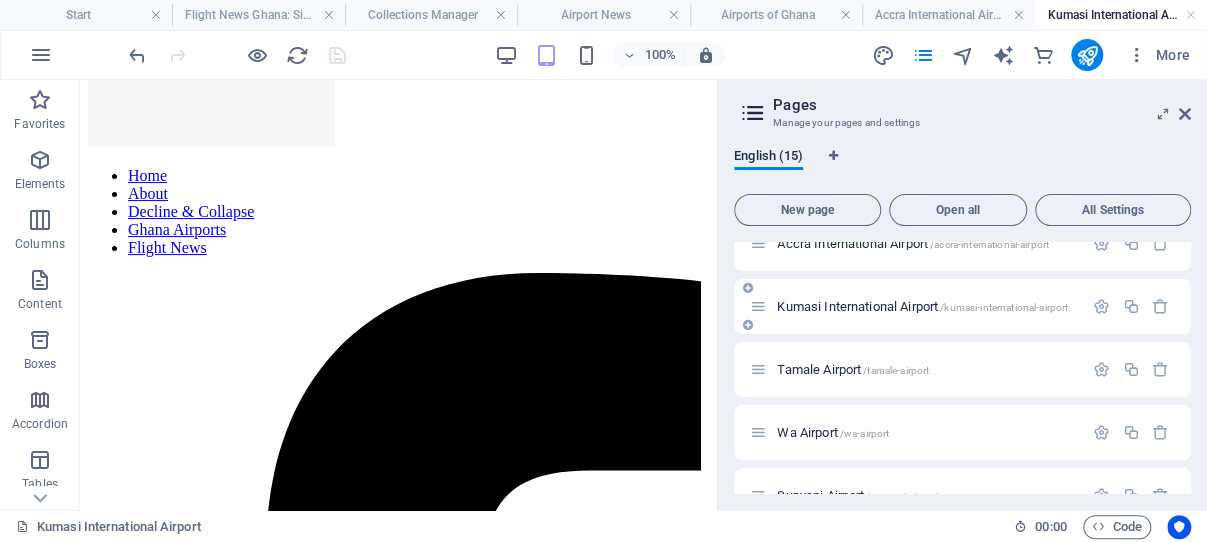 scroll, scrollTop: 191, scrollLeft: 0, axis: vertical 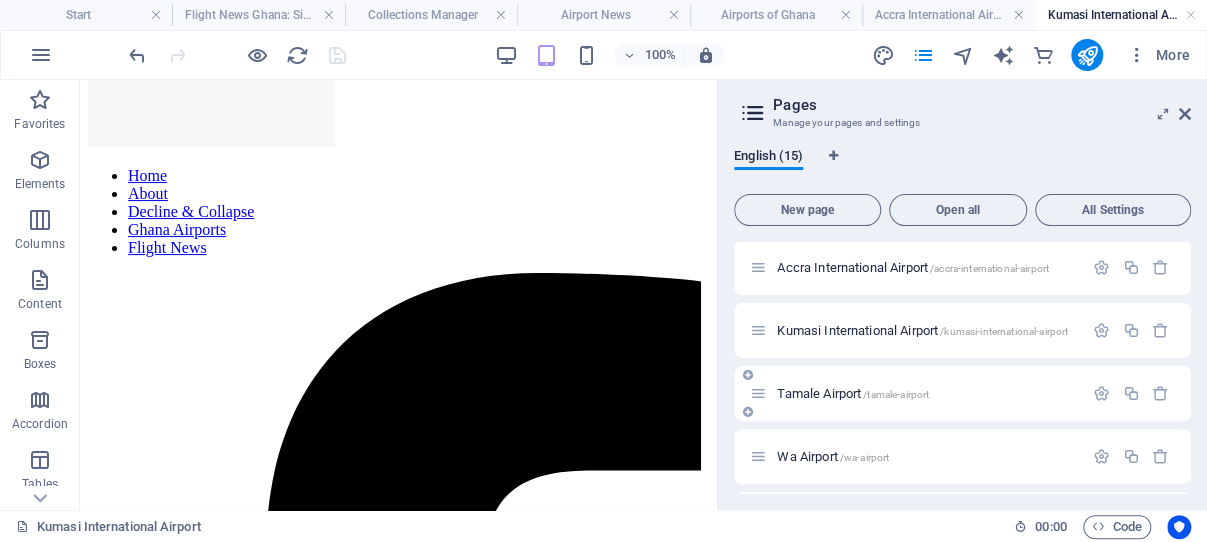 click on "/tamale-airport" at bounding box center [896, 394] 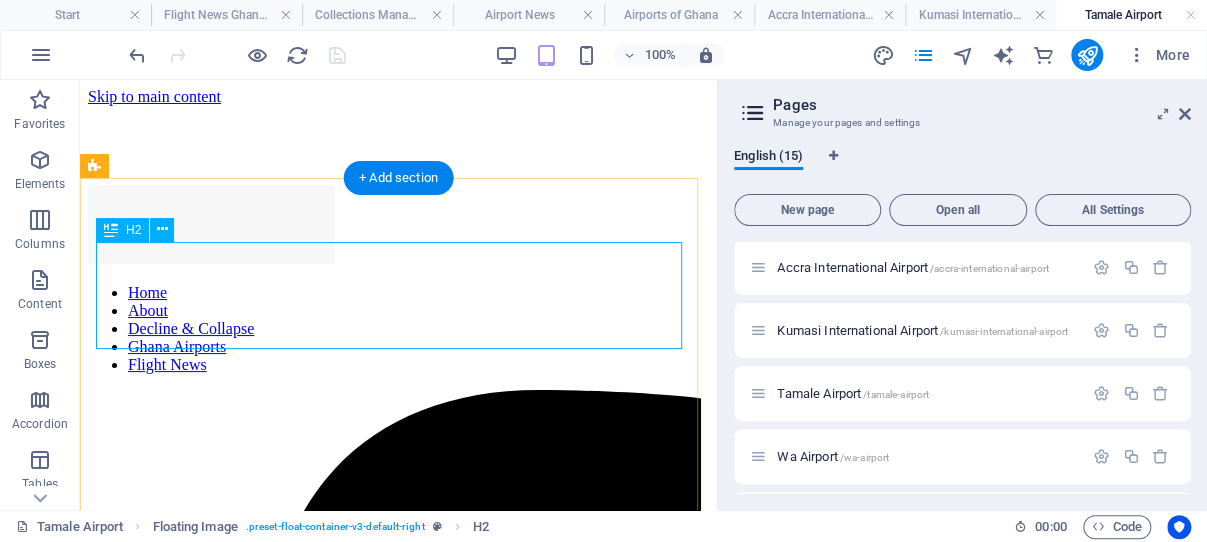 scroll, scrollTop: 327, scrollLeft: 0, axis: vertical 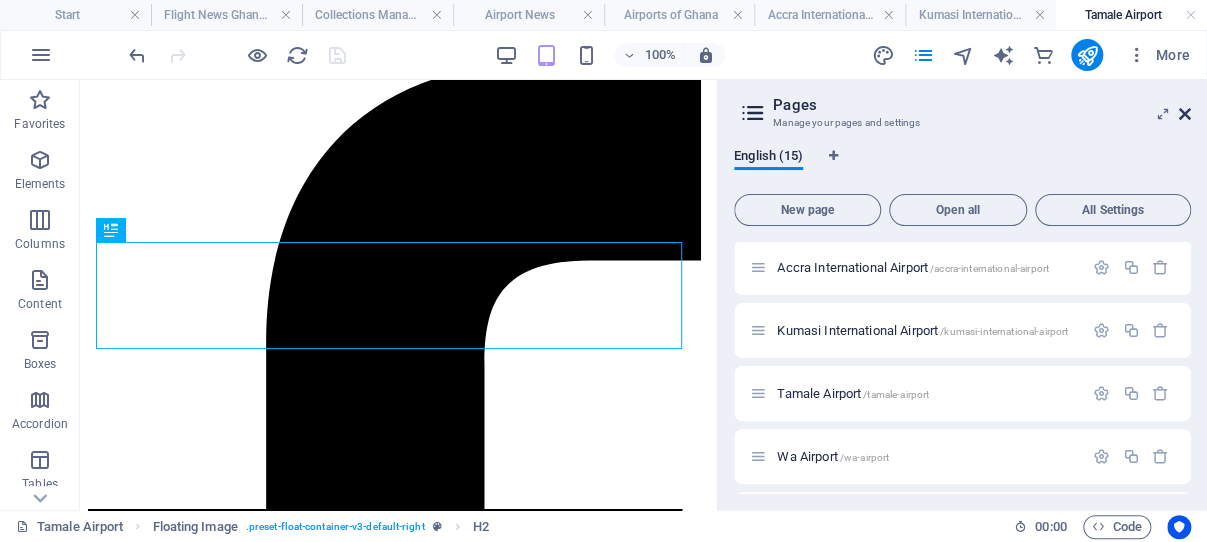 drag, startPoint x: 1185, startPoint y: 112, endPoint x: 468, endPoint y: 184, distance: 720.606 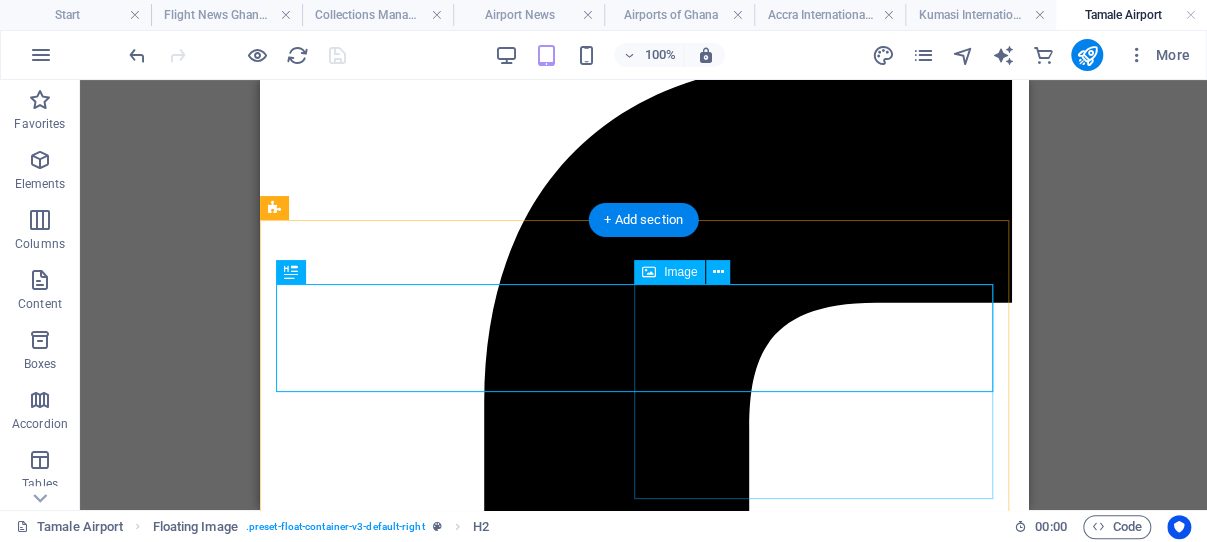 click at bounding box center (643, 3364) 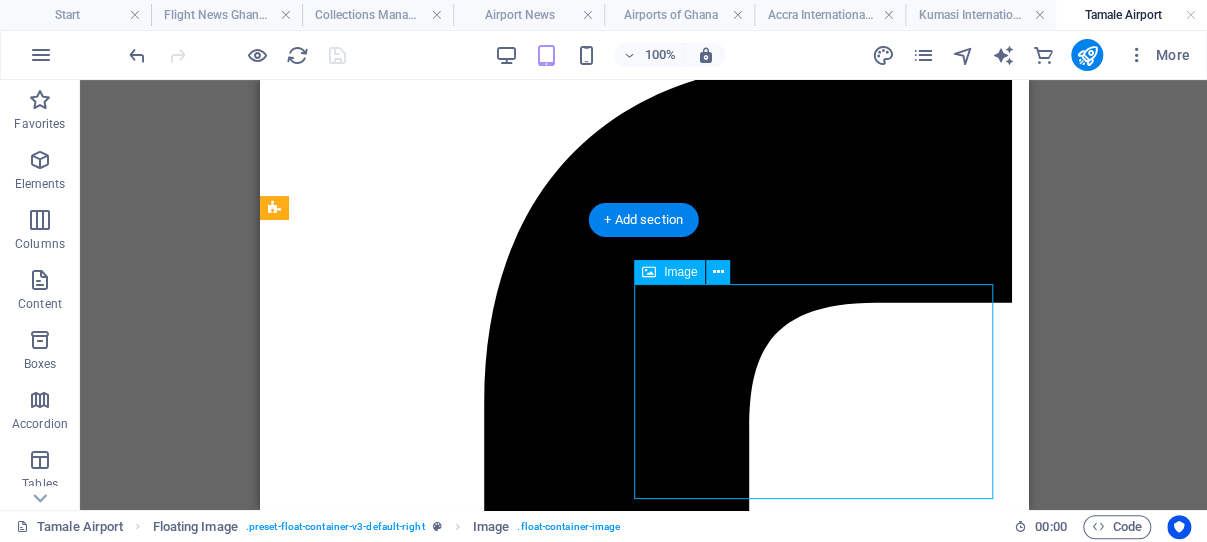 click at bounding box center [643, 3364] 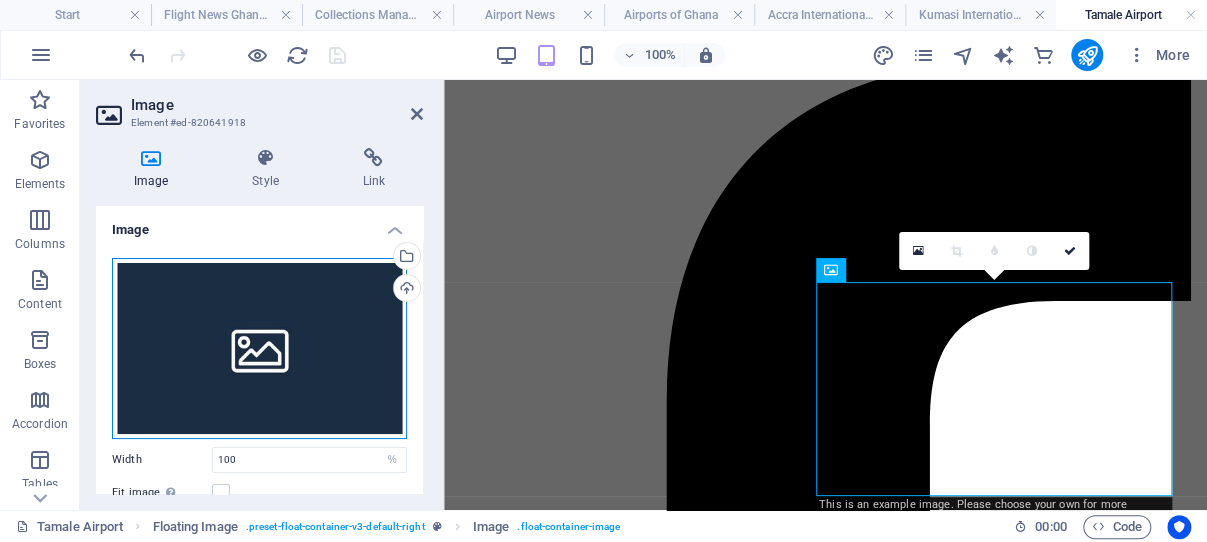 click on "Drag files here, click to choose files or select files from Files or our free stock photos & videos" at bounding box center [259, 348] 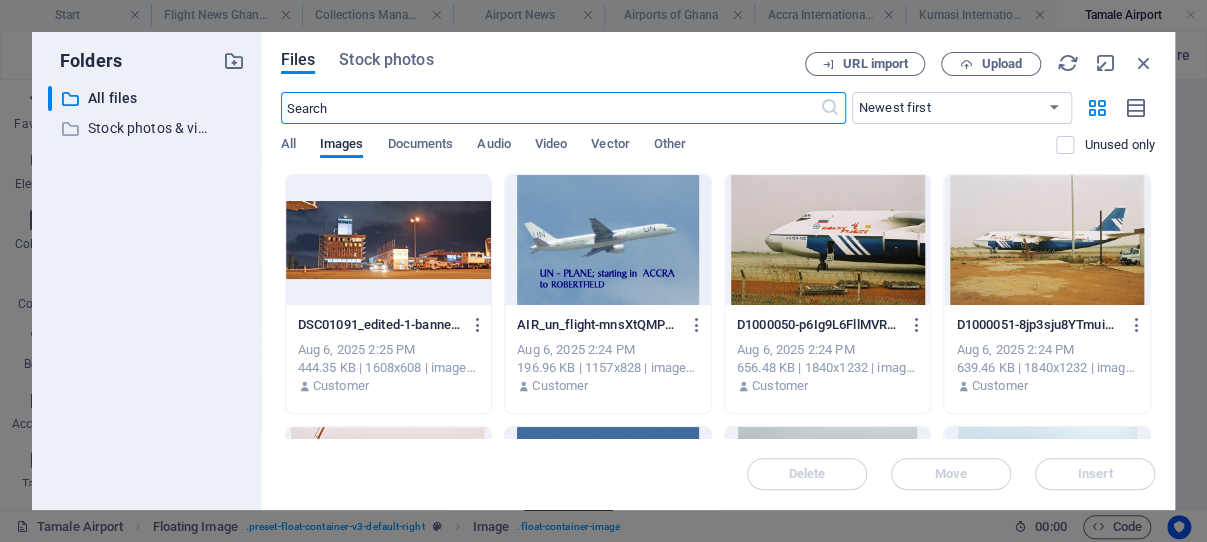 scroll, scrollTop: 315, scrollLeft: 0, axis: vertical 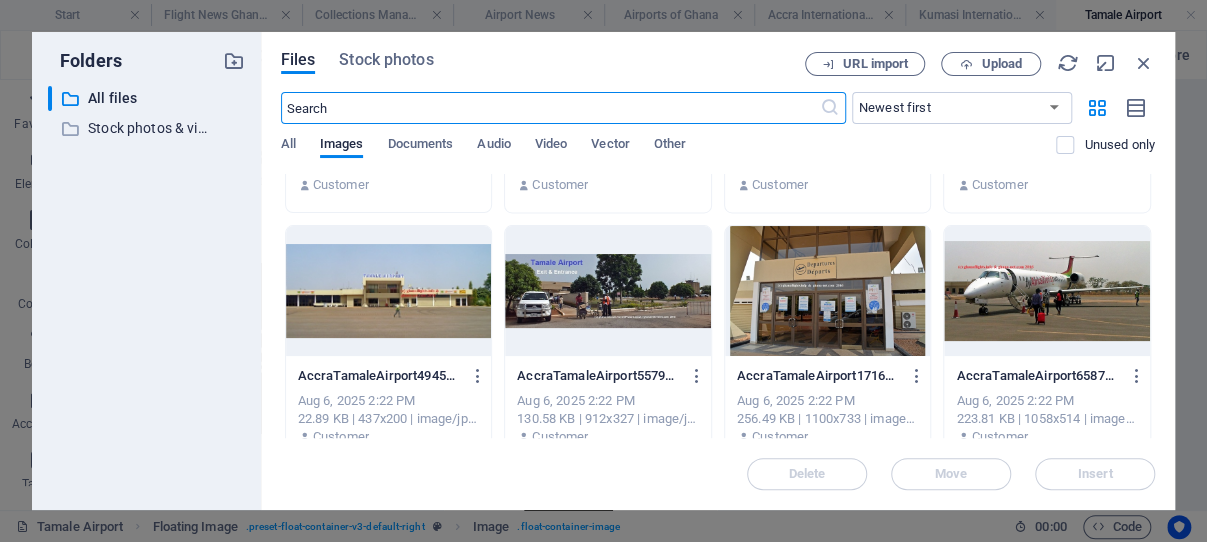 click at bounding box center [828, 291] 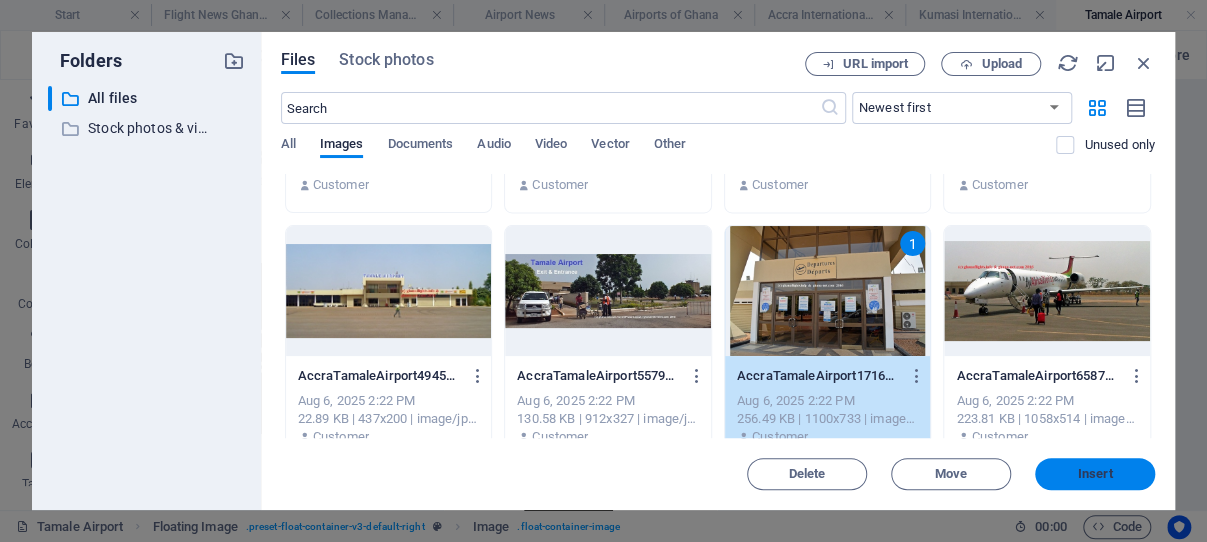click on "Insert" at bounding box center (1095, 474) 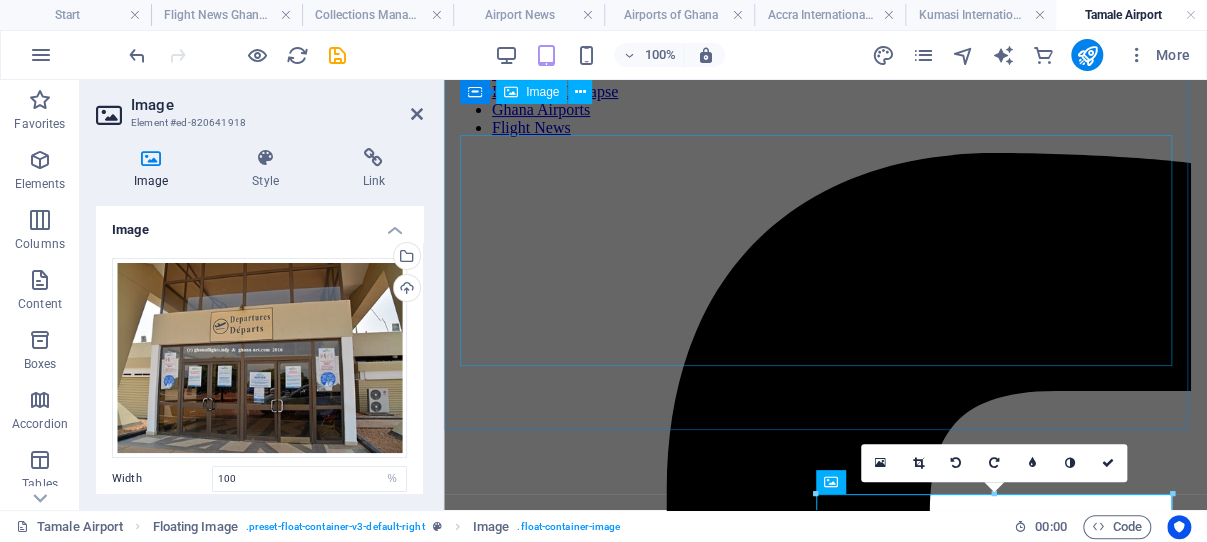 scroll, scrollTop: 114, scrollLeft: 0, axis: vertical 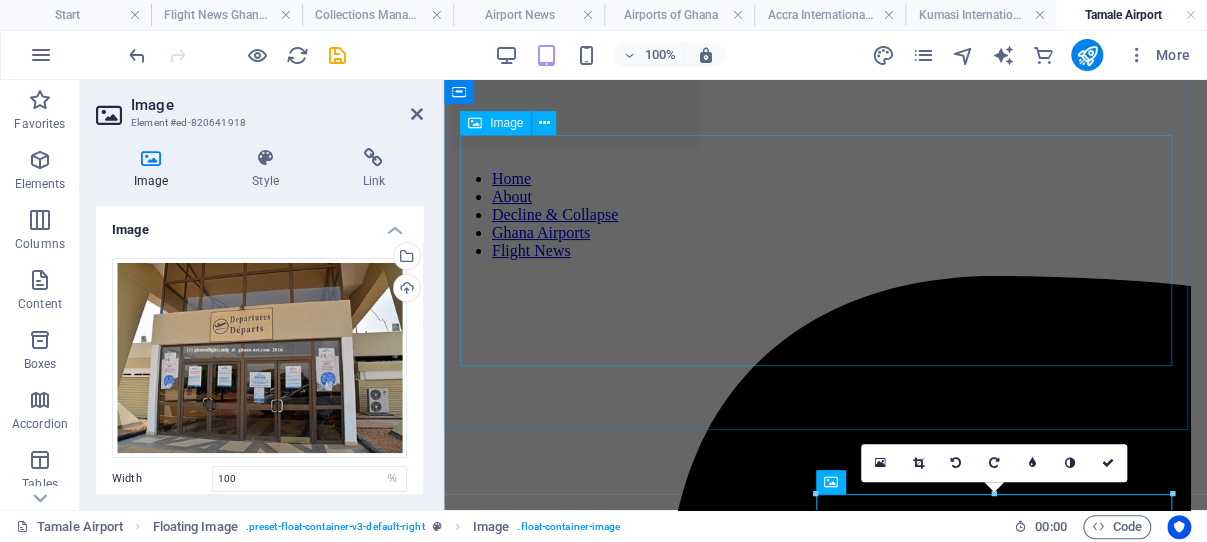 click at bounding box center [825, 3204] 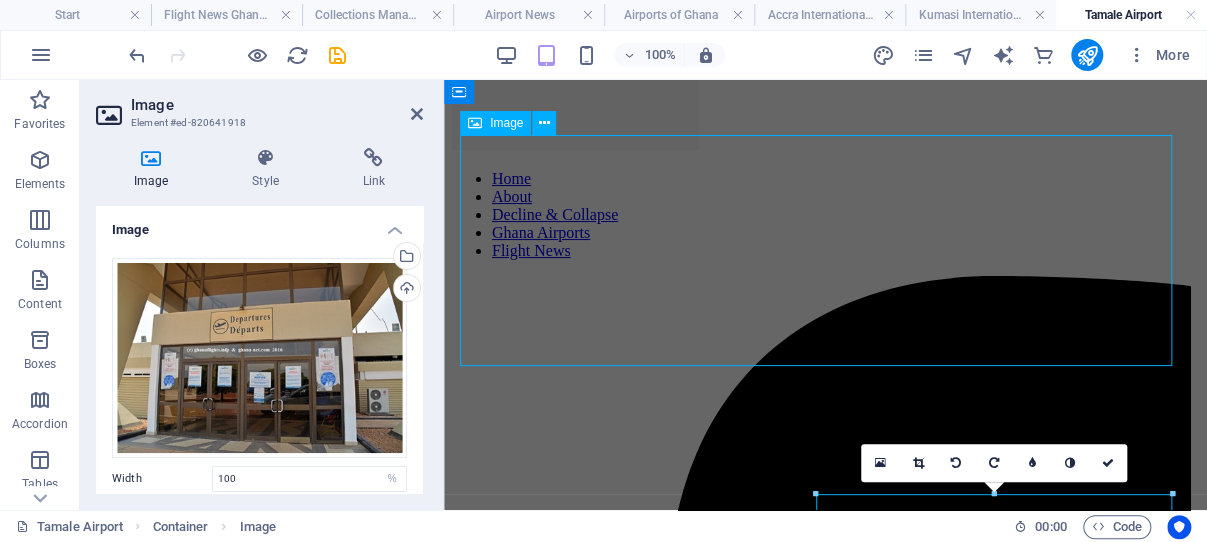 click at bounding box center [825, 3204] 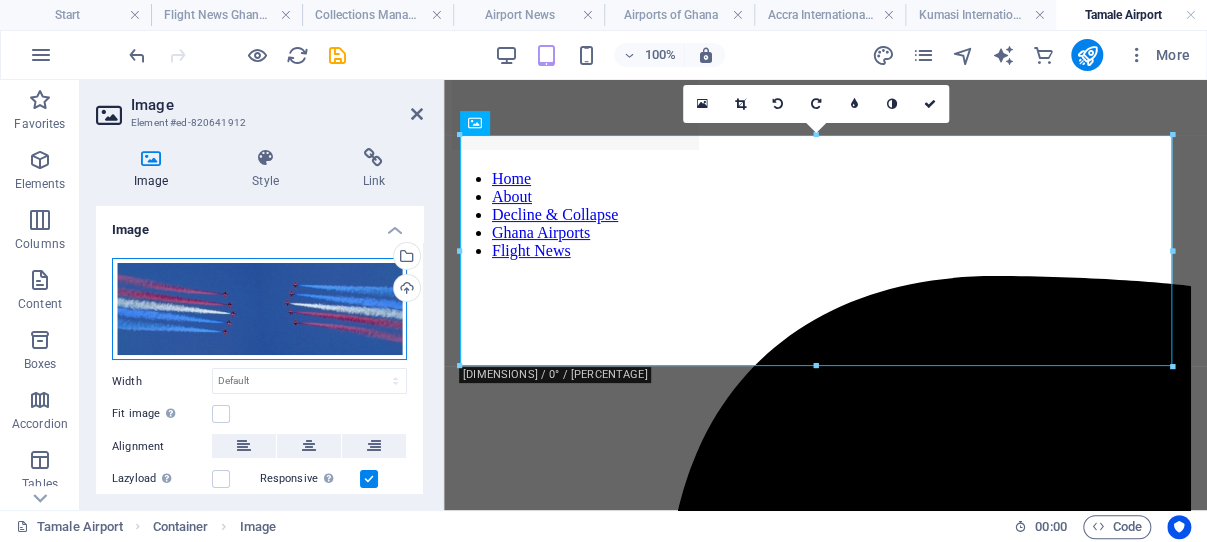 click on "Drag files here, click to choose files or select files from Files or our free stock photos & videos" at bounding box center [259, 309] 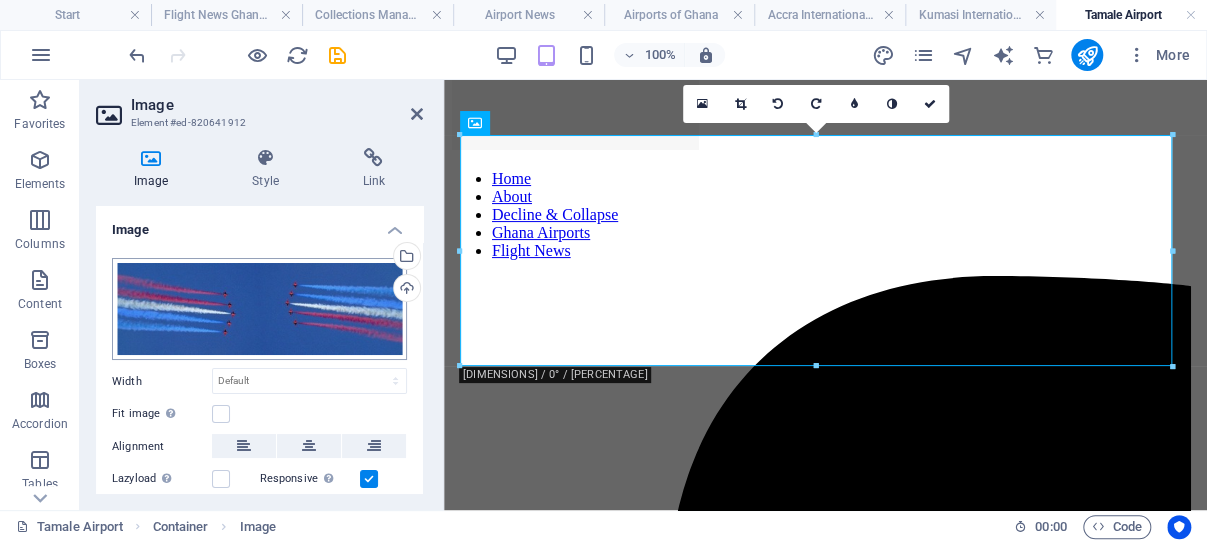 click on "ghanaflights.info Start Flight News Ghana: Single Page Layout Collections Manager Airport News Airports of Ghana [CITY] International Airport Kumasi International Airport Tamale Airport Favorites Elements Columns Content Boxes Accordion Tables Features Images Slider Header Footer Forms Marketing Collections Commerce
H2   Container   Container   Preset   Container   Text   Container   Preset   Image   Spacer   Text   Preset   Image   Preset   Spacer   Container   Container   H3   Container   Container   Preset   Container   Preset   Container   Container   Text   Spacer   Text   Container   Container   Text   Preset   Preset   Container   Container   Container   Container   Container   Container   Container   Container   Text   Container   Text   Preset   Preset   Container   Container   Container   Container   Container   Container   Container   Preset   H2   Spacer   Container   Image   Container   Slider" at bounding box center (603, 271) 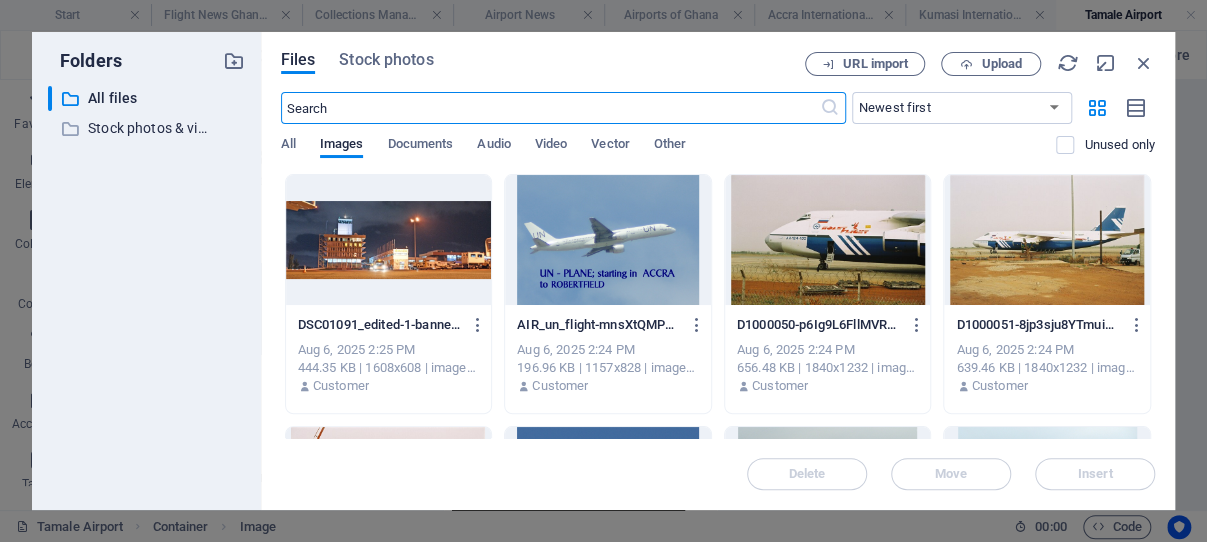scroll, scrollTop: 103, scrollLeft: 0, axis: vertical 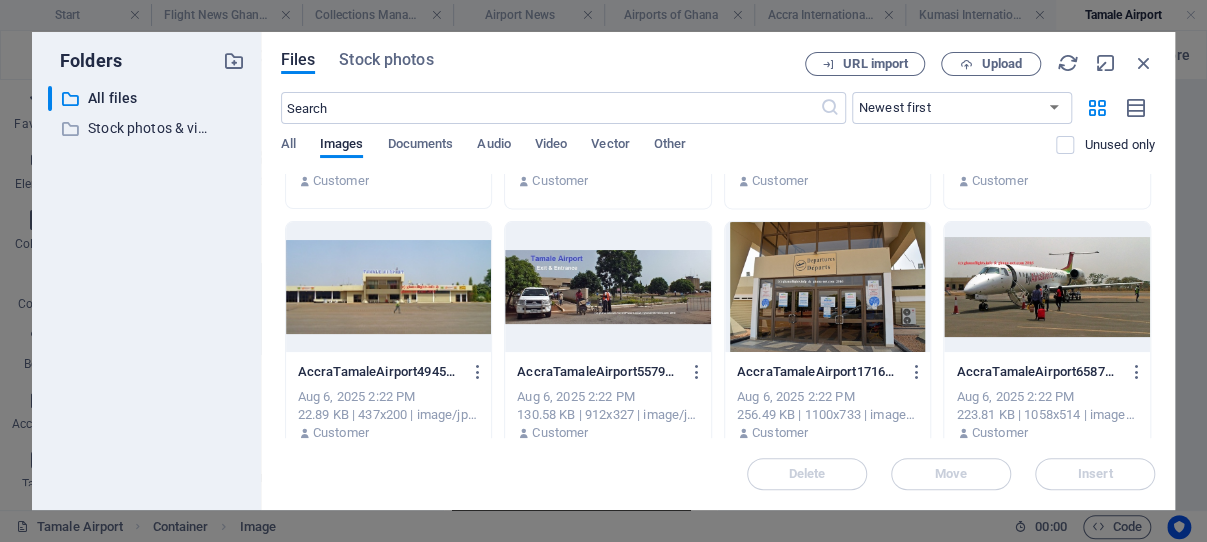 click at bounding box center [608, 287] 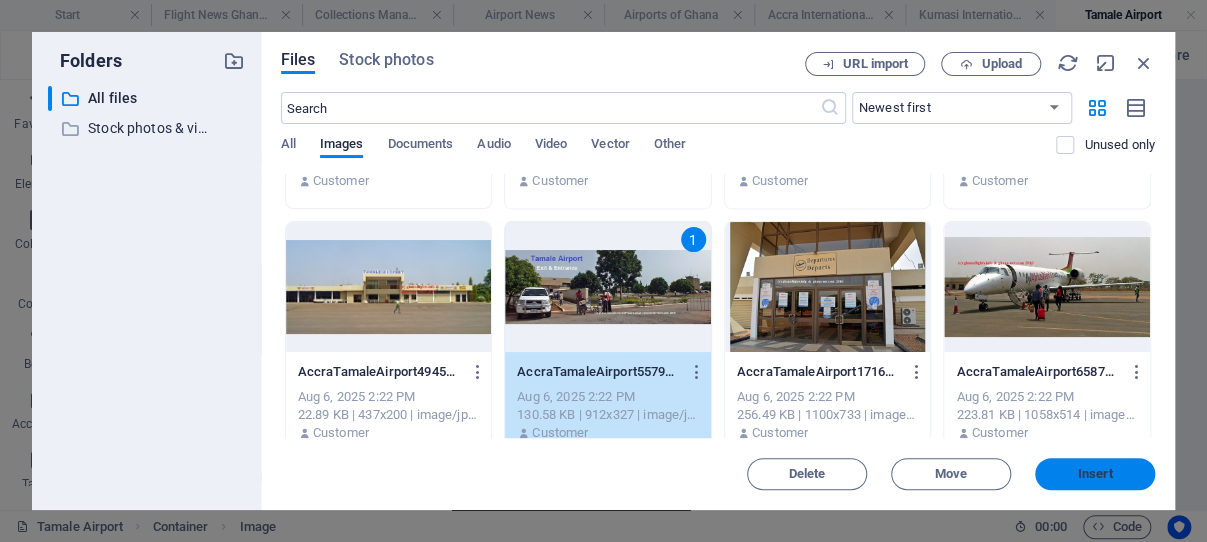 drag, startPoint x: 1097, startPoint y: 472, endPoint x: 641, endPoint y: 376, distance: 465.9957 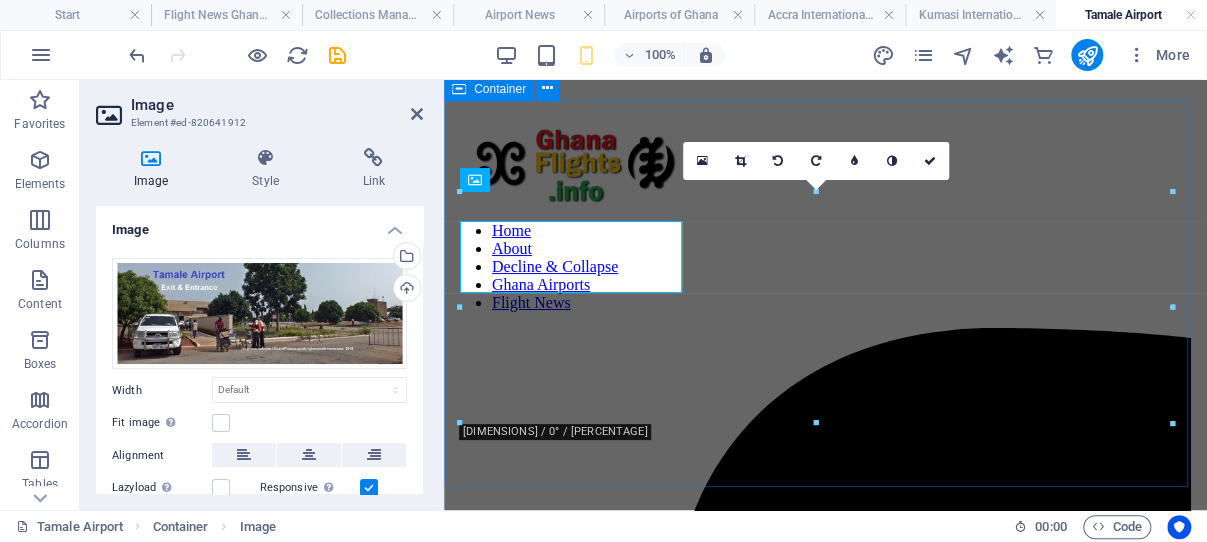 scroll, scrollTop: 52, scrollLeft: 0, axis: vertical 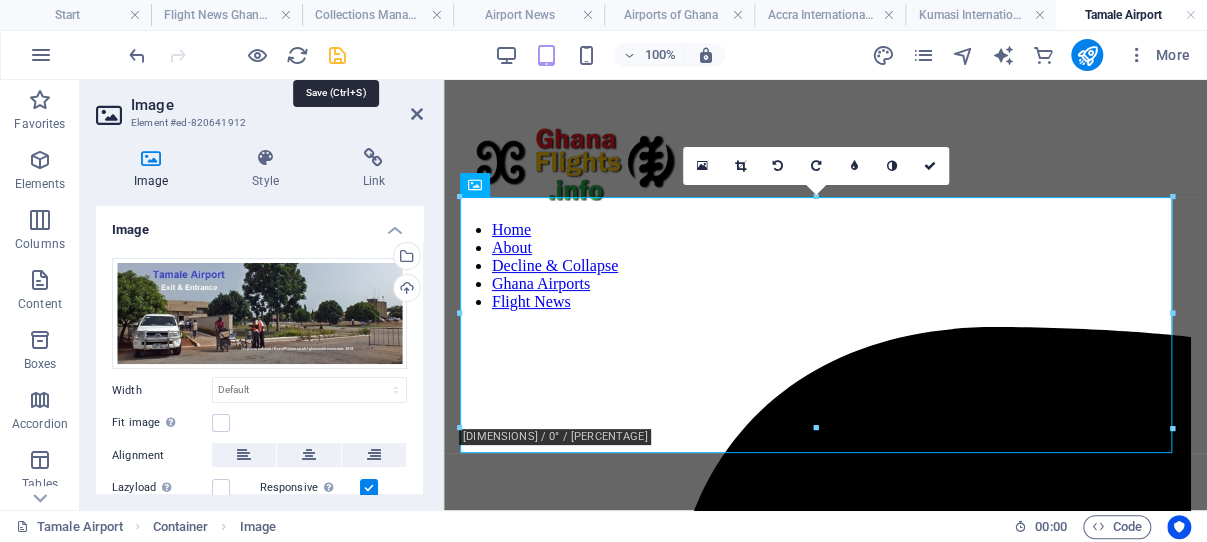 click at bounding box center (337, 55) 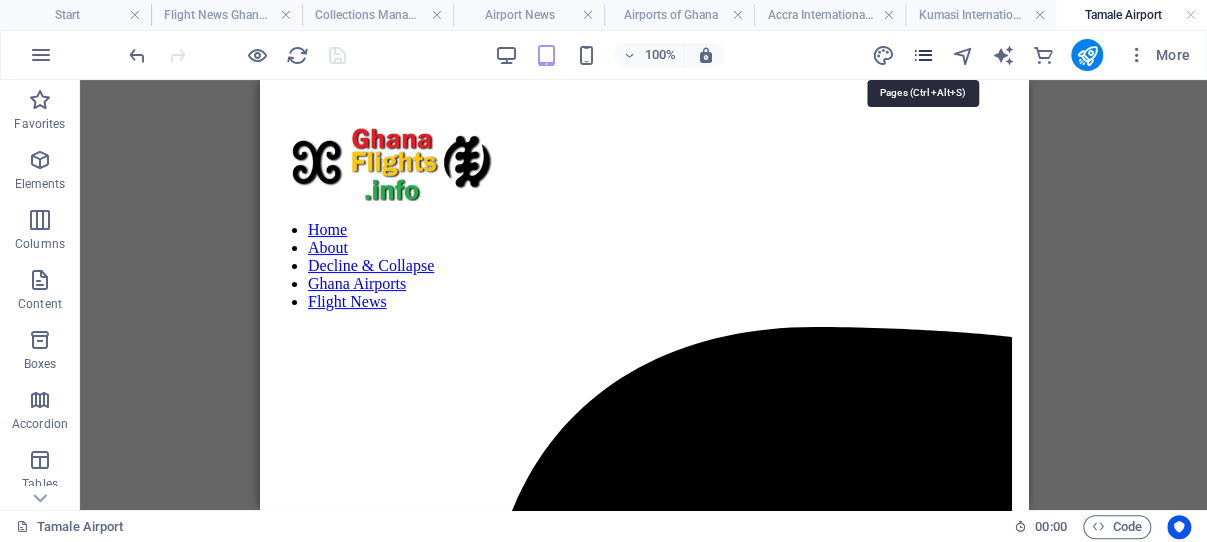 click at bounding box center [922, 55] 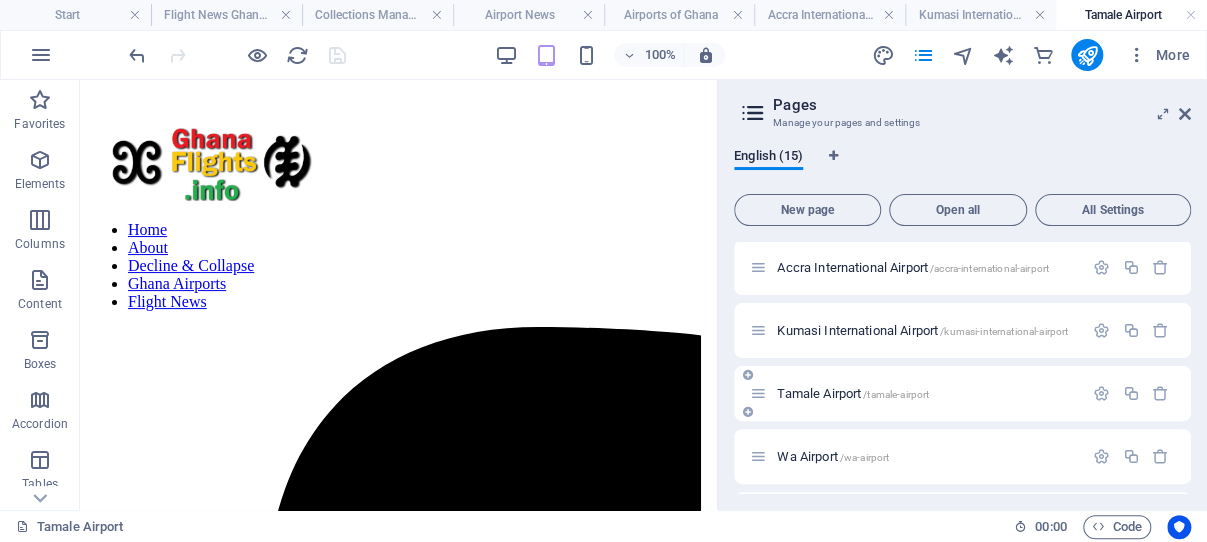 scroll, scrollTop: 286, scrollLeft: 0, axis: vertical 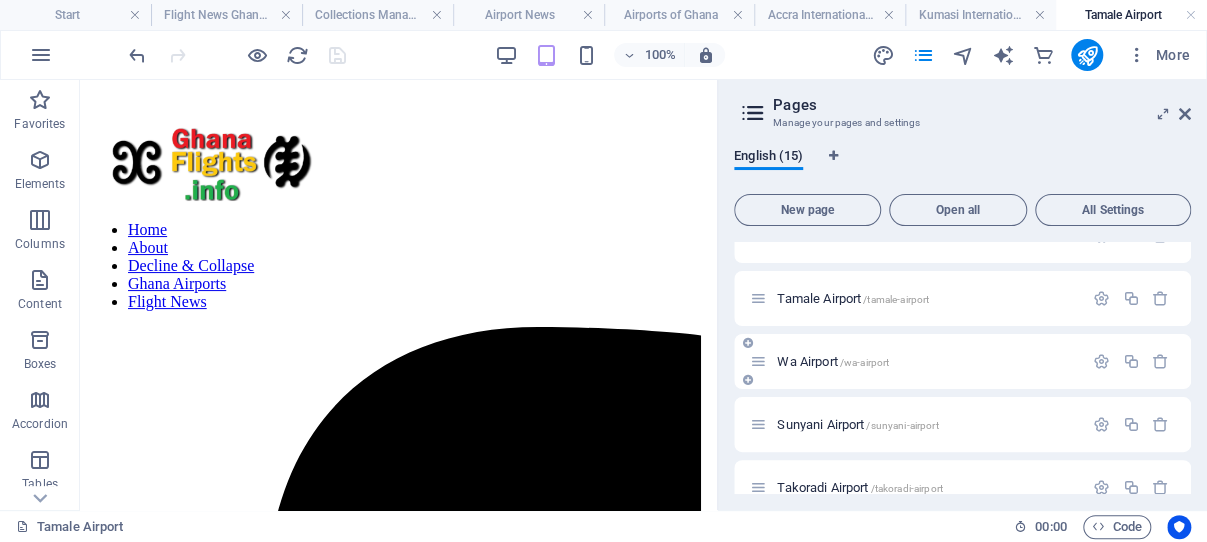 click on "Wa Airport /wa-airport" at bounding box center [833, 361] 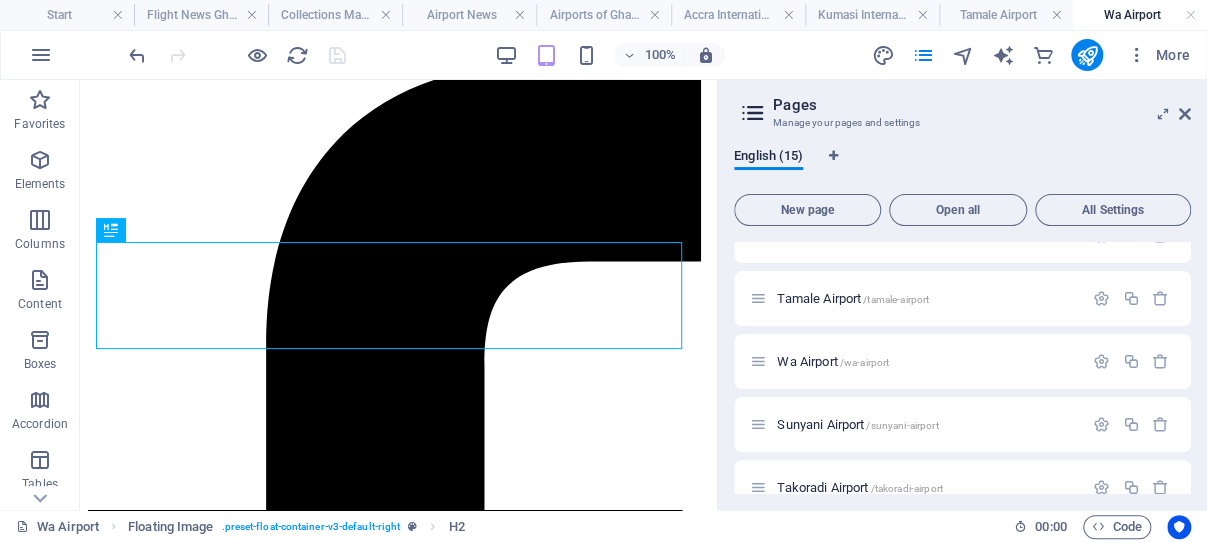 scroll, scrollTop: 327, scrollLeft: 0, axis: vertical 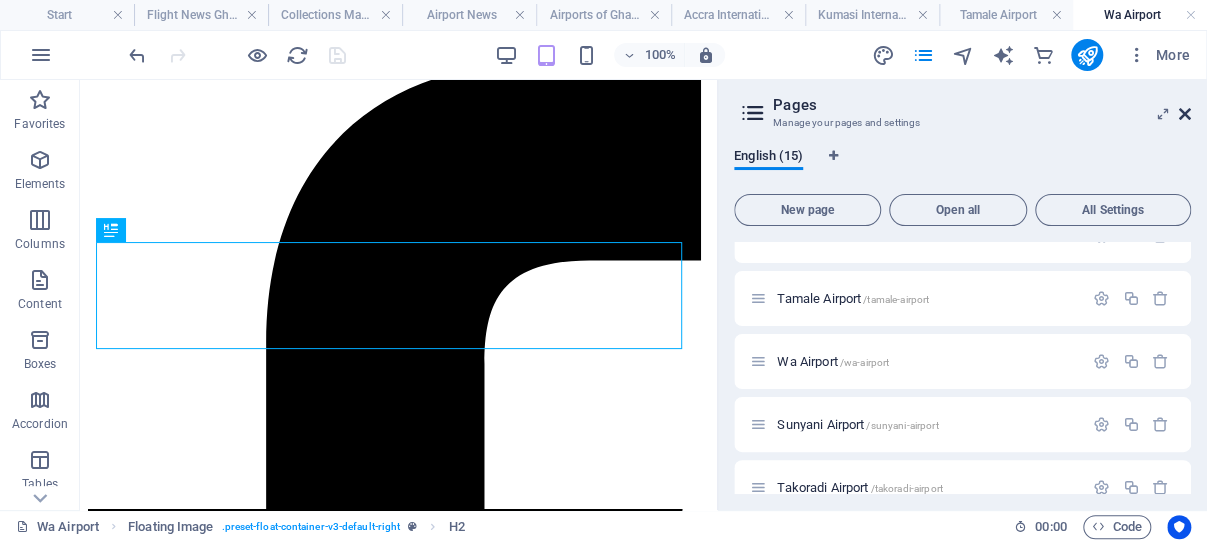 drag, startPoint x: 1184, startPoint y: 112, endPoint x: 284, endPoint y: 238, distance: 908.7772 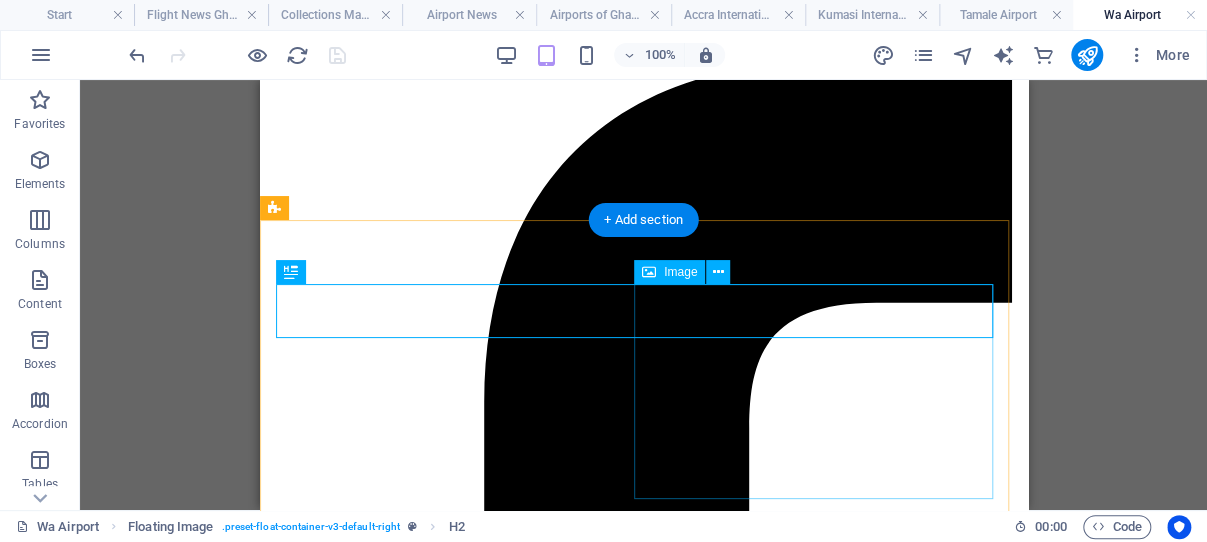 click at bounding box center [643, 3364] 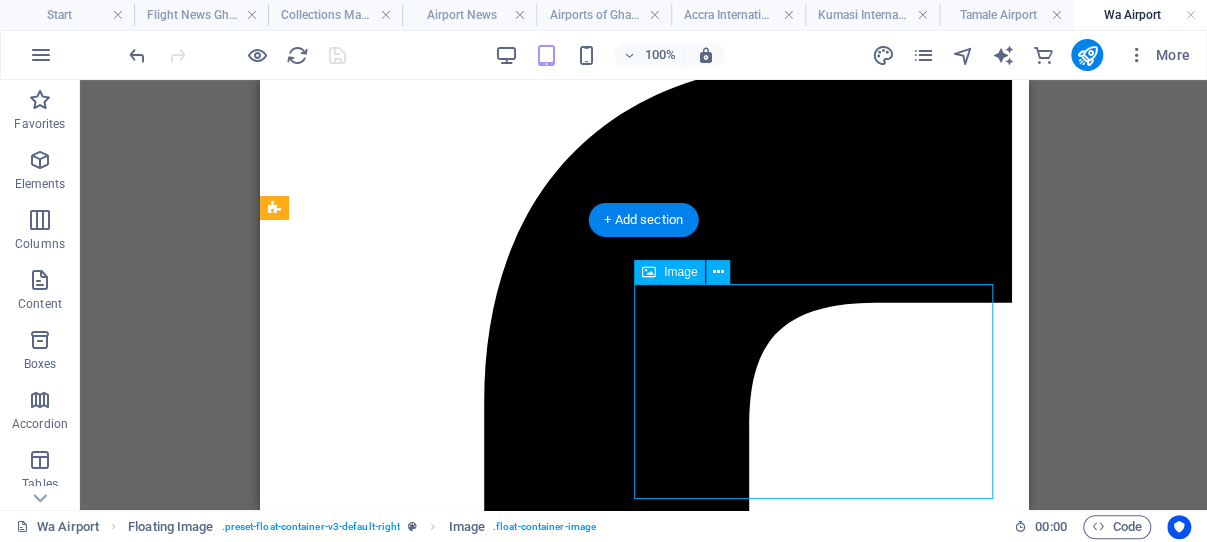 click at bounding box center [643, 3364] 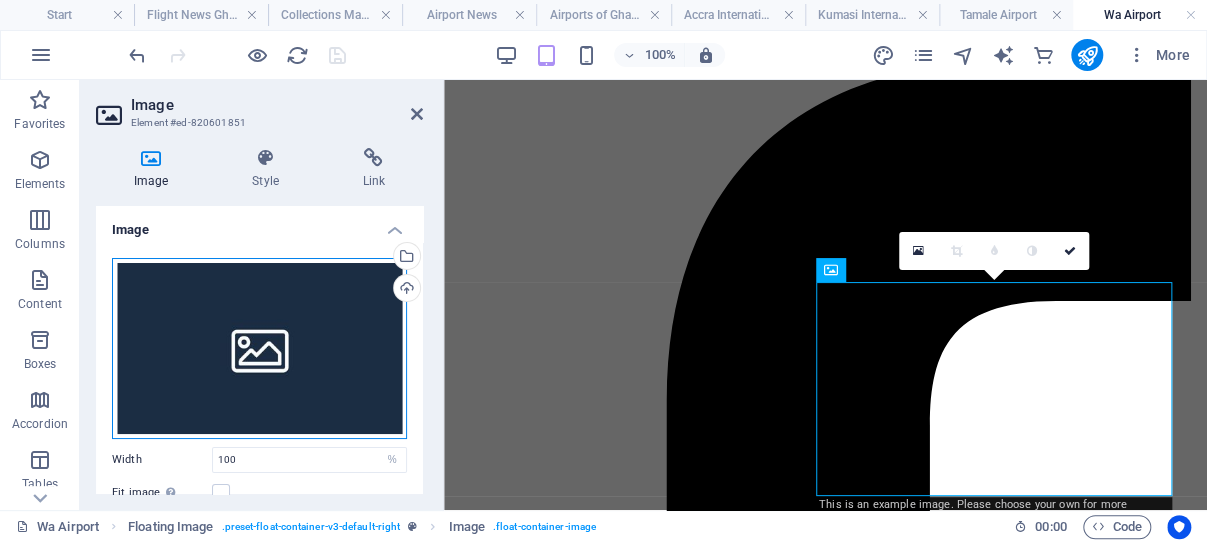 click on "Drag files here, click to choose files or select files from Files or our free stock photos & videos" at bounding box center [259, 348] 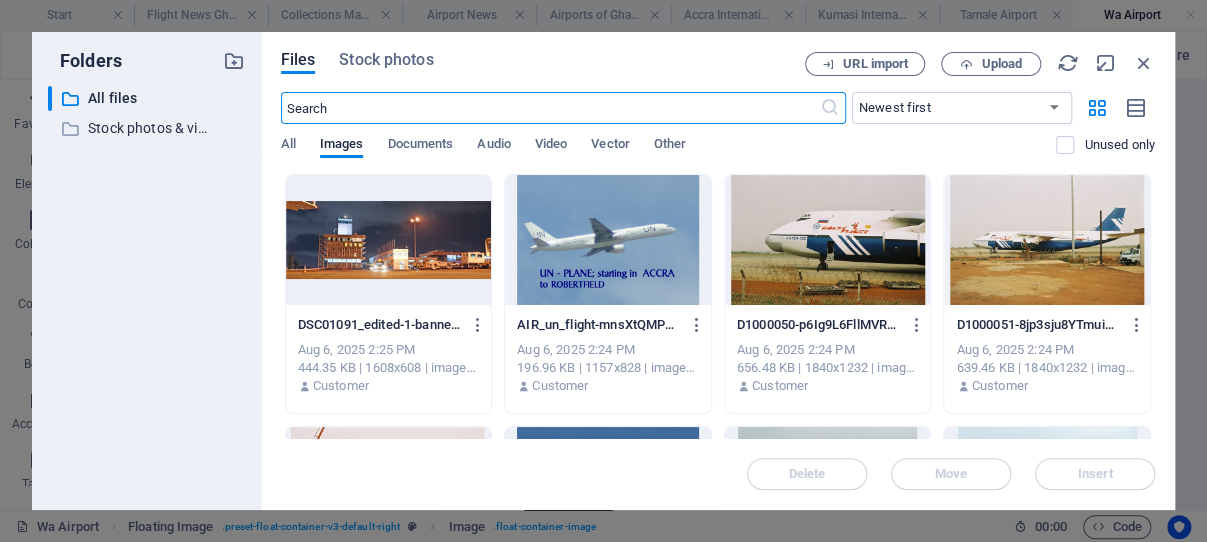 scroll, scrollTop: 315, scrollLeft: 0, axis: vertical 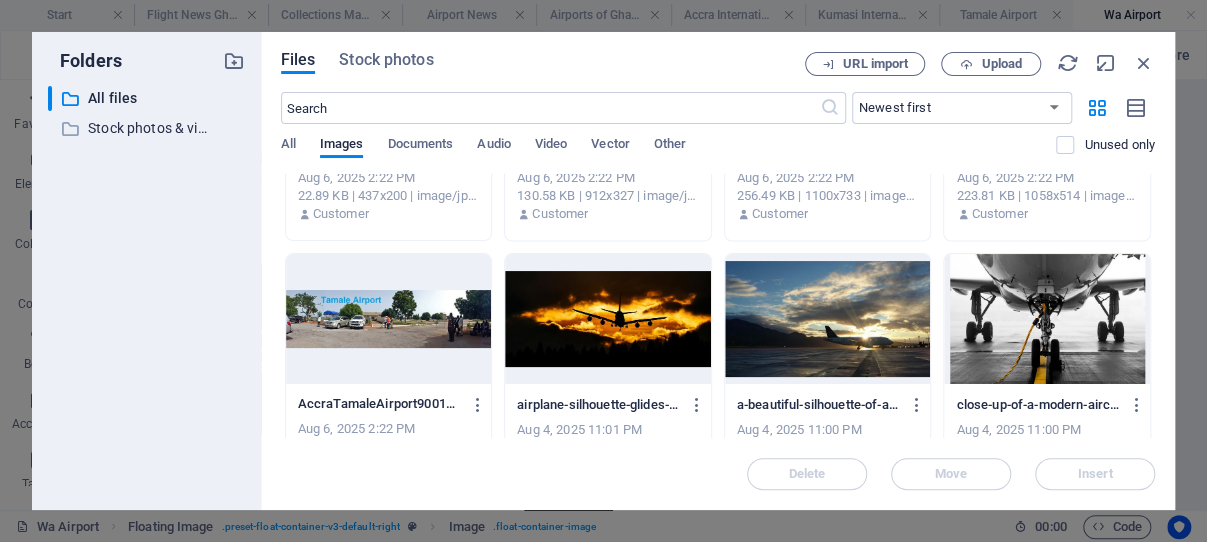click at bounding box center [1047, 319] 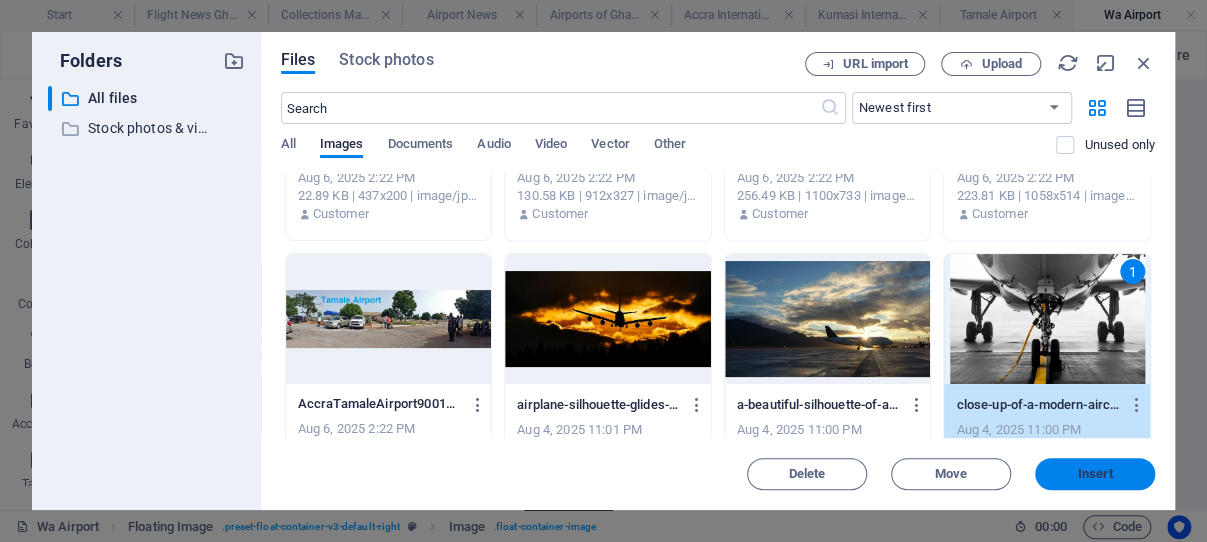 drag, startPoint x: 1087, startPoint y: 476, endPoint x: 612, endPoint y: 333, distance: 496.05847 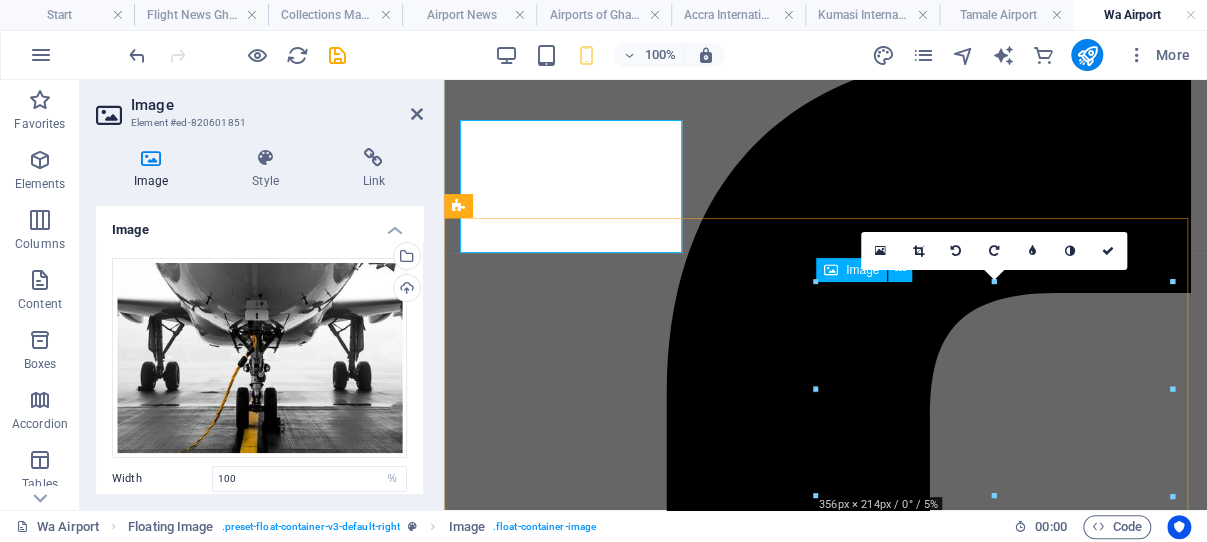 scroll, scrollTop: 326, scrollLeft: 0, axis: vertical 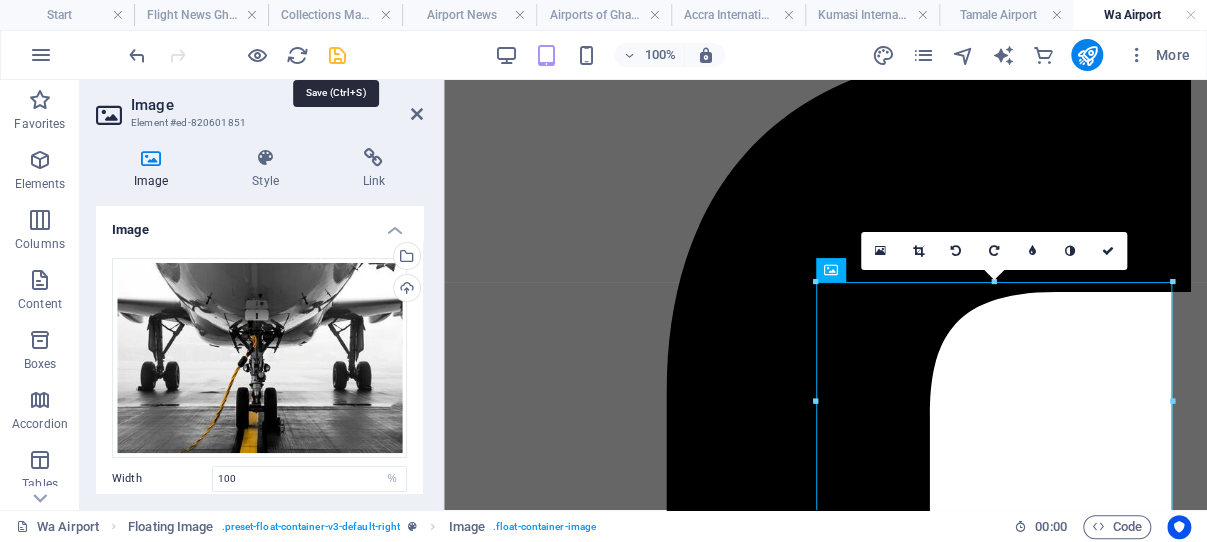 click at bounding box center (337, 55) 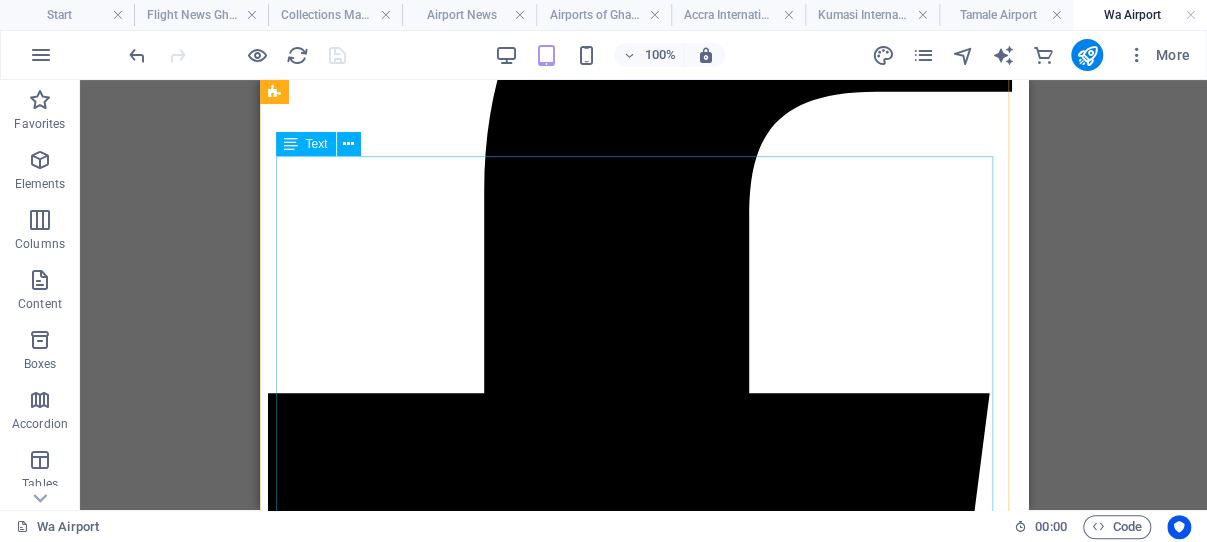 scroll, scrollTop: 432, scrollLeft: 0, axis: vertical 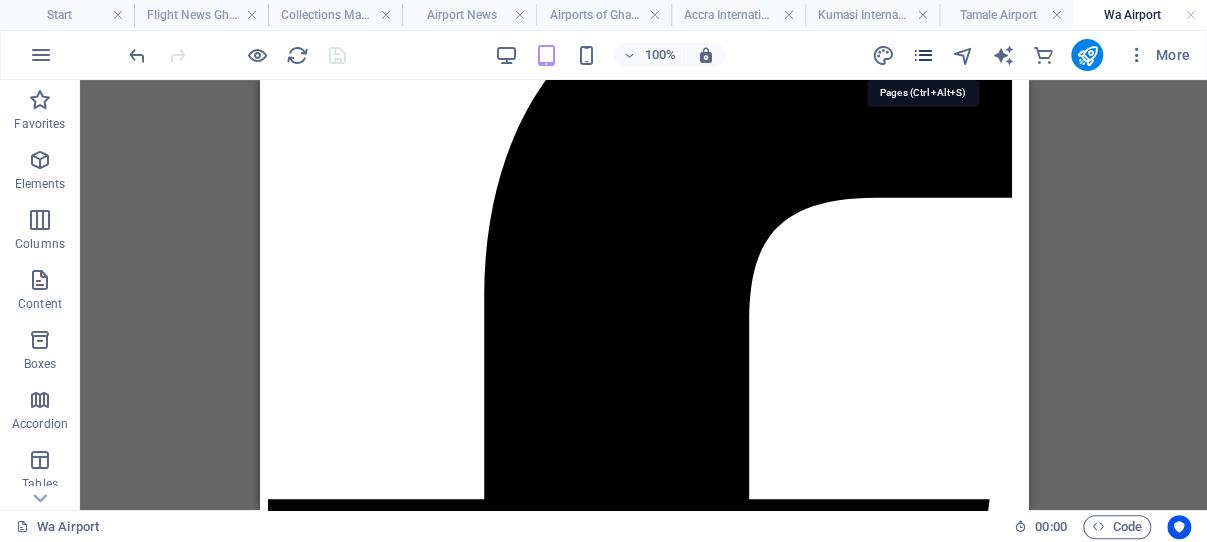 click at bounding box center [922, 55] 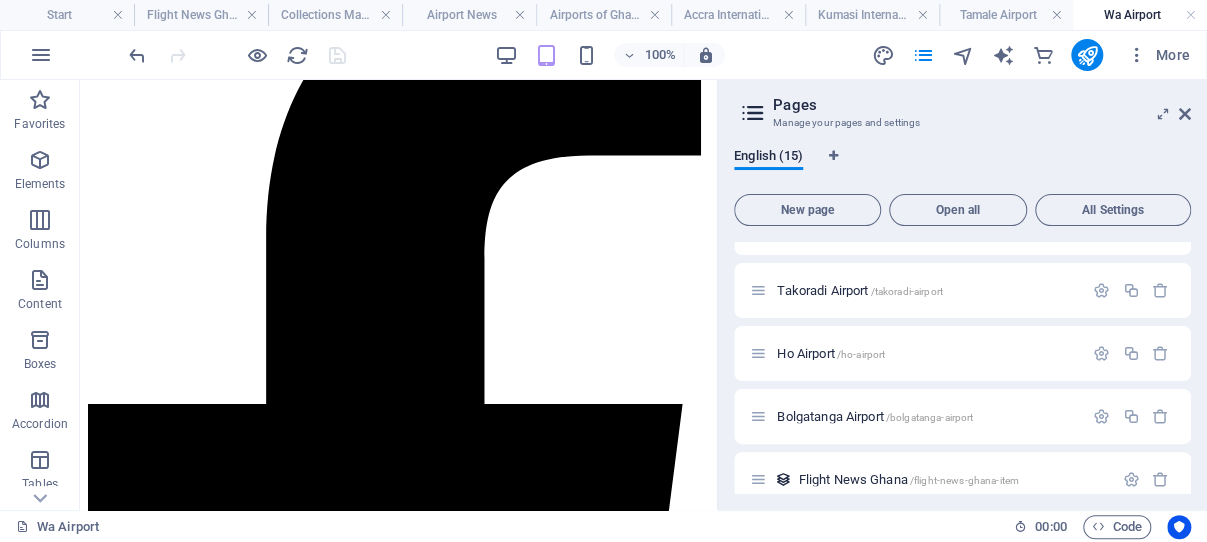 scroll, scrollTop: 420, scrollLeft: 0, axis: vertical 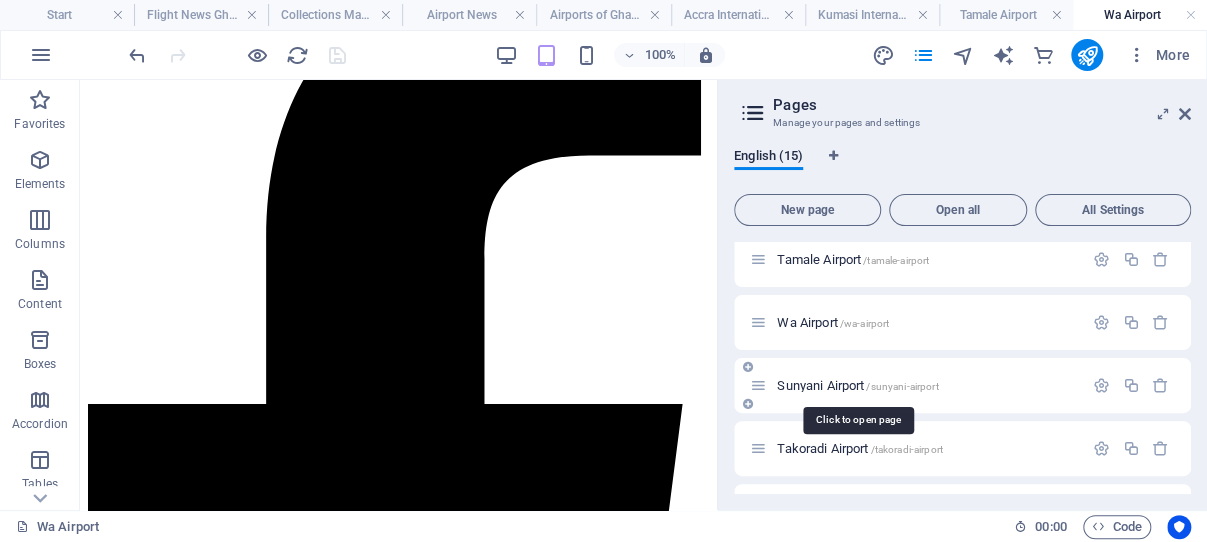click on "Sunyani Airport /sunyani-airport" at bounding box center [857, 385] 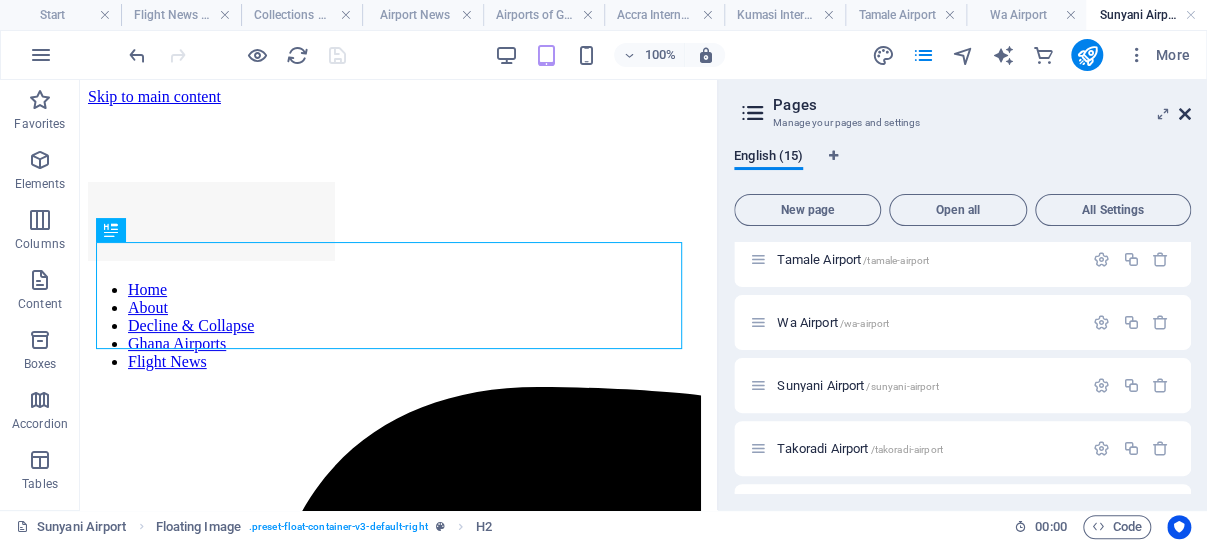 scroll, scrollTop: 326, scrollLeft: 0, axis: vertical 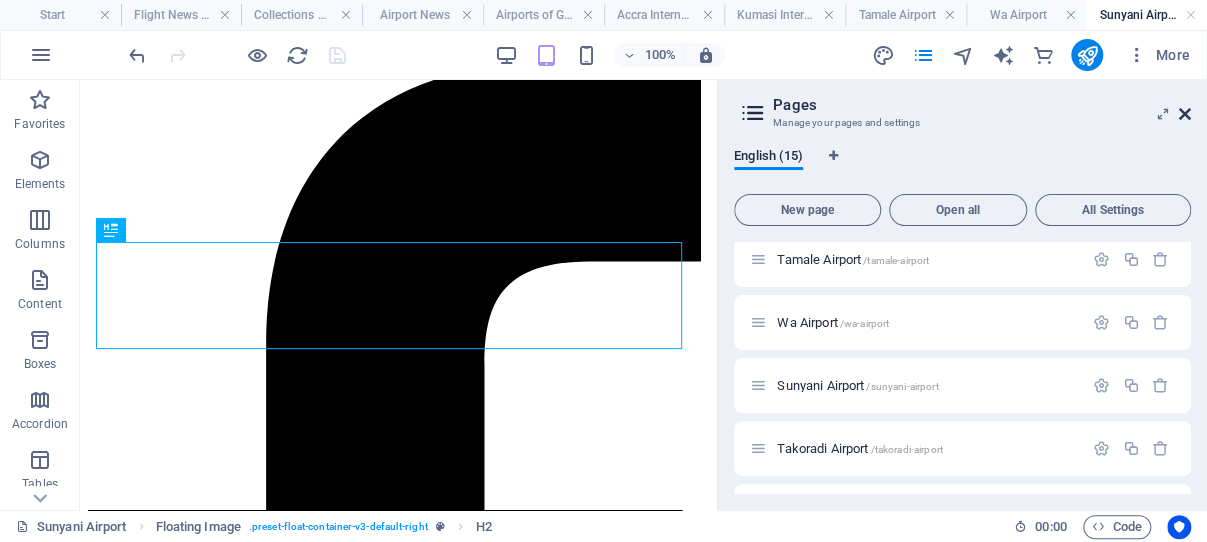 click at bounding box center [1185, 114] 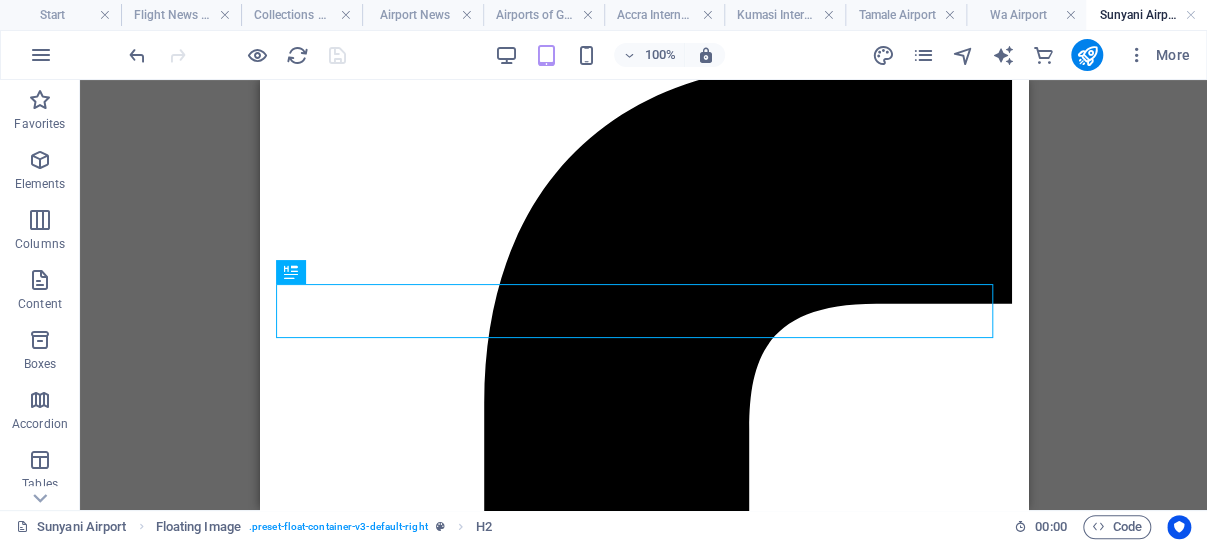scroll, scrollTop: 327, scrollLeft: 0, axis: vertical 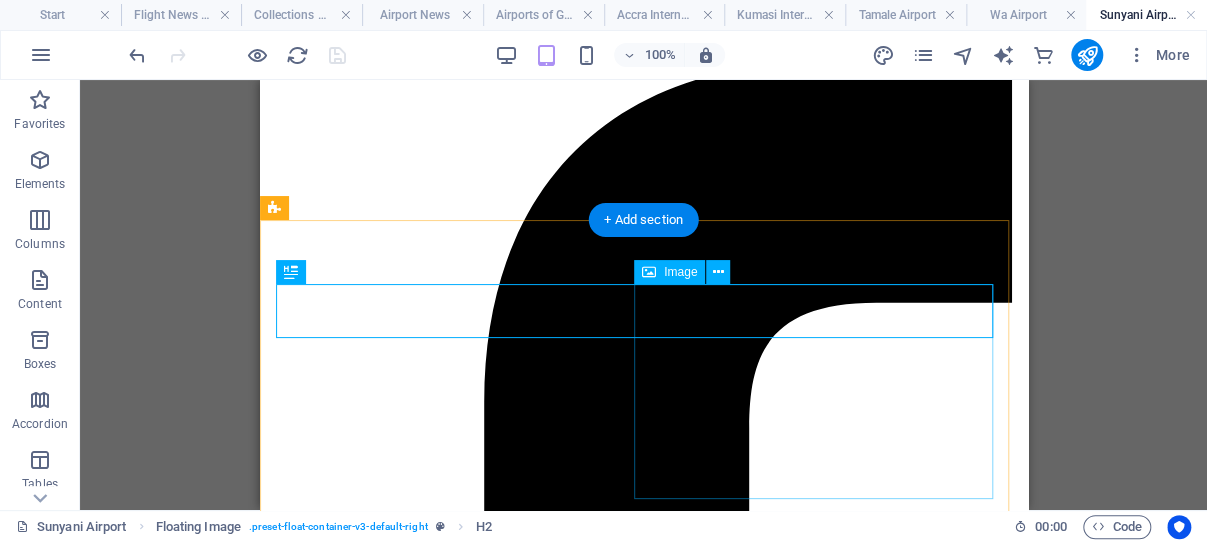 click at bounding box center (643, 3364) 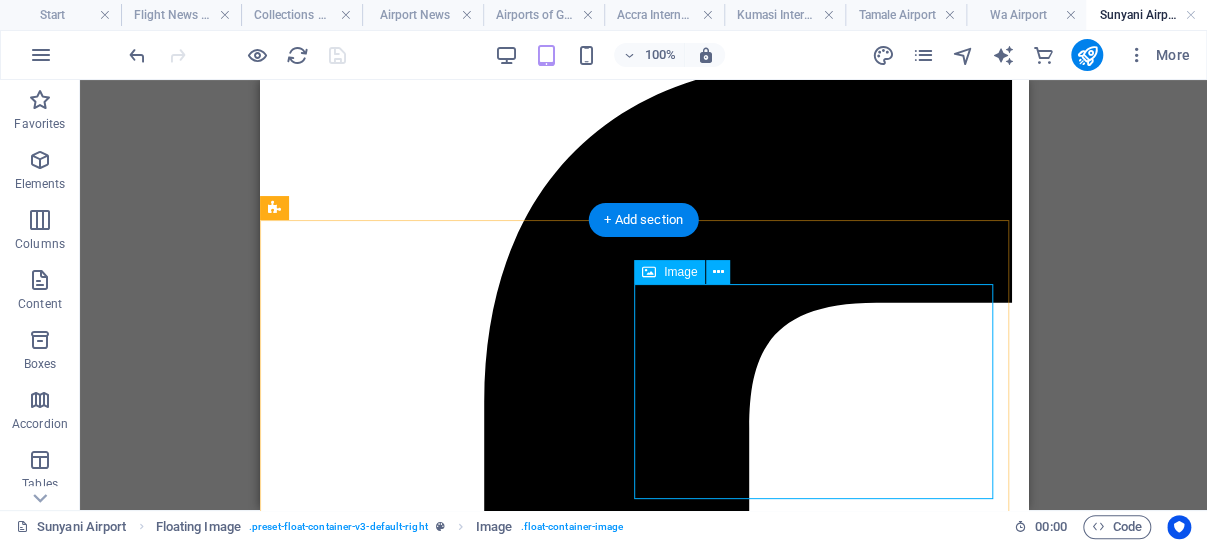click at bounding box center (643, 3364) 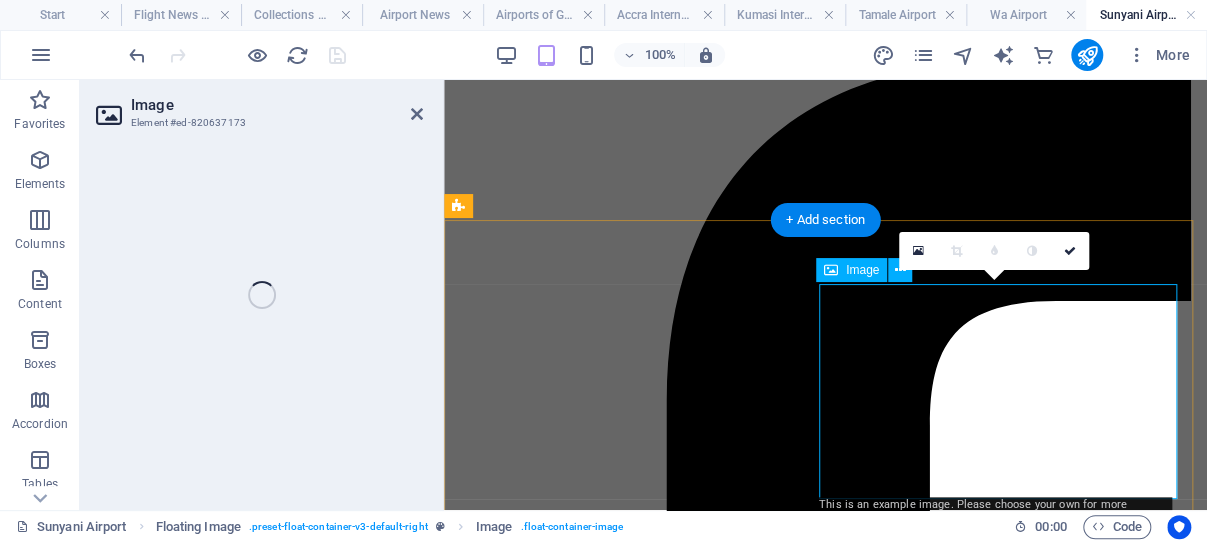 select on "%" 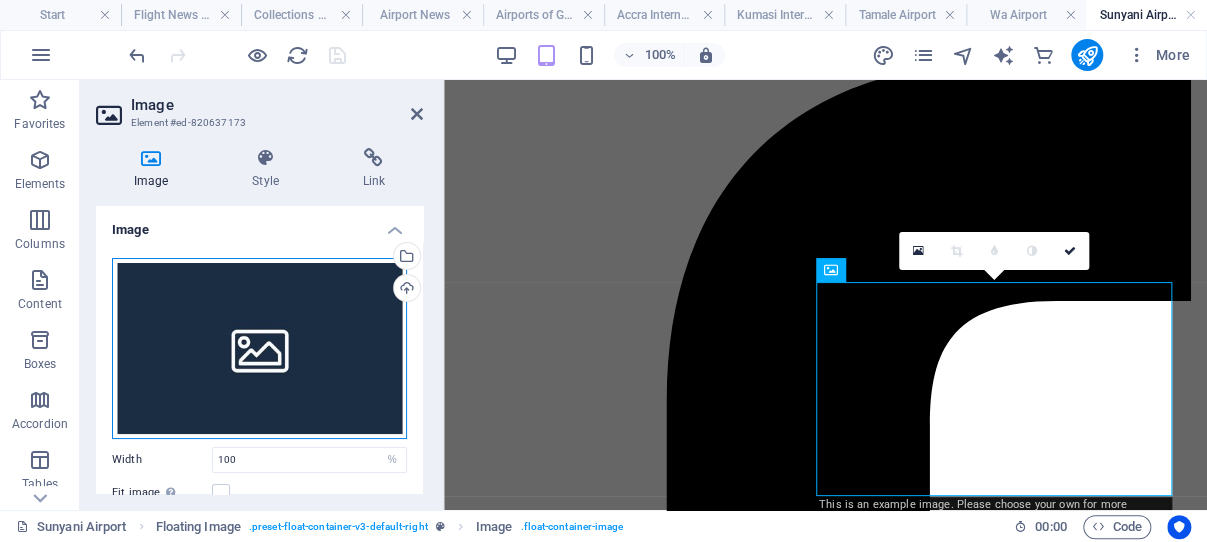 click on "Drag files here, click to choose files or select files from Files or our free stock photos & videos" at bounding box center [259, 348] 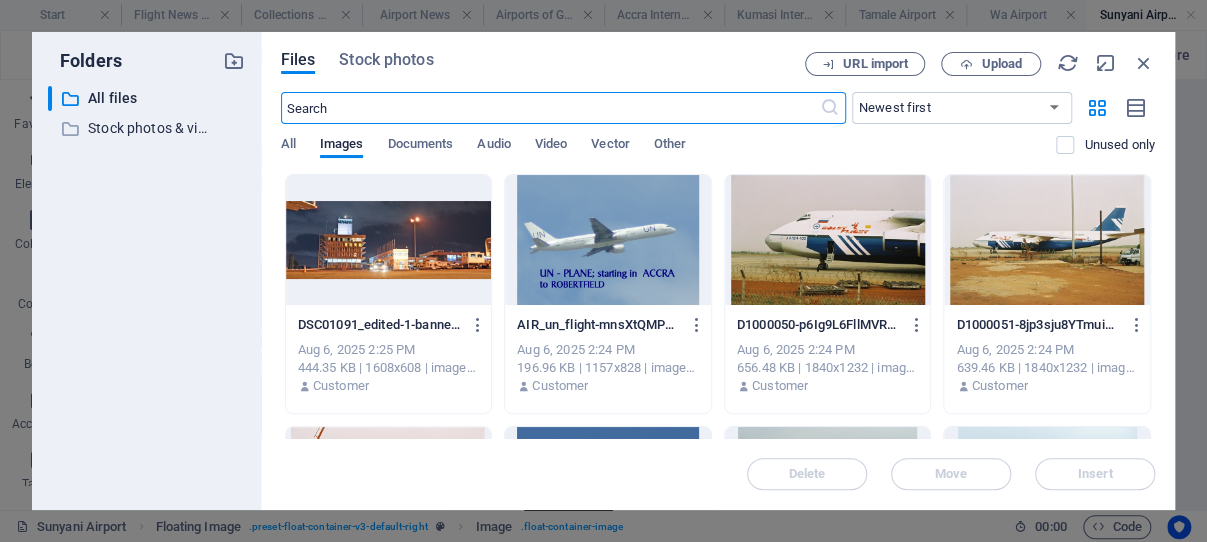 scroll, scrollTop: 315, scrollLeft: 0, axis: vertical 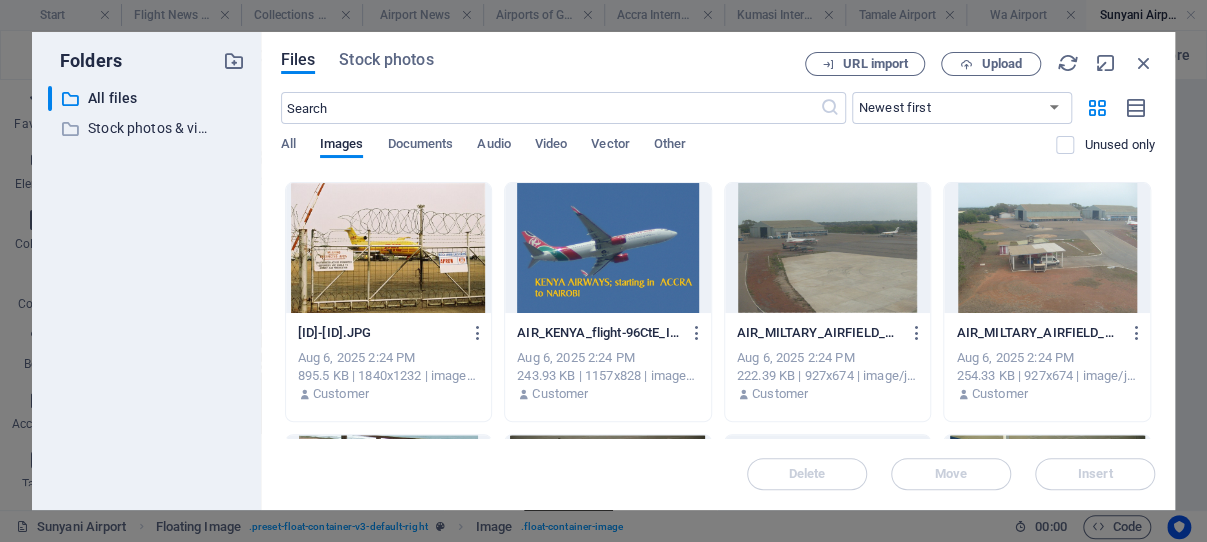 click at bounding box center (828, 248) 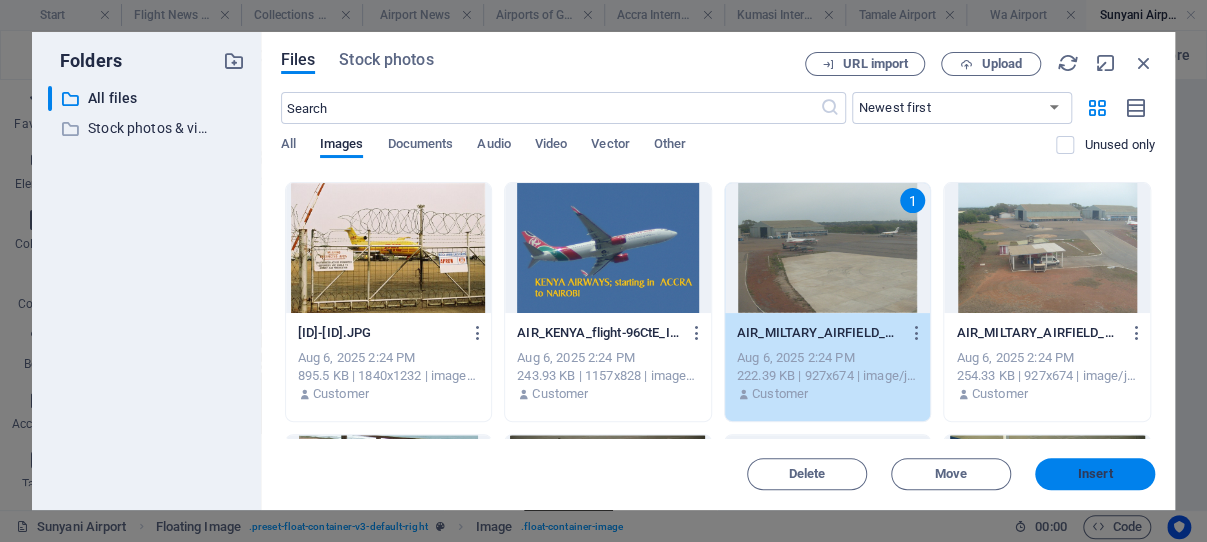 drag, startPoint x: 1097, startPoint y: 470, endPoint x: 504, endPoint y: 259, distance: 629.42035 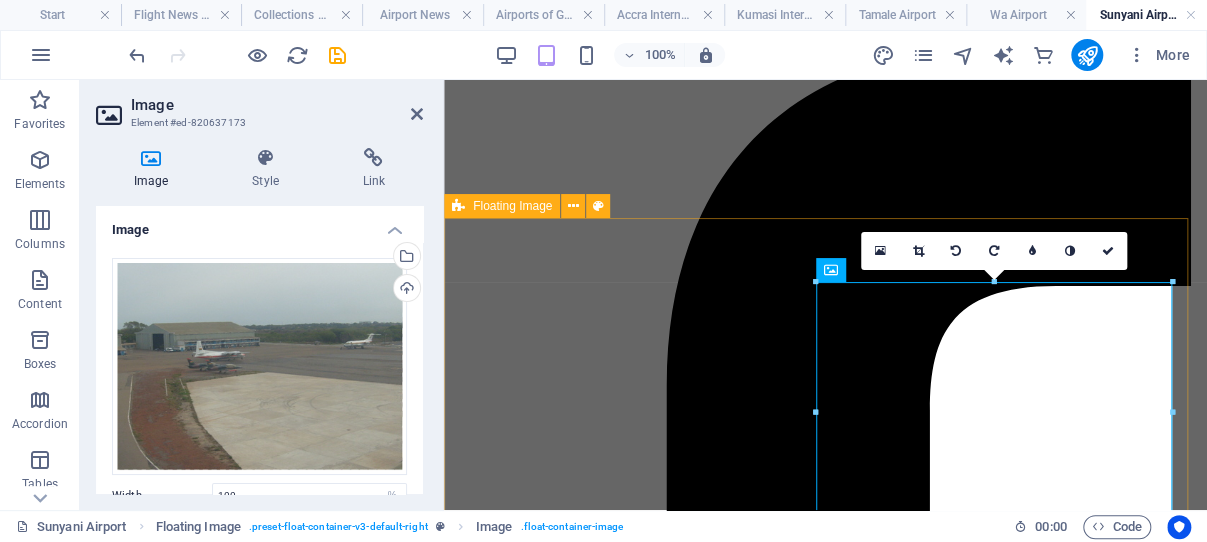 scroll, scrollTop: 326, scrollLeft: 0, axis: vertical 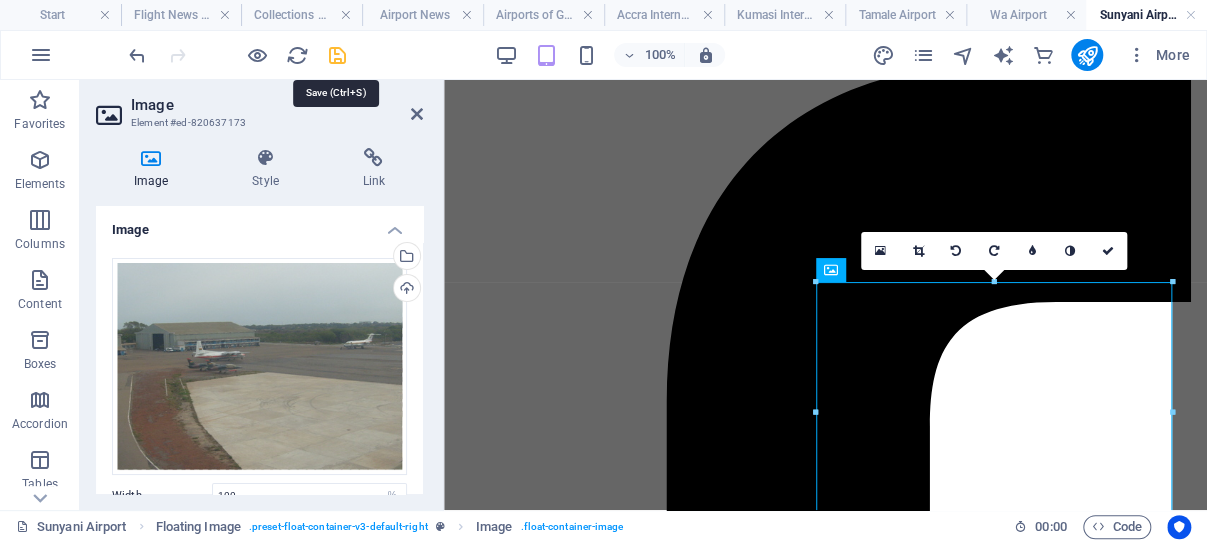 click at bounding box center (337, 55) 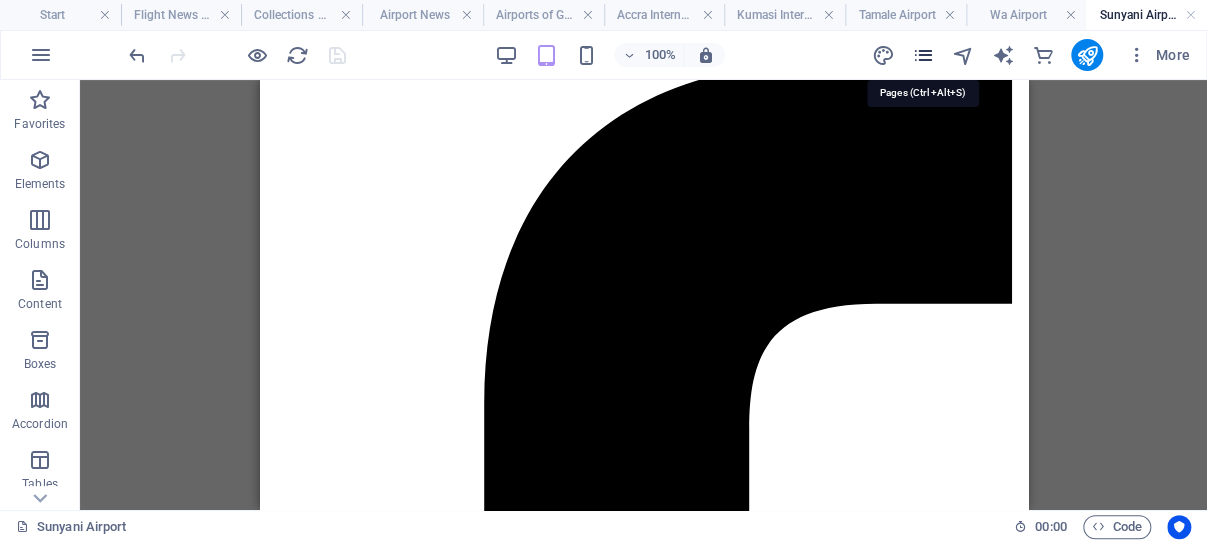 click at bounding box center [922, 55] 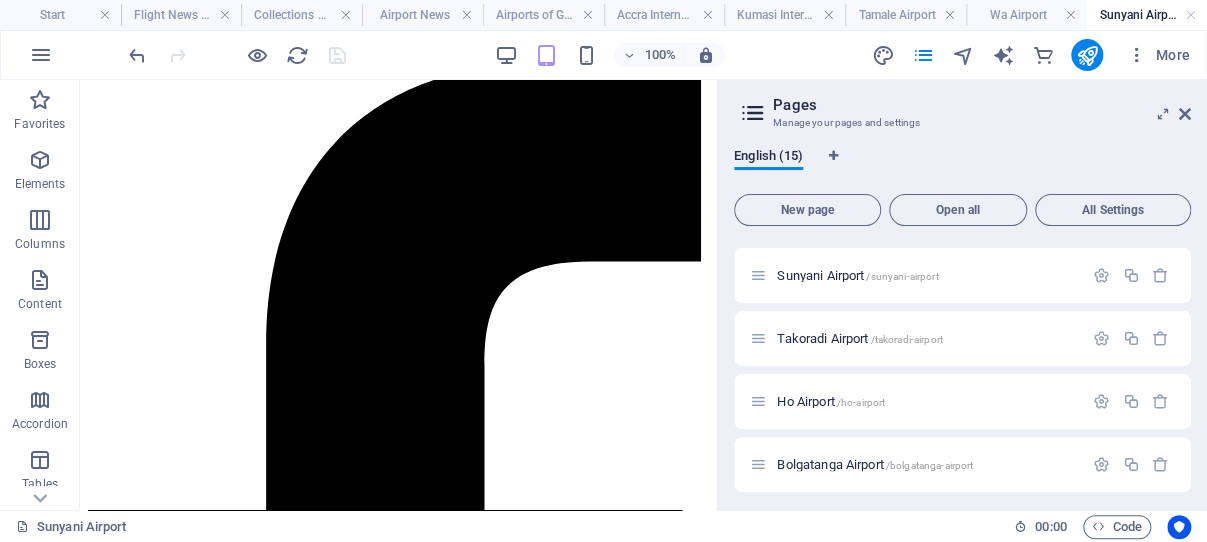 scroll, scrollTop: 439, scrollLeft: 0, axis: vertical 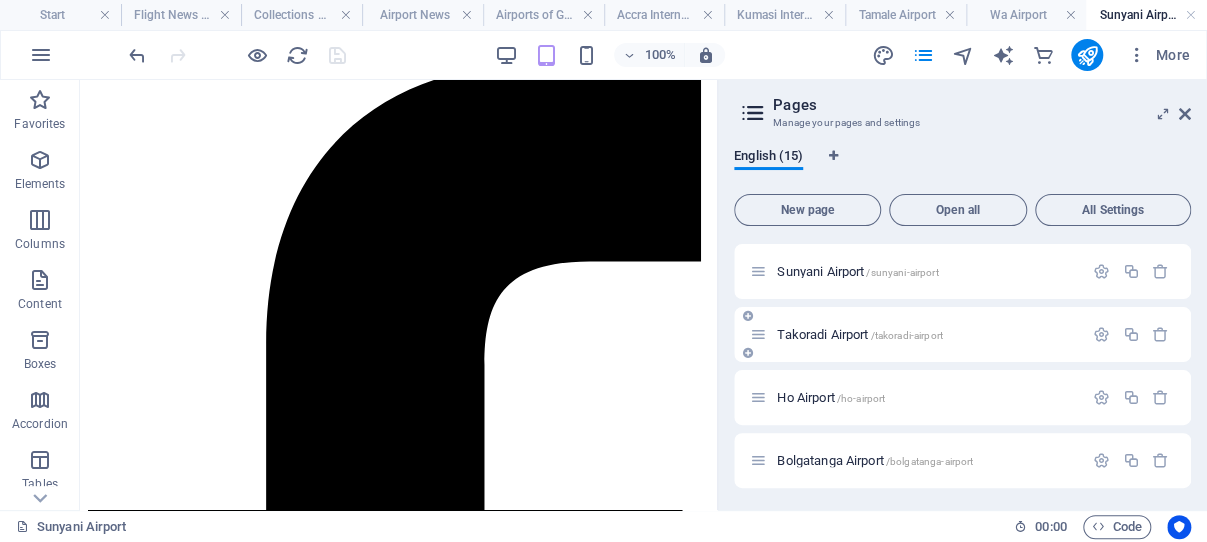 click on "Takoradi Airport /takoradi-airport" at bounding box center (860, 334) 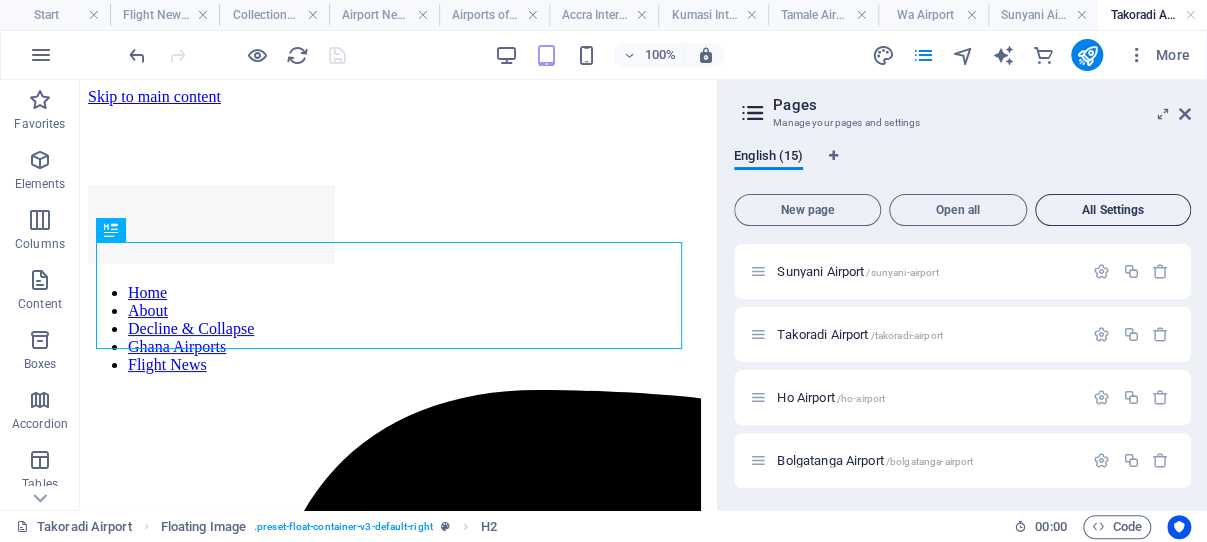 scroll, scrollTop: 327, scrollLeft: 0, axis: vertical 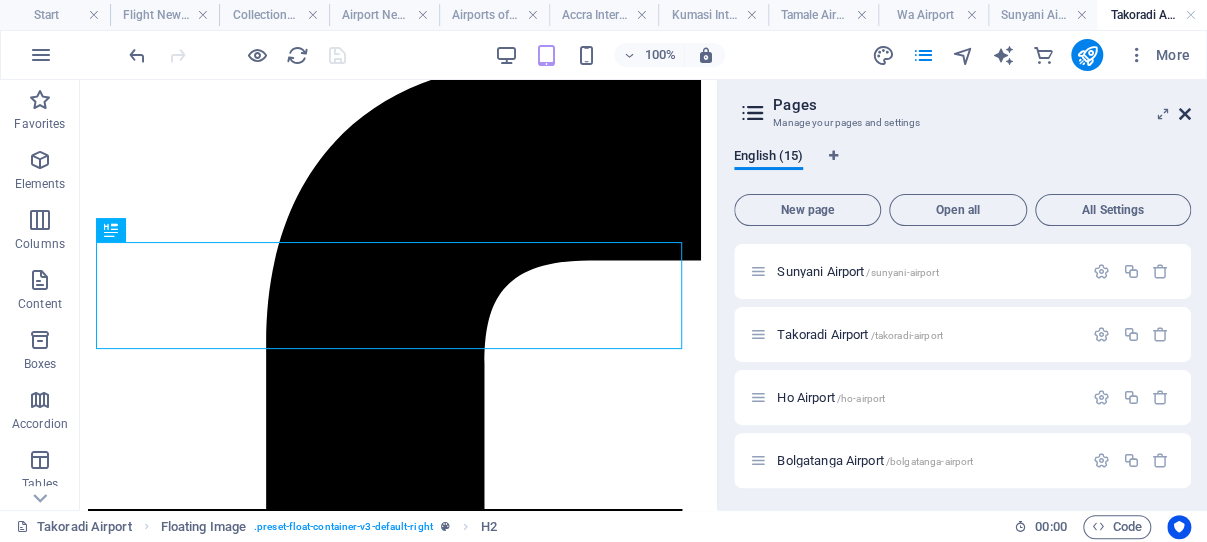 drag, startPoint x: 1184, startPoint y: 110, endPoint x: 321, endPoint y: 211, distance: 868.8901 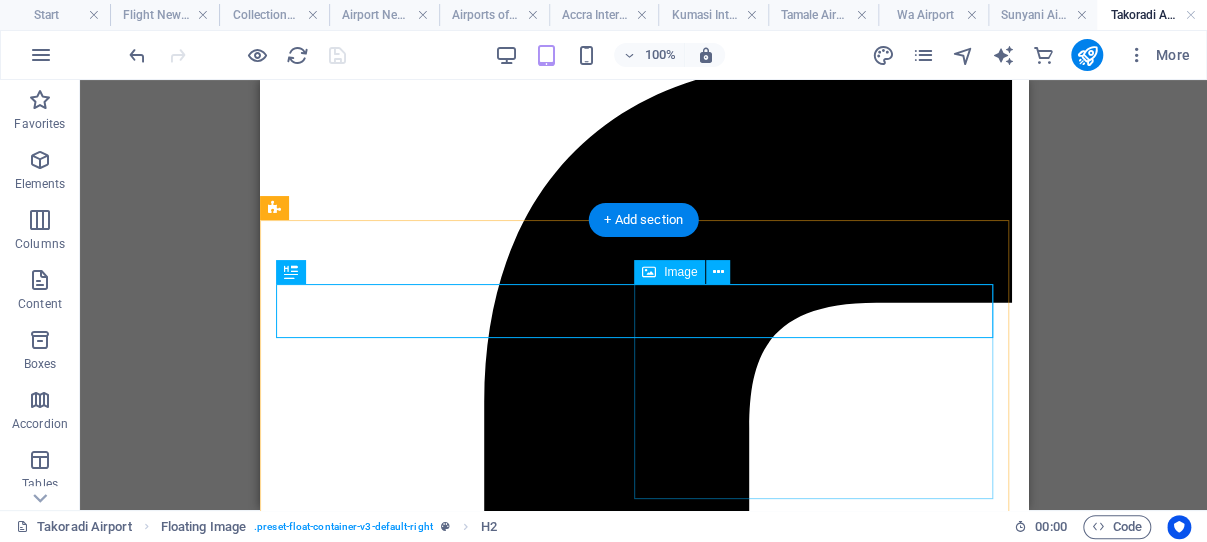 click at bounding box center (643, 3364) 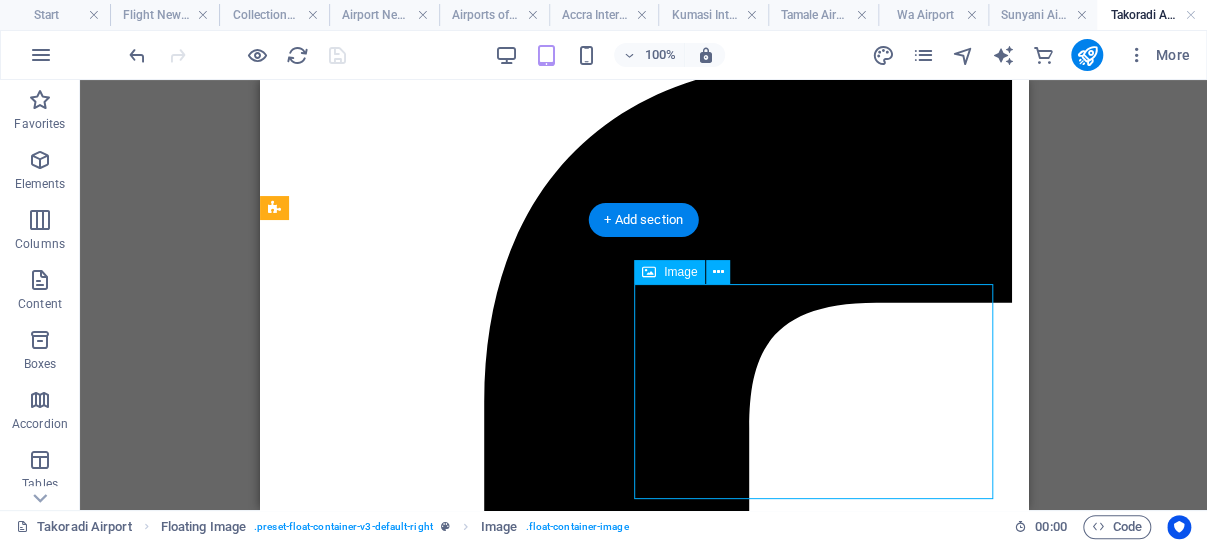 click at bounding box center (643, 3364) 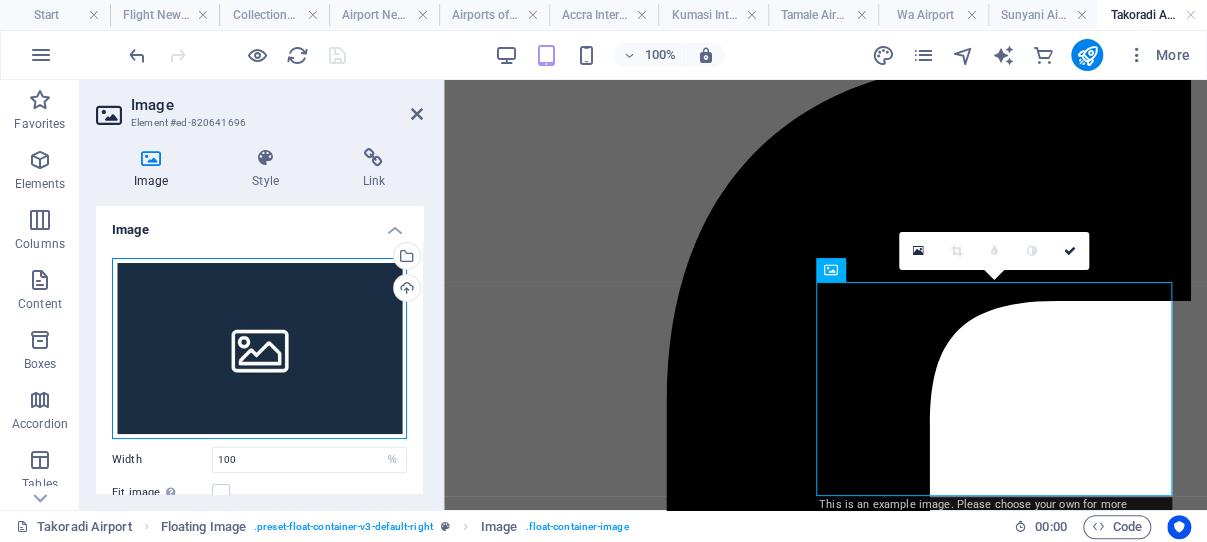 click on "Drag files here, click to choose files or select files from Files or our free stock photos & videos" at bounding box center (259, 348) 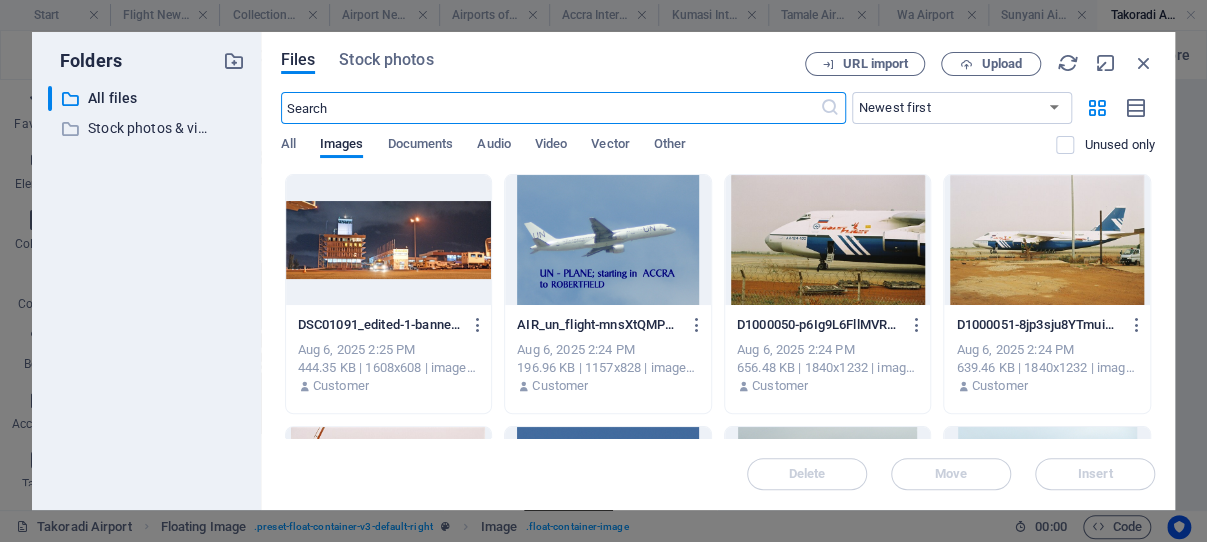 scroll, scrollTop: 315, scrollLeft: 0, axis: vertical 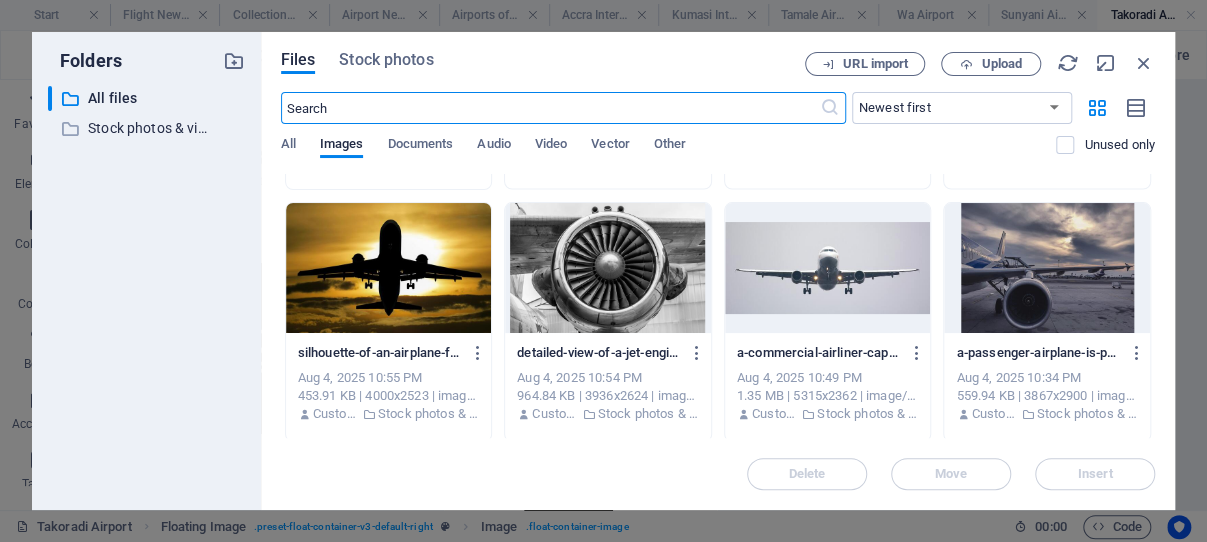 click at bounding box center (1047, 268) 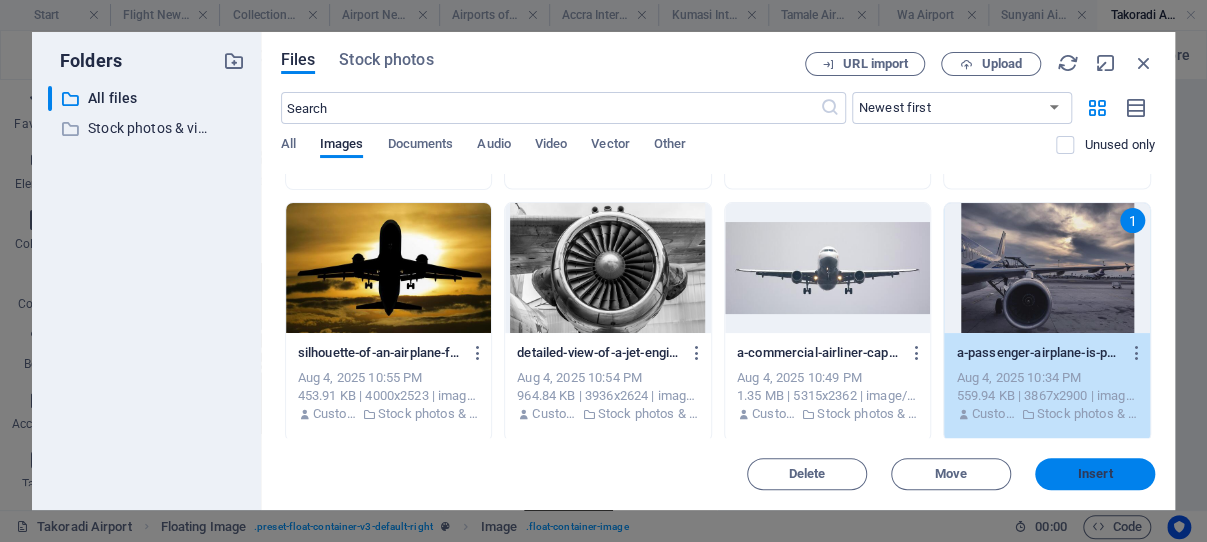 click on "Insert" at bounding box center [1095, 474] 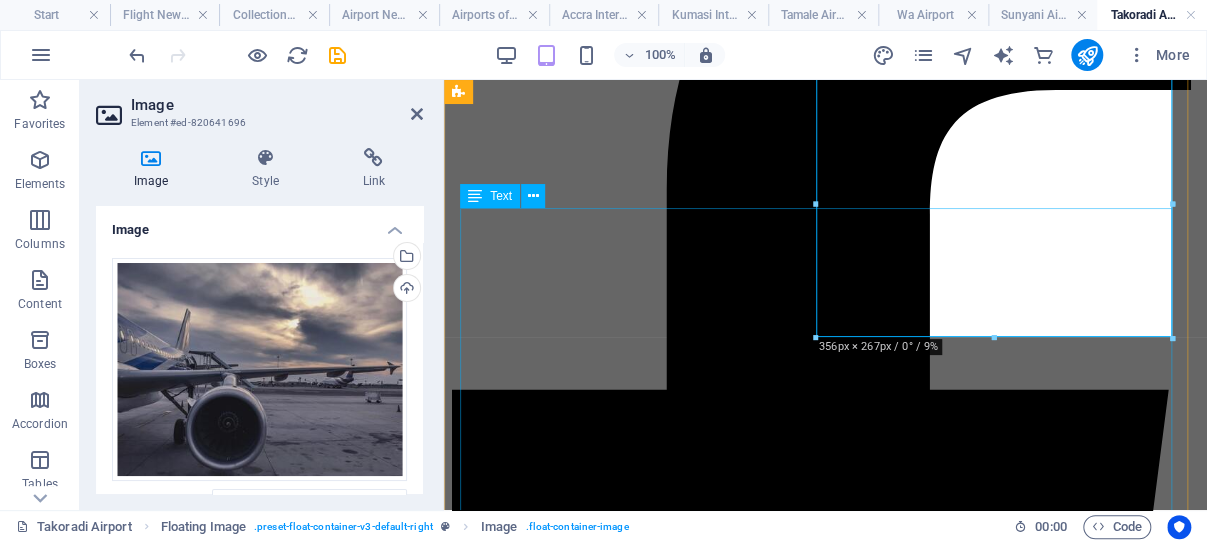 scroll, scrollTop: 326, scrollLeft: 0, axis: vertical 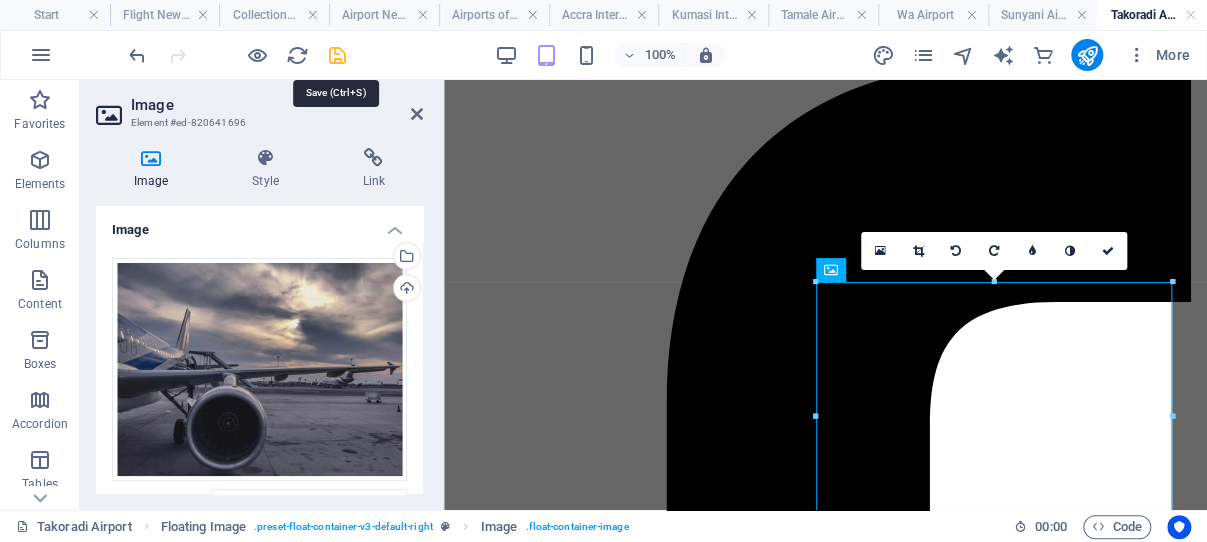 drag, startPoint x: 338, startPoint y: 53, endPoint x: 519, endPoint y: 175, distance: 218.27734 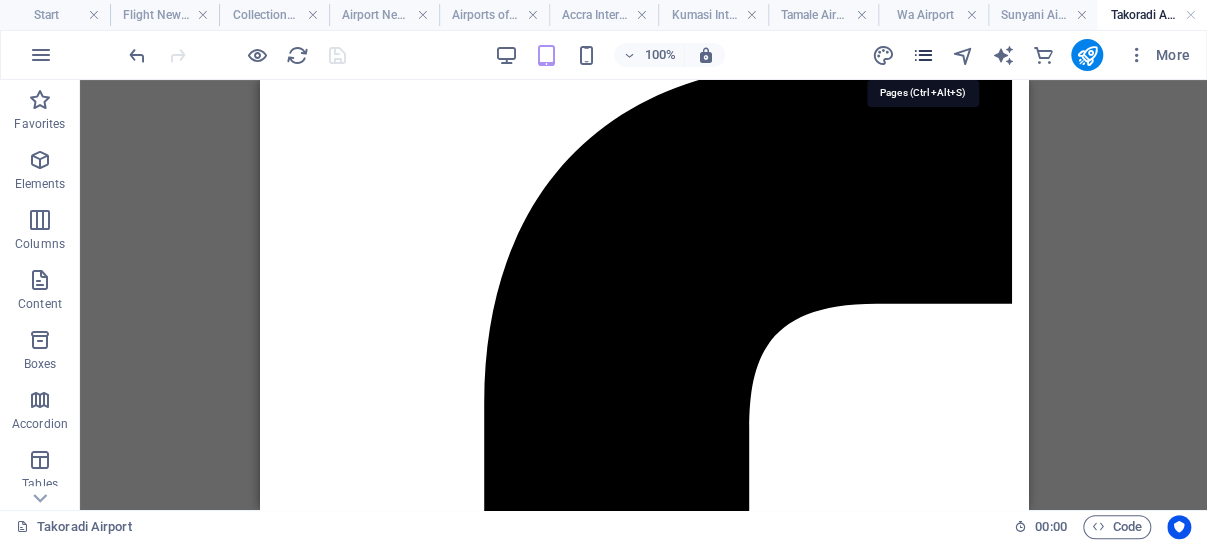 click at bounding box center (922, 55) 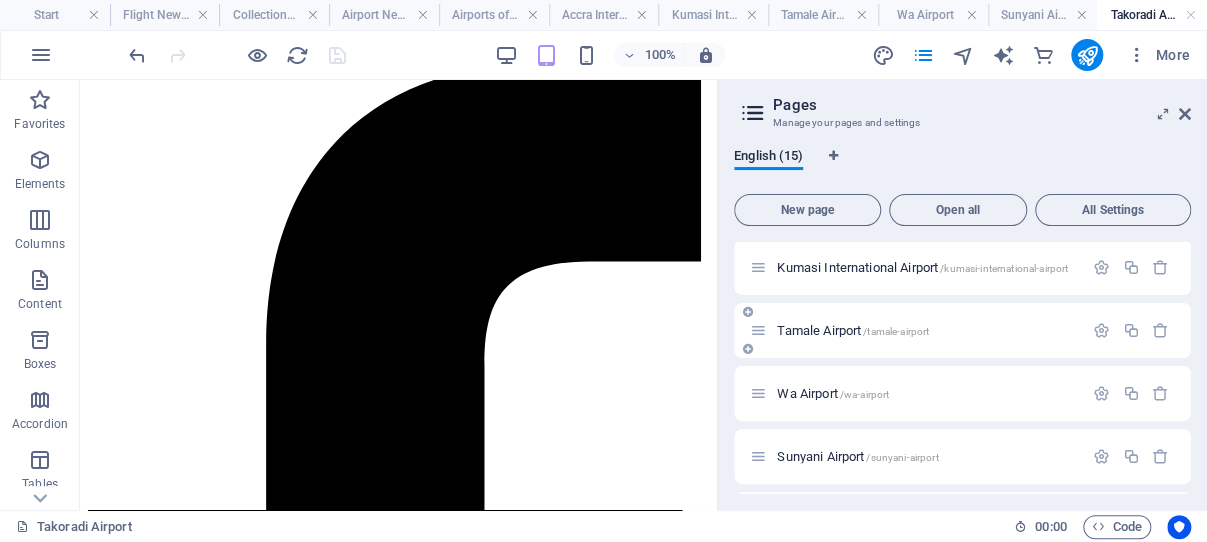 scroll, scrollTop: 286, scrollLeft: 0, axis: vertical 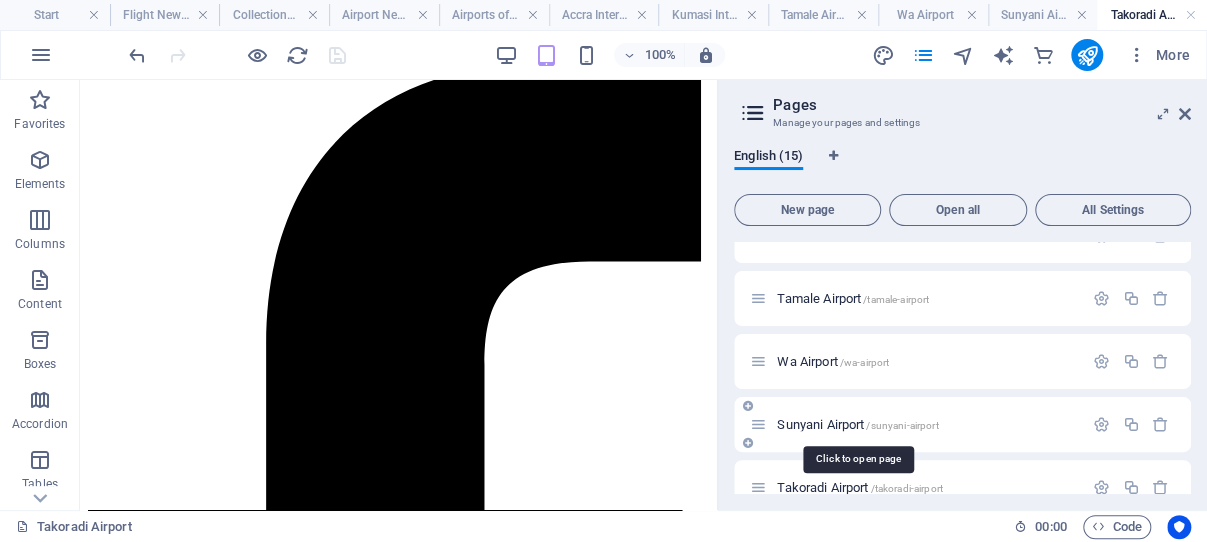 click on "Sunyani Airport /sunyani-airport" at bounding box center (857, 424) 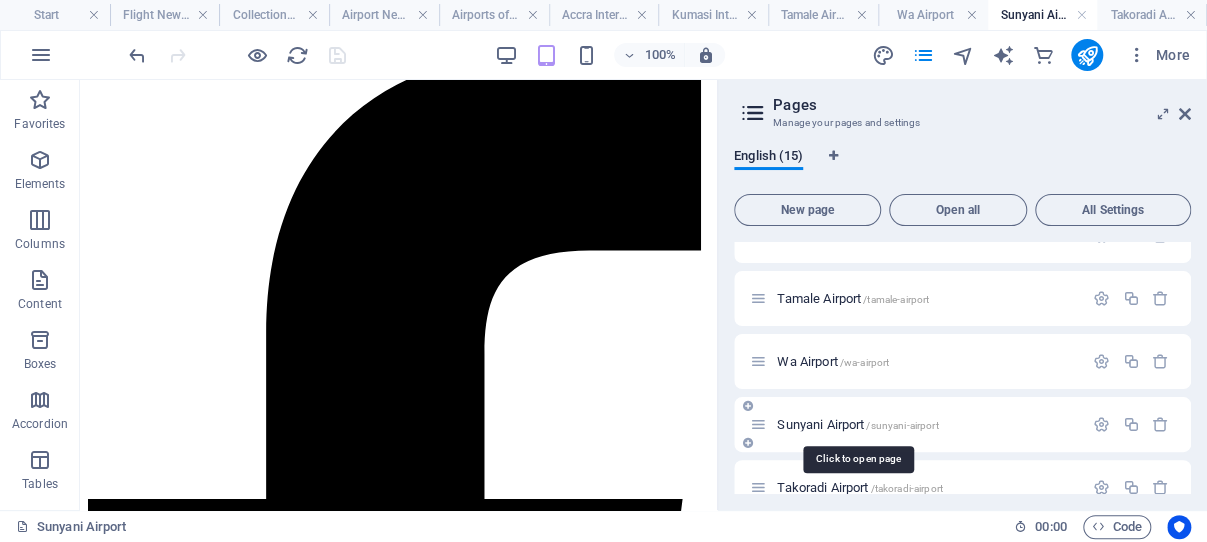 scroll, scrollTop: 329, scrollLeft: 0, axis: vertical 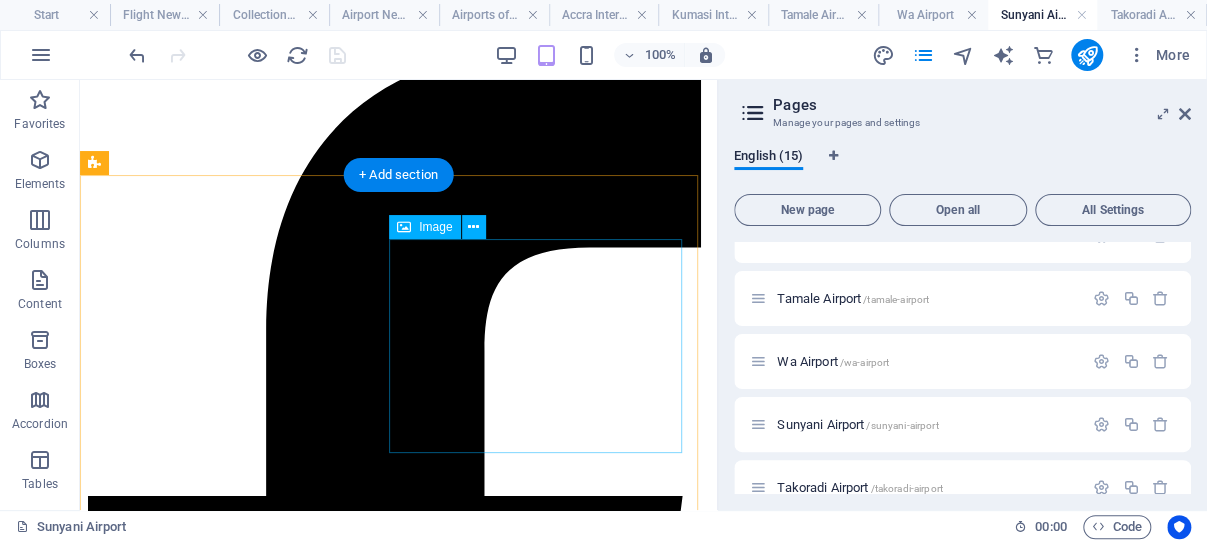 click at bounding box center (398, 2819) 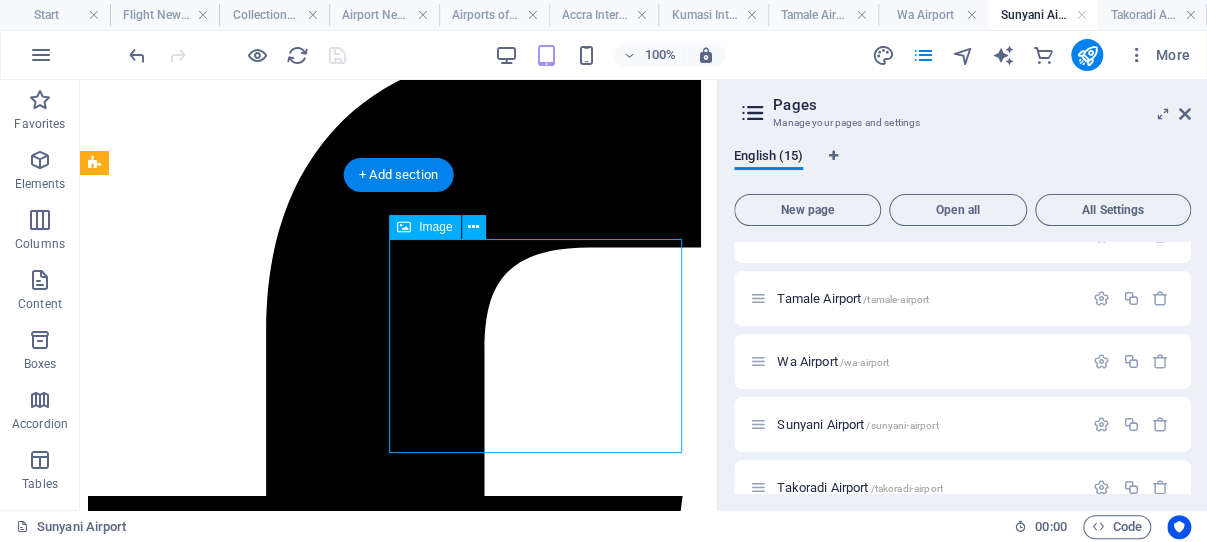 click at bounding box center (398, 2819) 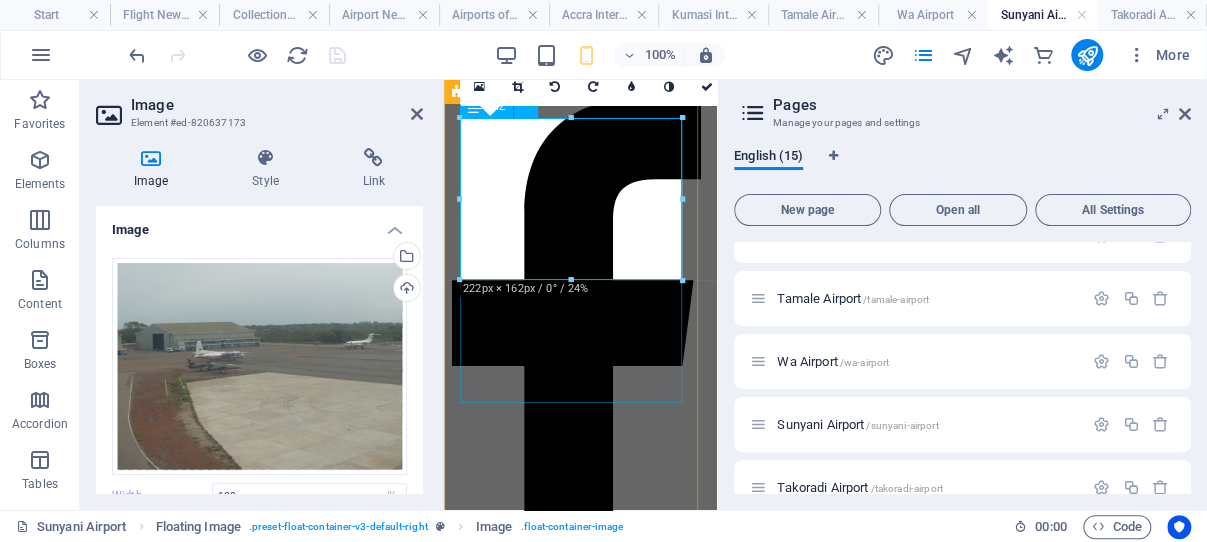 scroll, scrollTop: 318, scrollLeft: 0, axis: vertical 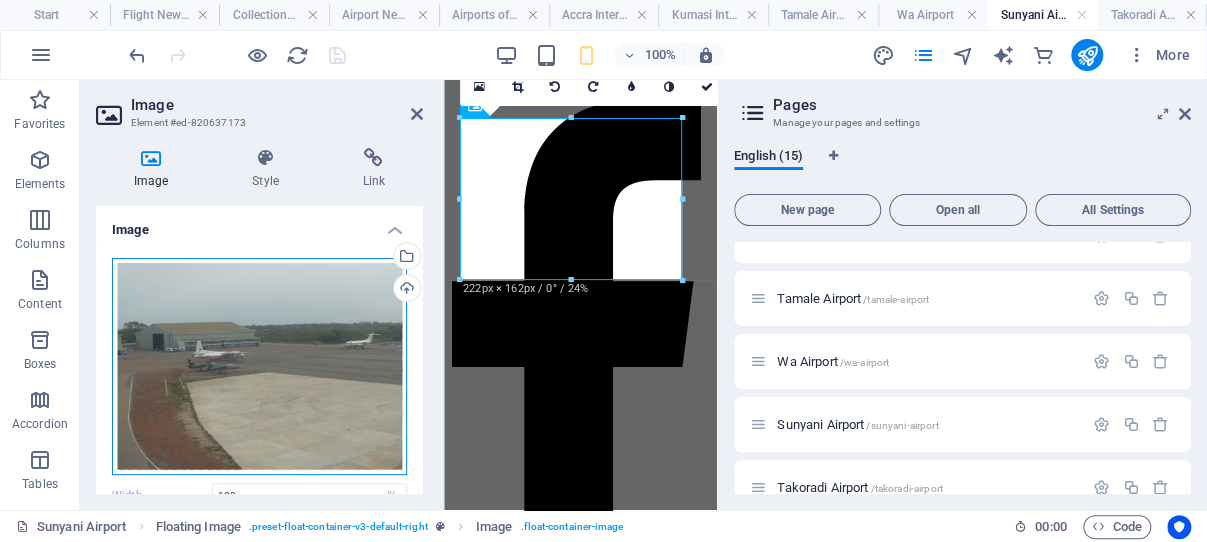 click on "Drag files here, click to choose files or select files from Files or our free stock photos & videos" at bounding box center [259, 366] 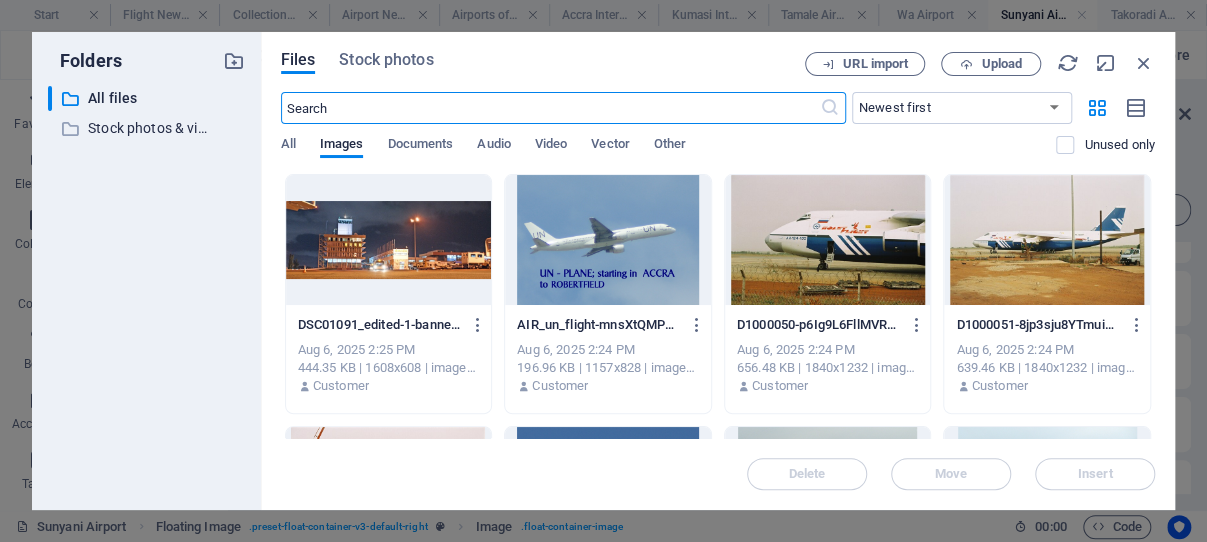 scroll, scrollTop: 384, scrollLeft: 0, axis: vertical 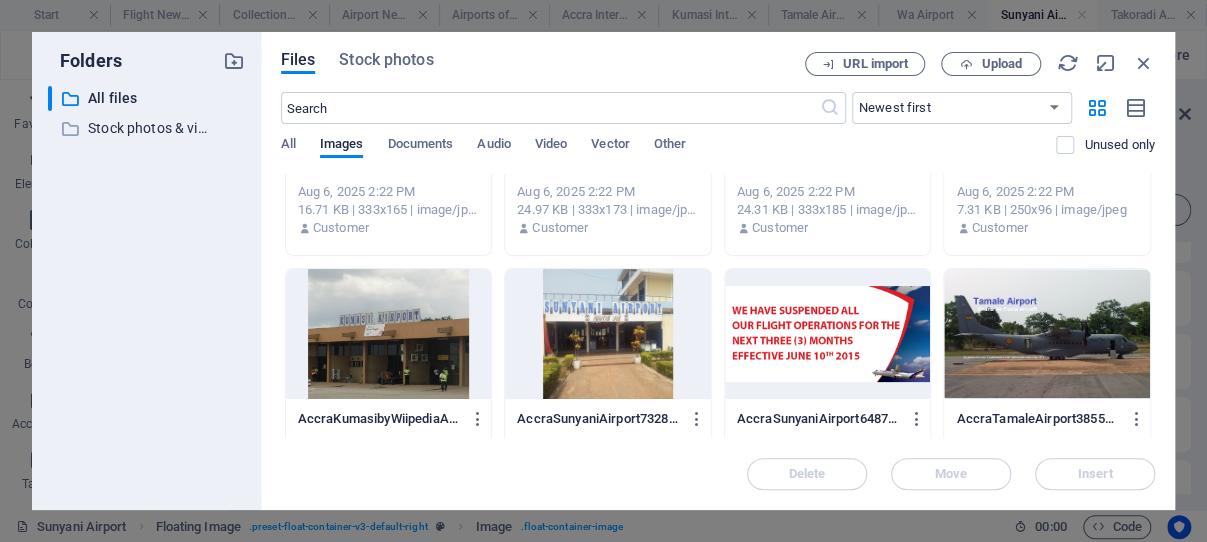 click at bounding box center [608, 334] 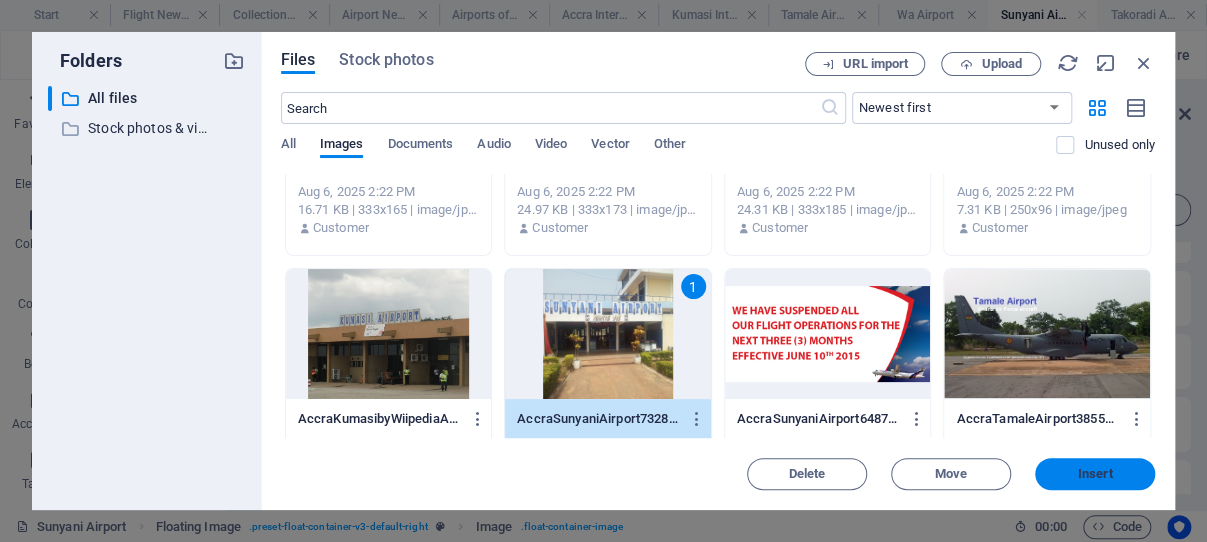 click on "Insert" at bounding box center (1095, 474) 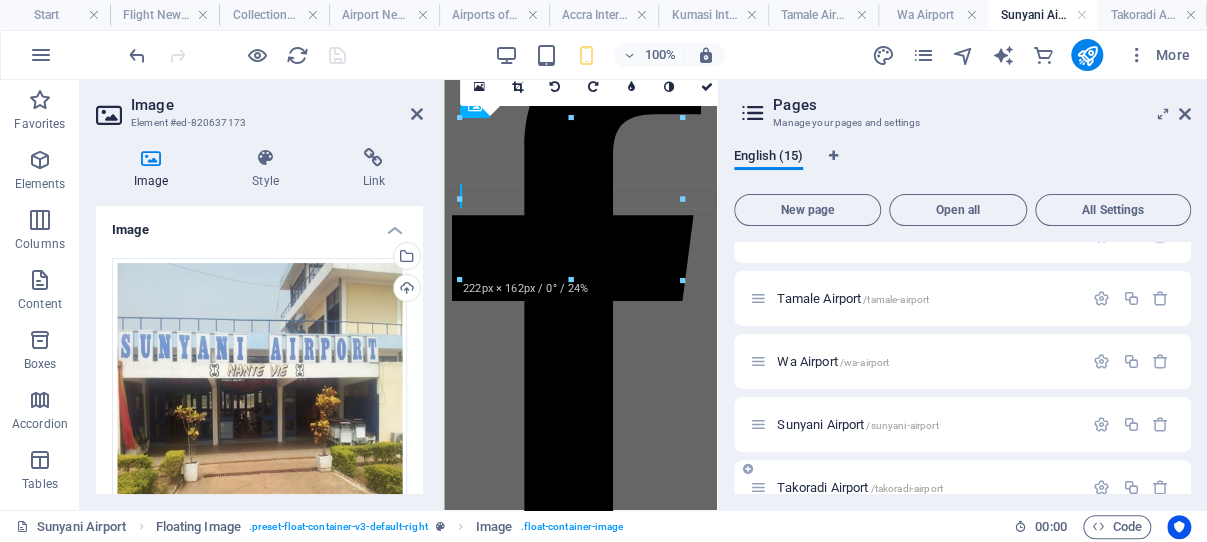 scroll, scrollTop: 318, scrollLeft: 0, axis: vertical 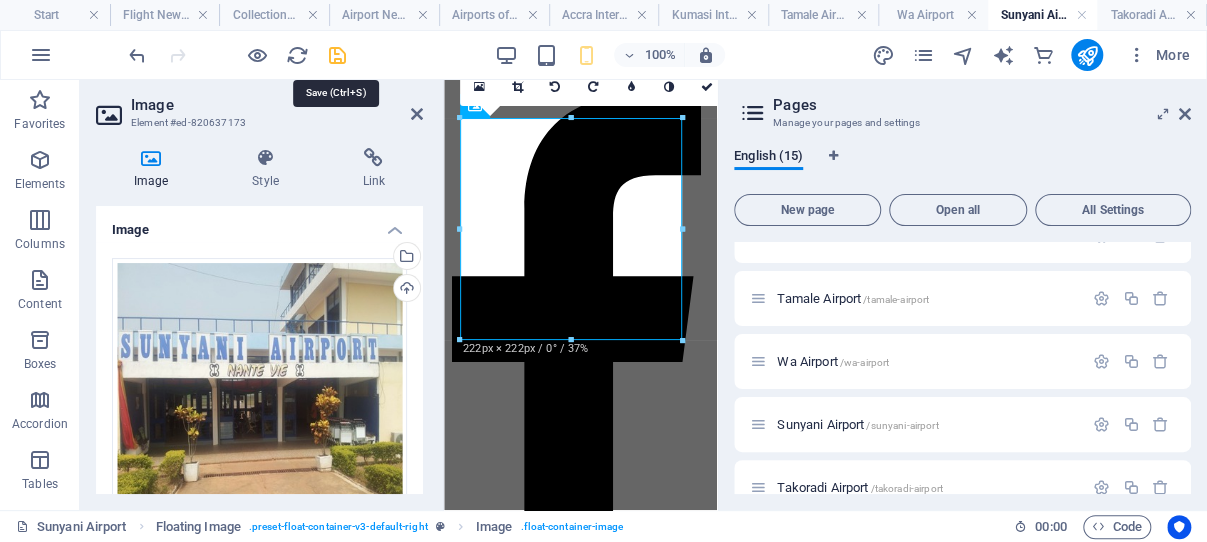 drag, startPoint x: 335, startPoint y: 56, endPoint x: 587, endPoint y: 36, distance: 252.7924 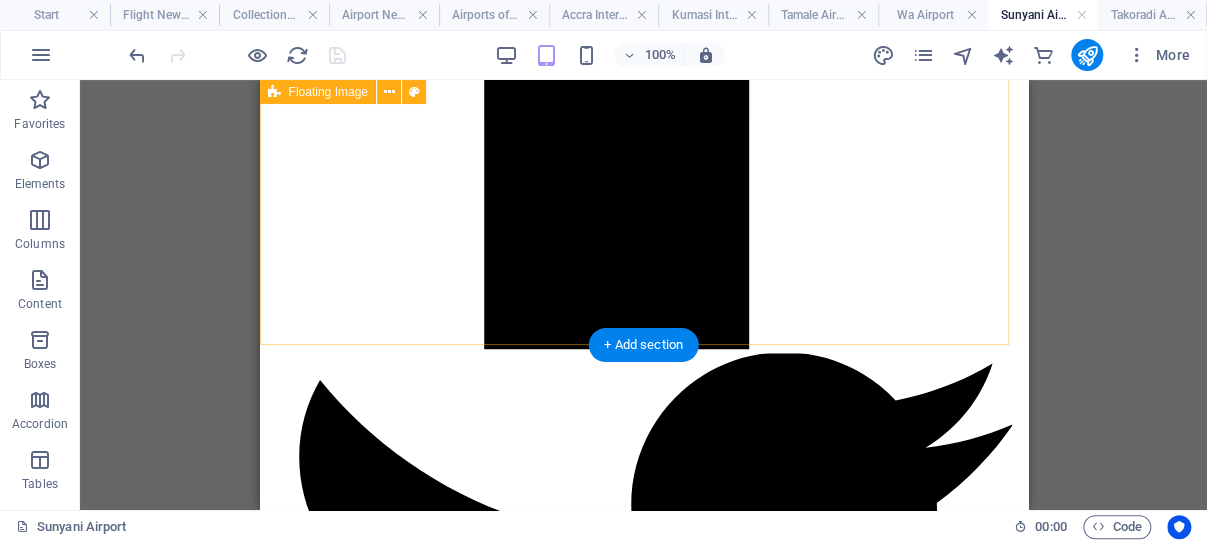 scroll, scrollTop: 1908, scrollLeft: 0, axis: vertical 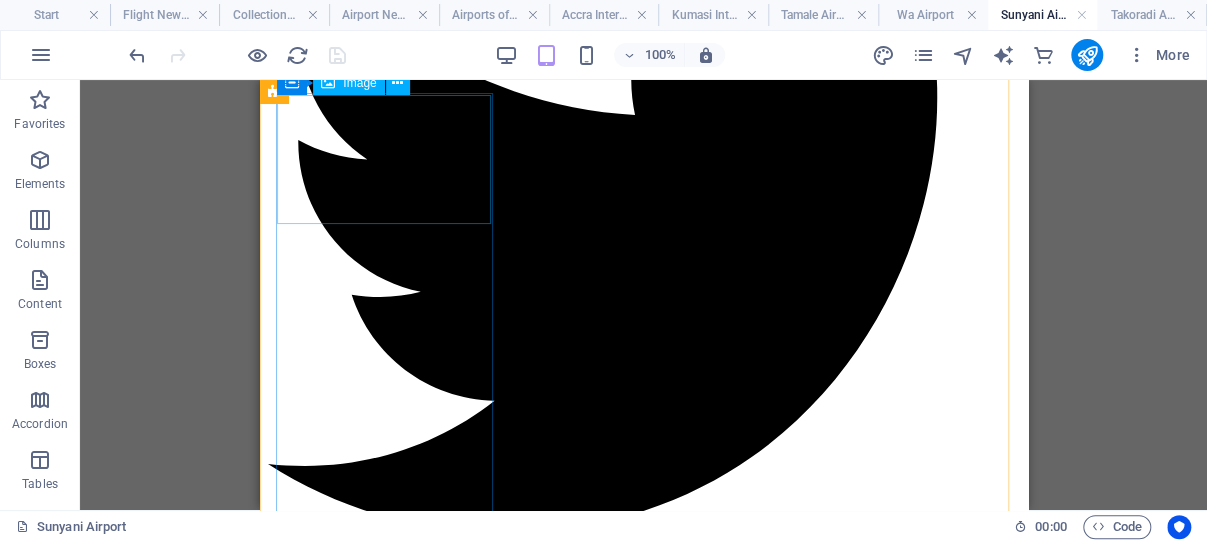 click at bounding box center (643, 3492) 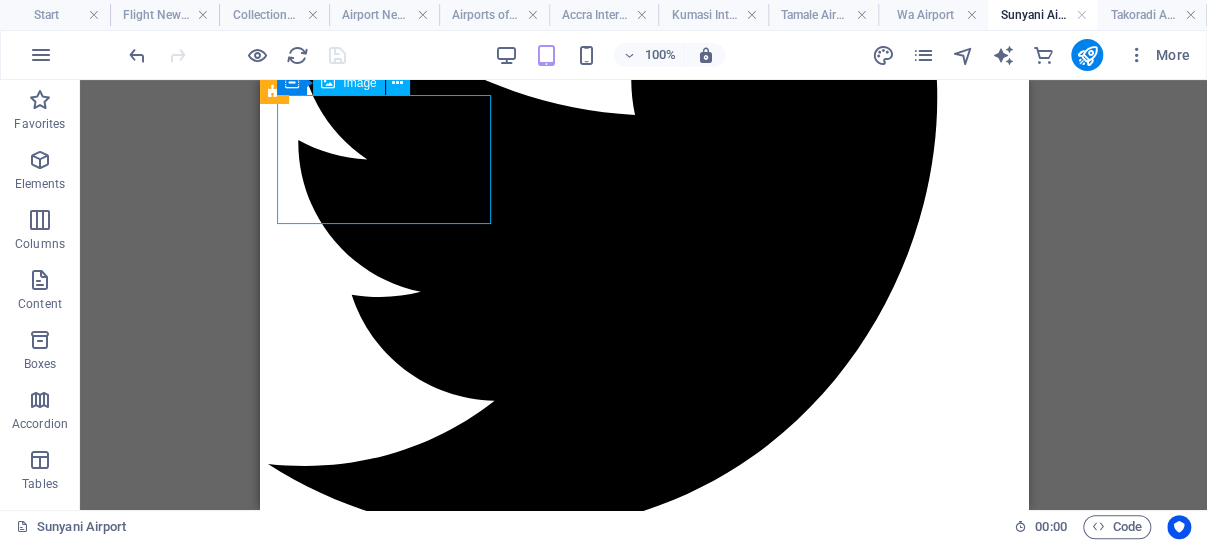 click at bounding box center (643, 3492) 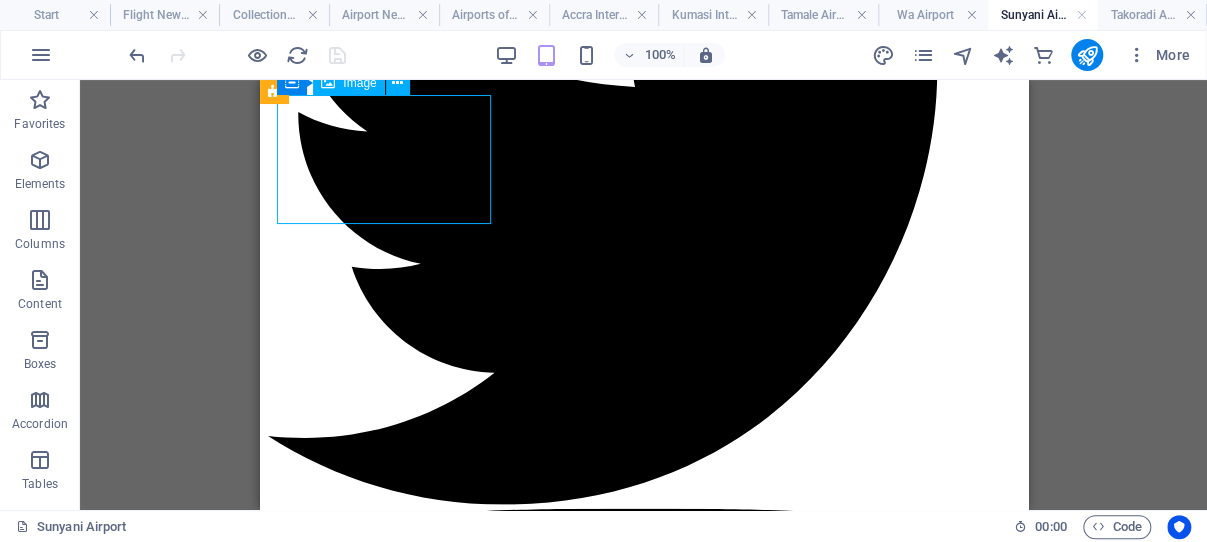 select on "%" 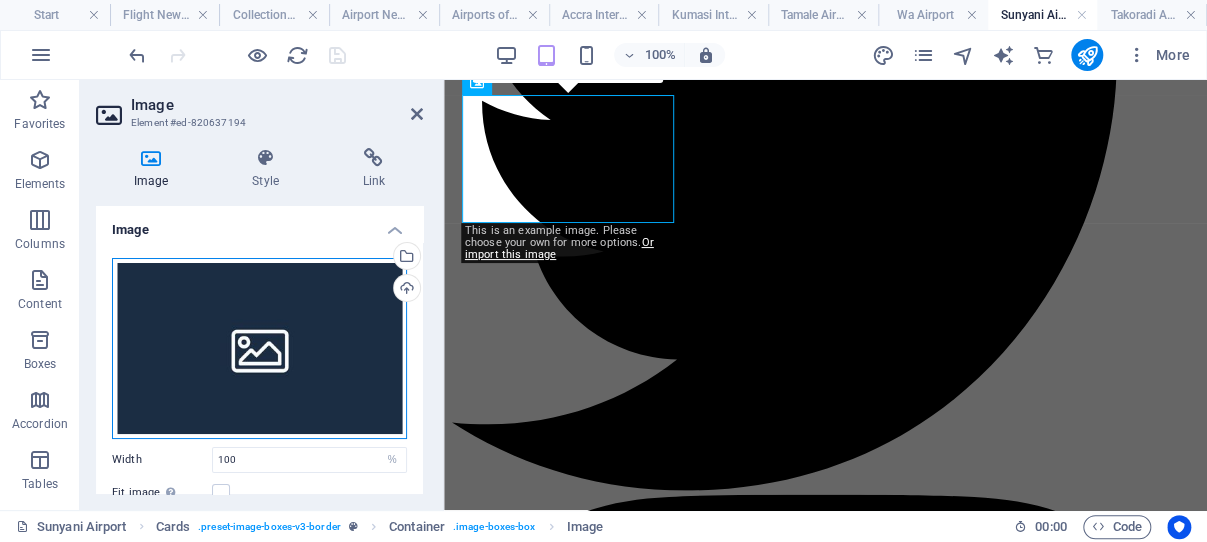 click on "Drag files here, click to choose files or select files from Files or our free stock photos & videos" at bounding box center [259, 348] 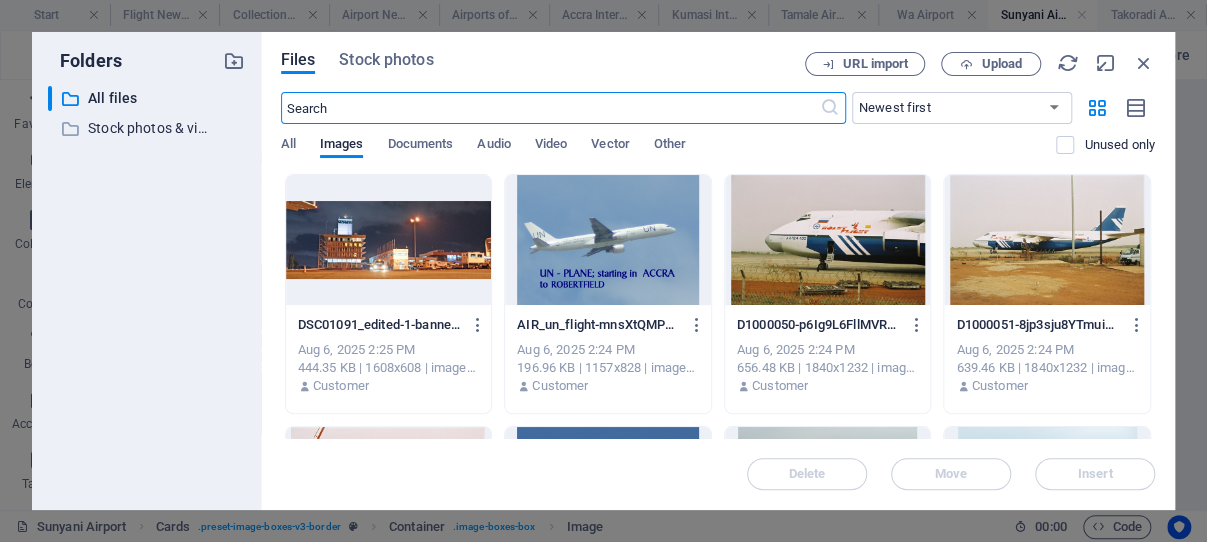 scroll, scrollTop: 3183, scrollLeft: 0, axis: vertical 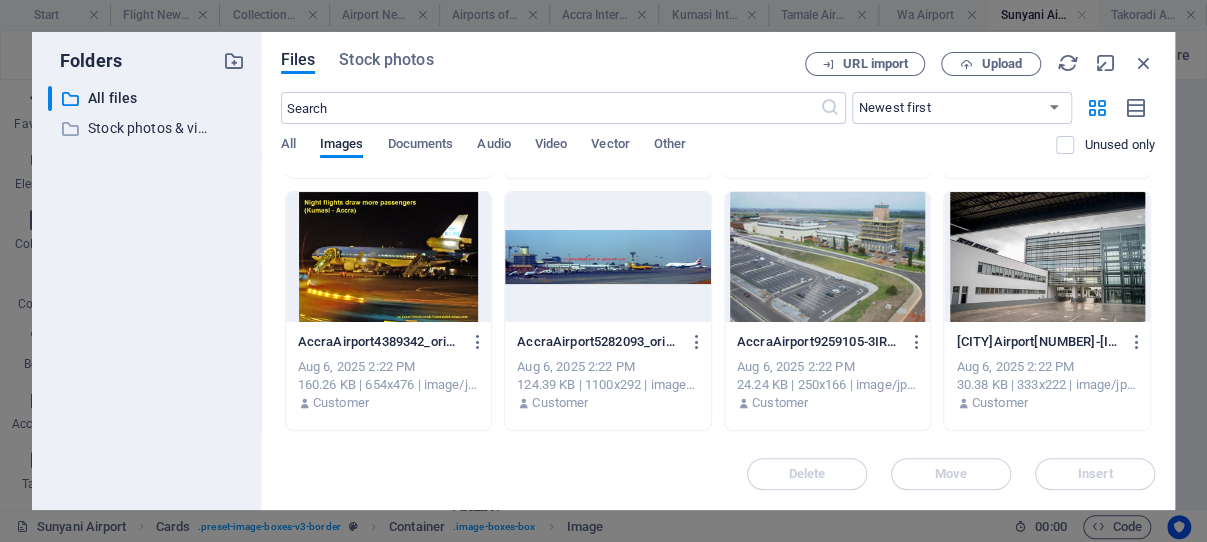 click at bounding box center (828, 257) 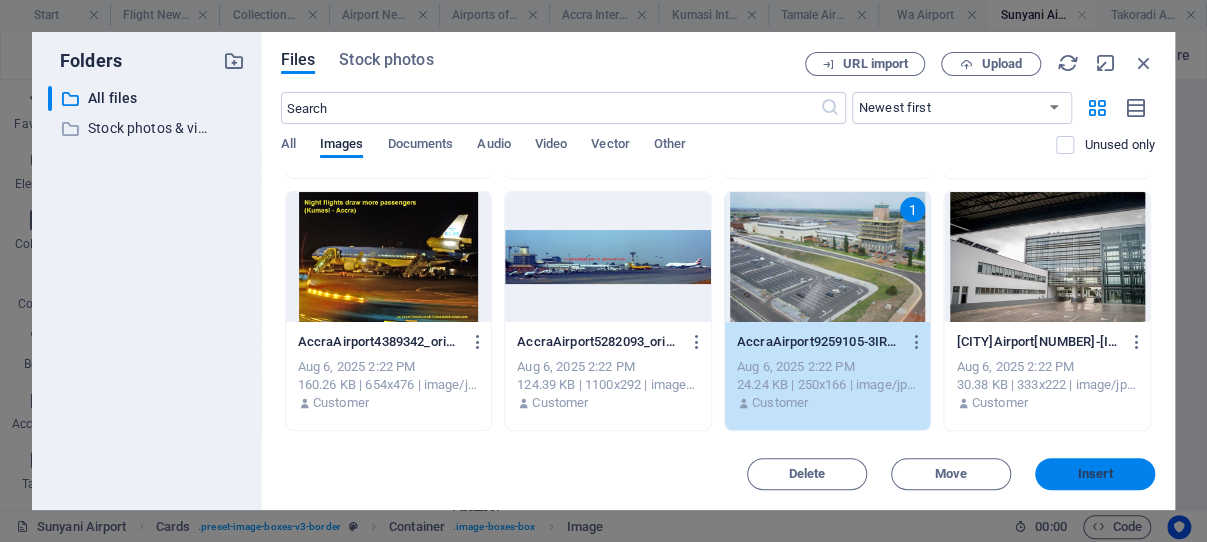 click on "Insert" at bounding box center (1095, 474) 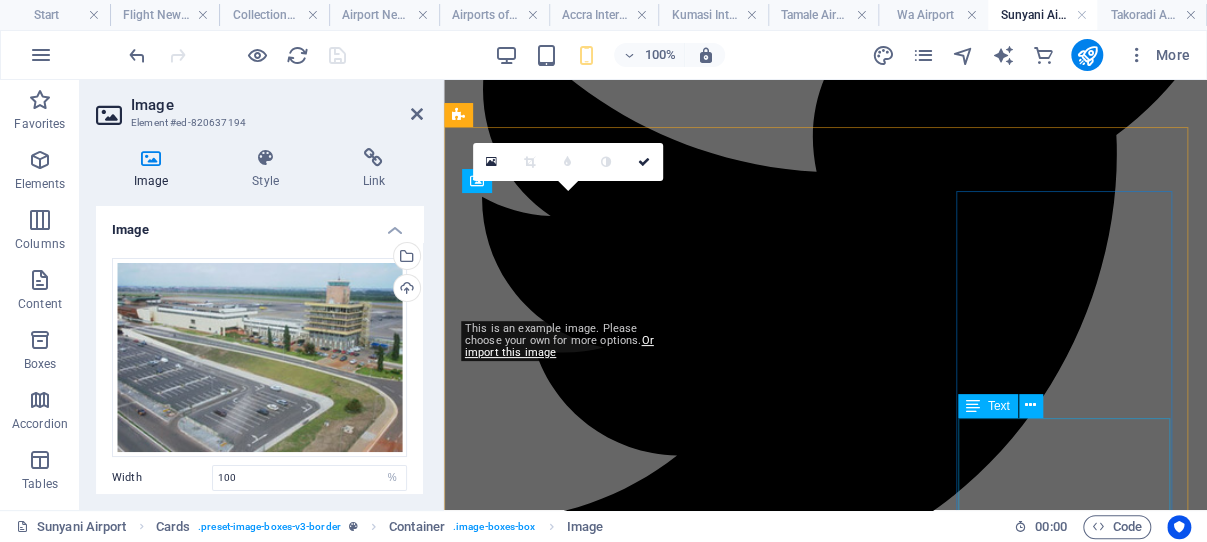 scroll, scrollTop: 1838, scrollLeft: 0, axis: vertical 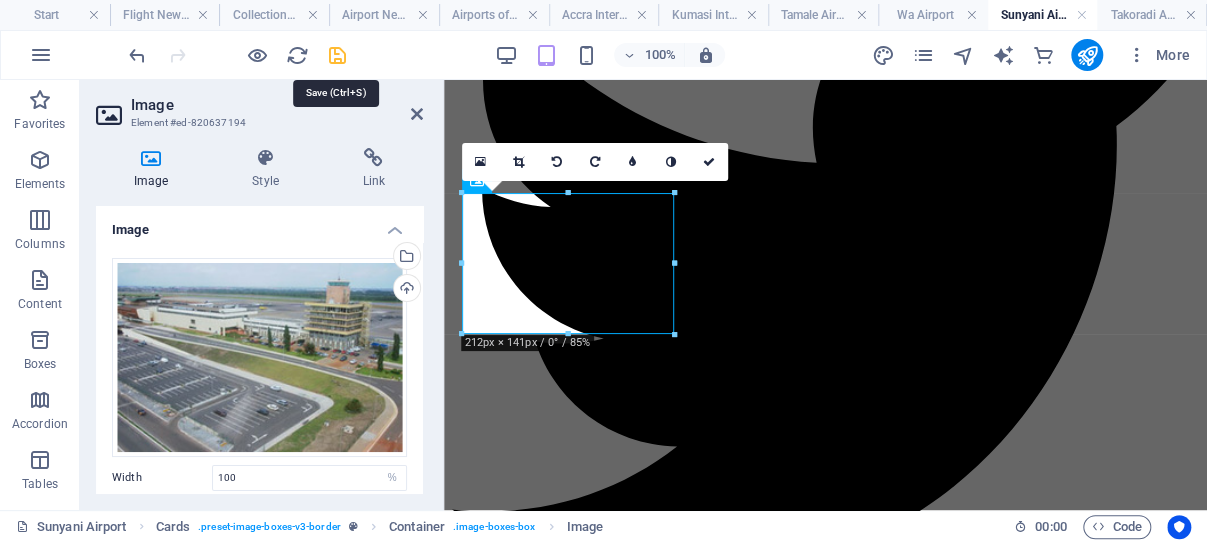 click at bounding box center (337, 55) 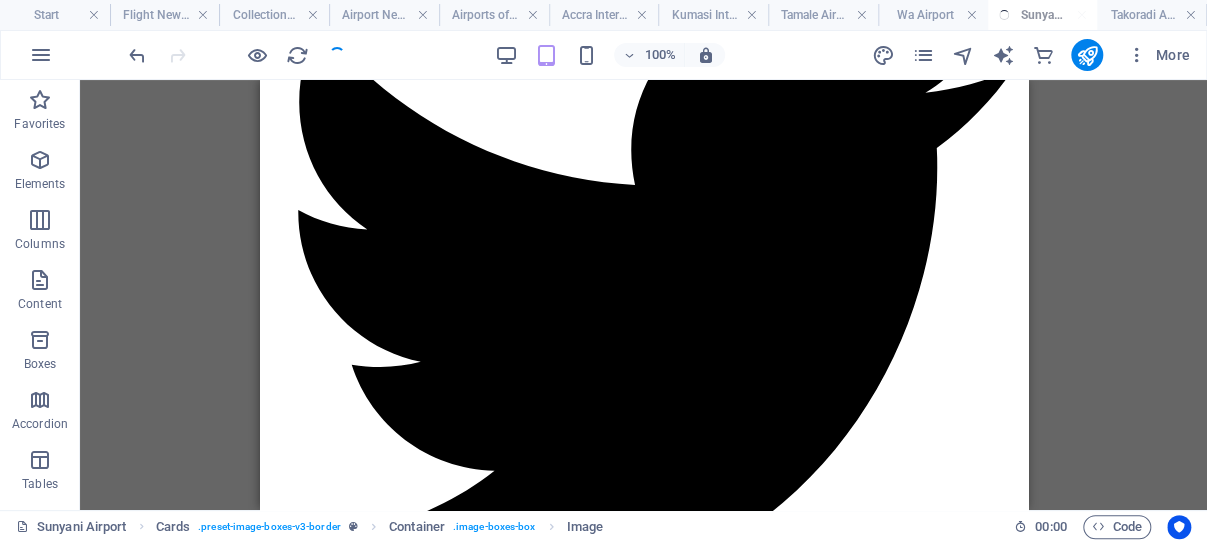 scroll, scrollTop: 1810, scrollLeft: 0, axis: vertical 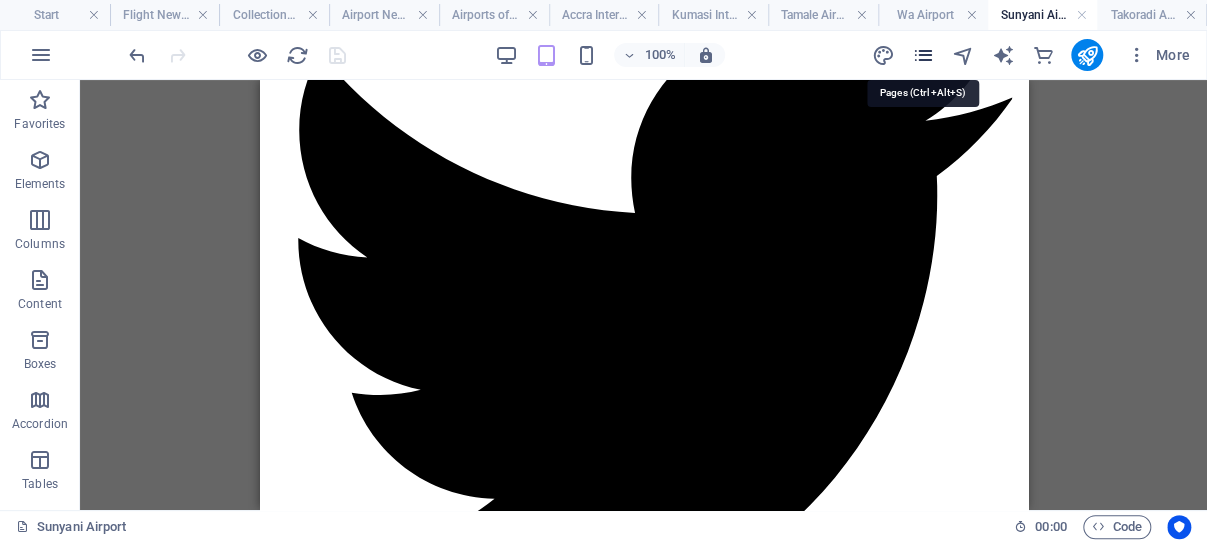click at bounding box center [922, 55] 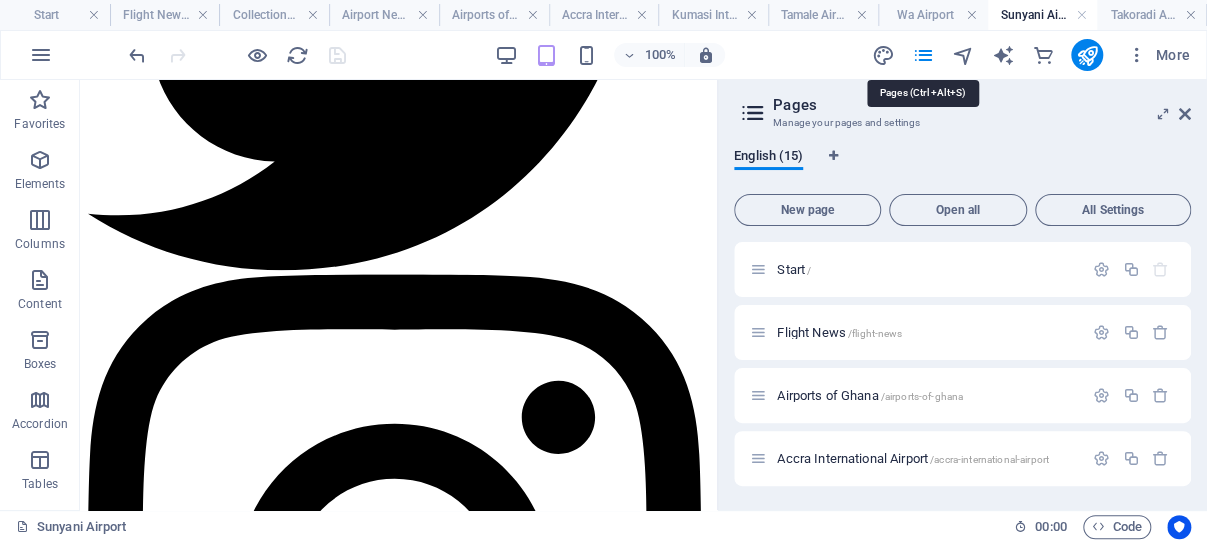 scroll, scrollTop: 1845, scrollLeft: 0, axis: vertical 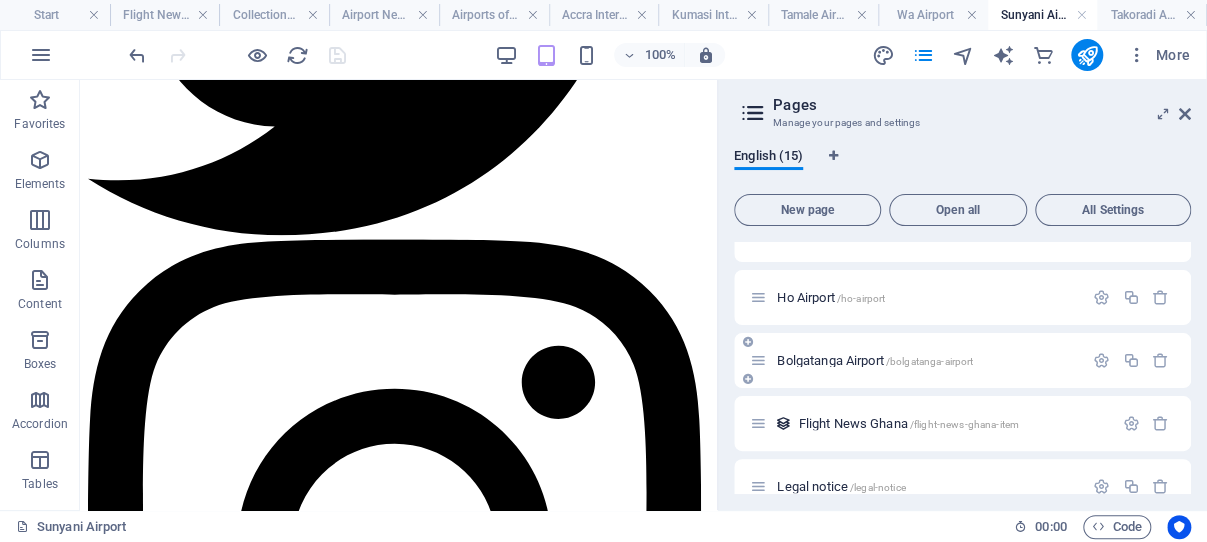 click on "Bolgatanga Airport /bolgatanga-airport" at bounding box center [875, 360] 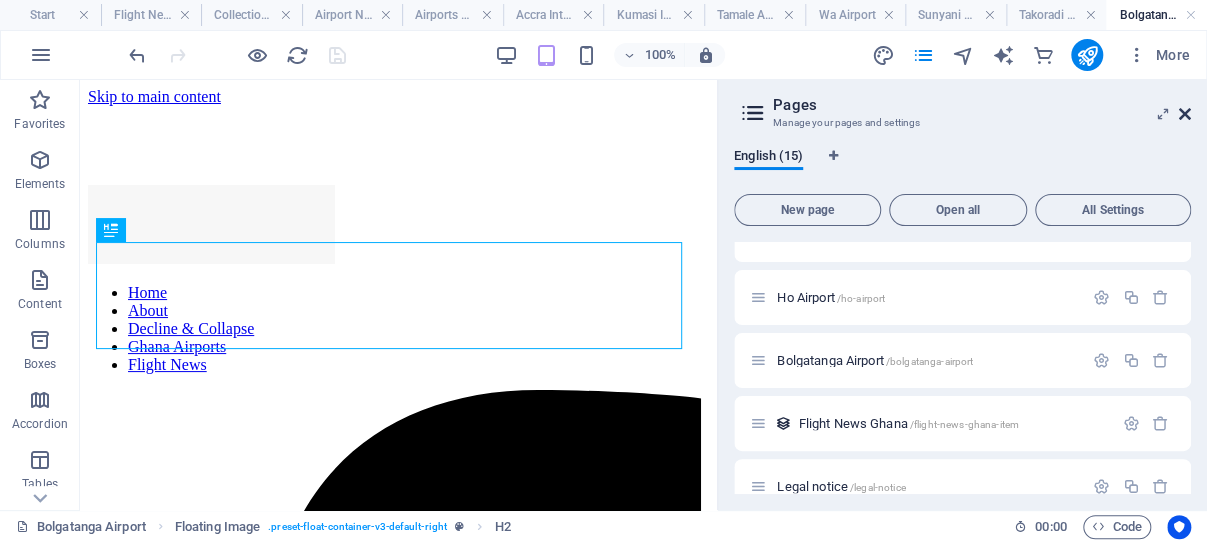 scroll, scrollTop: 327, scrollLeft: 0, axis: vertical 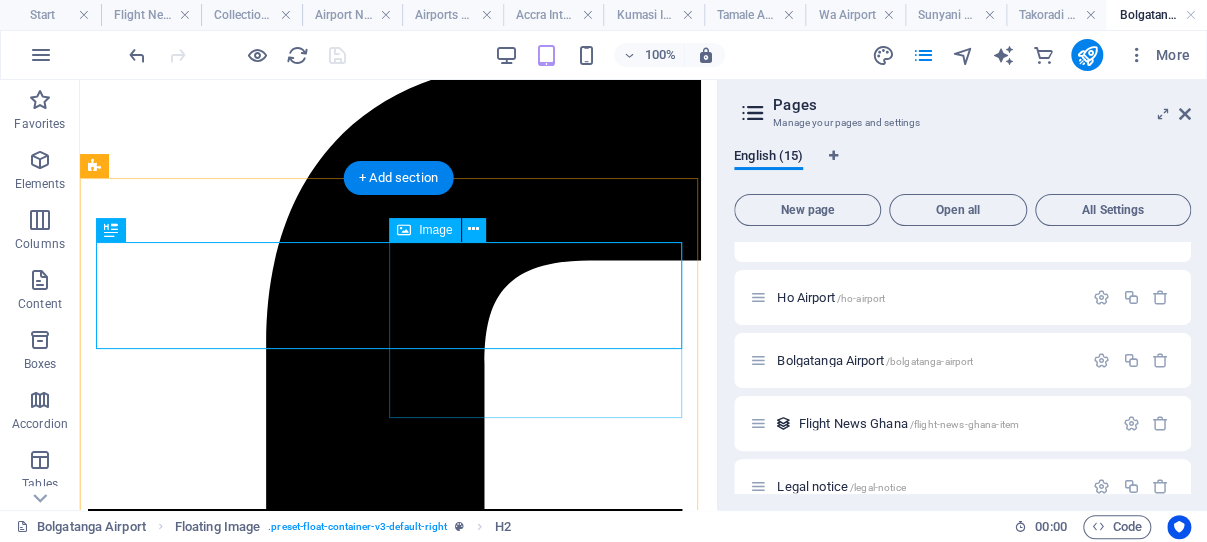 click at bounding box center (398, 2792) 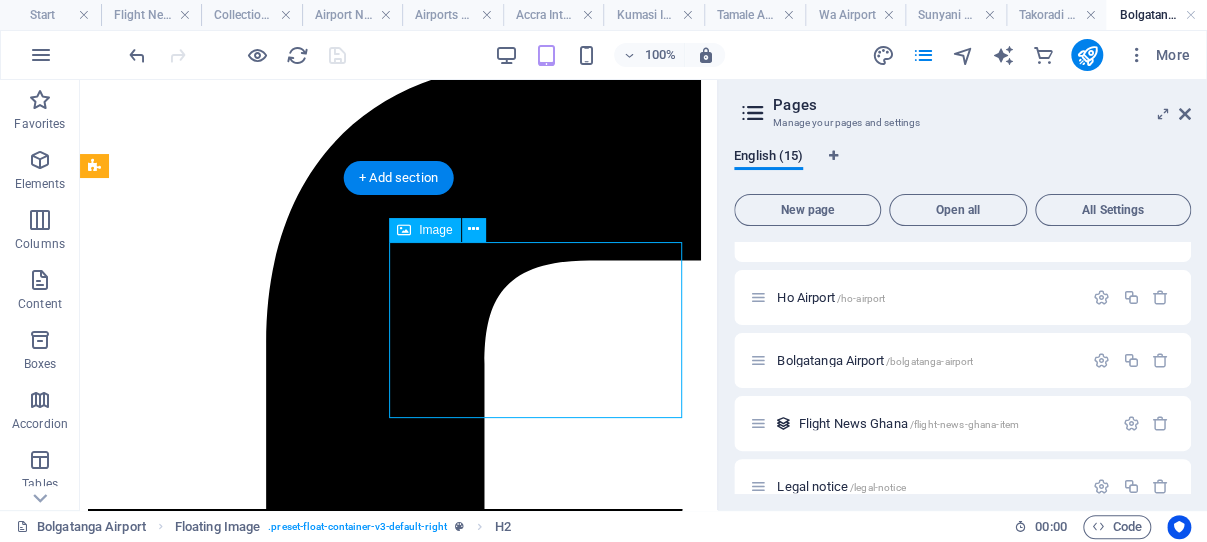 click at bounding box center (398, 2792) 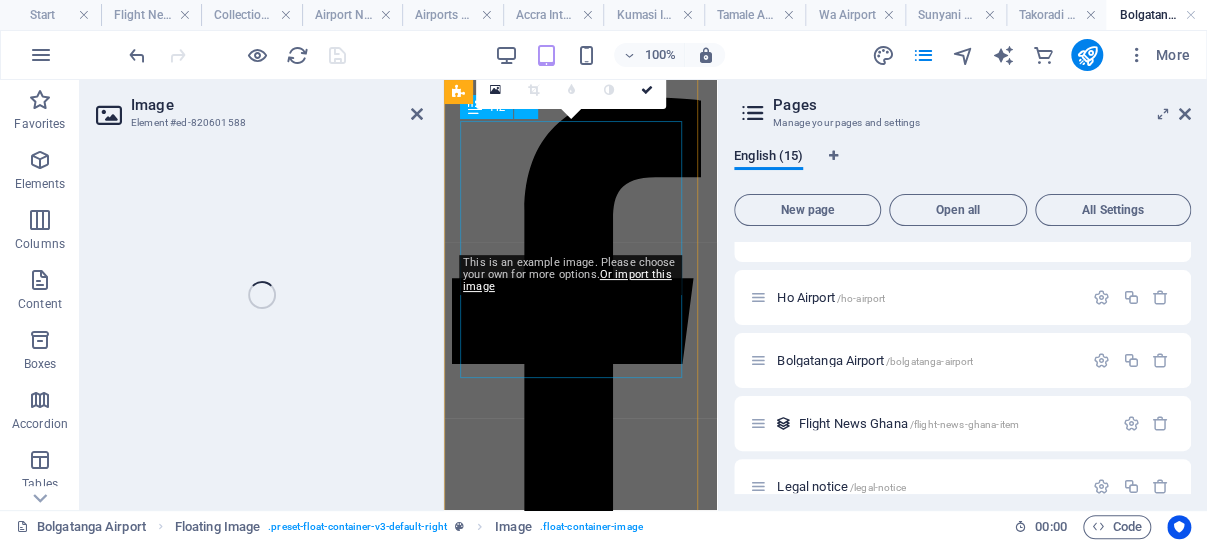 scroll, scrollTop: 315, scrollLeft: 0, axis: vertical 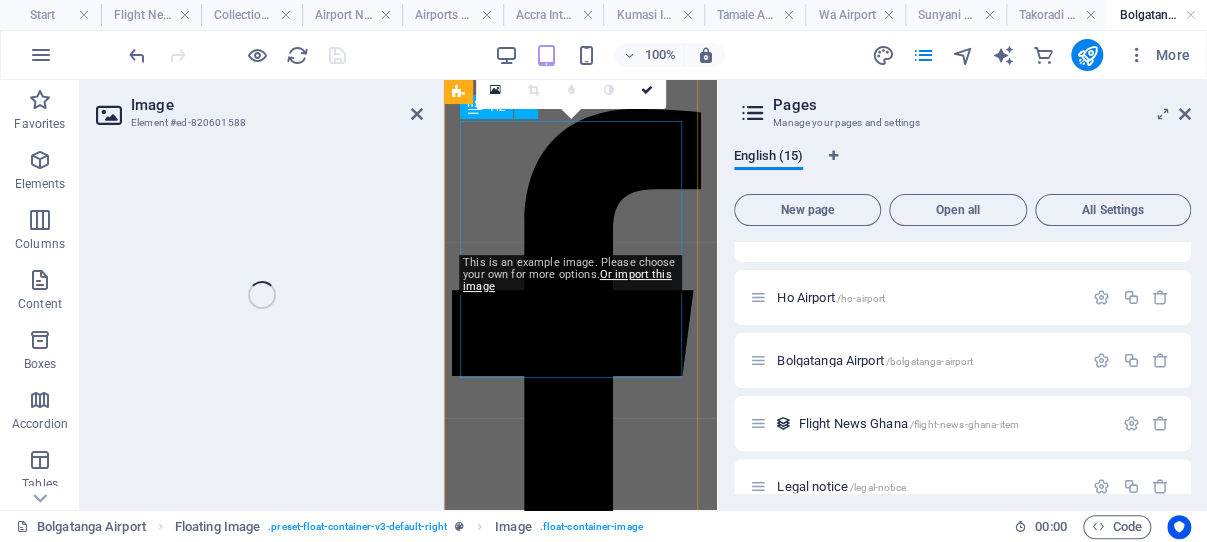 select on "%" 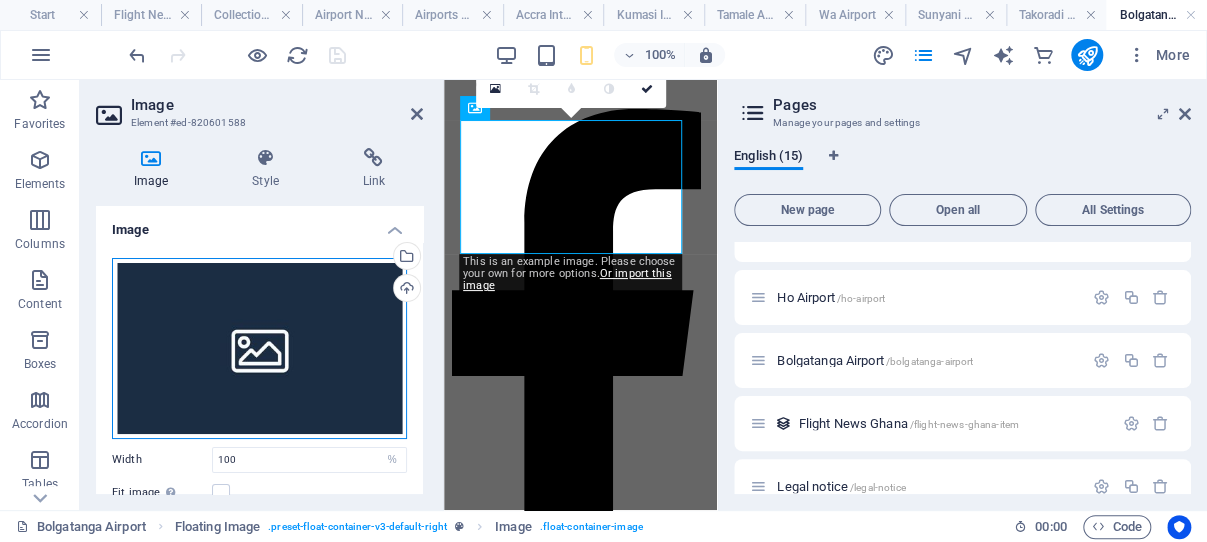 click on "Drag files here, click to choose files or select files from Files or our free stock photos & videos" at bounding box center [259, 348] 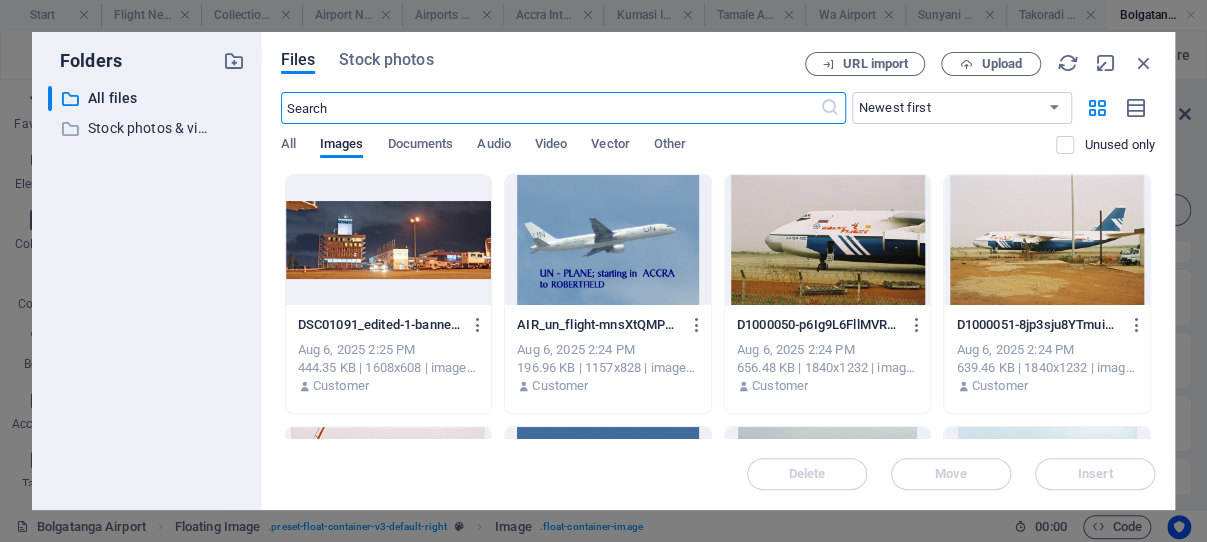 scroll, scrollTop: 382, scrollLeft: 0, axis: vertical 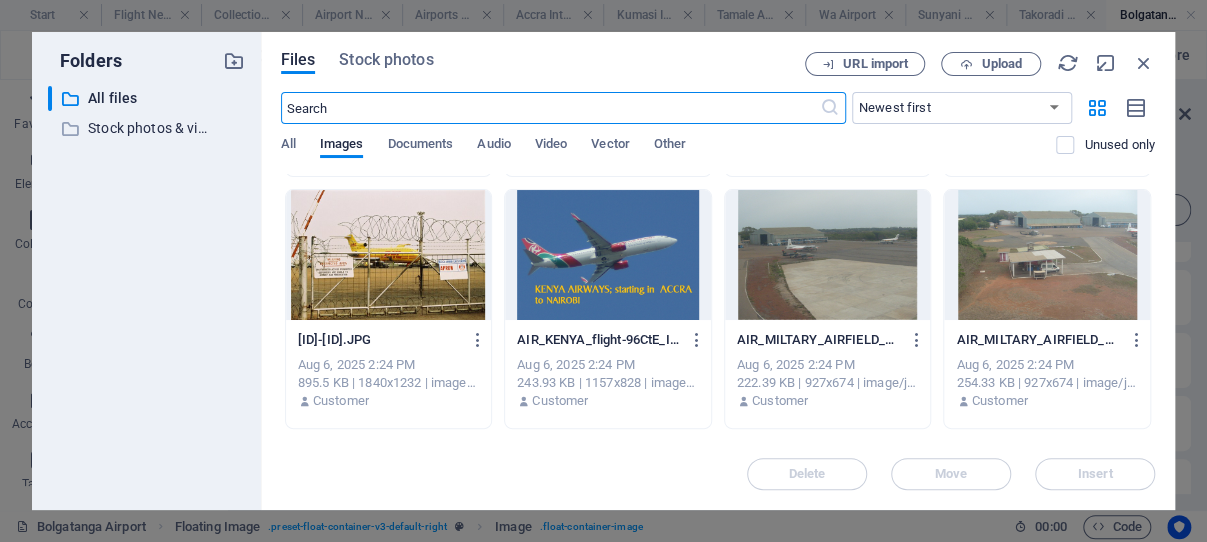 click at bounding box center (828, 255) 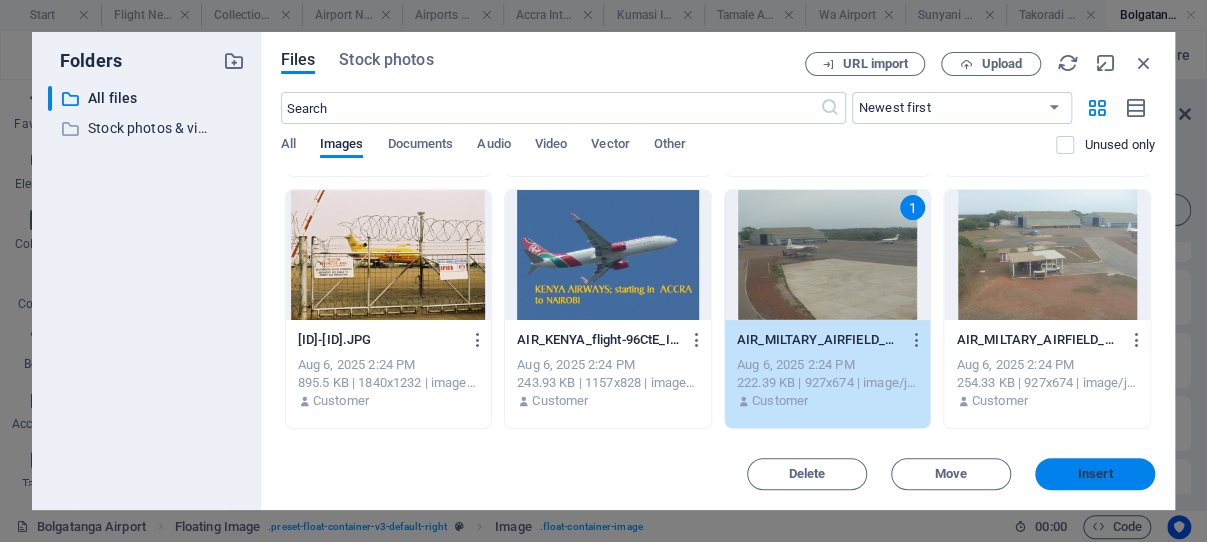 click on "Insert" at bounding box center (1095, 474) 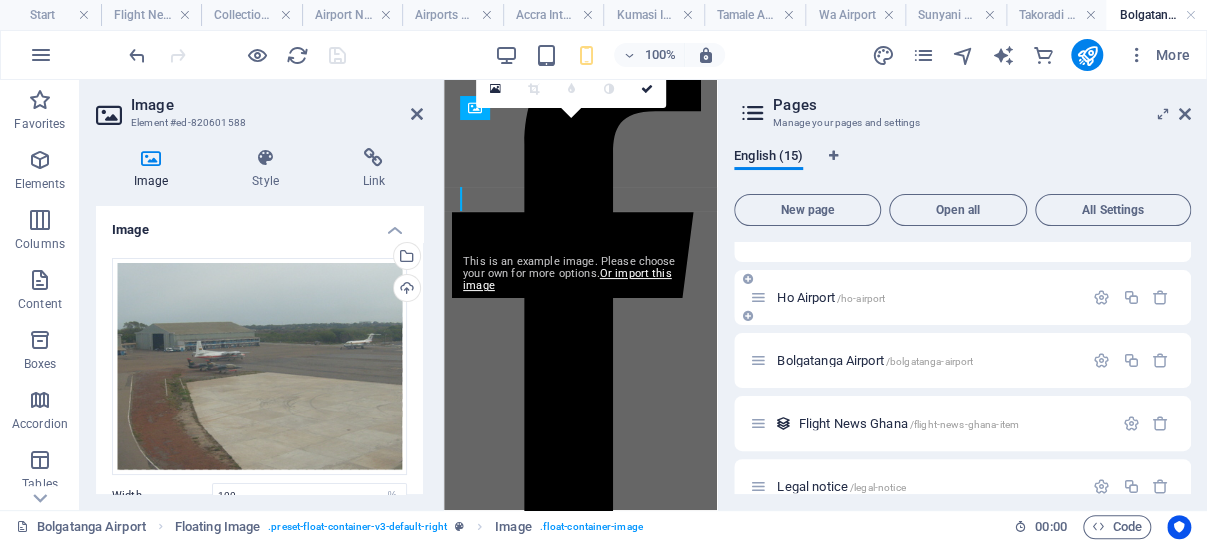 scroll, scrollTop: 315, scrollLeft: 0, axis: vertical 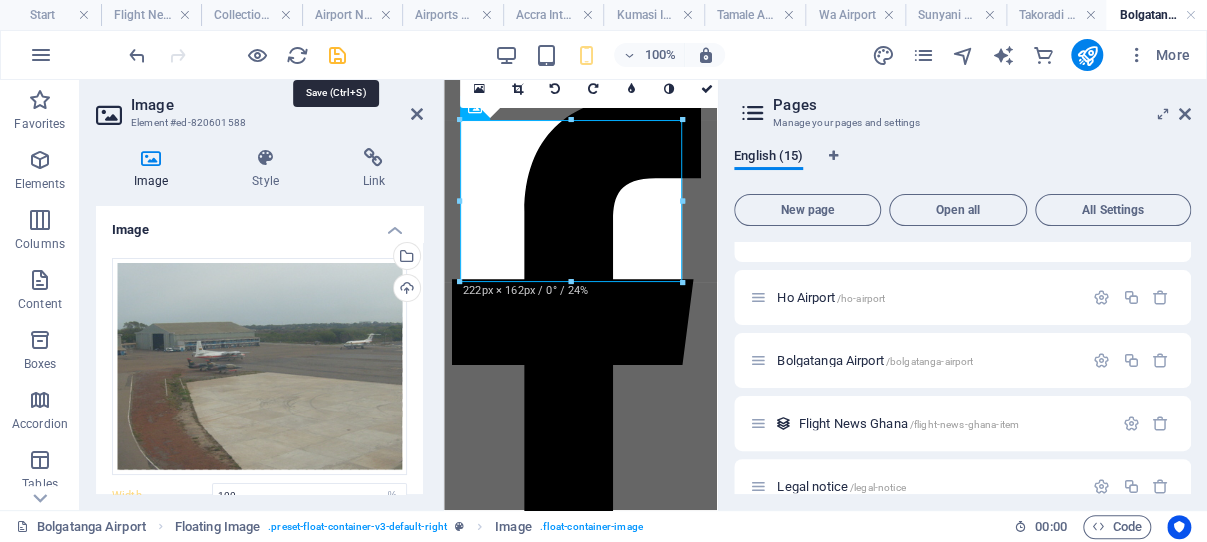 click at bounding box center [337, 55] 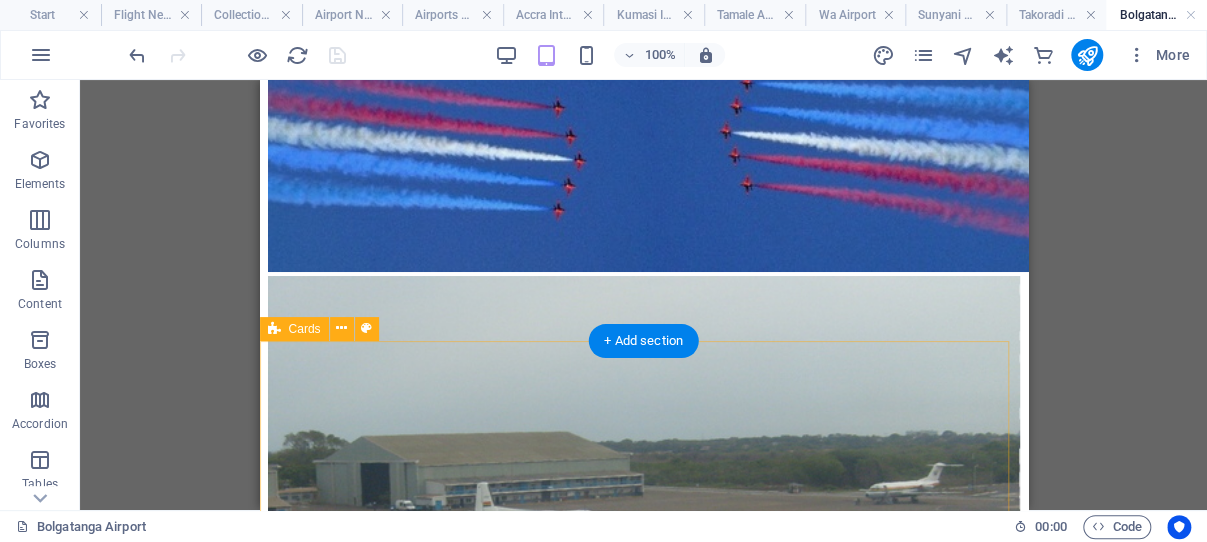scroll, scrollTop: 3294, scrollLeft: 0, axis: vertical 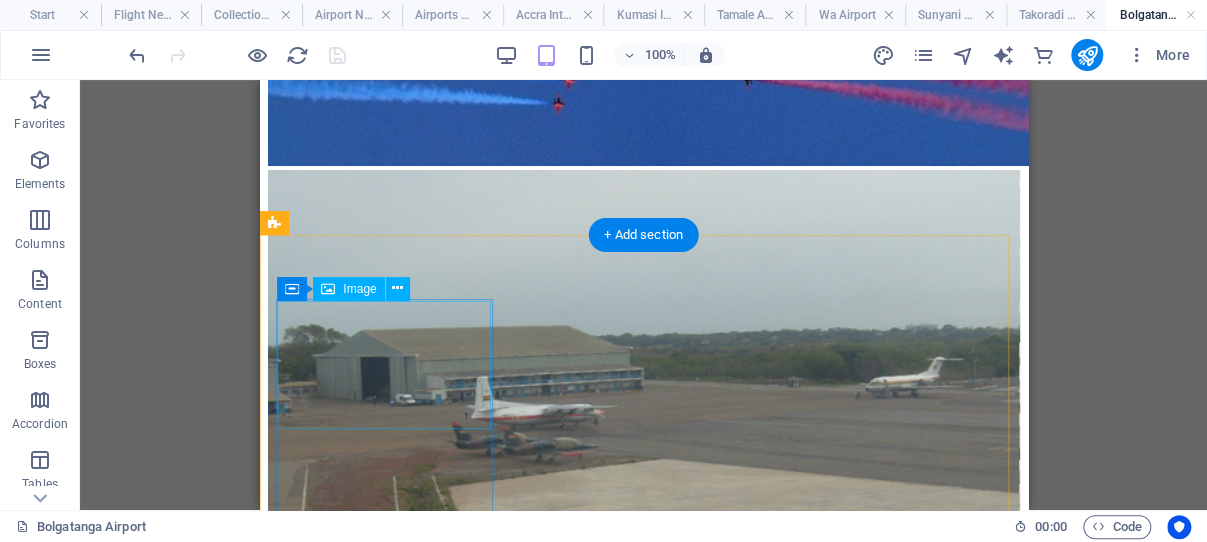 click at bounding box center (643, 3401) 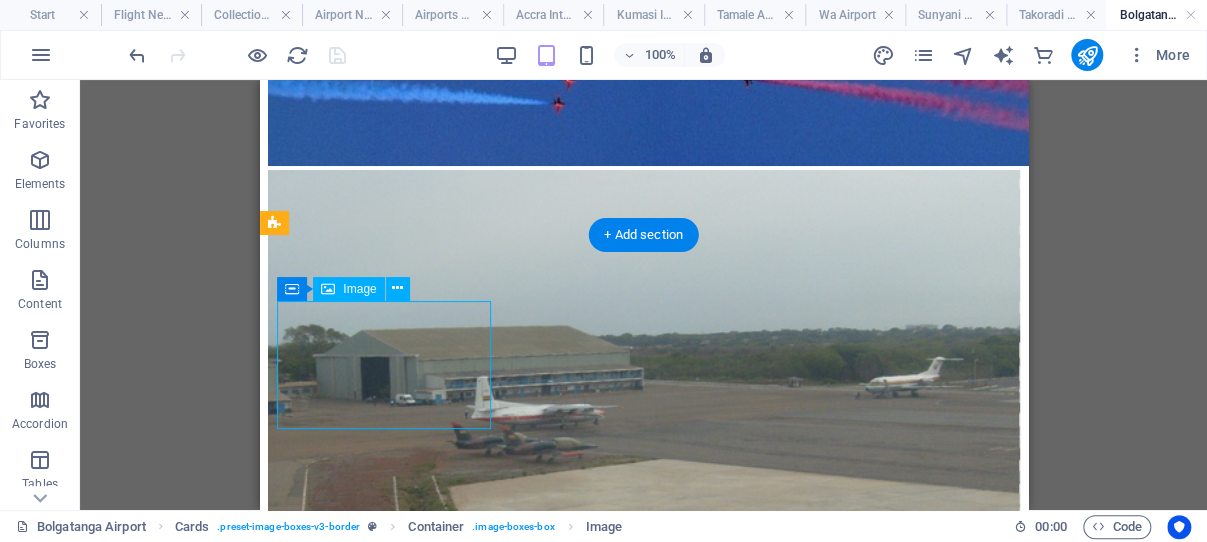 click at bounding box center [643, 3401] 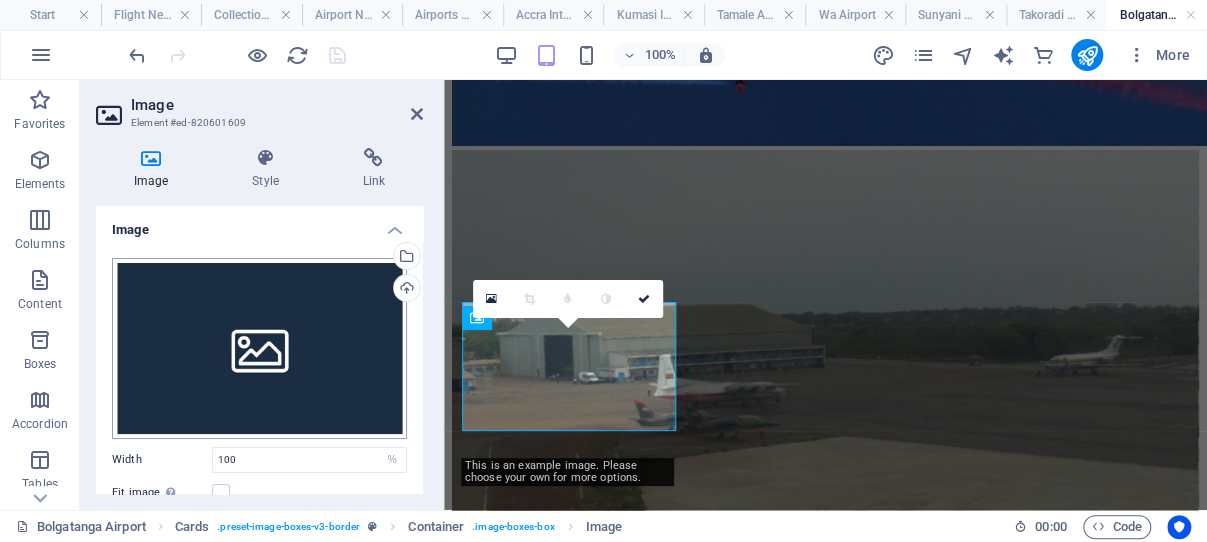 scroll, scrollTop: 3293, scrollLeft: 0, axis: vertical 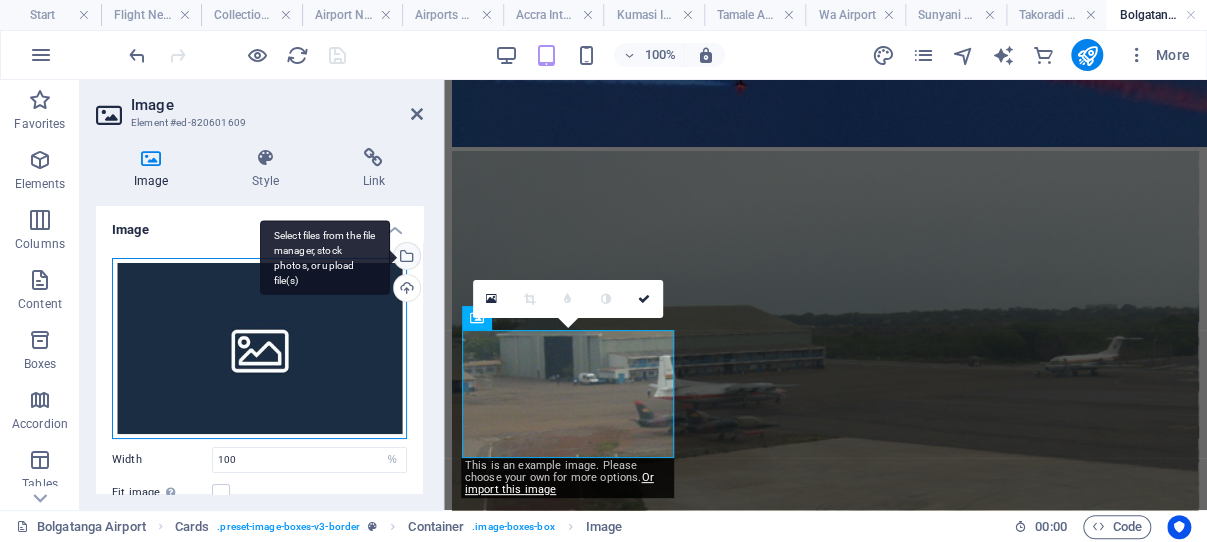 drag, startPoint x: 250, startPoint y: 331, endPoint x: 397, endPoint y: 258, distance: 164.128 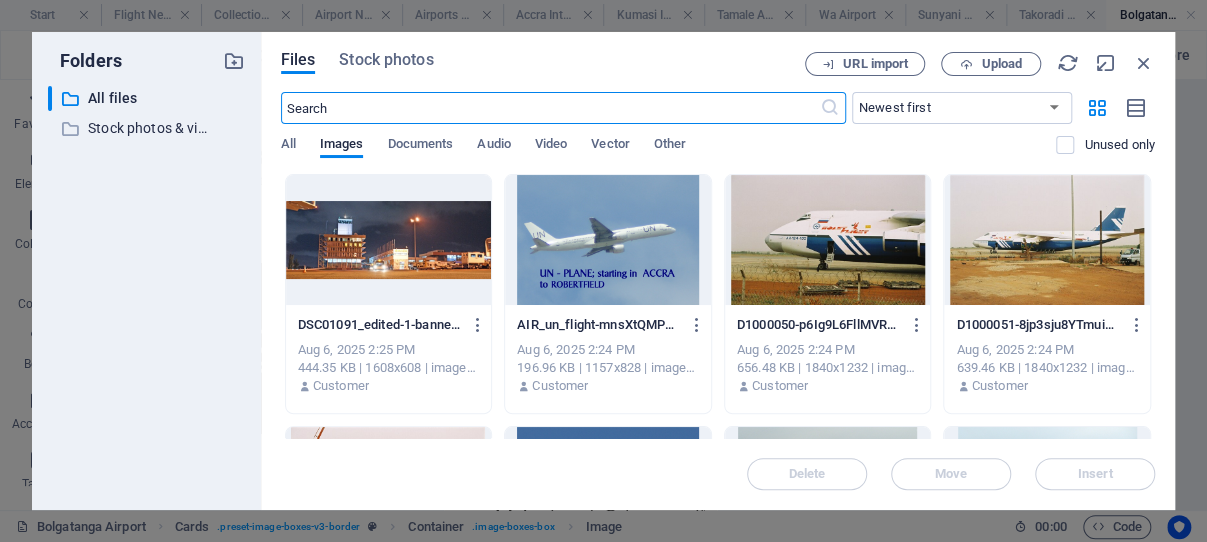 scroll, scrollTop: 7409, scrollLeft: 0, axis: vertical 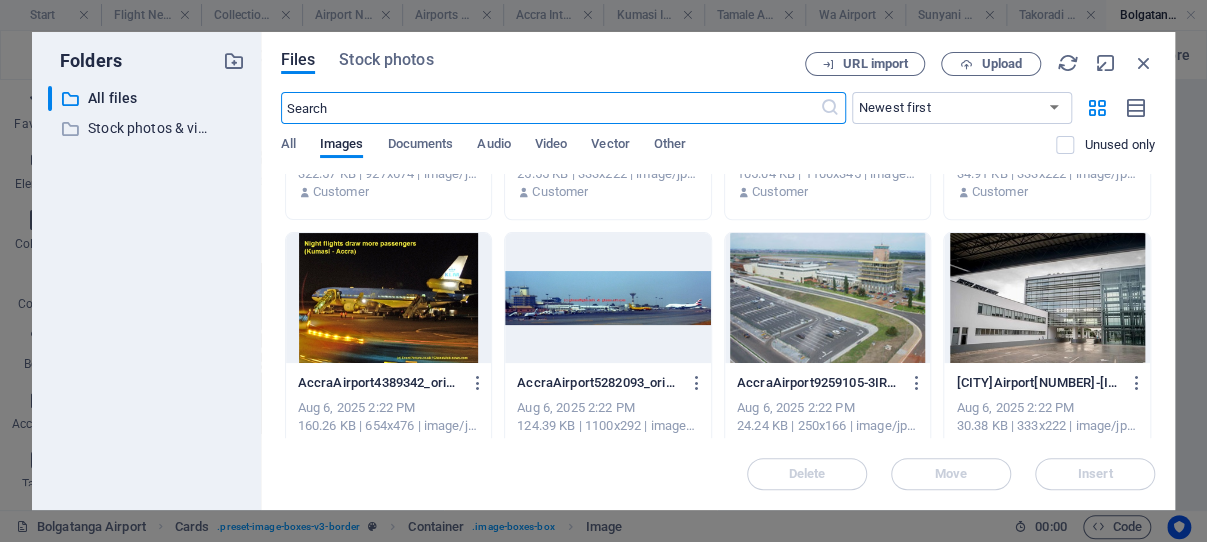 click at bounding box center [828, 298] 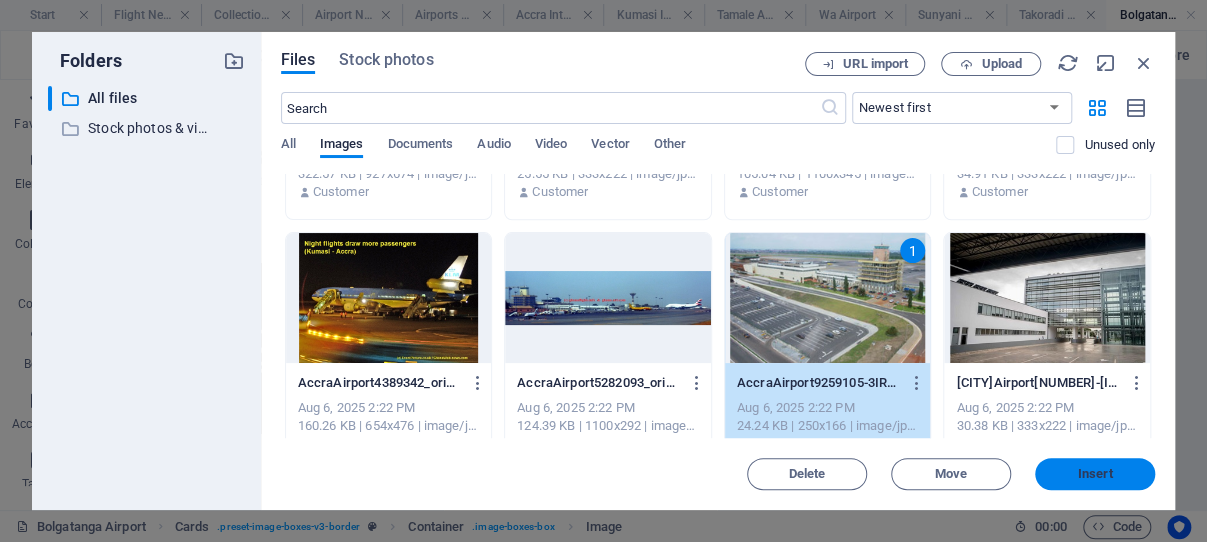 drag, startPoint x: 1104, startPoint y: 473, endPoint x: 660, endPoint y: 393, distance: 451.14963 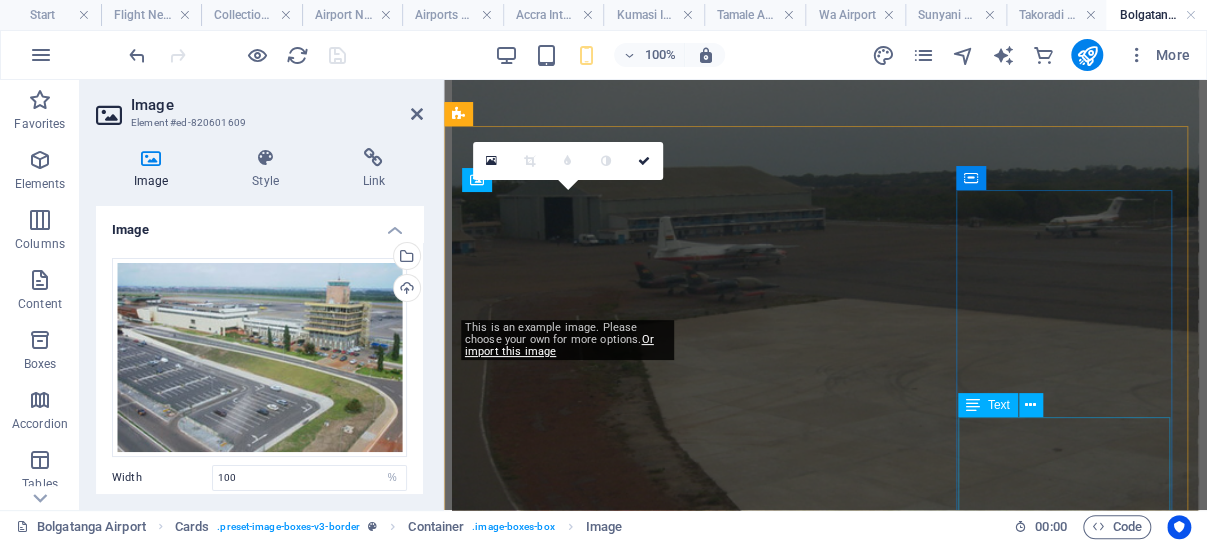 scroll, scrollTop: 3431, scrollLeft: 0, axis: vertical 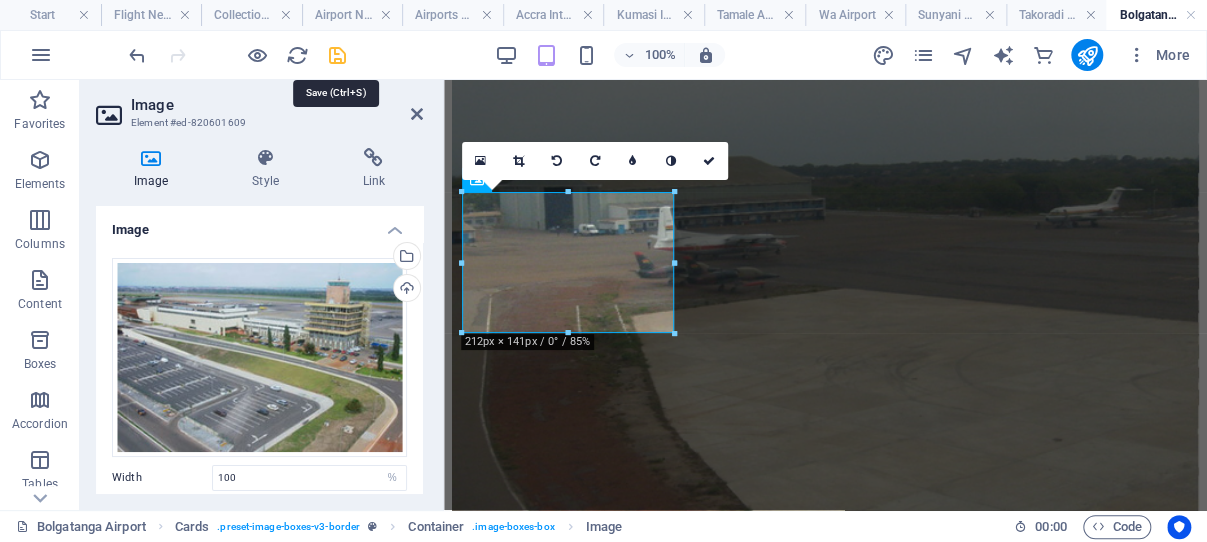 drag, startPoint x: 333, startPoint y: 51, endPoint x: 653, endPoint y: 87, distance: 322.01865 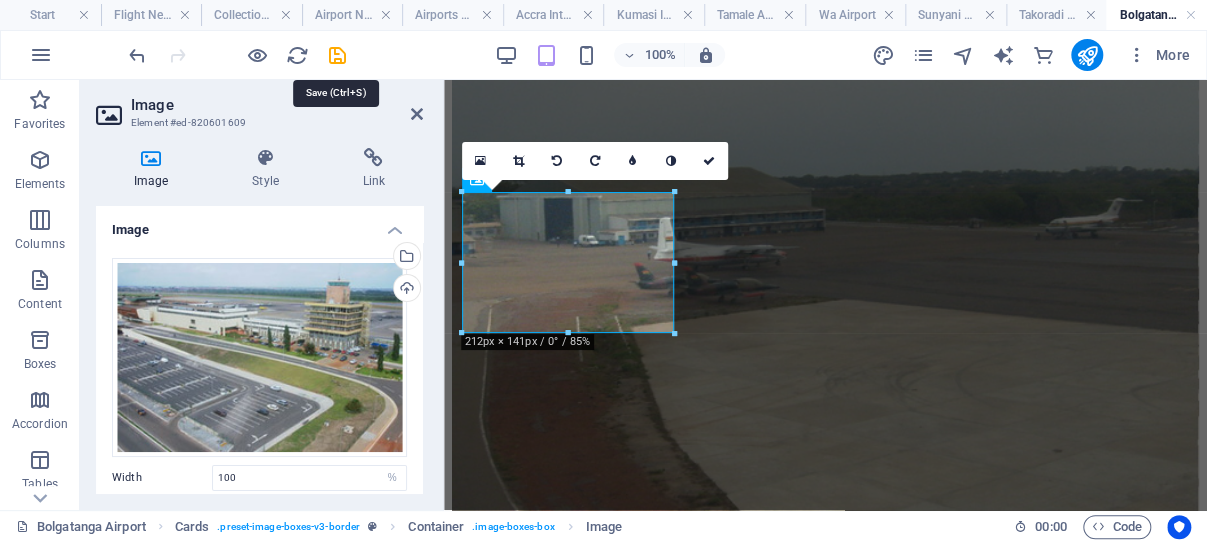 scroll, scrollTop: 3403, scrollLeft: 0, axis: vertical 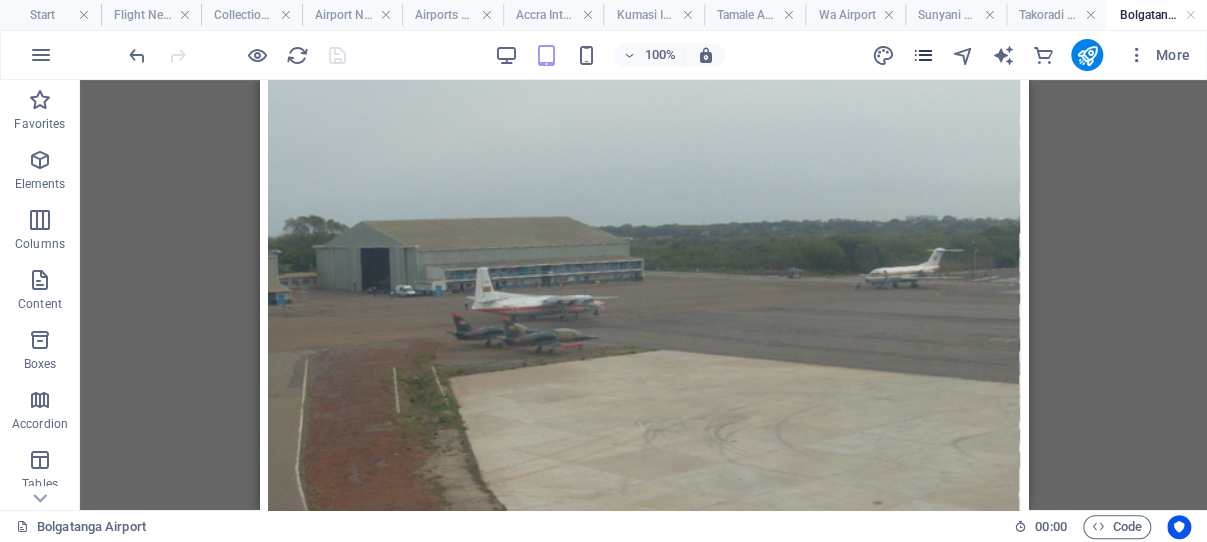 click at bounding box center (922, 55) 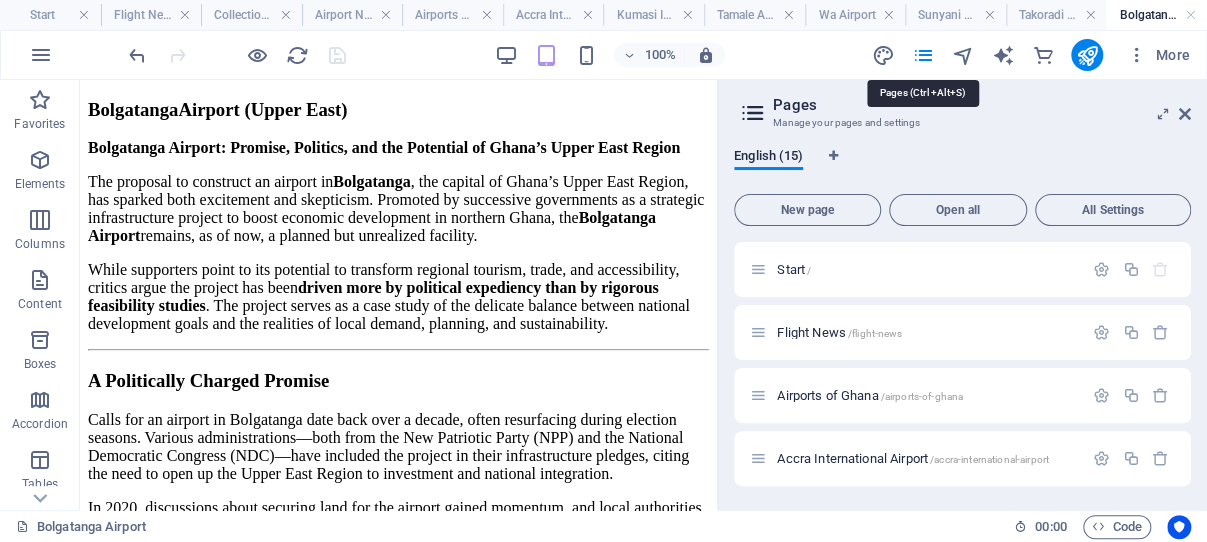 scroll, scrollTop: 3808, scrollLeft: 0, axis: vertical 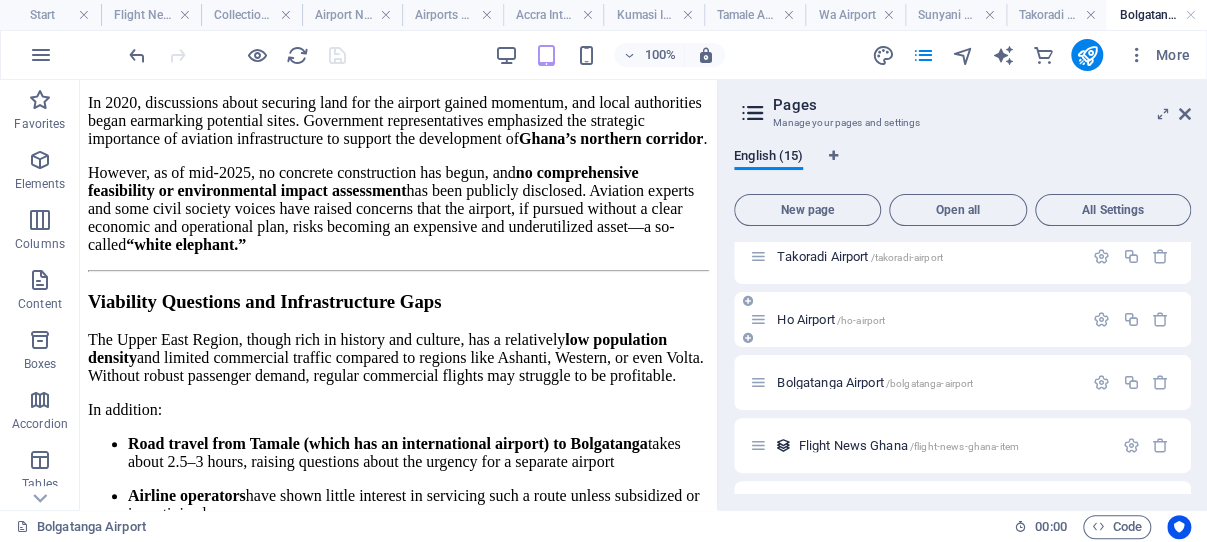 click on "/ho-airport" at bounding box center (861, 320) 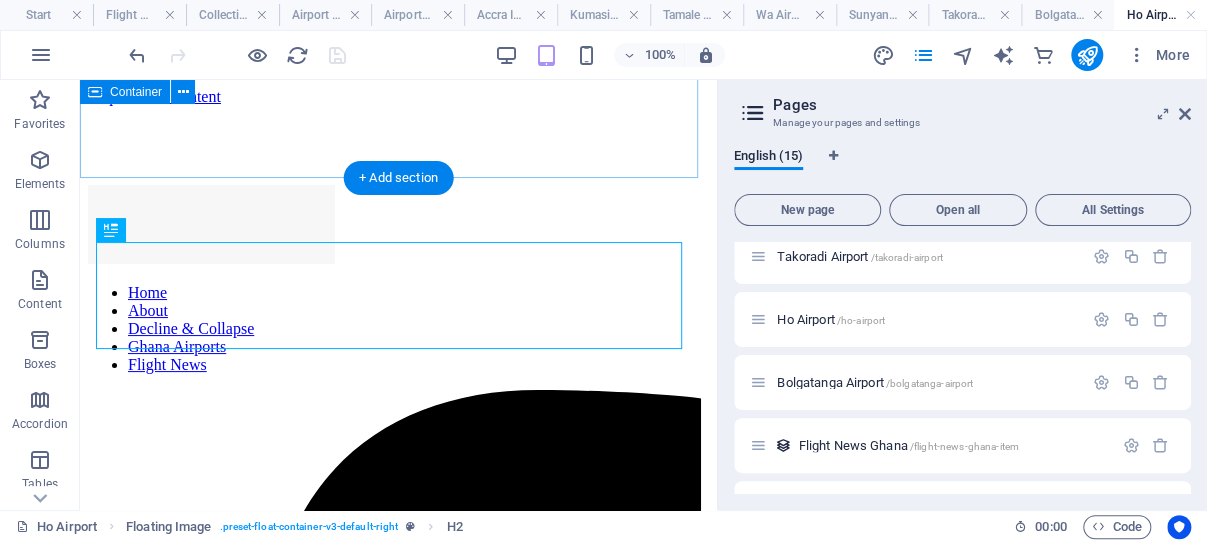 scroll, scrollTop: 327, scrollLeft: 0, axis: vertical 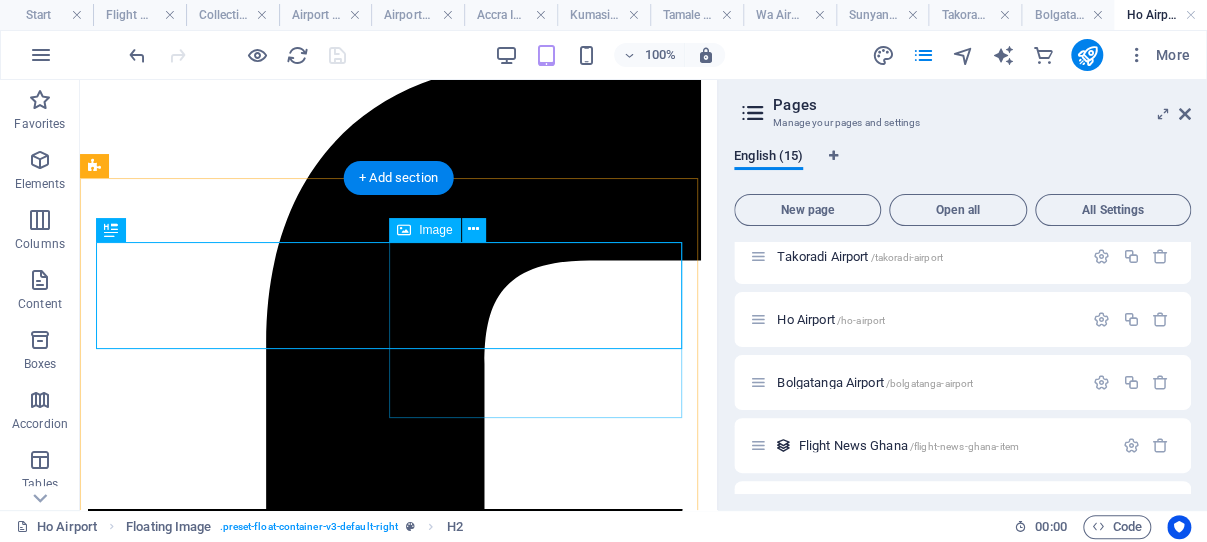 click at bounding box center (398, 2792) 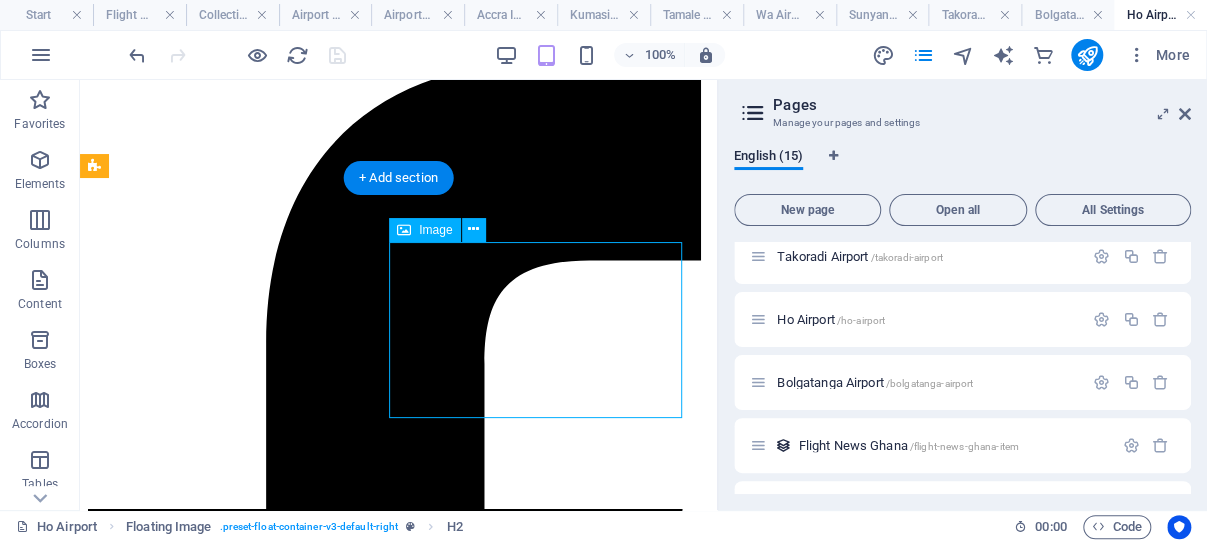 click at bounding box center [398, 2792] 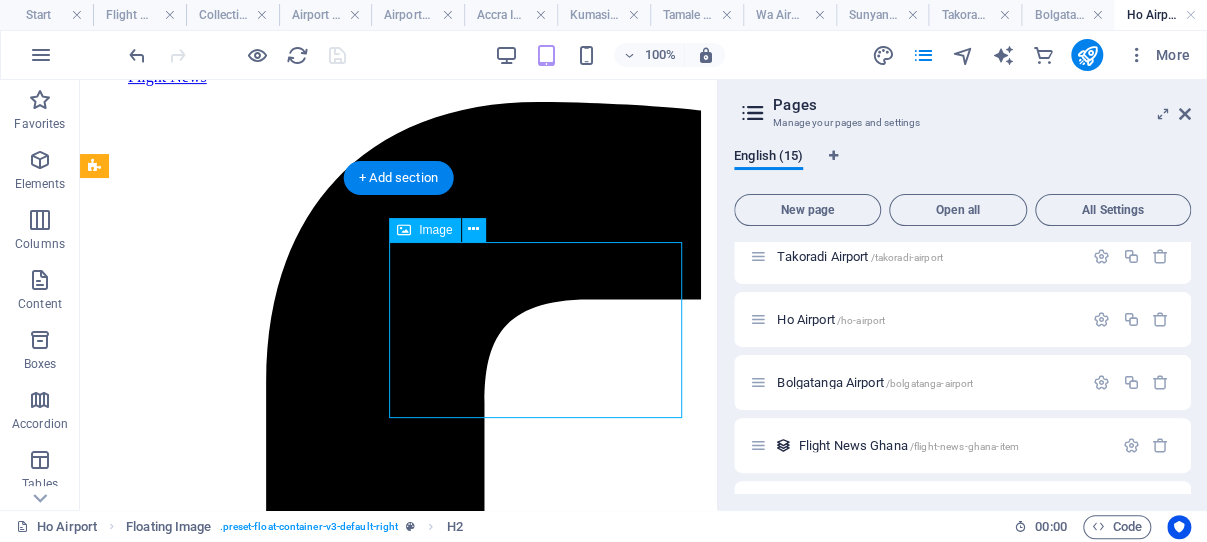 scroll, scrollTop: 320, scrollLeft: 0, axis: vertical 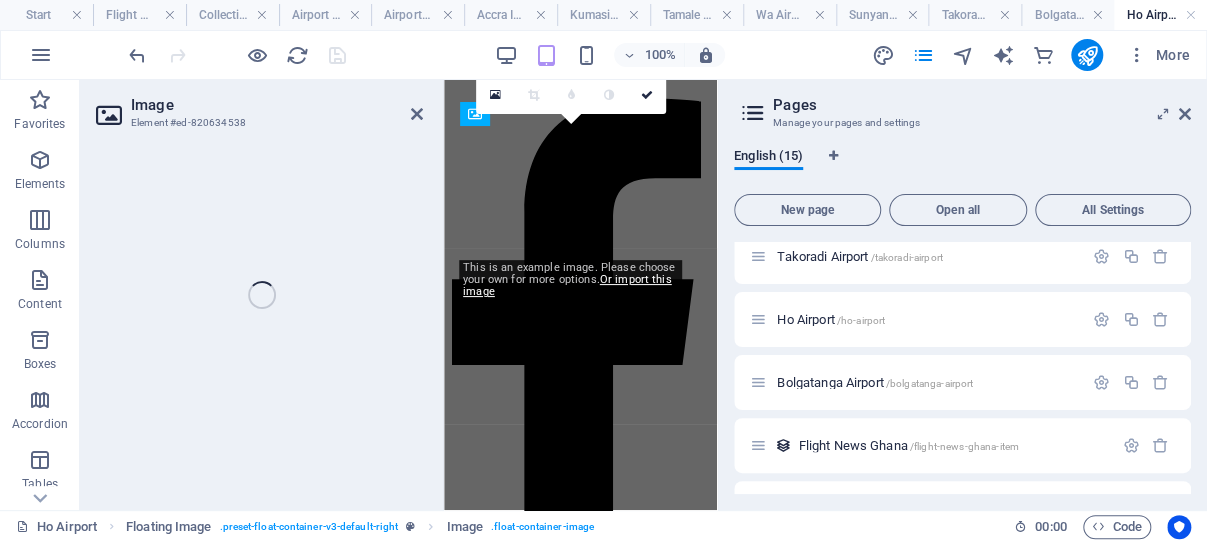 select on "%" 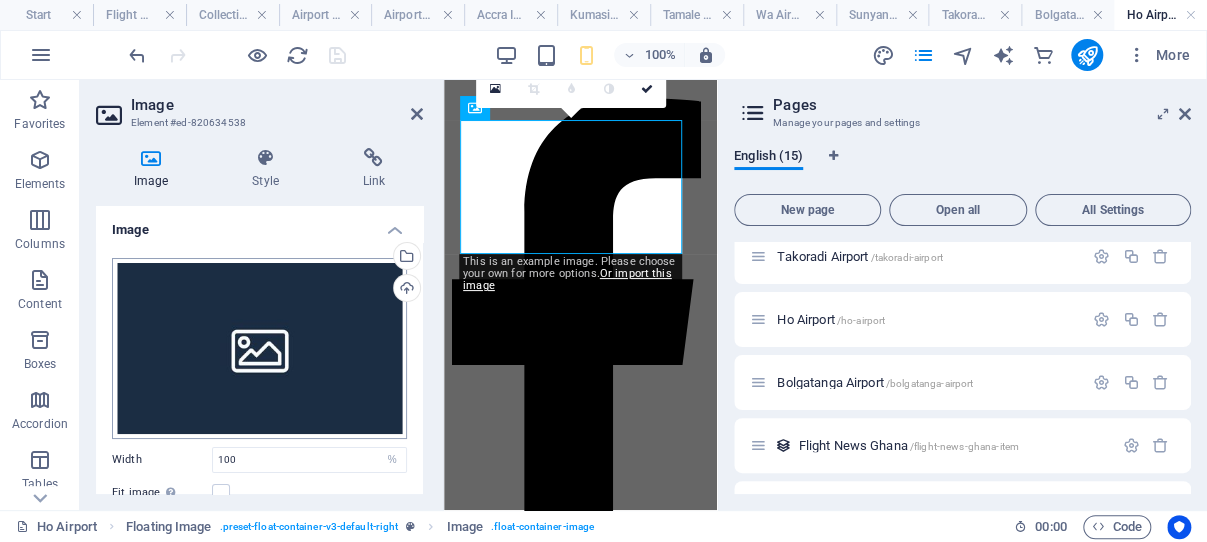 scroll, scrollTop: 315, scrollLeft: 0, axis: vertical 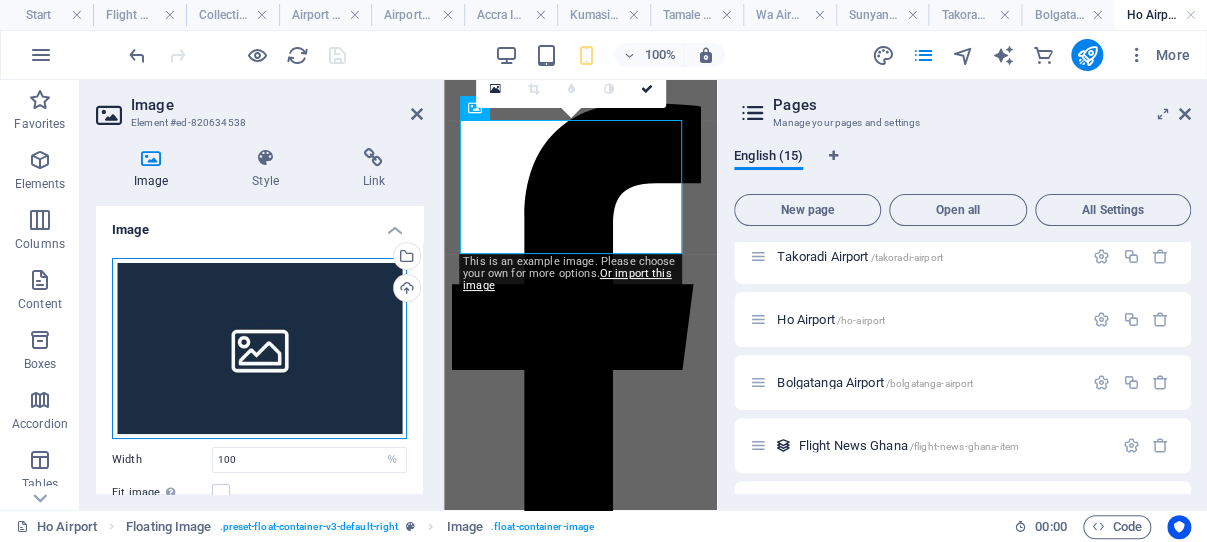 click on "Drag files here, click to choose files or select files from Files or our free stock photos & videos" at bounding box center [259, 348] 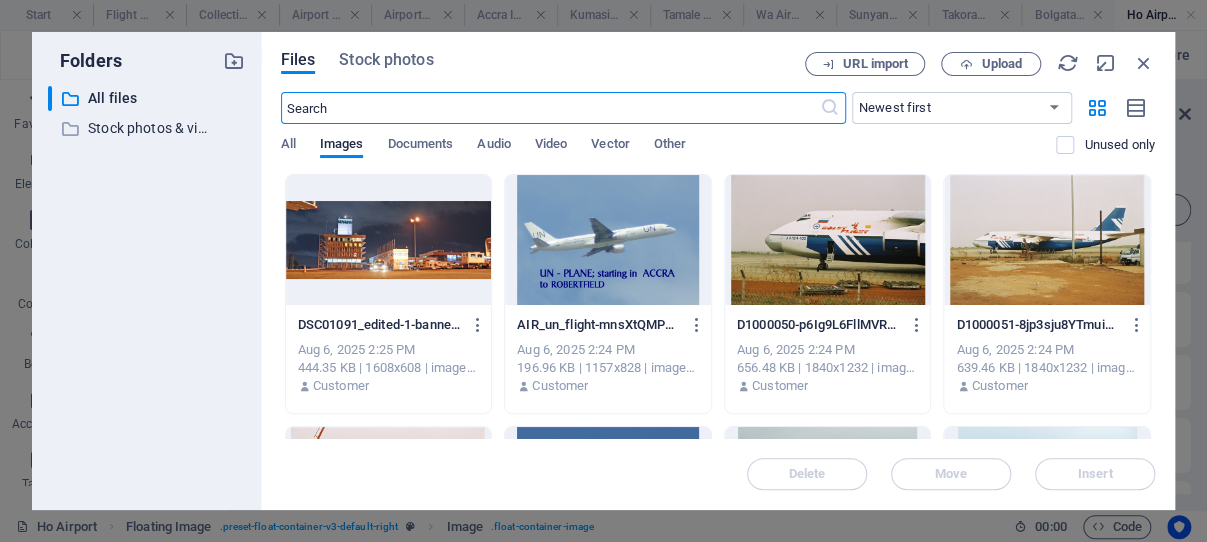 scroll, scrollTop: 382, scrollLeft: 0, axis: vertical 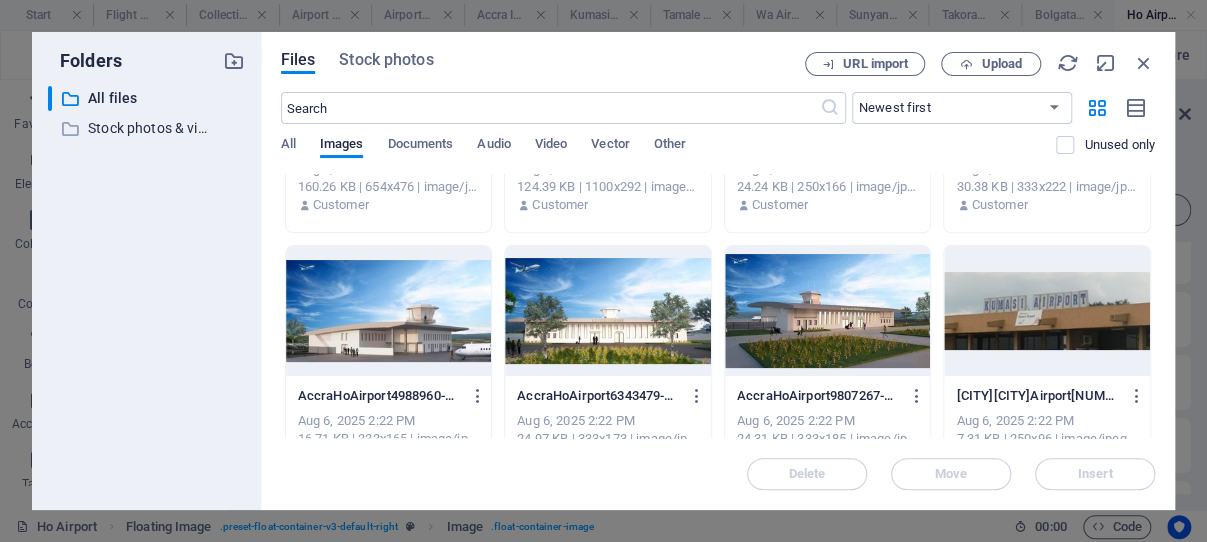click at bounding box center [389, 311] 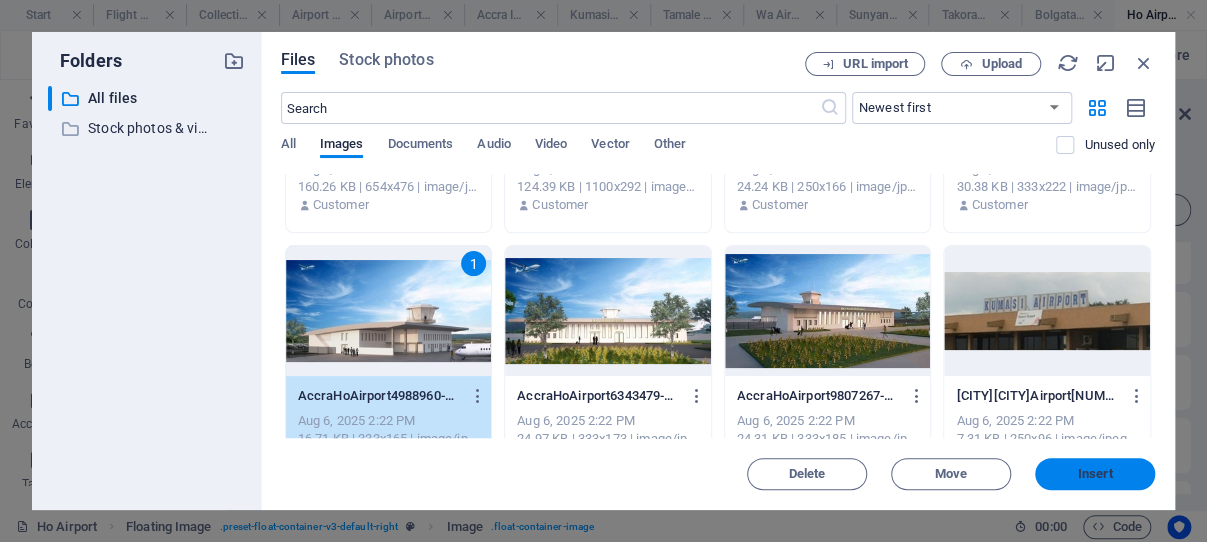 click on "Insert" at bounding box center [1095, 474] 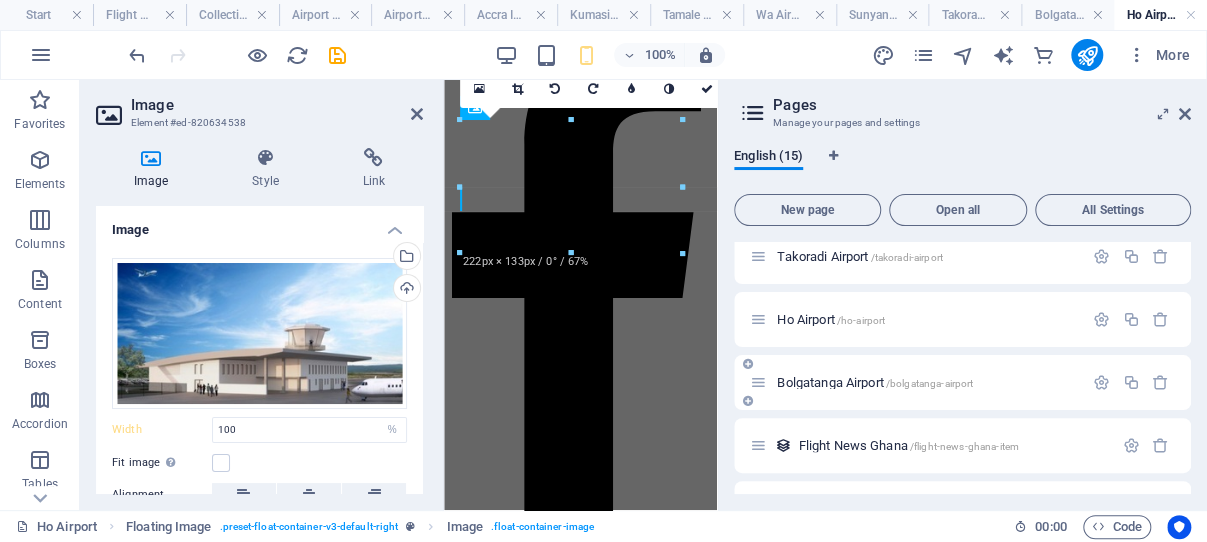 scroll, scrollTop: 315, scrollLeft: 0, axis: vertical 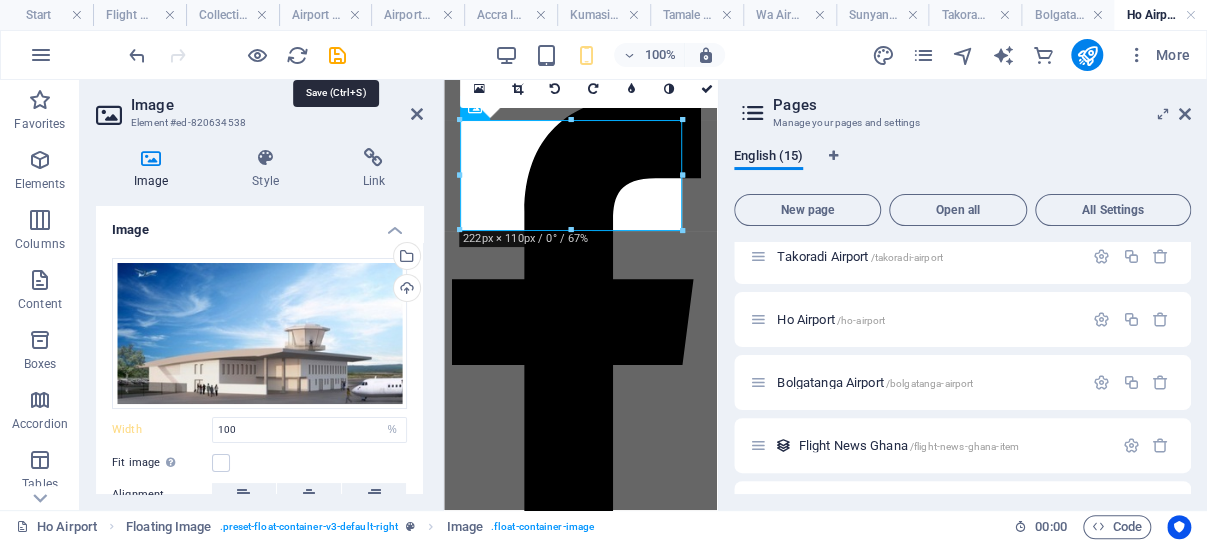 drag, startPoint x: 337, startPoint y: 54, endPoint x: 1179, endPoint y: 119, distance: 844.5052 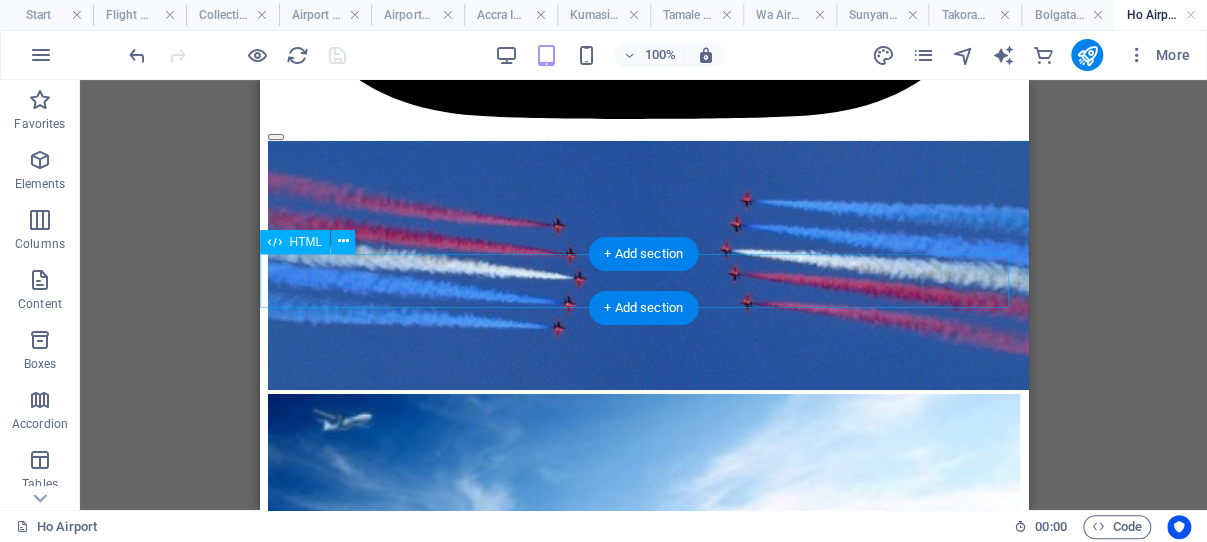 scroll, scrollTop: 3082, scrollLeft: 0, axis: vertical 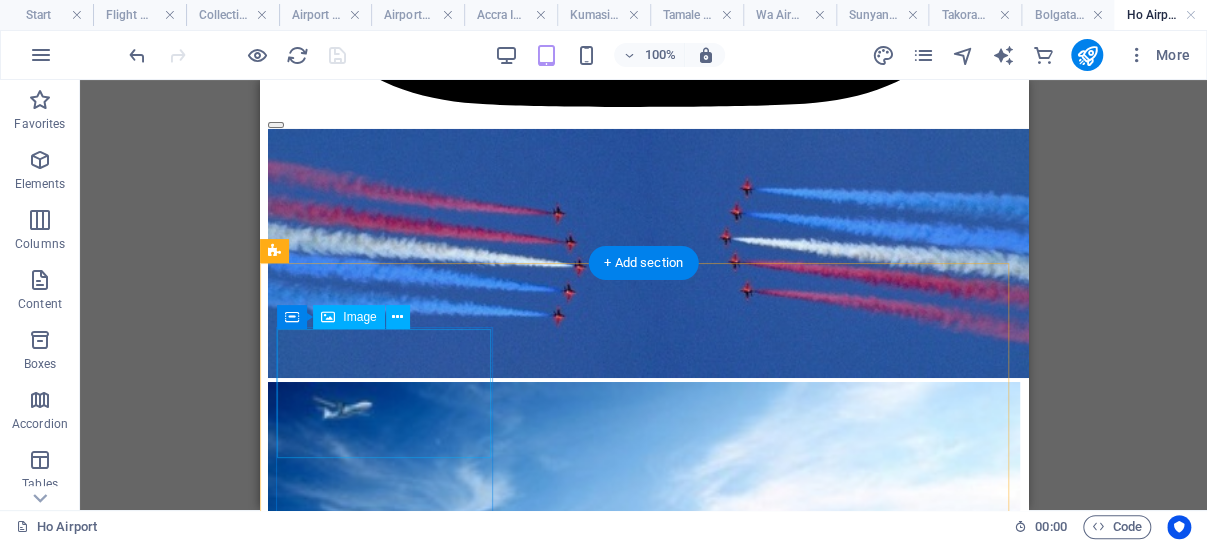 click at bounding box center [643, 3271] 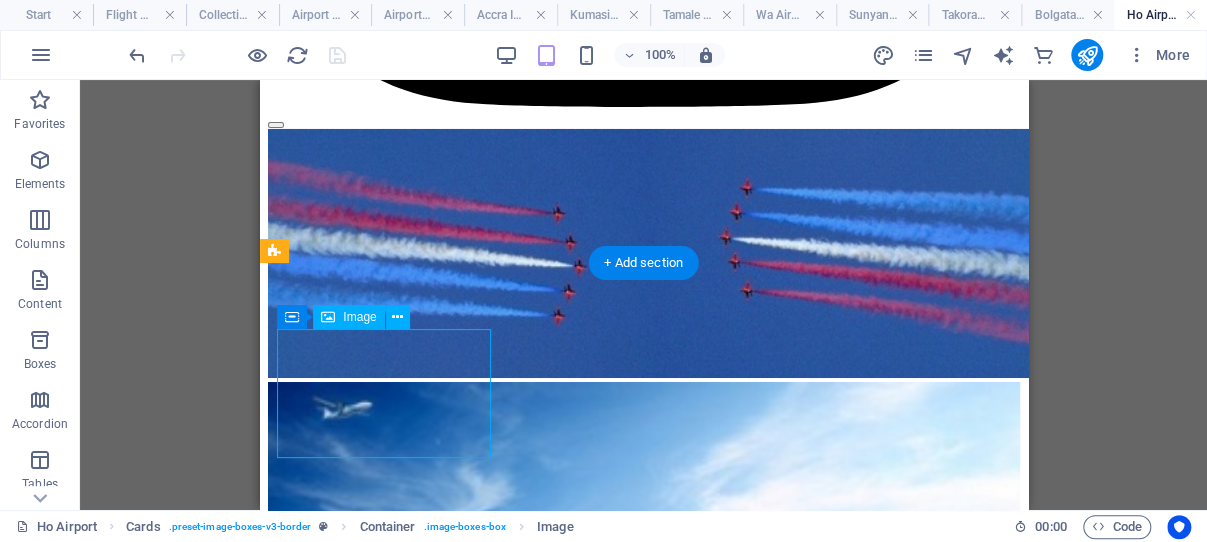 click at bounding box center (643, 3271) 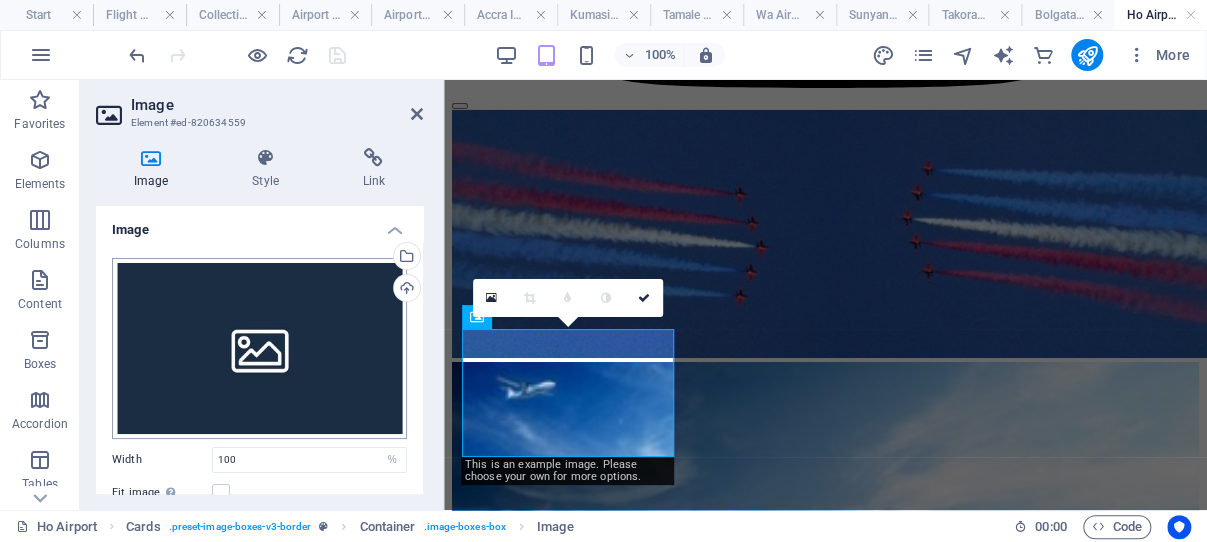 scroll, scrollTop: 3134, scrollLeft: 0, axis: vertical 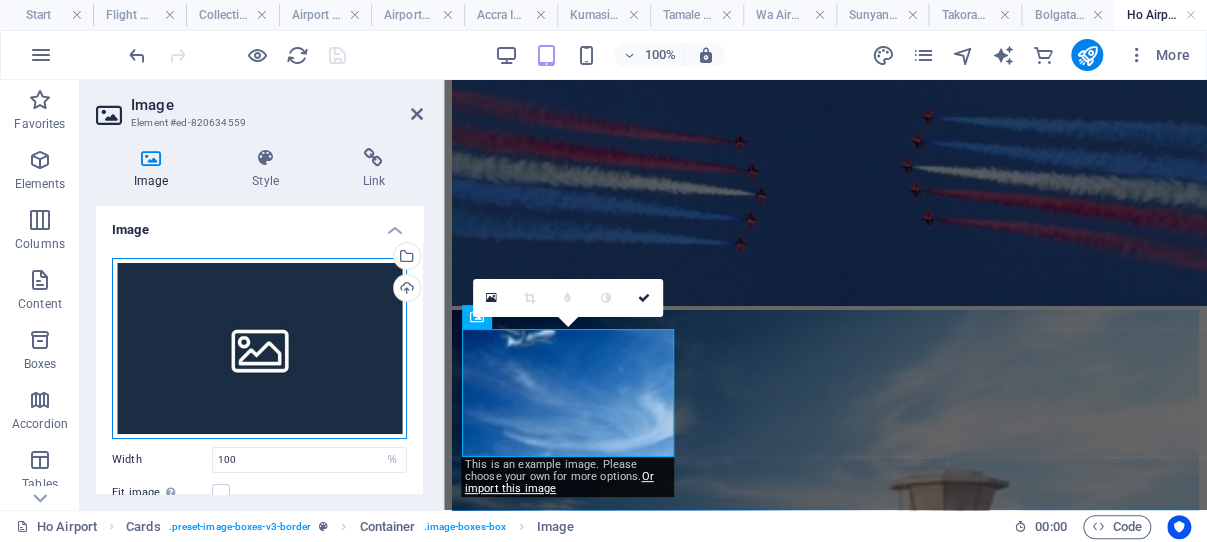 click on "Drag files here, click to choose files or select files from Files or our free stock photos & videos" at bounding box center [259, 348] 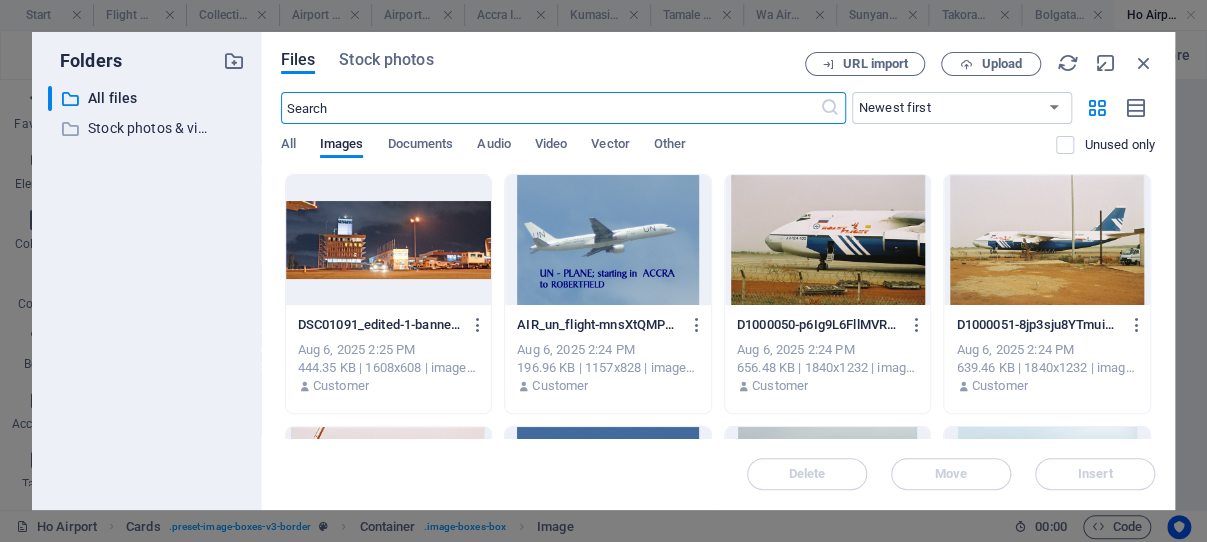 scroll, scrollTop: 6902, scrollLeft: 0, axis: vertical 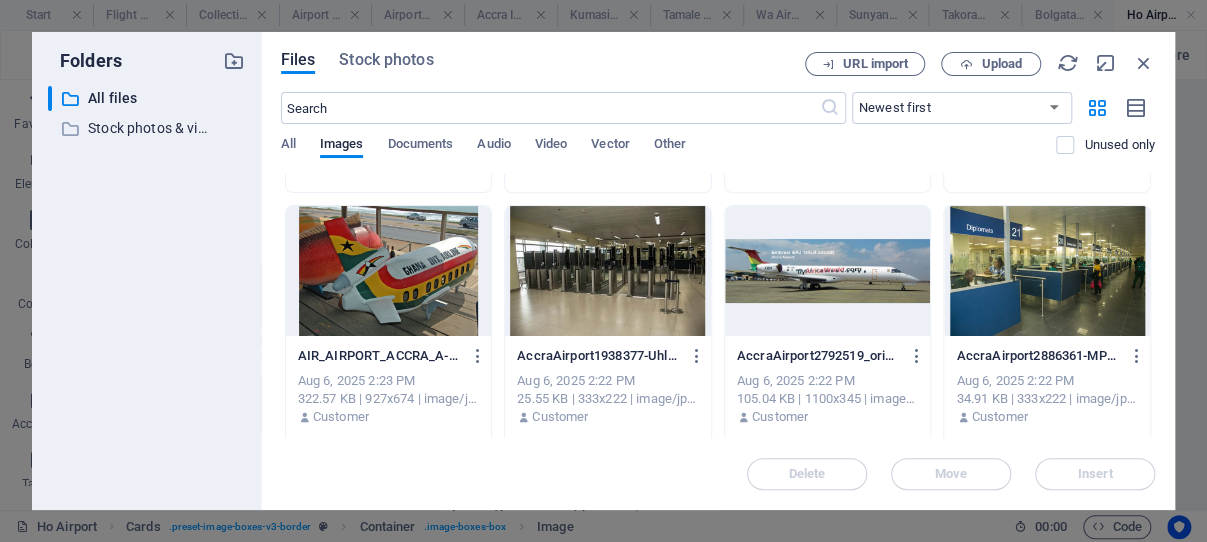 click at bounding box center [1047, 271] 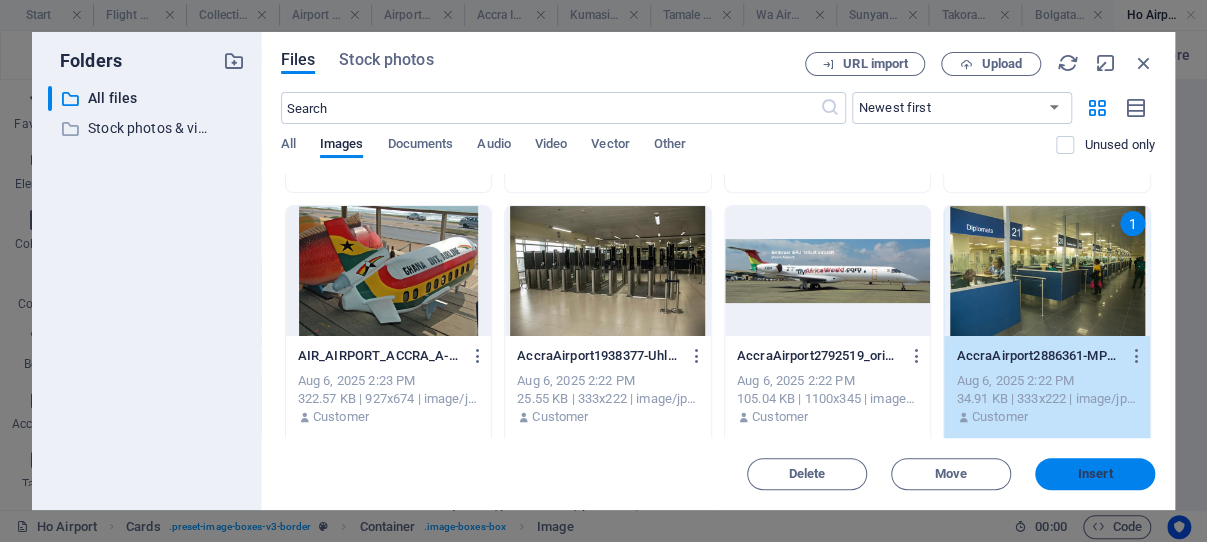 drag, startPoint x: 1086, startPoint y: 471, endPoint x: 590, endPoint y: 363, distance: 507.62192 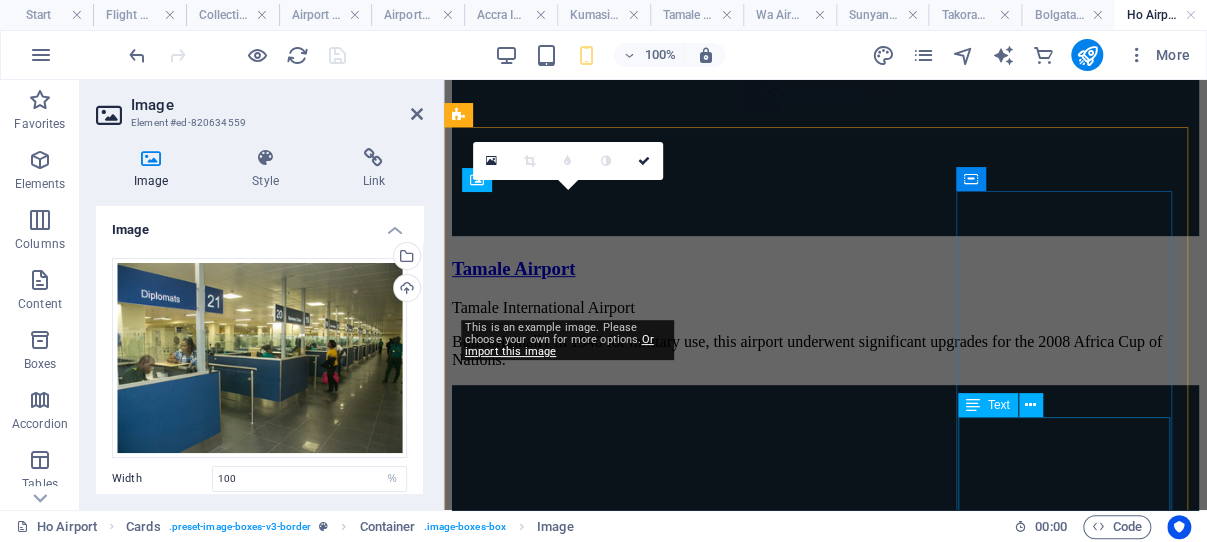 scroll, scrollTop: 3271, scrollLeft: 0, axis: vertical 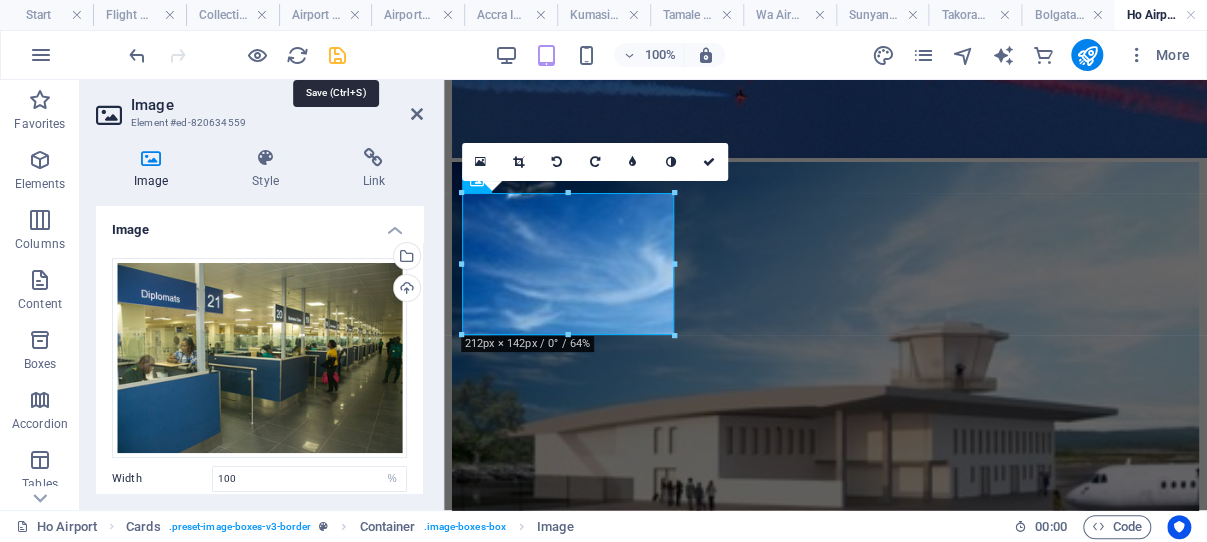 drag, startPoint x: 332, startPoint y: 52, endPoint x: 224, endPoint y: 149, distance: 145.16542 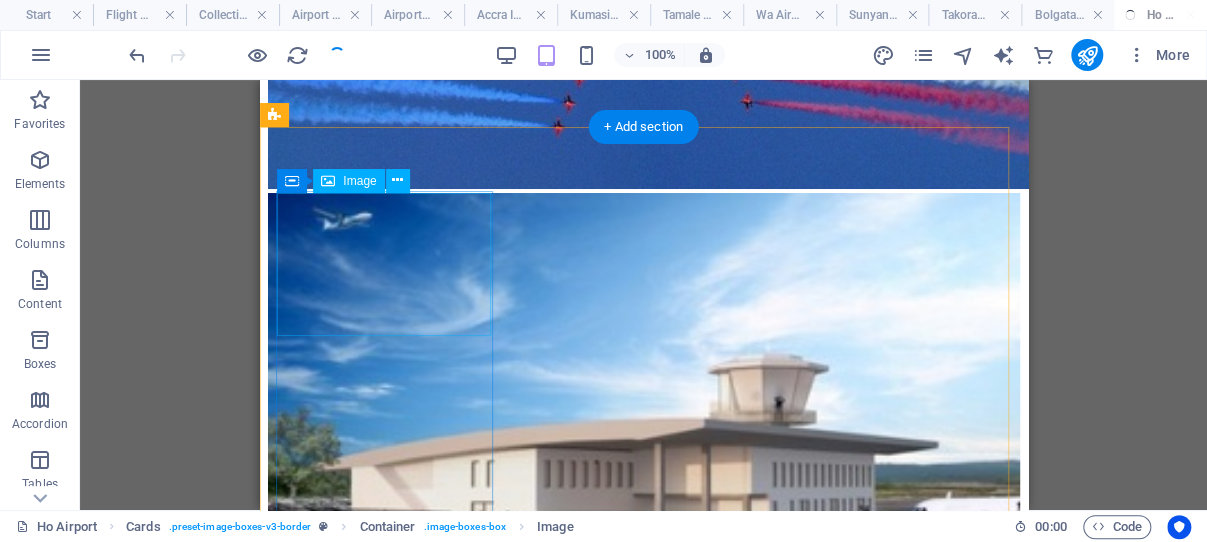 scroll, scrollTop: 3219, scrollLeft: 0, axis: vertical 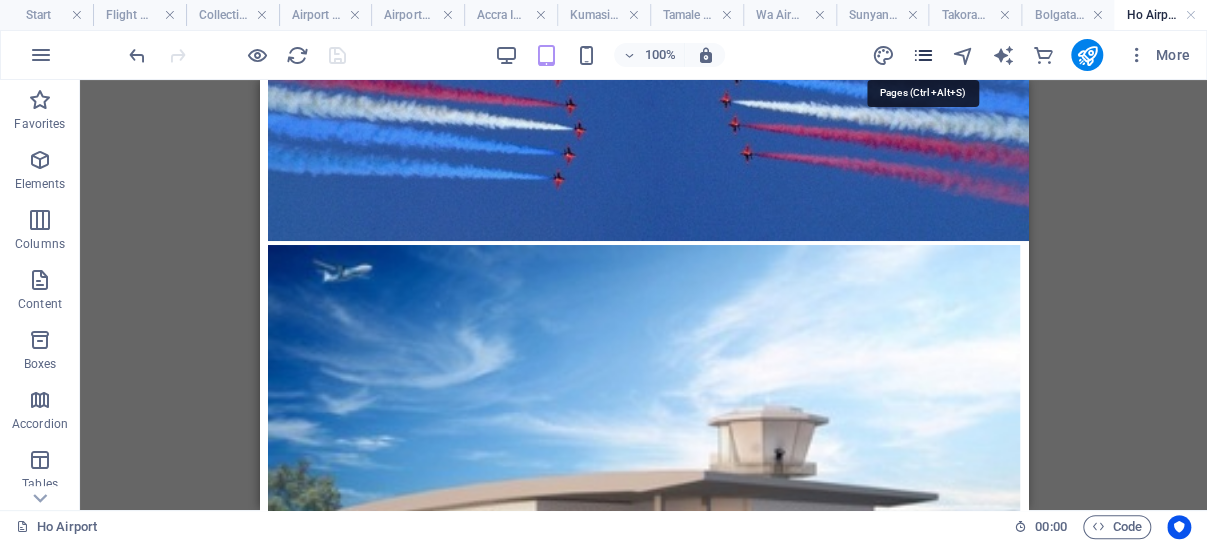 click at bounding box center [922, 55] 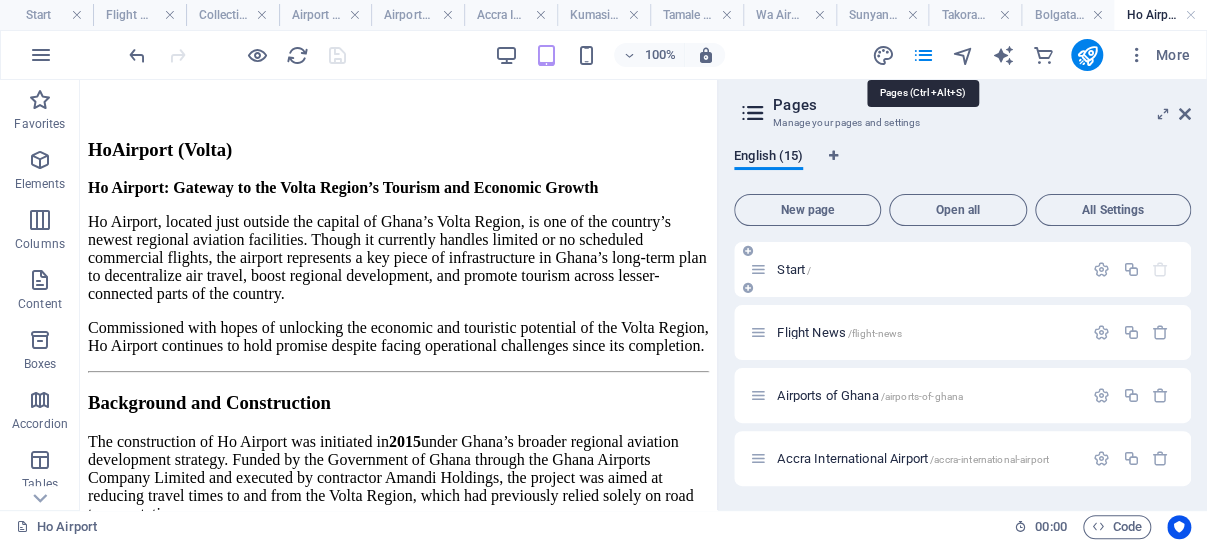 scroll, scrollTop: 3648, scrollLeft: 0, axis: vertical 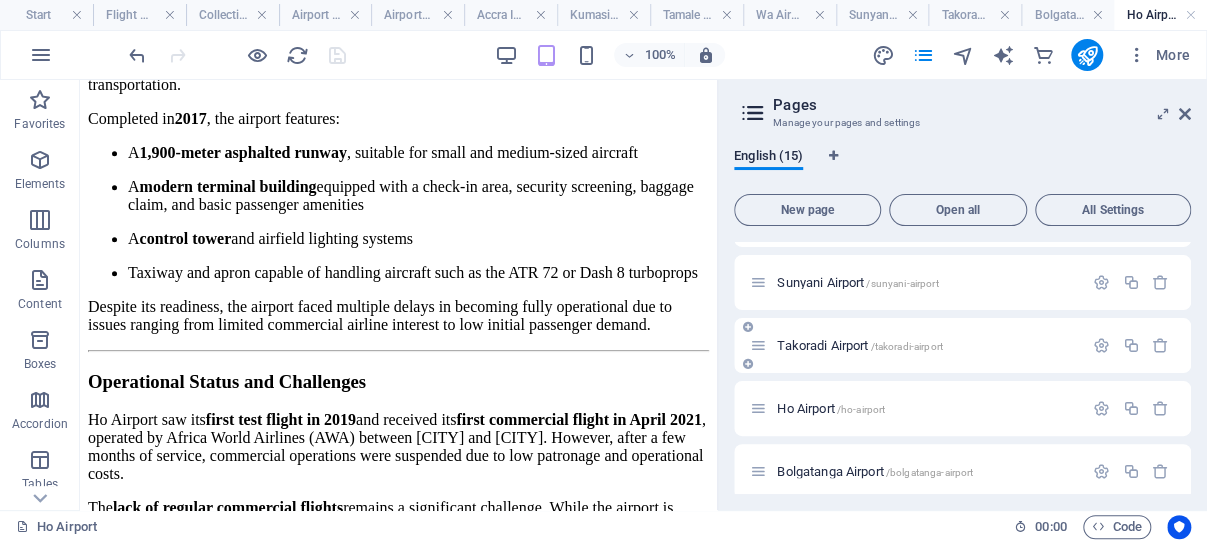 click on "/takoradi-airport" at bounding box center (906, 346) 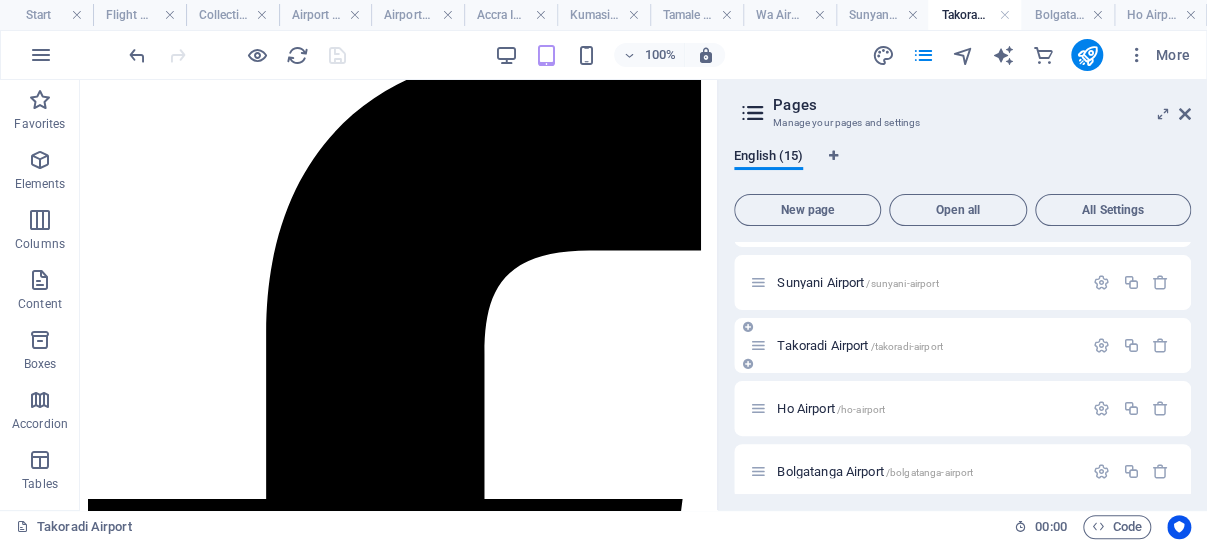 scroll, scrollTop: 333, scrollLeft: 0, axis: vertical 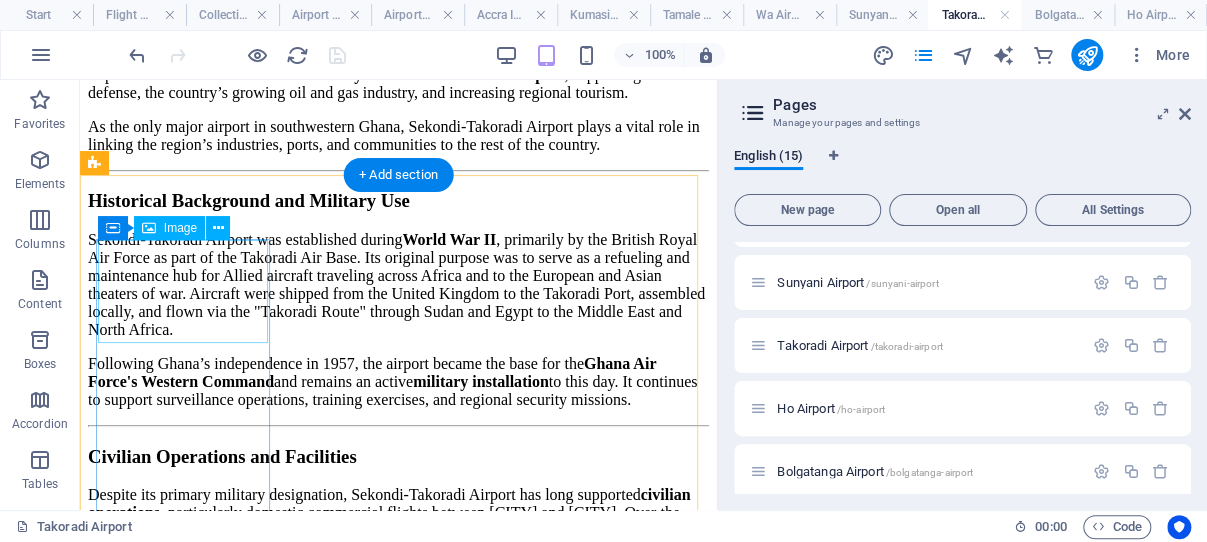 click at bounding box center (398, 2461) 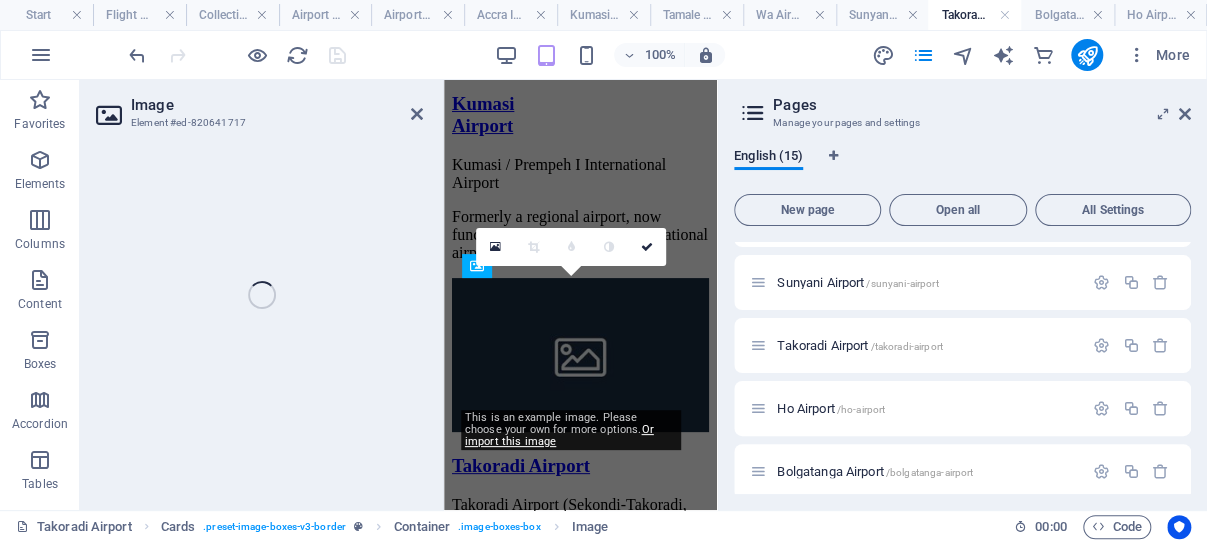 select on "%" 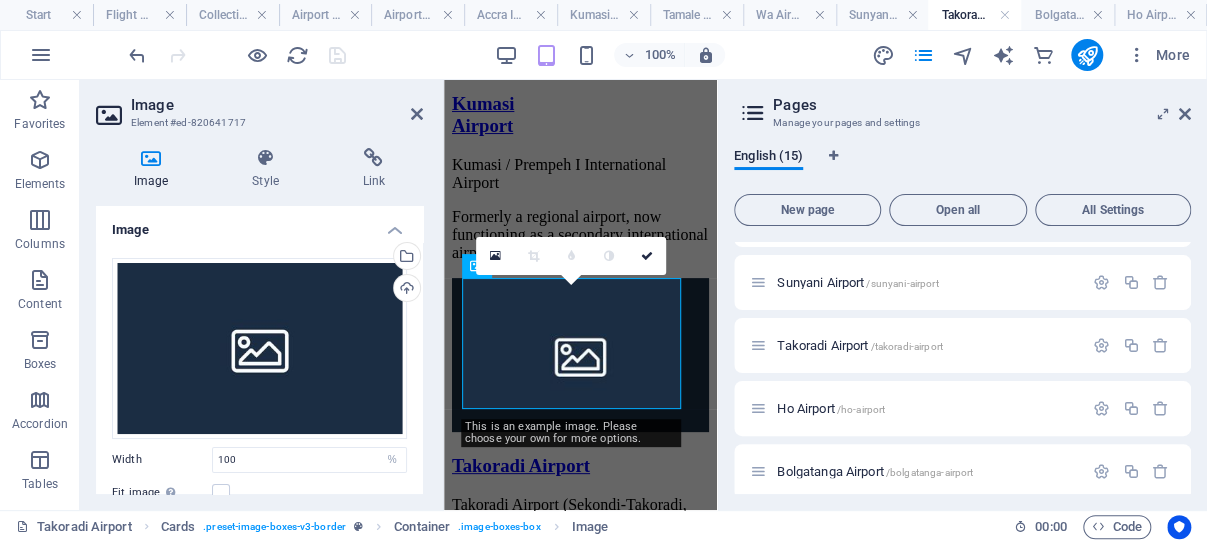 scroll, scrollTop: 6684, scrollLeft: 0, axis: vertical 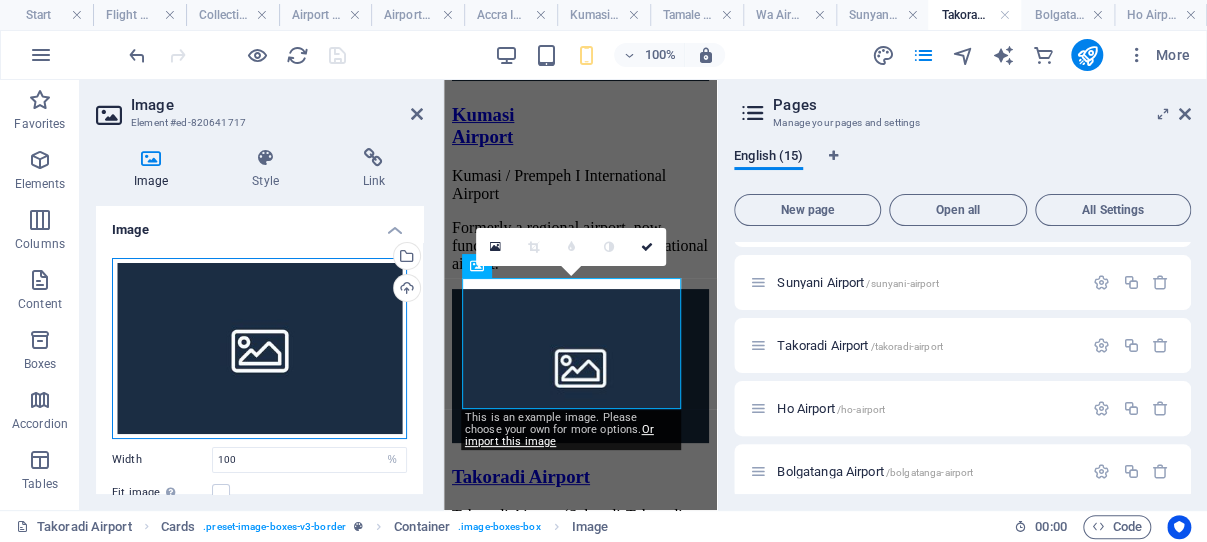 drag, startPoint x: 261, startPoint y: 338, endPoint x: 13, endPoint y: 256, distance: 261.2049 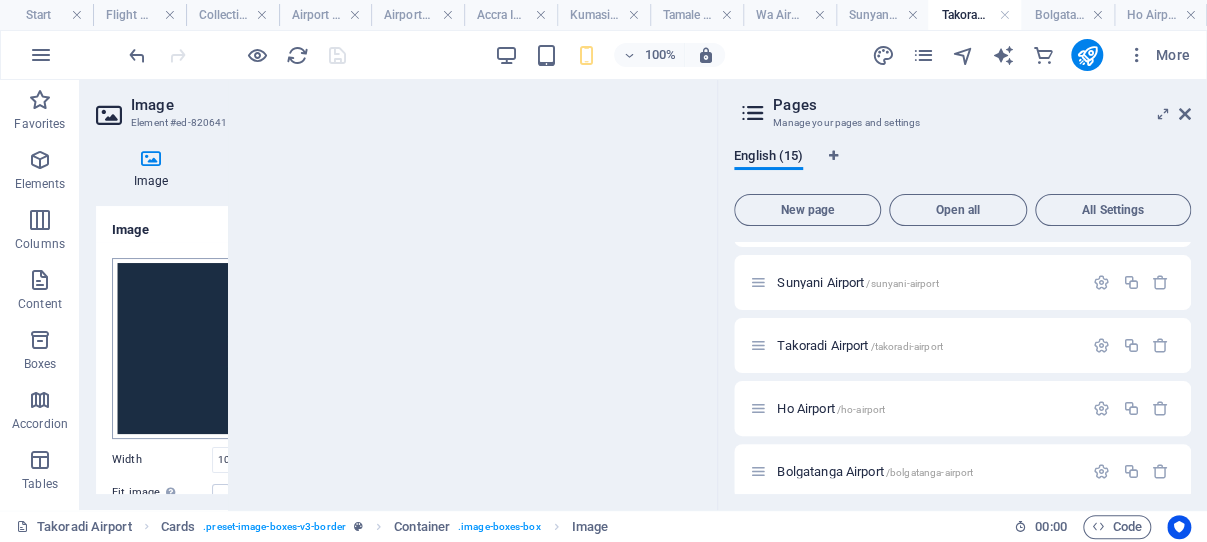 scroll, scrollTop: 20762, scrollLeft: 0, axis: vertical 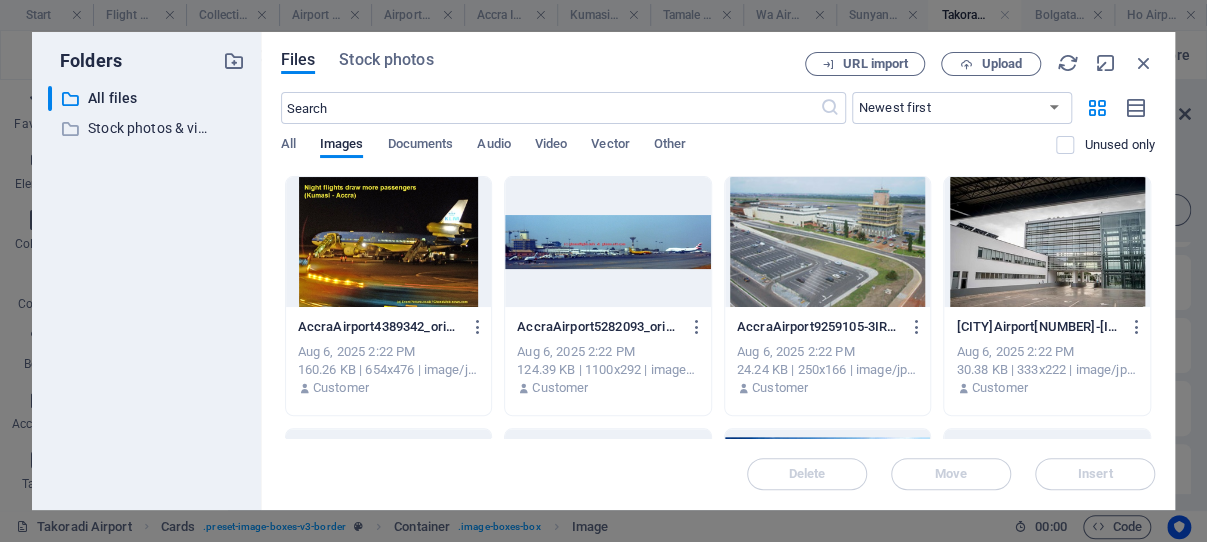 click at bounding box center [1047, 242] 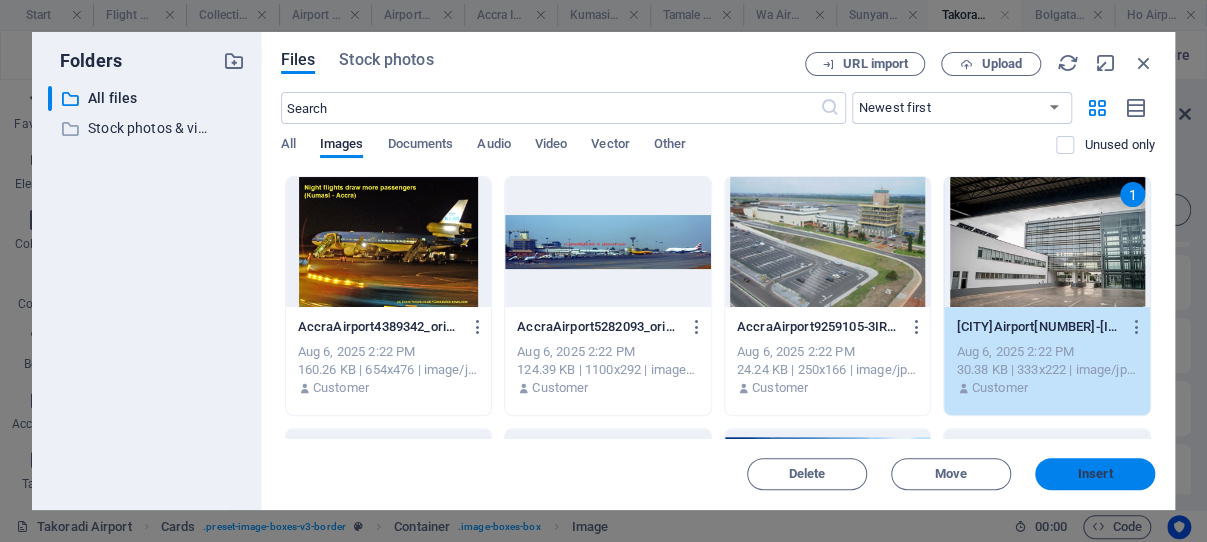click on "Insert" at bounding box center [1095, 474] 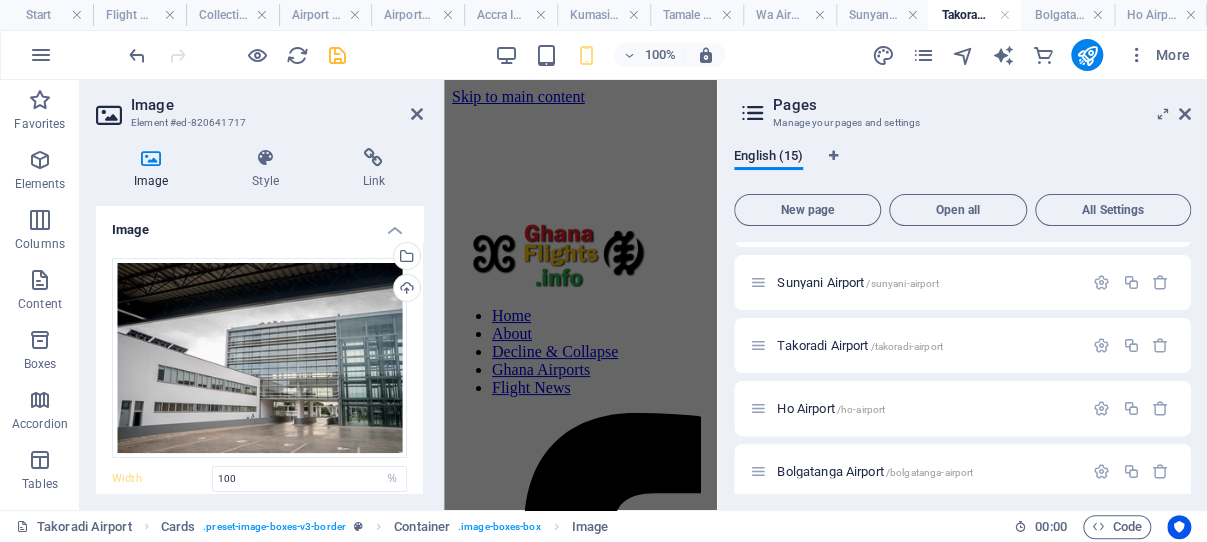 scroll, scrollTop: 6739, scrollLeft: 0, axis: vertical 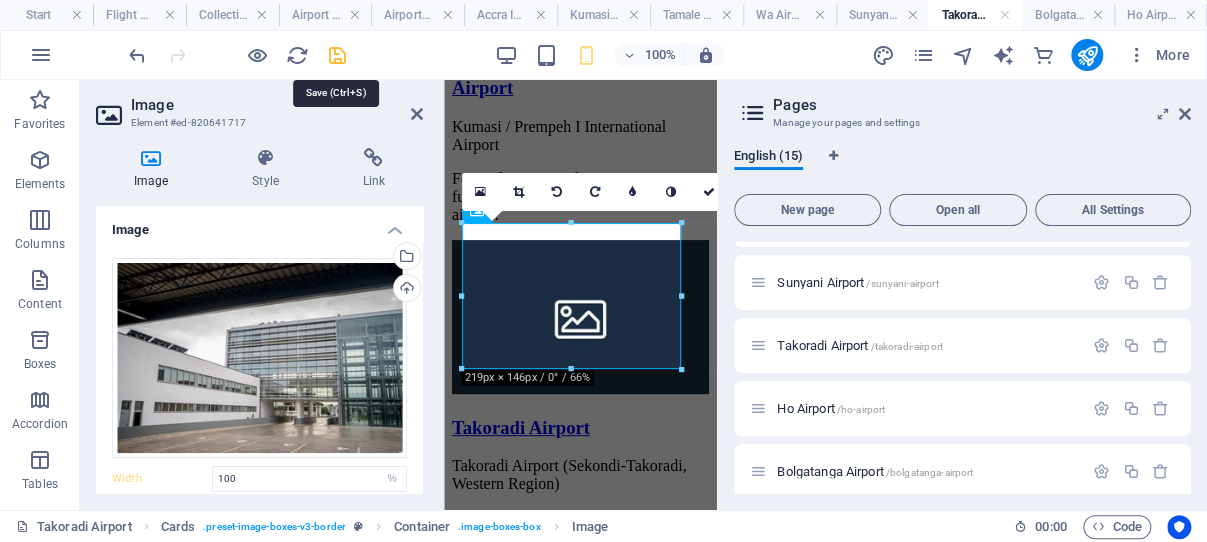 click at bounding box center (337, 55) 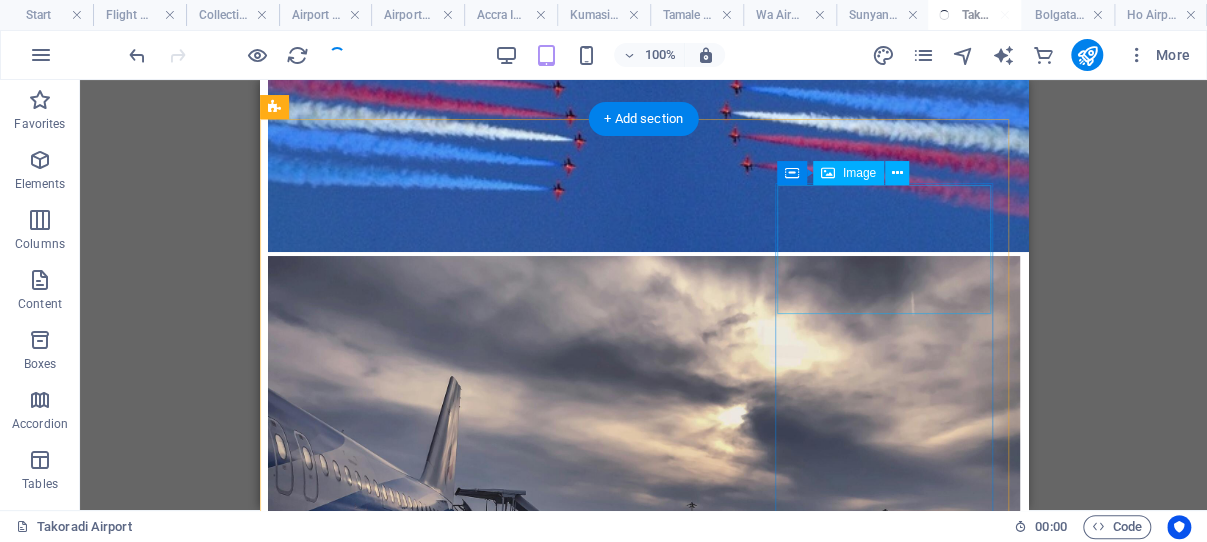 scroll, scrollTop: 3242, scrollLeft: 0, axis: vertical 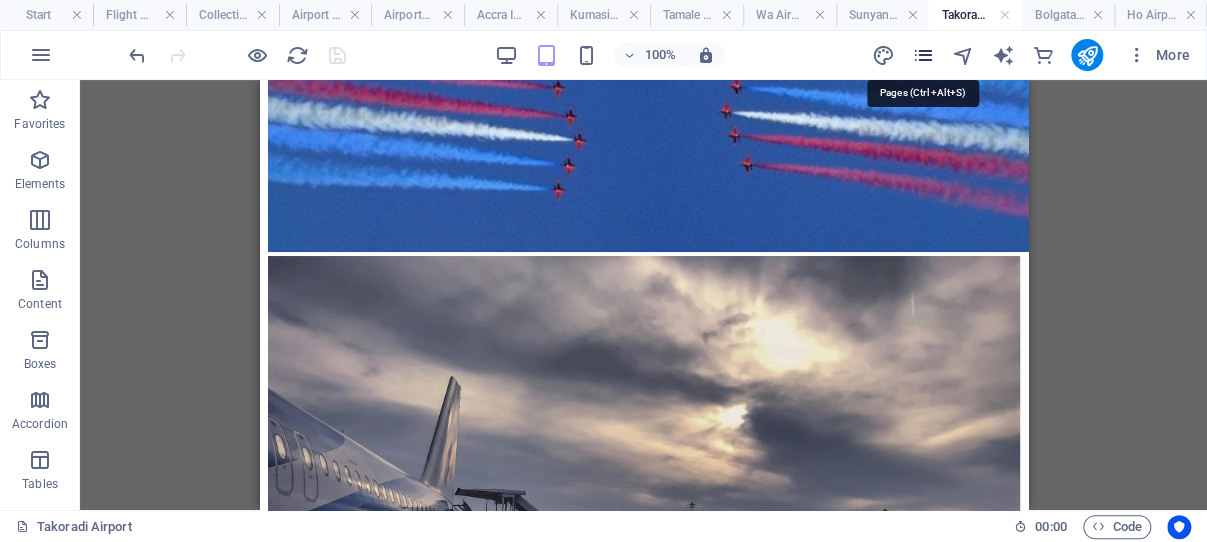 click at bounding box center (922, 55) 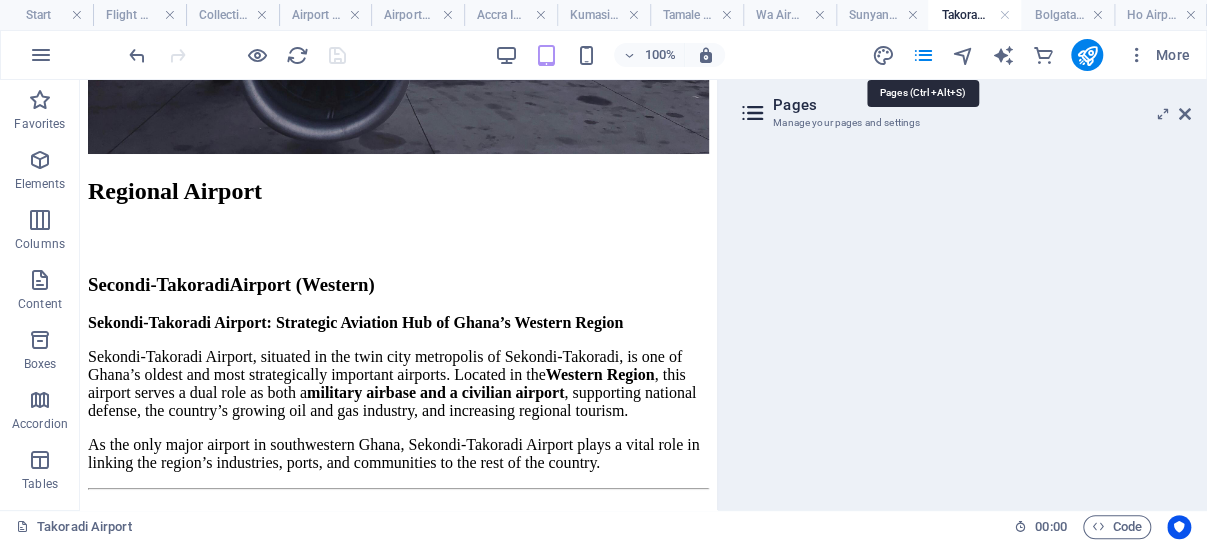 scroll, scrollTop: 3616, scrollLeft: 0, axis: vertical 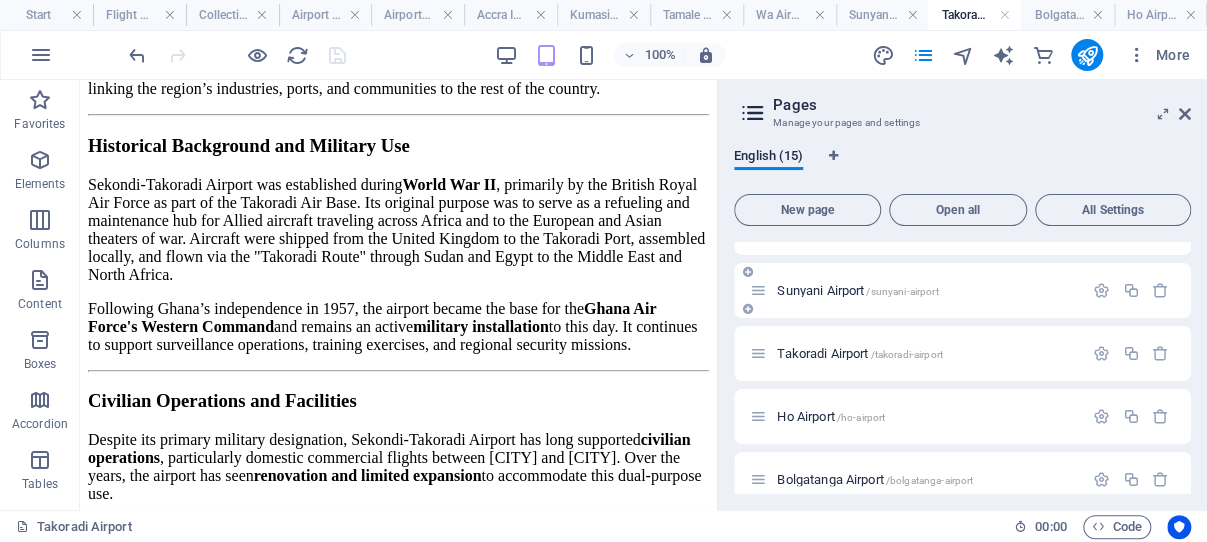click on "Sunyani Airport /sunyani-airport" at bounding box center [857, 290] 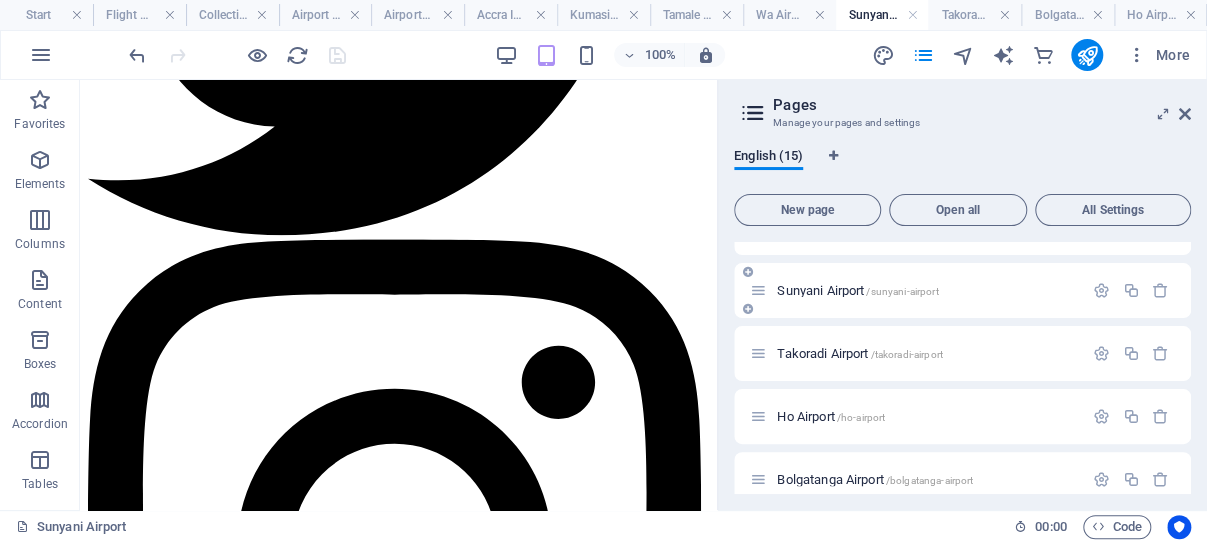 scroll, scrollTop: 1855, scrollLeft: 0, axis: vertical 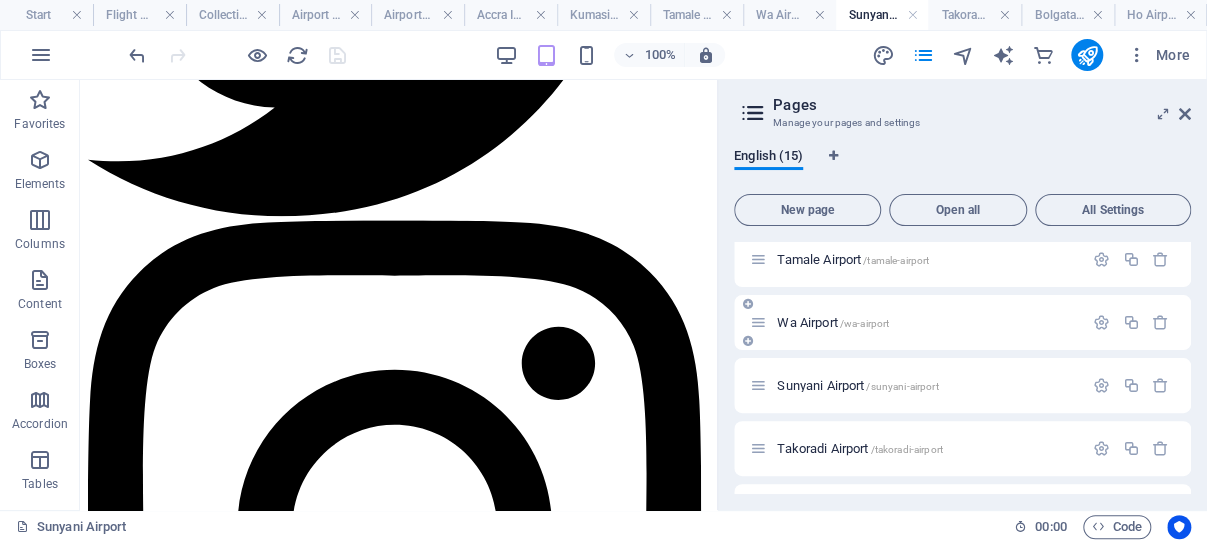 click on "Wa Airport /wa-airport" at bounding box center (833, 322) 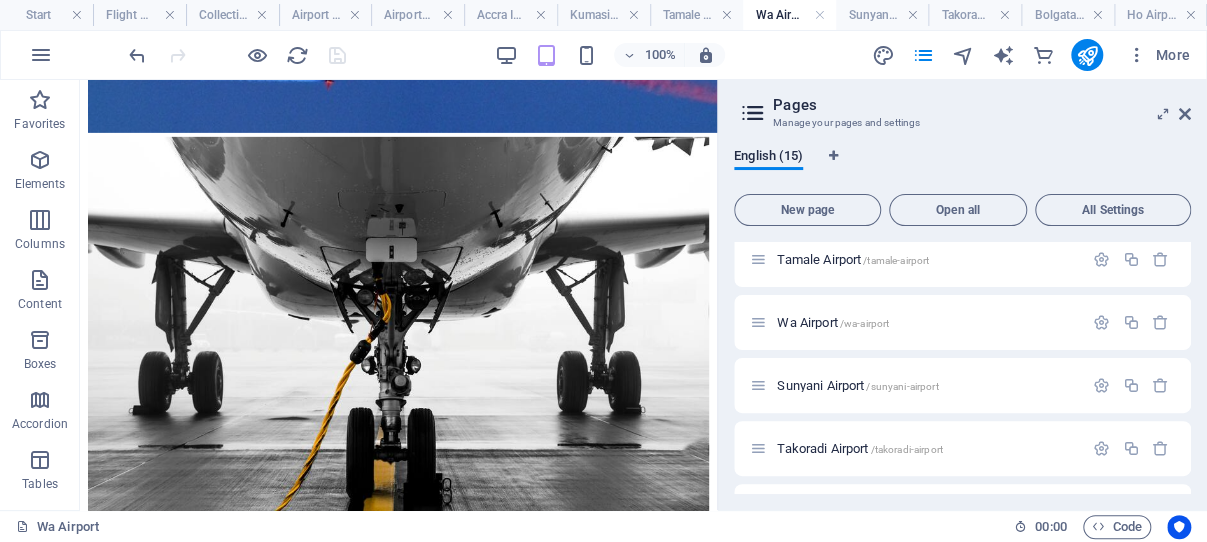 scroll, scrollTop: 2875, scrollLeft: 0, axis: vertical 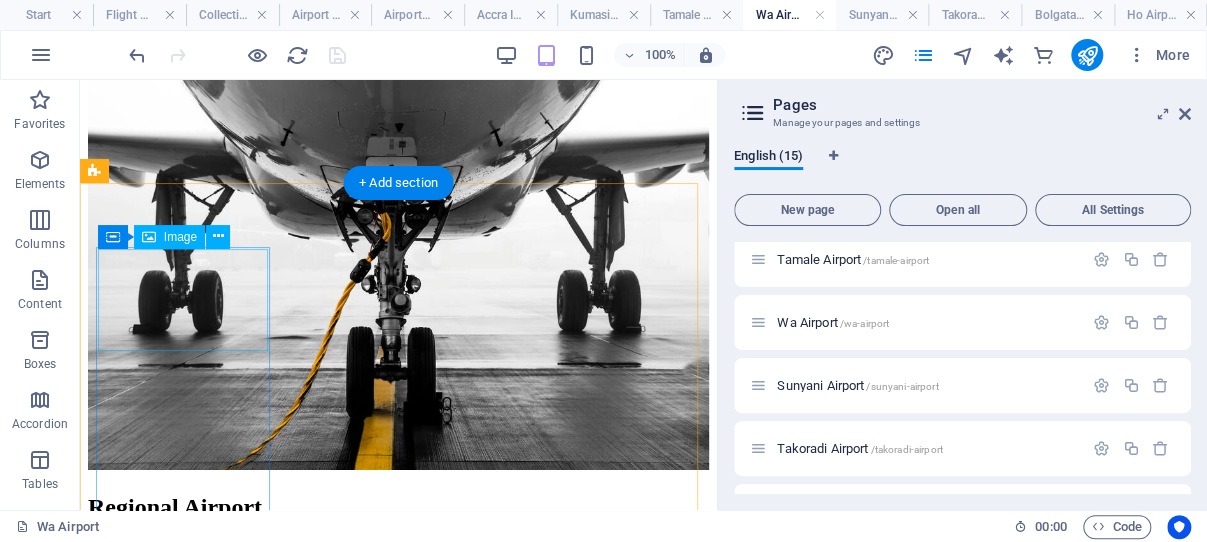 click at bounding box center (398, 2532) 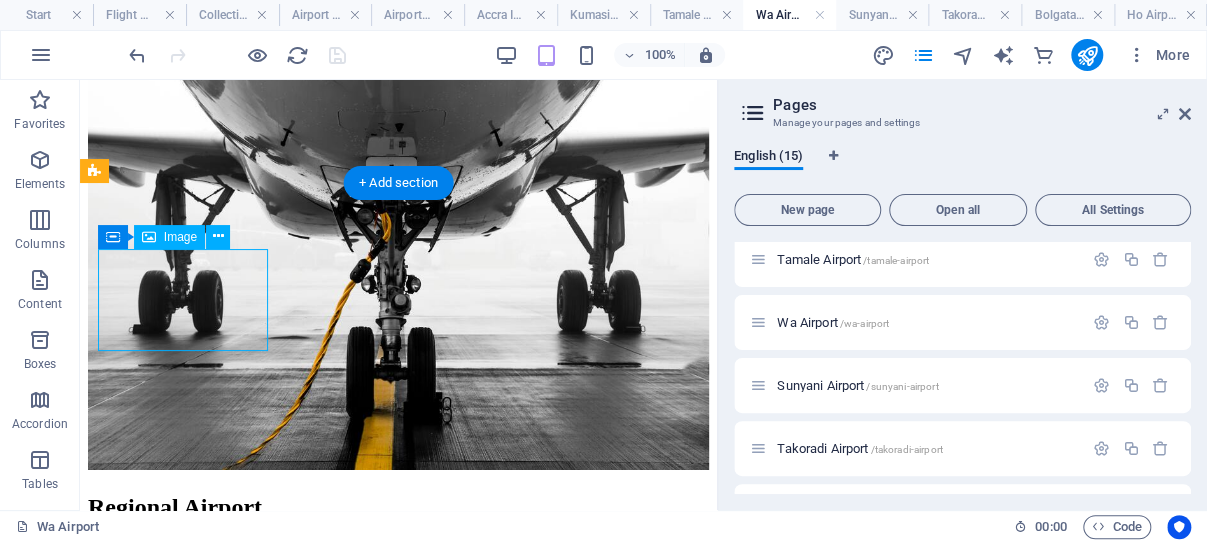 click at bounding box center [398, 2532] 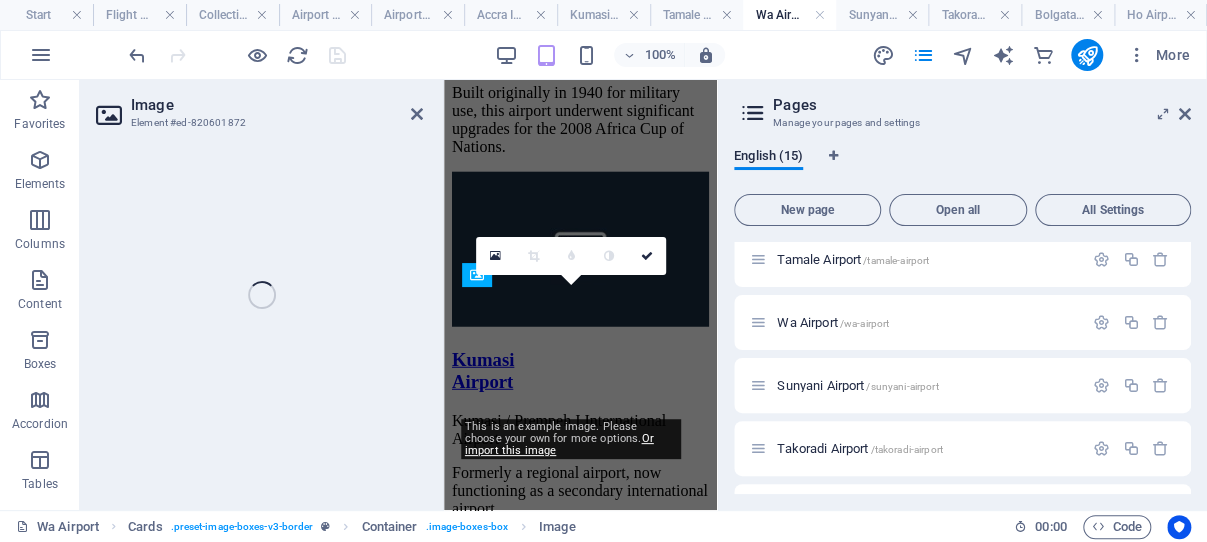select on "%" 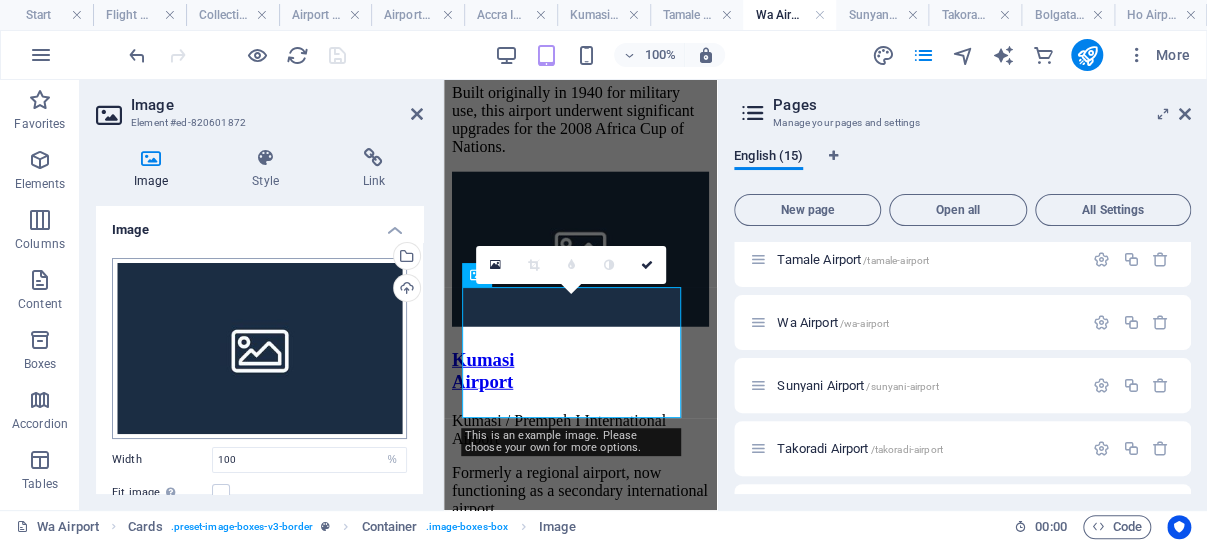 scroll, scrollTop: 5487, scrollLeft: 0, axis: vertical 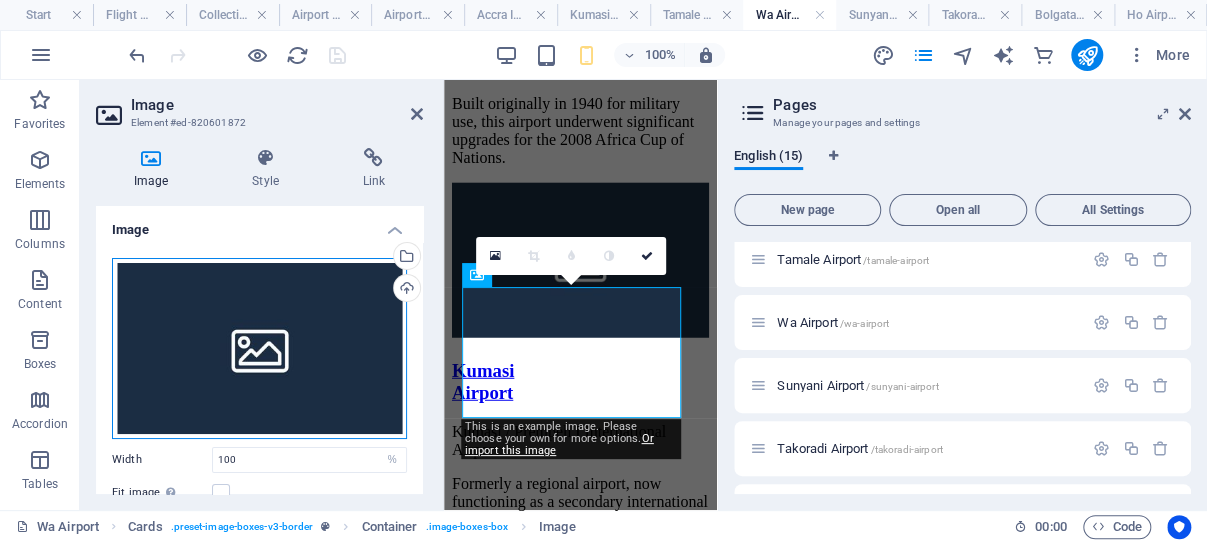 click on "Drag files here, click to choose files or select files from Files or our free stock photos & videos" at bounding box center [259, 348] 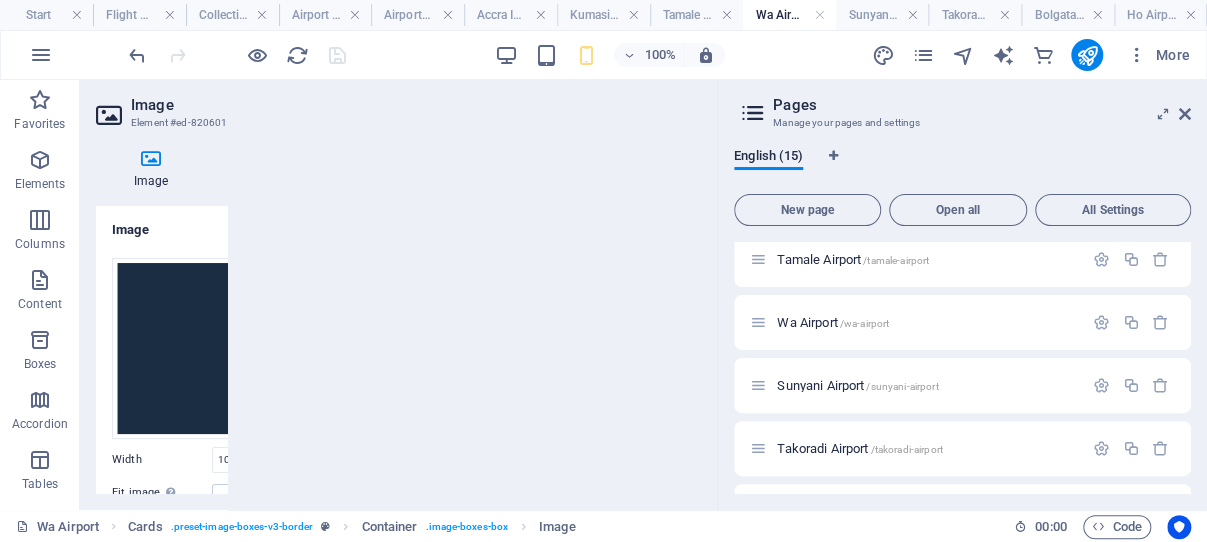 click at bounding box center [472, 295] 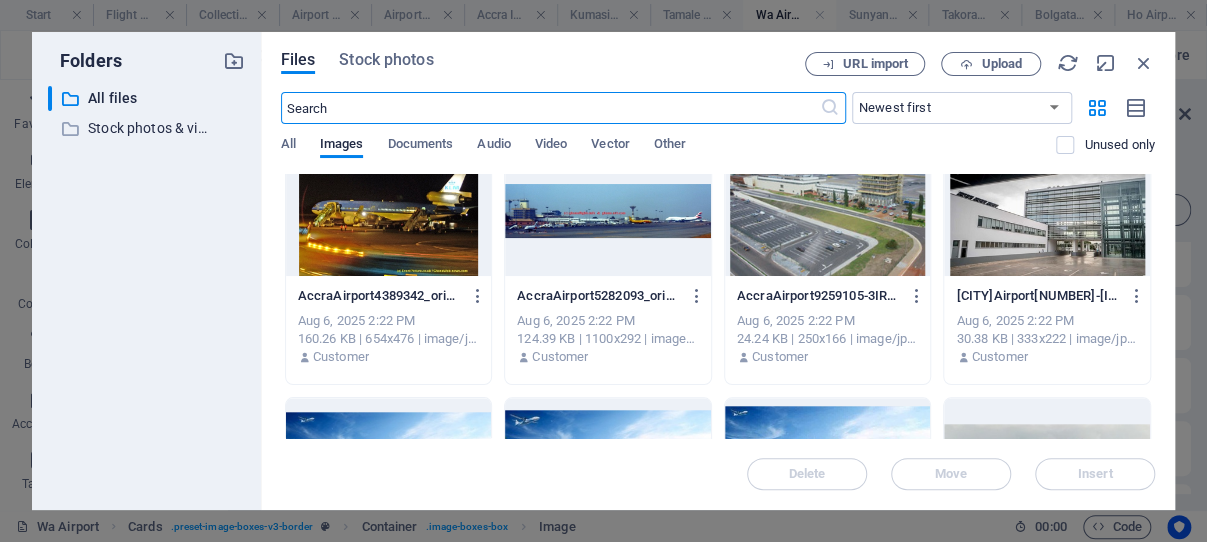scroll, scrollTop: 731, scrollLeft: 0, axis: vertical 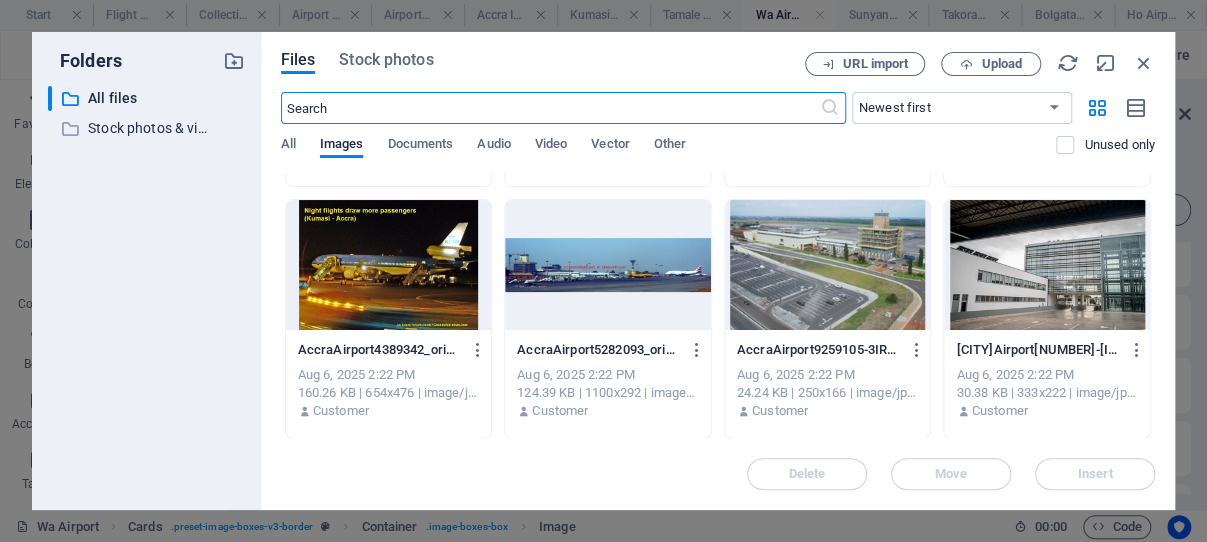 click at bounding box center [389, 265] 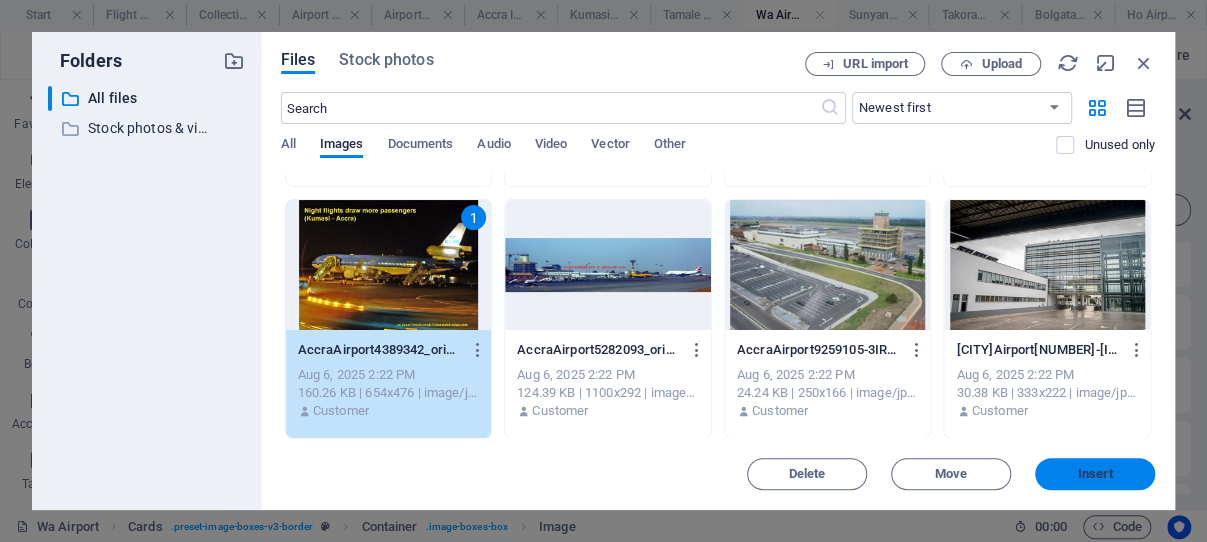 click on "Insert" at bounding box center (1095, 474) 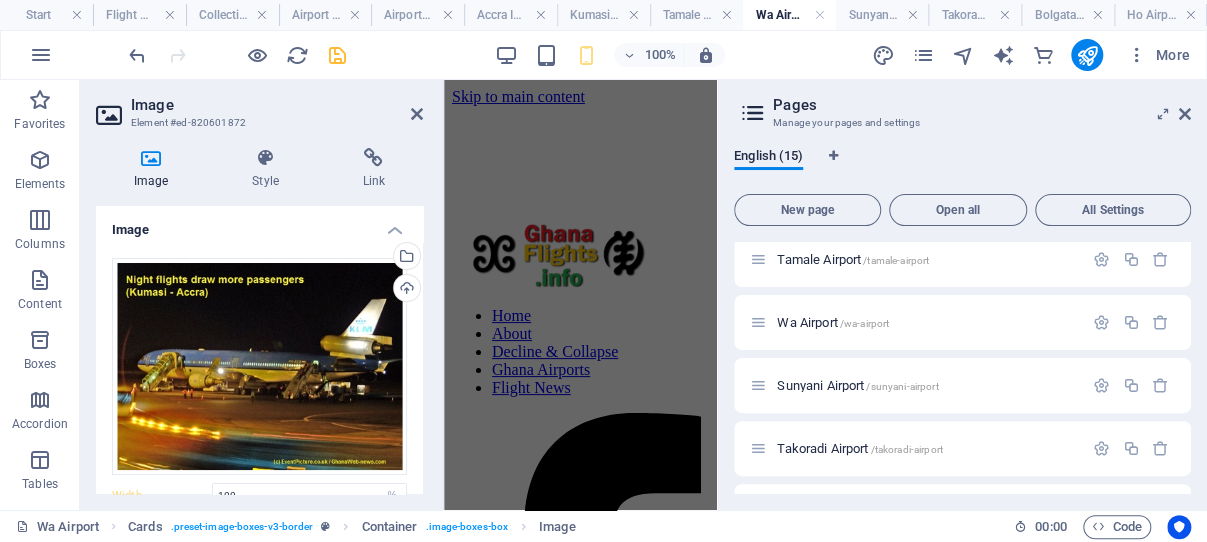 scroll, scrollTop: 5543, scrollLeft: 0, axis: vertical 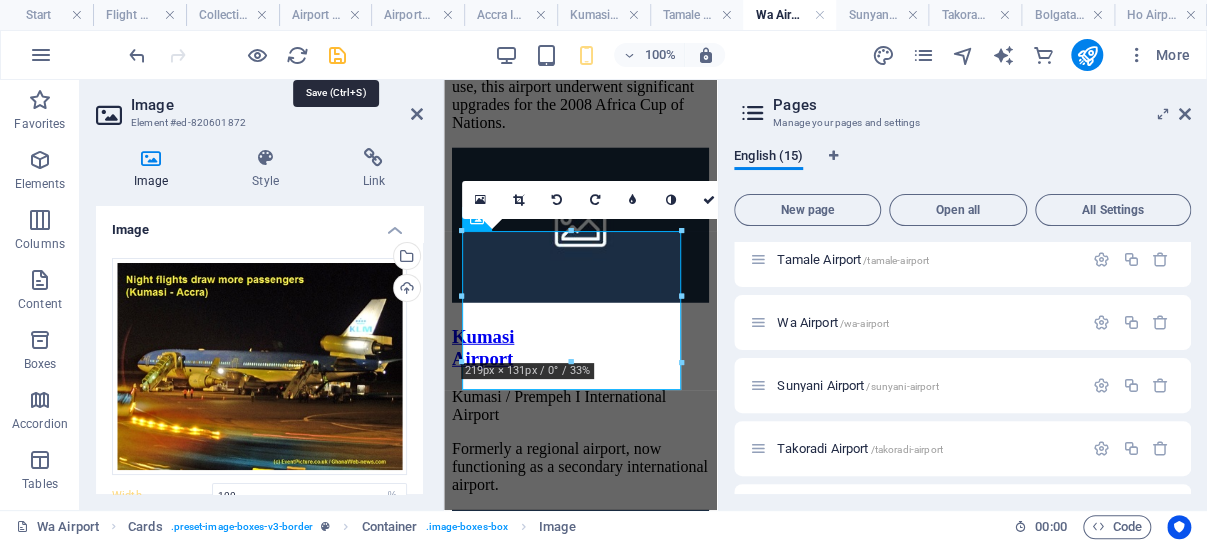 click at bounding box center (337, 55) 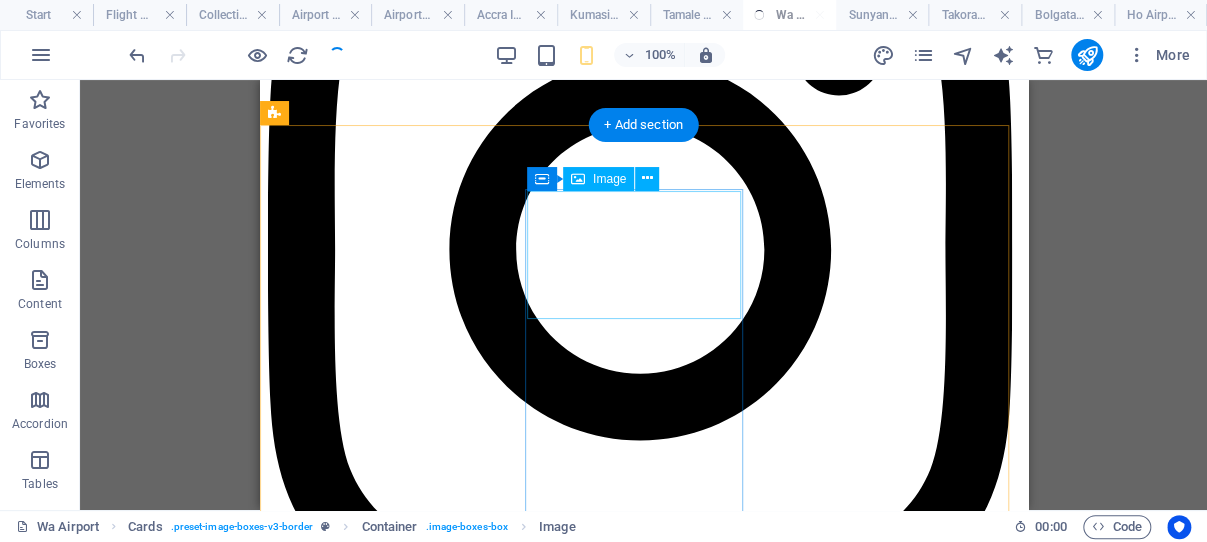 scroll, scrollTop: 2566, scrollLeft: 0, axis: vertical 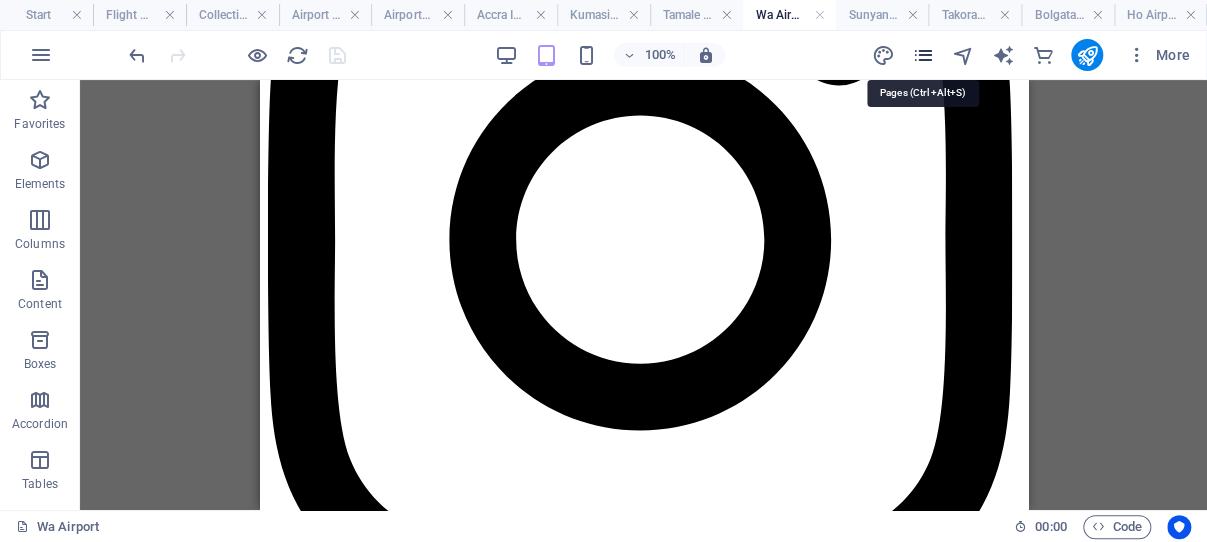 click at bounding box center (922, 55) 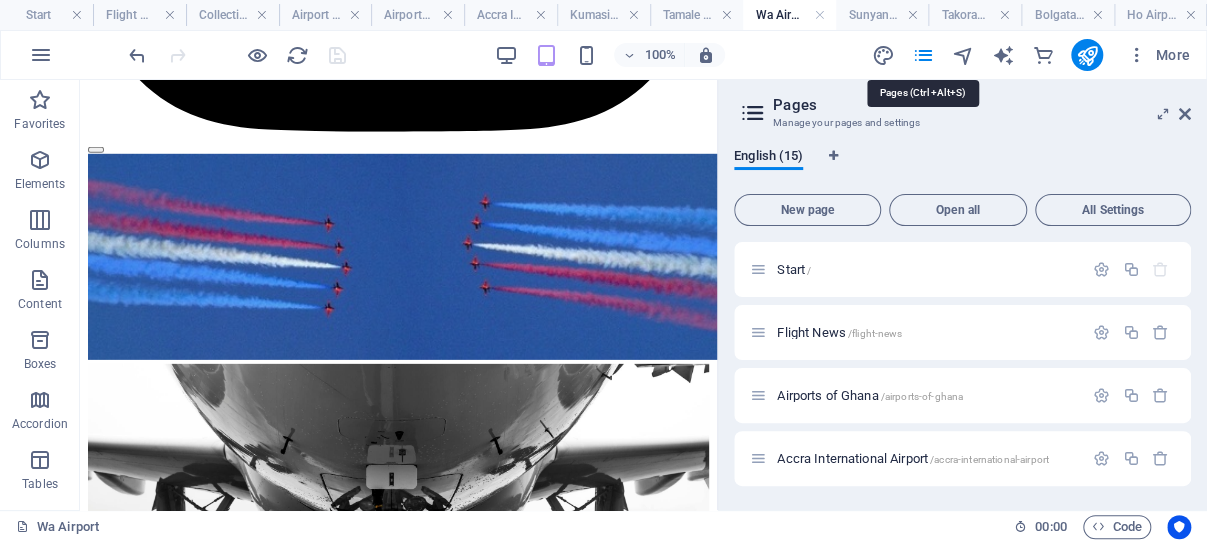 scroll, scrollTop: 2930, scrollLeft: 0, axis: vertical 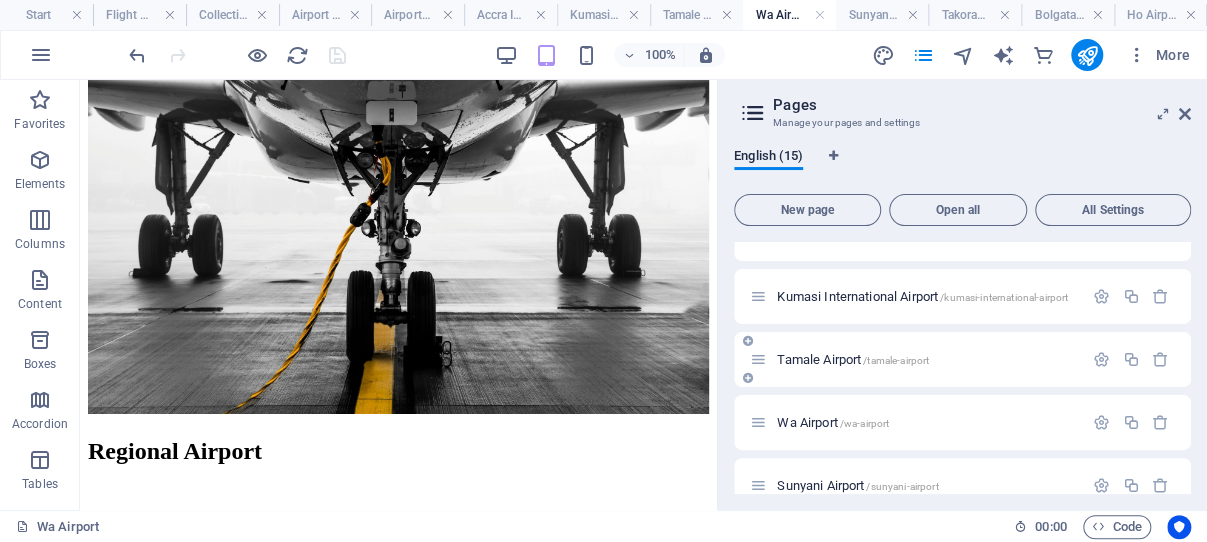 click on "Tamale Airport /tamale-airport" at bounding box center (853, 359) 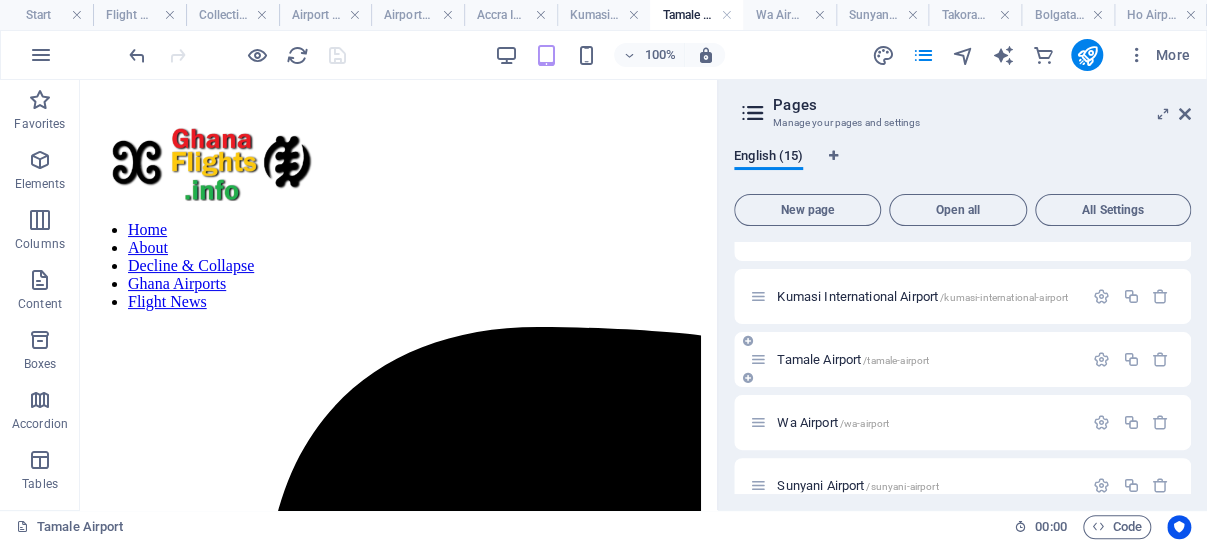 scroll, scrollTop: 51, scrollLeft: 0, axis: vertical 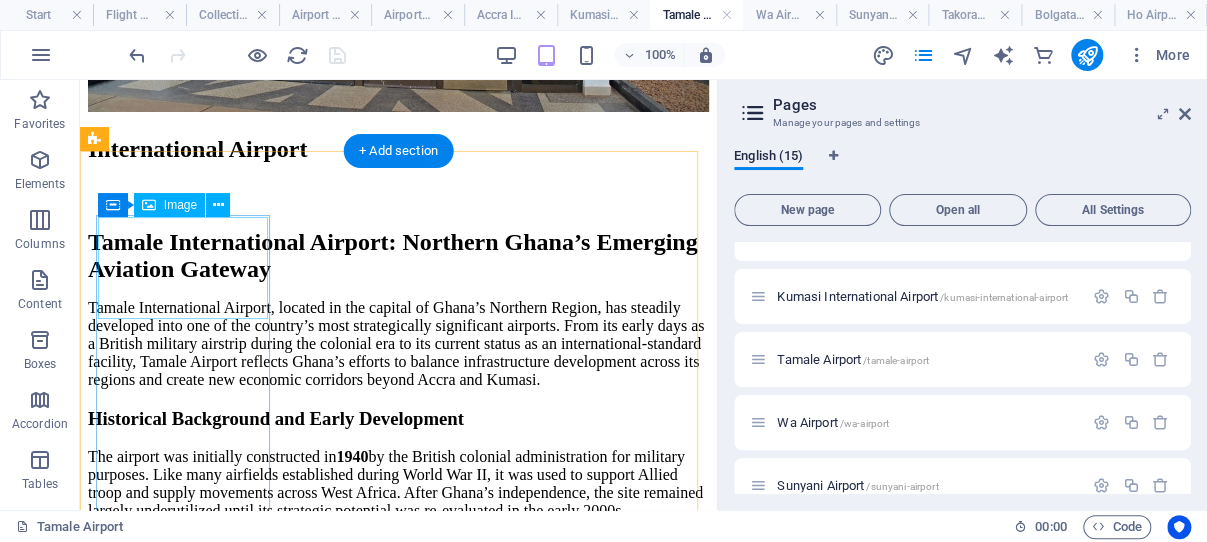 click at bounding box center (398, 2369) 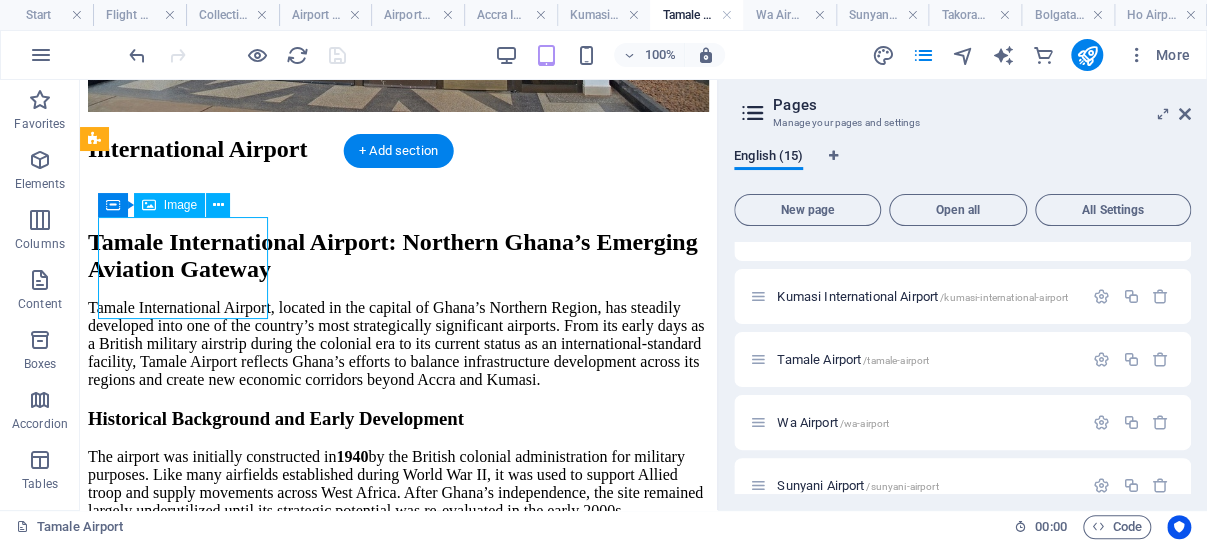 click at bounding box center (398, 2369) 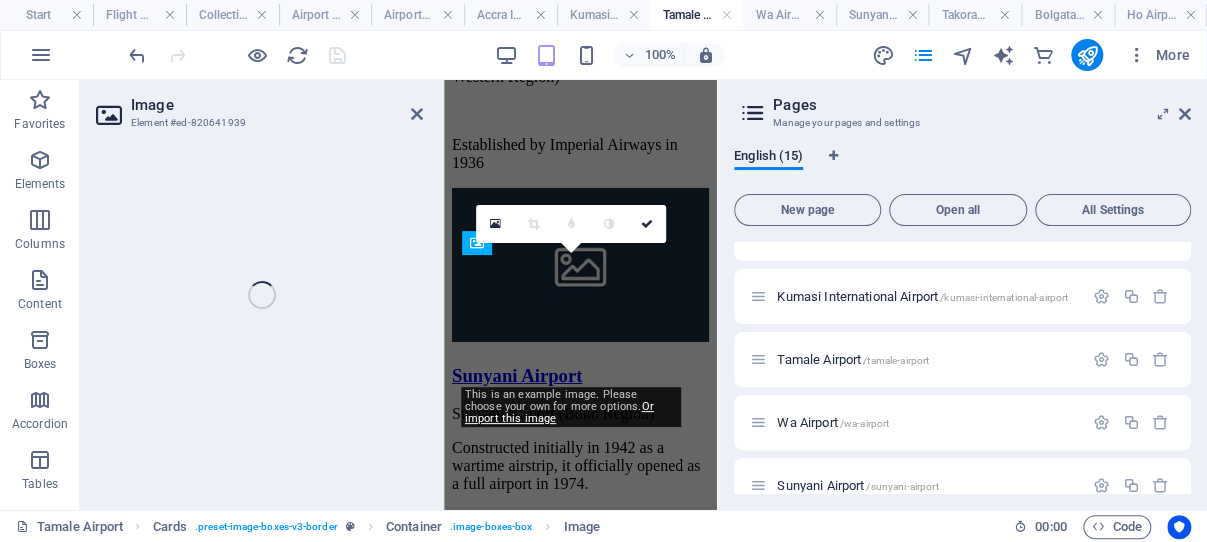 scroll, scrollTop: 6185, scrollLeft: 0, axis: vertical 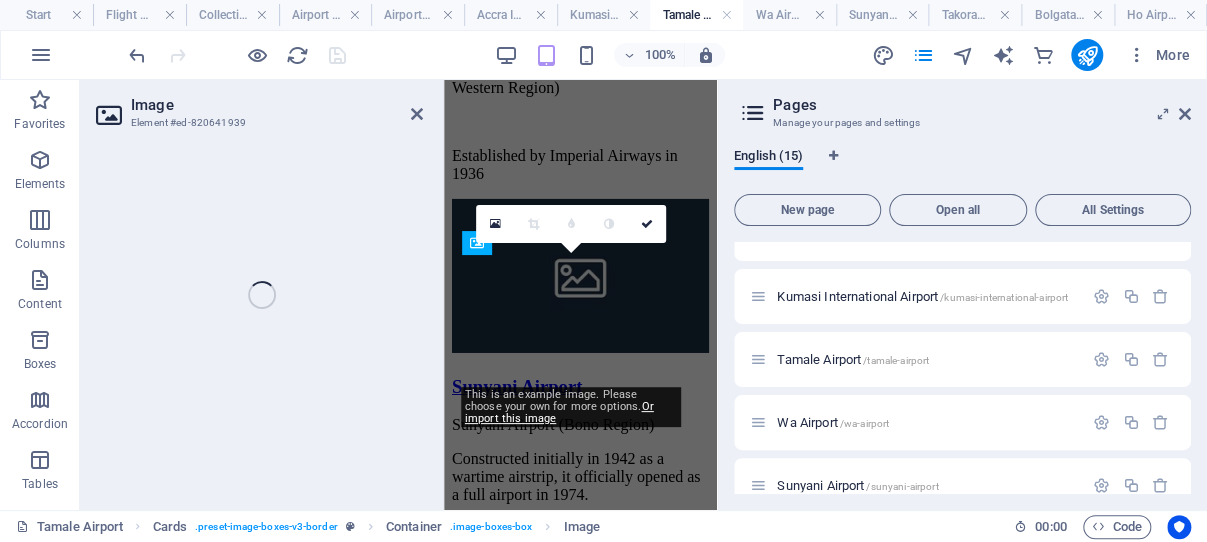 select on "%" 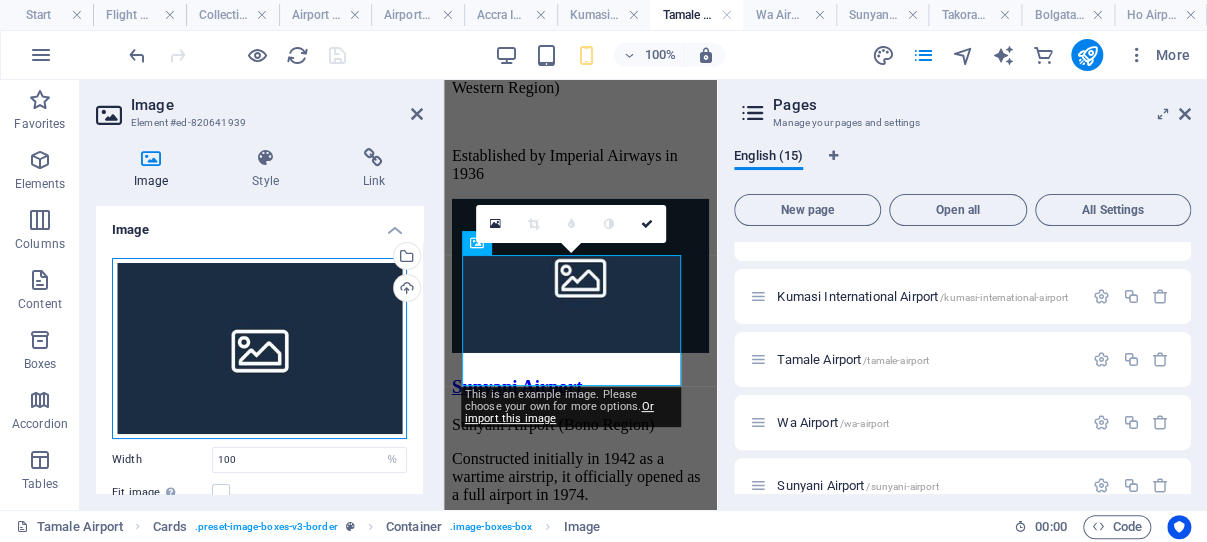 click on "Drag files here, click to choose files or select files from Files or our free stock photos & videos" at bounding box center (259, 348) 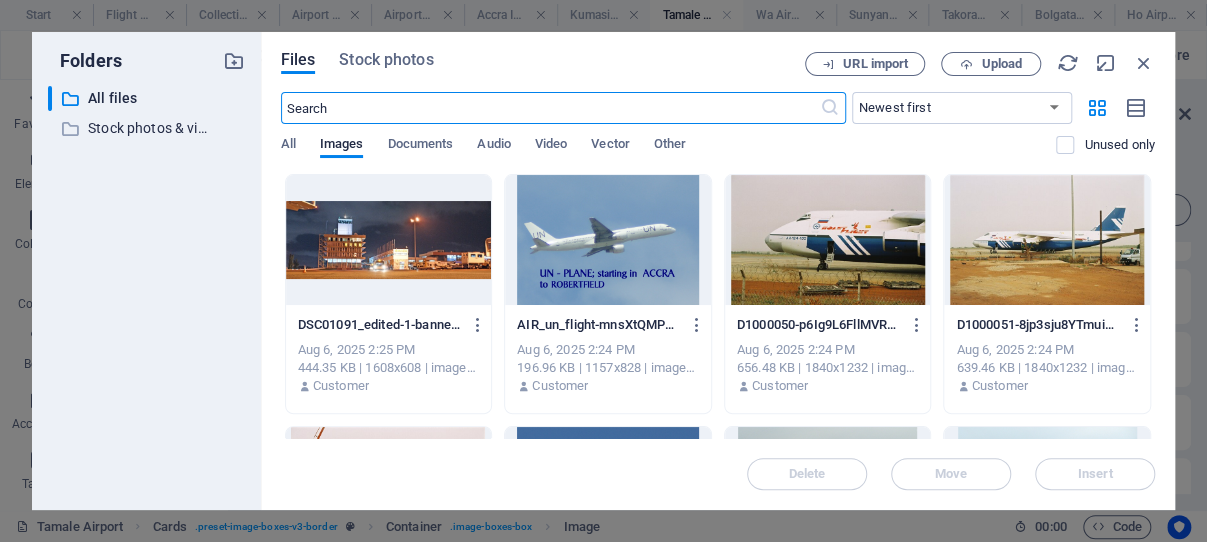 scroll, scrollTop: 17808, scrollLeft: 0, axis: vertical 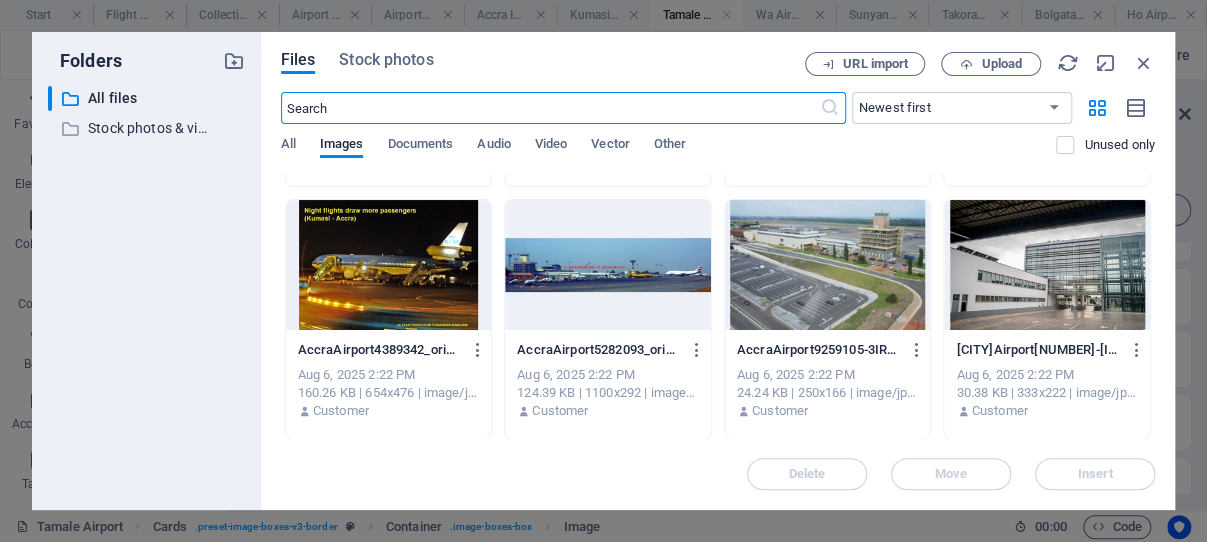 click at bounding box center [828, 265] 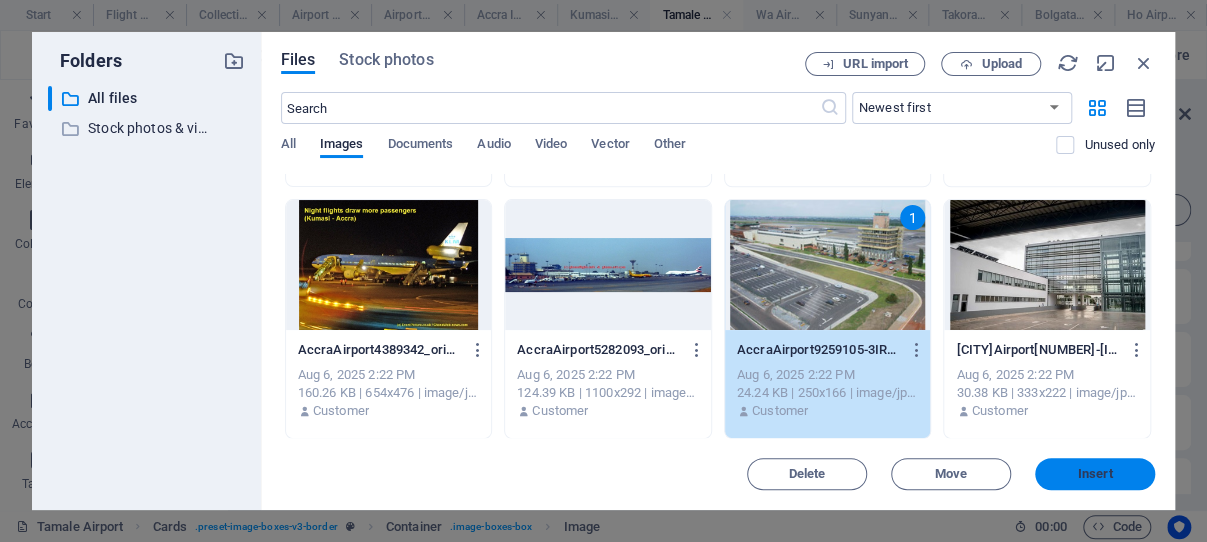 click on "Insert" at bounding box center [1095, 474] 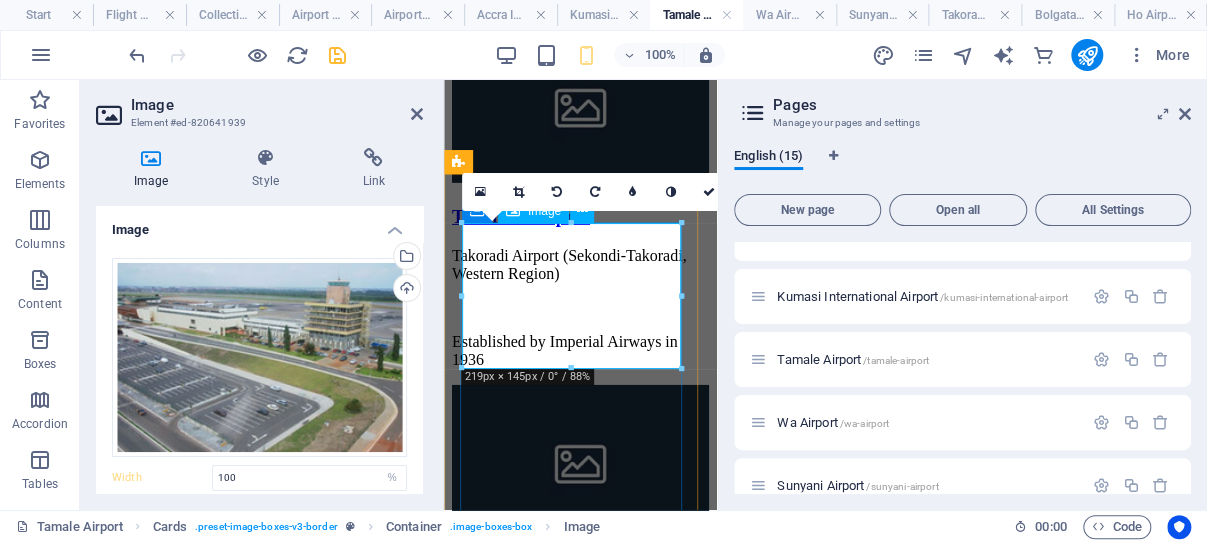 scroll, scrollTop: 6216, scrollLeft: 0, axis: vertical 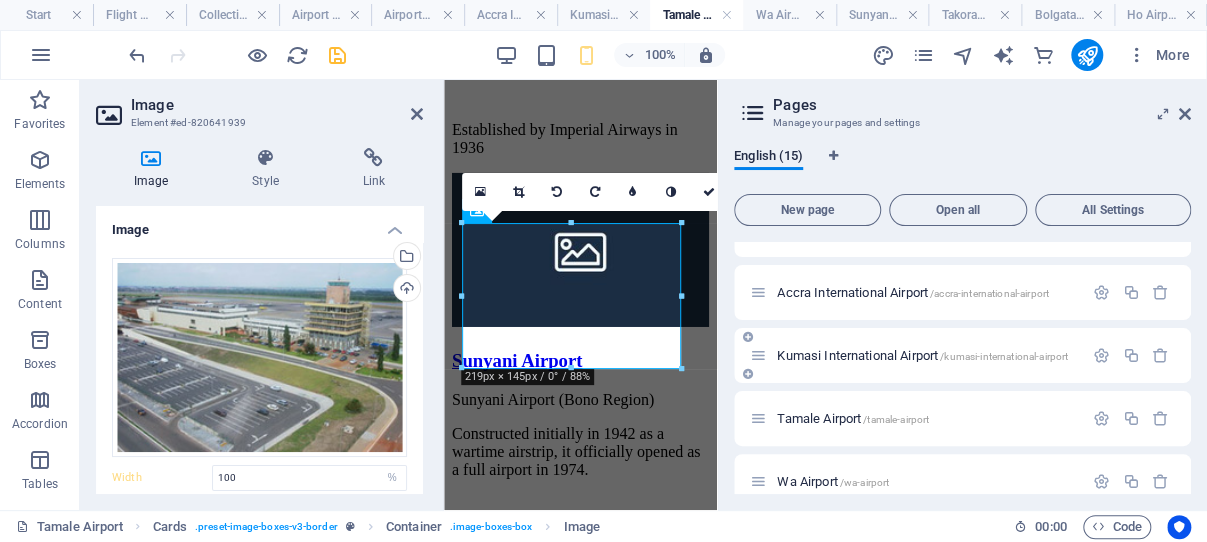 click on "Kumasi International Airport /kumasi-international-airport" at bounding box center [916, 355] 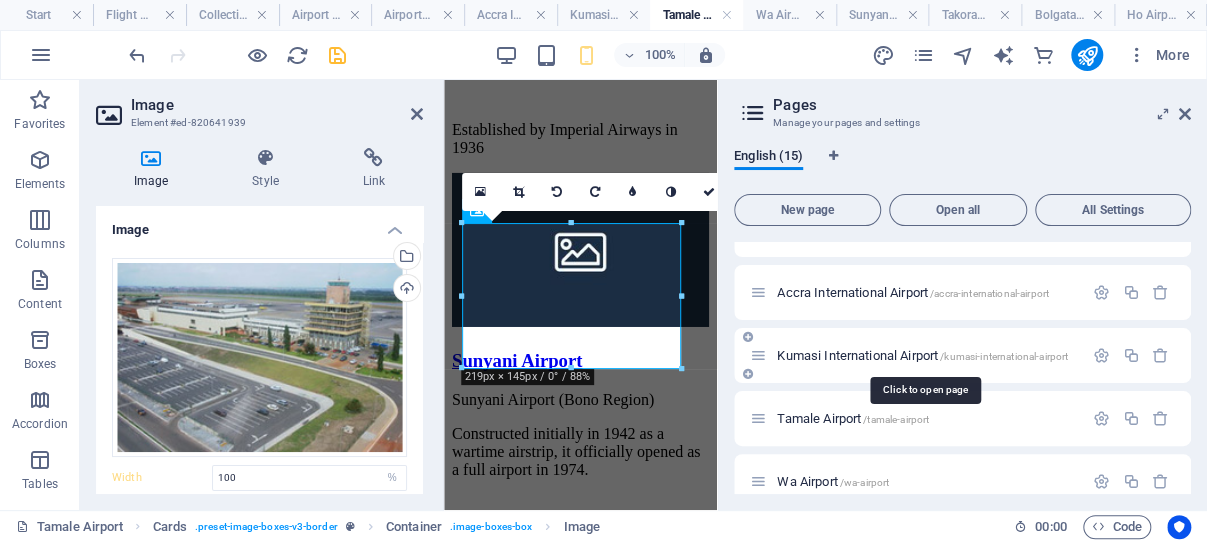 click on "Kumasi International Airport /kumasi-international-airport" at bounding box center [922, 355] 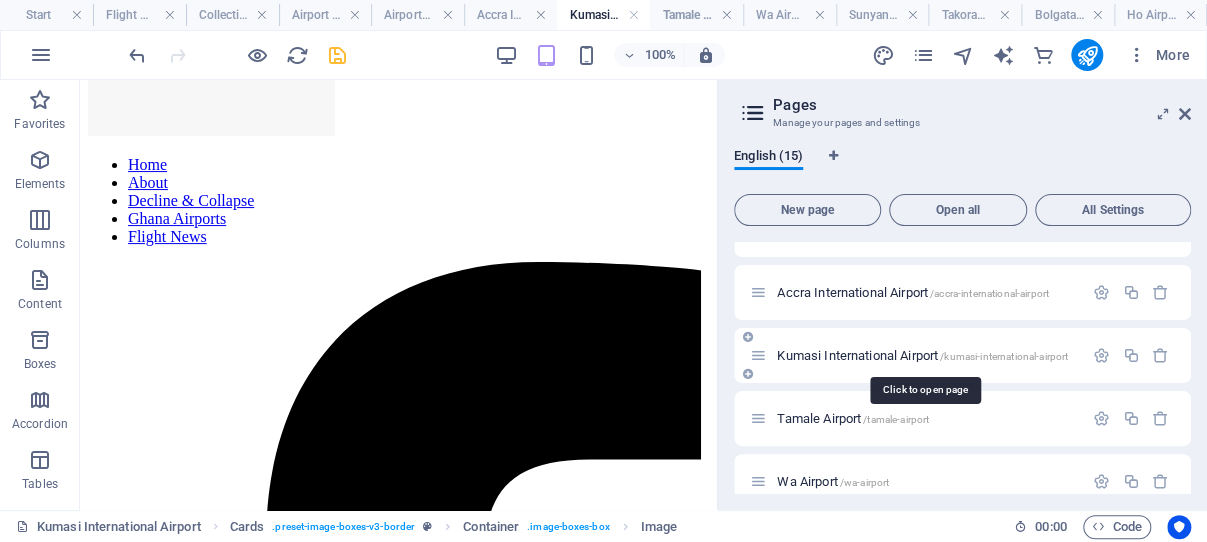 scroll, scrollTop: 128, scrollLeft: 0, axis: vertical 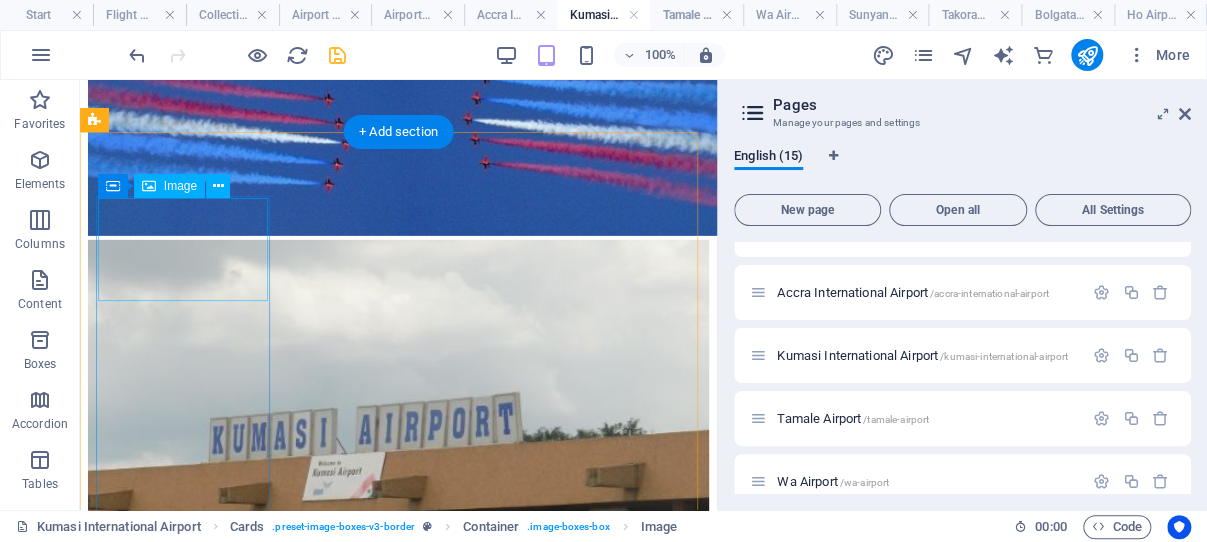 drag, startPoint x: 181, startPoint y: 251, endPoint x: 669, endPoint y: 306, distance: 491.0896 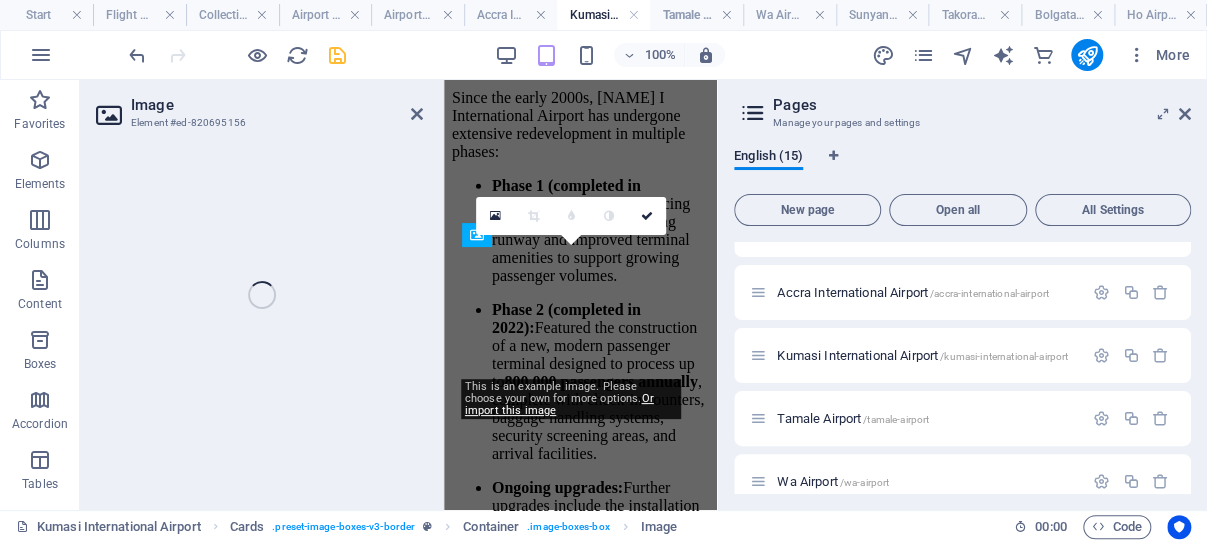 scroll, scrollTop: 5115, scrollLeft: 0, axis: vertical 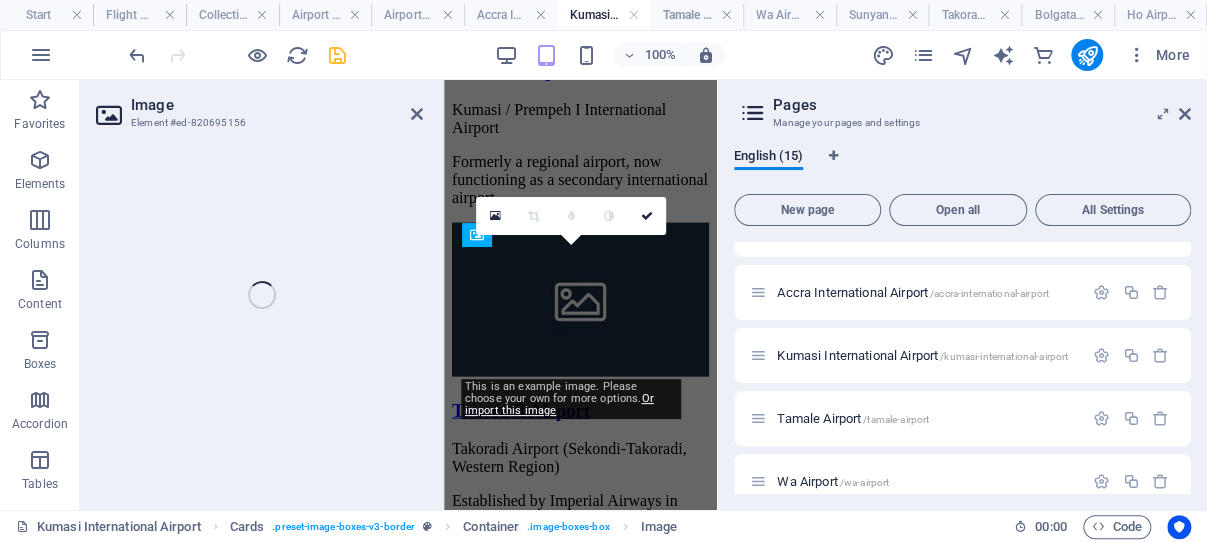 select on "%" 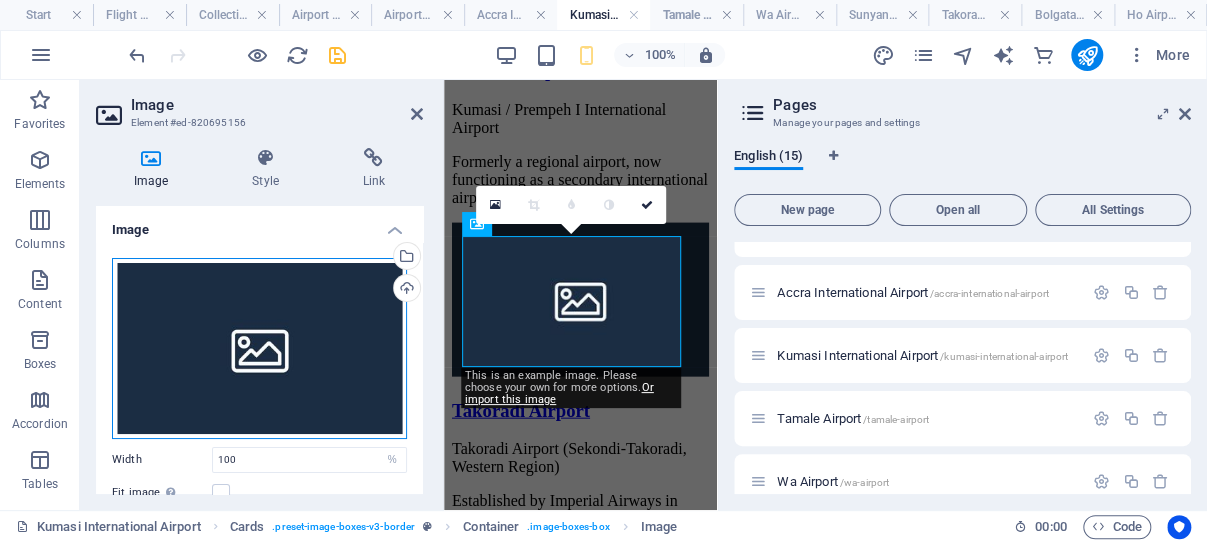 click on "Drag files here, click to choose files or select files from Files or our free stock photos & videos" at bounding box center [259, 348] 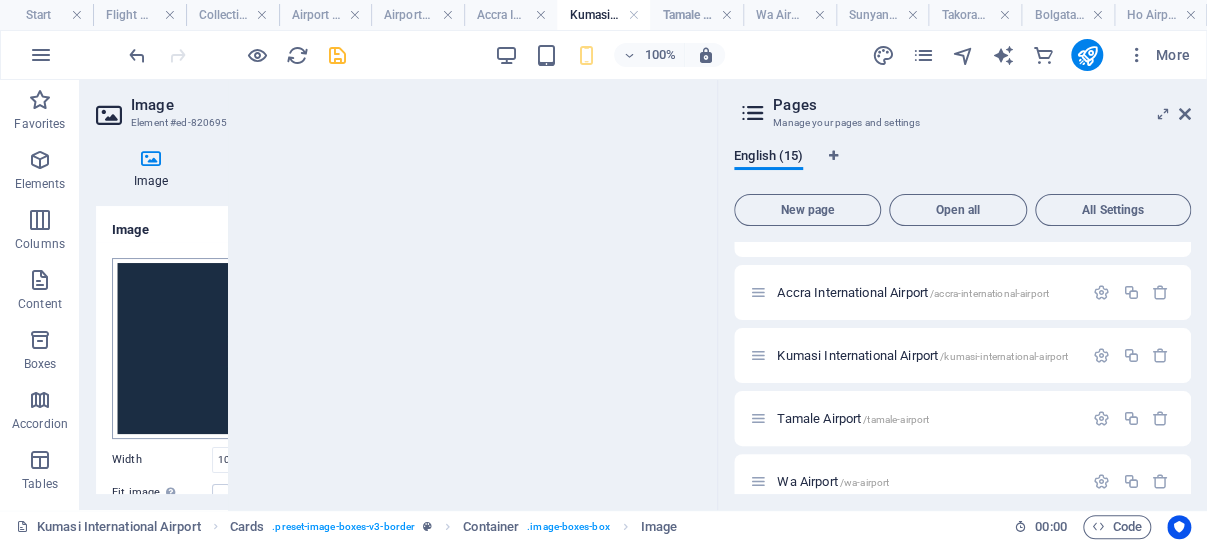 scroll, scrollTop: 16083, scrollLeft: 0, axis: vertical 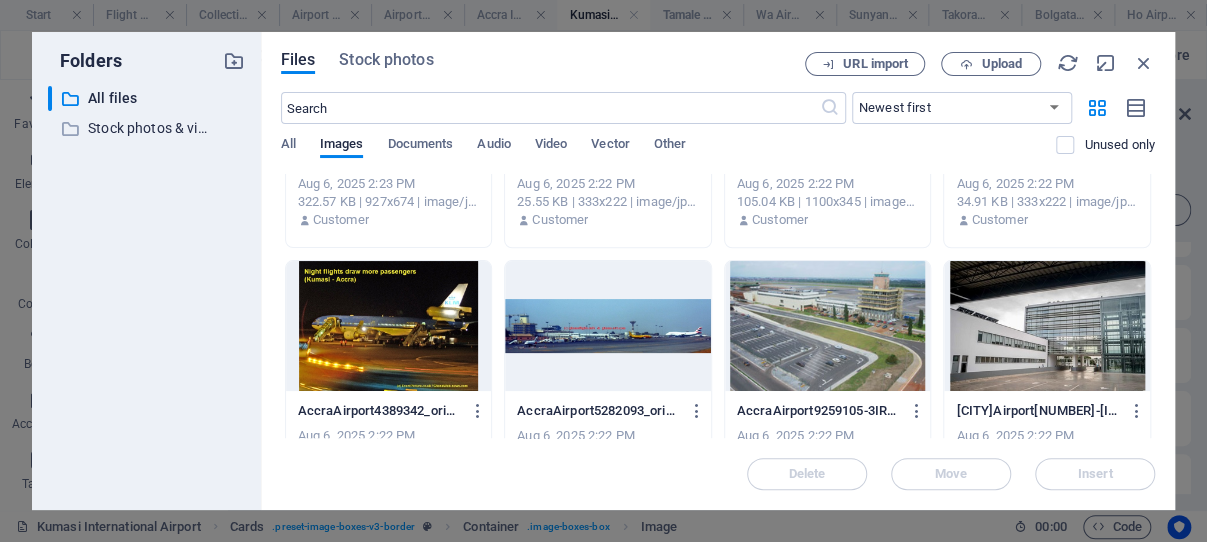 click at bounding box center (1047, 326) 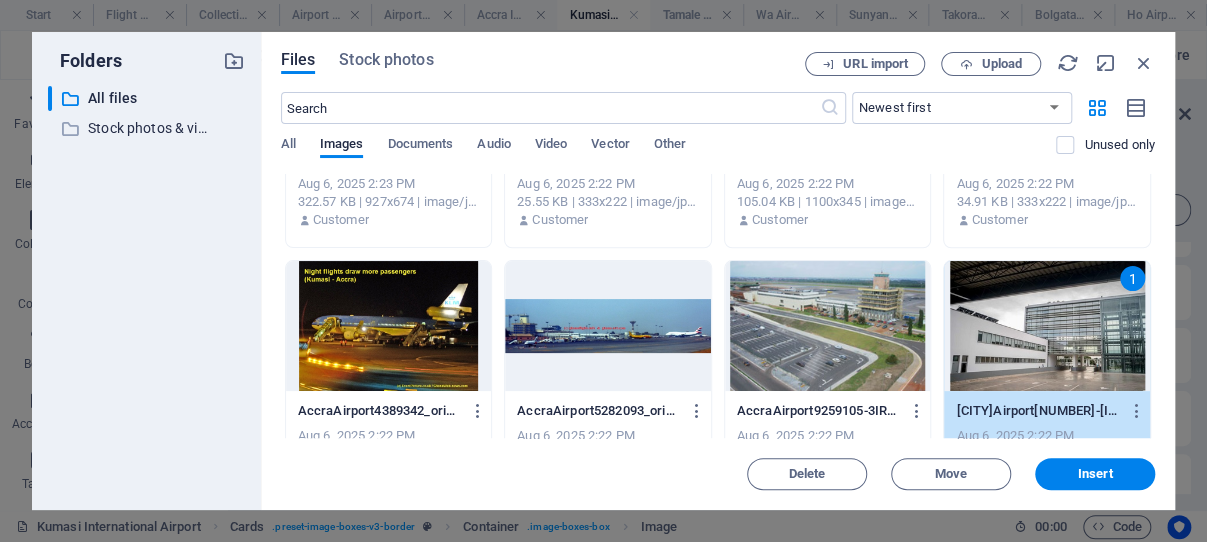 click on "Insert" at bounding box center [1095, 474] 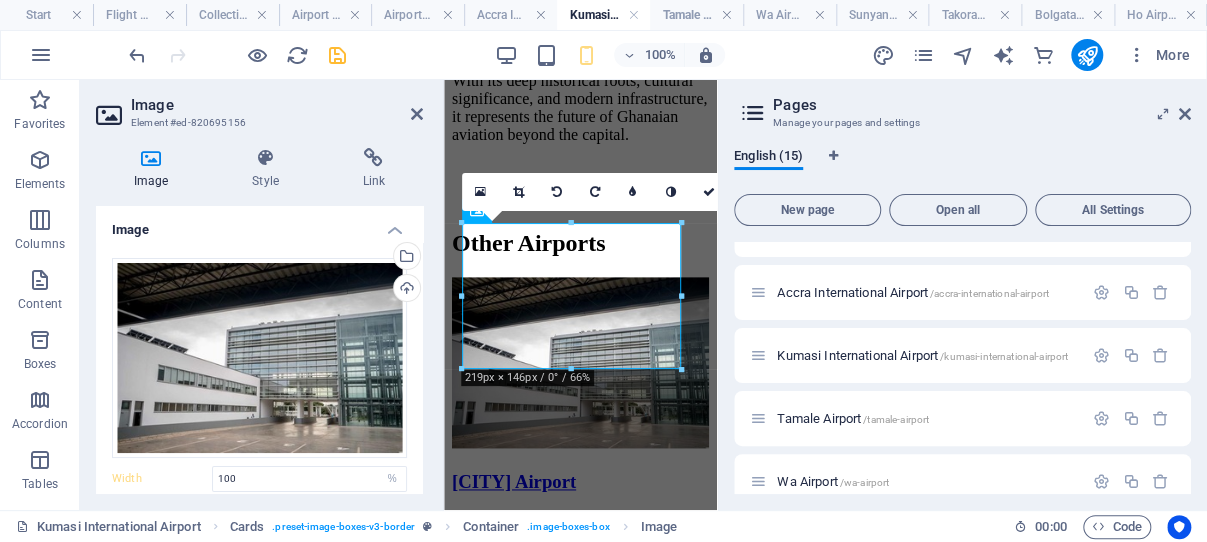 scroll, scrollTop: 5128, scrollLeft: 0, axis: vertical 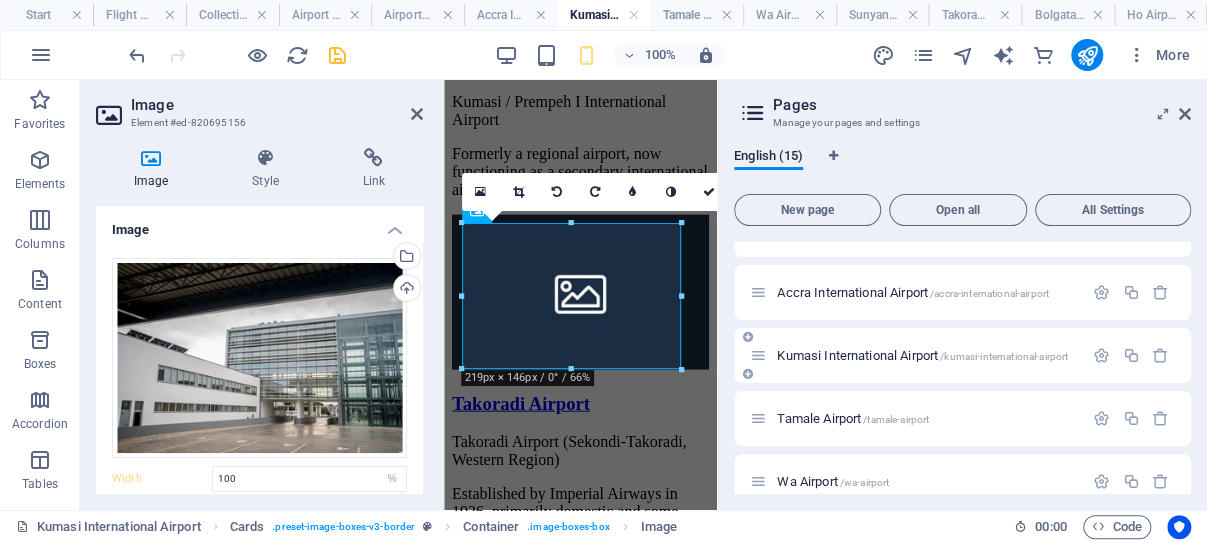 click on "Kumasi International Airport /kumasi-international-airport" at bounding box center [922, 355] 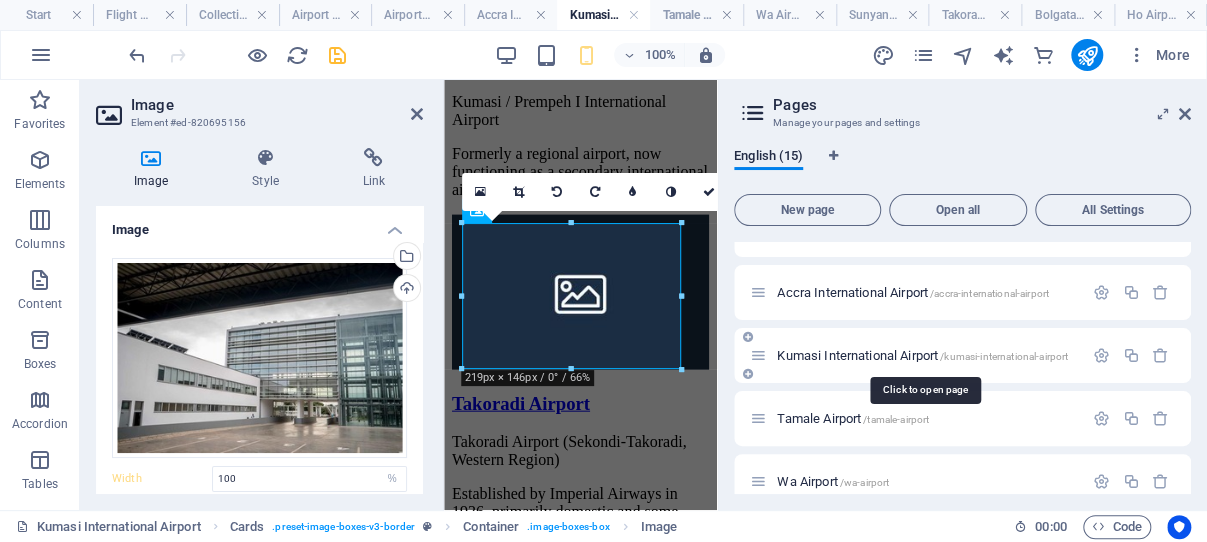click on "Kumasi International Airport /kumasi-international-airport" at bounding box center [922, 355] 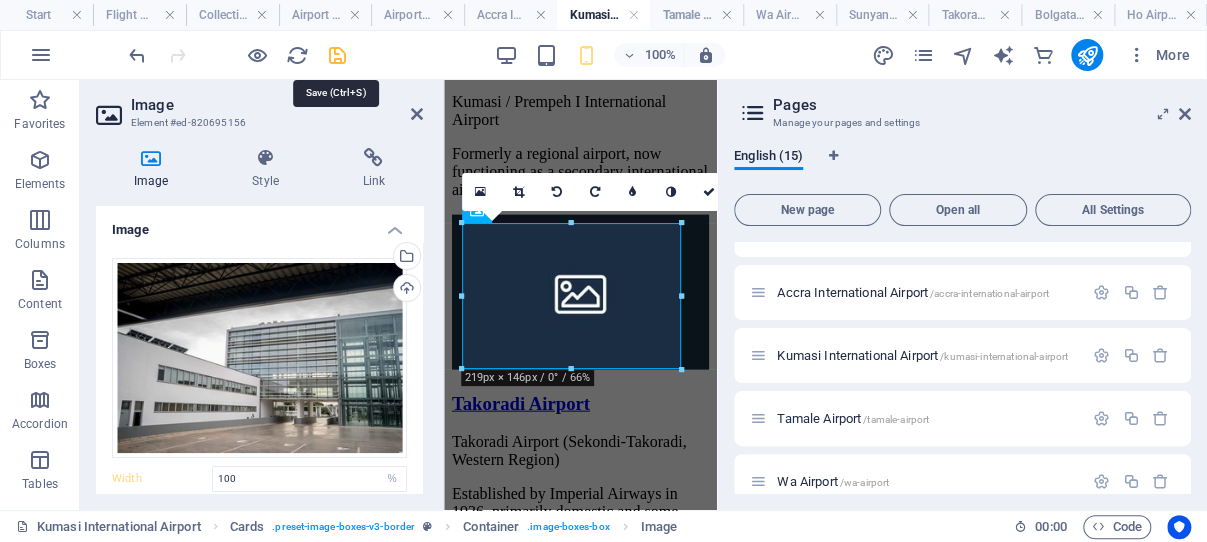 click at bounding box center (337, 55) 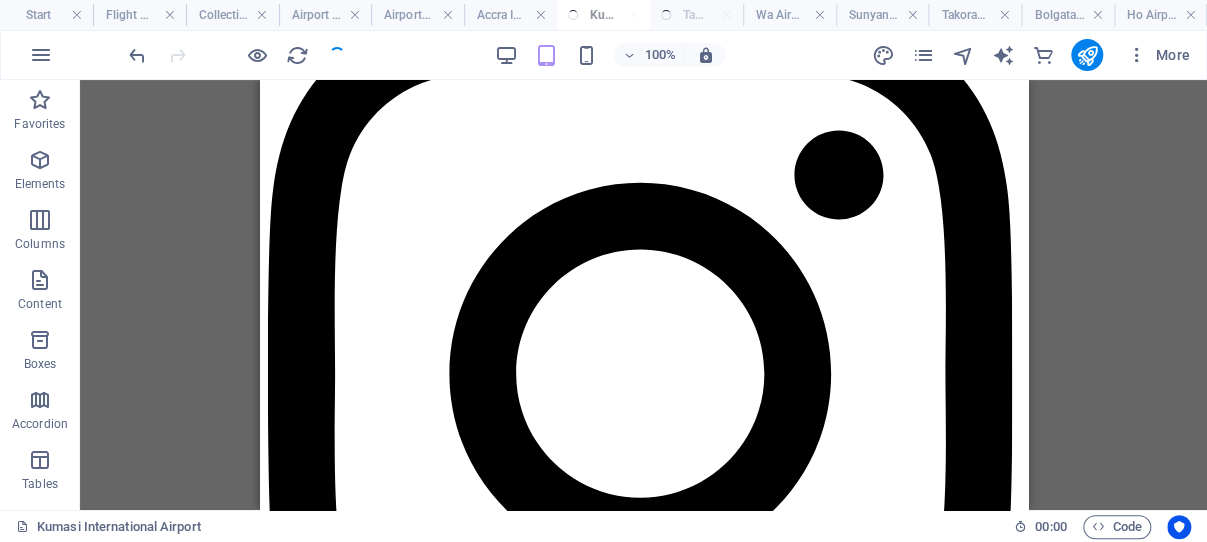 scroll, scrollTop: 2432, scrollLeft: 0, axis: vertical 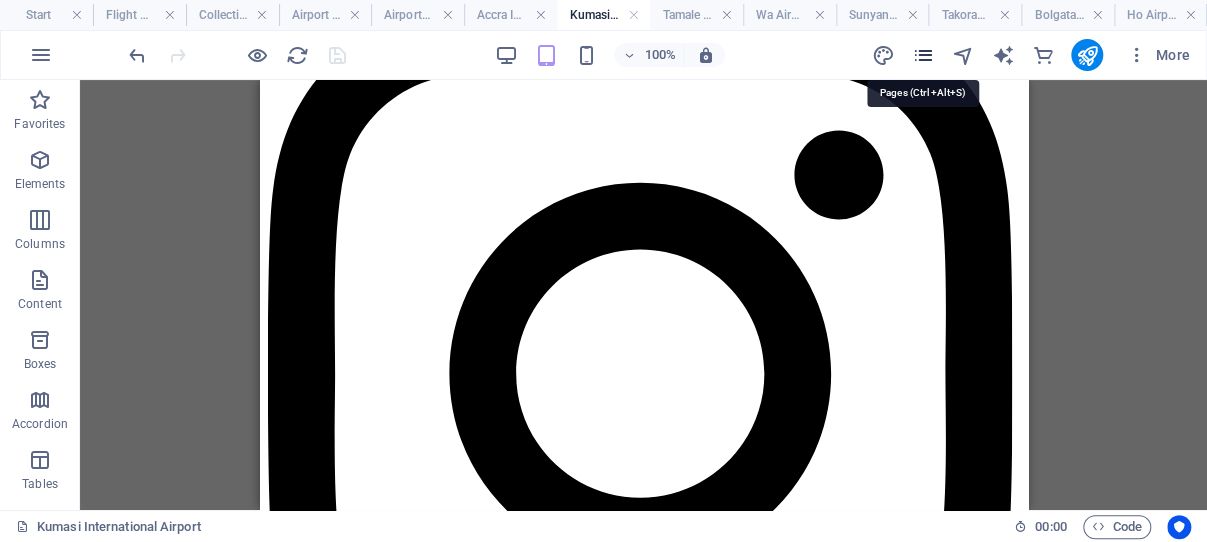 click at bounding box center (922, 55) 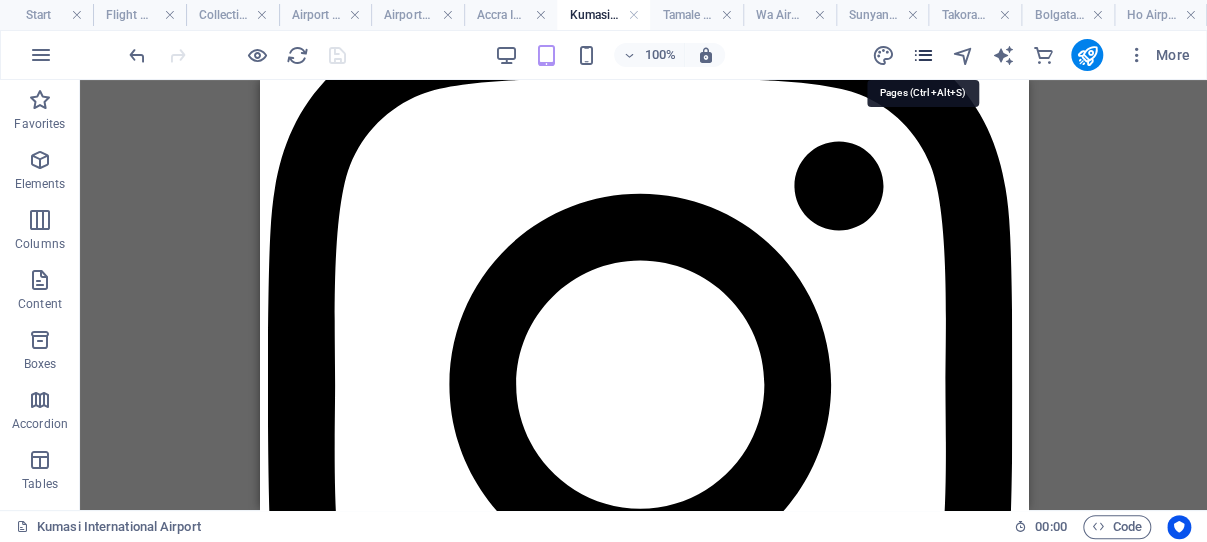 scroll, scrollTop: 2704, scrollLeft: 0, axis: vertical 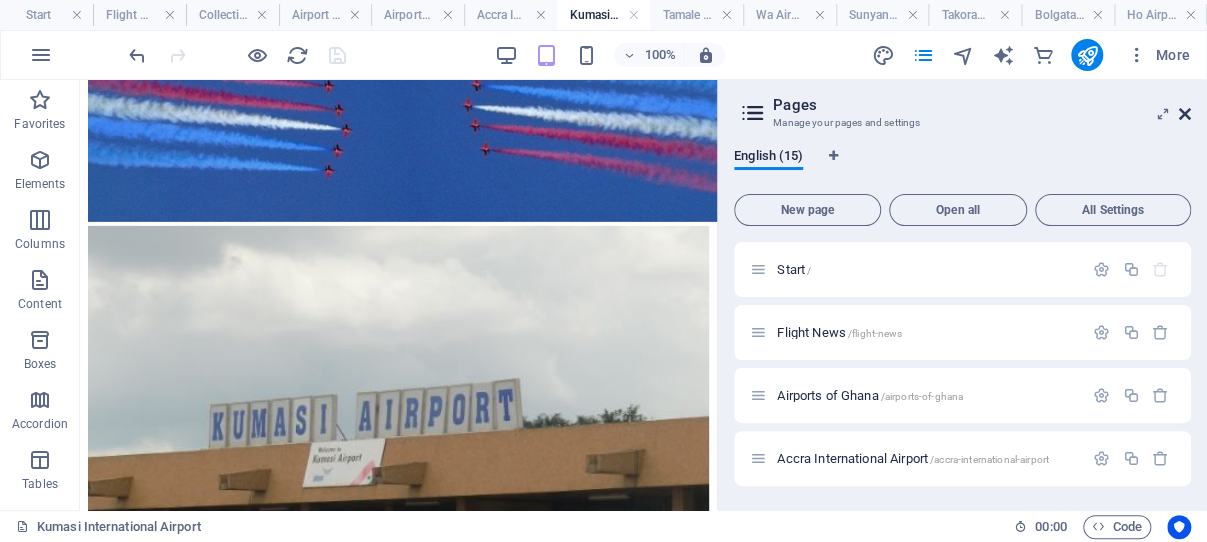 drag, startPoint x: 1185, startPoint y: 112, endPoint x: 700, endPoint y: 143, distance: 485.98972 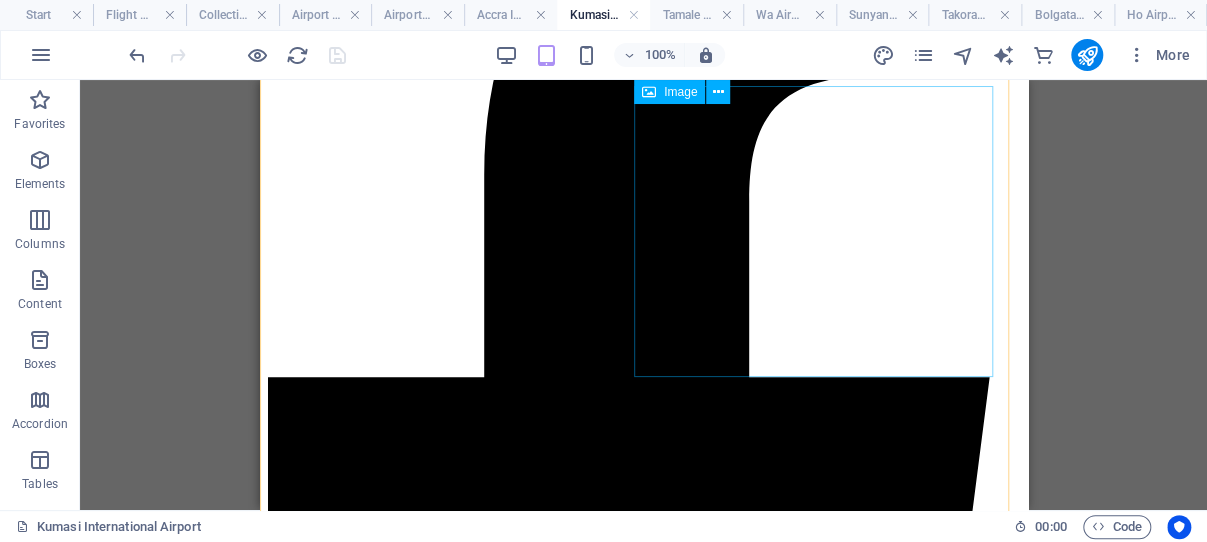 scroll, scrollTop: 524, scrollLeft: 0, axis: vertical 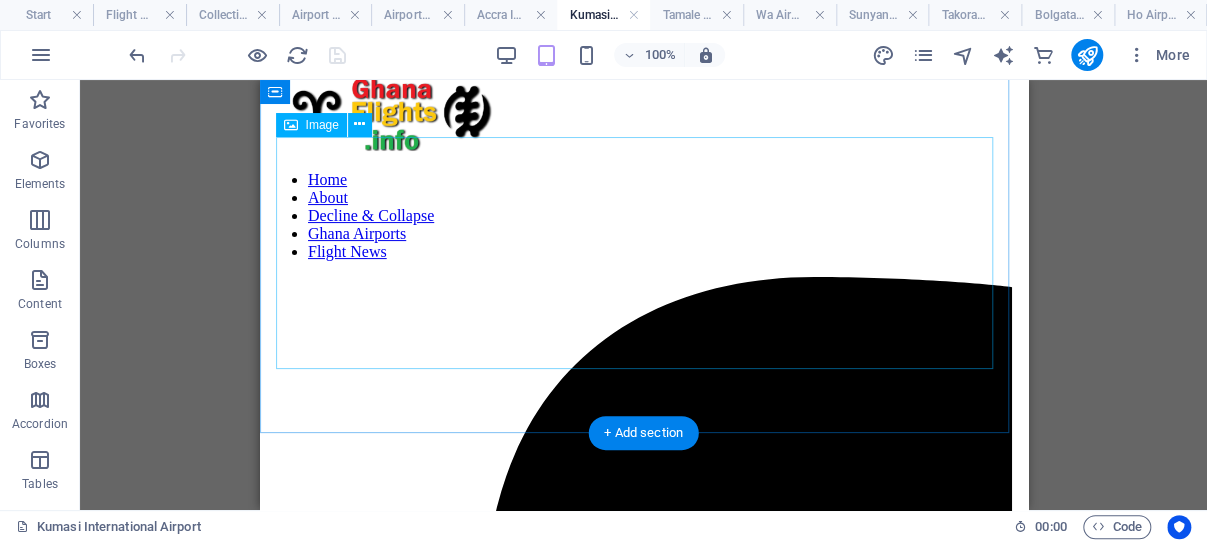 click at bounding box center (643, 3224) 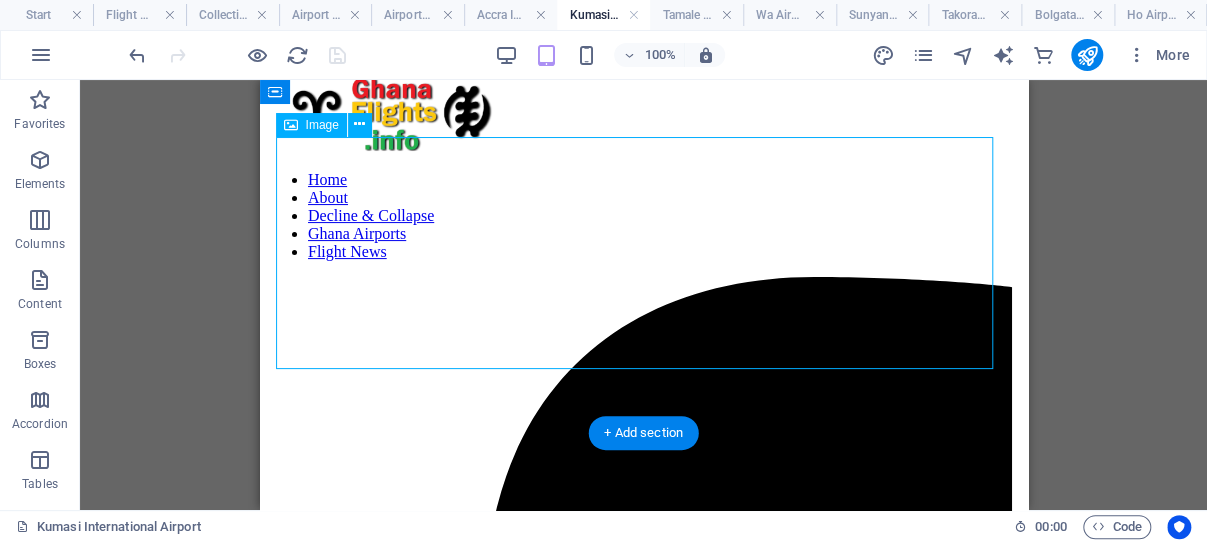 click at bounding box center [643, 3224] 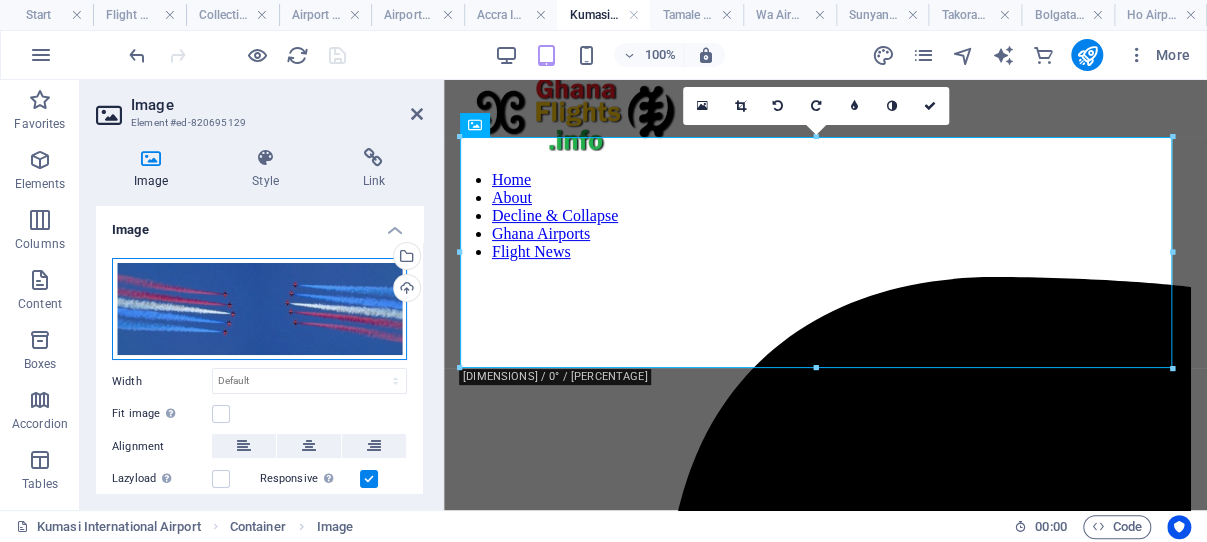 click on "Drag files here, click to choose files or select files from Files or our free stock photos & videos" at bounding box center [259, 309] 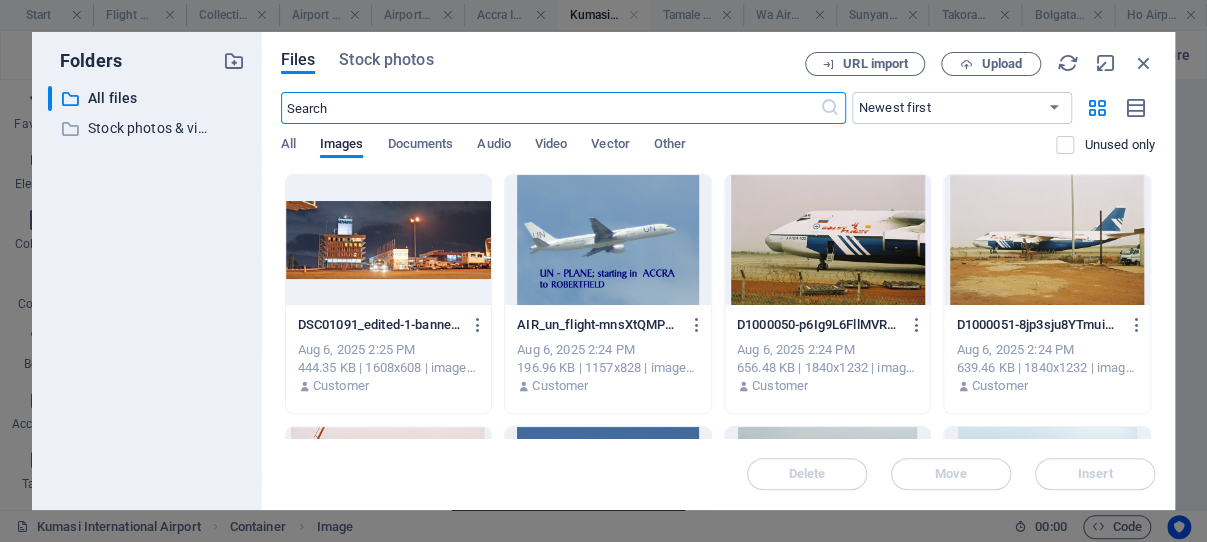 scroll, scrollTop: 103, scrollLeft: 0, axis: vertical 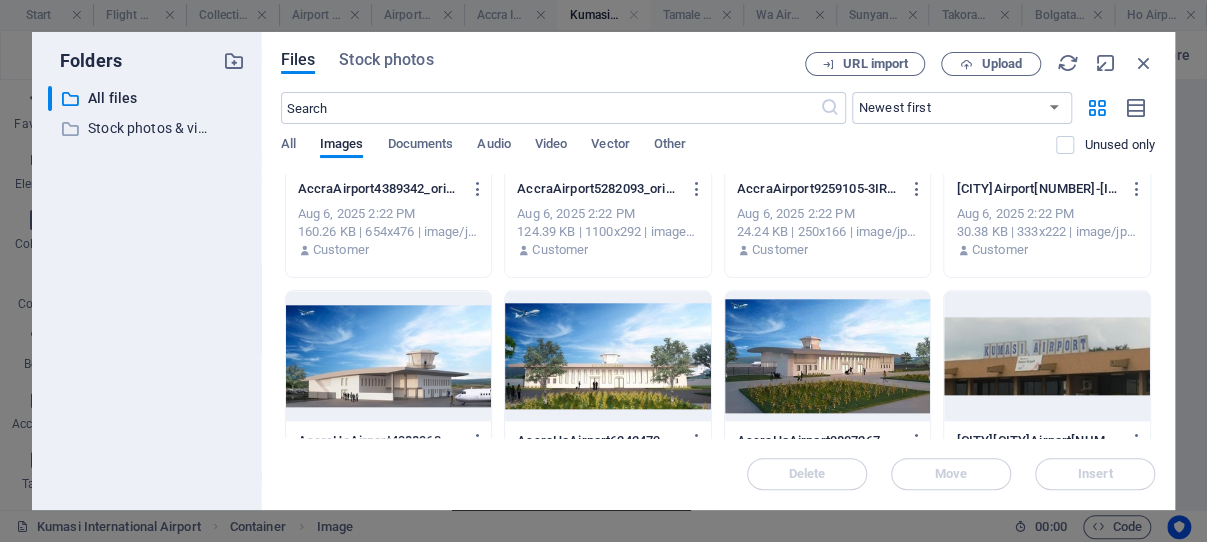 click at bounding box center (1047, 356) 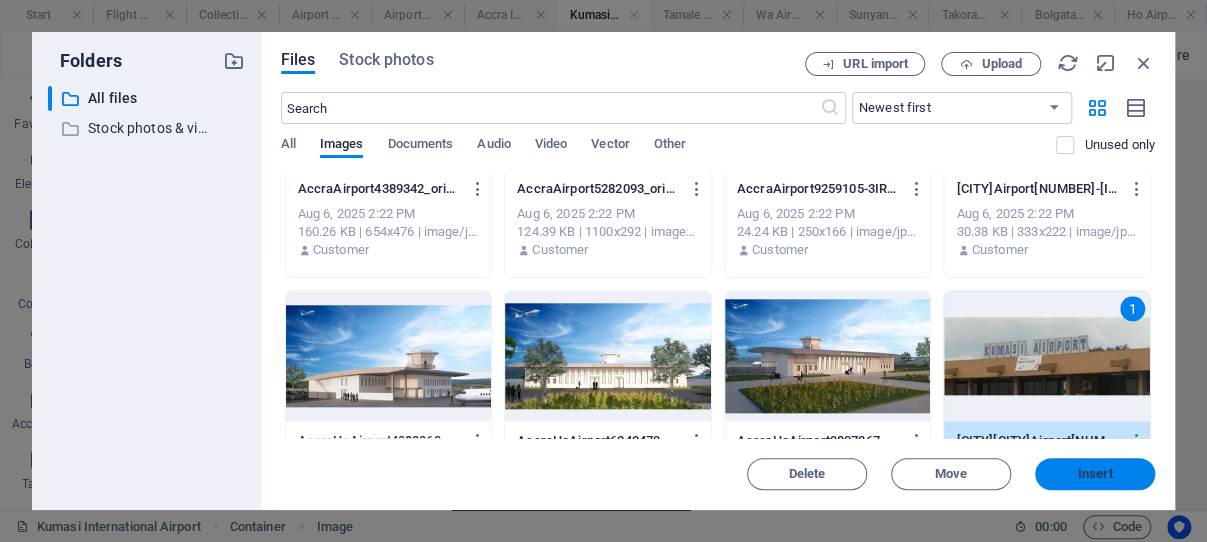 click on "Insert" at bounding box center (1095, 474) 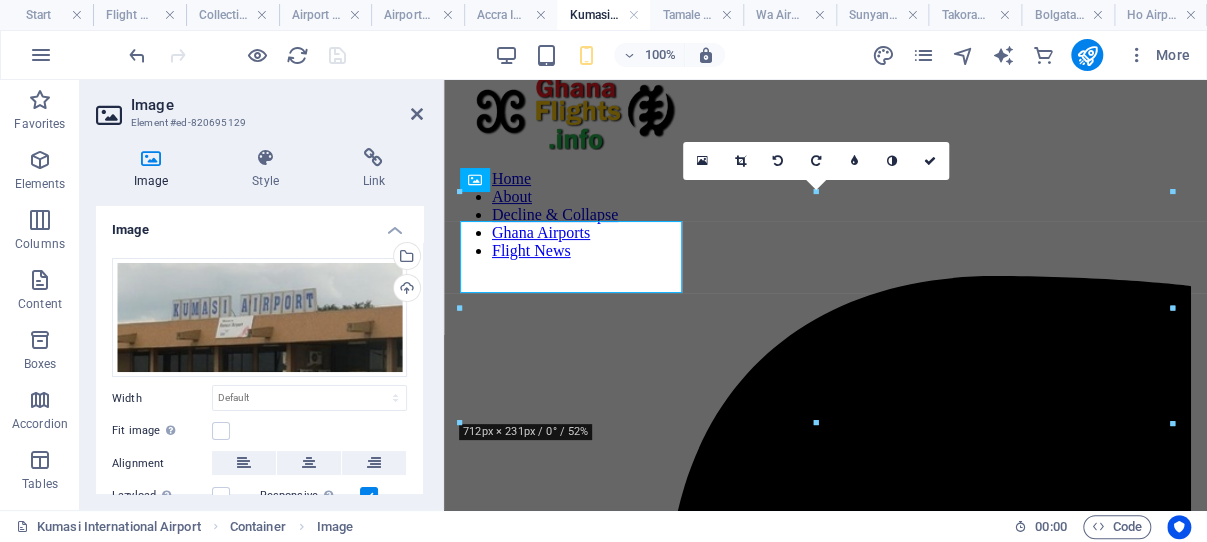 scroll, scrollTop: 52, scrollLeft: 0, axis: vertical 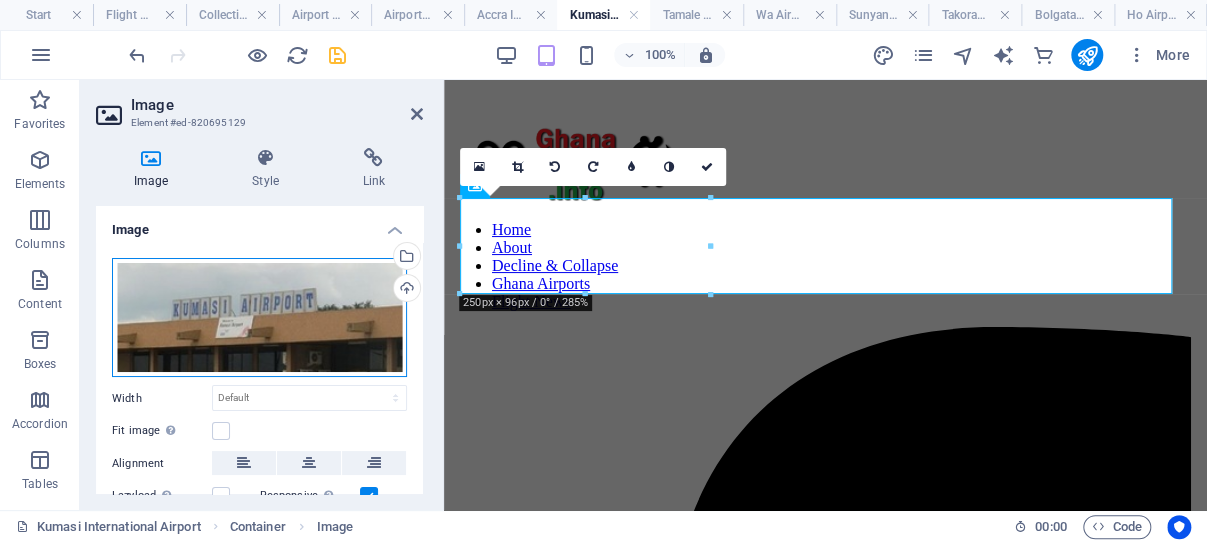click on "Drag files here, click to choose files or select files from Files or our free stock photos & videos" at bounding box center [259, 317] 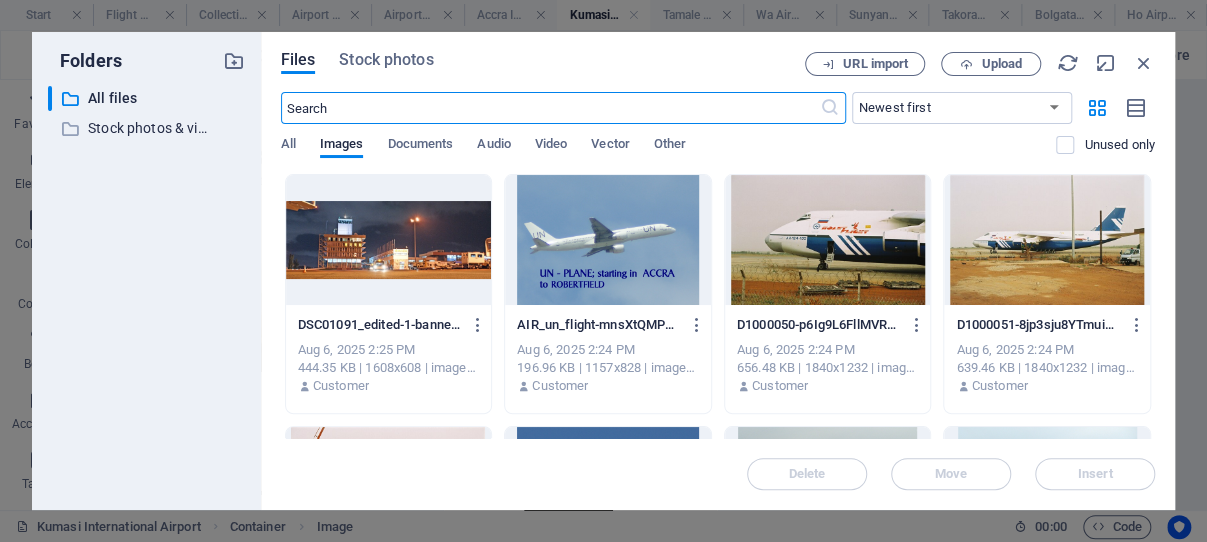 scroll, scrollTop: 103, scrollLeft: 0, axis: vertical 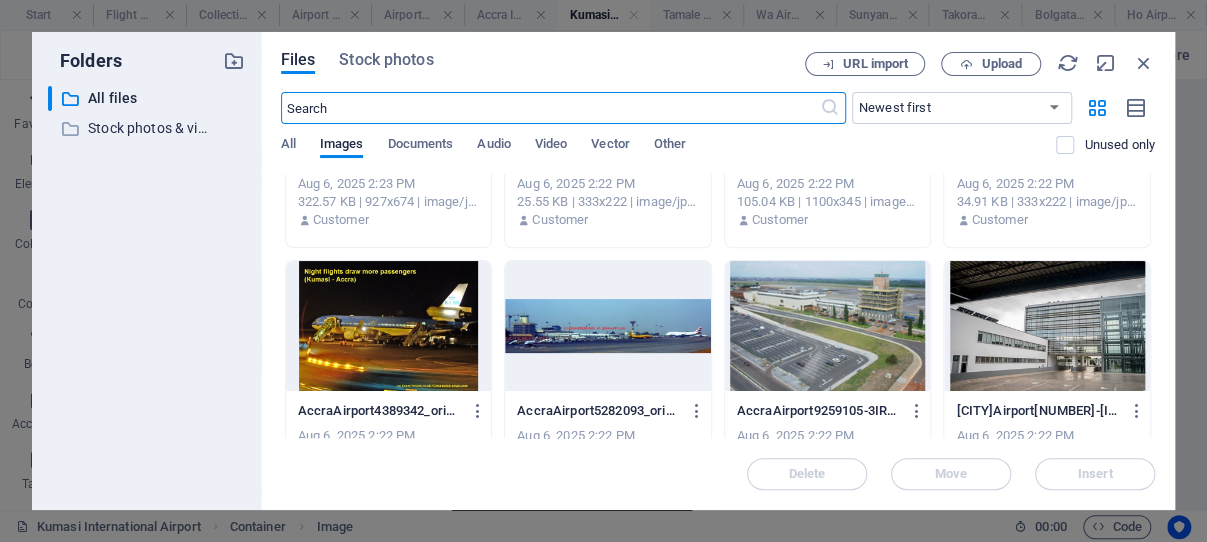 click at bounding box center (608, 326) 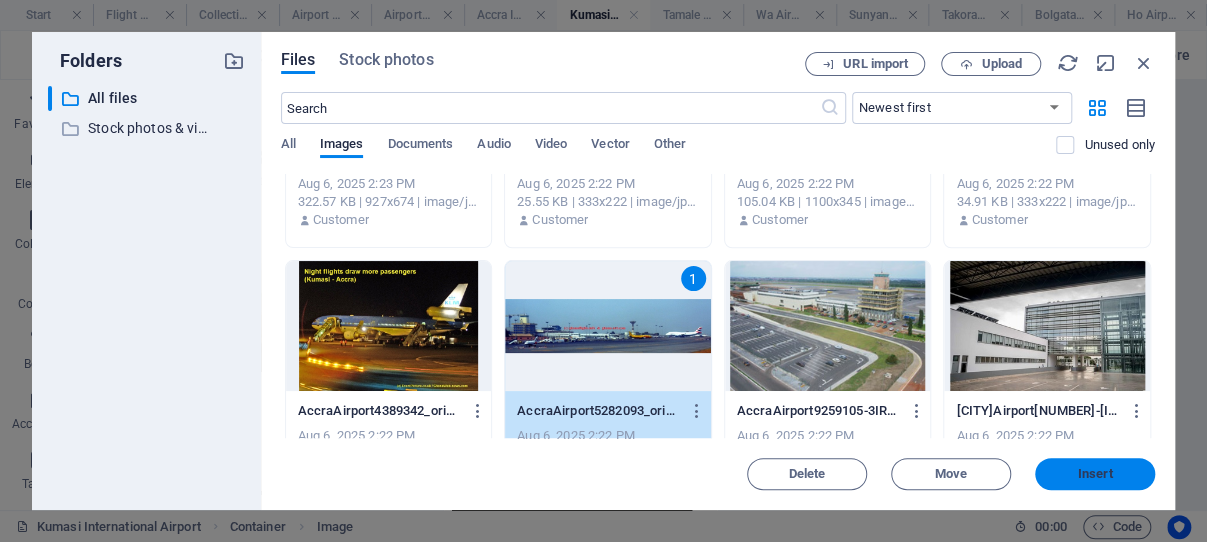 click on "Insert" at bounding box center (1095, 474) 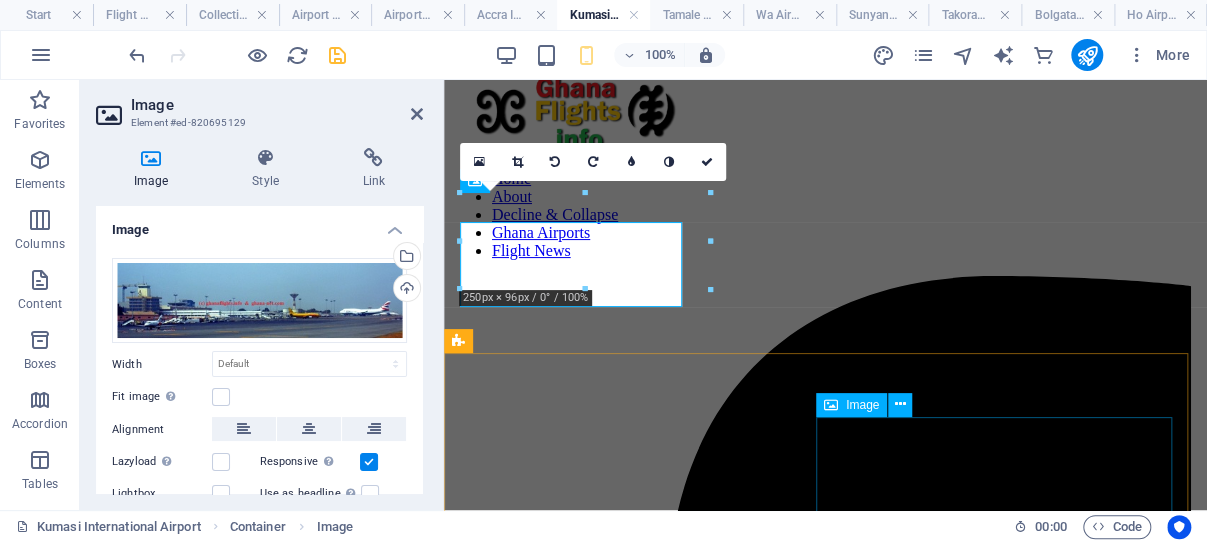 scroll, scrollTop: 52, scrollLeft: 0, axis: vertical 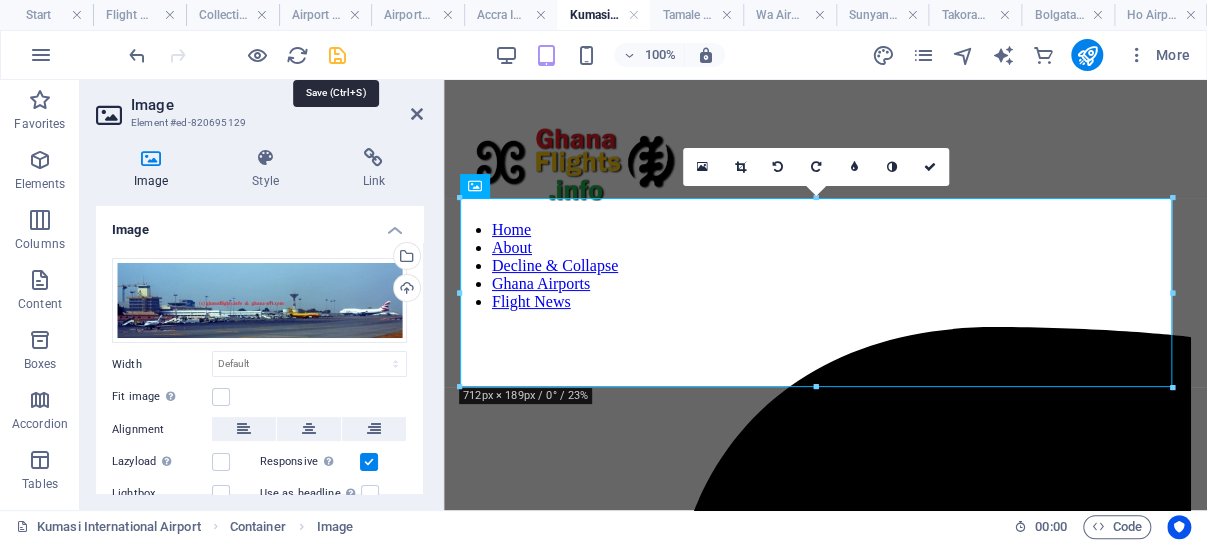 drag, startPoint x: 333, startPoint y: 53, endPoint x: 120, endPoint y: 204, distance: 261.09384 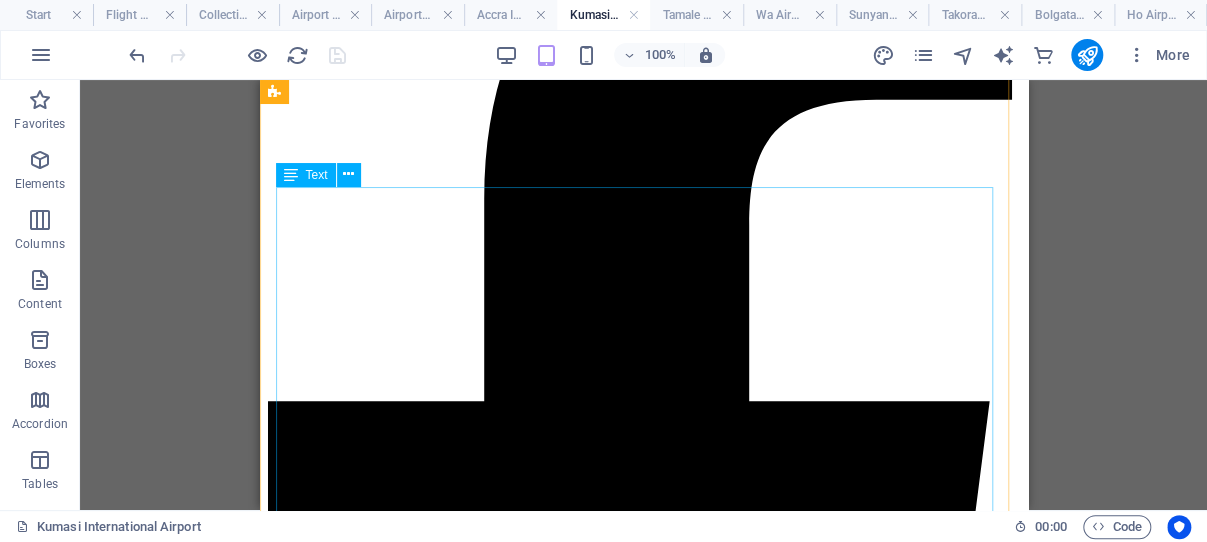 scroll, scrollTop: 0, scrollLeft: 0, axis: both 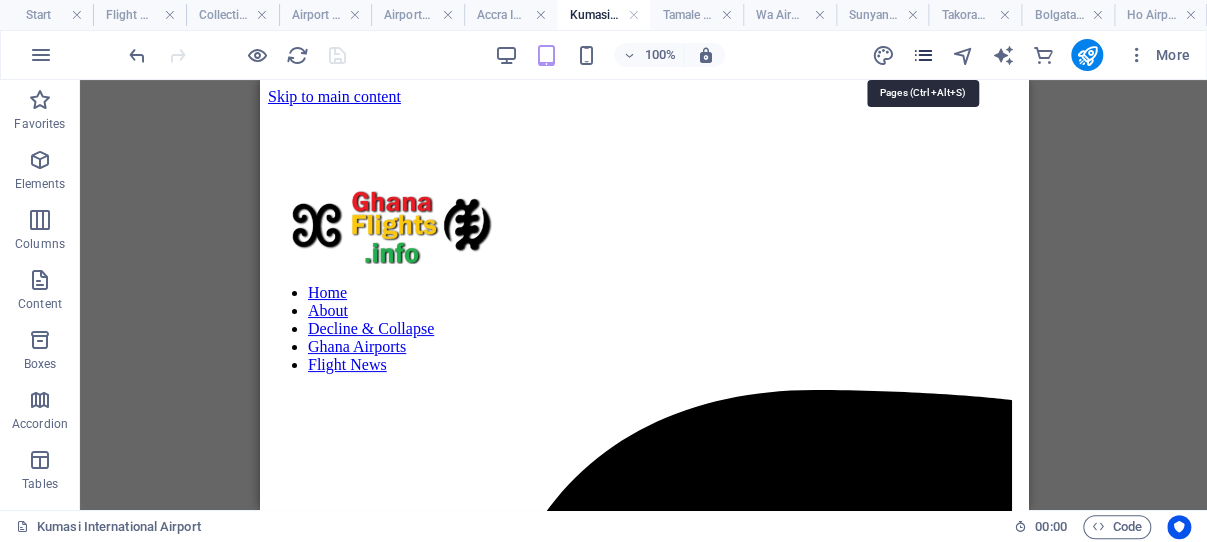 click at bounding box center (922, 55) 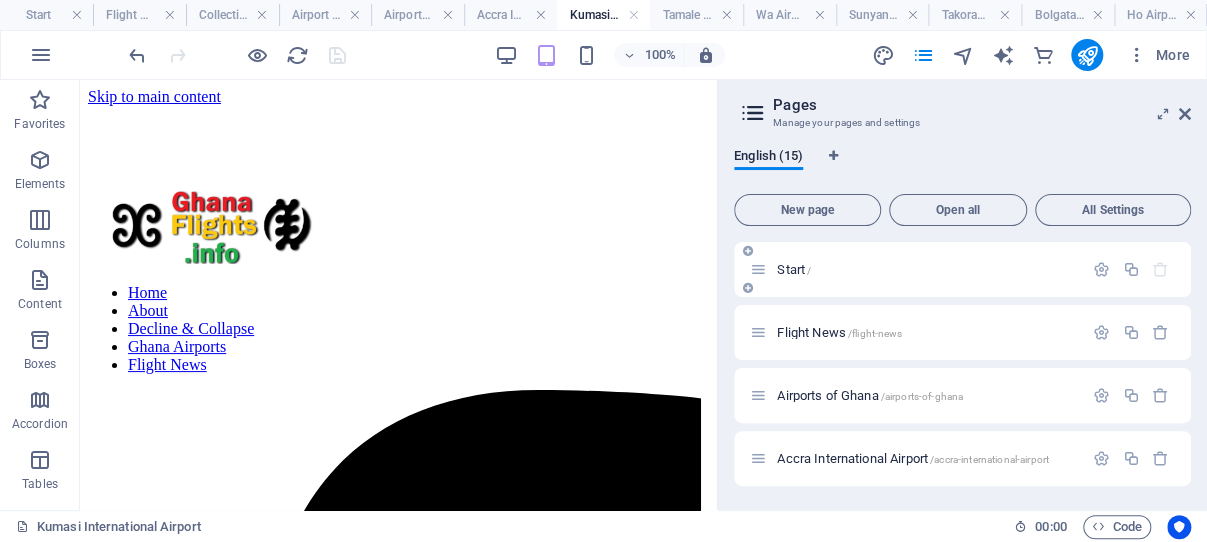 click on "Start /" at bounding box center (794, 269) 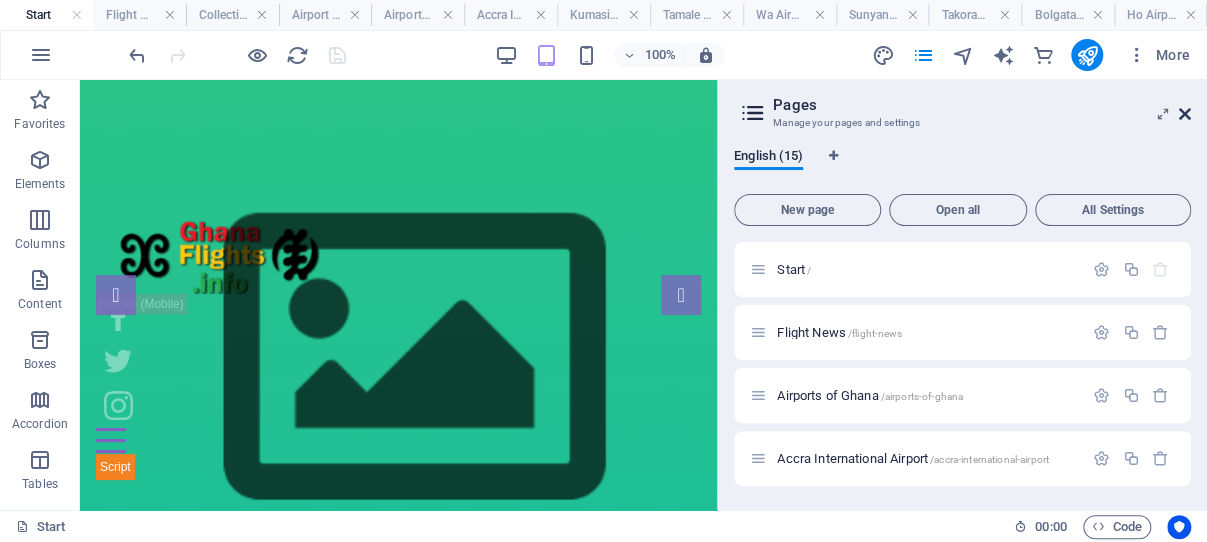 click at bounding box center [1185, 114] 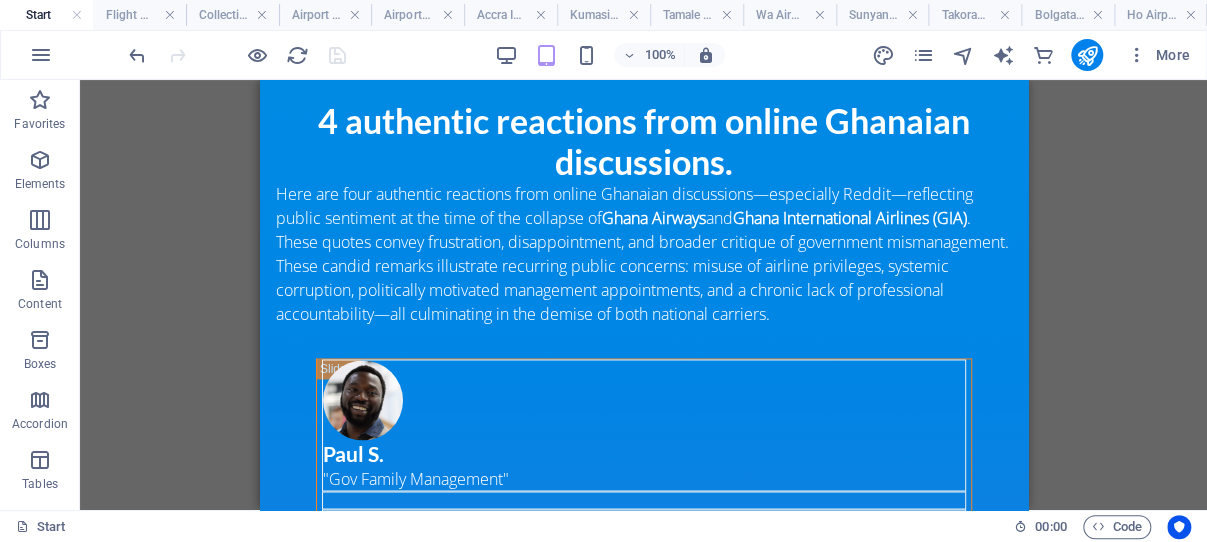 scroll, scrollTop: 4572, scrollLeft: 0, axis: vertical 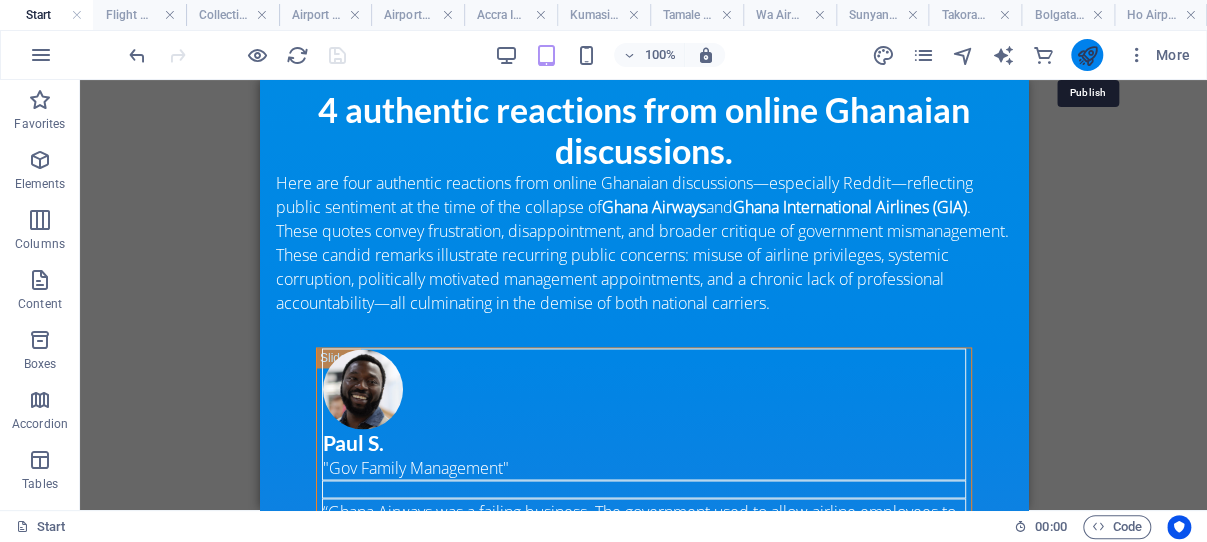 click at bounding box center (1086, 55) 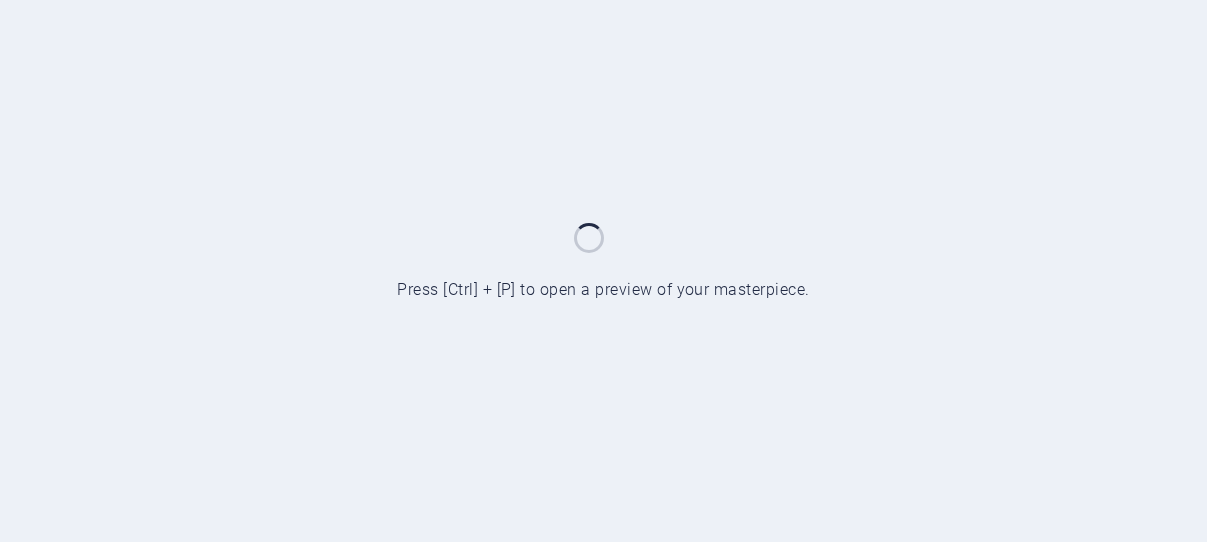 scroll, scrollTop: 0, scrollLeft: 0, axis: both 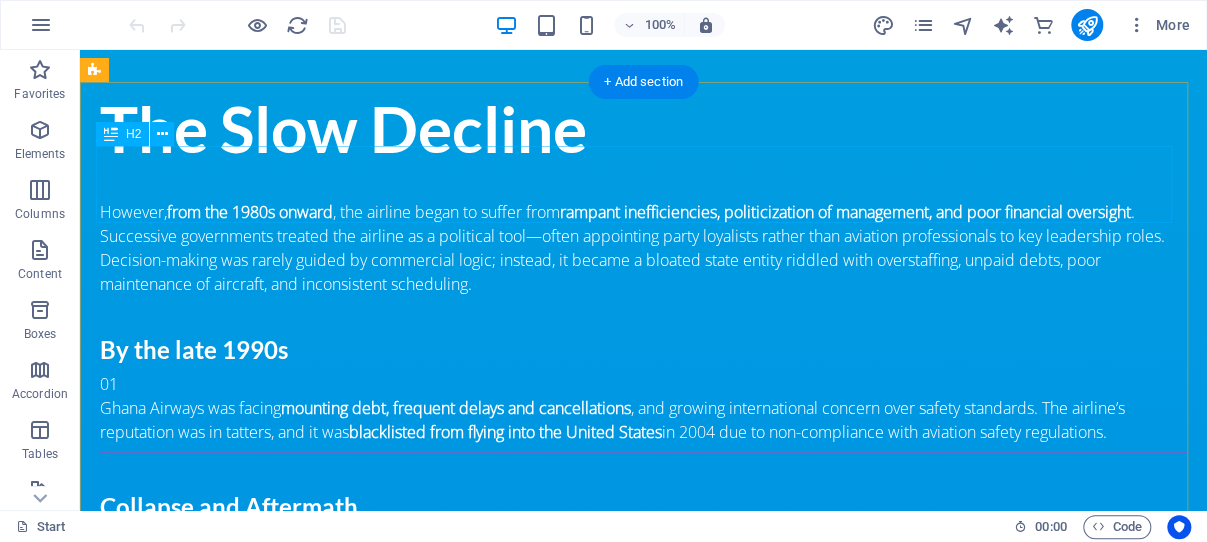 click on "Airport & Flight News" at bounding box center (644, 2800) 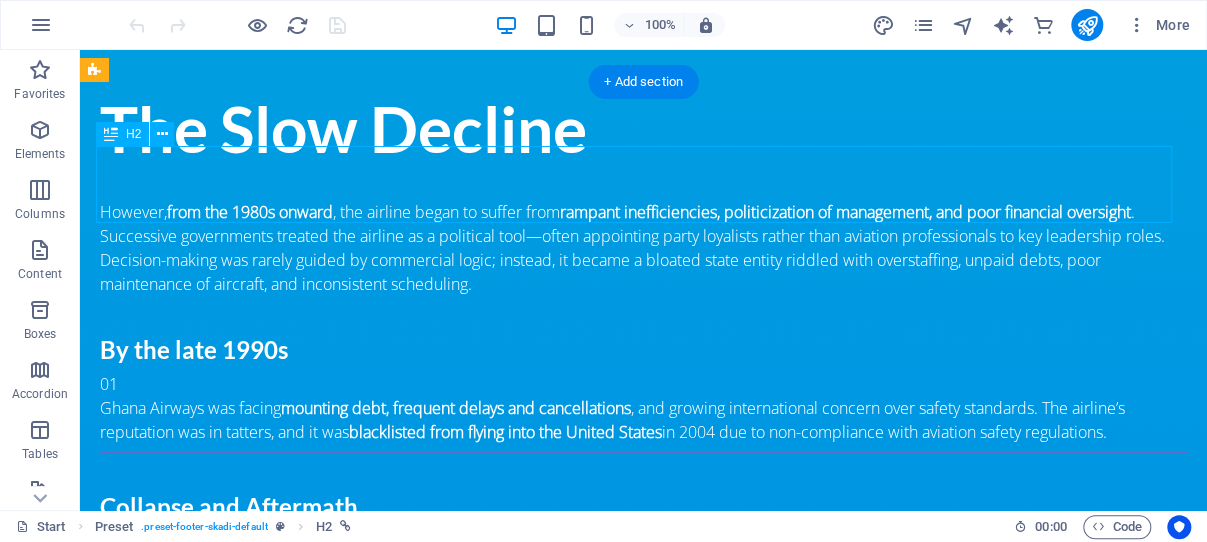 click on "Airport & Flight News" at bounding box center (644, 2800) 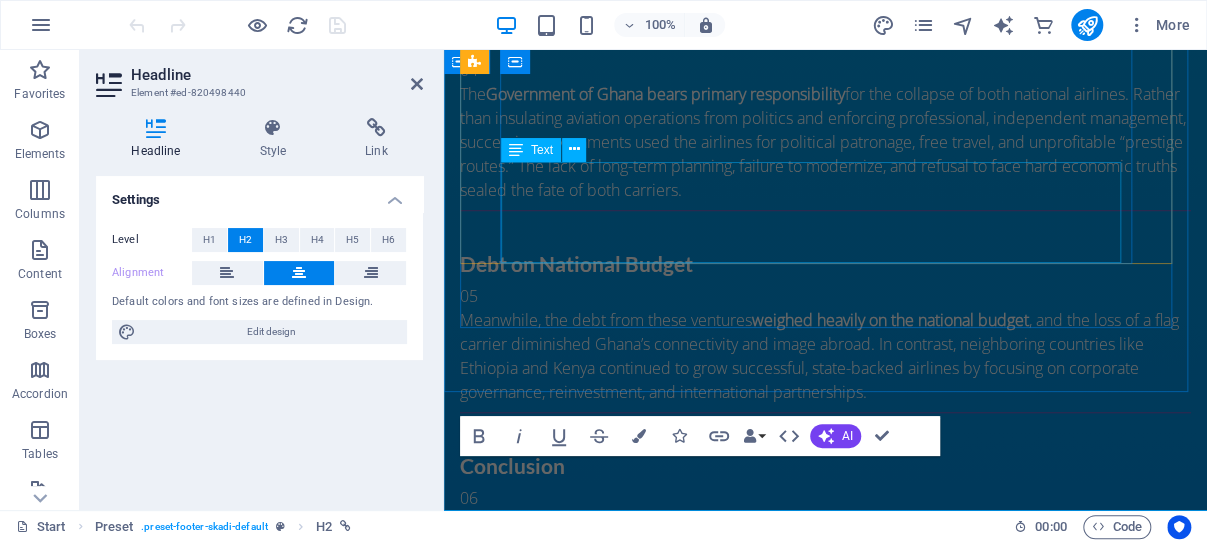 scroll, scrollTop: 4291, scrollLeft: 0, axis: vertical 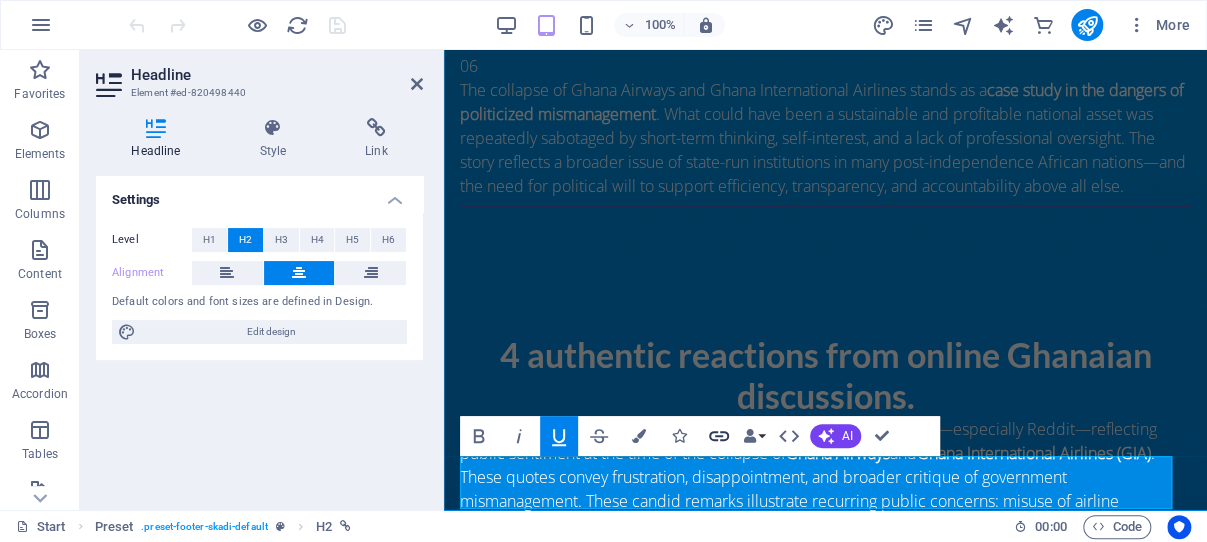 click 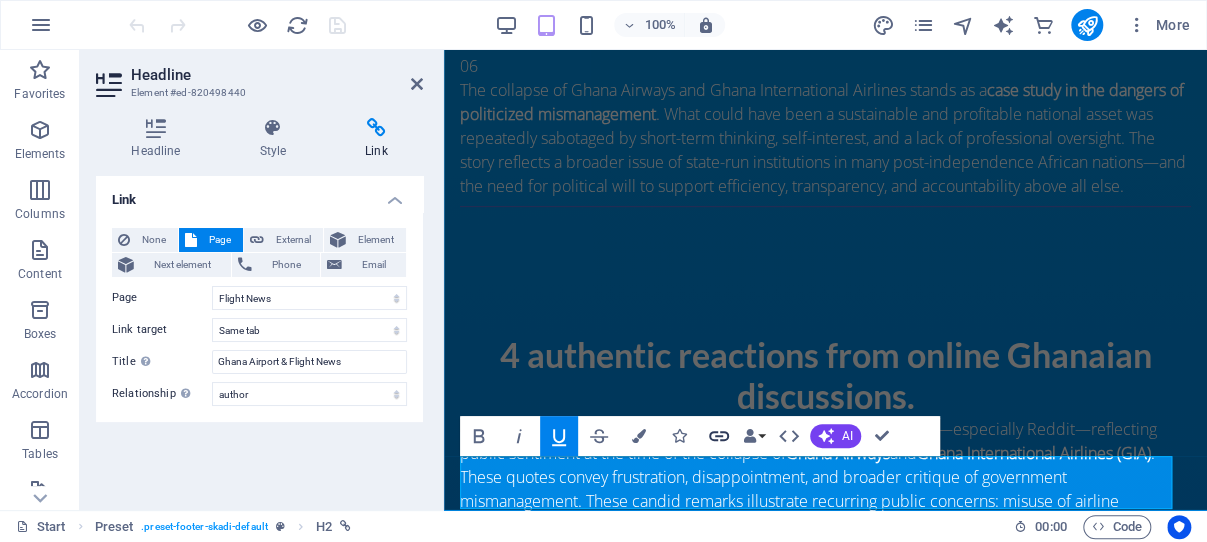 click 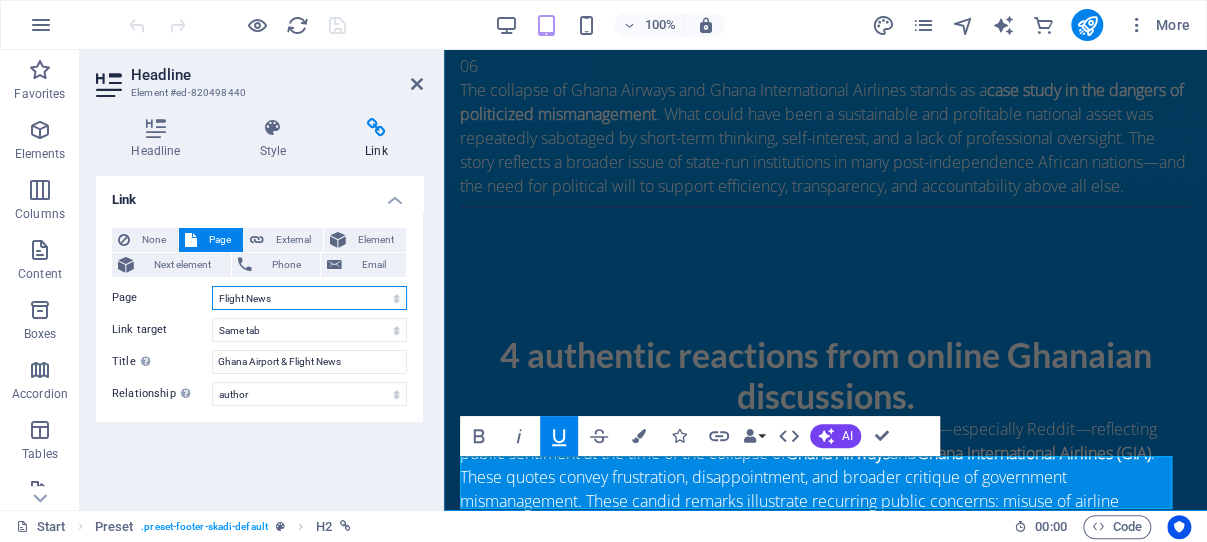 click on "Start Flight News Airports of Ghana Accra International Airport Kumasi International Airport Tamale Airport Wa Airport Sunyani Airport Takoradi Airport Ho Airport Bolgatanga Airport Legal notice Privacy Subpage" at bounding box center [309, 298] 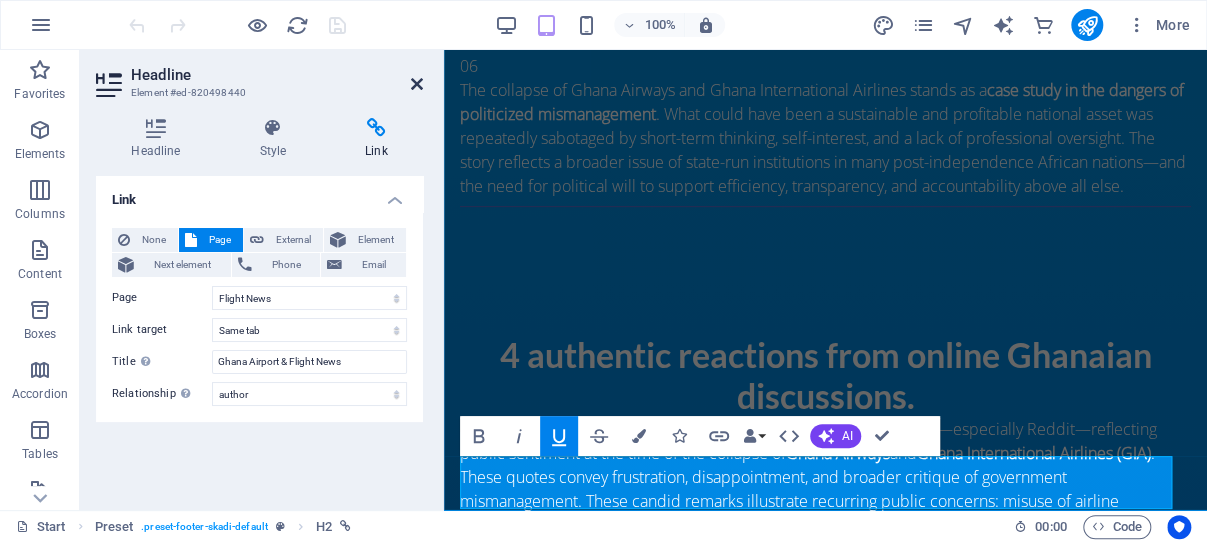 click at bounding box center (417, 84) 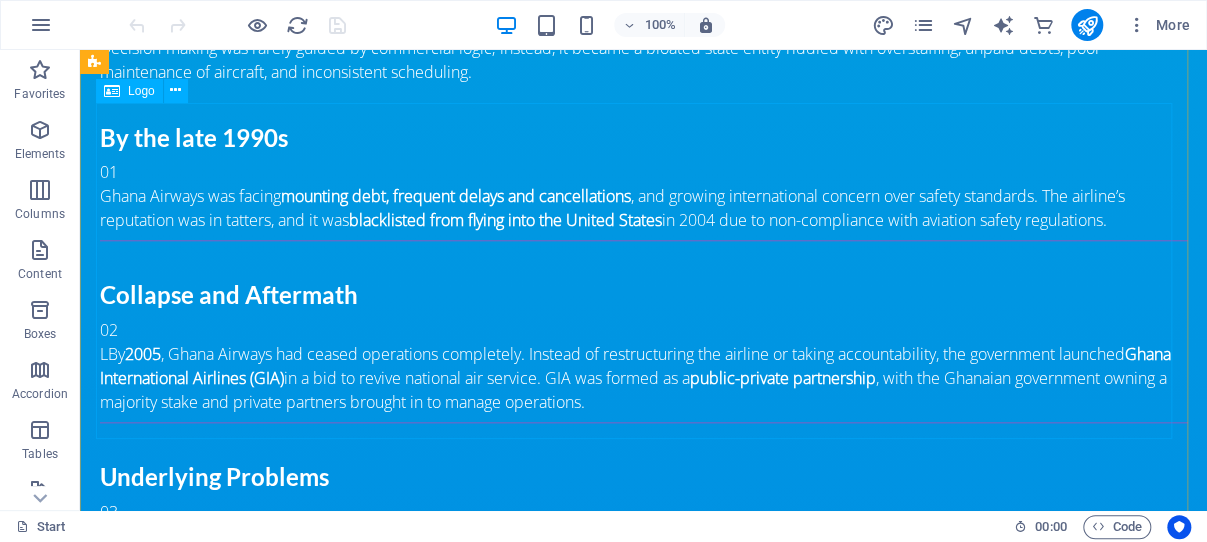 scroll, scrollTop: 3965, scrollLeft: 0, axis: vertical 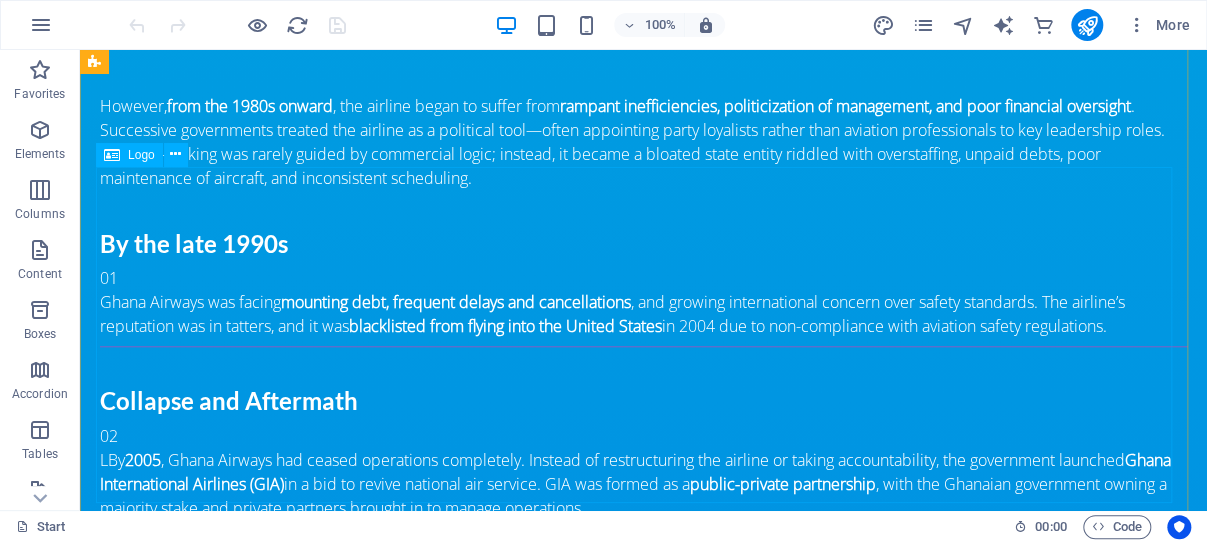 click at bounding box center [644, 2950] 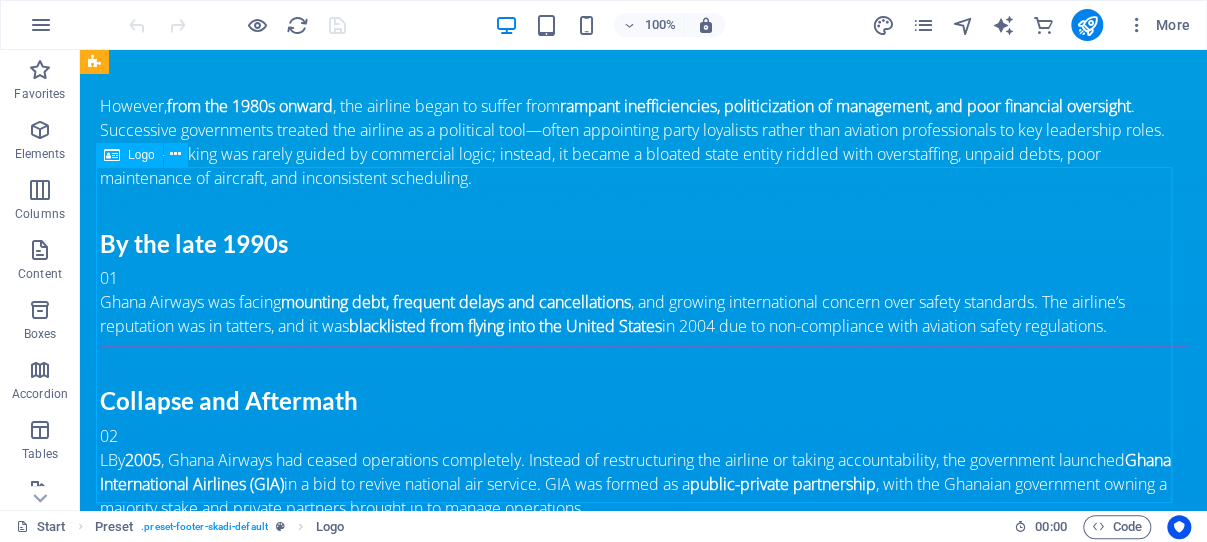 click at bounding box center (644, 2950) 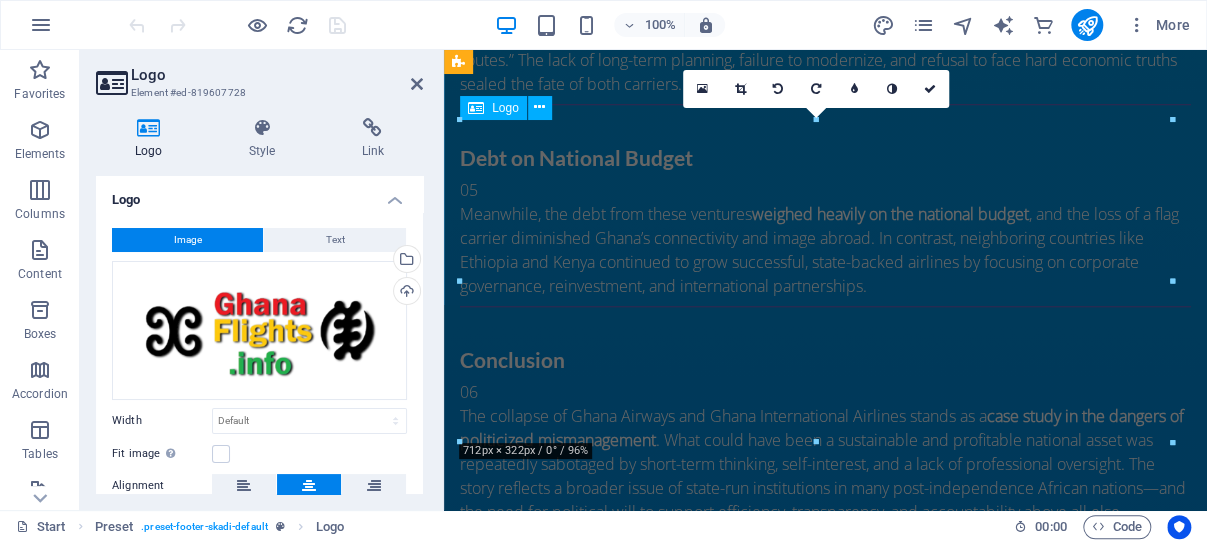 scroll, scrollTop: 4724, scrollLeft: 0, axis: vertical 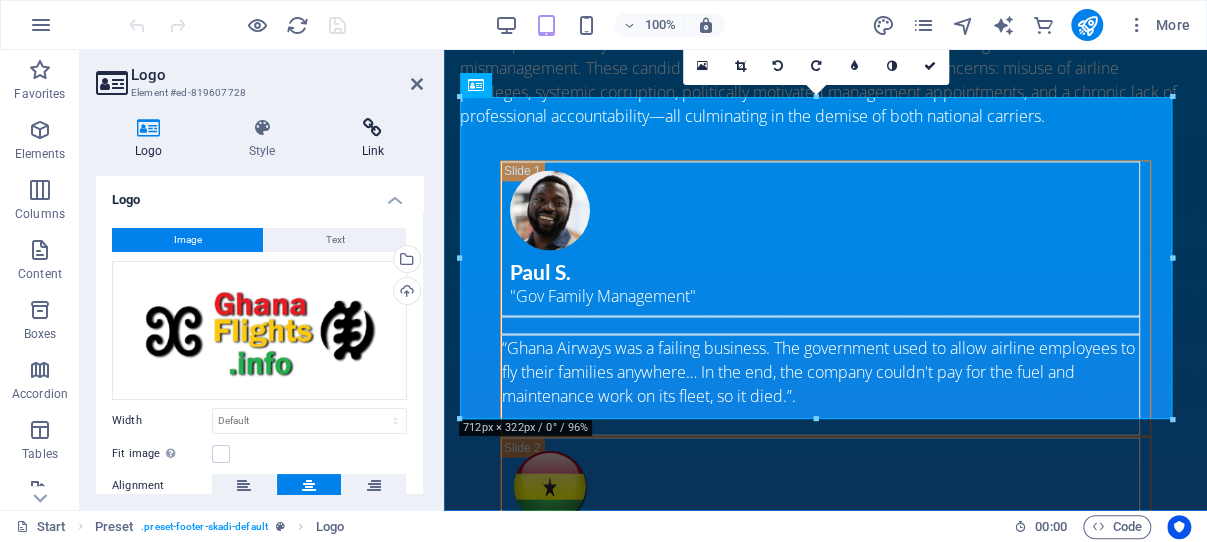 click at bounding box center [372, 128] 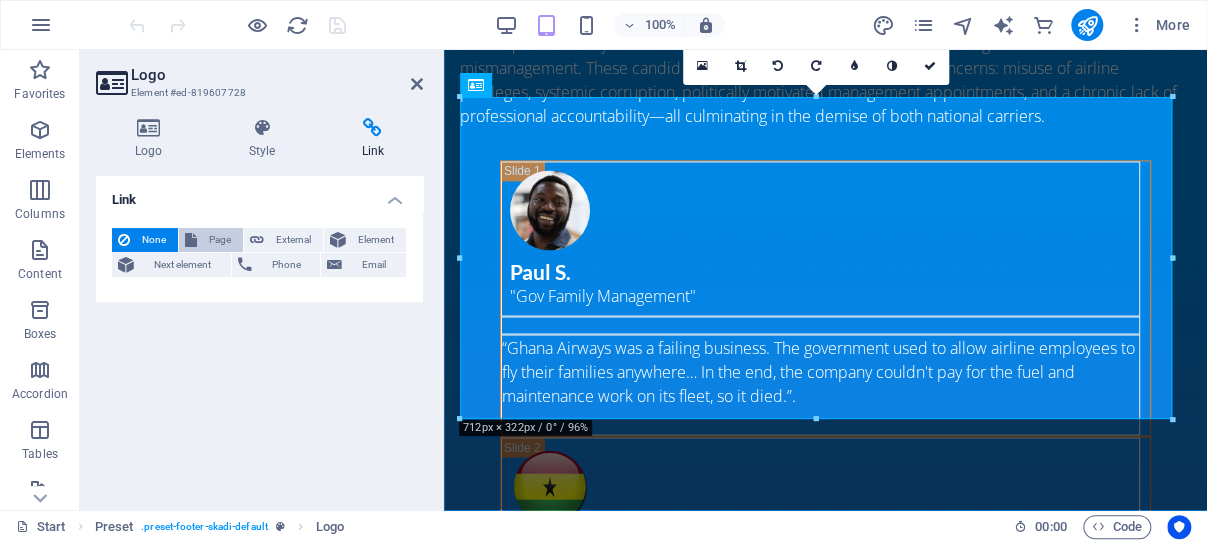 click on "Page" at bounding box center (220, 240) 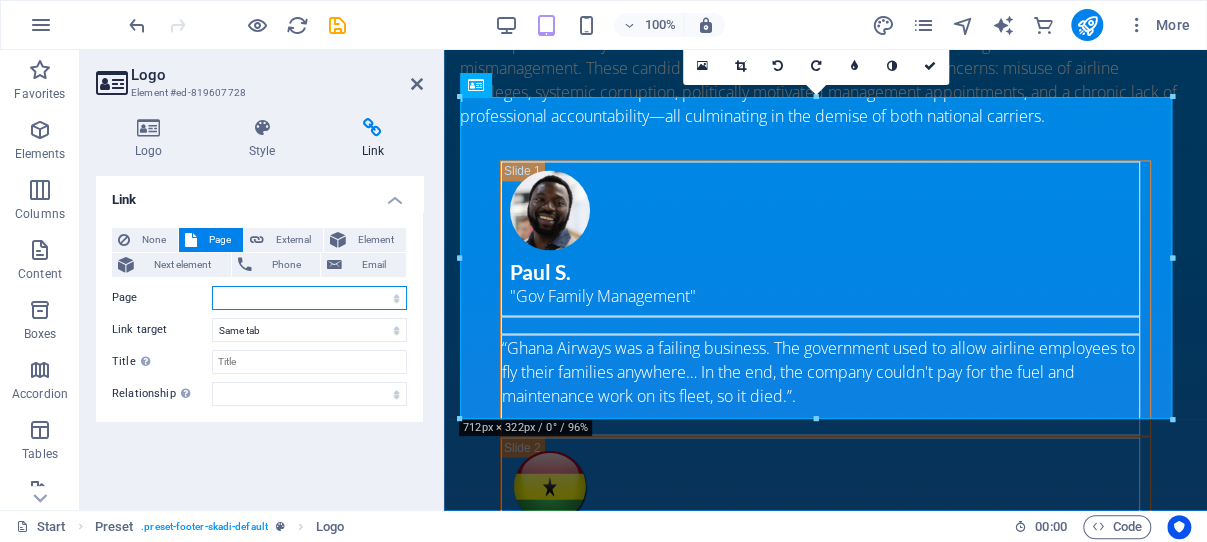 click on "Start Flight News Airports of Ghana Accra International Airport Kumasi International Airport Tamale Airport Wa Airport Sunyani Airport Takoradi Airport Ho Airport Bolgatanga Airport Legal notice Privacy Subpage" at bounding box center [309, 298] 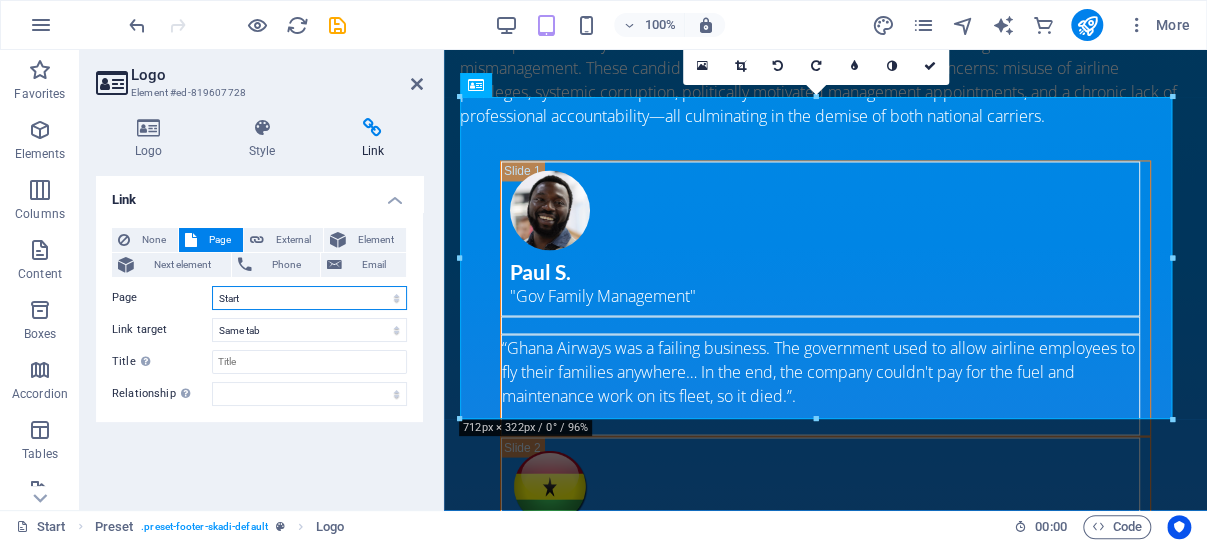 click on "Start" at bounding box center [0, 0] 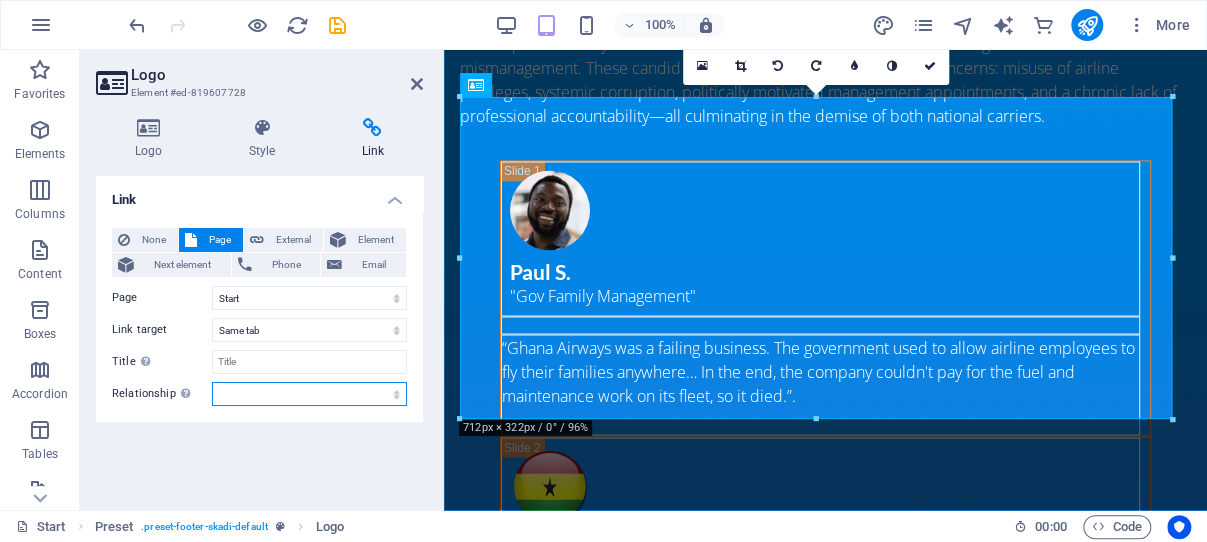 click on "alternate author bookmark external help license next nofollow noreferrer noopener prev search tag" at bounding box center (309, 394) 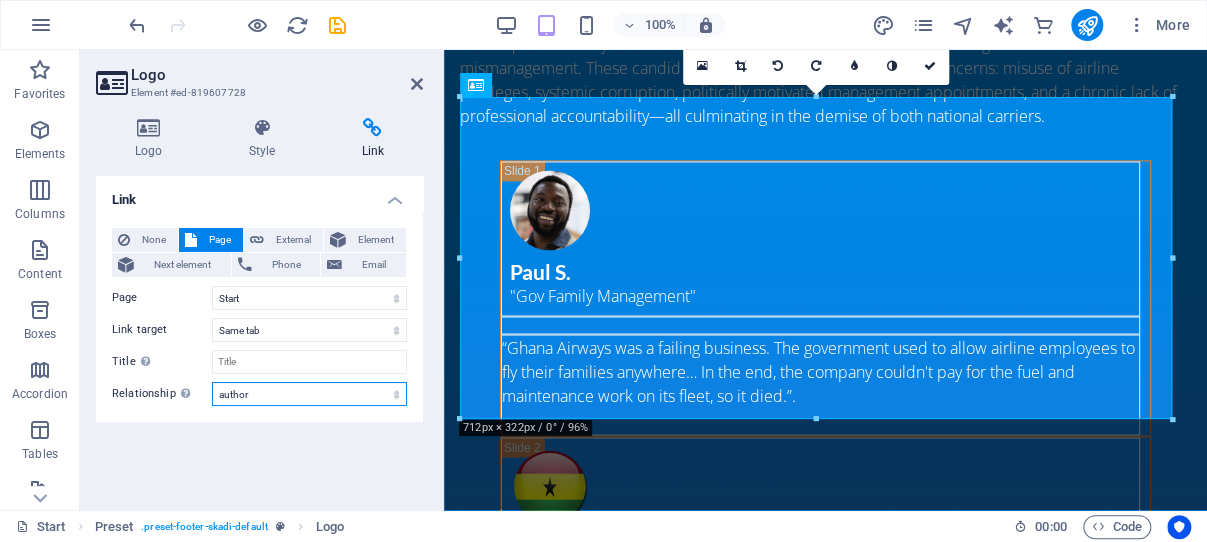 click on "author" at bounding box center (0, 0) 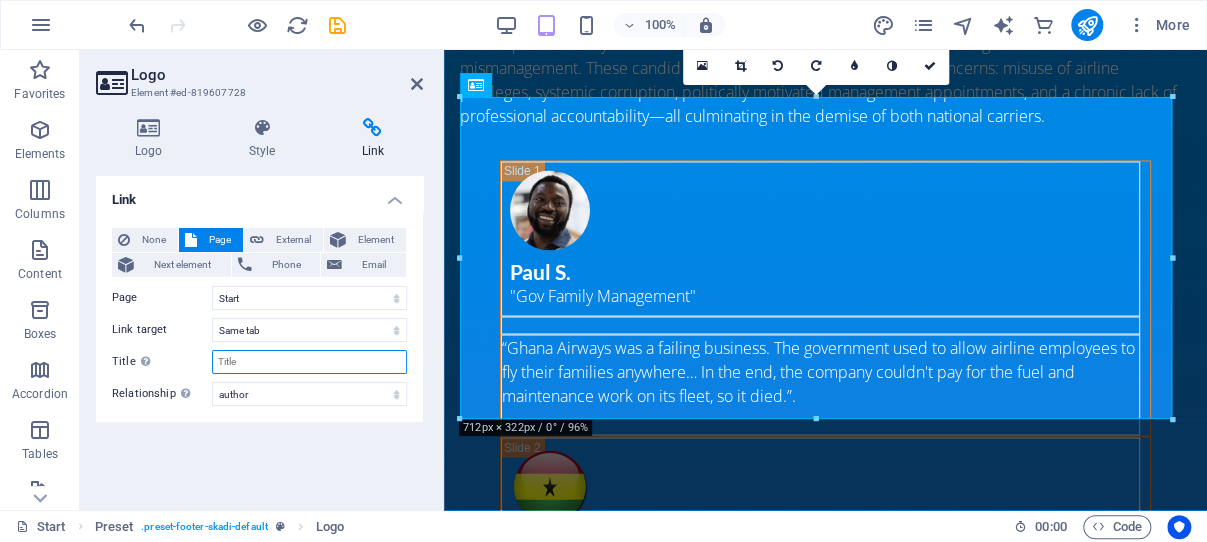 click on "Title Additional link description, should not be the same as the link text. The title is most often shown as a tooltip text when the mouse moves over the element. Leave empty if uncertain." at bounding box center [309, 362] 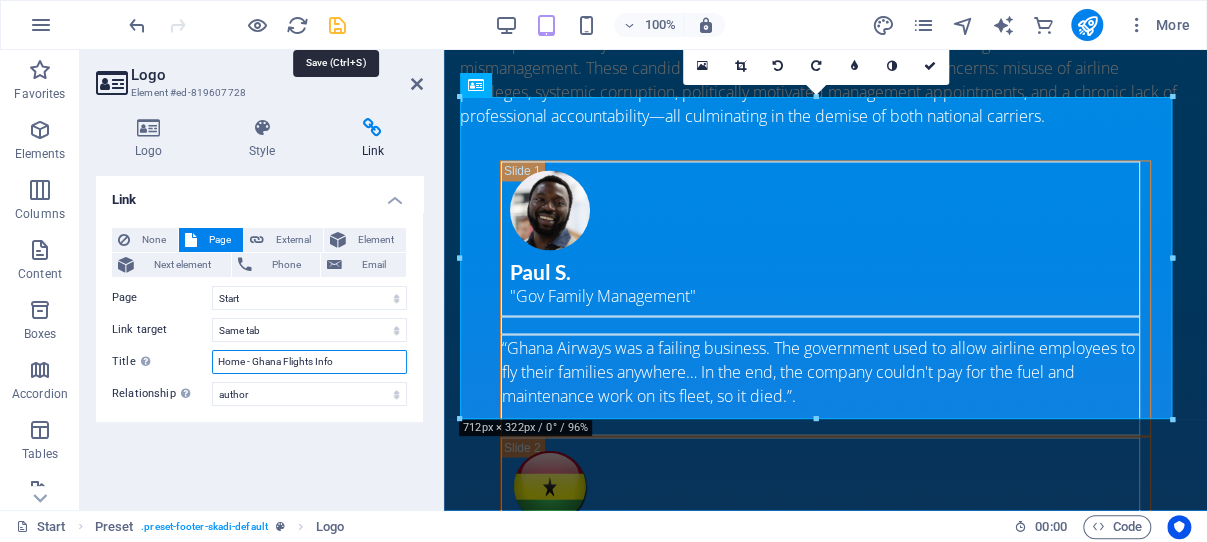 type on "Home - Ghana Flights Info" 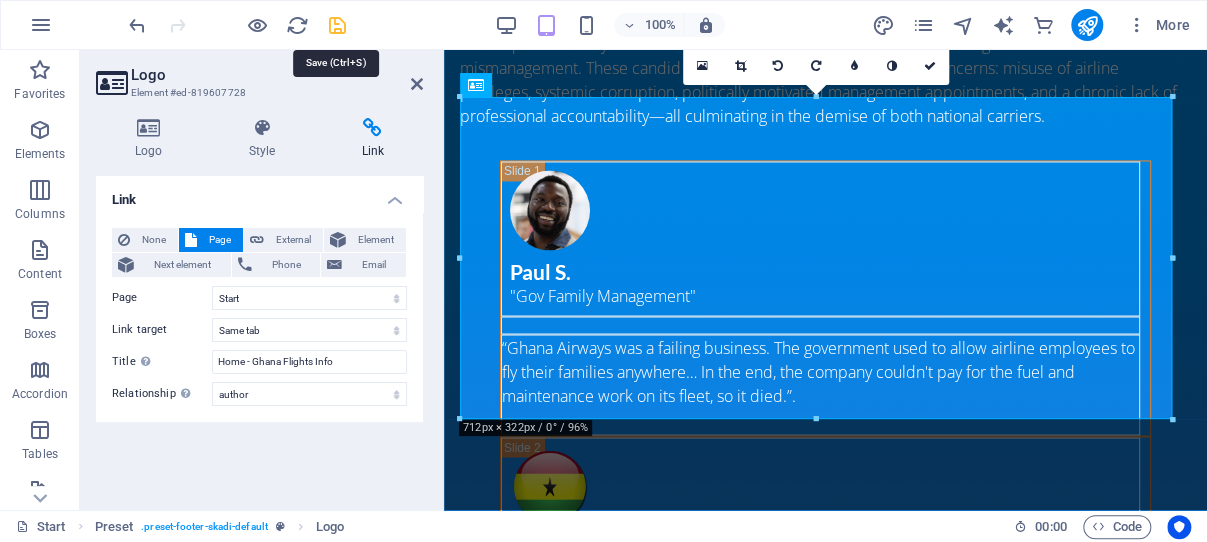 click at bounding box center [337, 25] 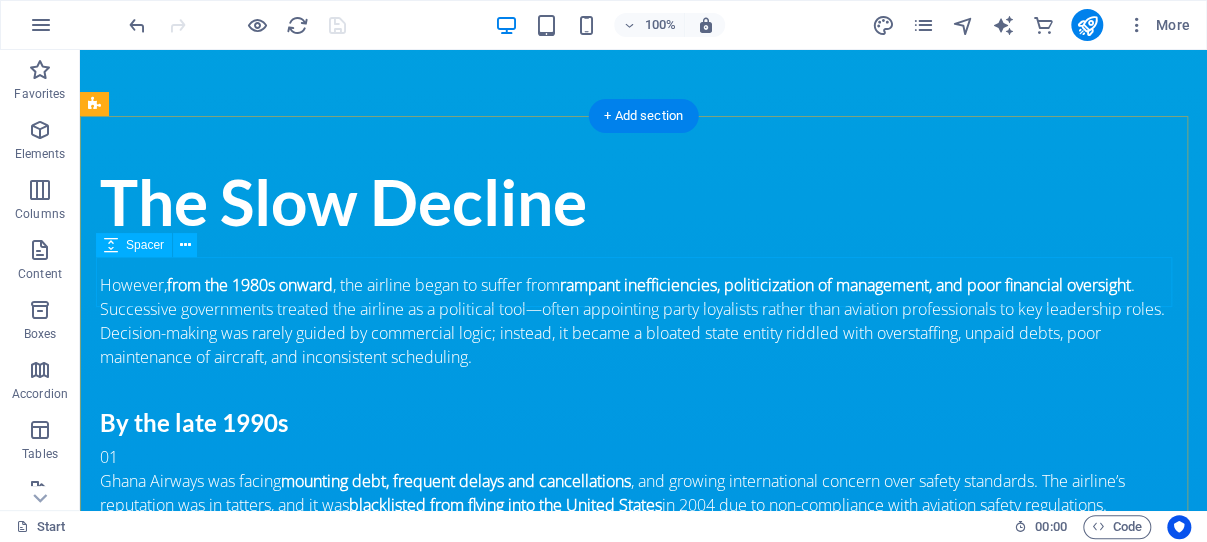 scroll, scrollTop: 3752, scrollLeft: 0, axis: vertical 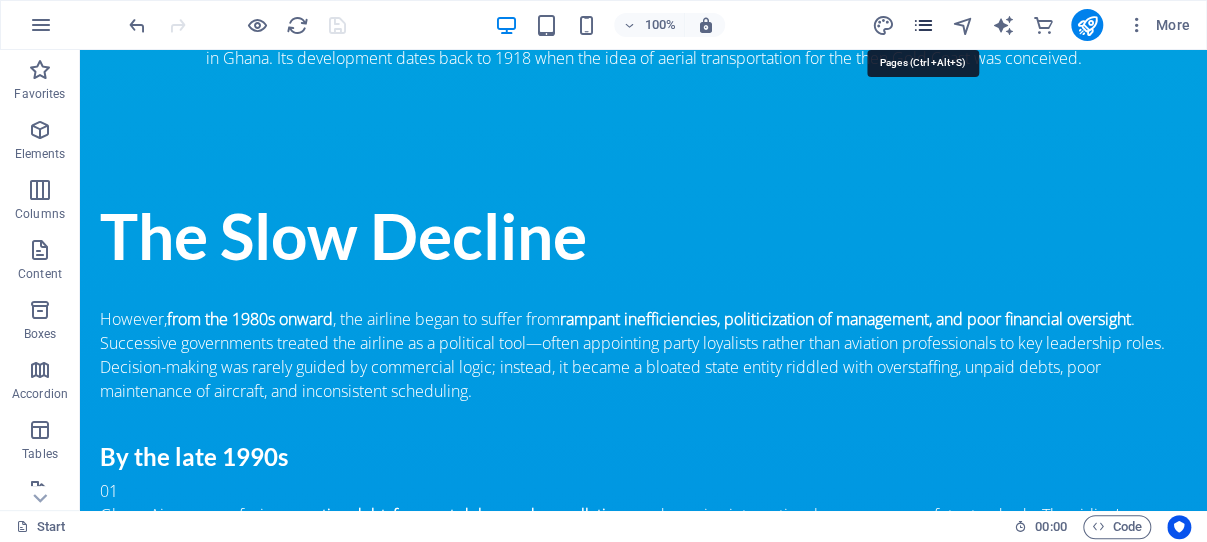 click at bounding box center (922, 25) 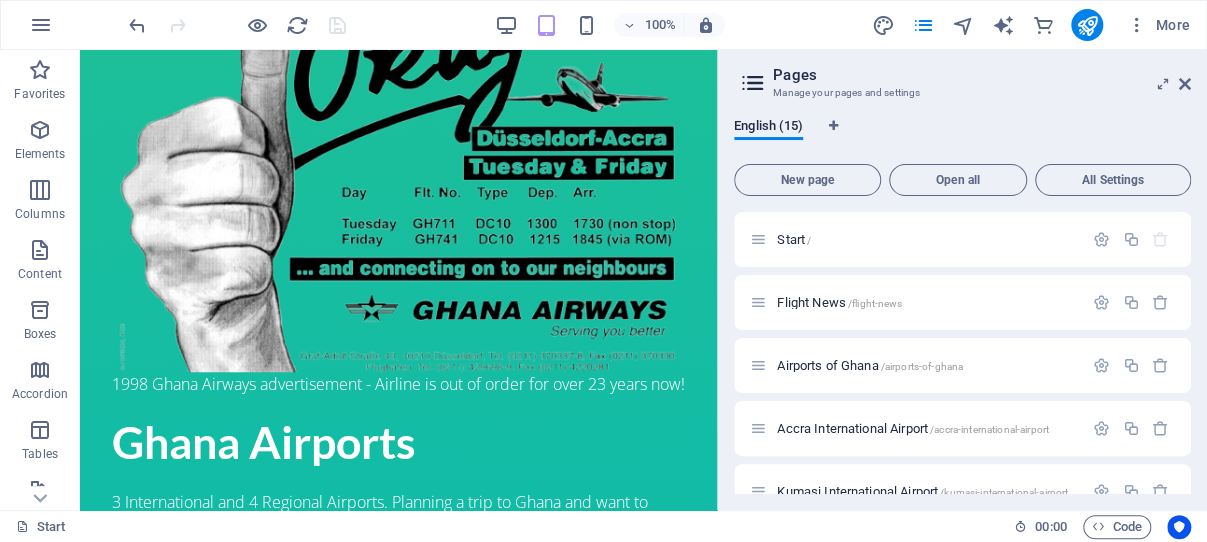 scroll, scrollTop: 592, scrollLeft: 0, axis: vertical 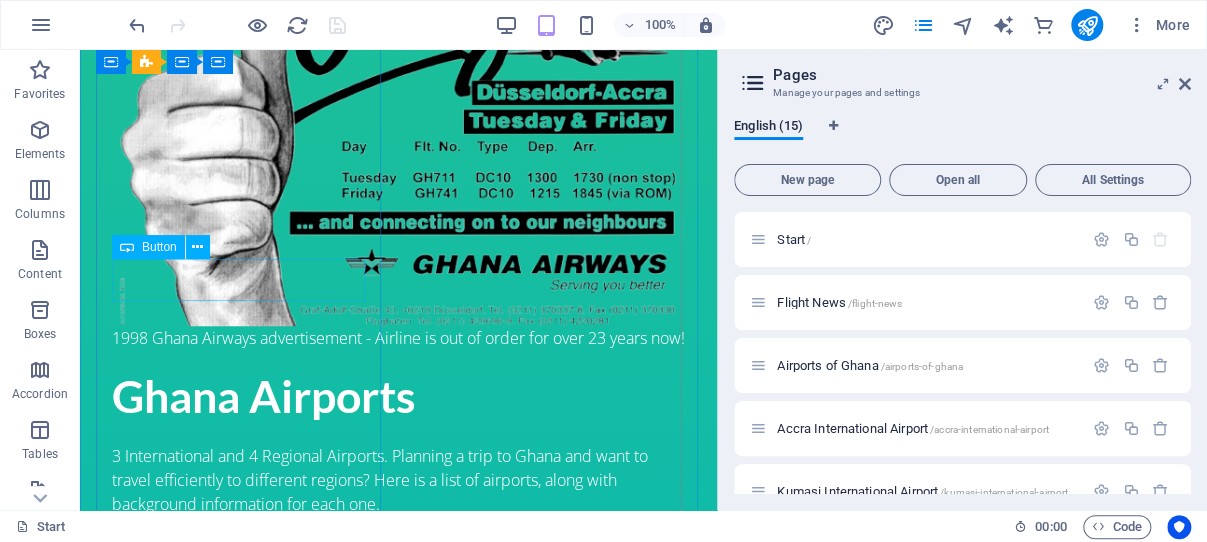 click on "AIRPORTS MAIN PAGE" at bounding box center [398, 557] 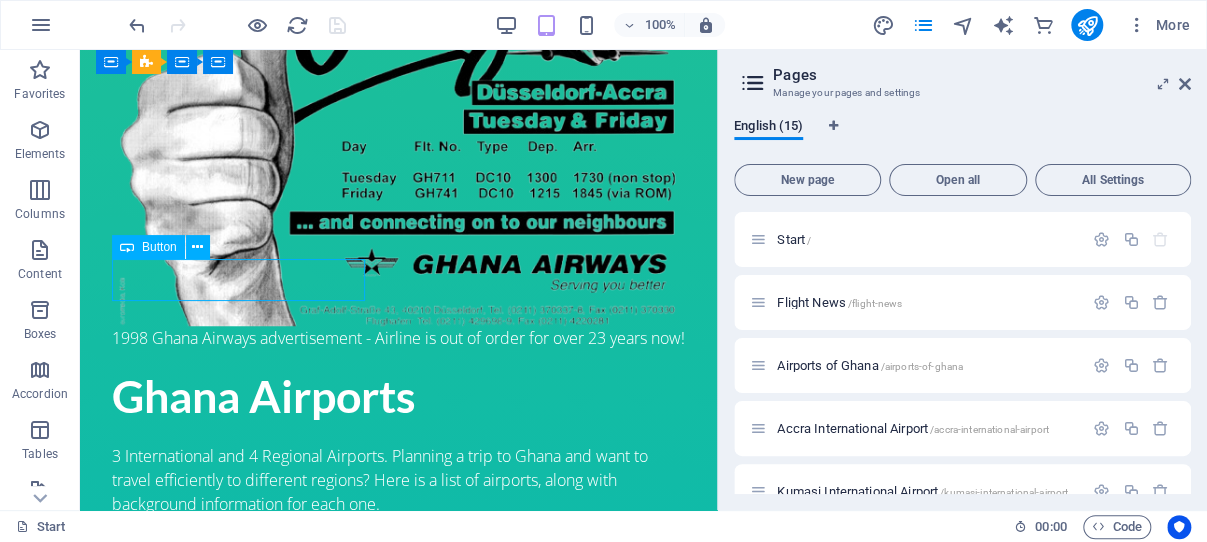 click on "AIRPORTS MAIN PAGE" at bounding box center [398, 557] 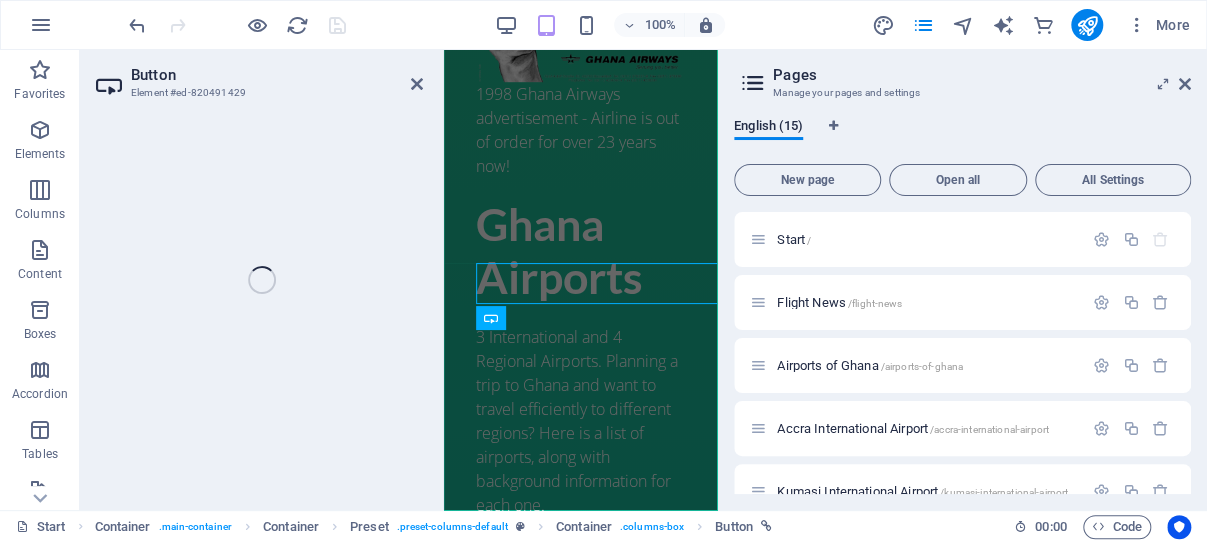 scroll, scrollTop: 581, scrollLeft: 0, axis: vertical 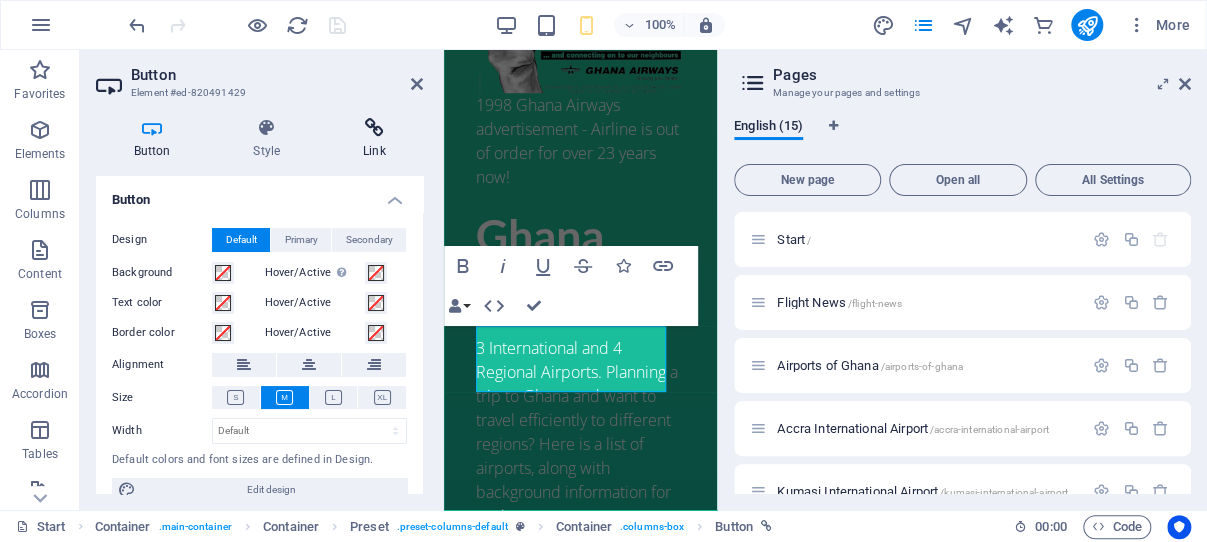 click at bounding box center (374, 128) 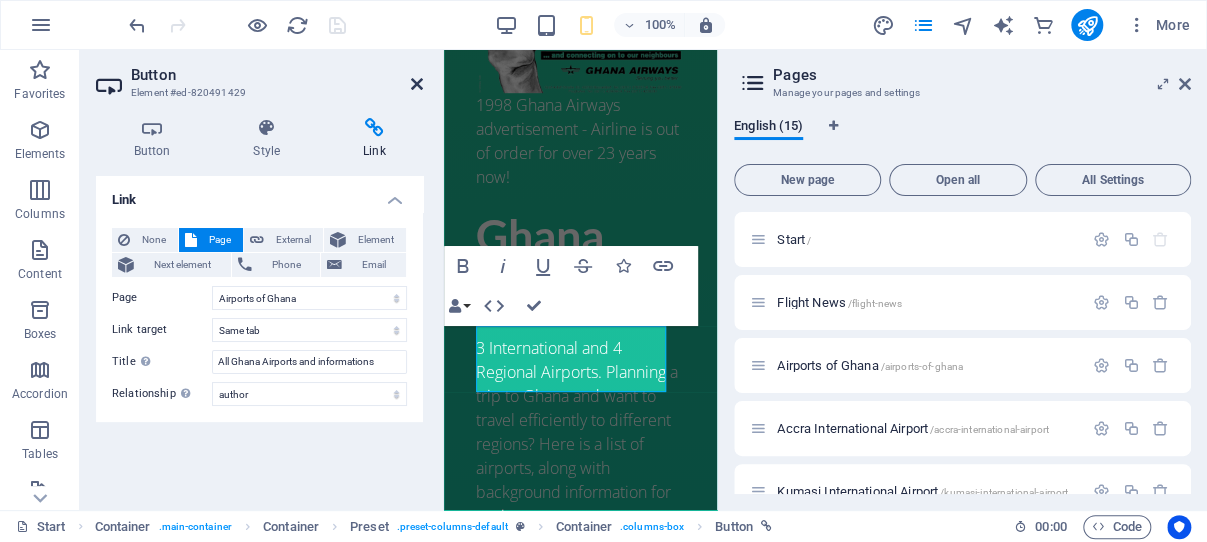 click at bounding box center [417, 84] 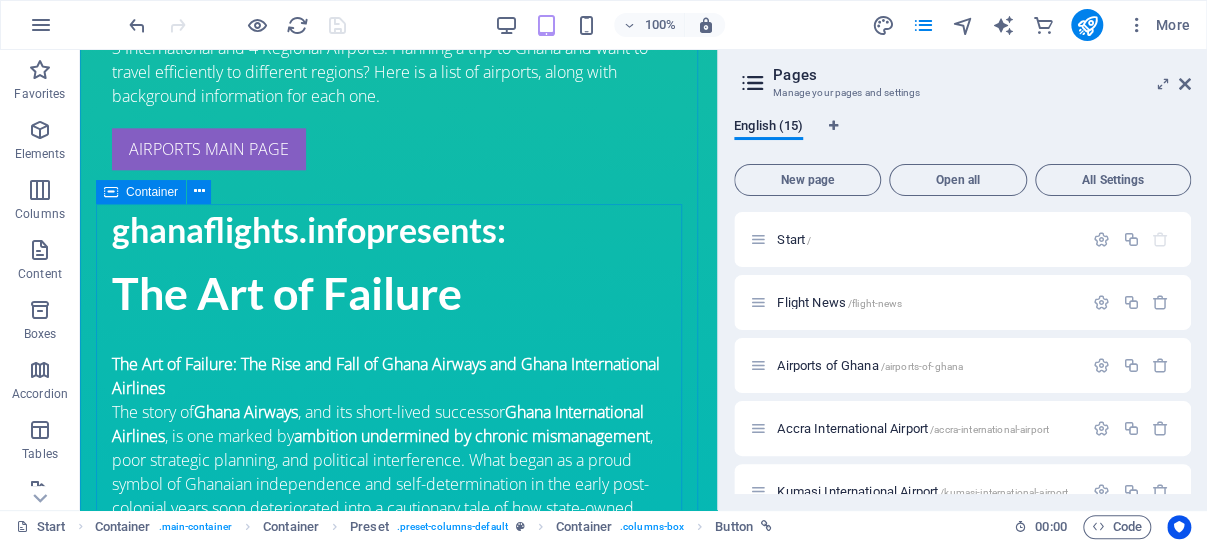 scroll, scrollTop: 1016, scrollLeft: 0, axis: vertical 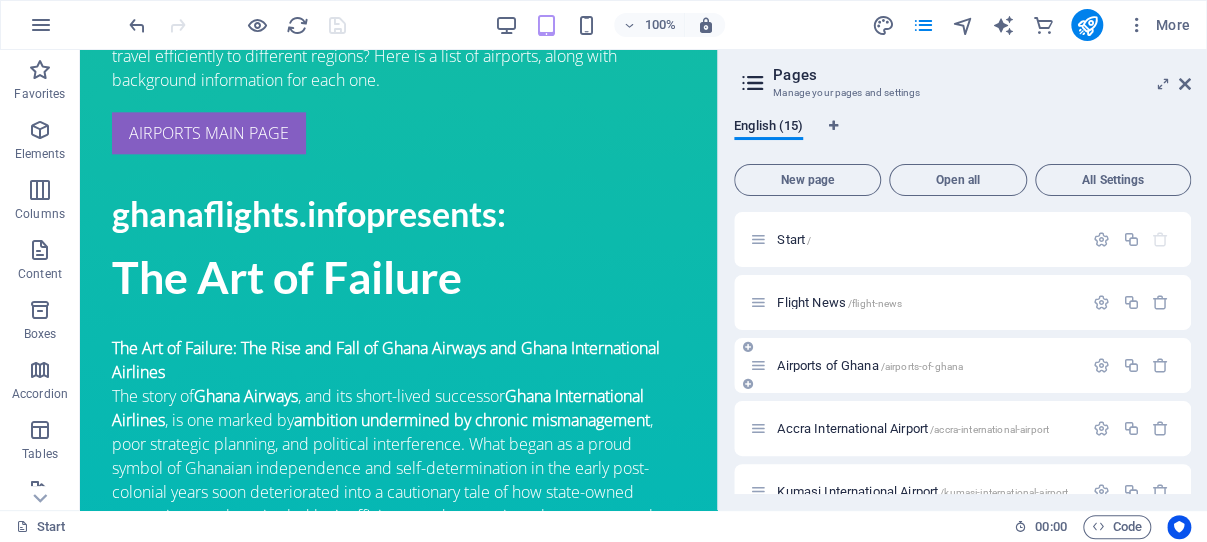 click on "Airports of Ghana /airports-of-ghana" at bounding box center [870, 365] 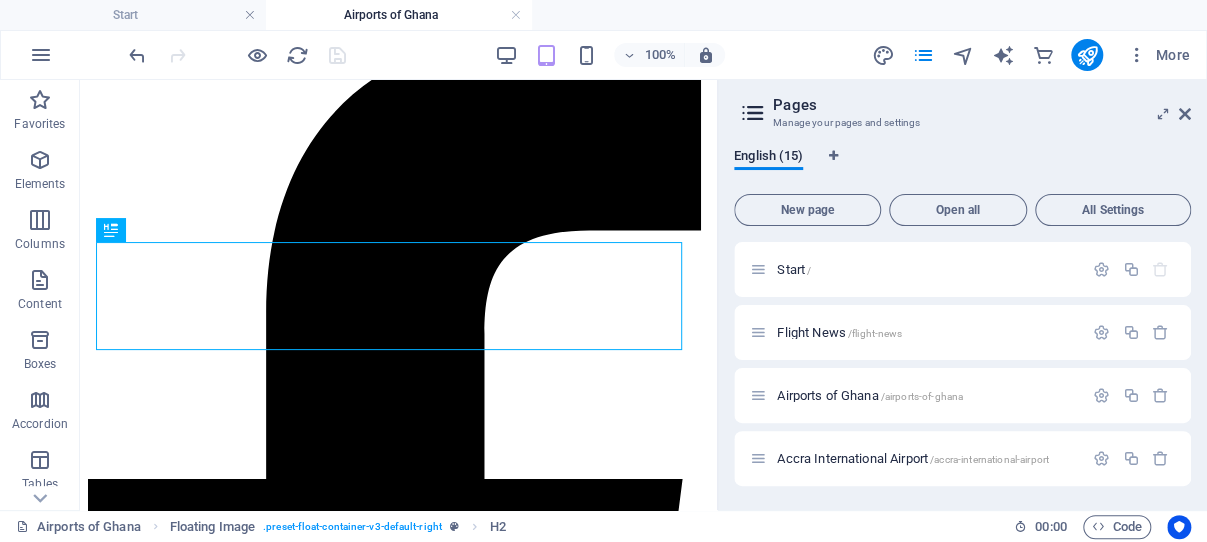 scroll, scrollTop: 358, scrollLeft: 0, axis: vertical 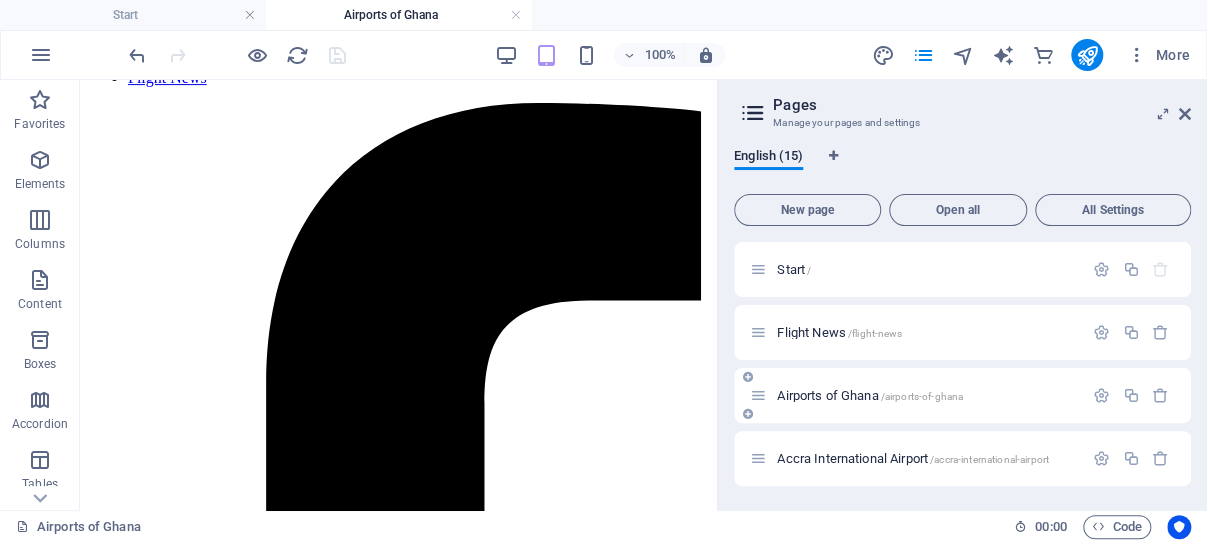 click on "Airports of Ghana /airports-of-ghana" at bounding box center [870, 395] 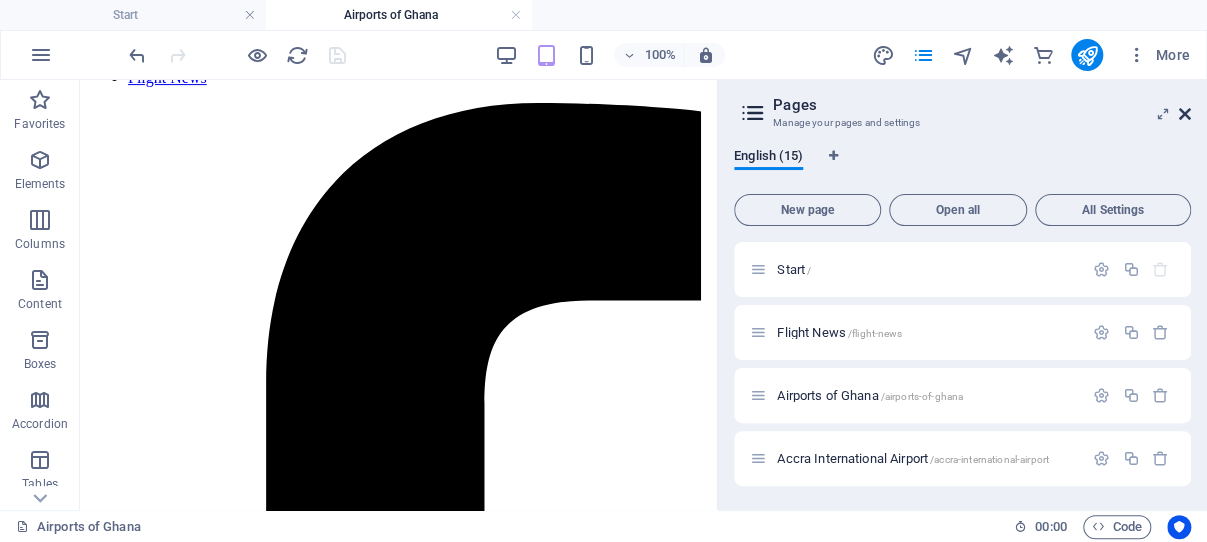 click at bounding box center (1185, 114) 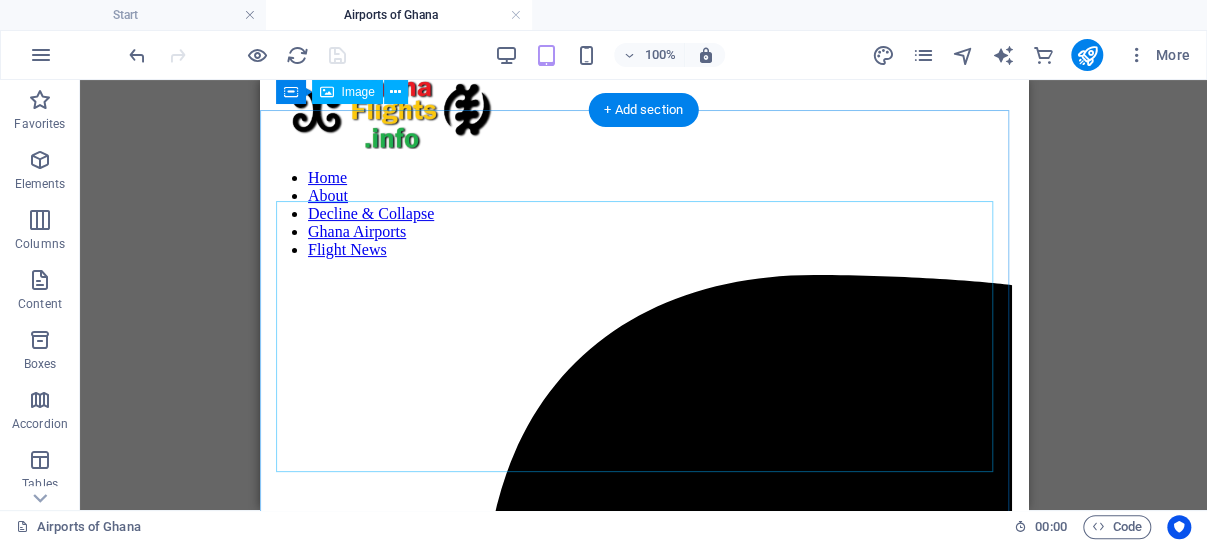scroll, scrollTop: 0, scrollLeft: 0, axis: both 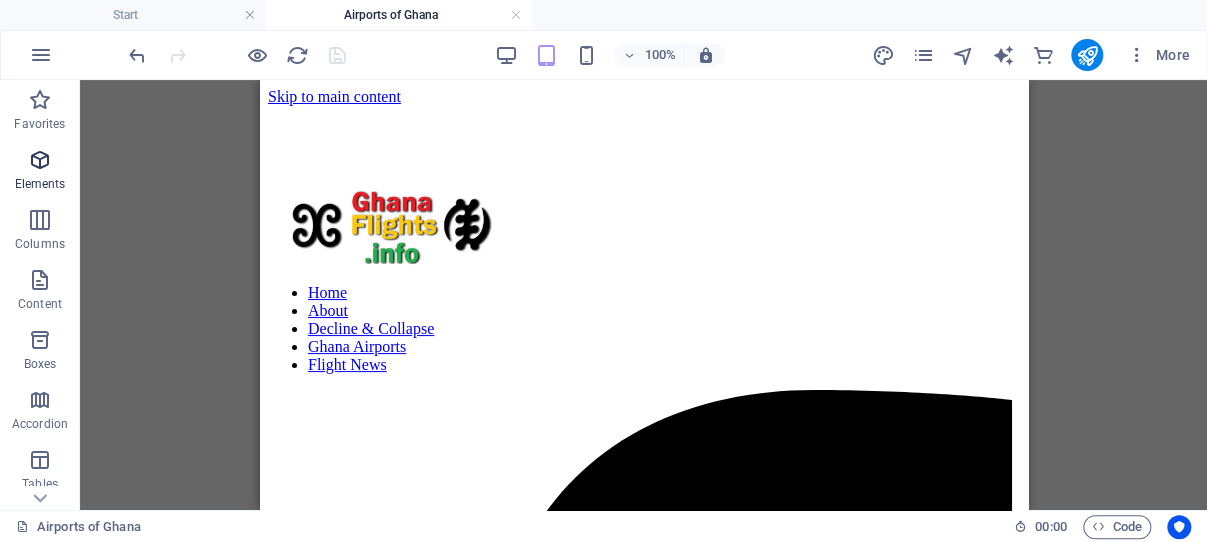 click at bounding box center [40, 160] 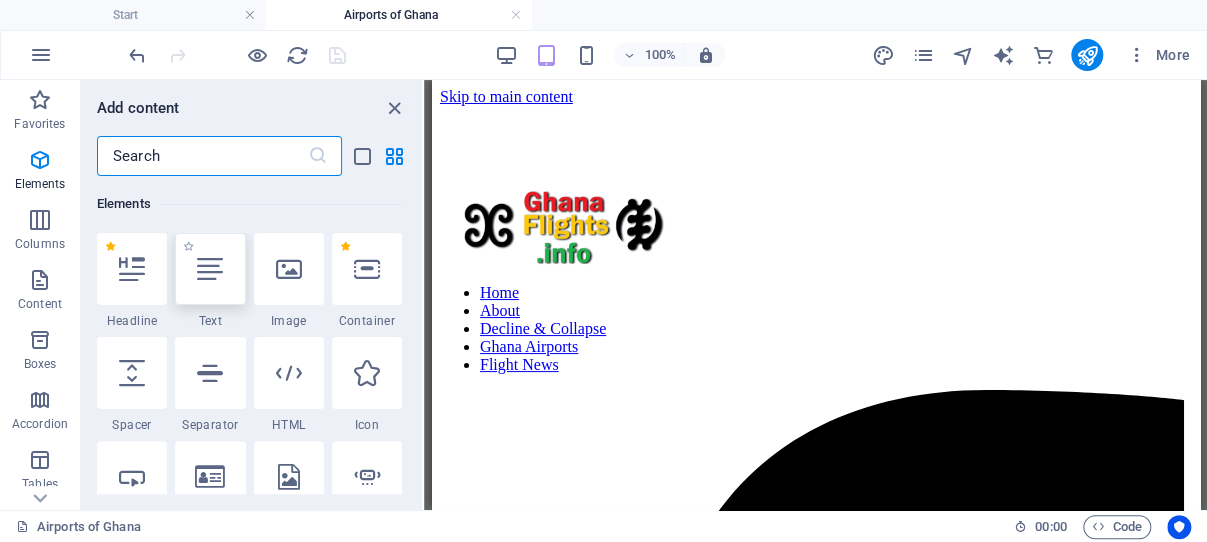 scroll, scrollTop: 213, scrollLeft: 0, axis: vertical 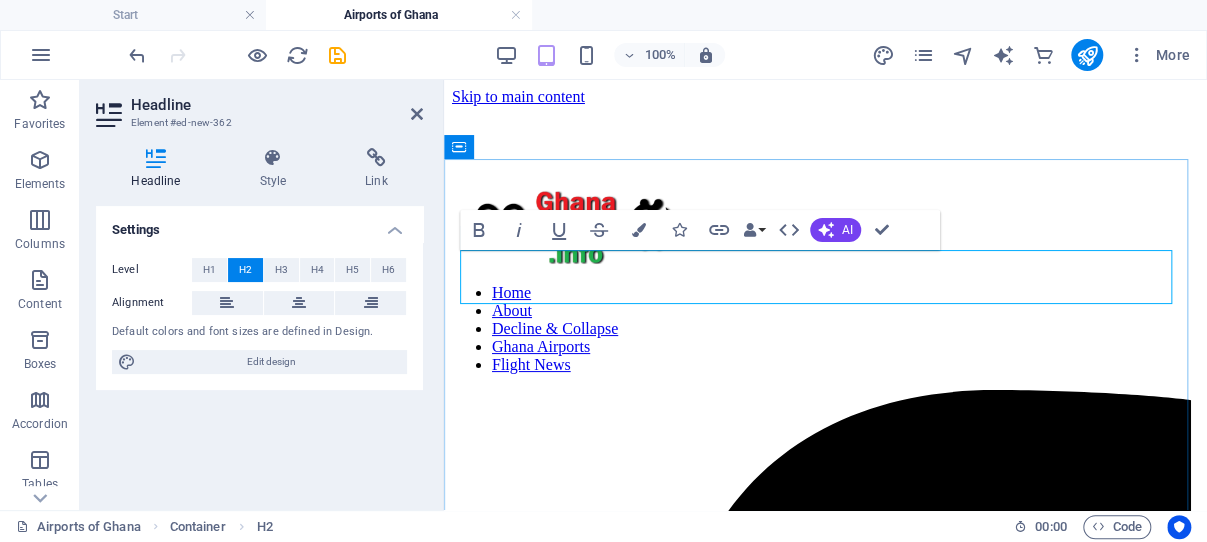type 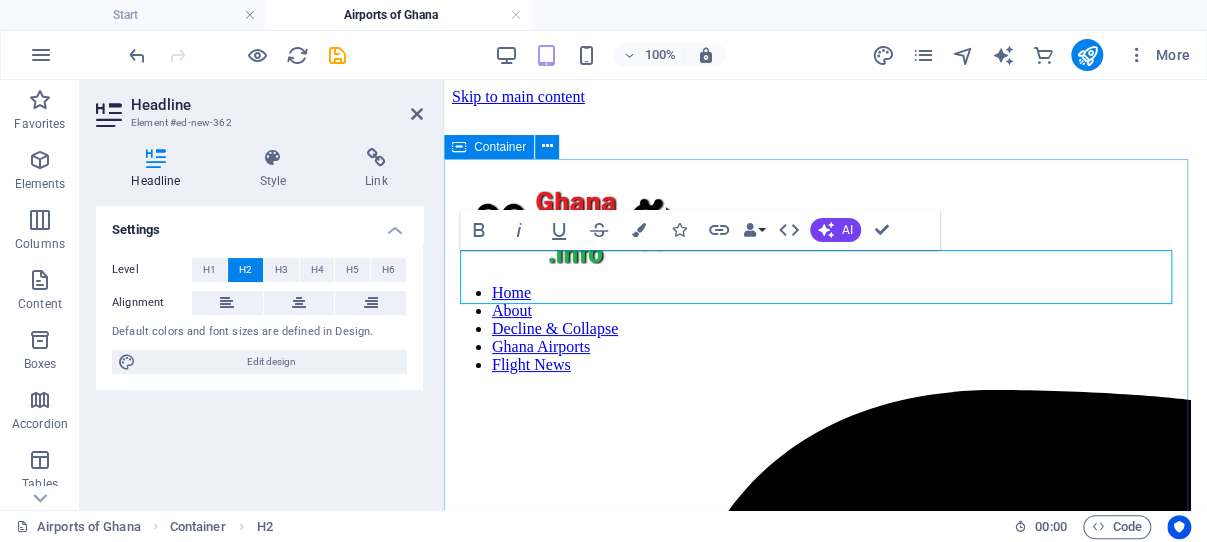 drag, startPoint x: 772, startPoint y: 280, endPoint x: 456, endPoint y: 279, distance: 316.0016 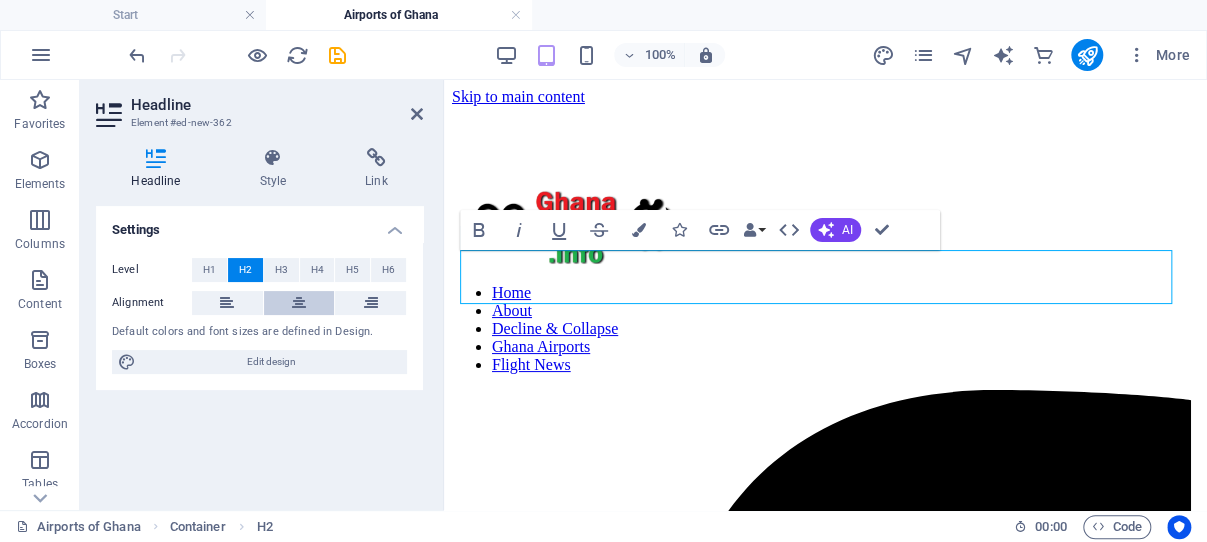 click at bounding box center (299, 303) 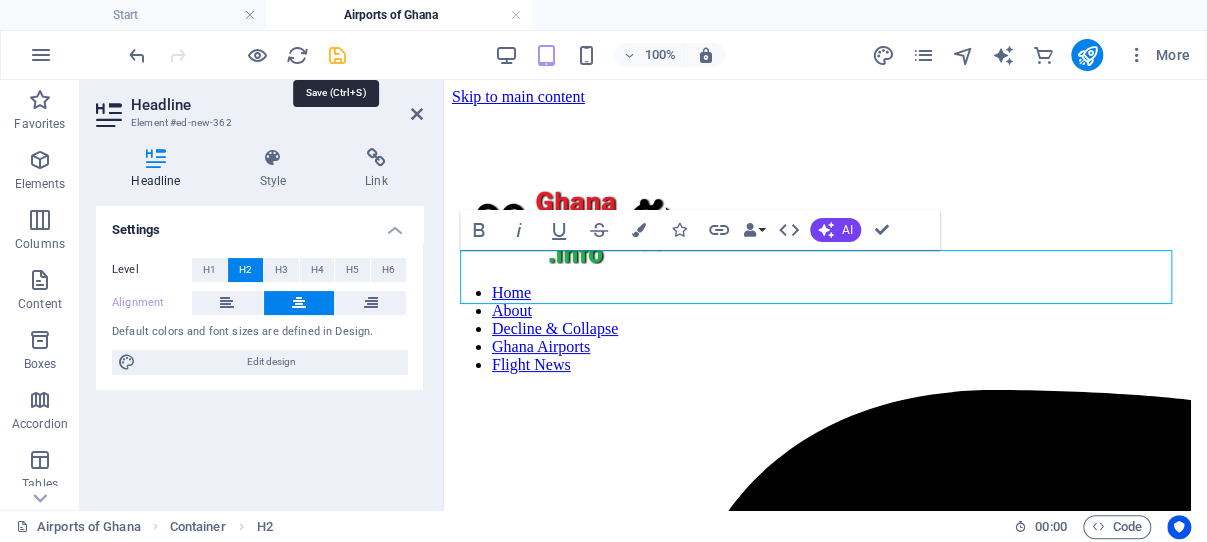 click at bounding box center [337, 55] 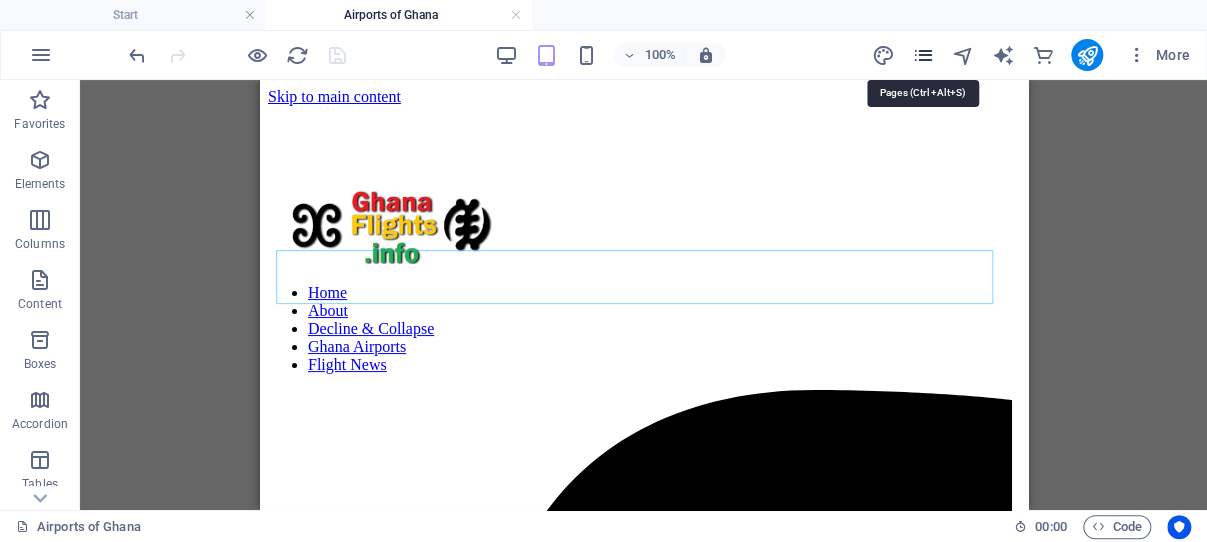 click at bounding box center [922, 55] 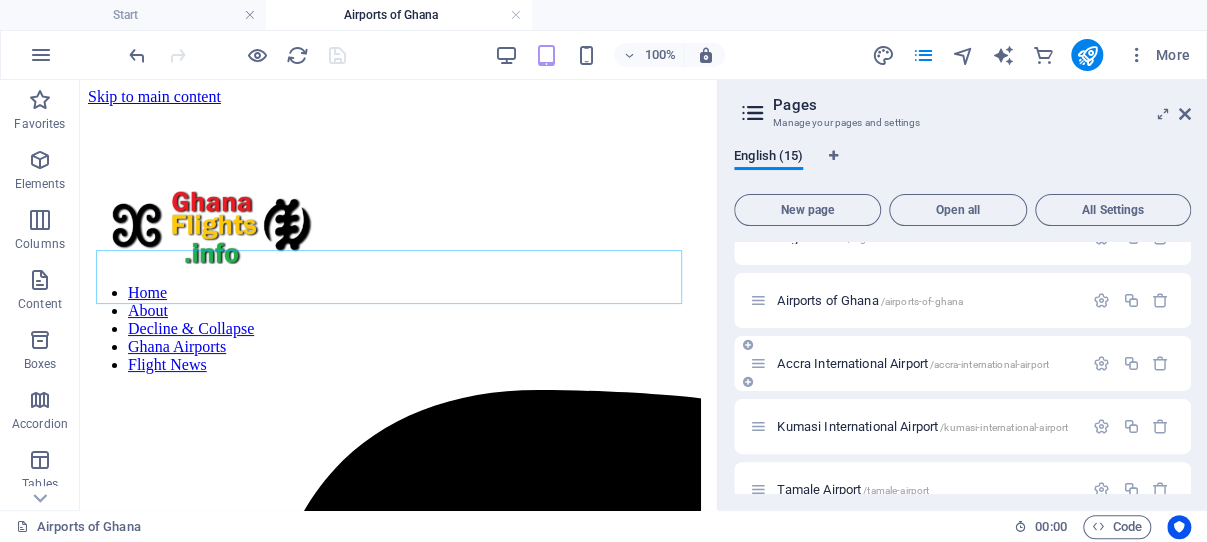 scroll, scrollTop: 191, scrollLeft: 0, axis: vertical 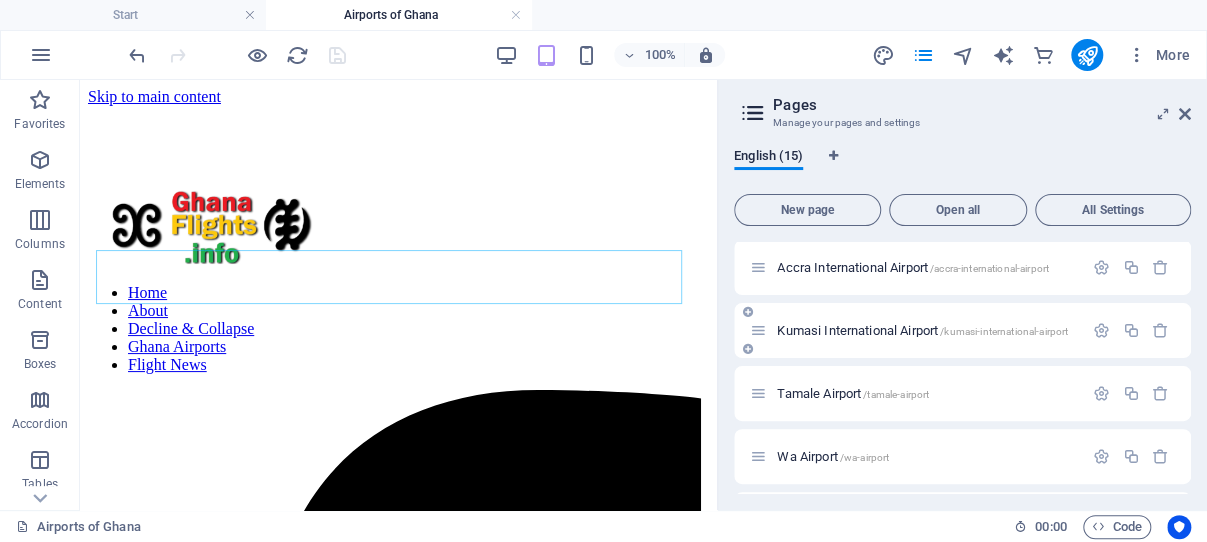 click on "Kumasi International Airport /kumasi-international-airport" at bounding box center (922, 330) 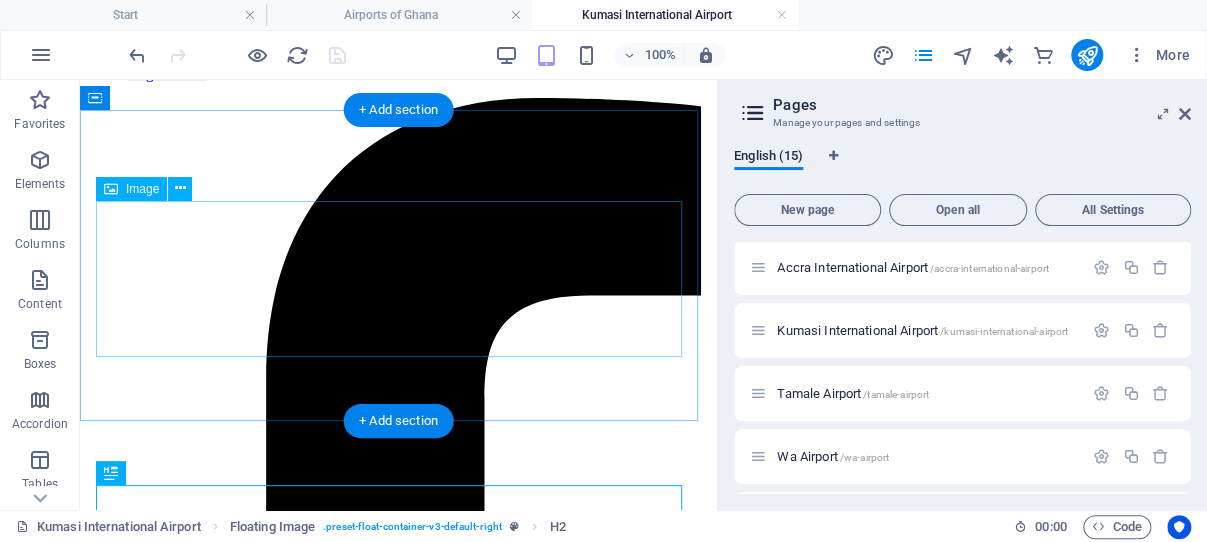 scroll, scrollTop: 0, scrollLeft: 0, axis: both 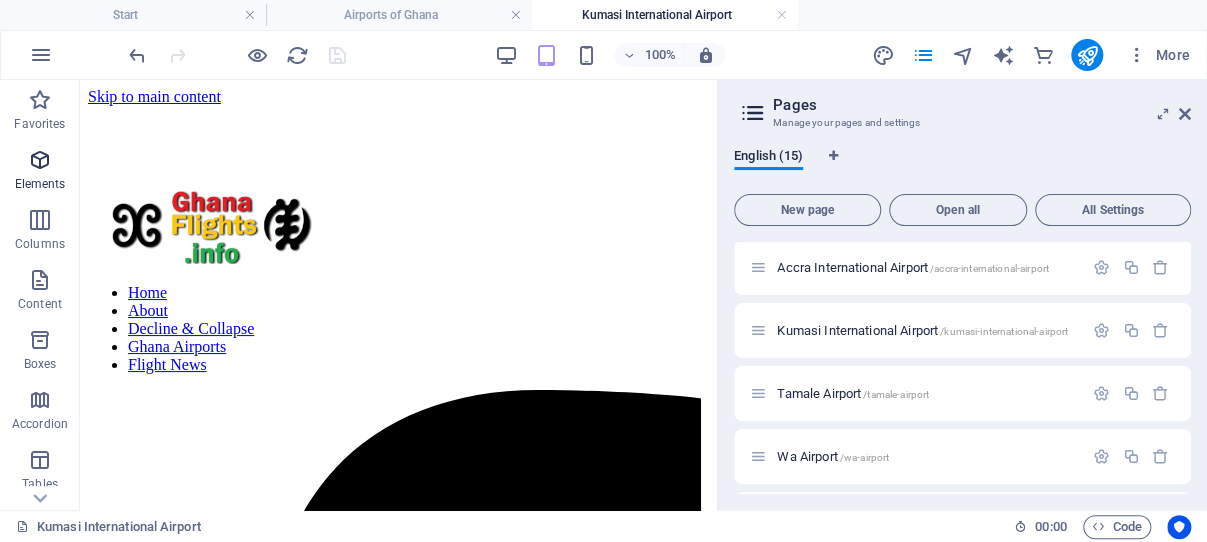 click at bounding box center (40, 160) 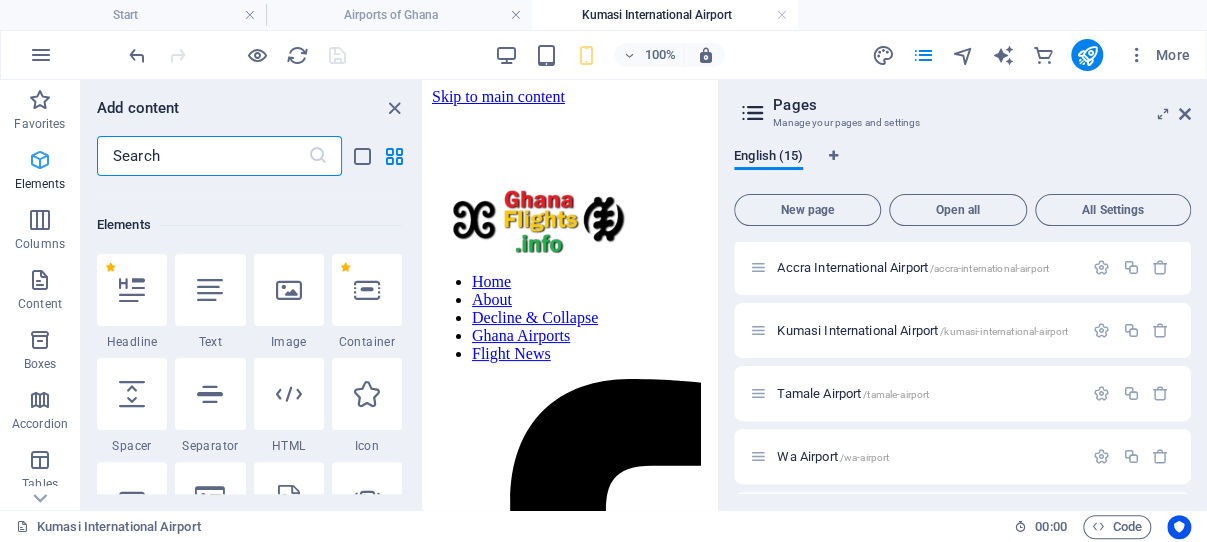 scroll, scrollTop: 213, scrollLeft: 0, axis: vertical 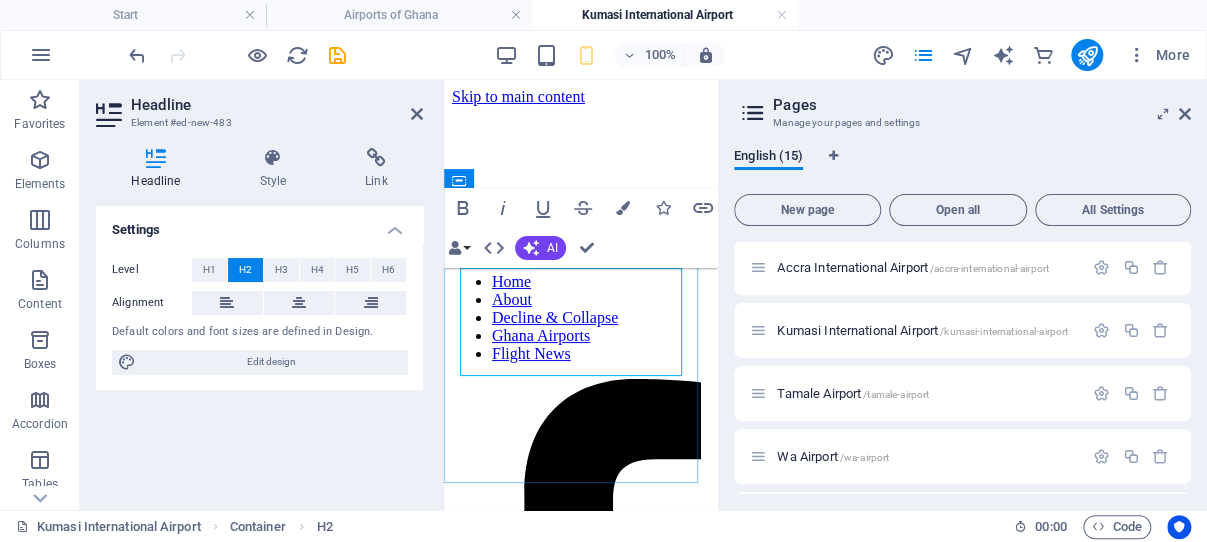 type 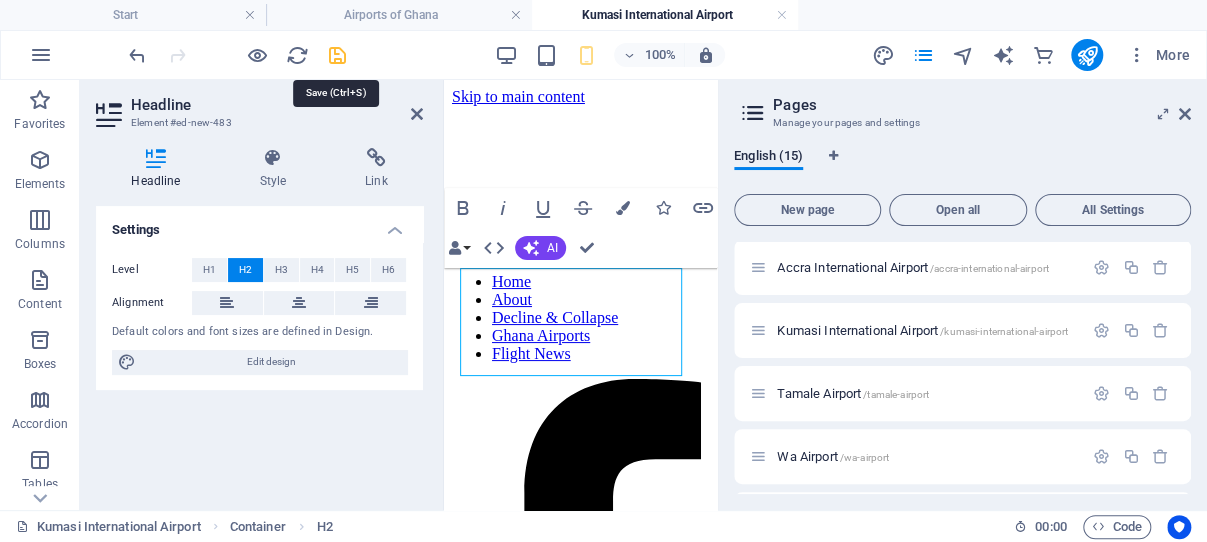 click at bounding box center [337, 55] 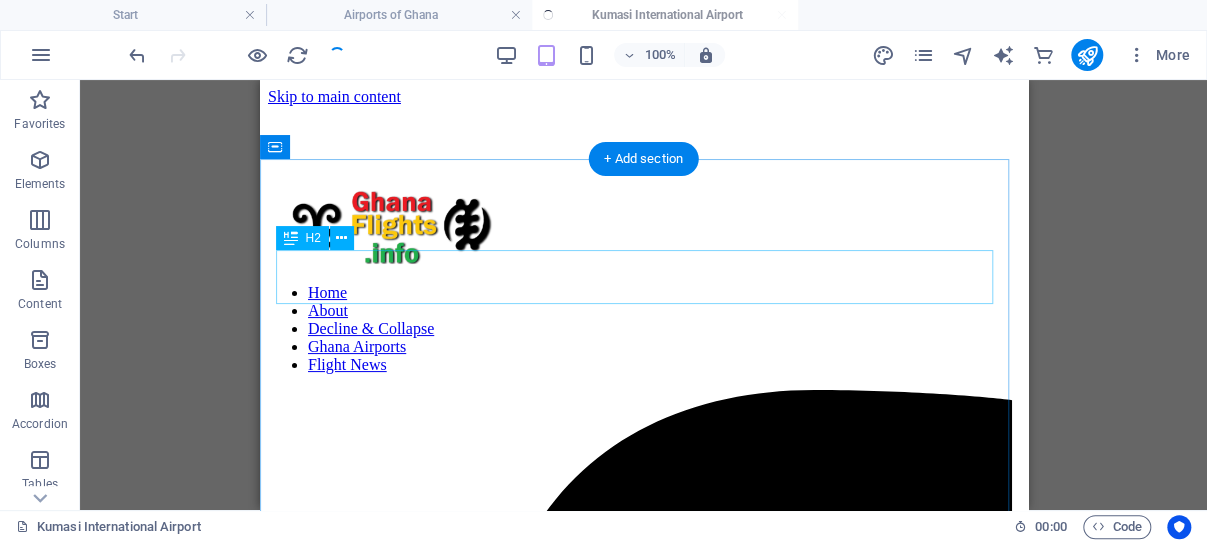 click on "Kumasi Airport" at bounding box center [643, 3244] 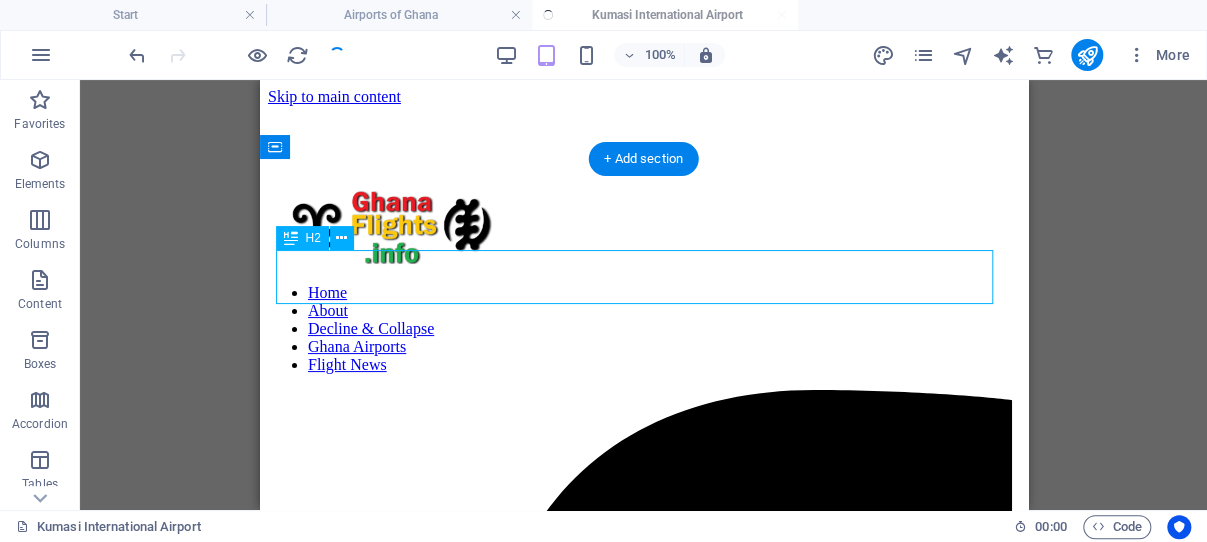 click on "Kumasi Airport" at bounding box center [643, 3244] 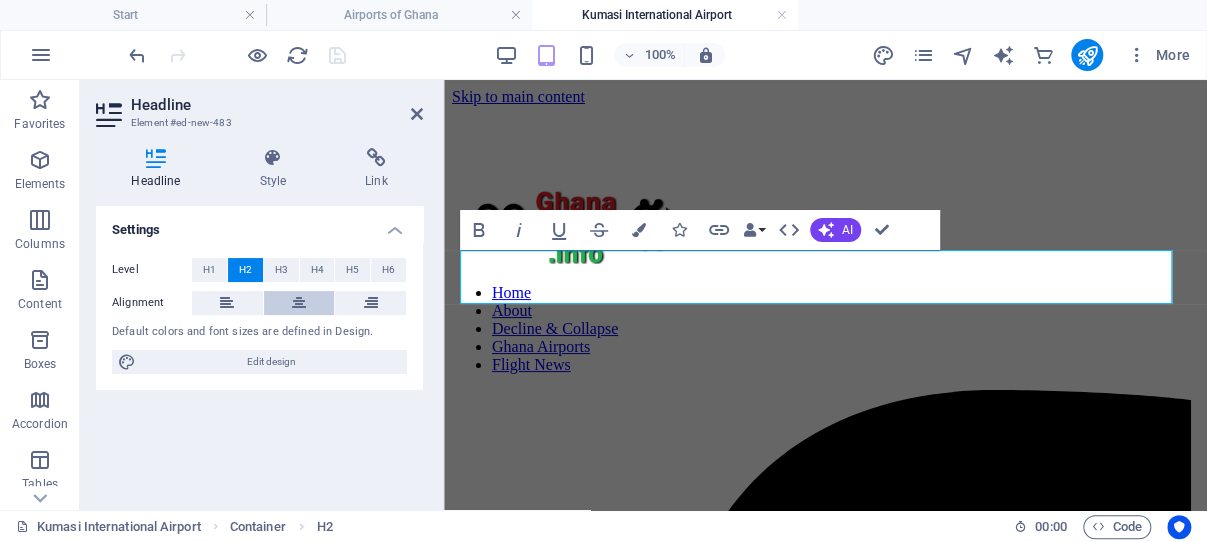 click at bounding box center (299, 303) 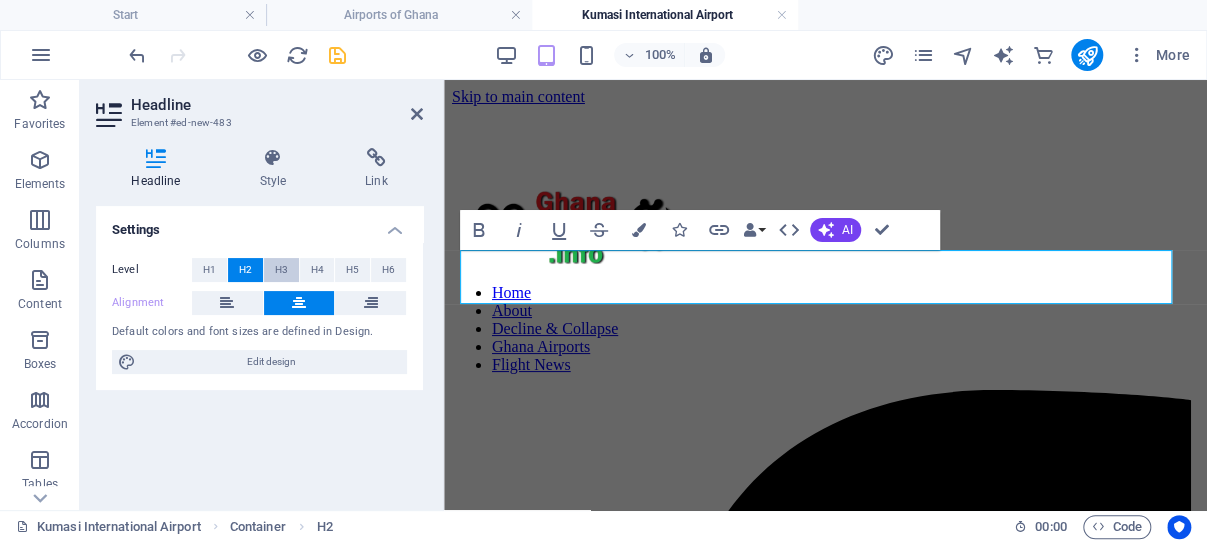 click on "H3" at bounding box center [281, 270] 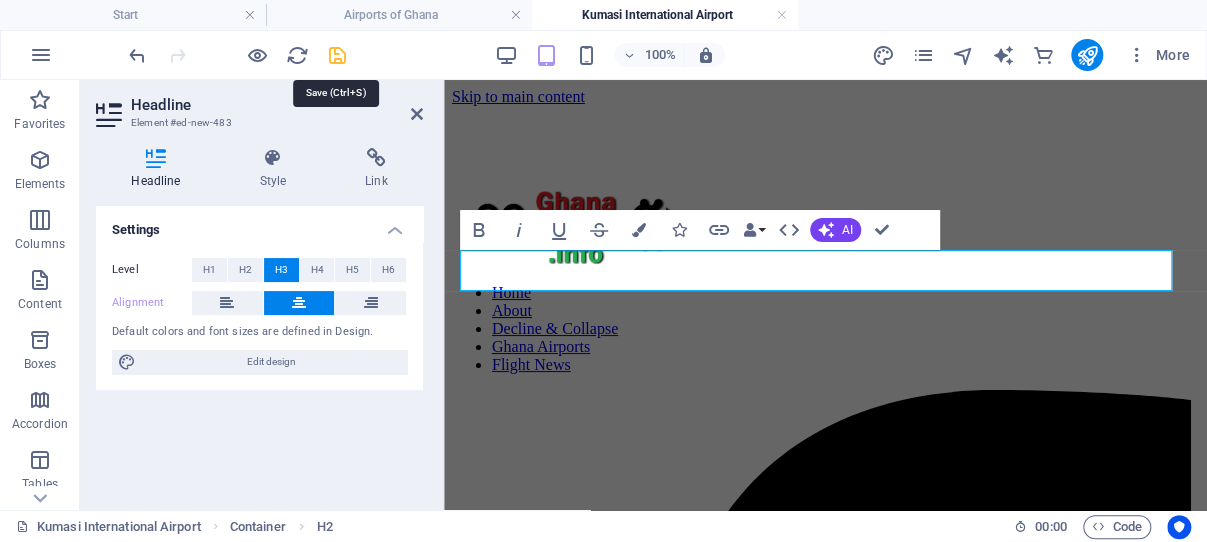 click at bounding box center [337, 55] 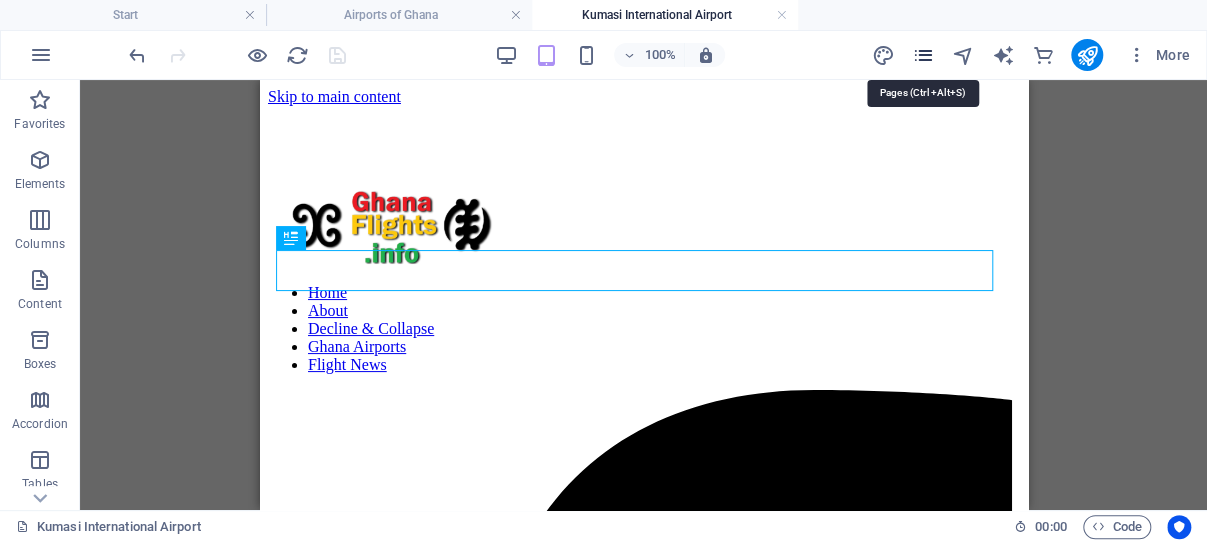 click at bounding box center (922, 55) 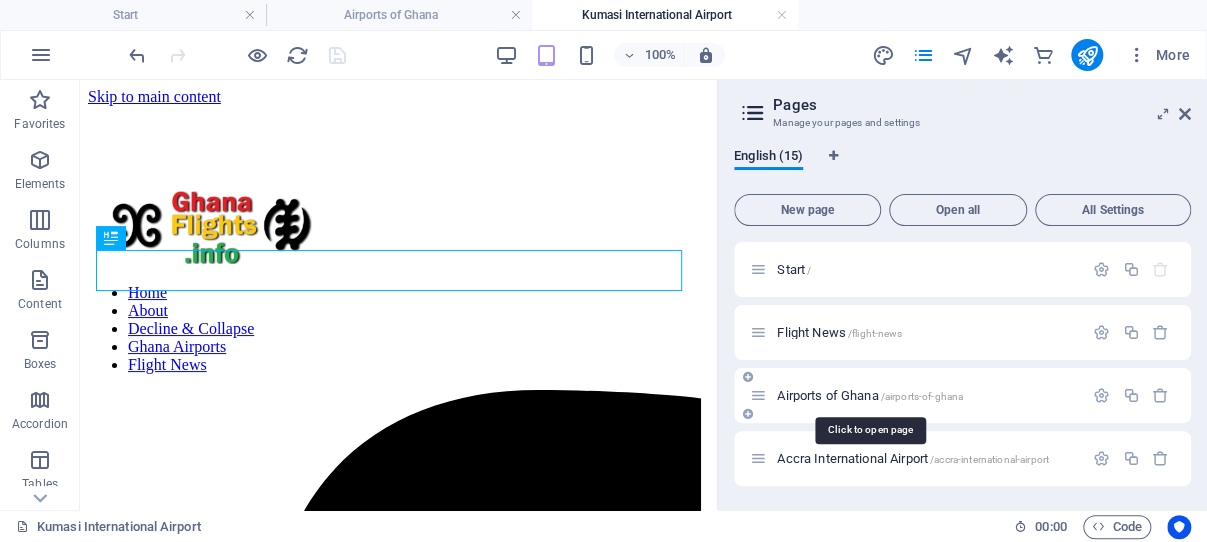 click on "Airports of Ghana /airports-of-ghana" at bounding box center (870, 395) 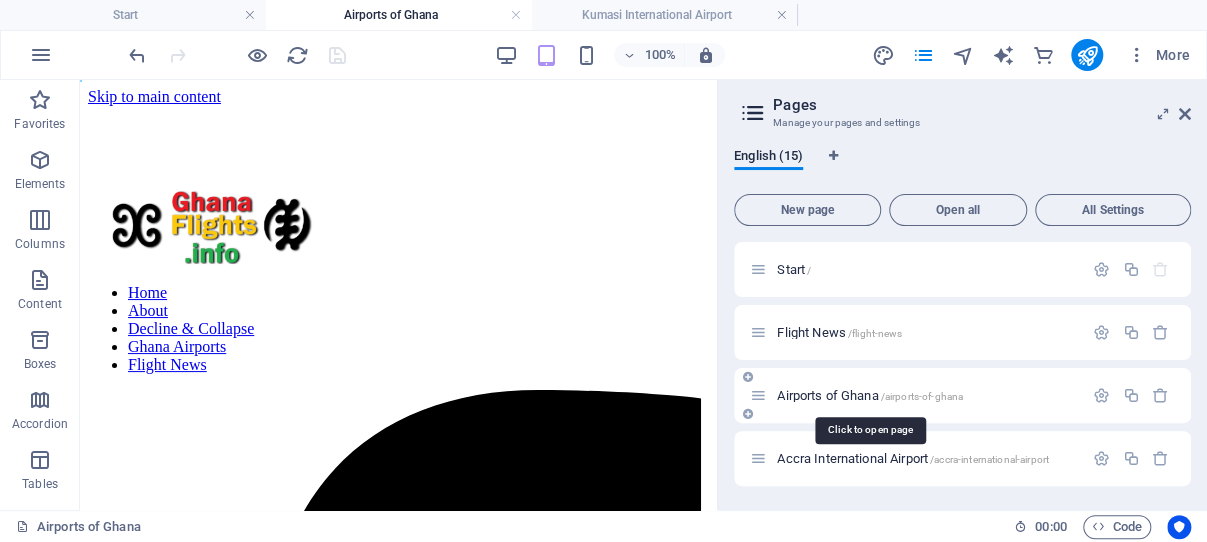 click on "Airports of Ghana /airports-of-ghana" at bounding box center (870, 395) 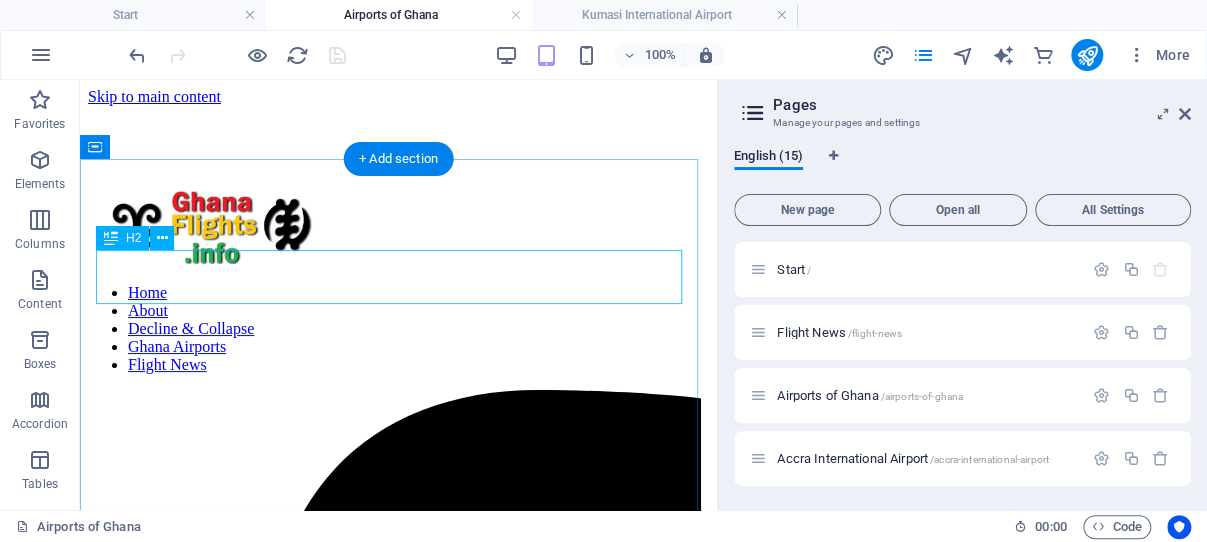 click on "Ghana Airports" at bounding box center (398, 2752) 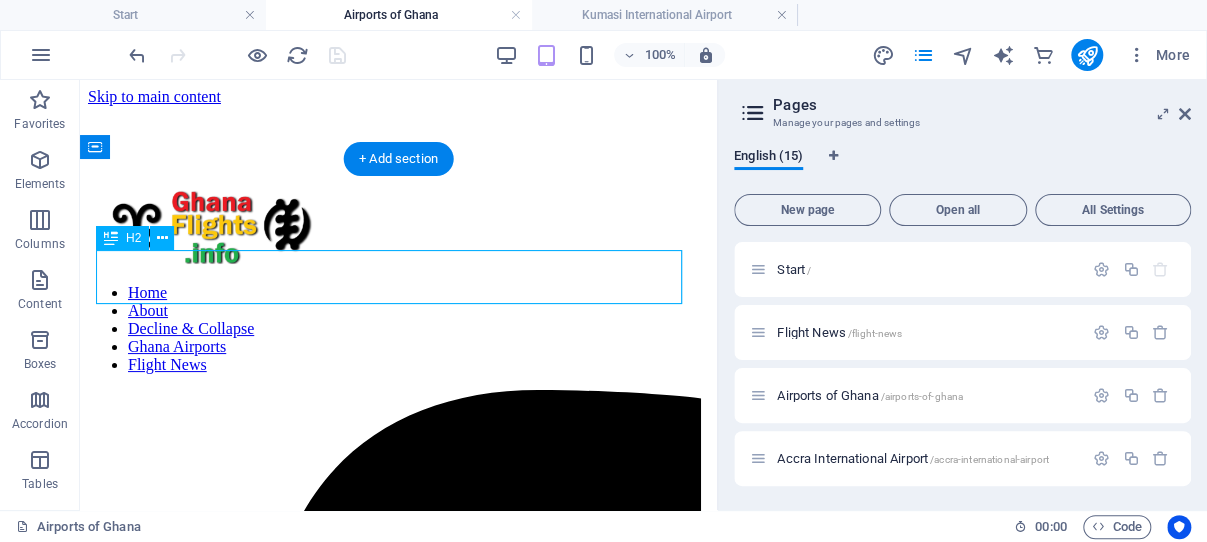 click on "Ghana Airports" at bounding box center [398, 2752] 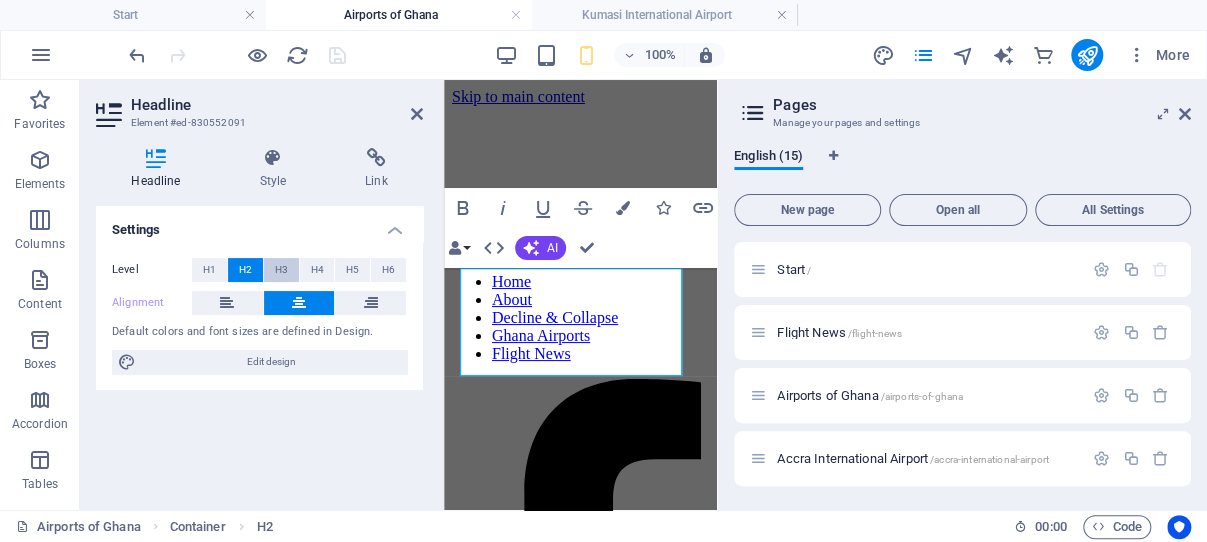 click on "H3" at bounding box center [281, 270] 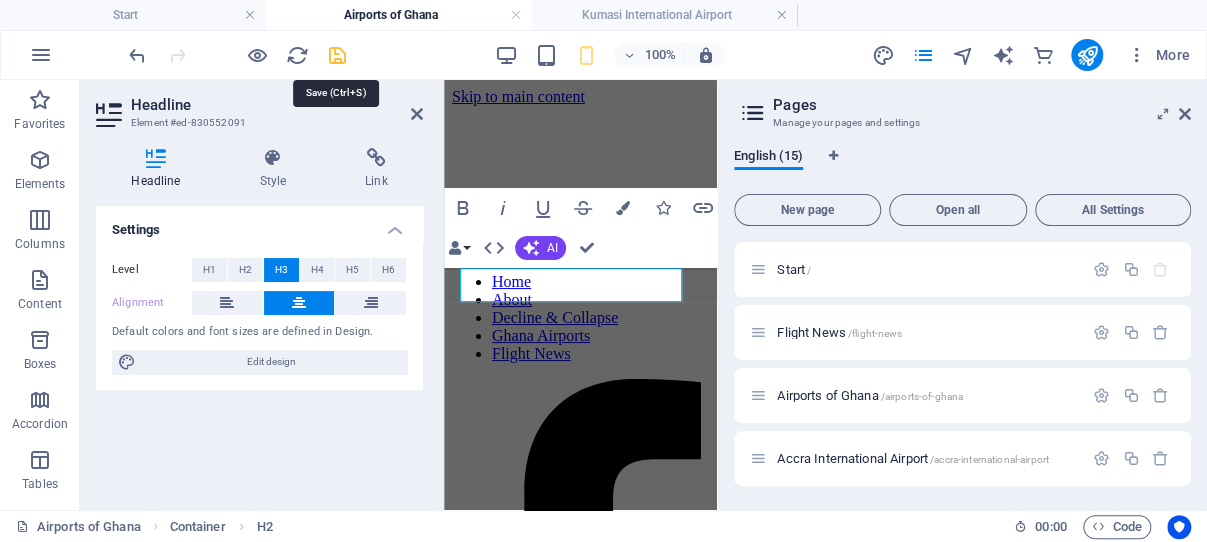 drag, startPoint x: 338, startPoint y: 53, endPoint x: 400, endPoint y: 289, distance: 244.0082 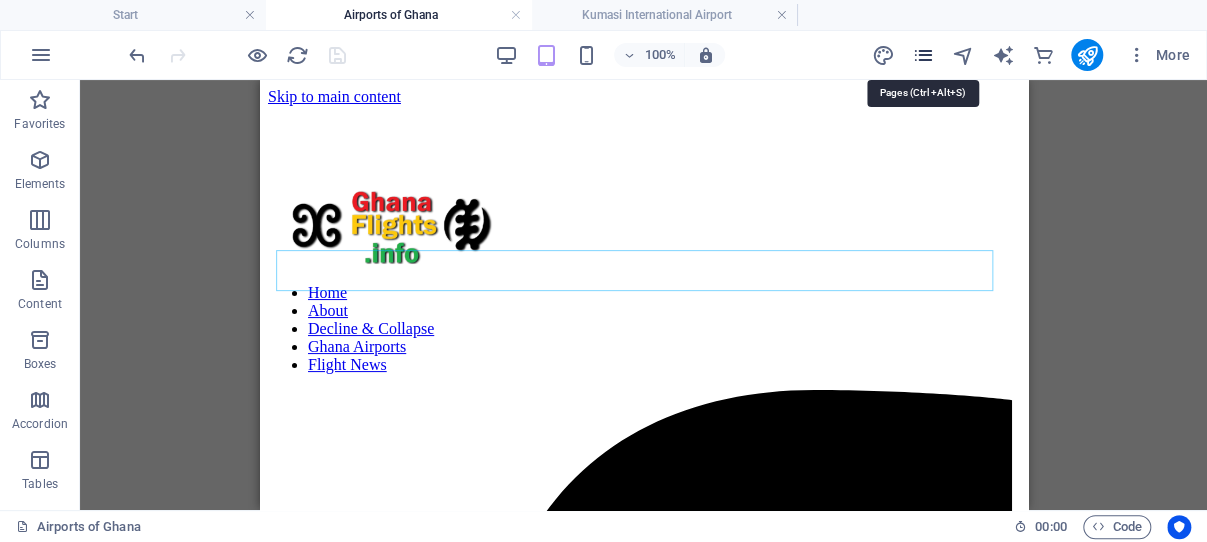 click at bounding box center [922, 55] 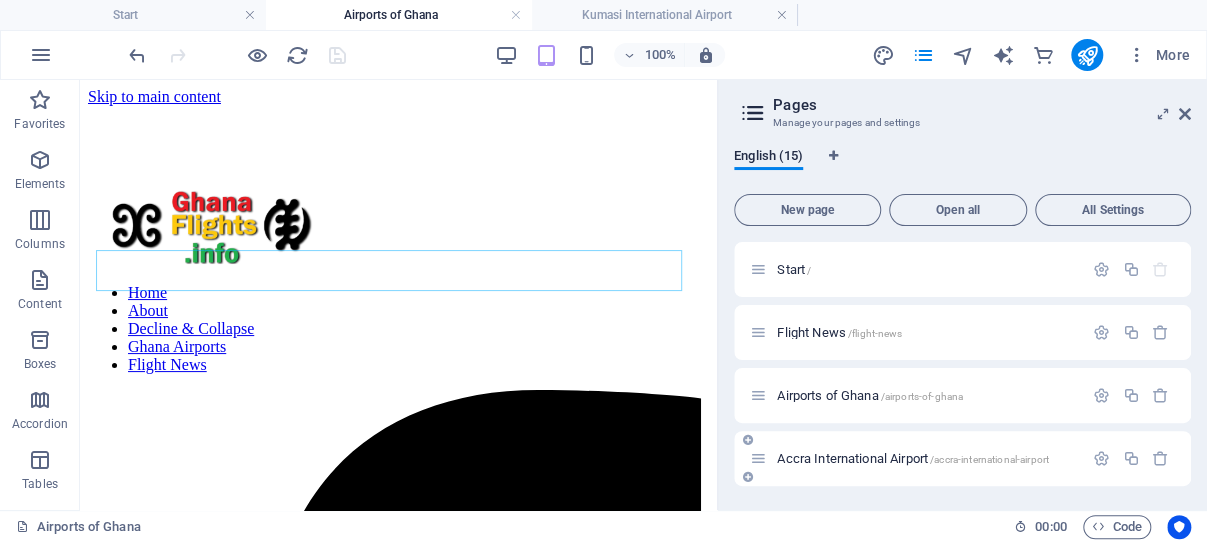 click on "Accra International Airport /accra-international-airport" at bounding box center [913, 458] 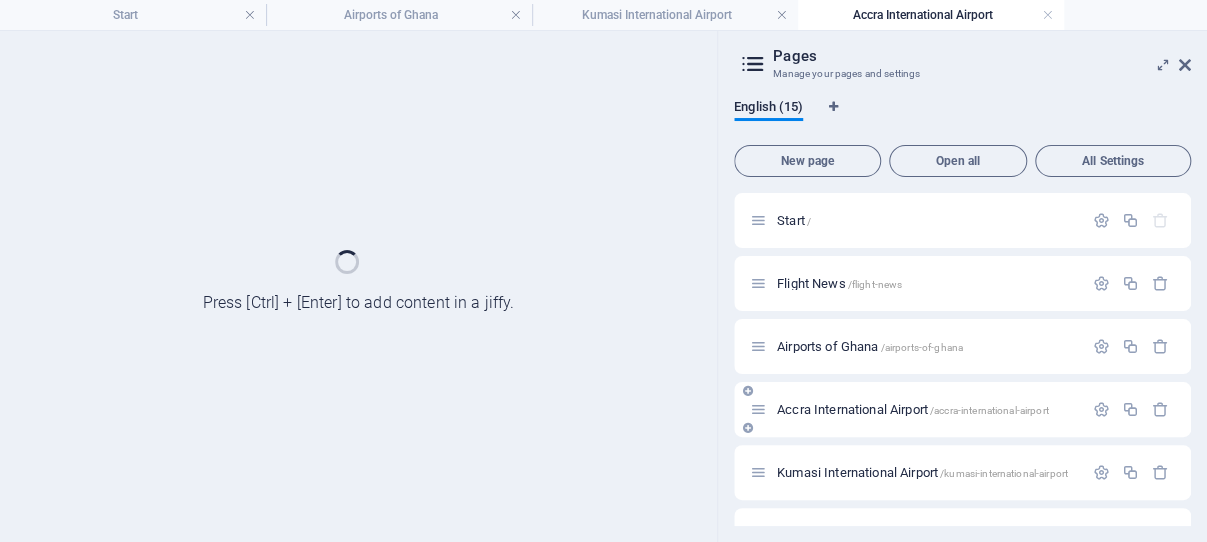 click on "Kumasi International Airport /kumasi-international-airport" at bounding box center [962, 472] 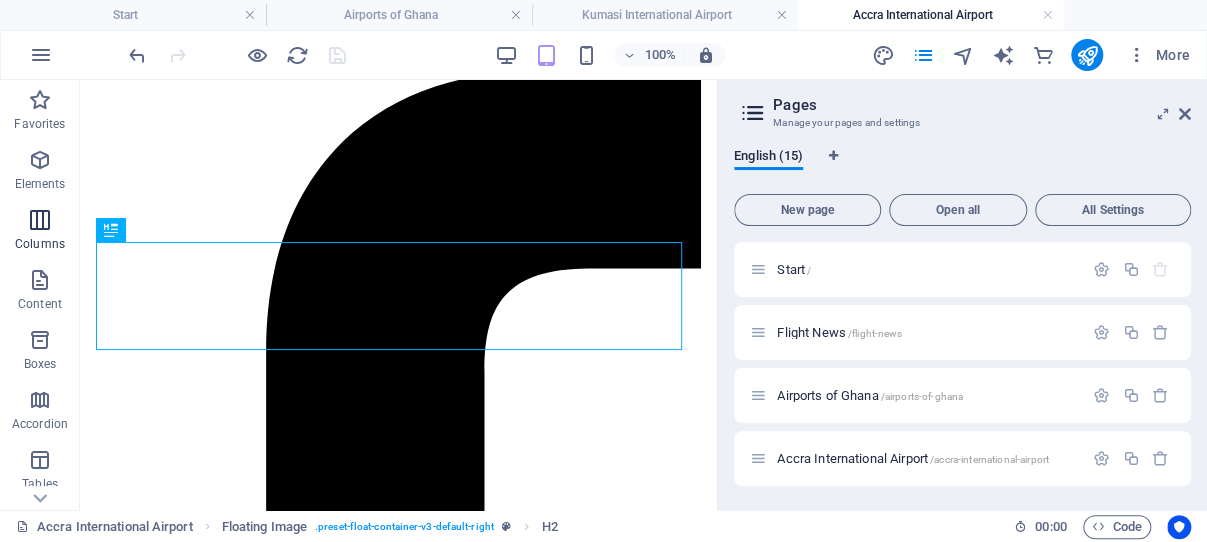 scroll, scrollTop: 320, scrollLeft: 0, axis: vertical 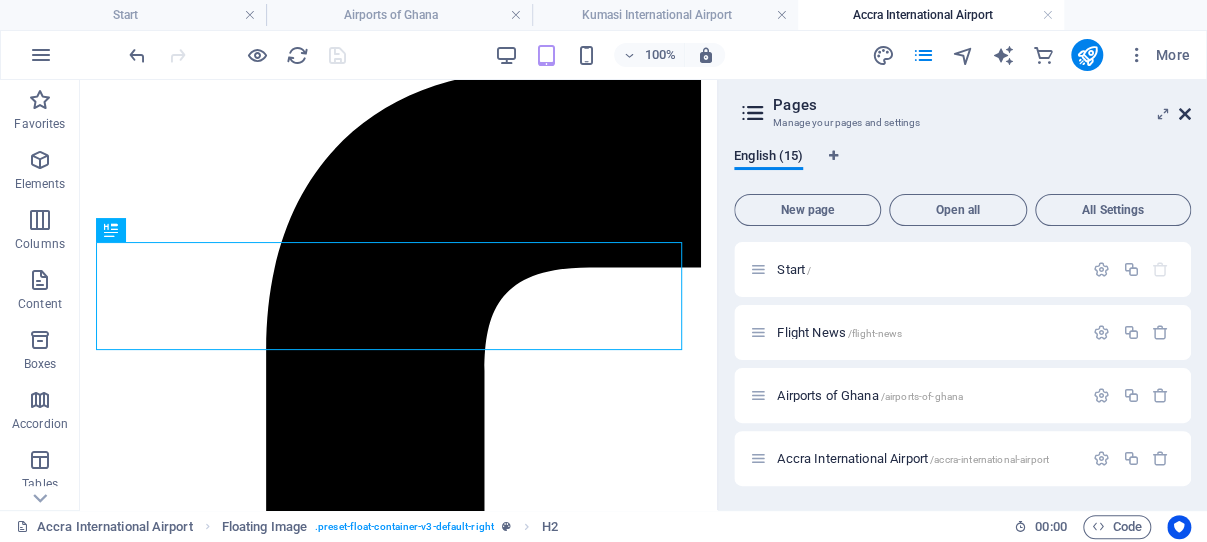 click at bounding box center (1185, 114) 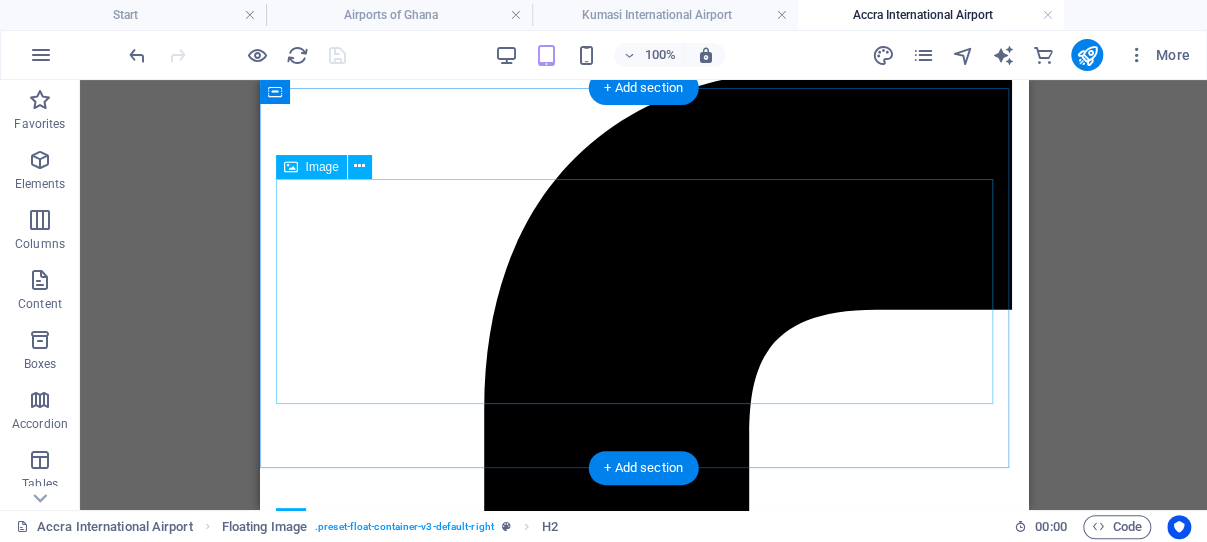scroll, scrollTop: 1, scrollLeft: 0, axis: vertical 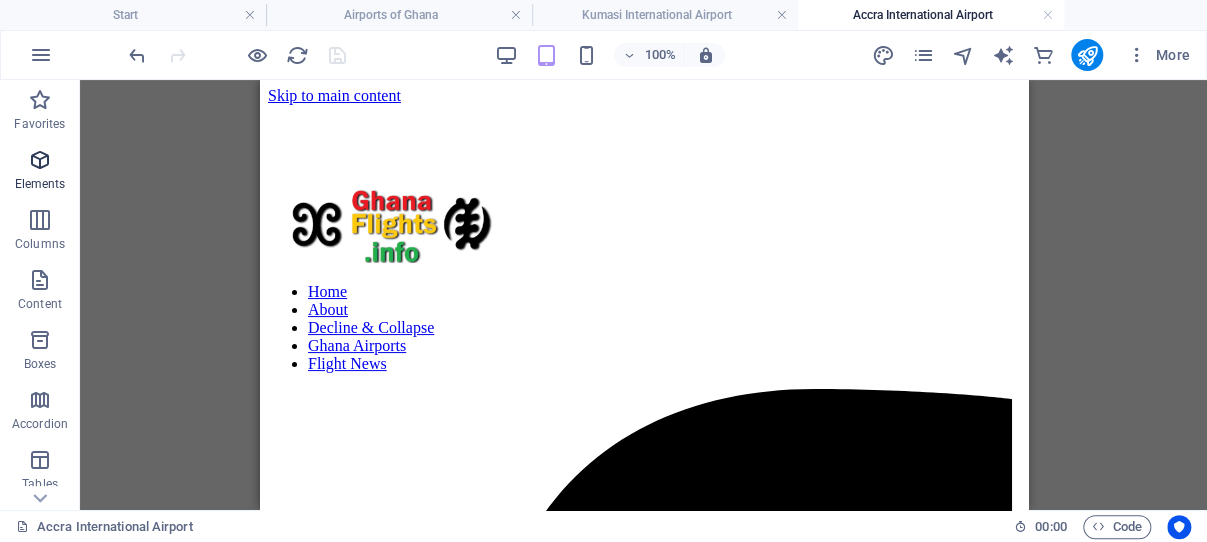 click at bounding box center [40, 160] 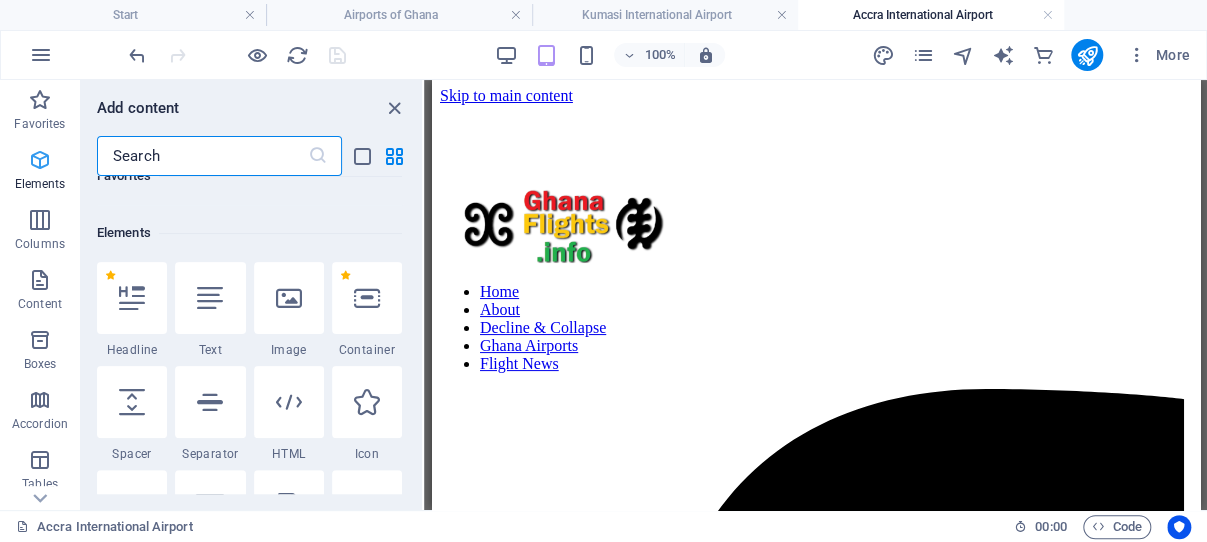 scroll, scrollTop: 213, scrollLeft: 0, axis: vertical 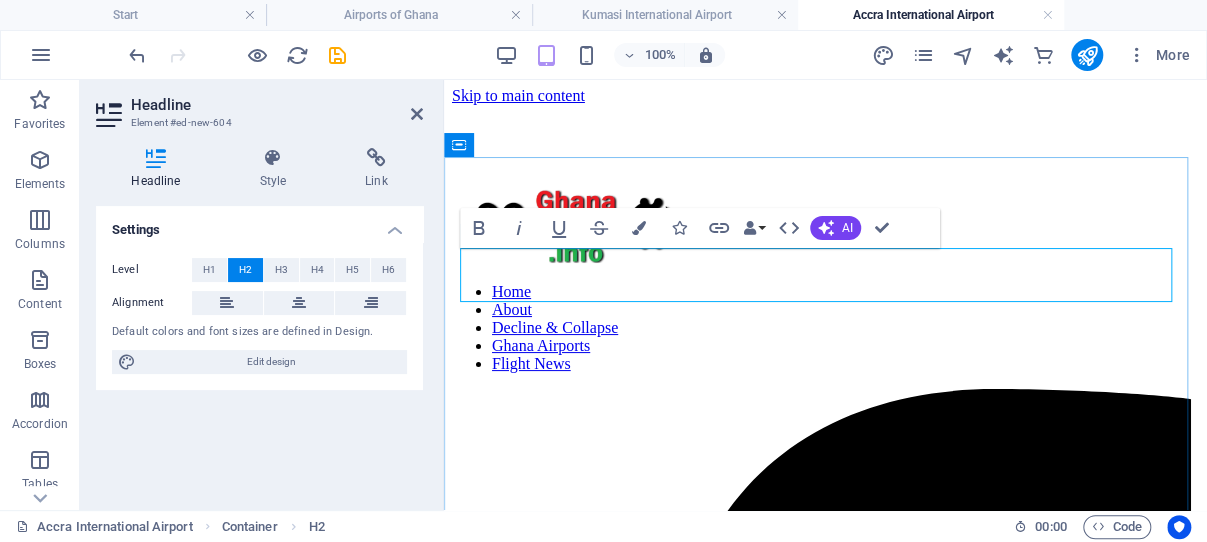 type 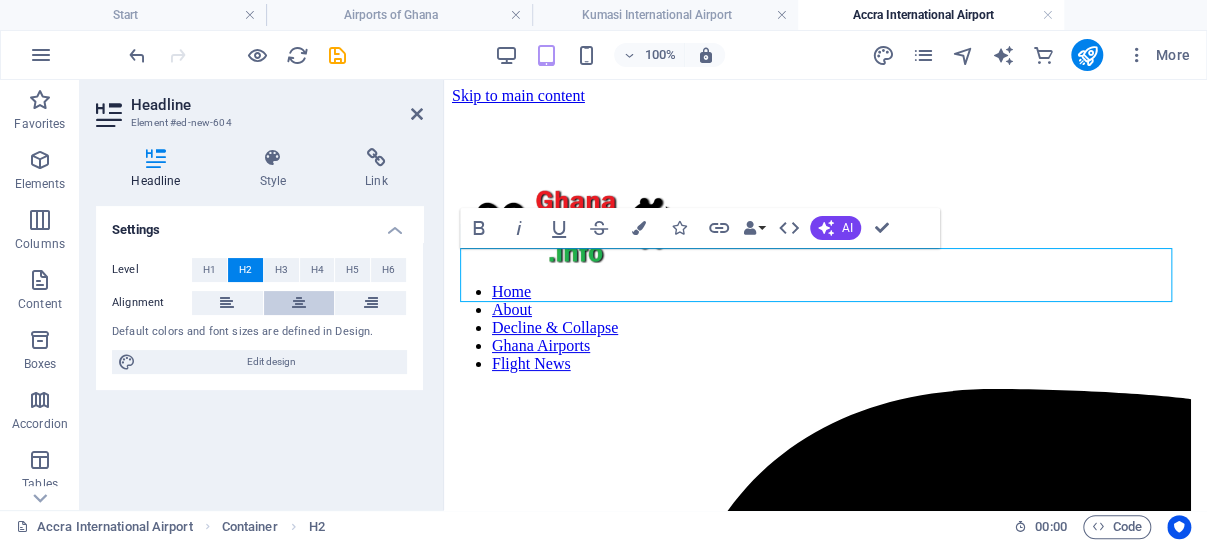 click at bounding box center [299, 303] 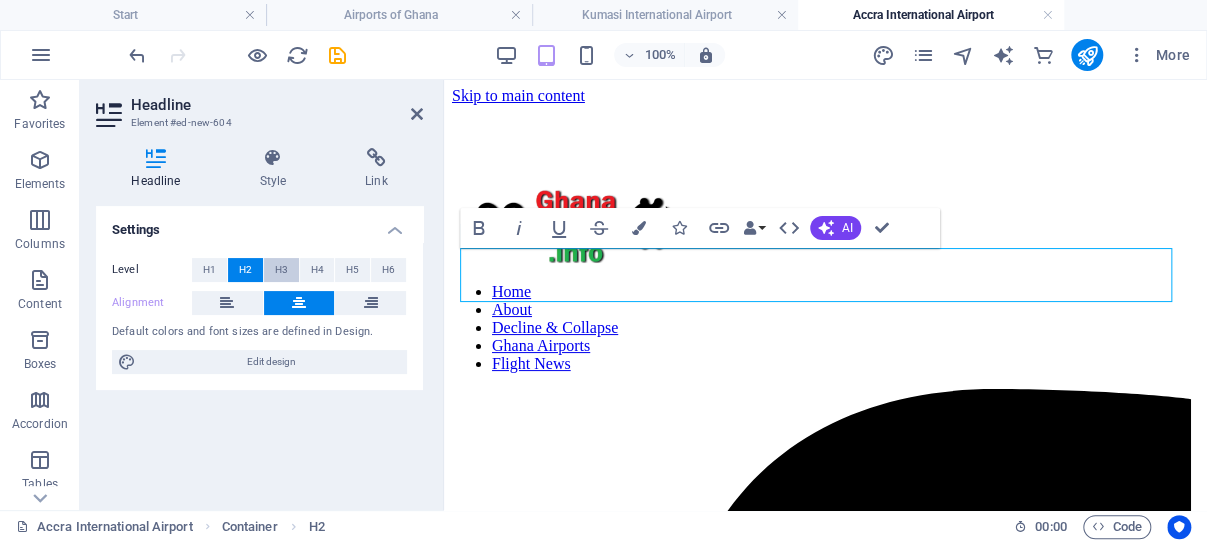 click on "H3" at bounding box center (281, 270) 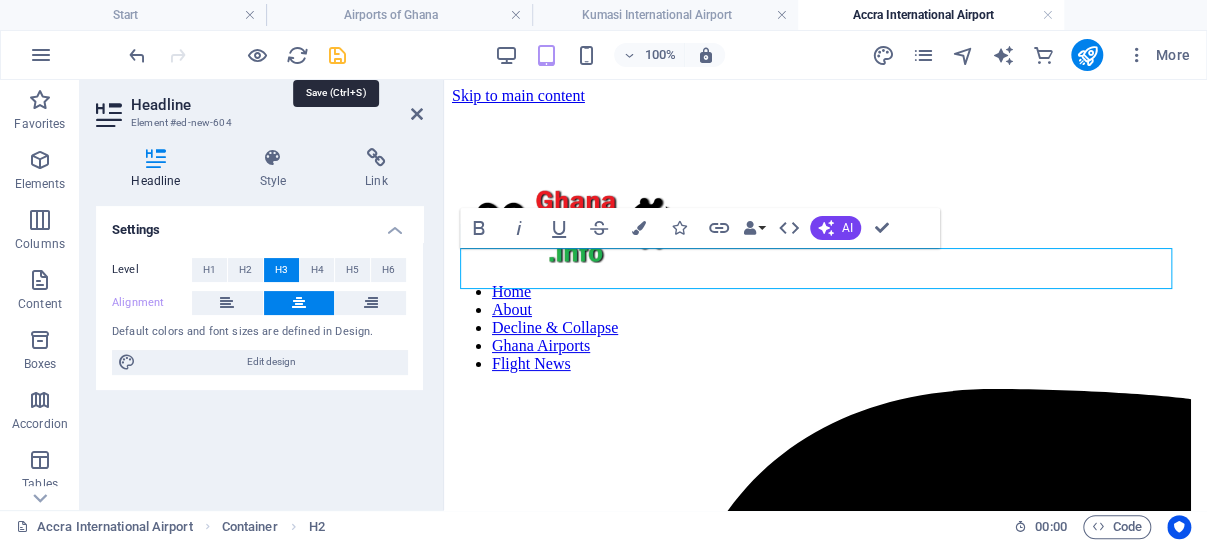click at bounding box center [337, 55] 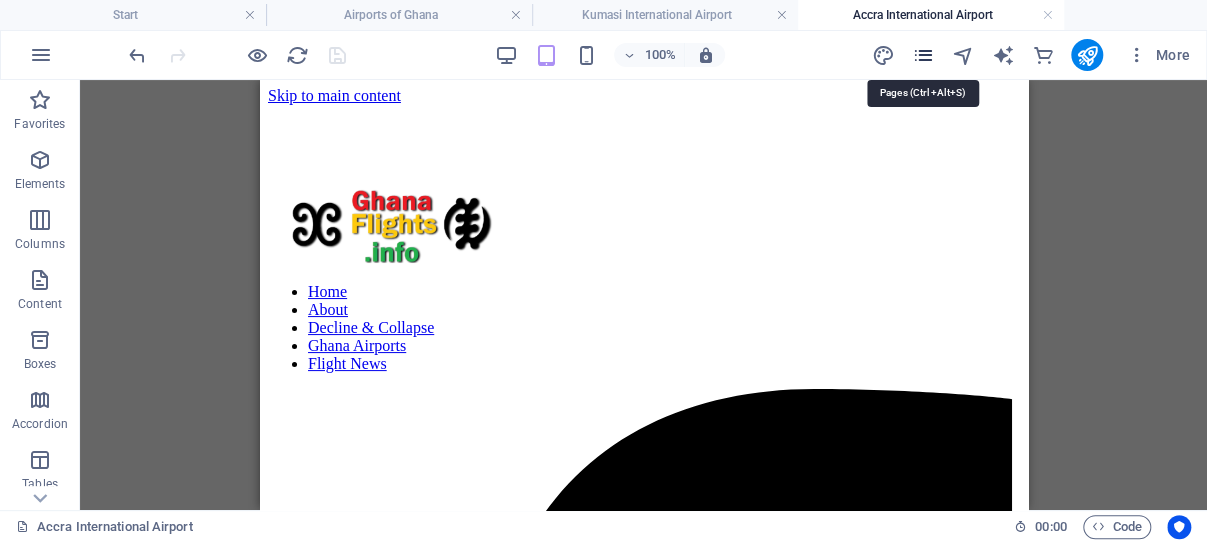 click at bounding box center (922, 55) 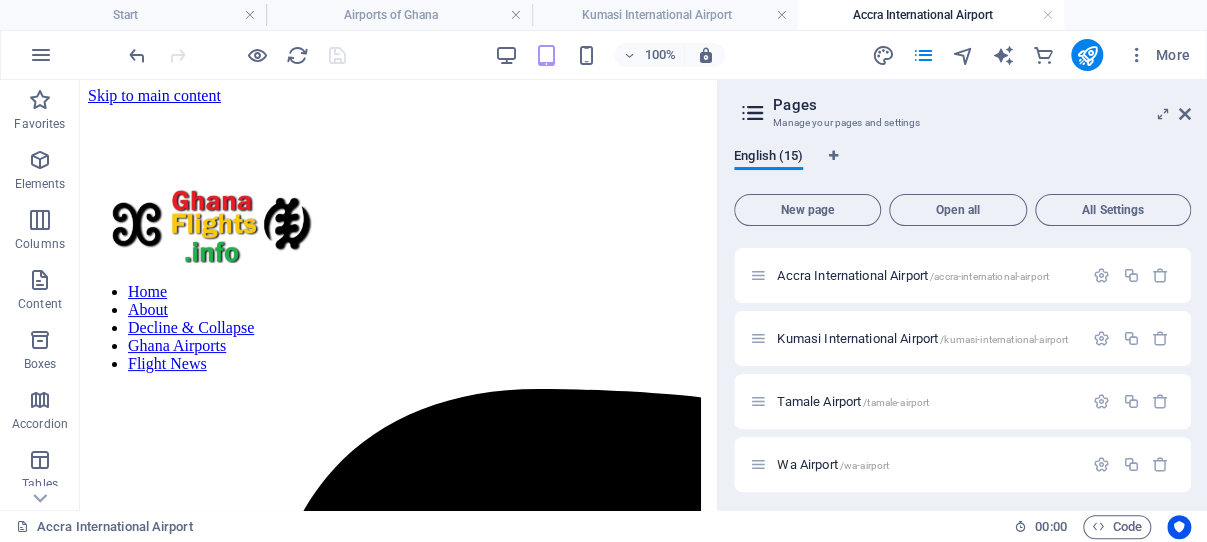 scroll, scrollTop: 191, scrollLeft: 0, axis: vertical 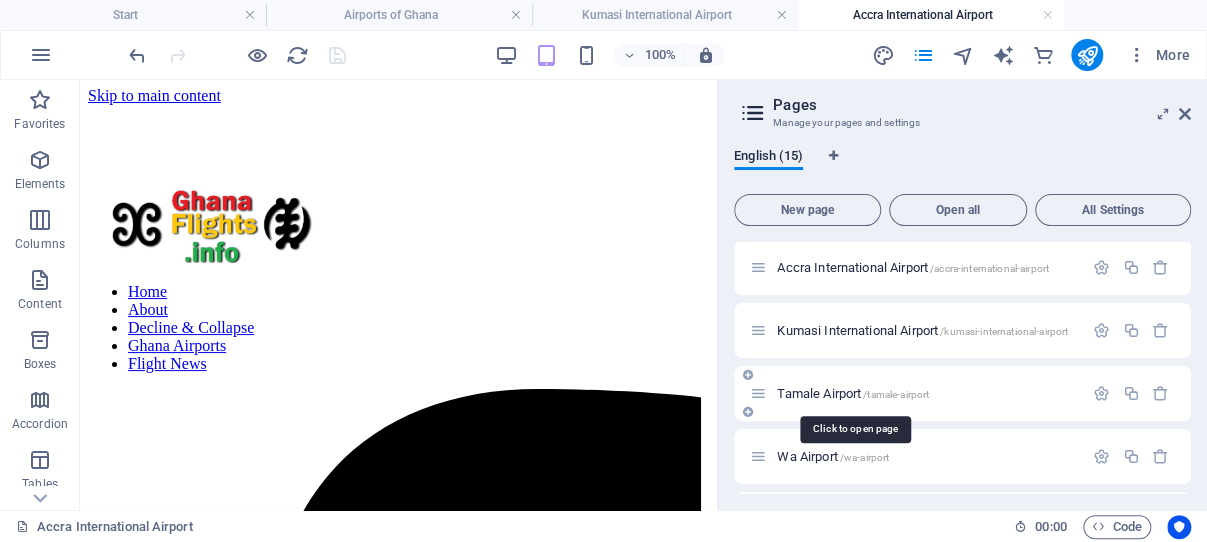 click on "Tamale Airport /tamale-airport" at bounding box center [853, 393] 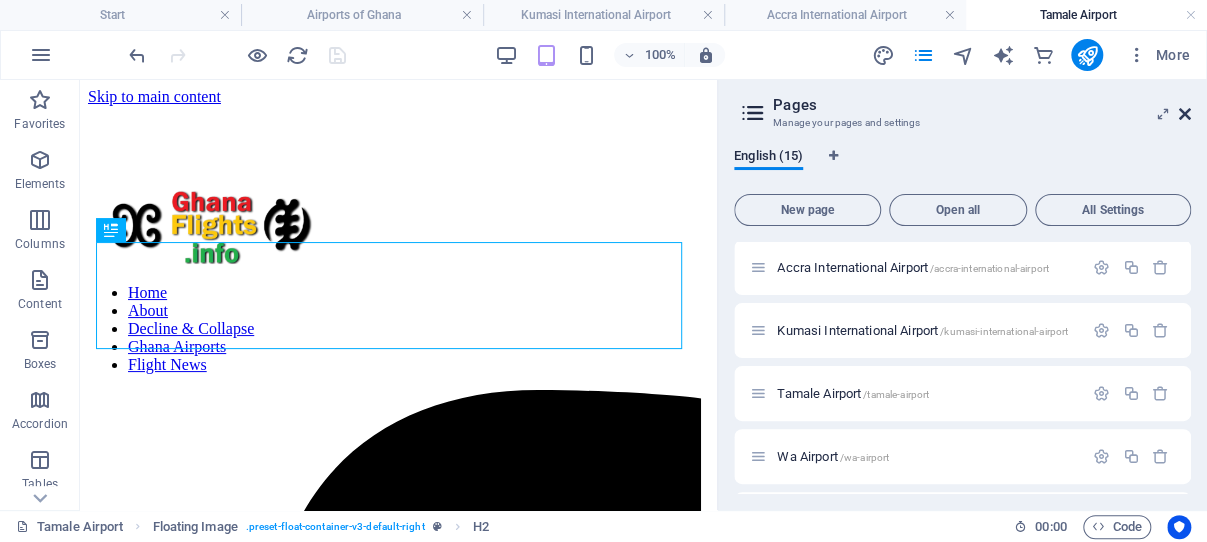 scroll, scrollTop: 347, scrollLeft: 0, axis: vertical 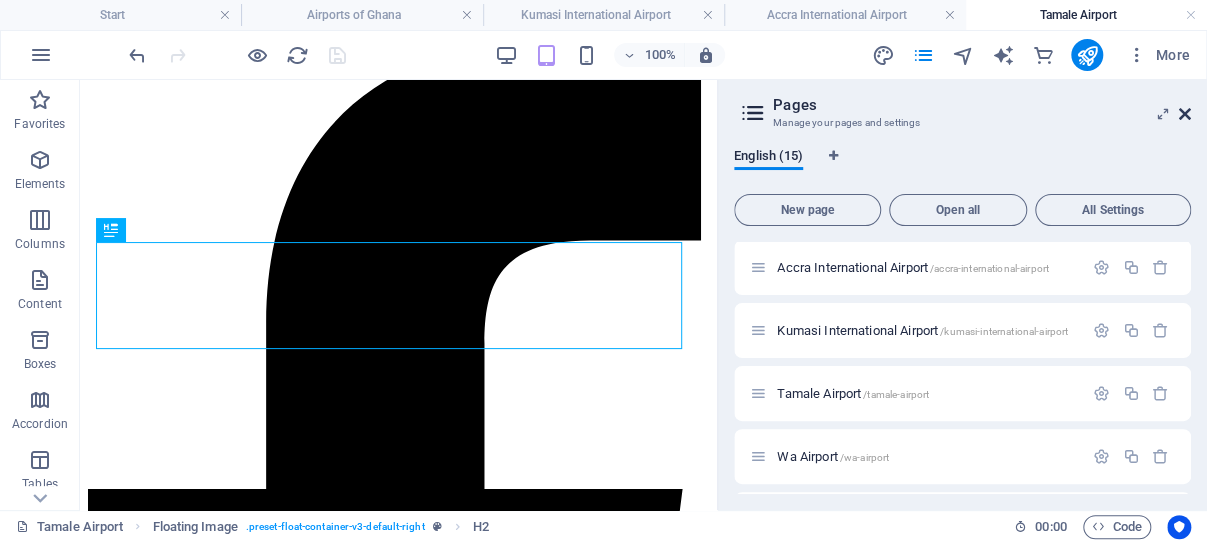 drag, startPoint x: 1185, startPoint y: 110, endPoint x: 117, endPoint y: 234, distance: 1075.1744 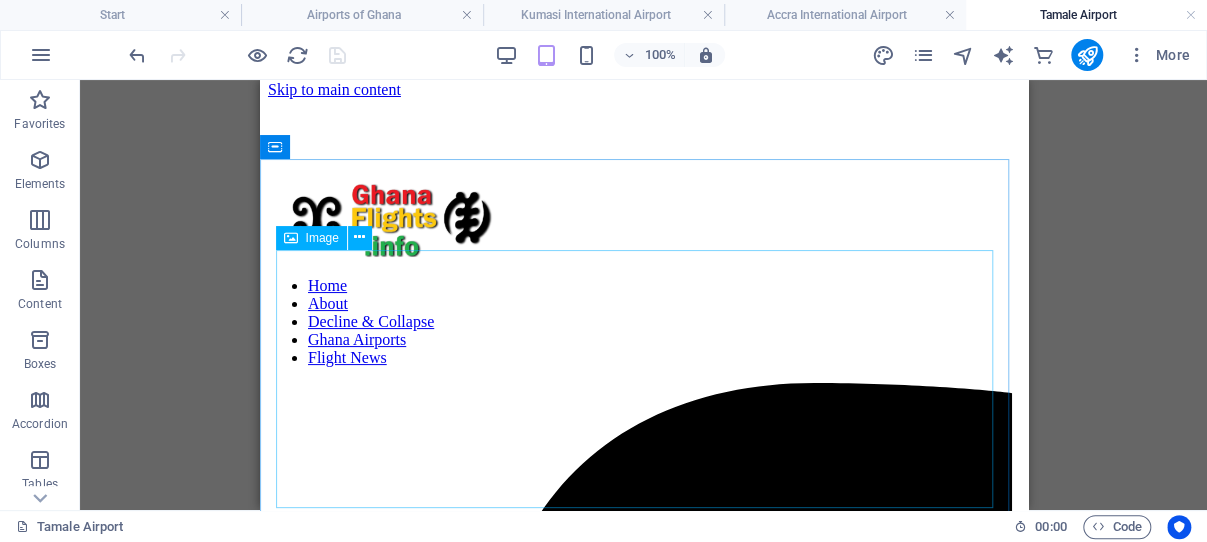 scroll, scrollTop: 0, scrollLeft: 0, axis: both 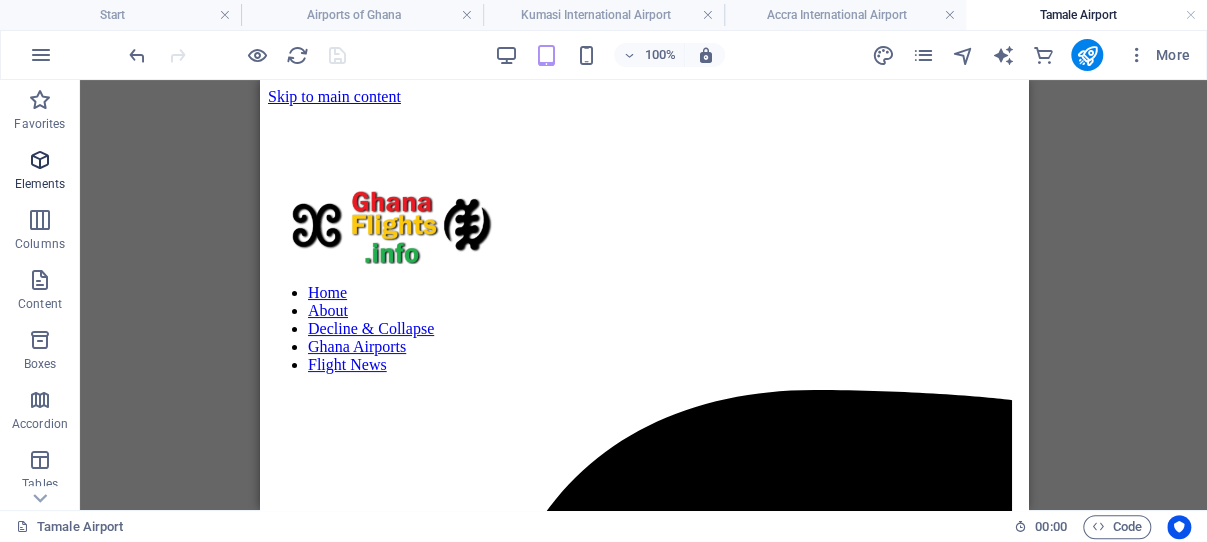 click at bounding box center (40, 160) 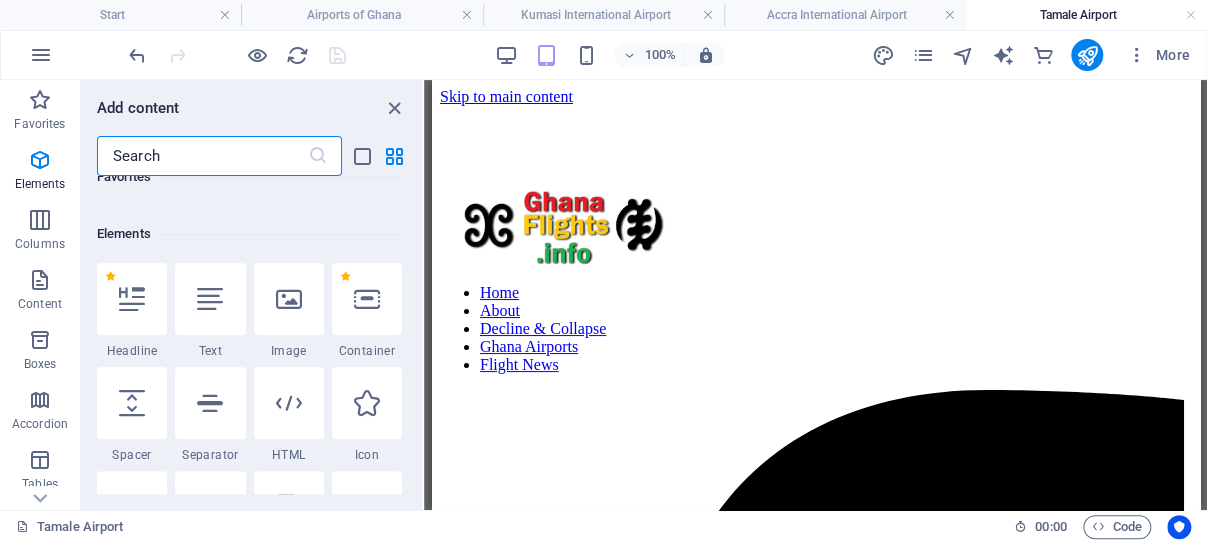 scroll, scrollTop: 213, scrollLeft: 0, axis: vertical 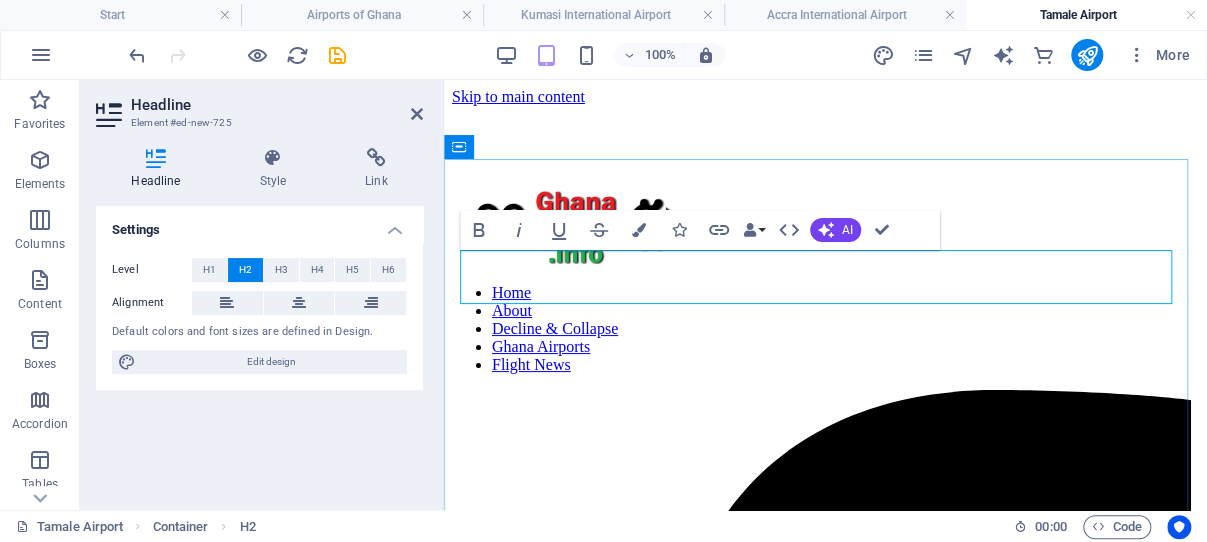 type 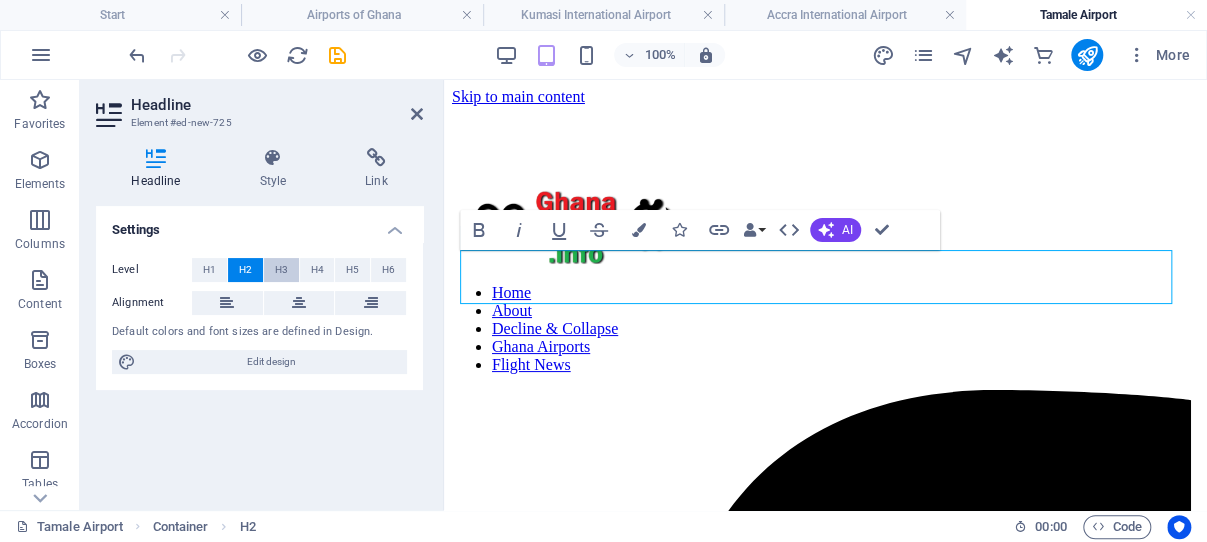 click on "H3" at bounding box center [281, 270] 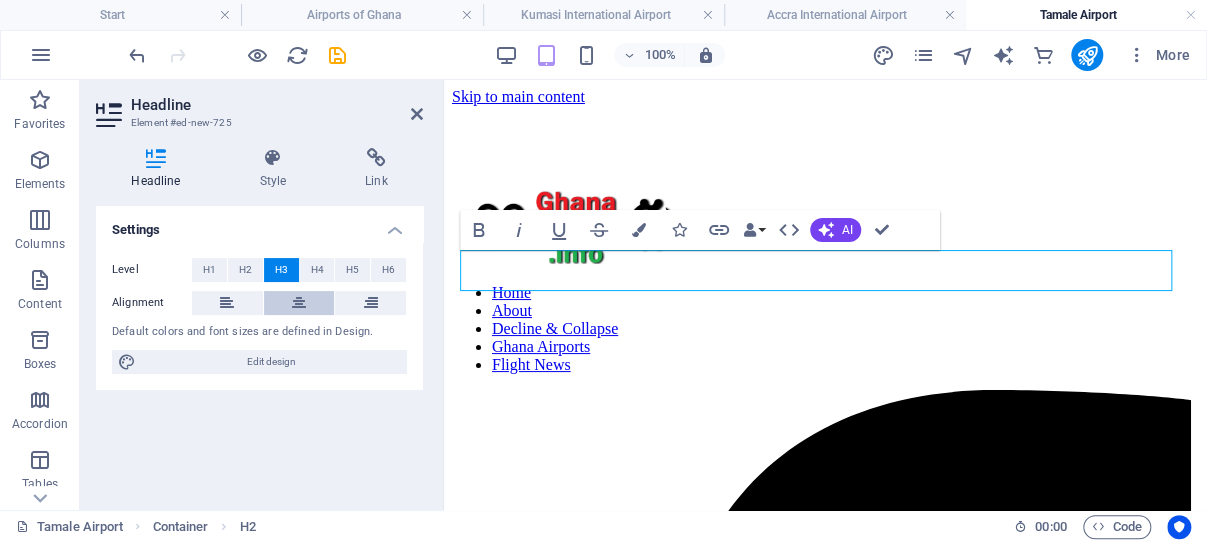 click at bounding box center [299, 303] 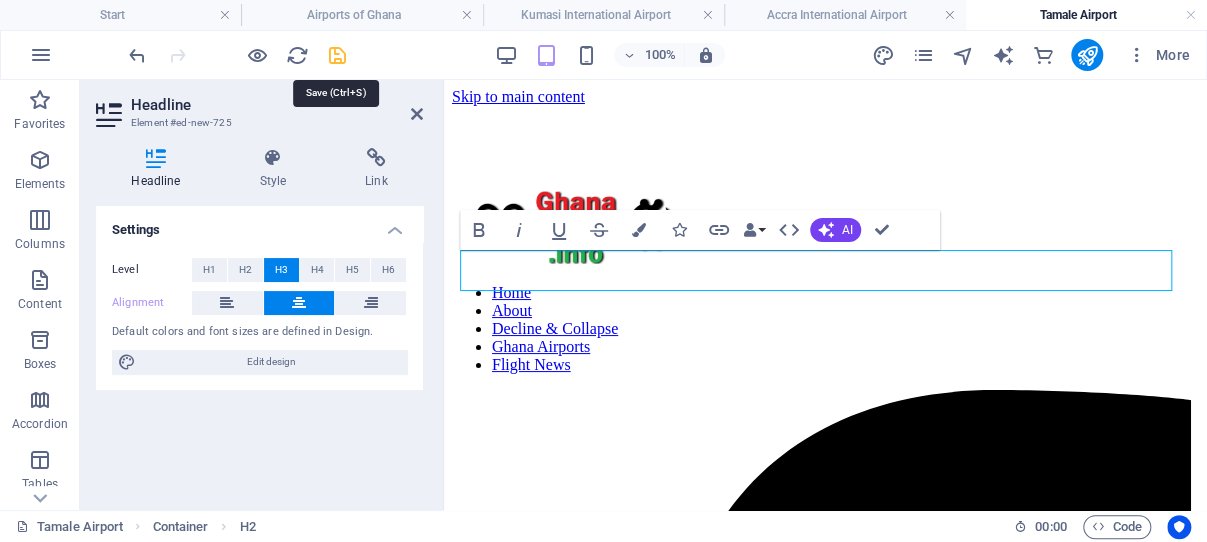 click at bounding box center [337, 55] 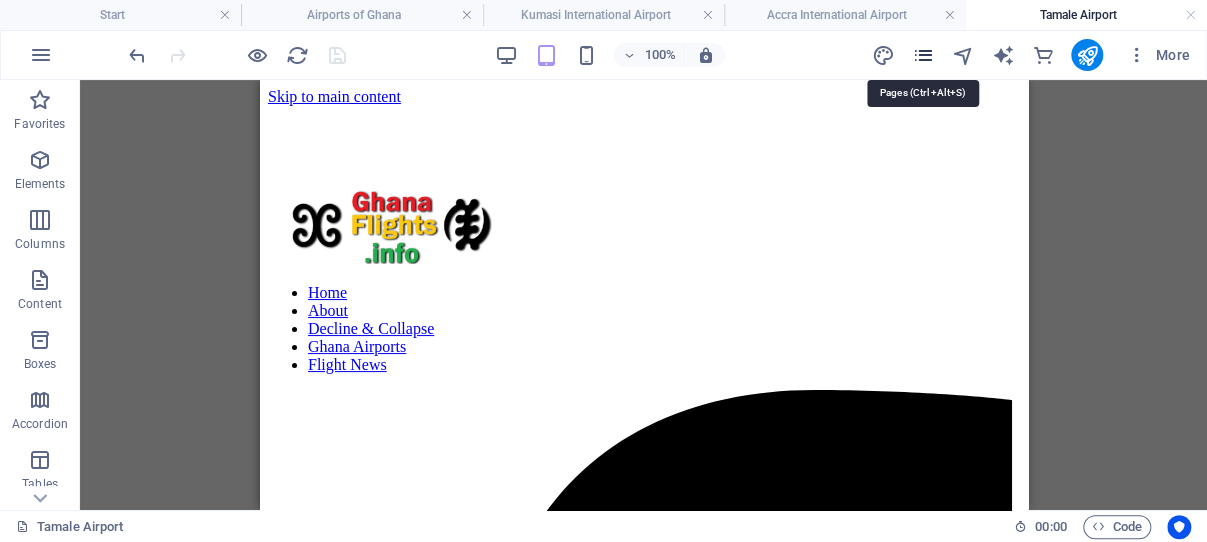 click at bounding box center (922, 55) 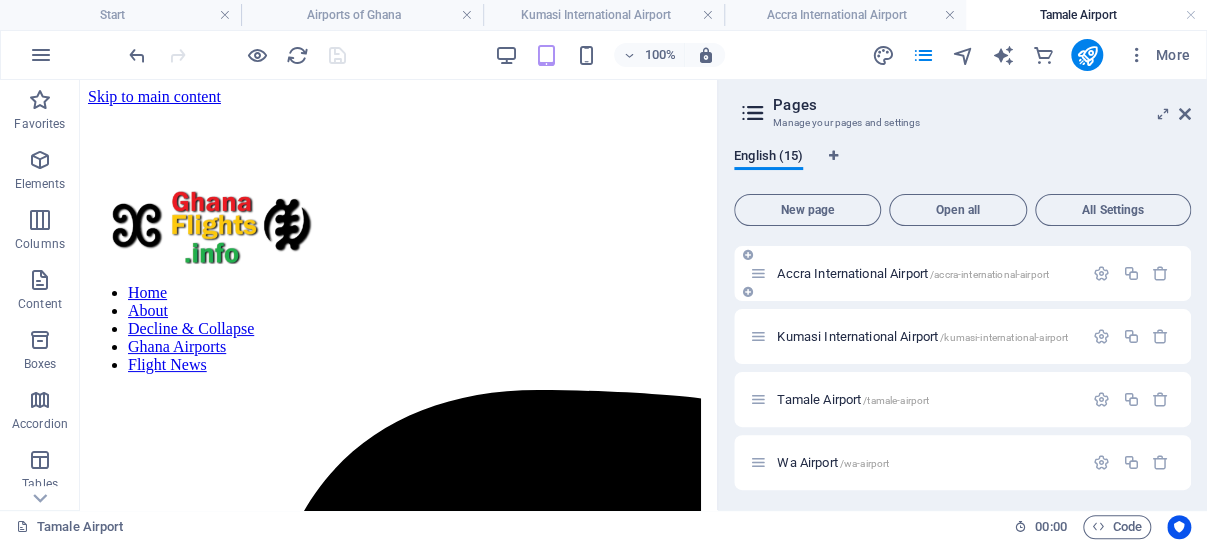 scroll, scrollTop: 191, scrollLeft: 0, axis: vertical 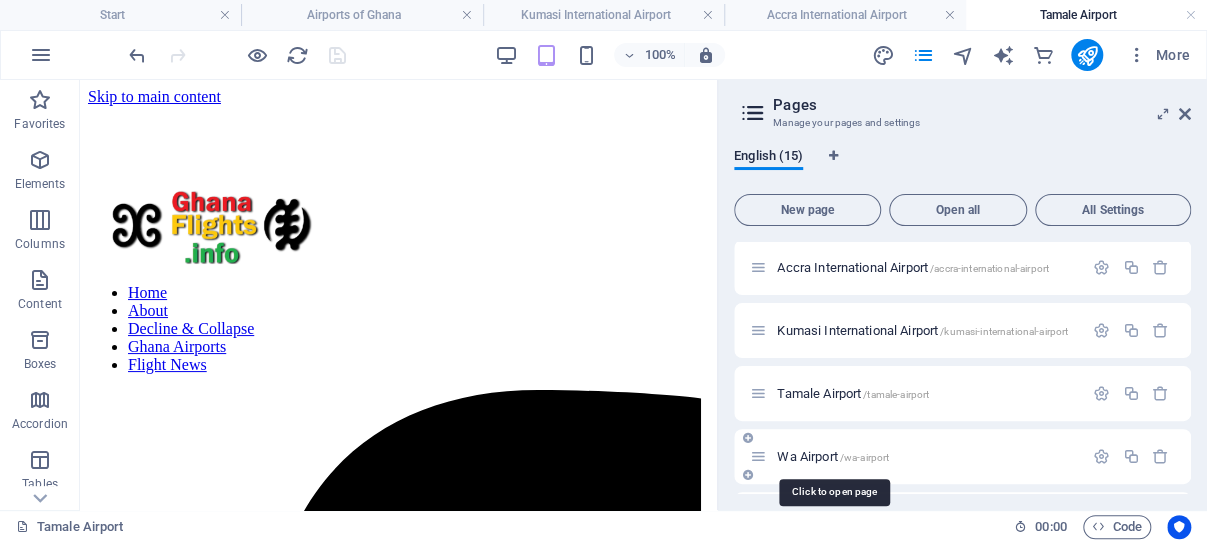 click on "/wa-airport" at bounding box center [865, 457] 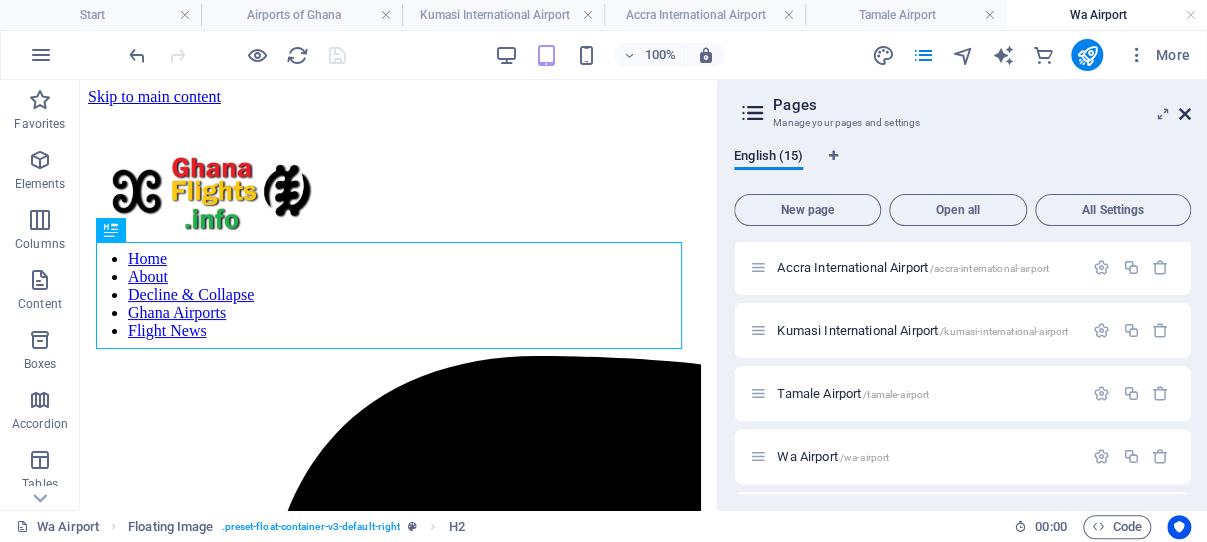 scroll, scrollTop: 327, scrollLeft: 0, axis: vertical 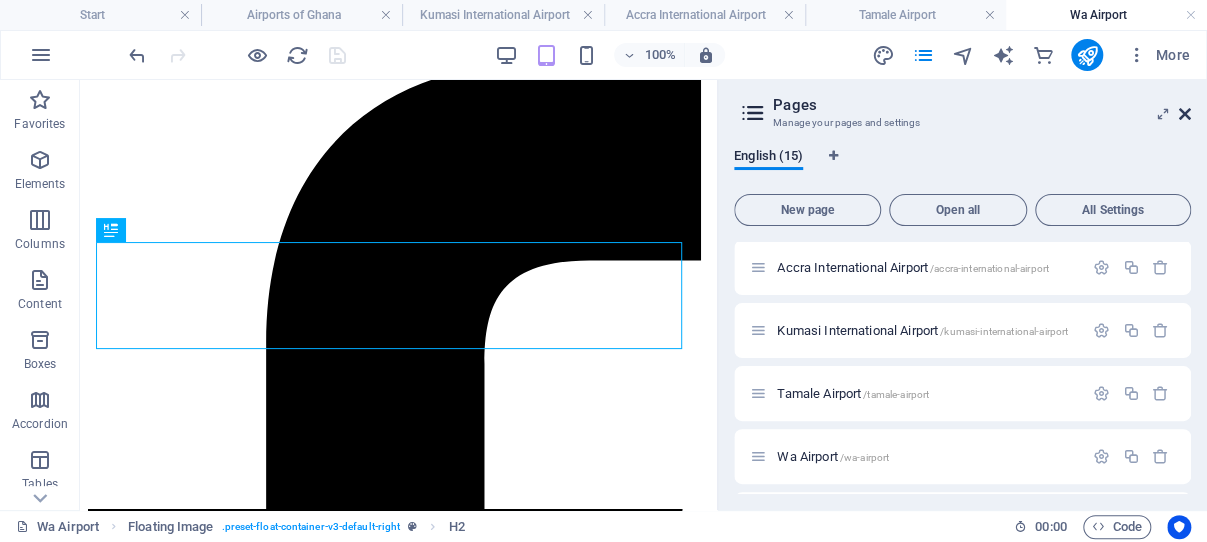 drag, startPoint x: 1183, startPoint y: 113, endPoint x: 240, endPoint y: 207, distance: 947.67346 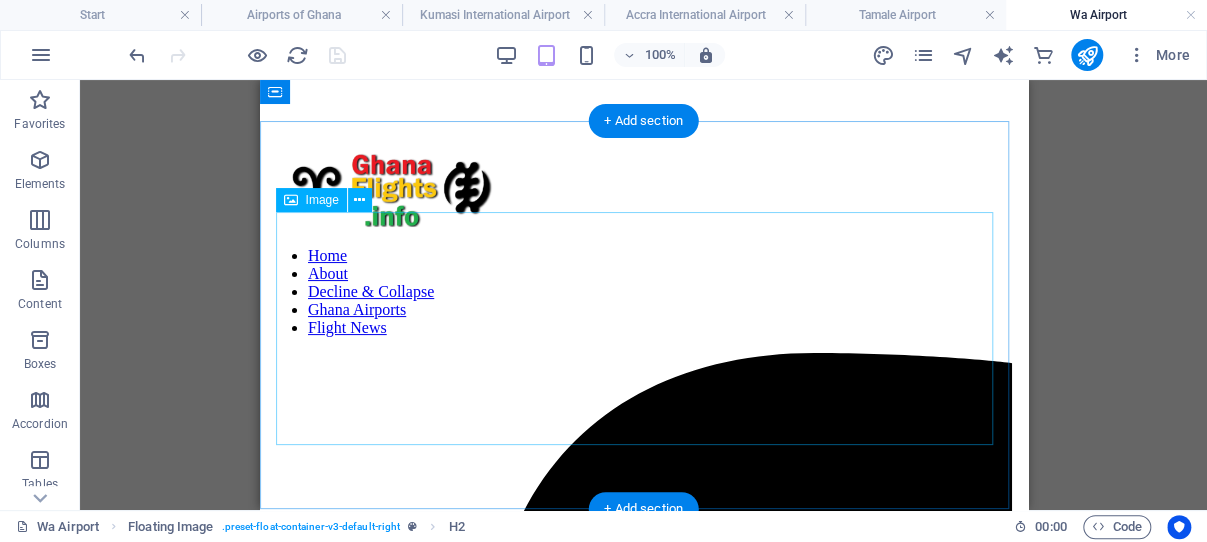 scroll, scrollTop: 17, scrollLeft: 0, axis: vertical 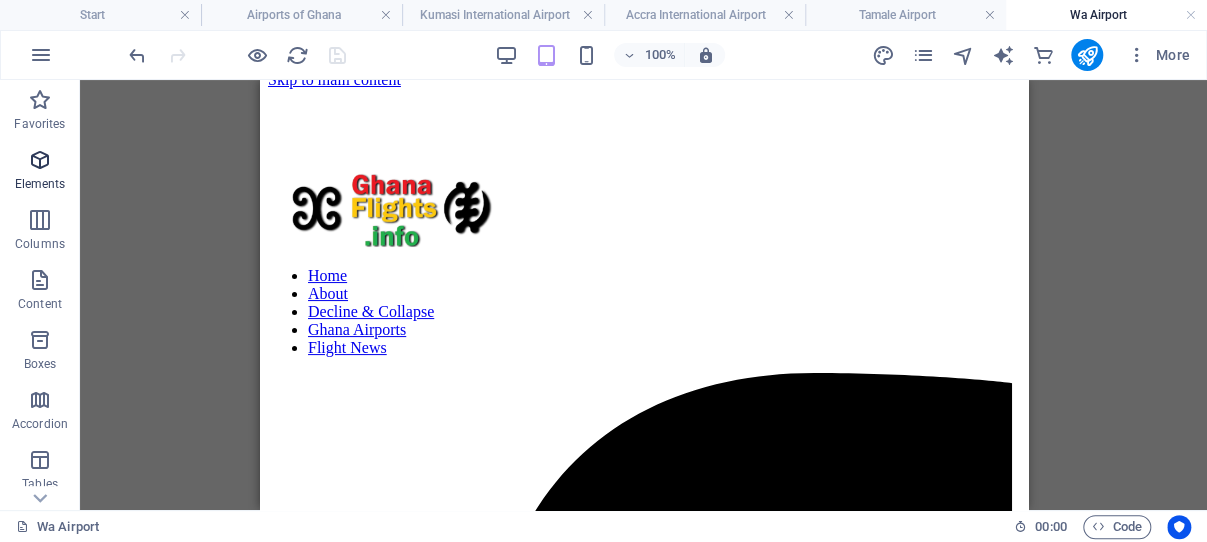 click at bounding box center (40, 160) 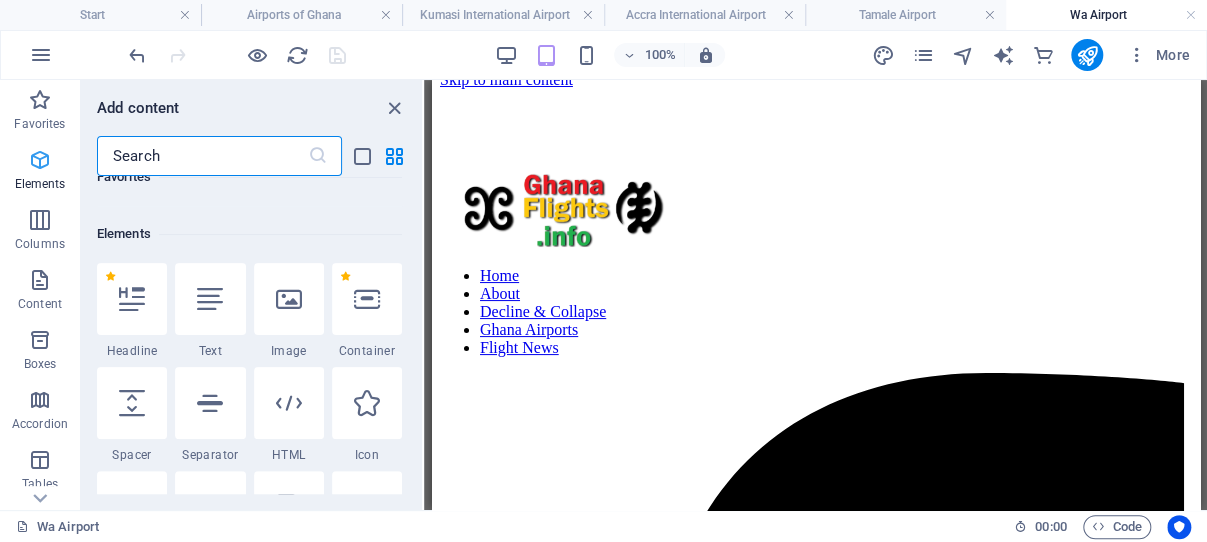 scroll, scrollTop: 213, scrollLeft: 0, axis: vertical 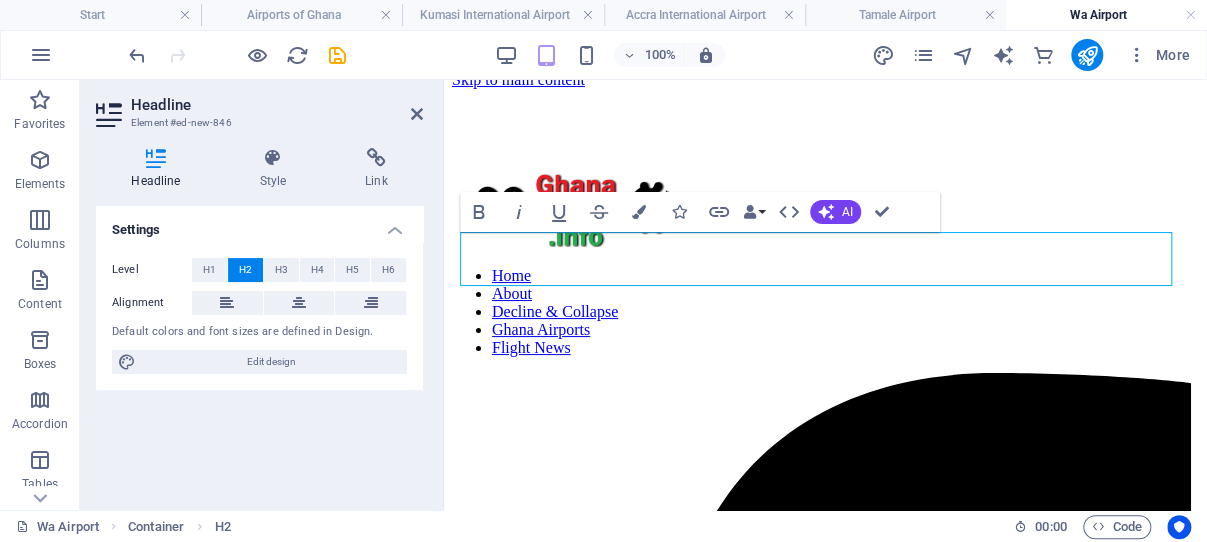 type 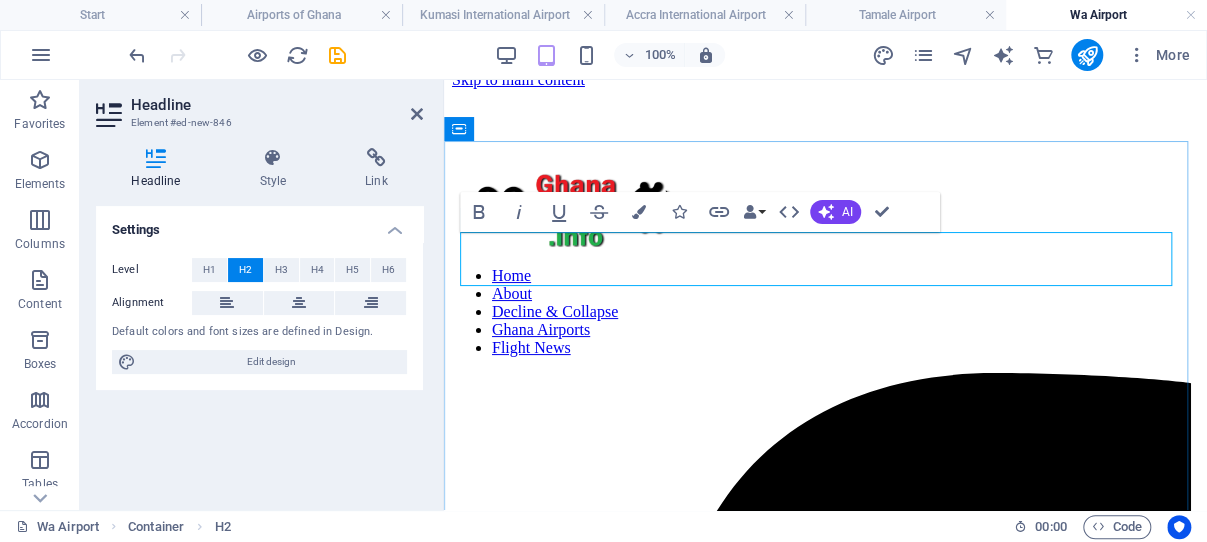 drag, startPoint x: 697, startPoint y: 264, endPoint x: 469, endPoint y: 269, distance: 228.05482 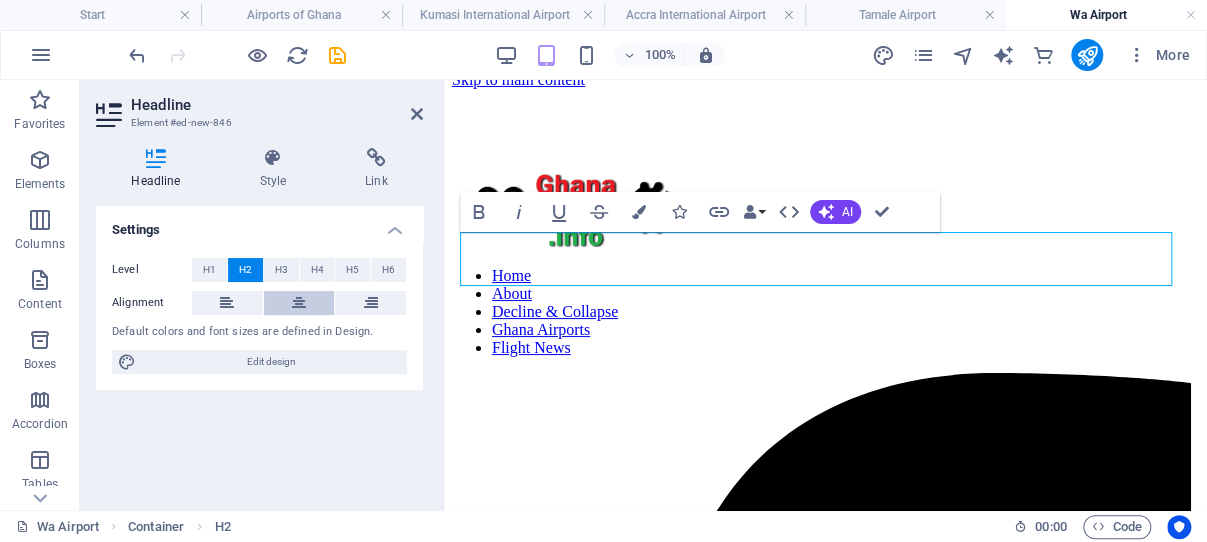 click at bounding box center (299, 303) 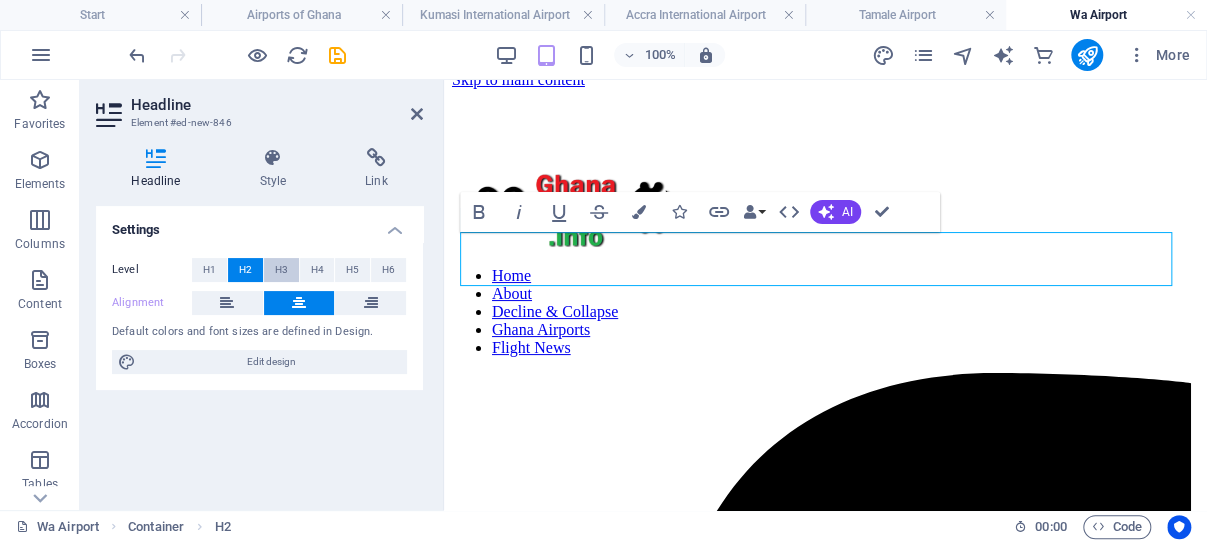 click on "H3" at bounding box center [281, 270] 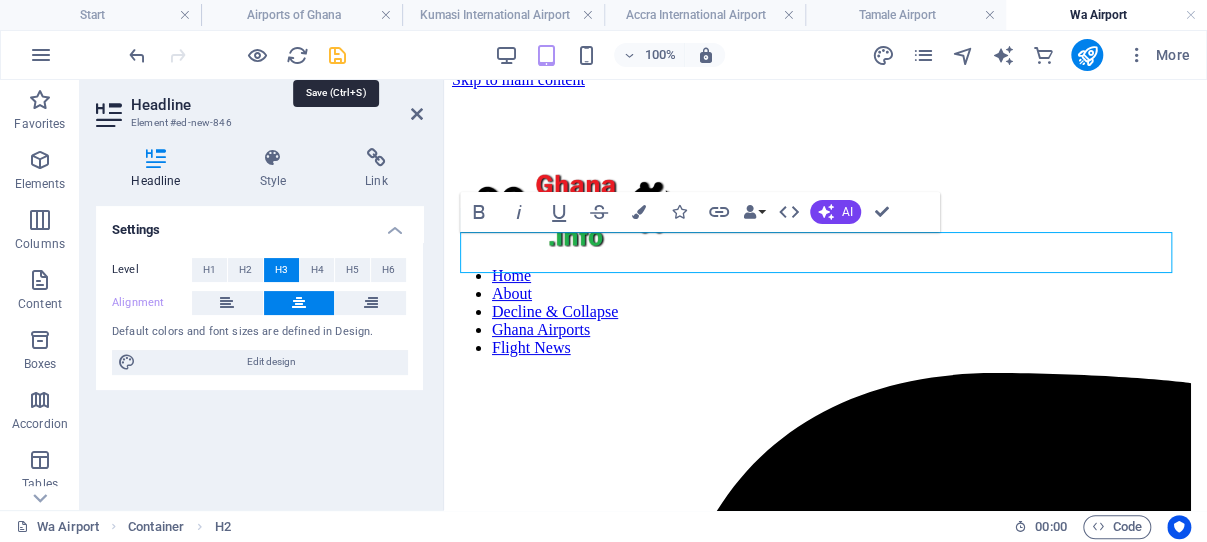 drag, startPoint x: 333, startPoint y: 53, endPoint x: 97, endPoint y: 27, distance: 237.42789 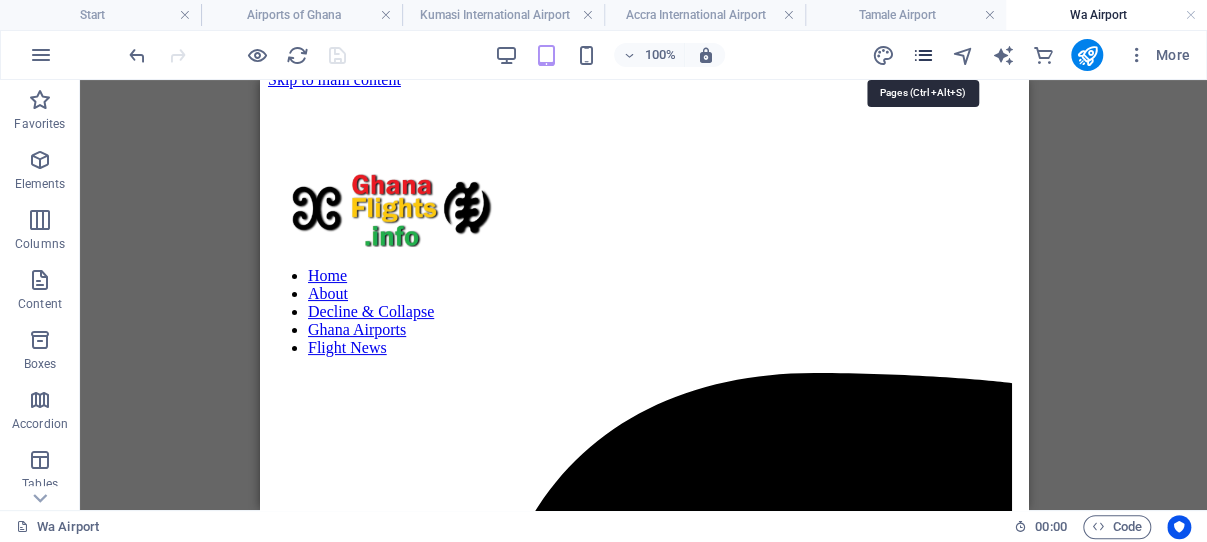 click at bounding box center [922, 55] 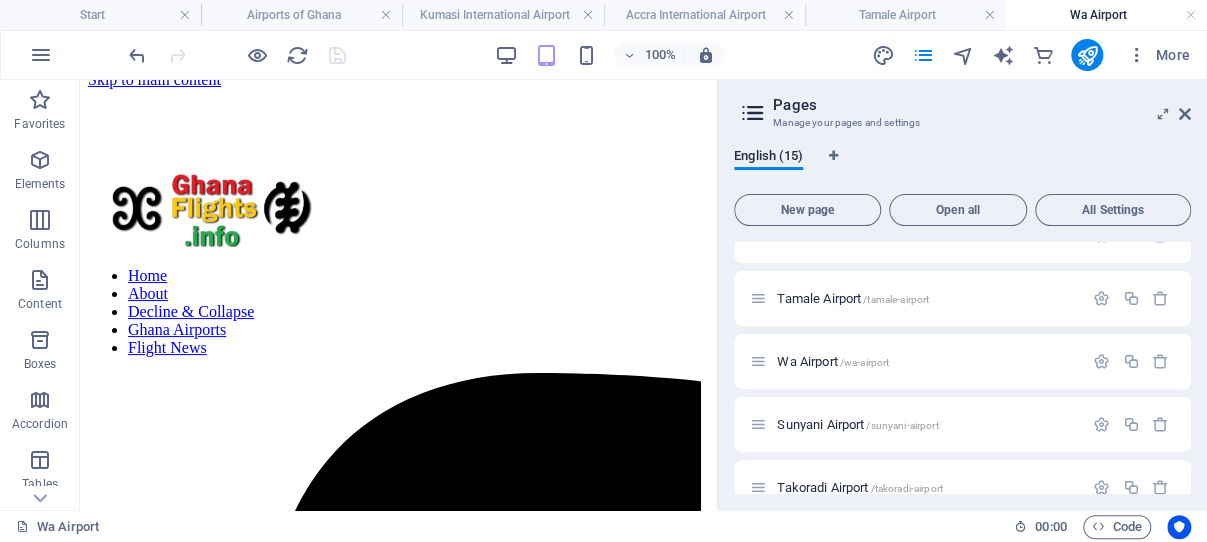 scroll, scrollTop: 382, scrollLeft: 0, axis: vertical 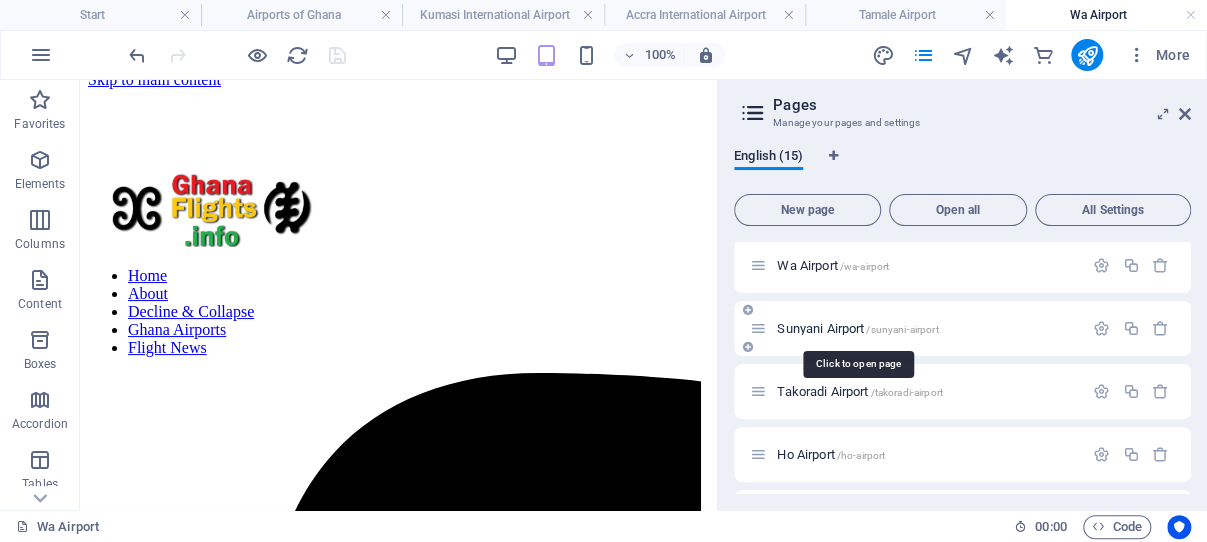 click on "/sunyani-airport" at bounding box center (902, 329) 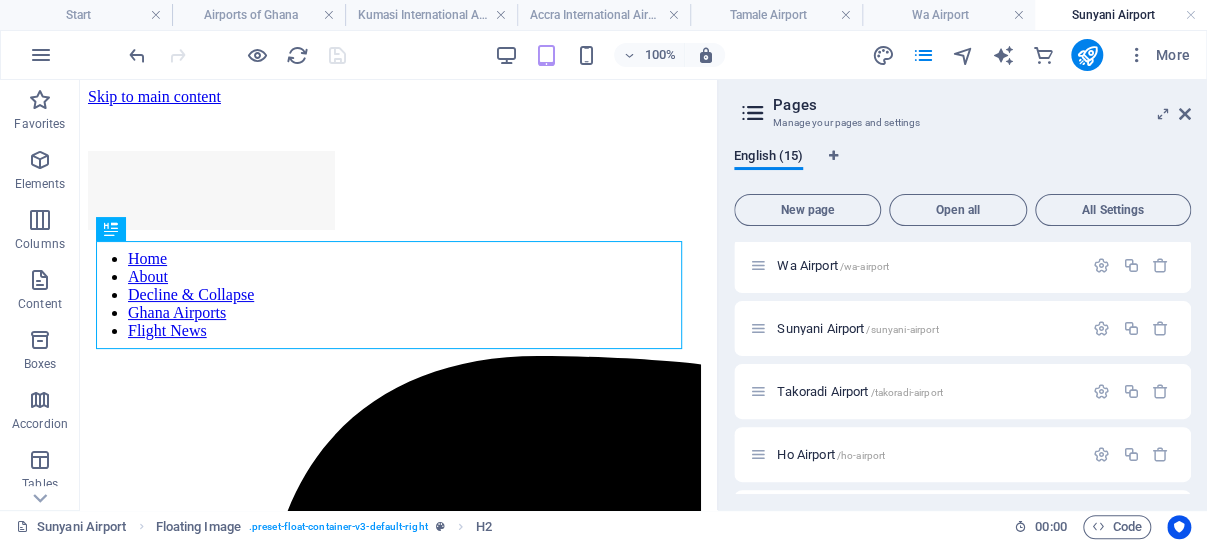 scroll, scrollTop: 328, scrollLeft: 0, axis: vertical 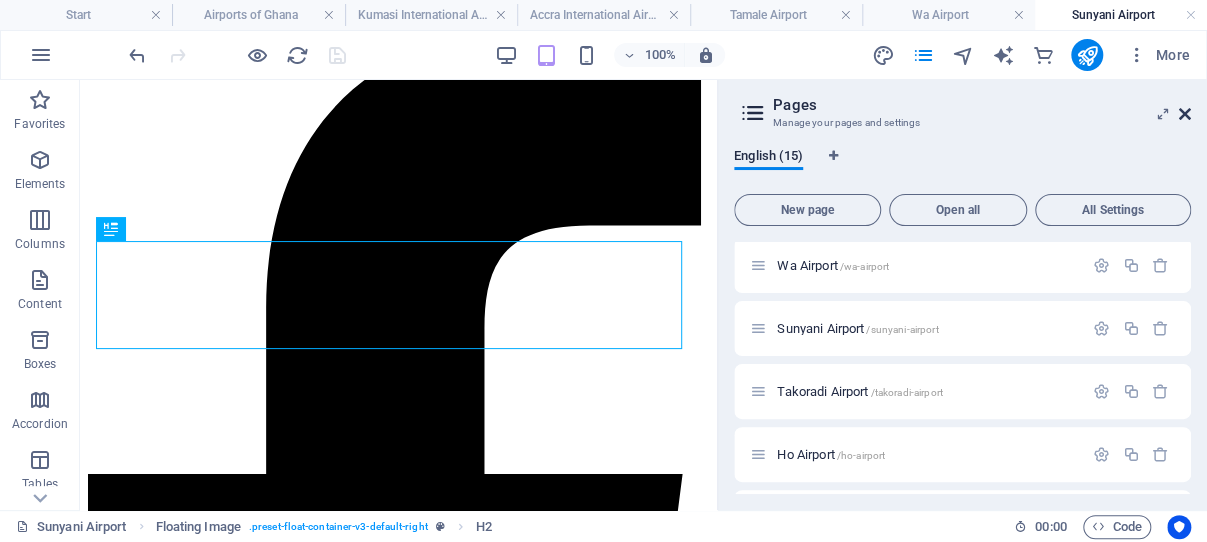 drag, startPoint x: 1184, startPoint y: 109, endPoint x: 103, endPoint y: 188, distance: 1083.8828 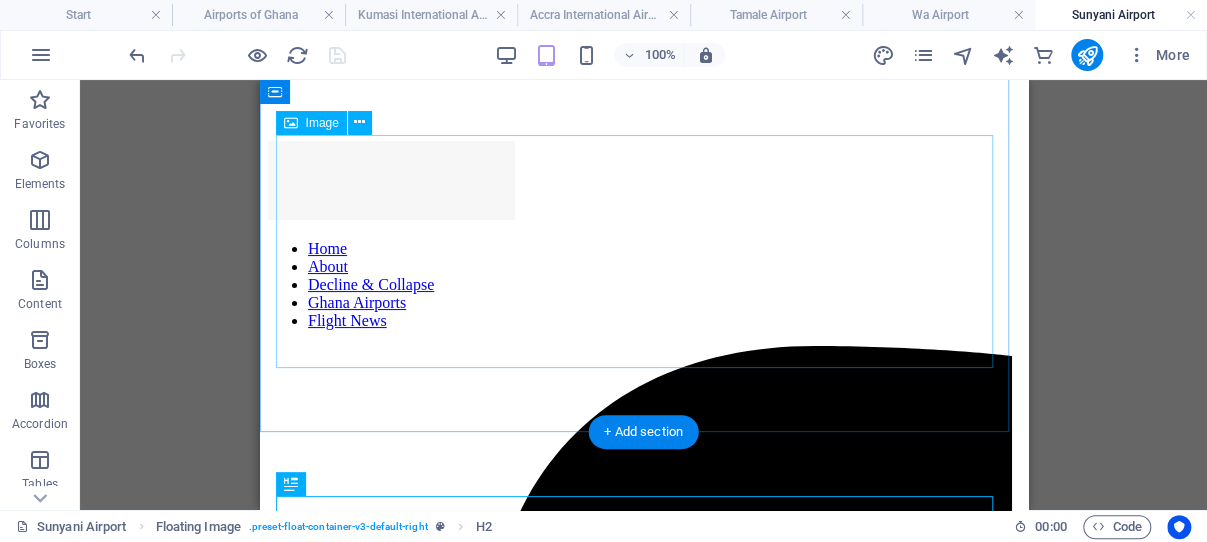 scroll, scrollTop: 9, scrollLeft: 0, axis: vertical 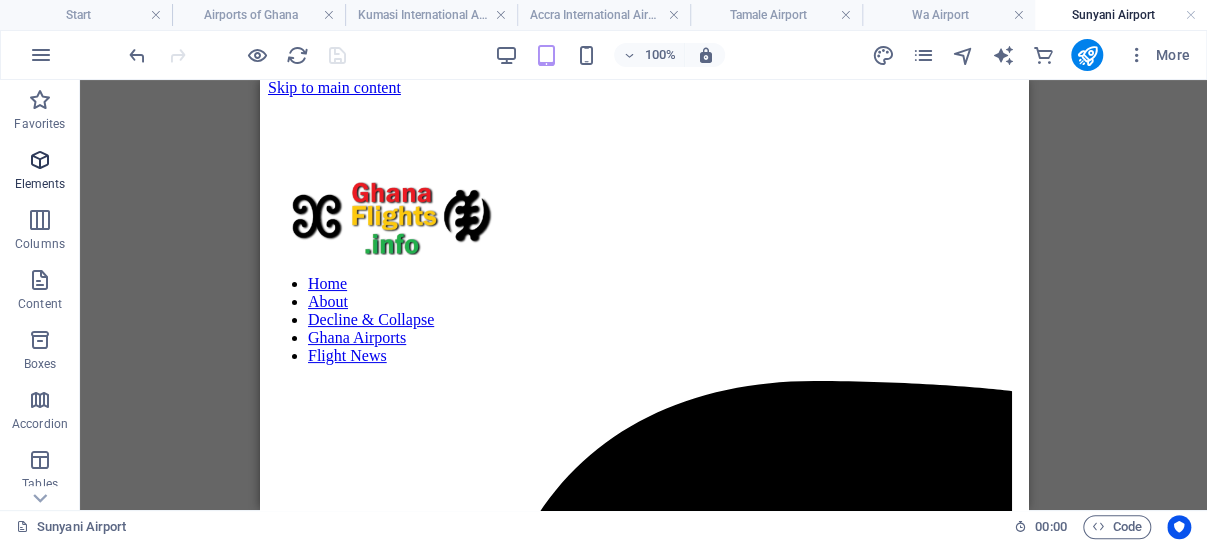 click at bounding box center (40, 160) 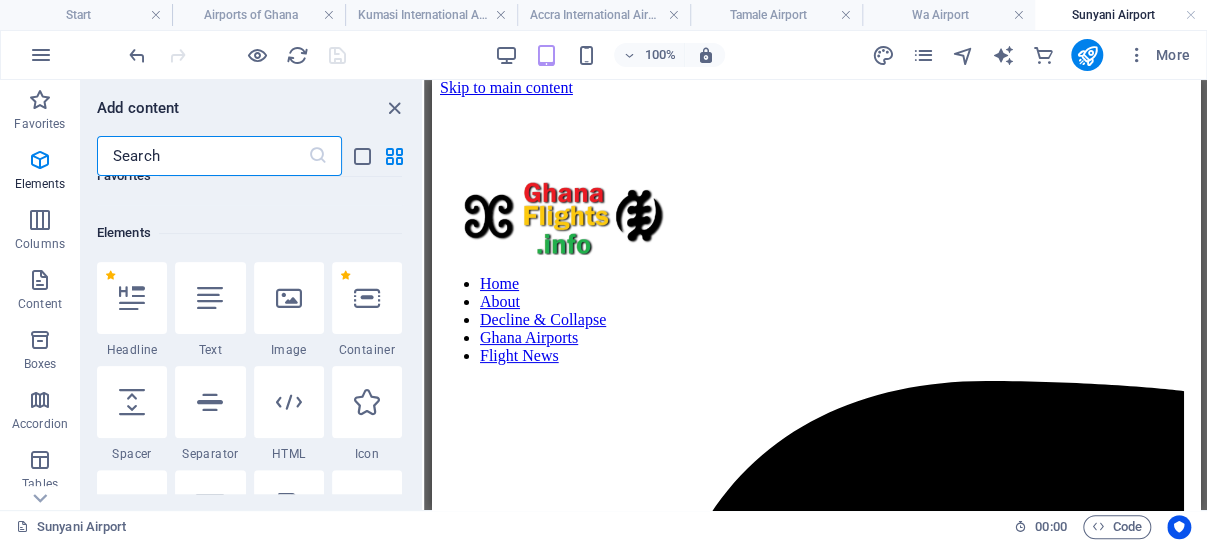 scroll, scrollTop: 213, scrollLeft: 0, axis: vertical 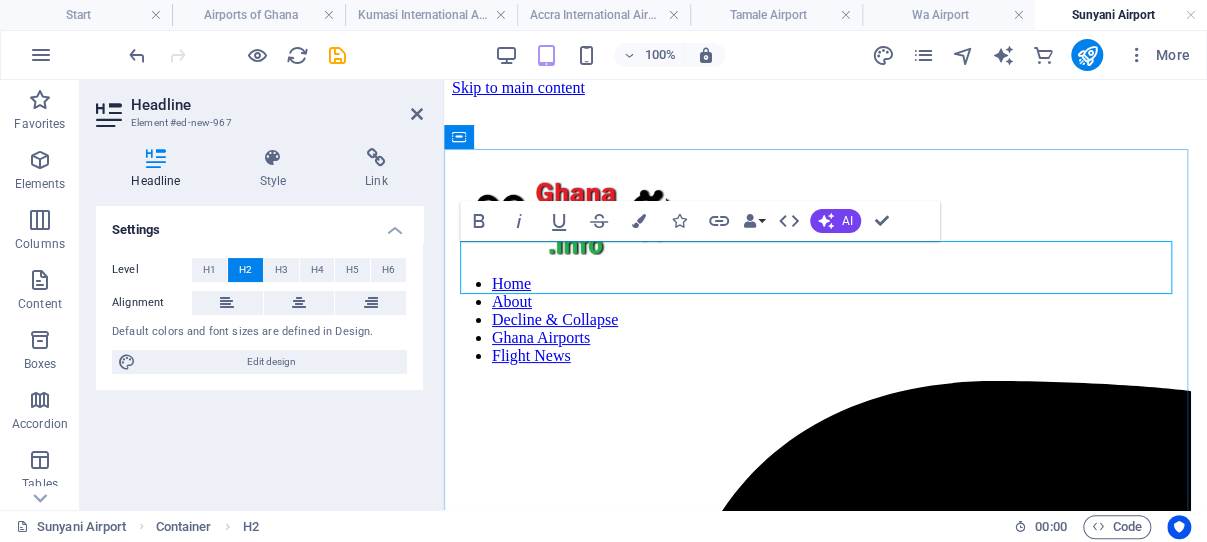 type 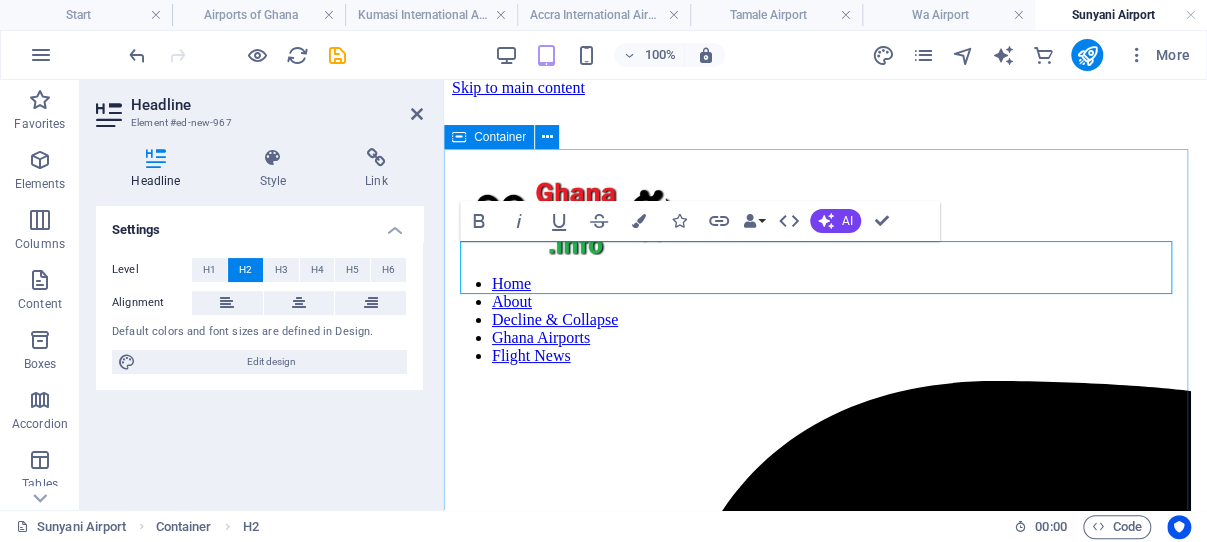 drag, startPoint x: 785, startPoint y: 271, endPoint x: 456, endPoint y: 265, distance: 329.05472 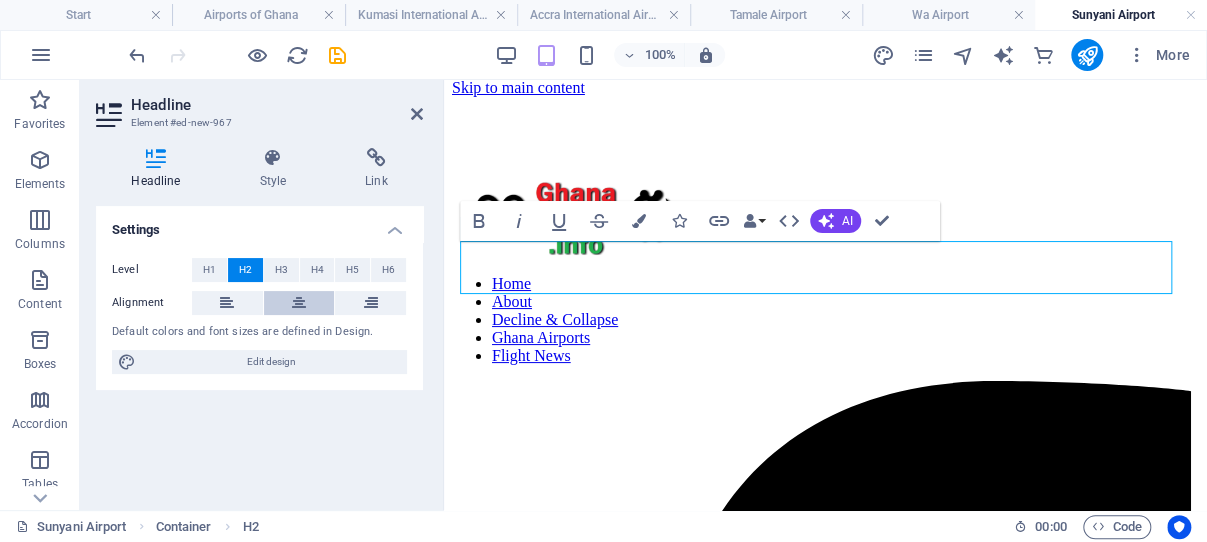 click at bounding box center (299, 303) 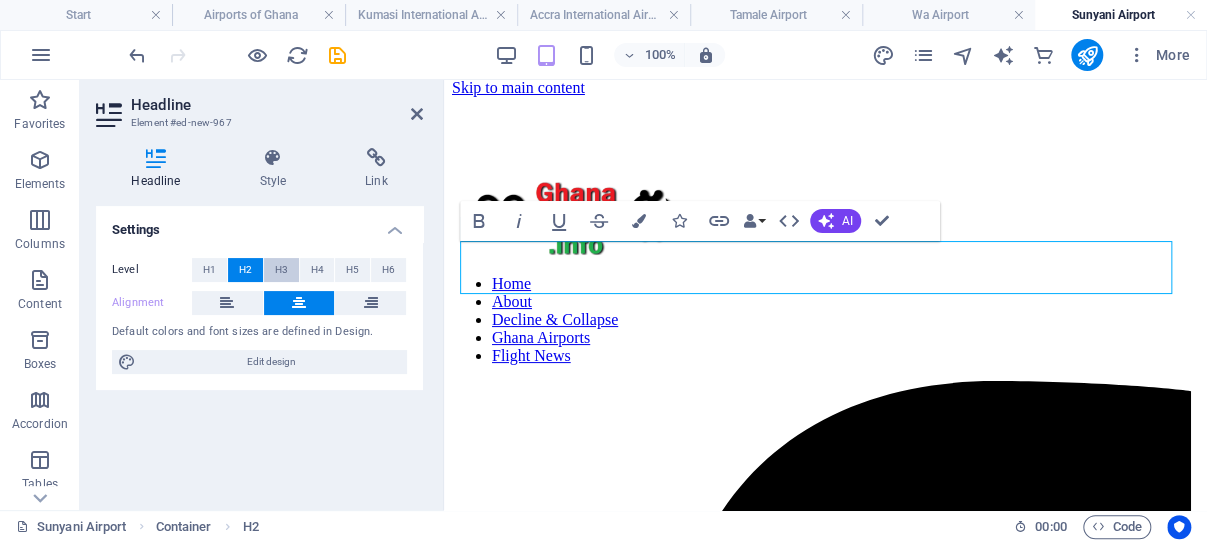 click on "H3" at bounding box center (281, 270) 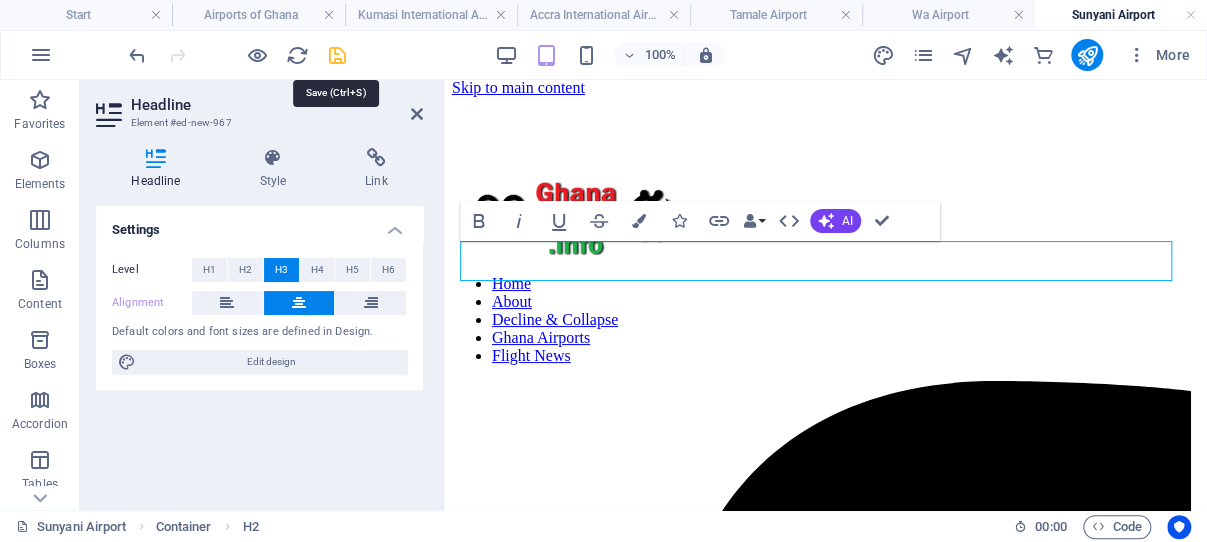 click at bounding box center (337, 55) 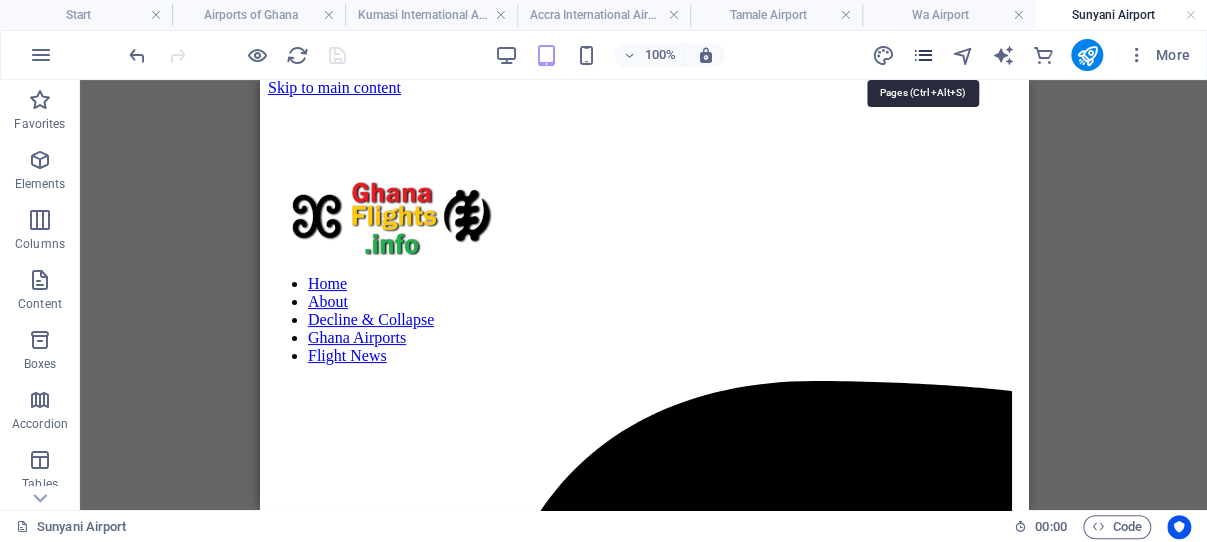 click at bounding box center (922, 55) 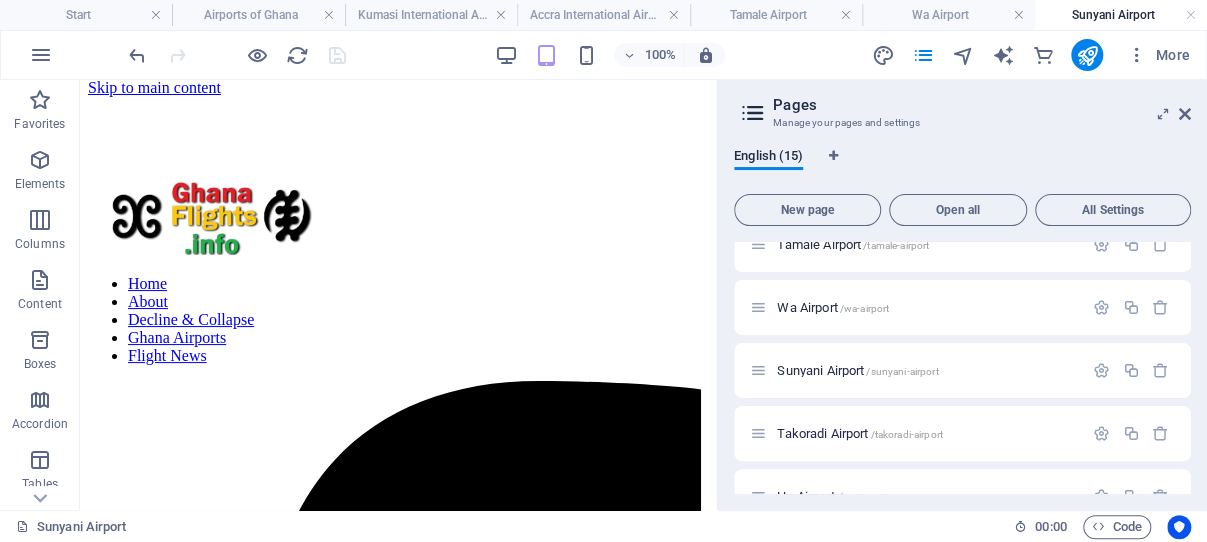scroll, scrollTop: 382, scrollLeft: 0, axis: vertical 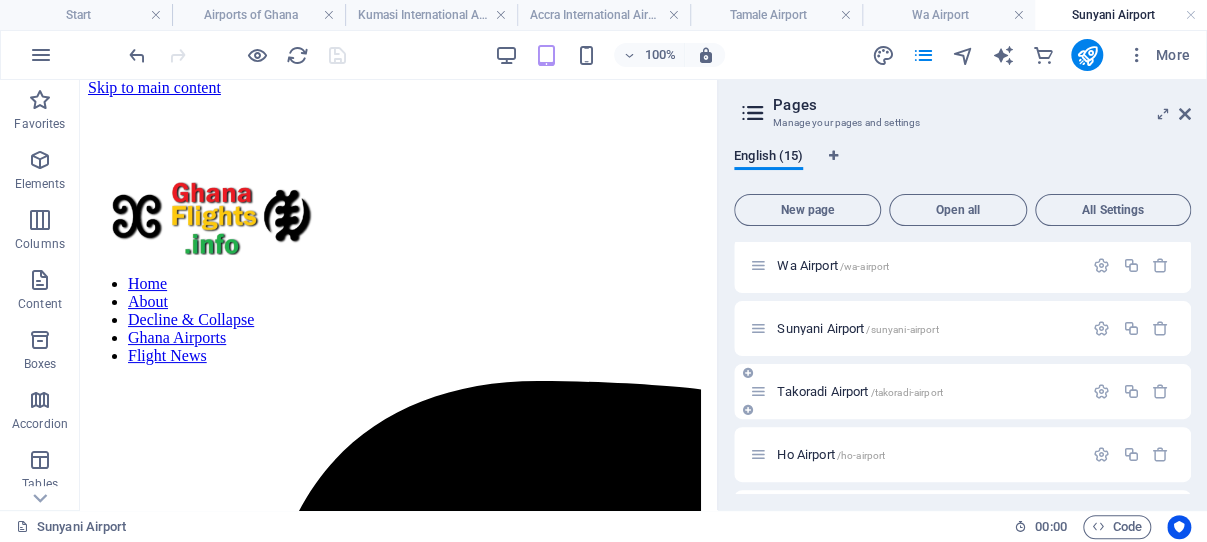 click on "Takoradi Airport /takoradi-airport" at bounding box center (860, 391) 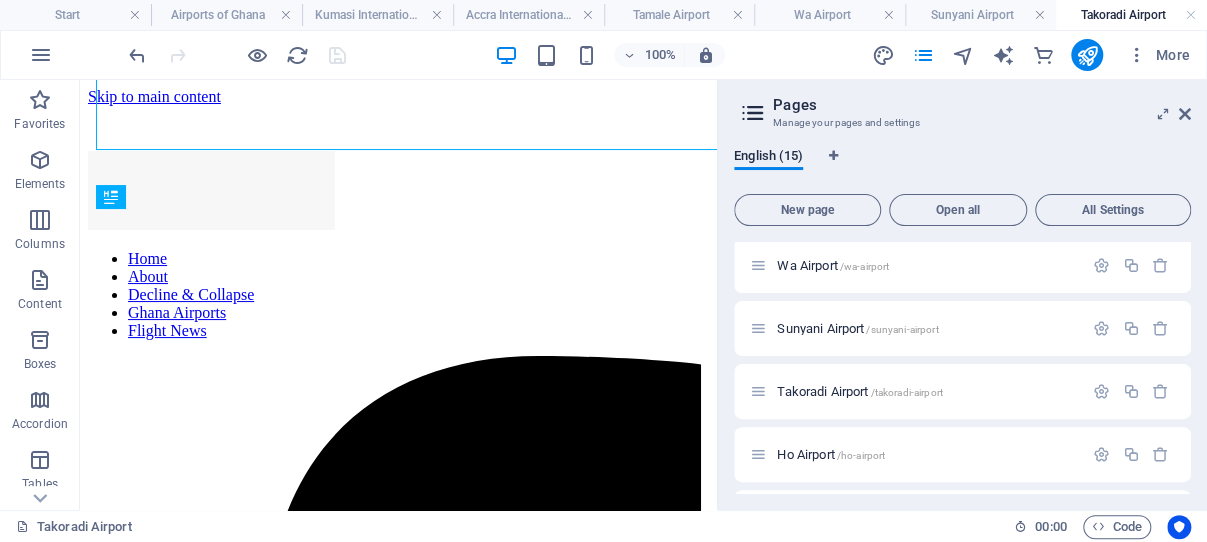 scroll, scrollTop: 328, scrollLeft: 0, axis: vertical 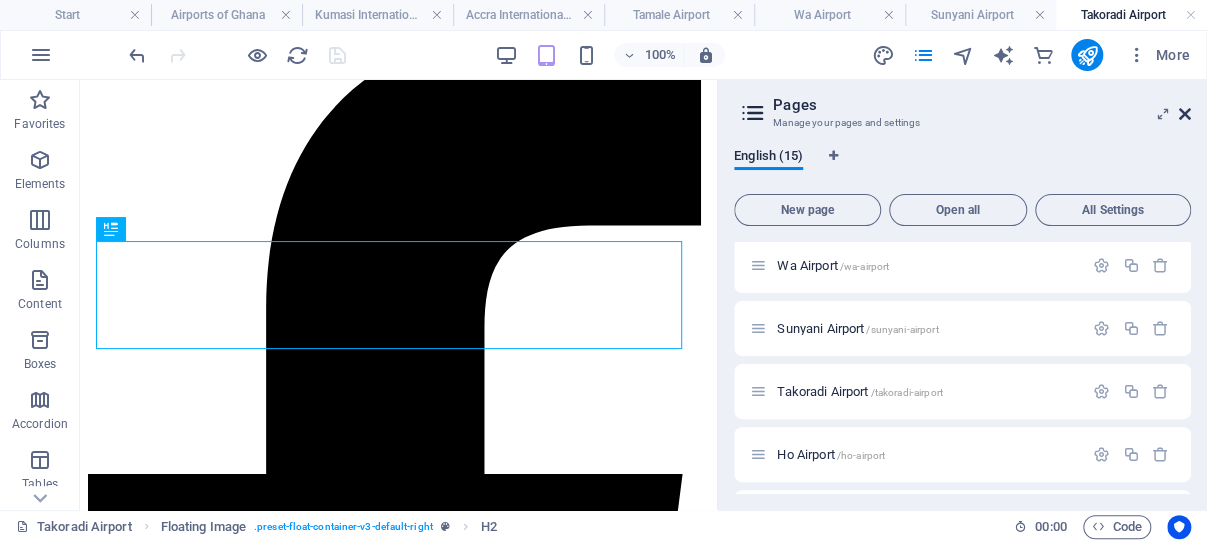 click at bounding box center (1185, 114) 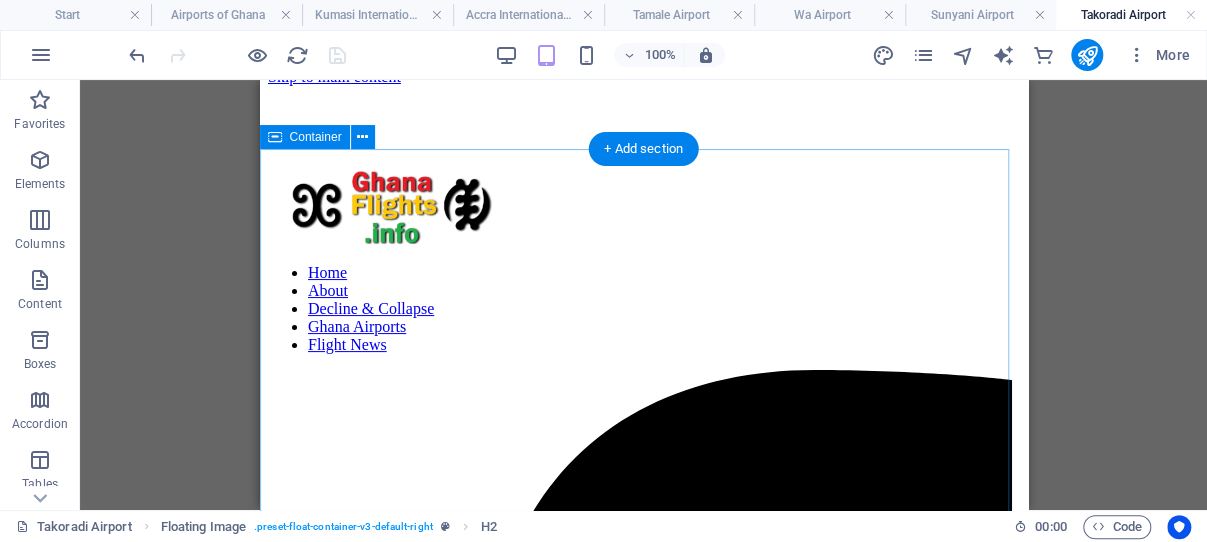 scroll, scrollTop: 9, scrollLeft: 0, axis: vertical 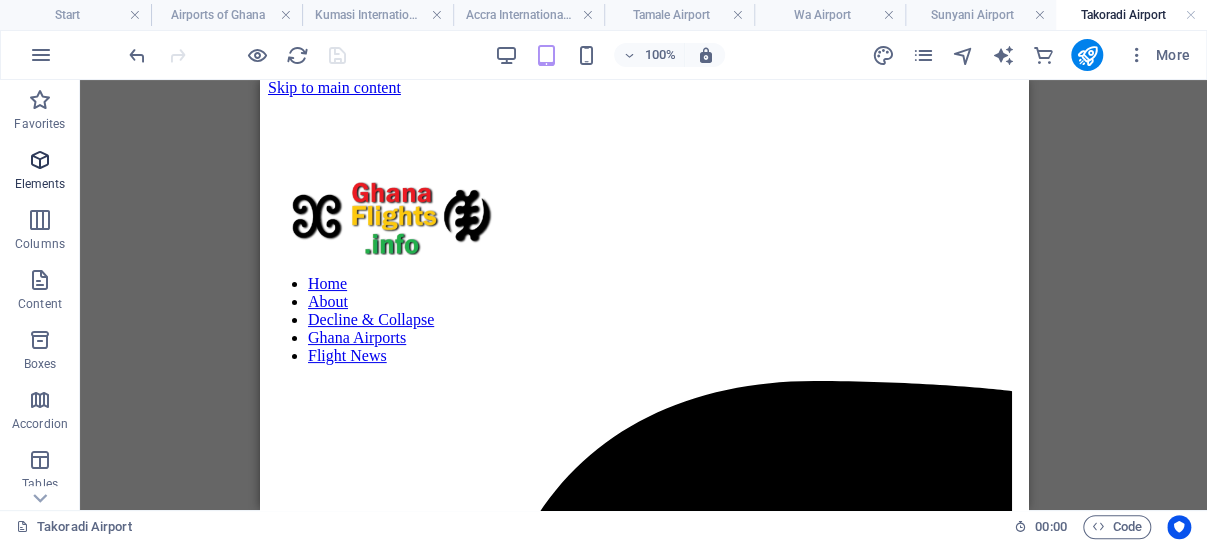 click at bounding box center [40, 160] 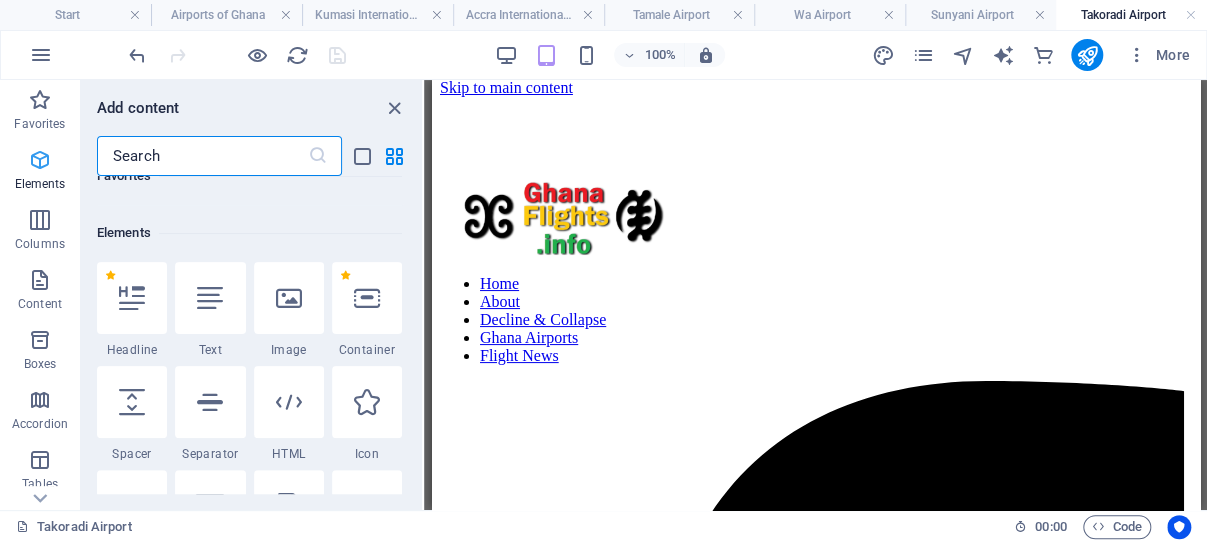 scroll, scrollTop: 213, scrollLeft: 0, axis: vertical 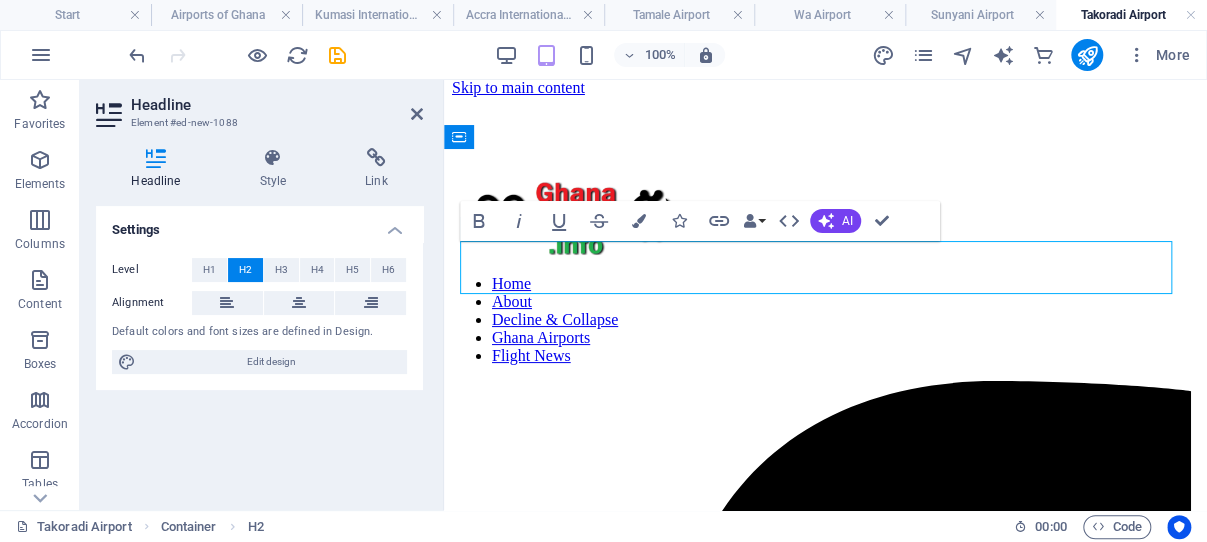 type 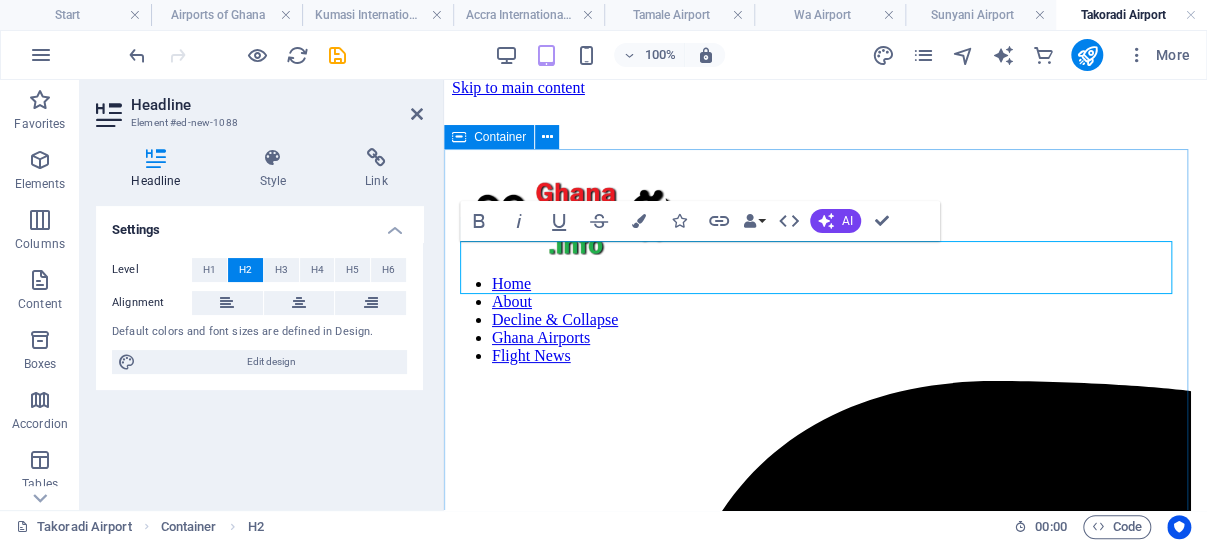 drag, startPoint x: 802, startPoint y: 271, endPoint x: 459, endPoint y: 276, distance: 343.03644 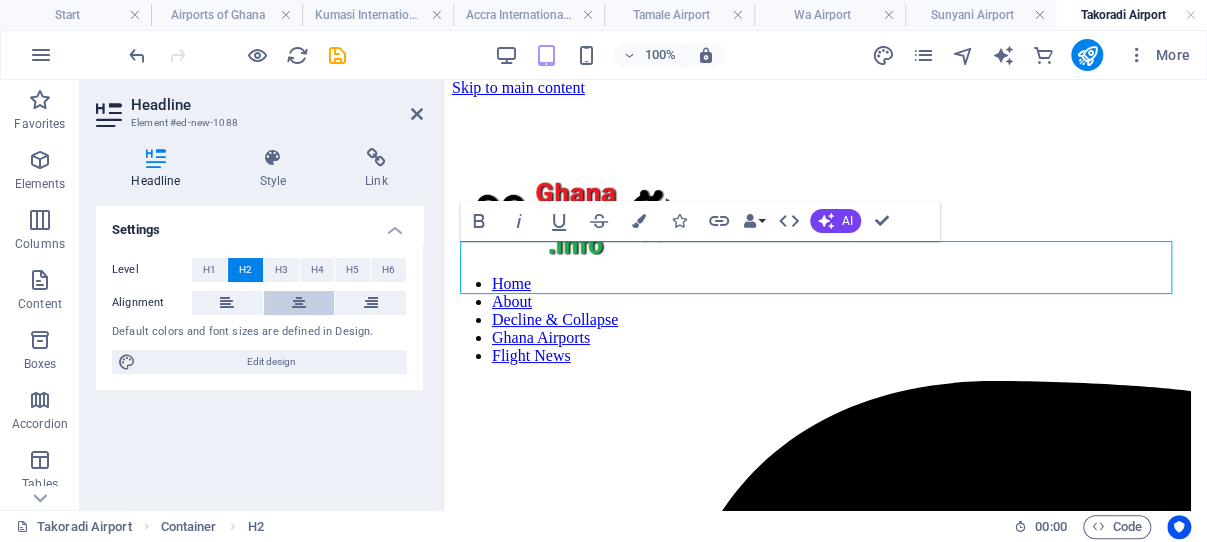 click at bounding box center (299, 303) 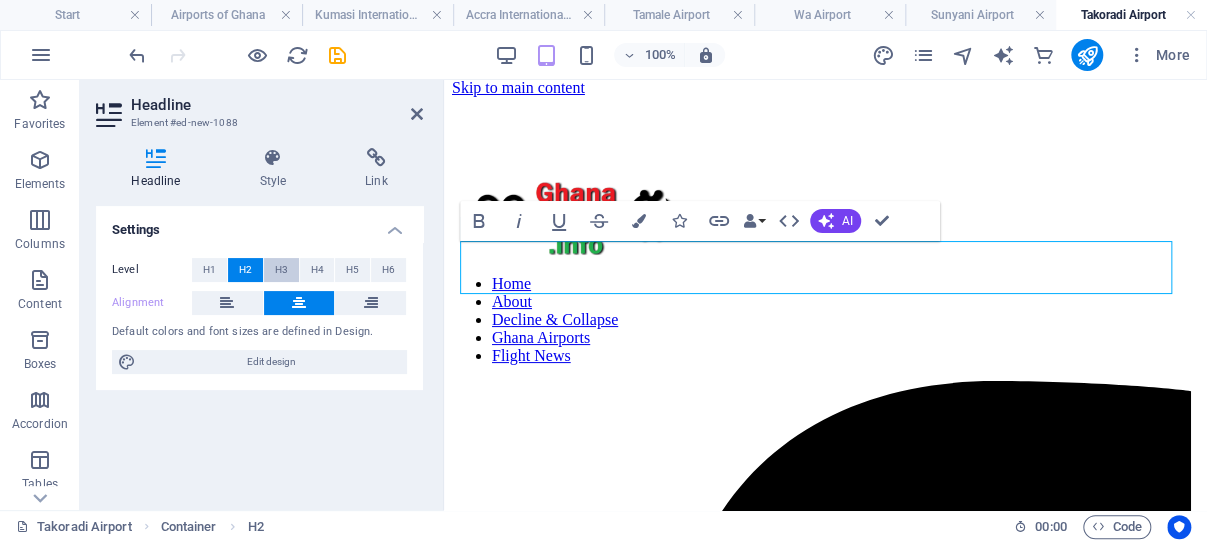 click on "H3" at bounding box center [281, 270] 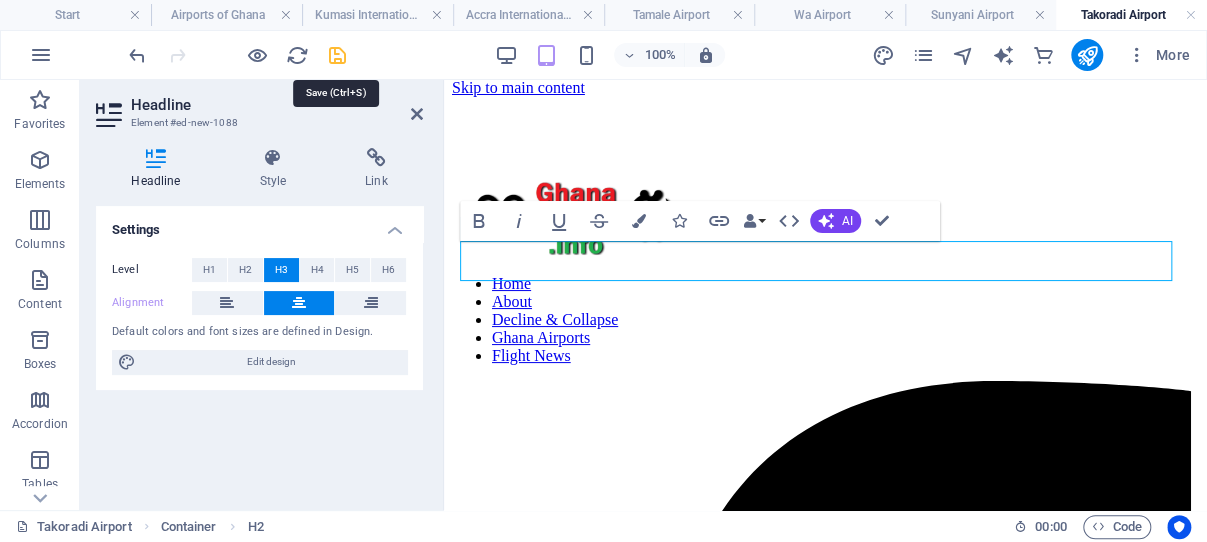 click at bounding box center [337, 55] 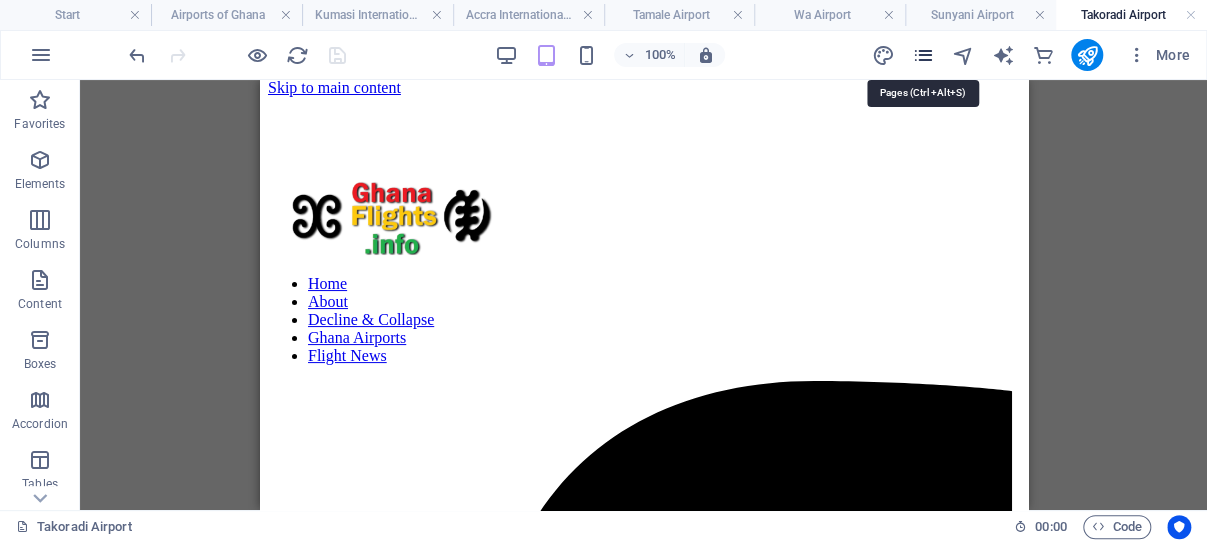 click at bounding box center [922, 55] 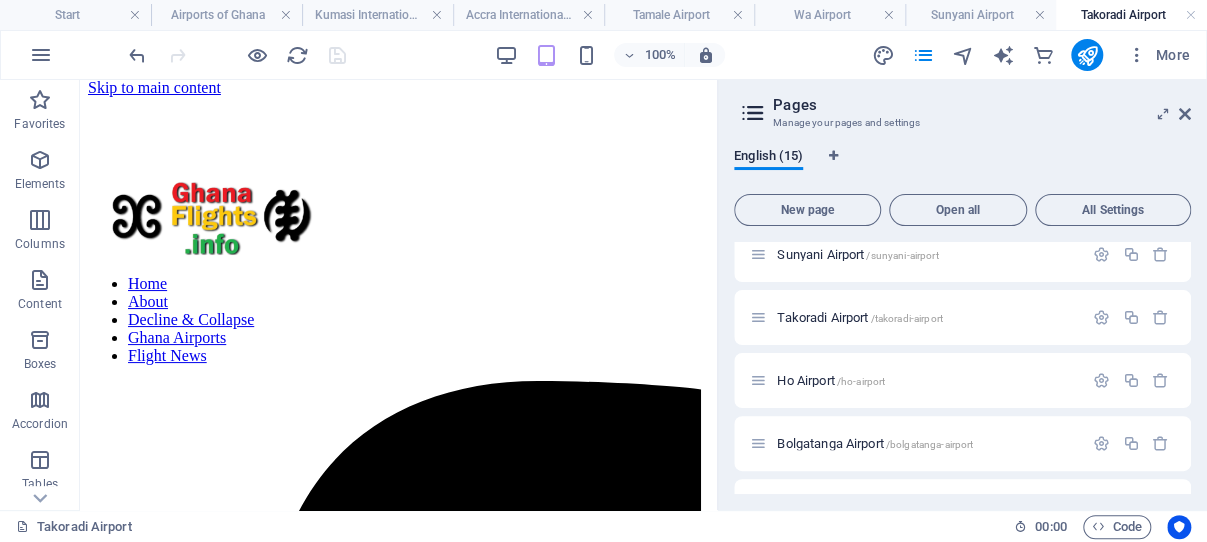 scroll, scrollTop: 477, scrollLeft: 0, axis: vertical 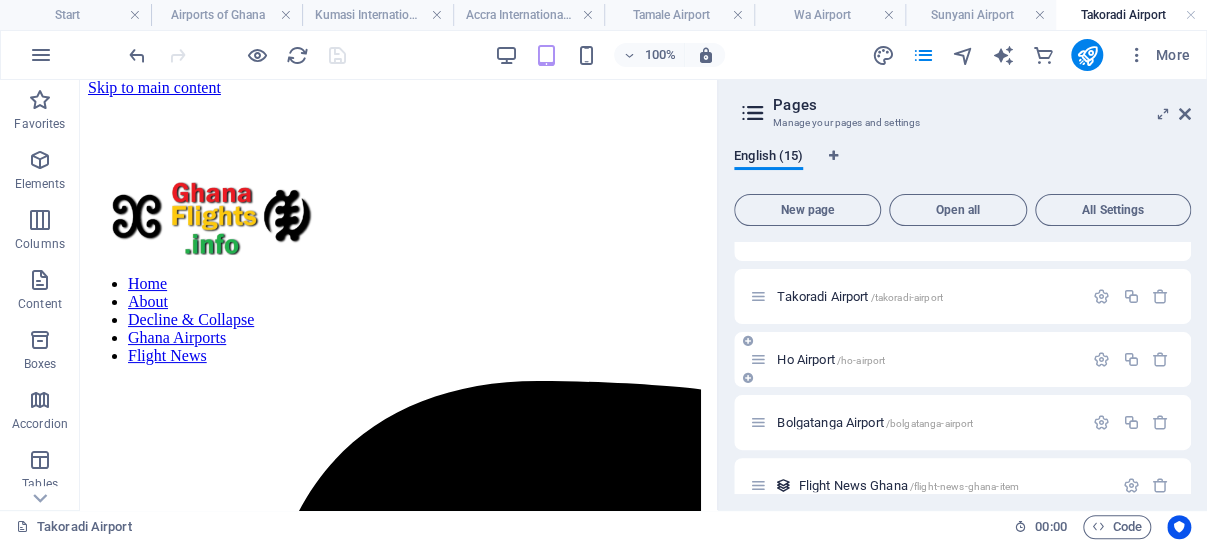click on "Ho Airport /ho-airport" at bounding box center [927, 359] 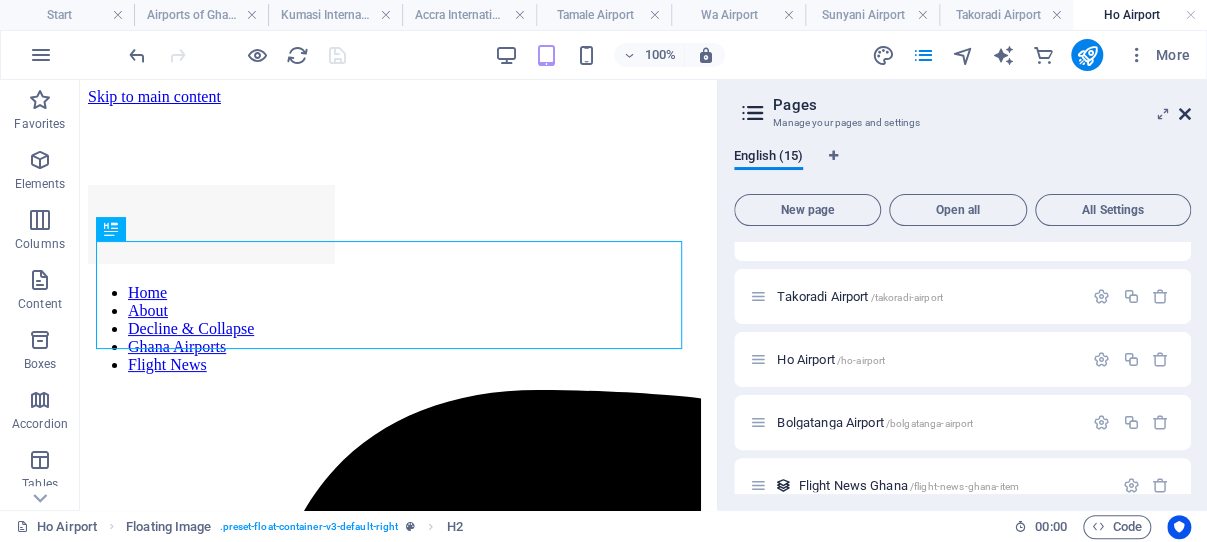 scroll, scrollTop: 328, scrollLeft: 0, axis: vertical 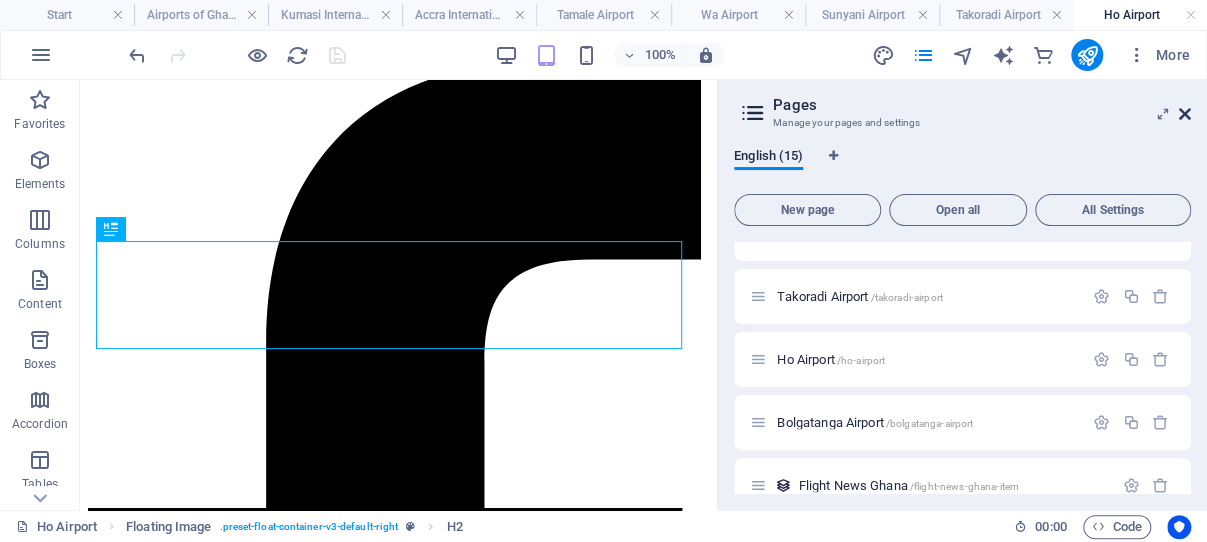 drag, startPoint x: 1185, startPoint y: 113, endPoint x: 80, endPoint y: 149, distance: 1105.5863 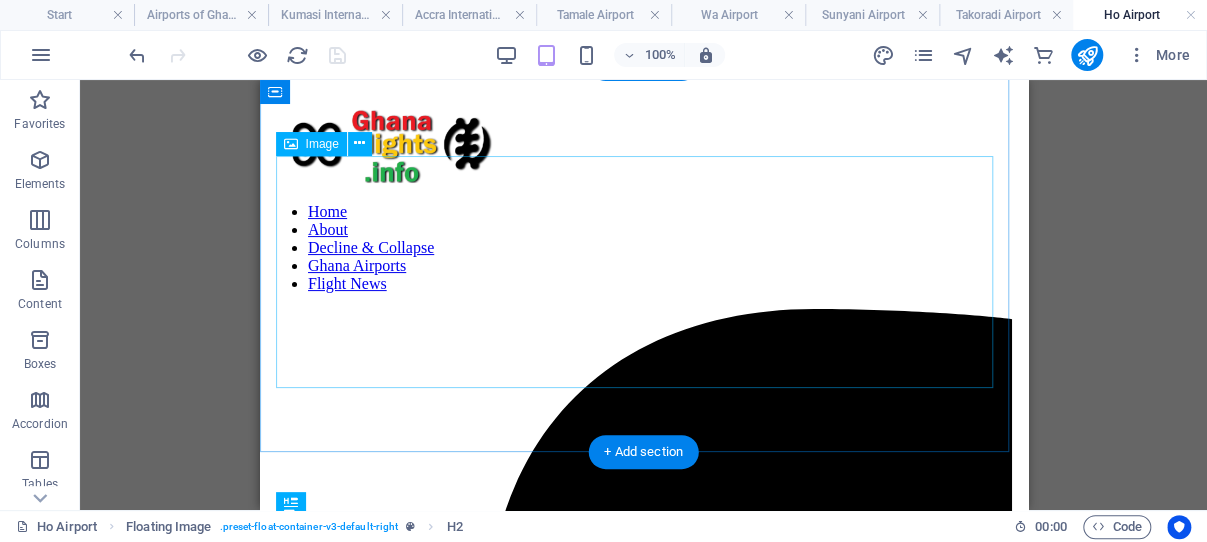 scroll, scrollTop: 0, scrollLeft: 0, axis: both 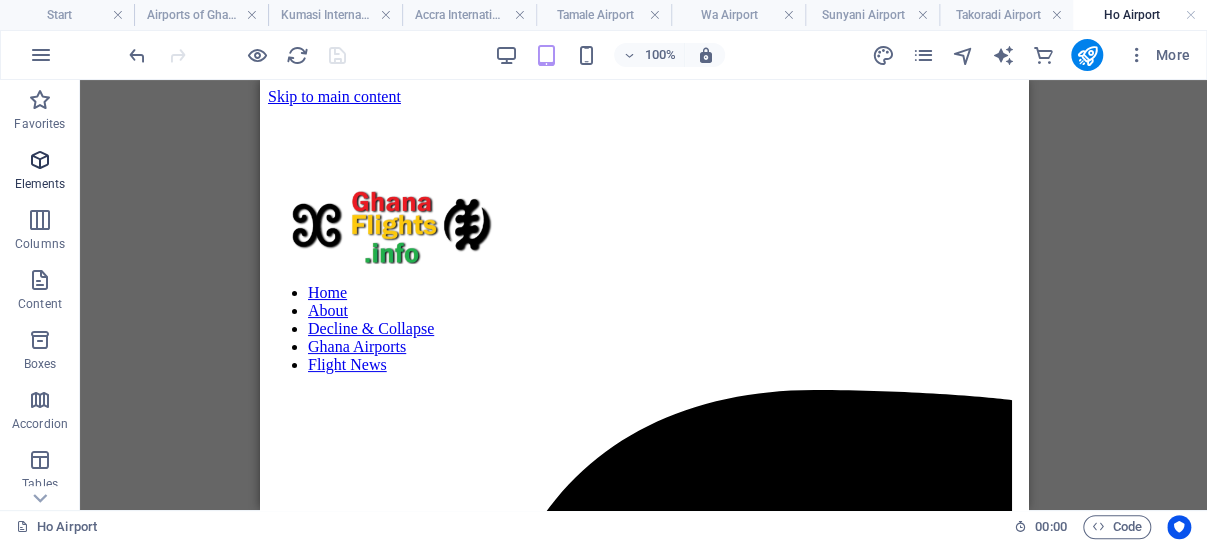click at bounding box center [40, 160] 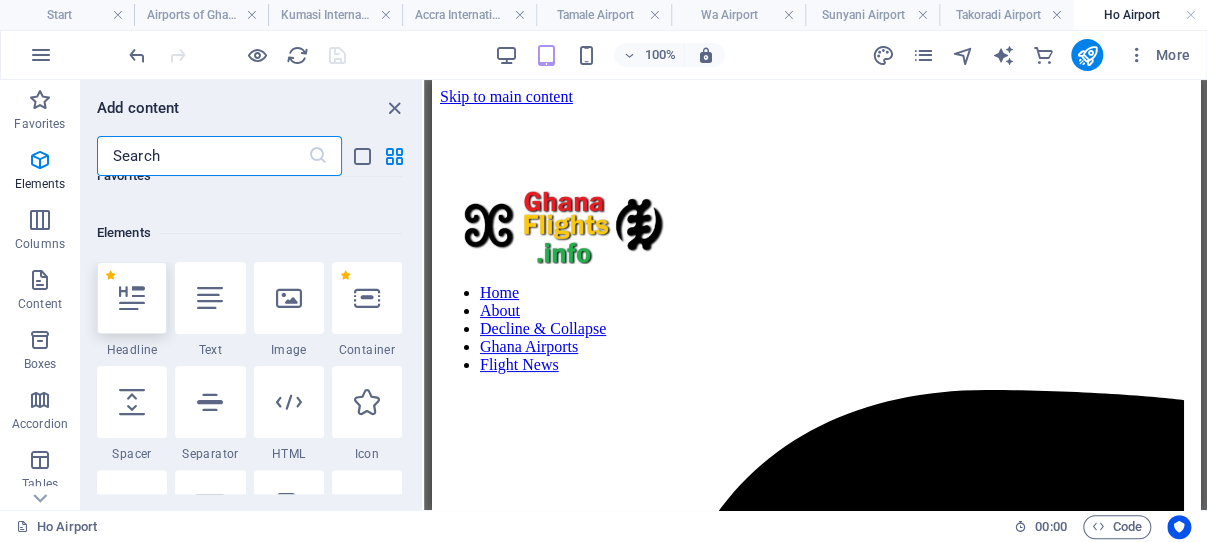 scroll, scrollTop: 213, scrollLeft: 0, axis: vertical 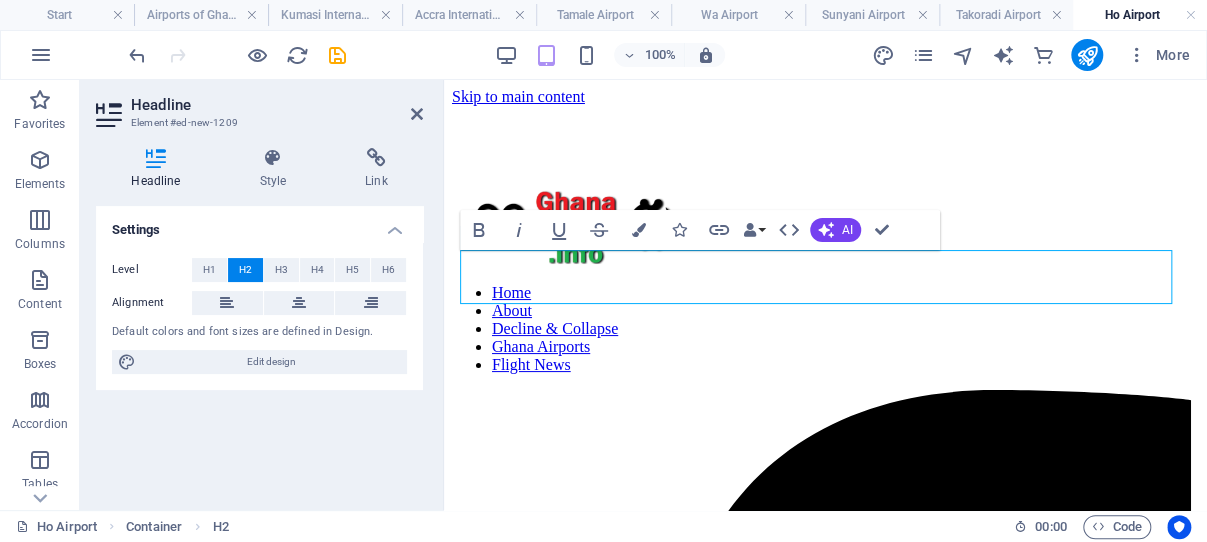 type 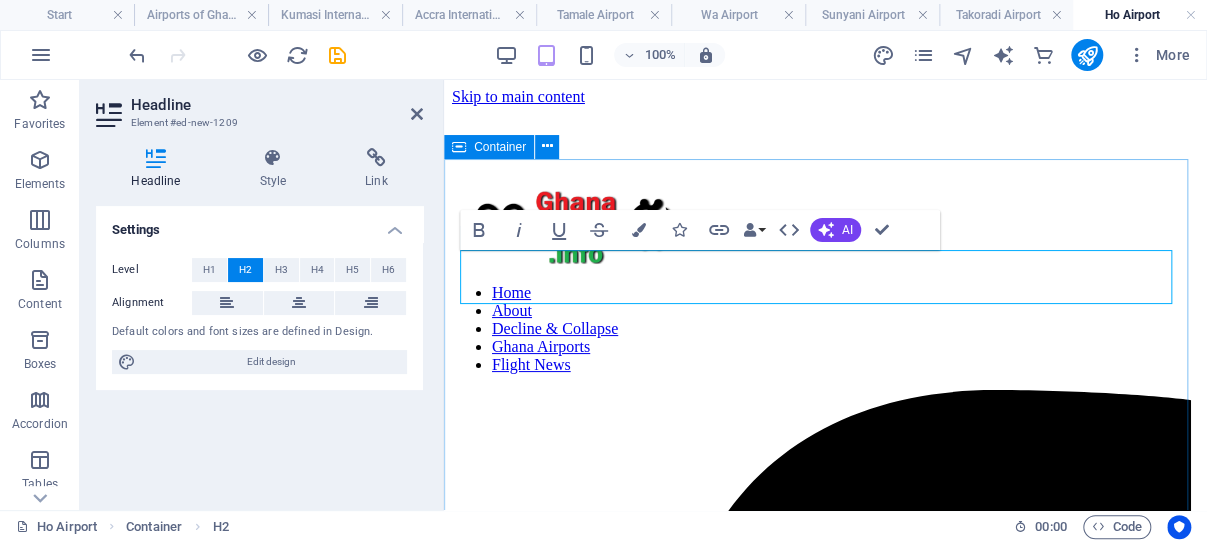 drag, startPoint x: 685, startPoint y: 277, endPoint x: 459, endPoint y: 285, distance: 226.14156 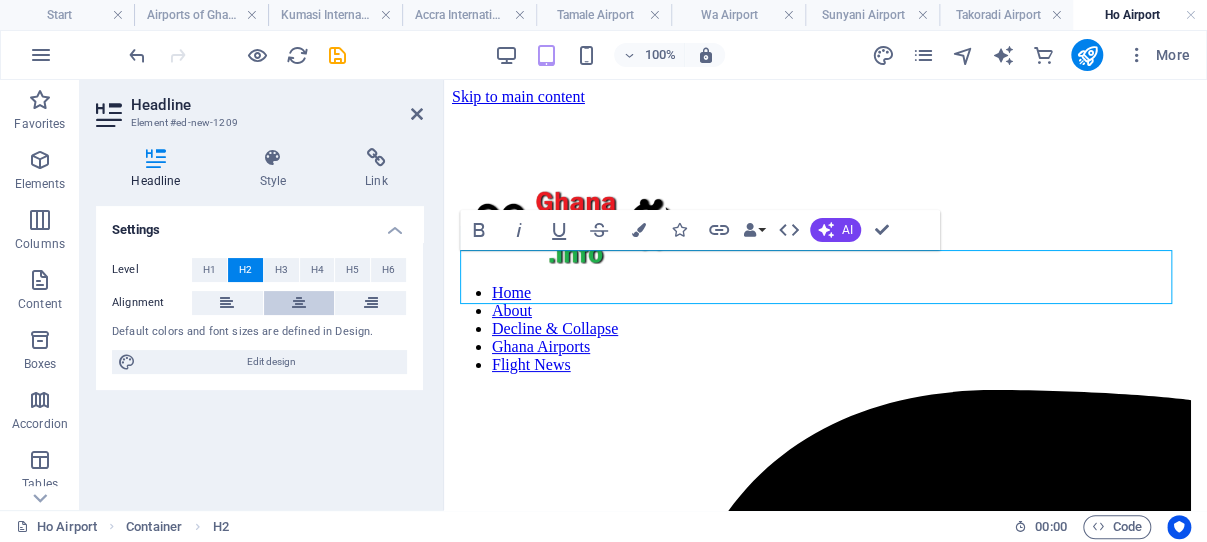 click at bounding box center [299, 303] 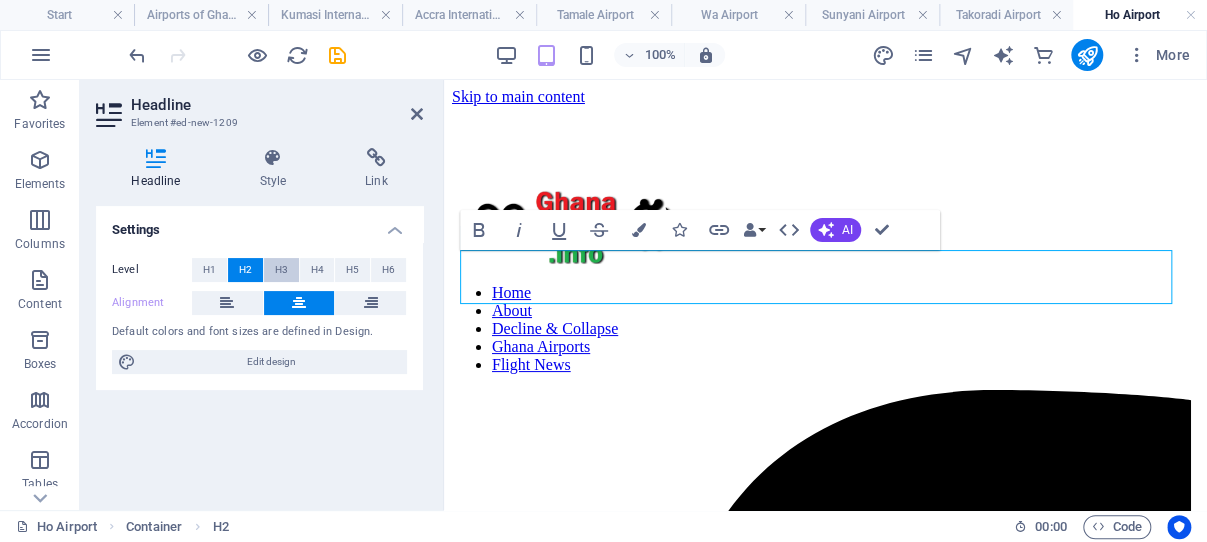click on "H3" at bounding box center (281, 270) 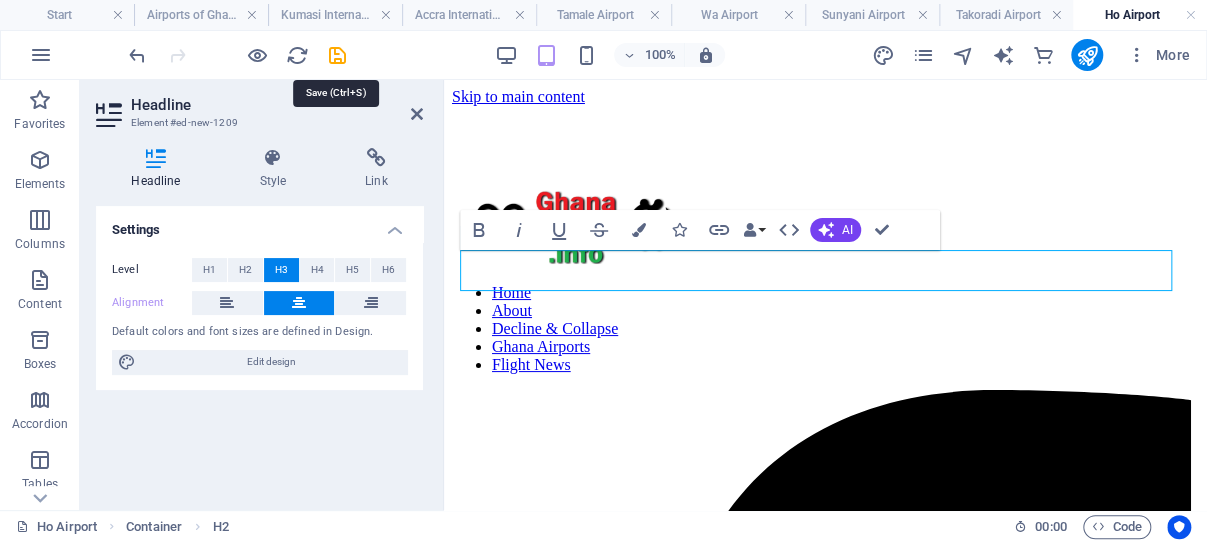 drag, startPoint x: 337, startPoint y: 54, endPoint x: 562, endPoint y: 58, distance: 225.03555 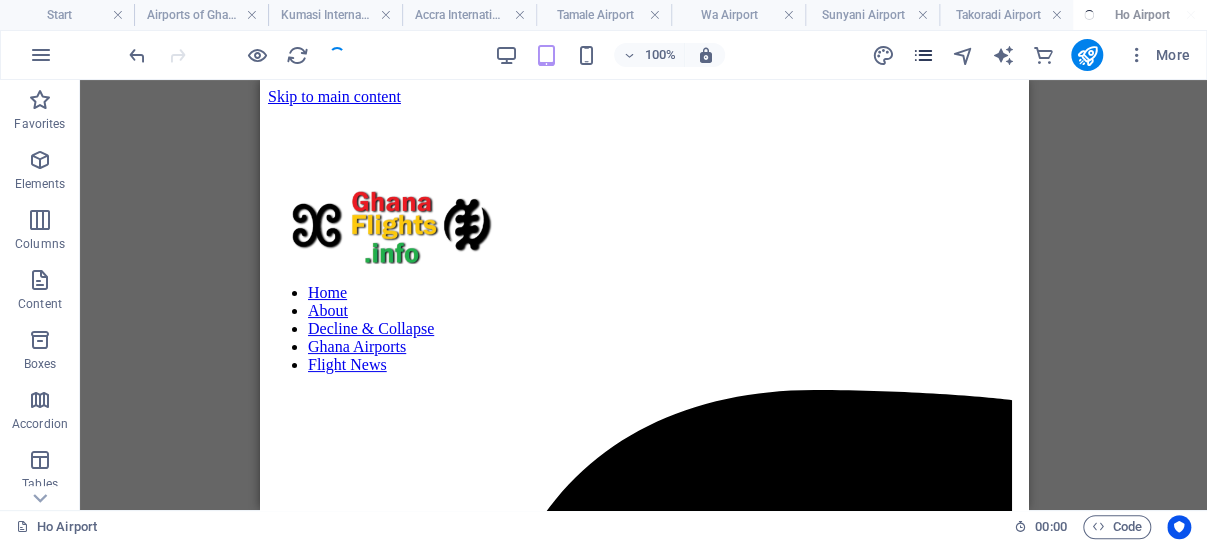 click at bounding box center [922, 55] 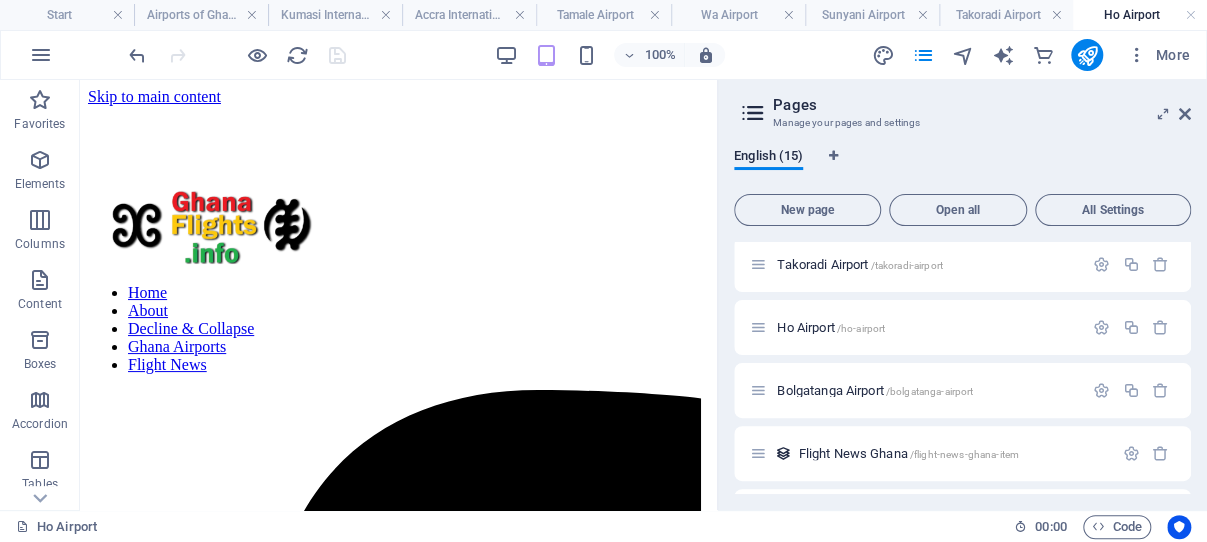 scroll, scrollTop: 549, scrollLeft: 0, axis: vertical 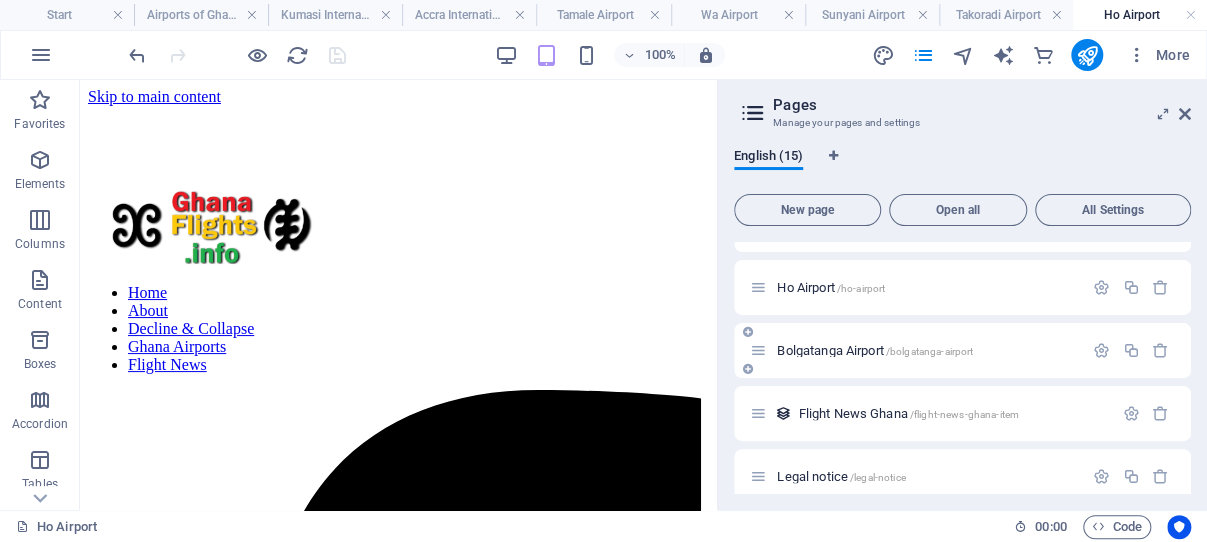click on "Bolgatanga Airport /bolgatanga-airport" at bounding box center (875, 350) 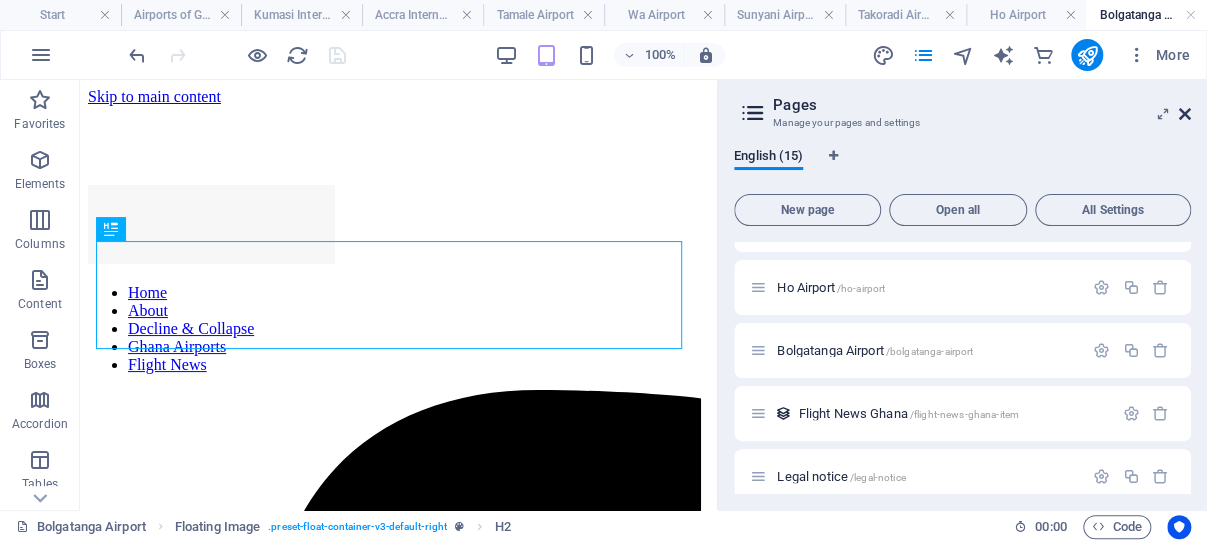 scroll, scrollTop: 328, scrollLeft: 0, axis: vertical 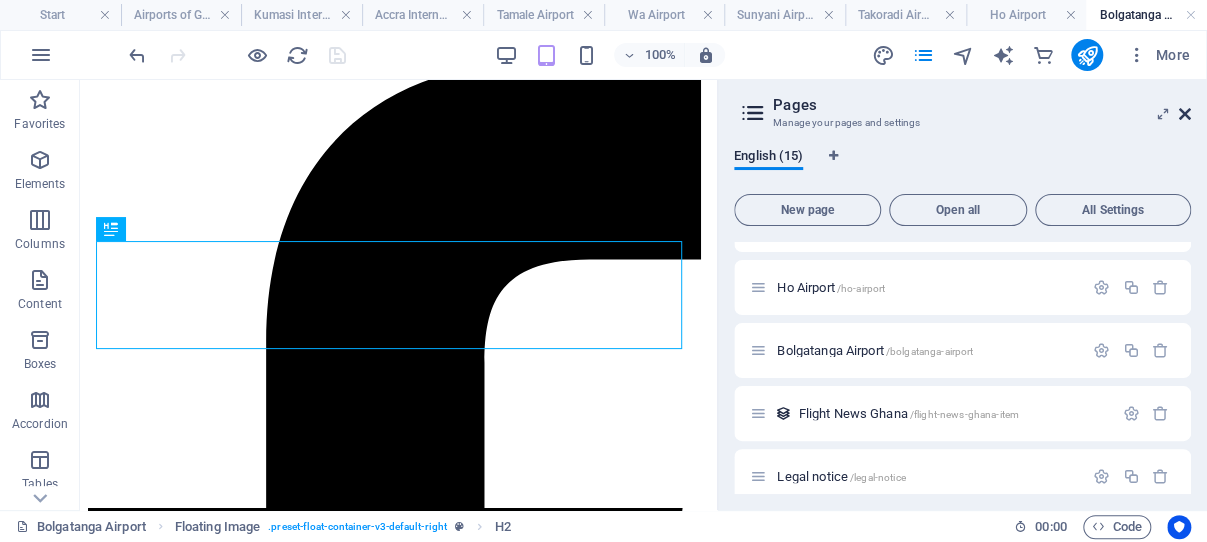 click at bounding box center (1185, 114) 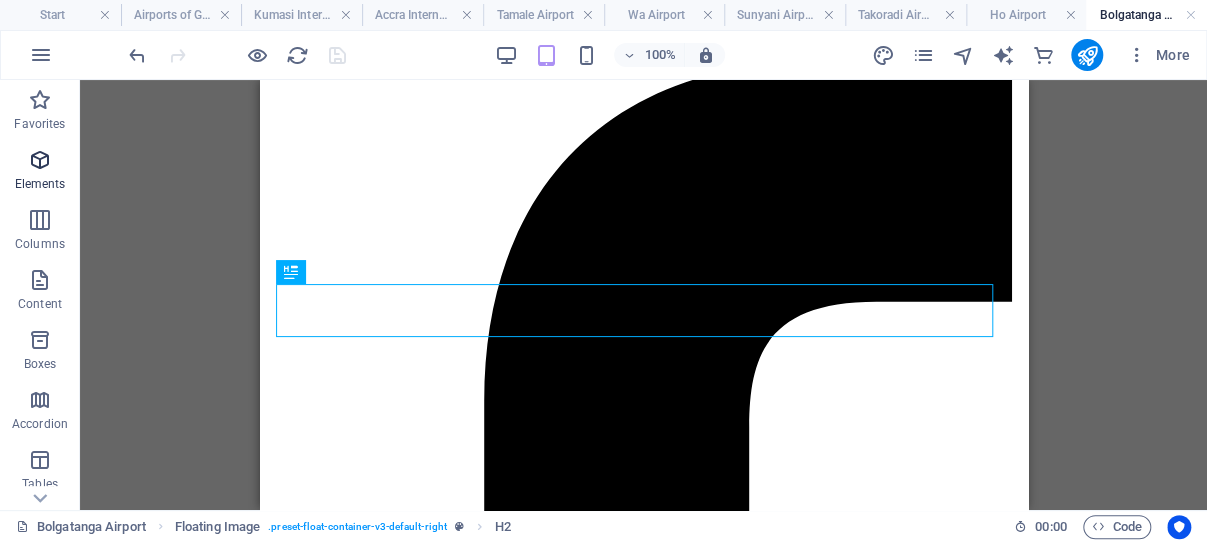 click at bounding box center (40, 160) 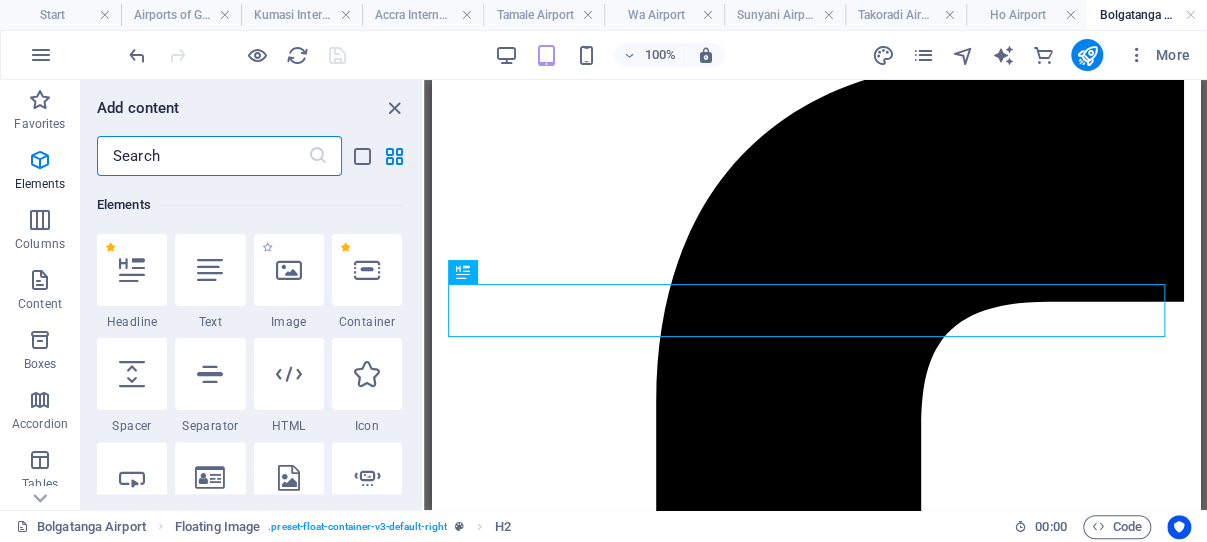 scroll, scrollTop: 213, scrollLeft: 0, axis: vertical 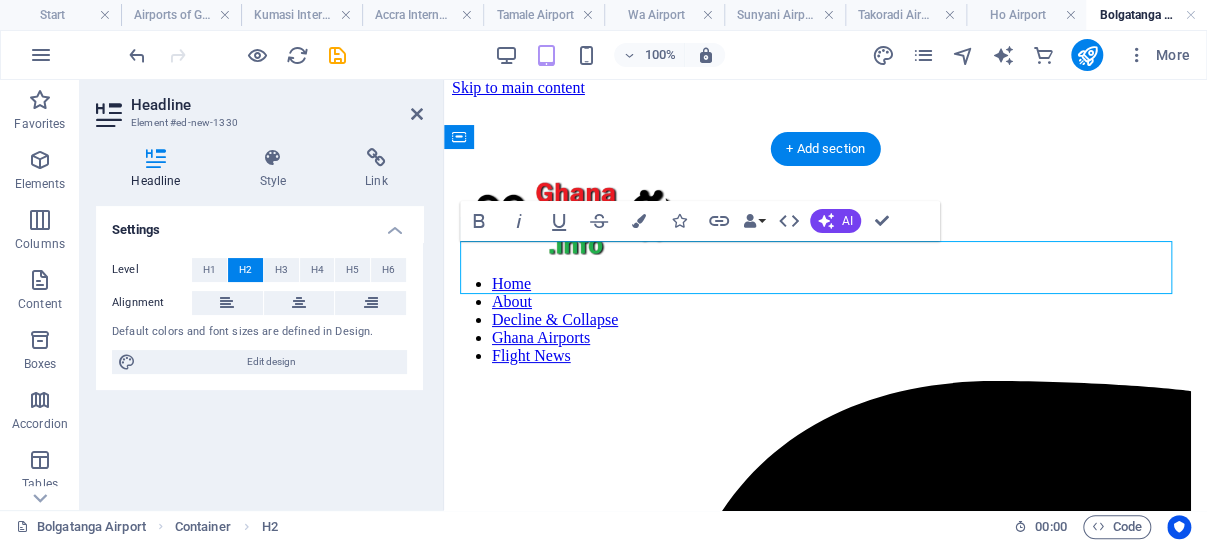 type 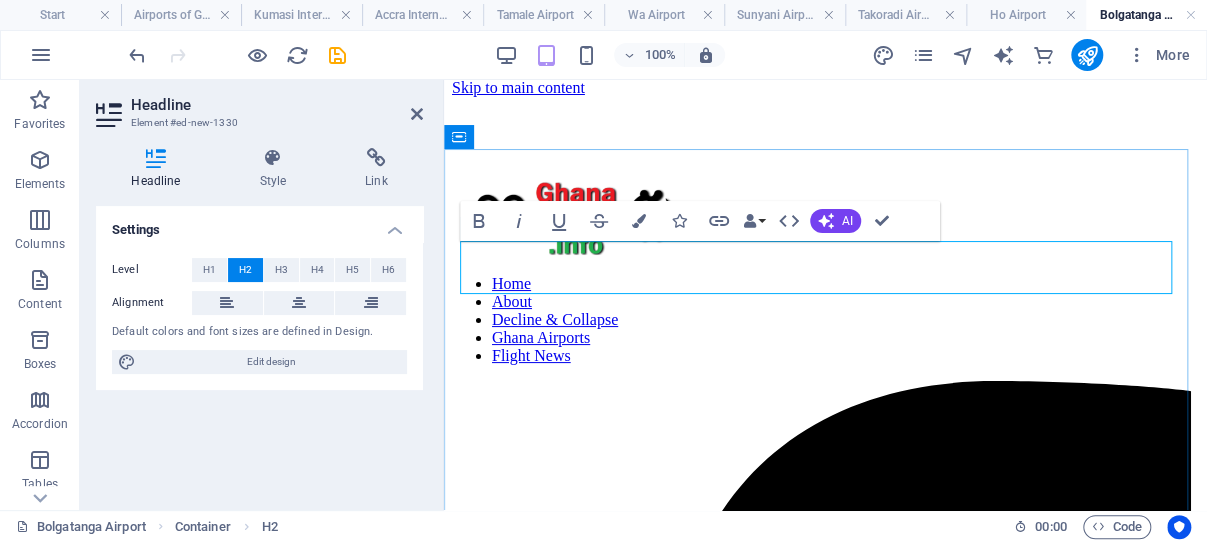 drag, startPoint x: 806, startPoint y: 269, endPoint x: 466, endPoint y: 272, distance: 340.01324 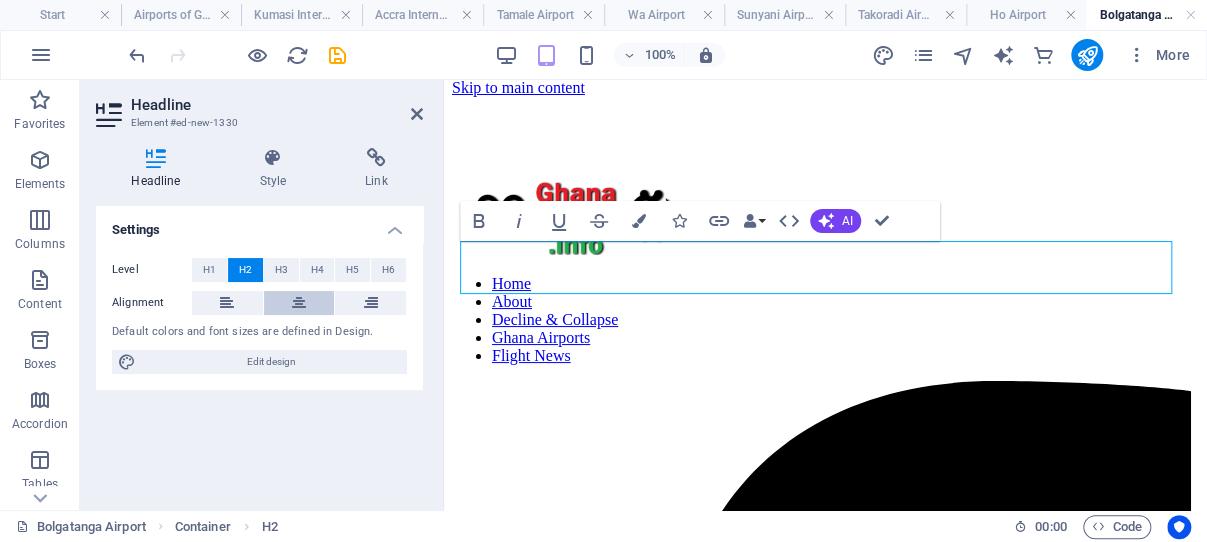click at bounding box center (299, 303) 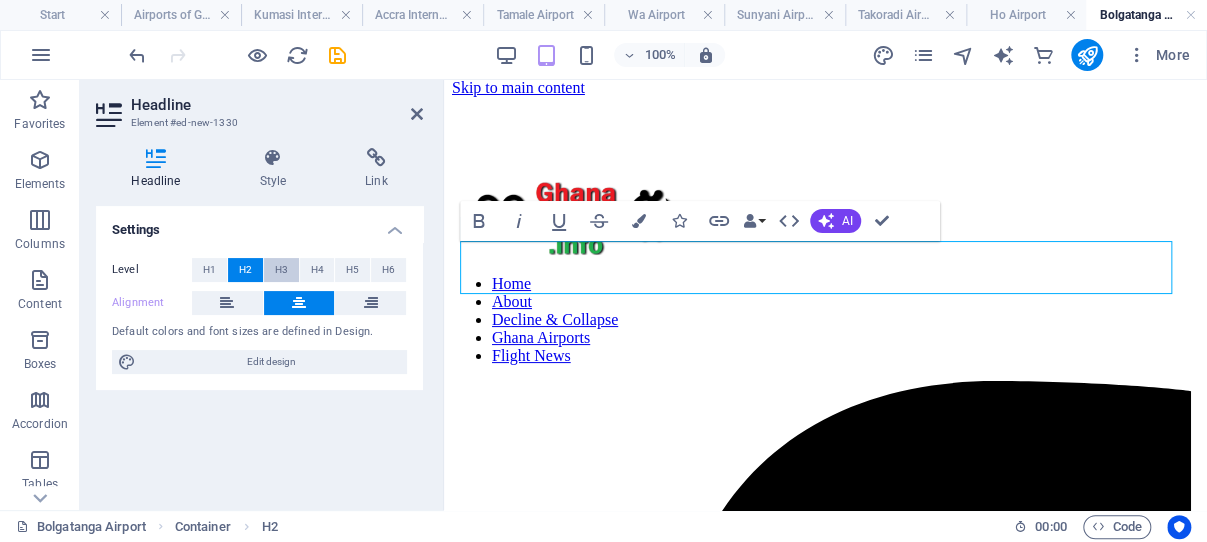 click on "H3" at bounding box center (281, 270) 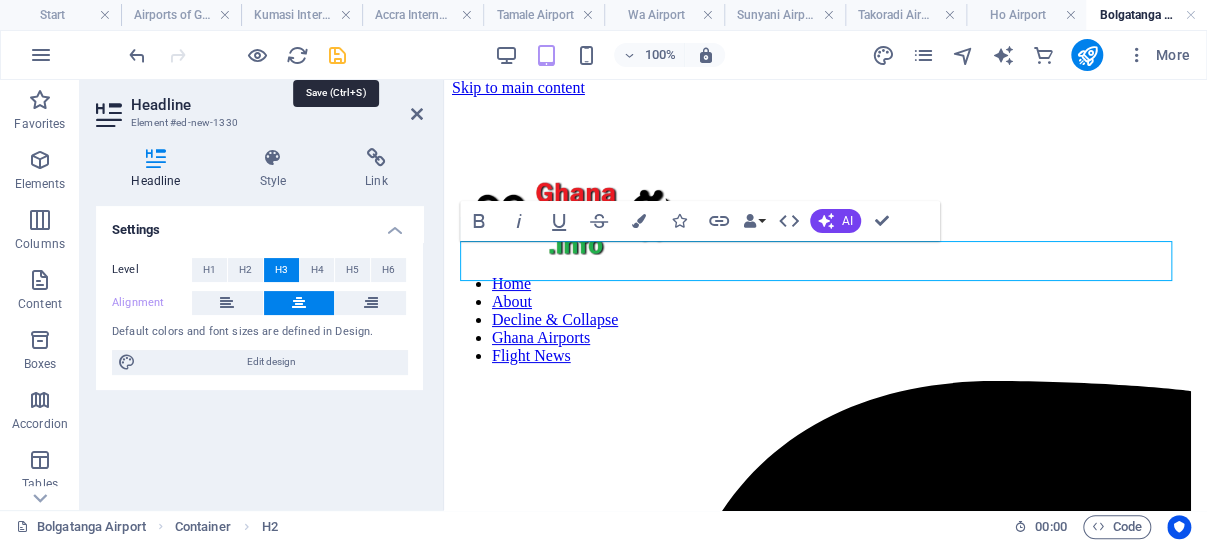 click at bounding box center (337, 55) 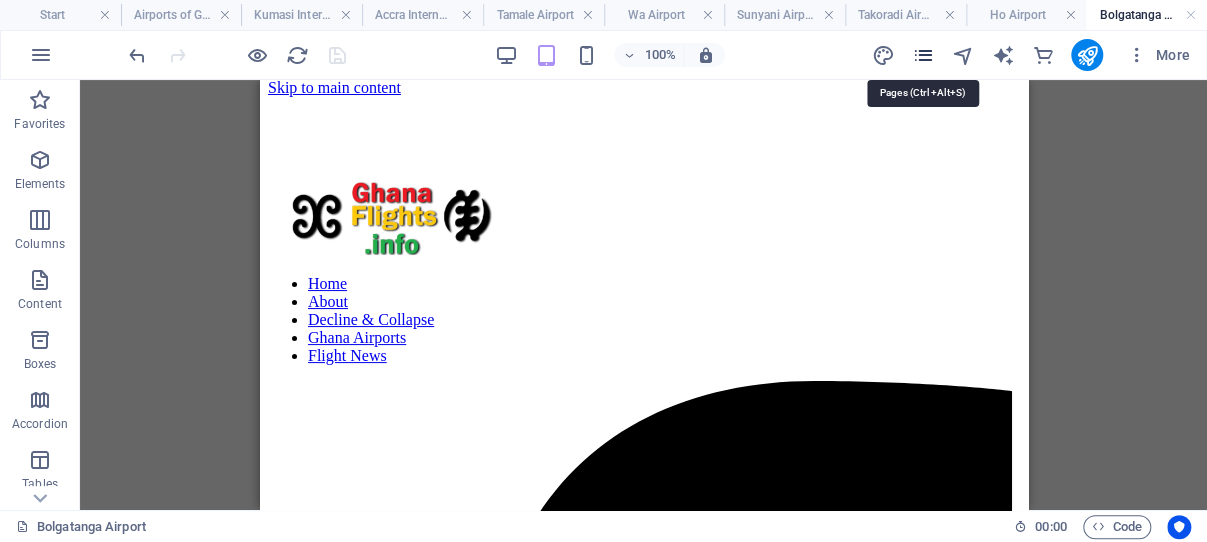 click at bounding box center (922, 55) 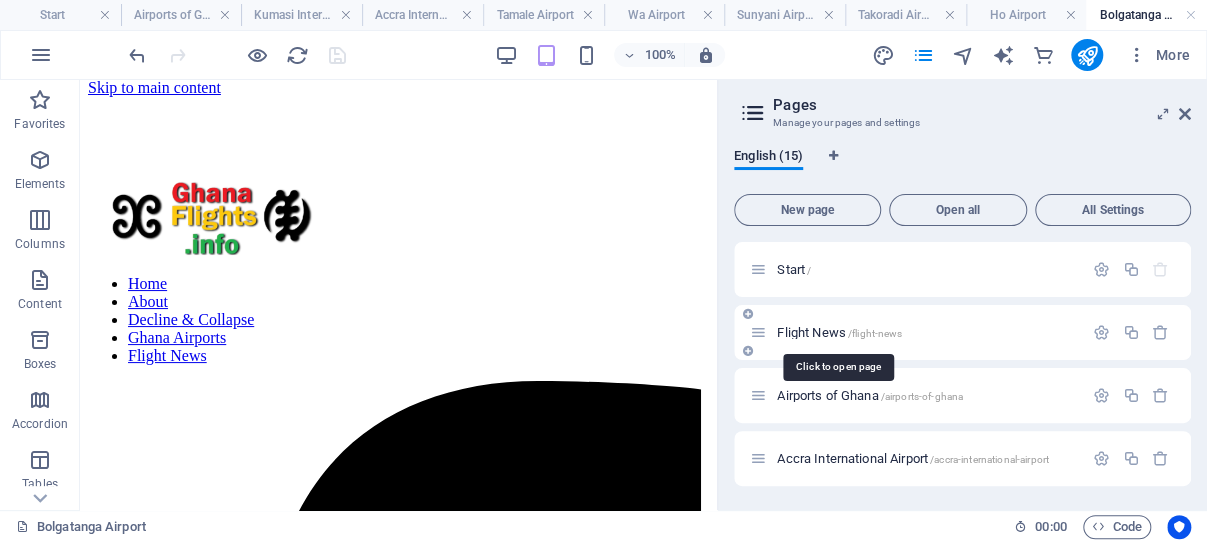 click on "/flight-news" at bounding box center (875, 333) 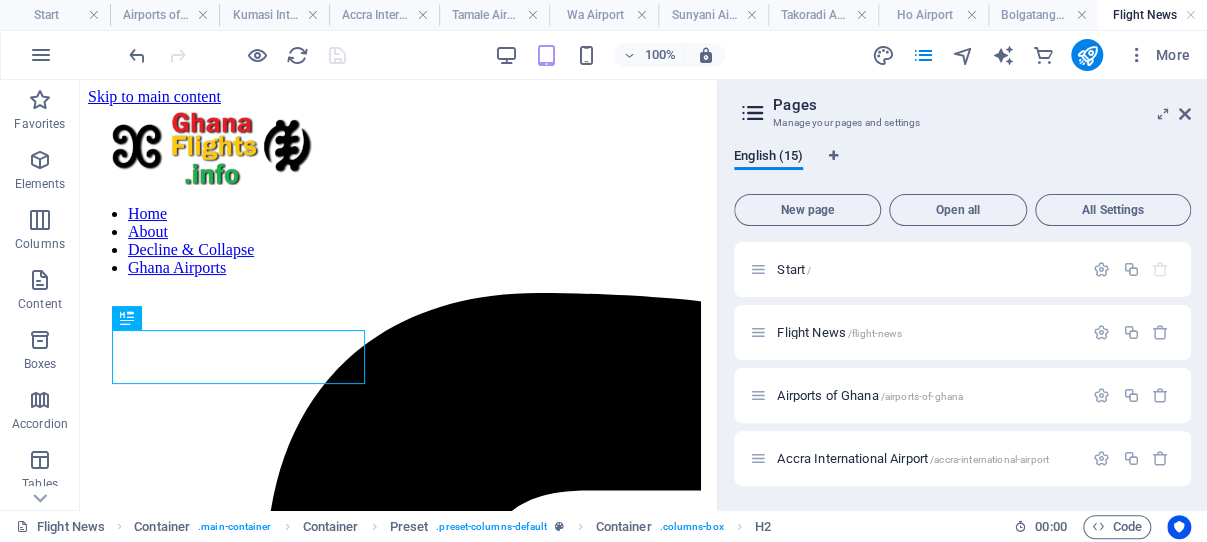 scroll, scrollTop: 0, scrollLeft: 0, axis: both 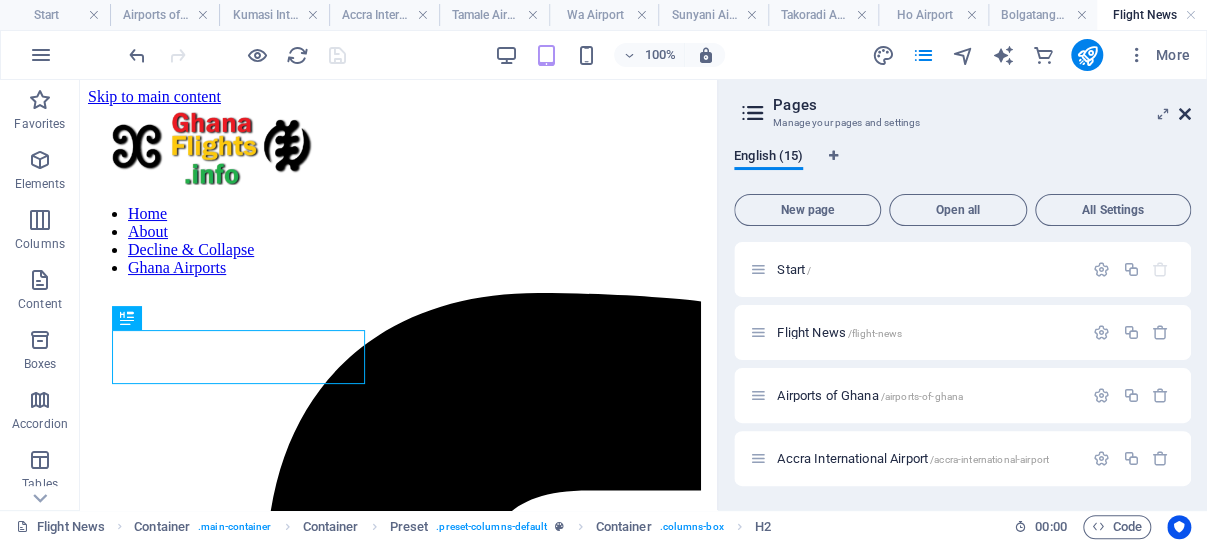 drag, startPoint x: 1186, startPoint y: 110, endPoint x: 405, endPoint y: 149, distance: 781.97314 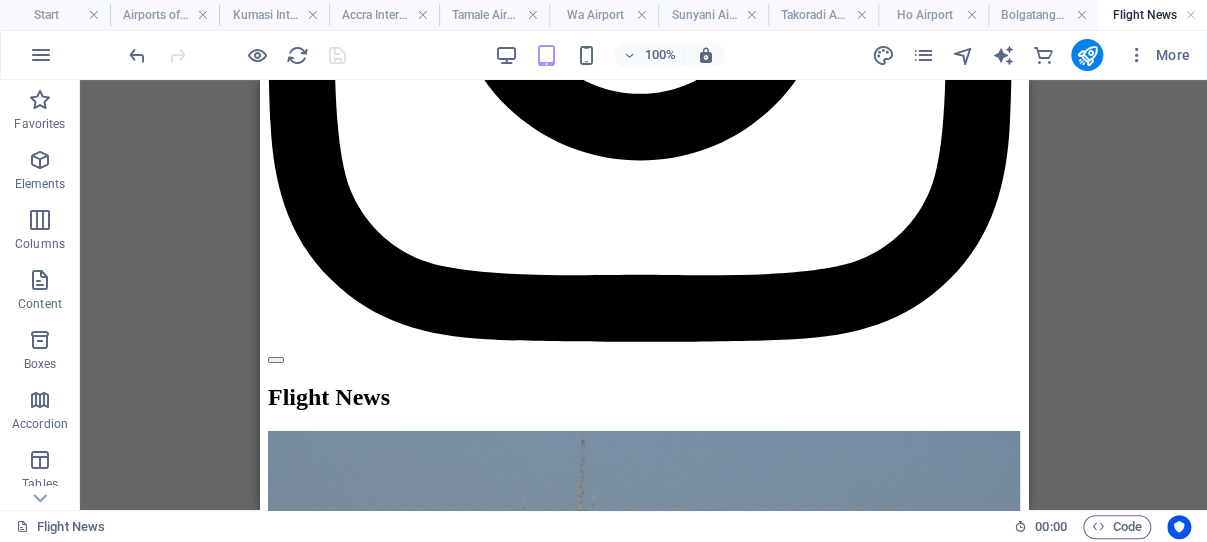 scroll, scrollTop: 2806, scrollLeft: 0, axis: vertical 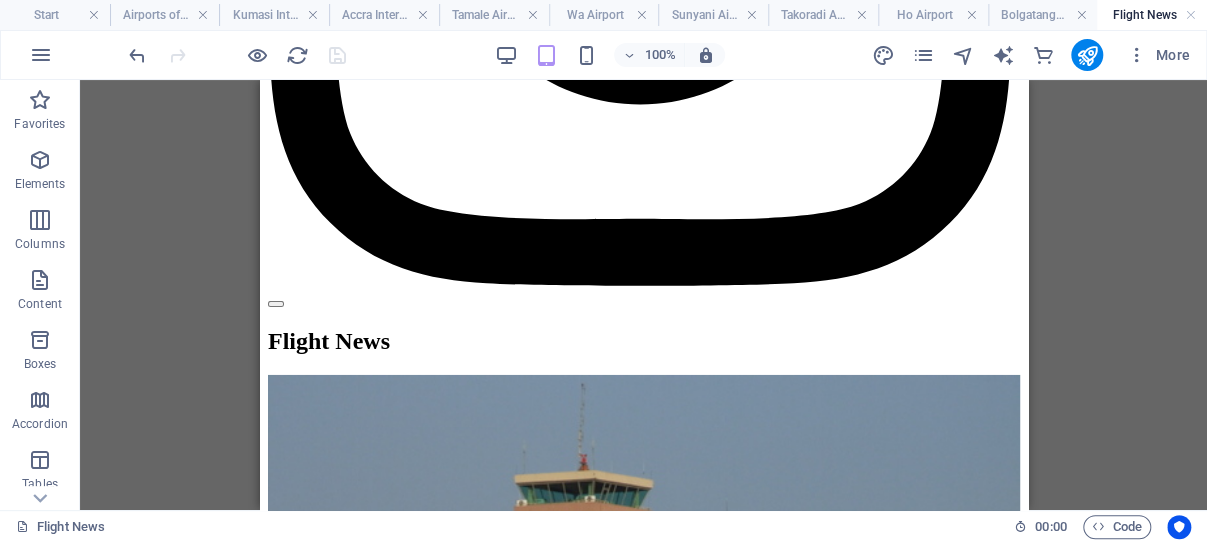 drag, startPoint x: 431, startPoint y: 198, endPoint x: 238, endPoint y: 210, distance: 193.3727 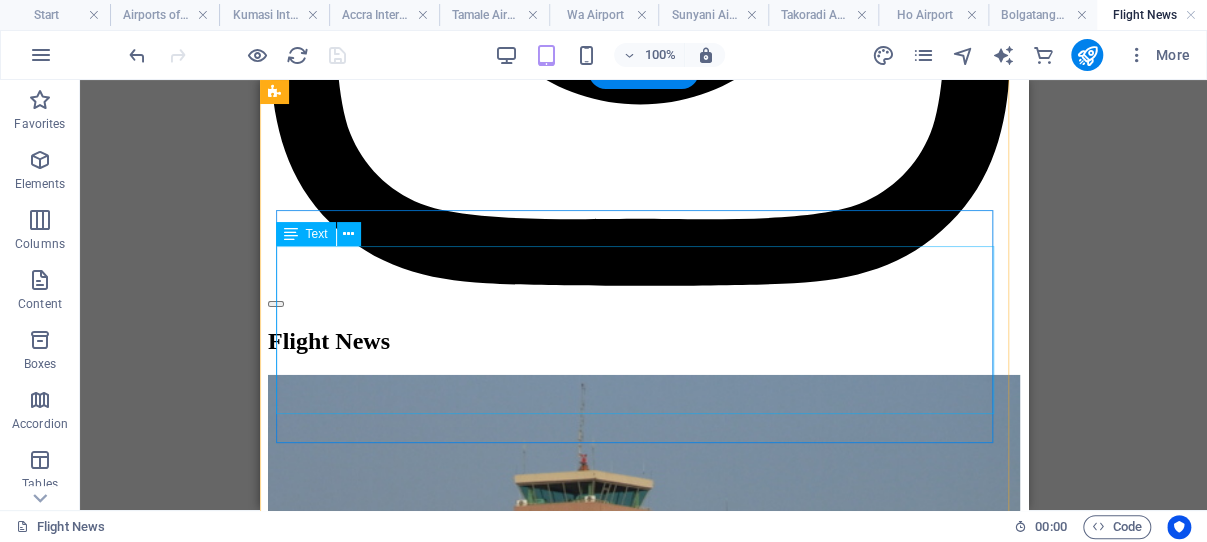 click on "Accra INTERNATIONAL Airport Kumasi INTERNATIONAL Airport Tamale International Airport Ho REGIONAL Airport Sunyani REGIONAL Airport Wa REGIONAL Airport Secondi-Takoradi REGIONAL Airport" at bounding box center (-92, 3920) 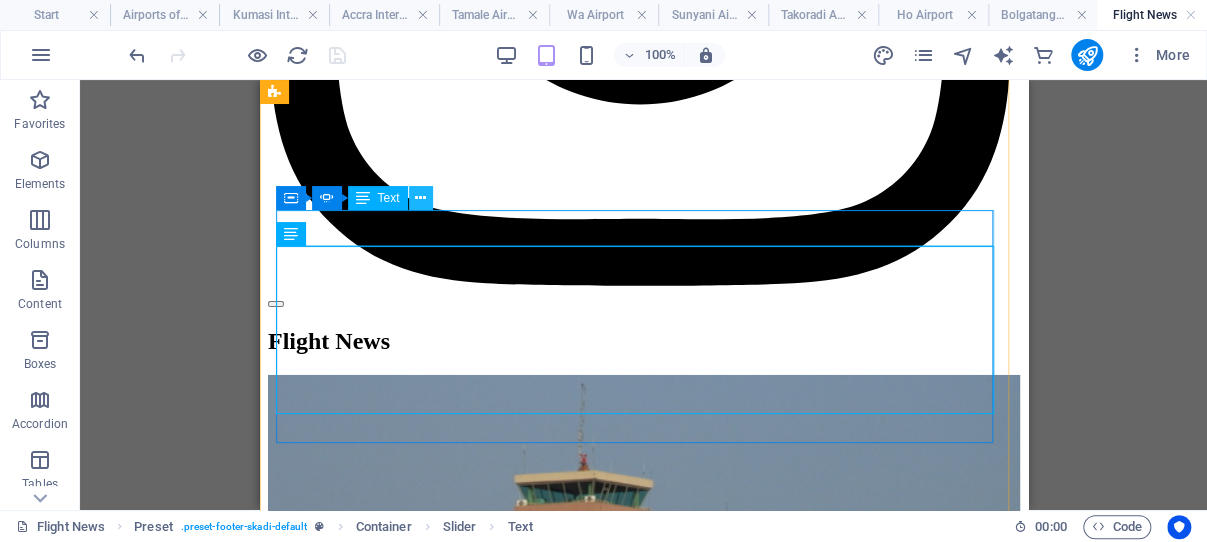 click at bounding box center [420, 198] 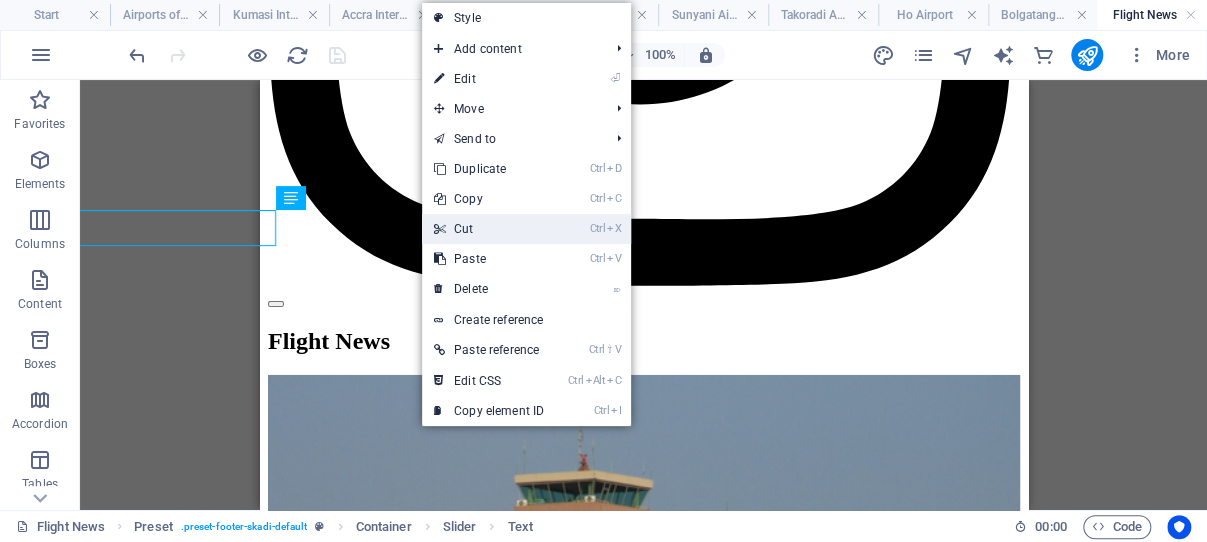 click on "Ctrl X  Cut" at bounding box center (489, 229) 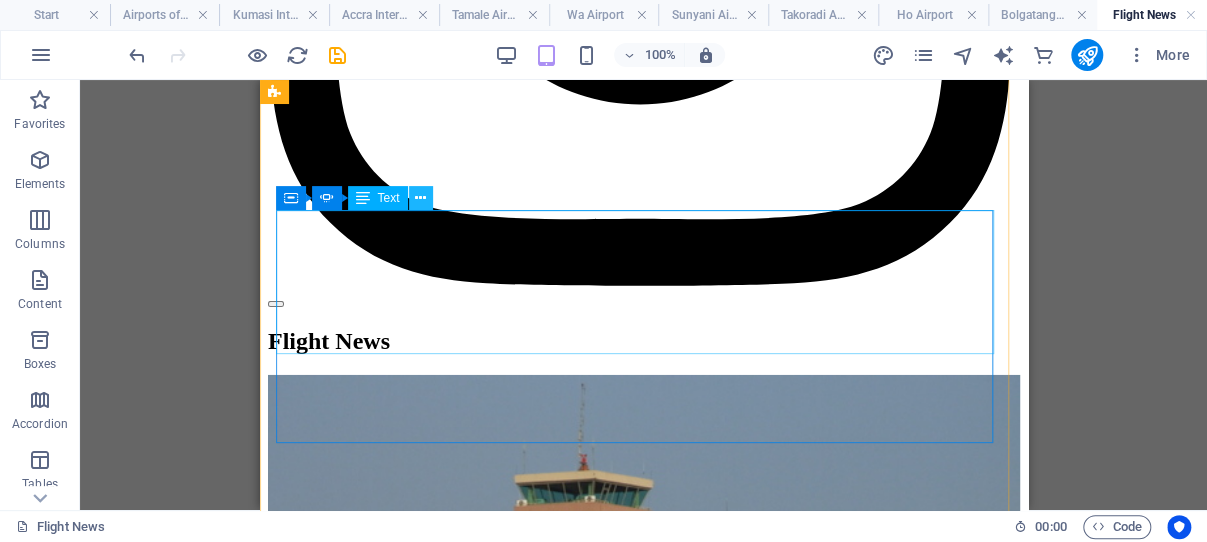 click at bounding box center [420, 198] 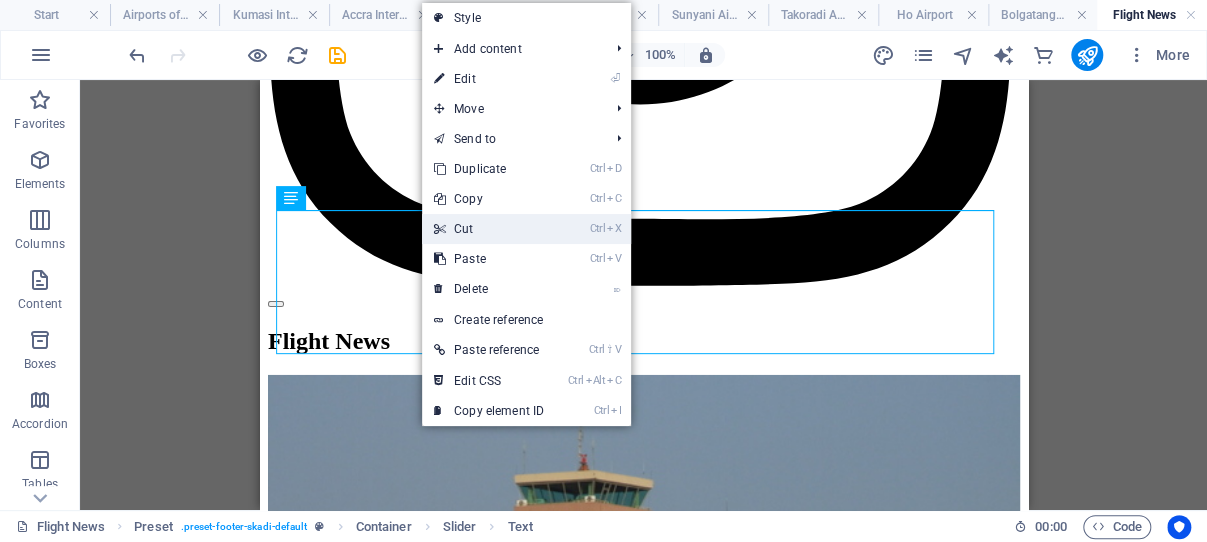 click on "Ctrl X  Cut" at bounding box center [489, 229] 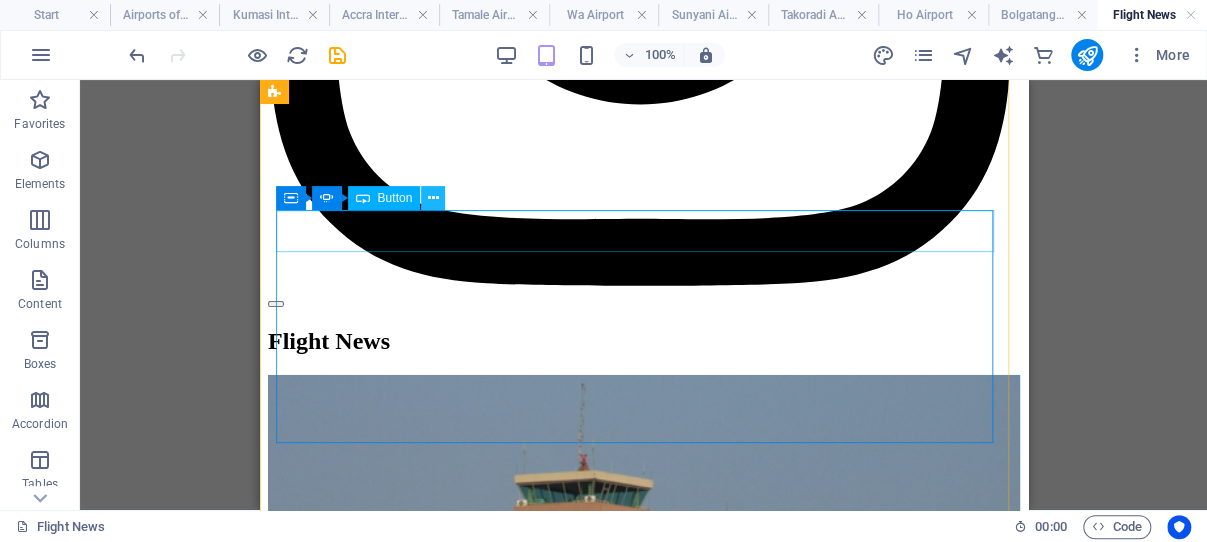 click at bounding box center [433, 198] 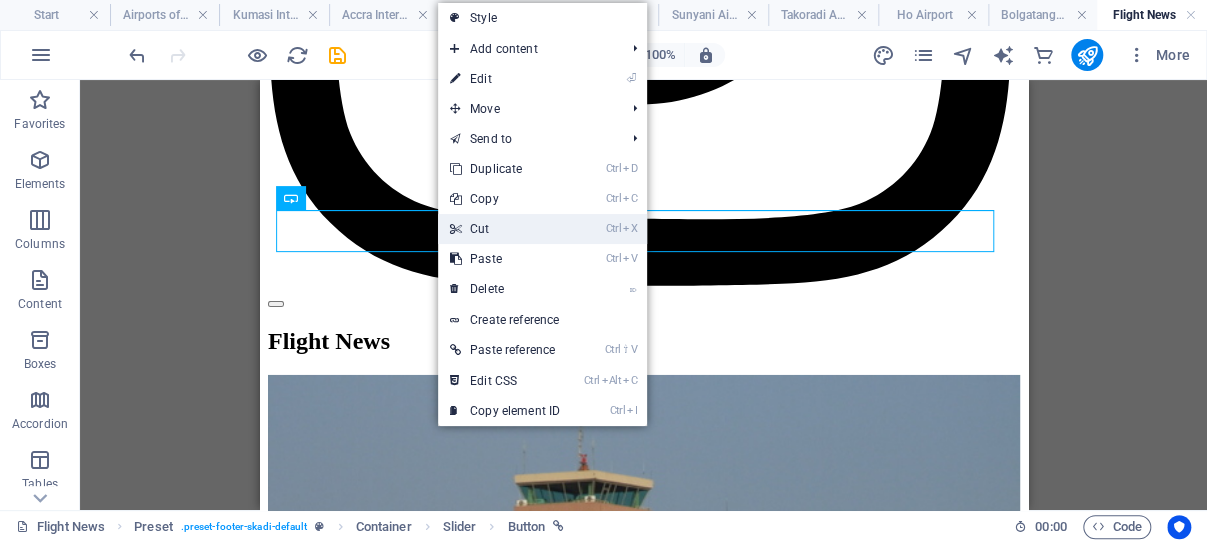 click on "Ctrl X  Cut" at bounding box center (505, 229) 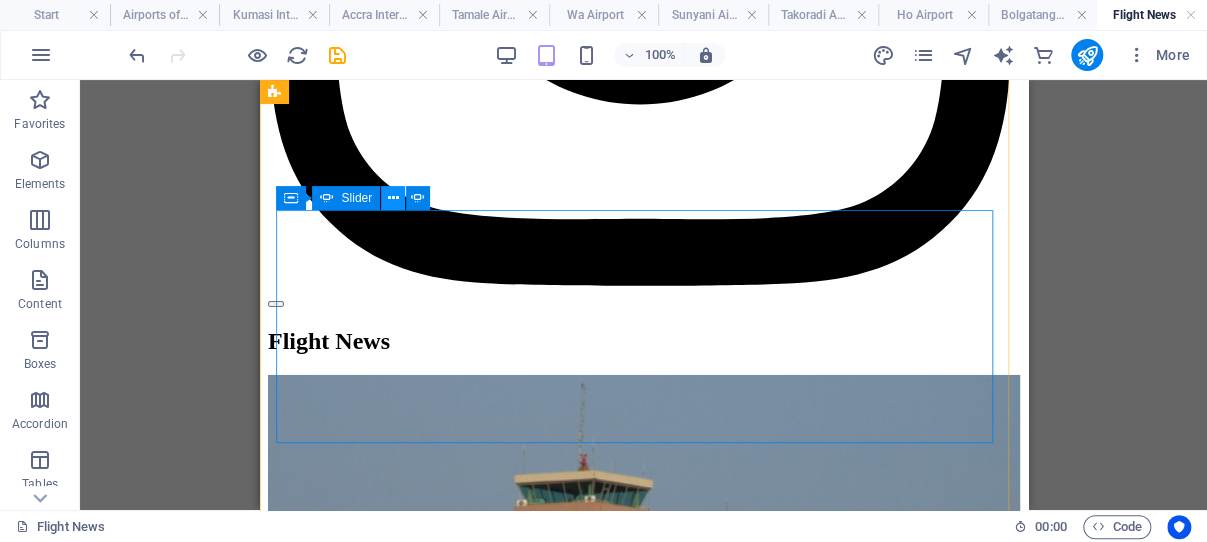 click at bounding box center (393, 198) 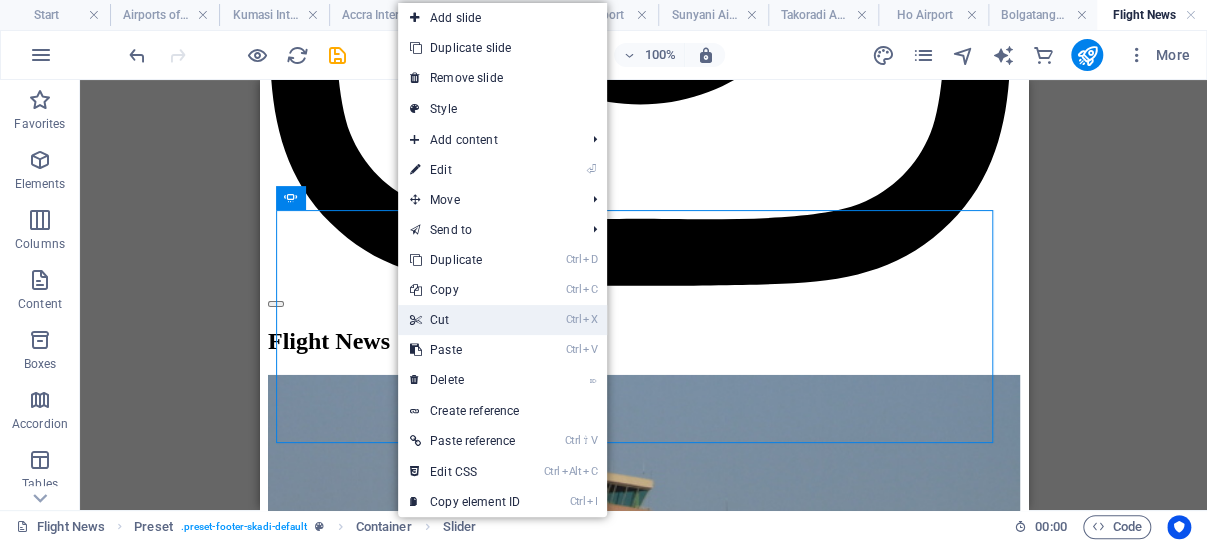 click on "Ctrl X  Cut" at bounding box center (465, 320) 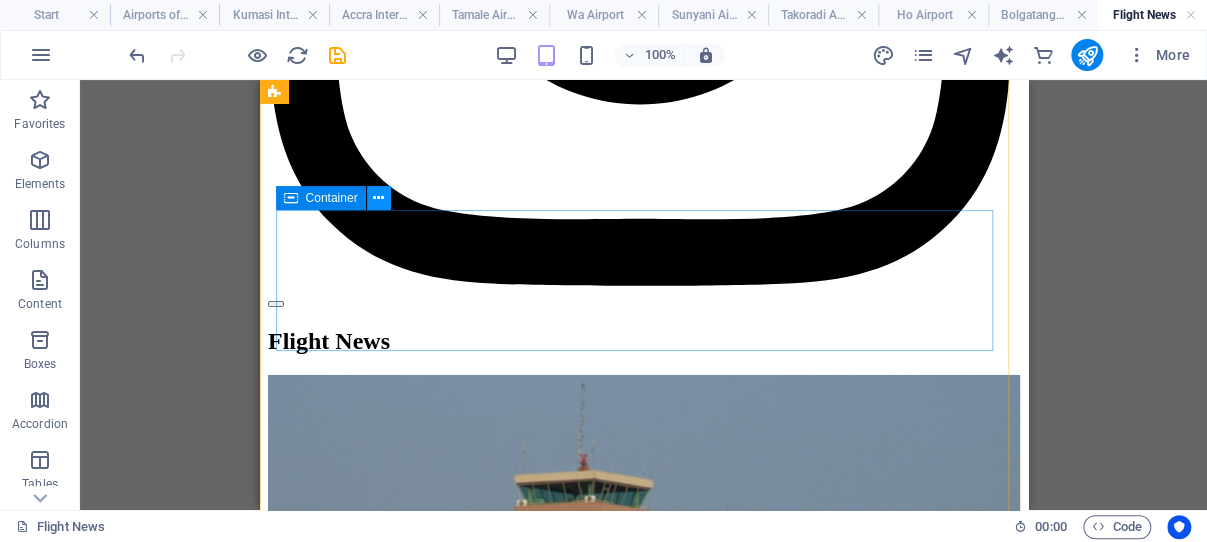 click at bounding box center (378, 198) 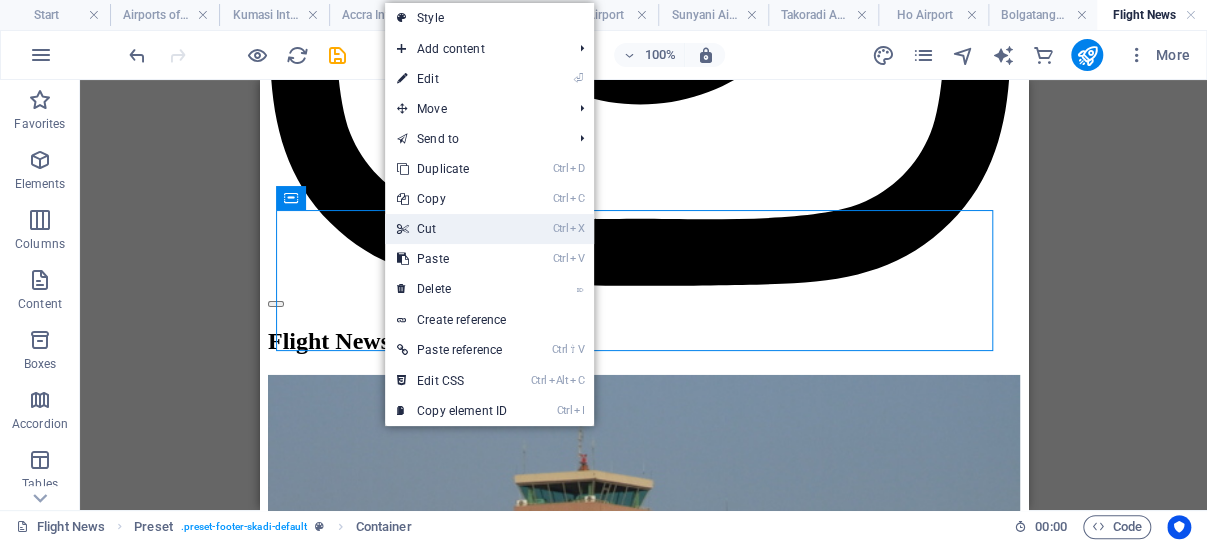 click on "Ctrl X  Cut" at bounding box center [452, 229] 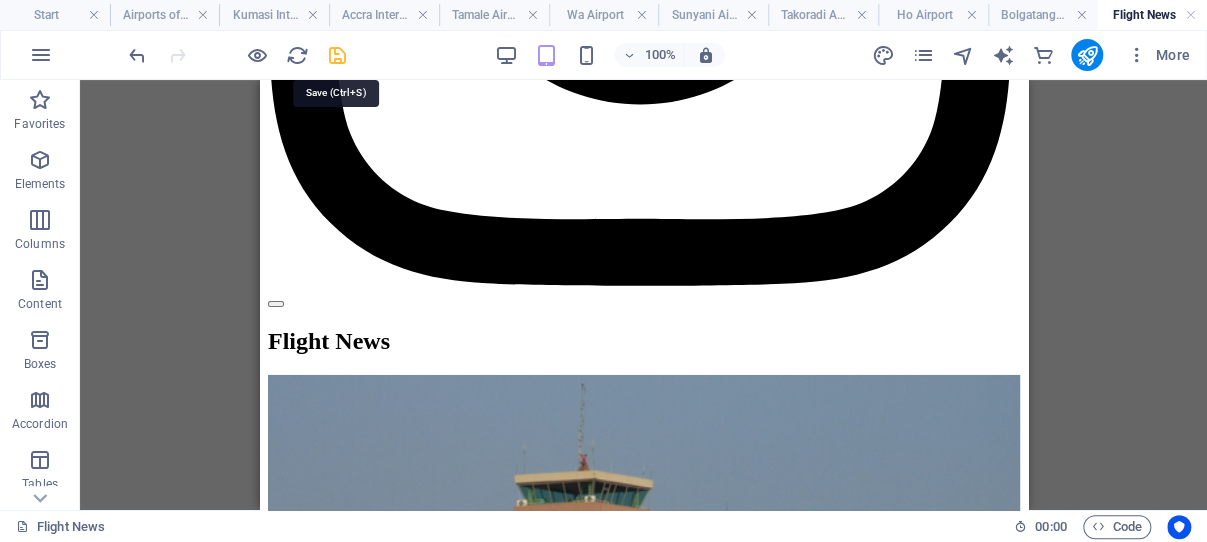 click at bounding box center [337, 55] 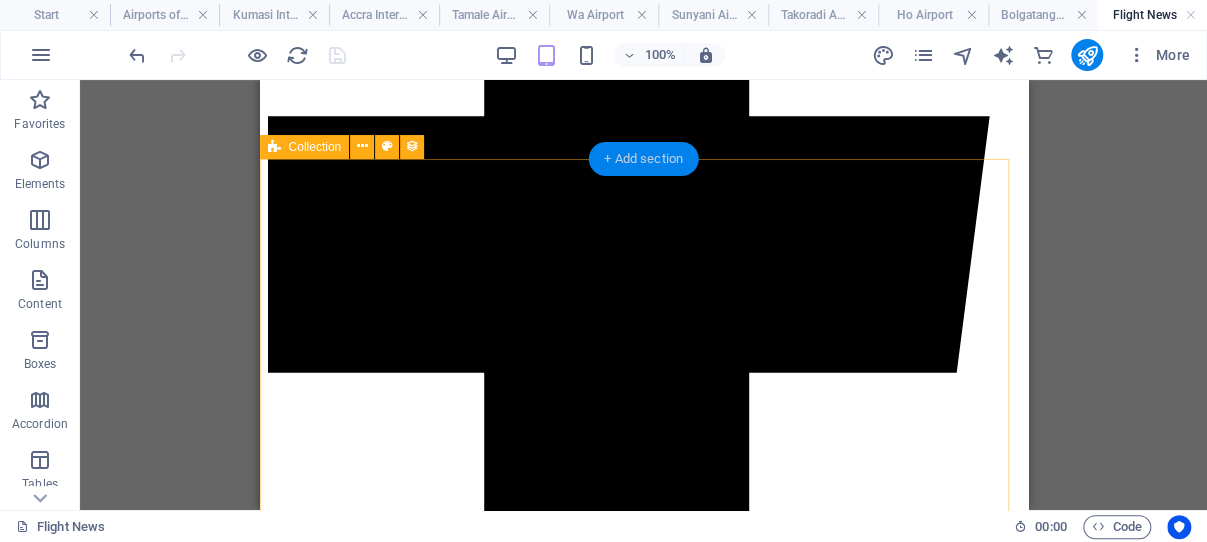 scroll, scrollTop: 612, scrollLeft: 0, axis: vertical 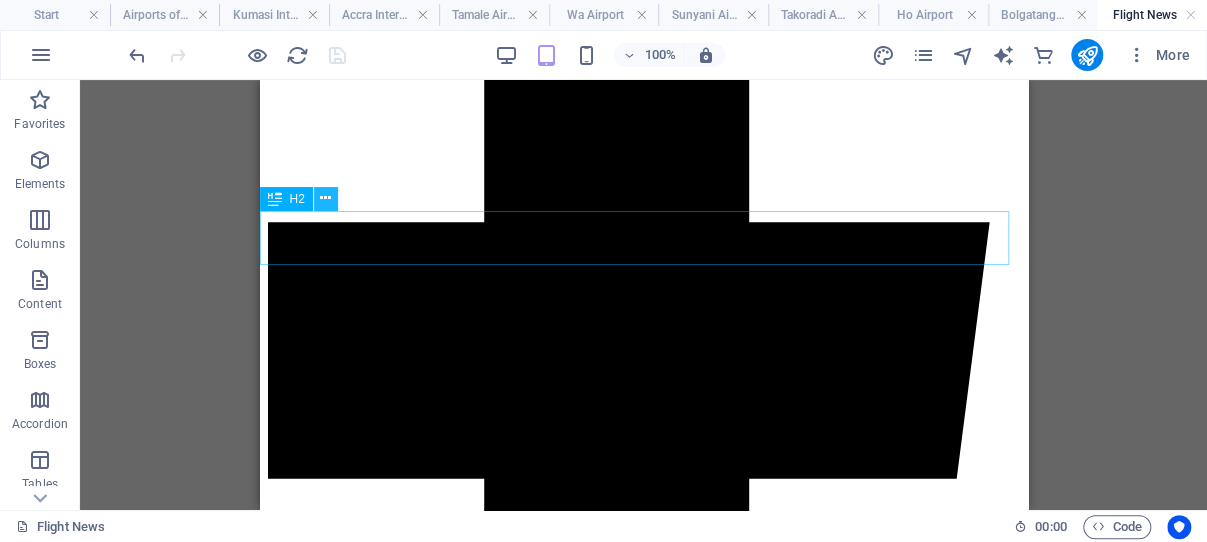 click at bounding box center (325, 198) 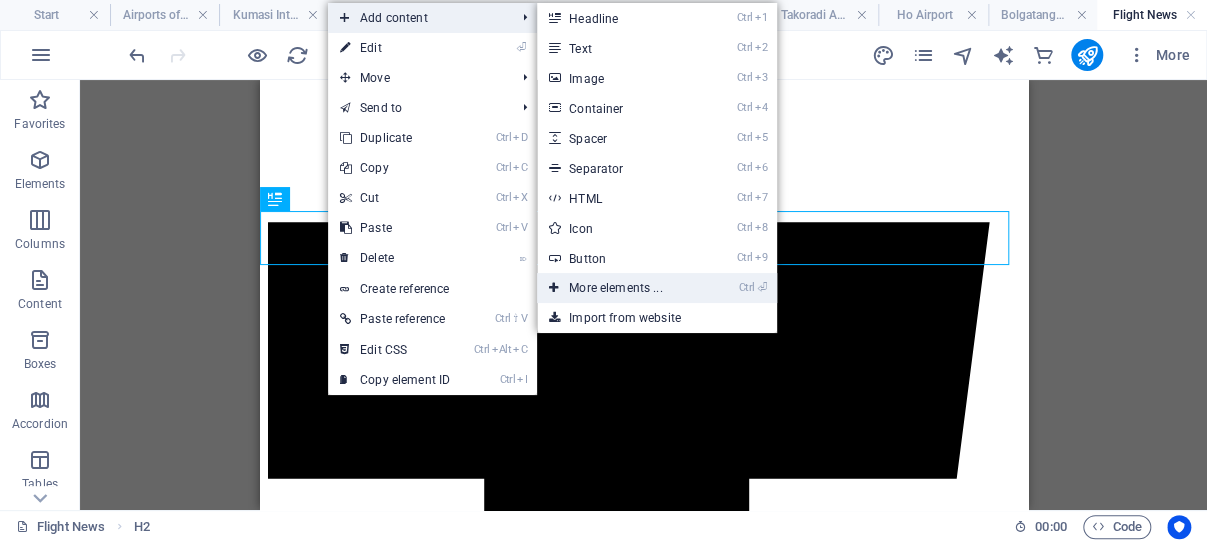 drag, startPoint x: 658, startPoint y: 290, endPoint x: 218, endPoint y: 209, distance: 447.39355 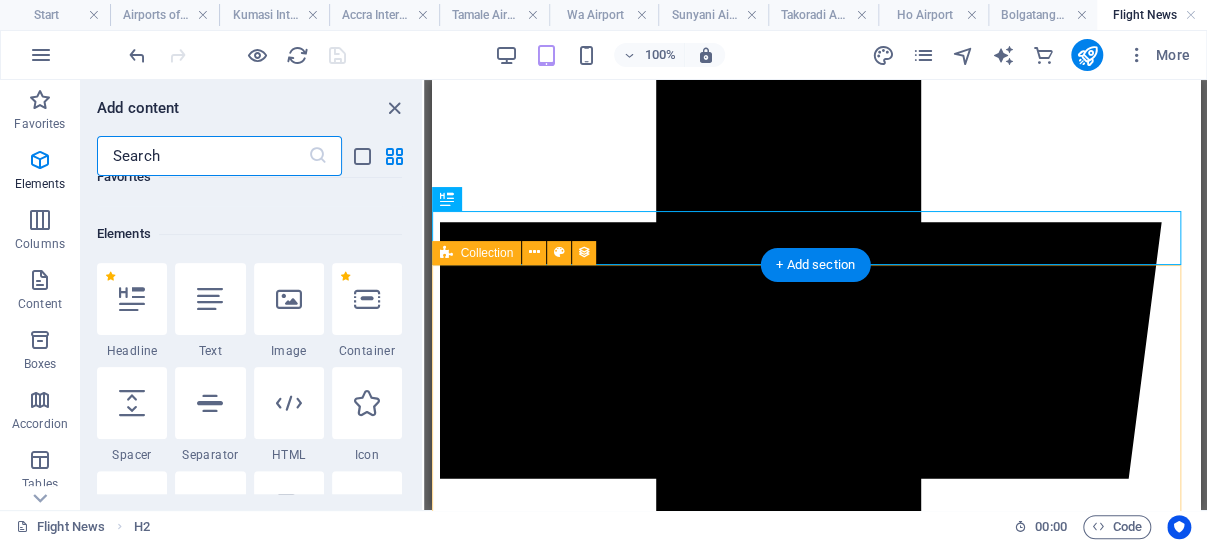 scroll, scrollTop: 213, scrollLeft: 0, axis: vertical 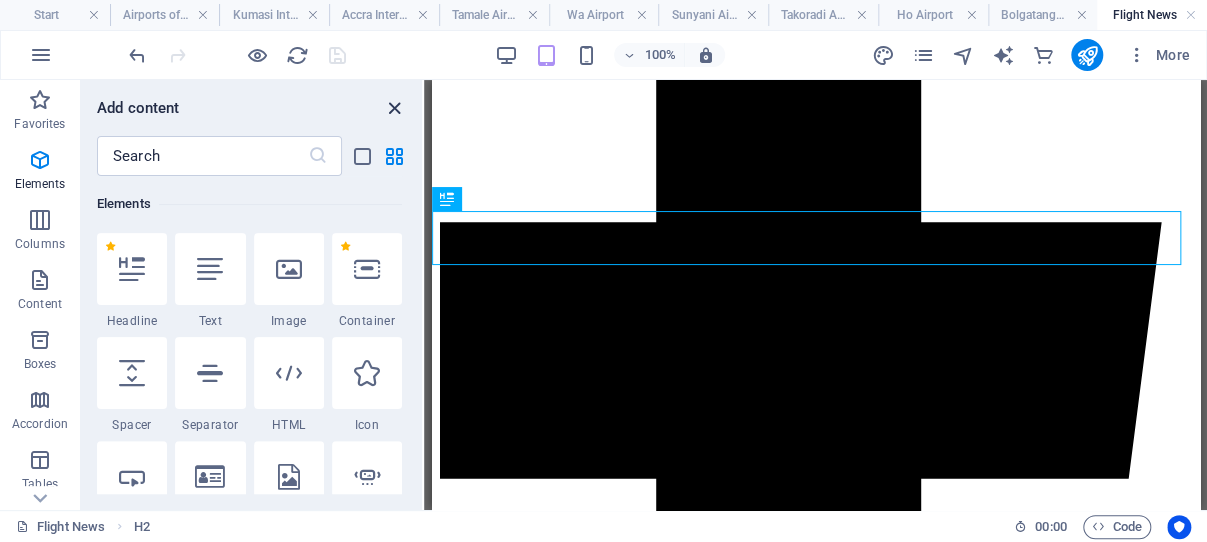 click at bounding box center [394, 108] 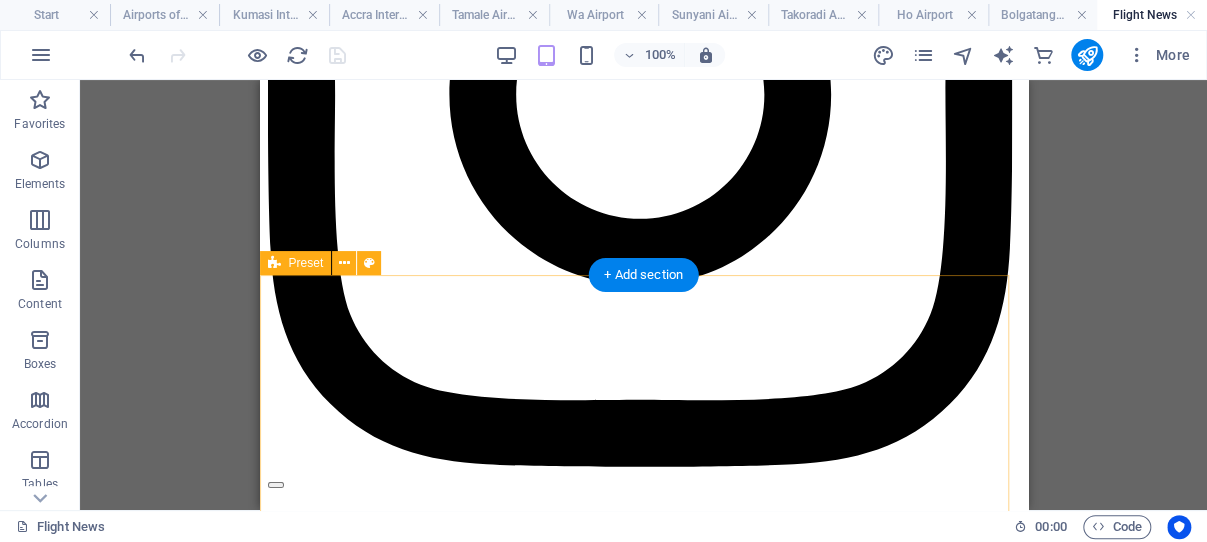 scroll, scrollTop: 2626, scrollLeft: 0, axis: vertical 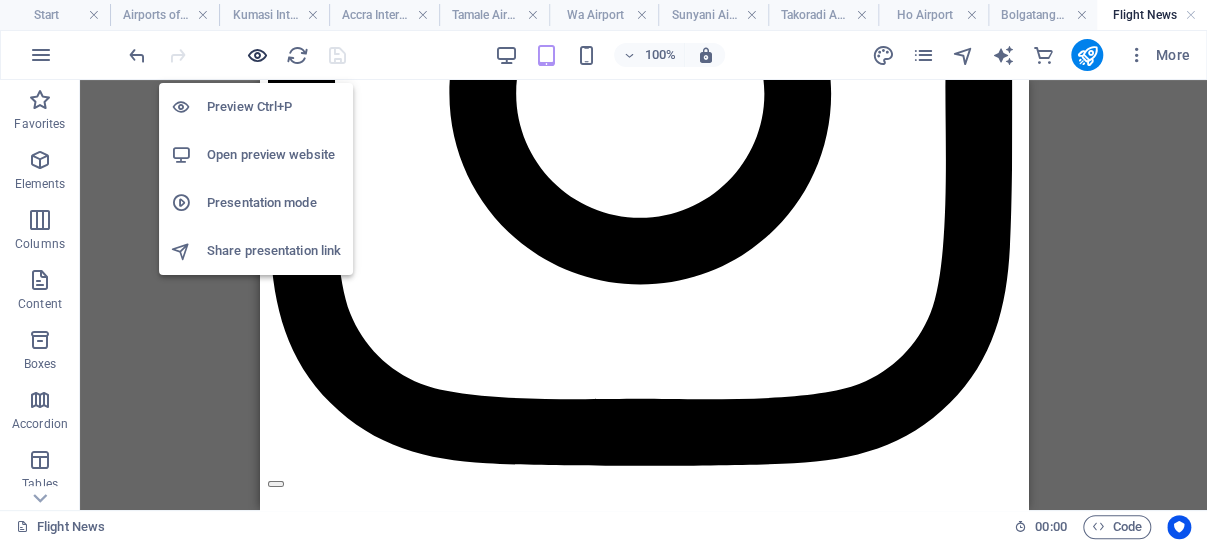 click at bounding box center [257, 55] 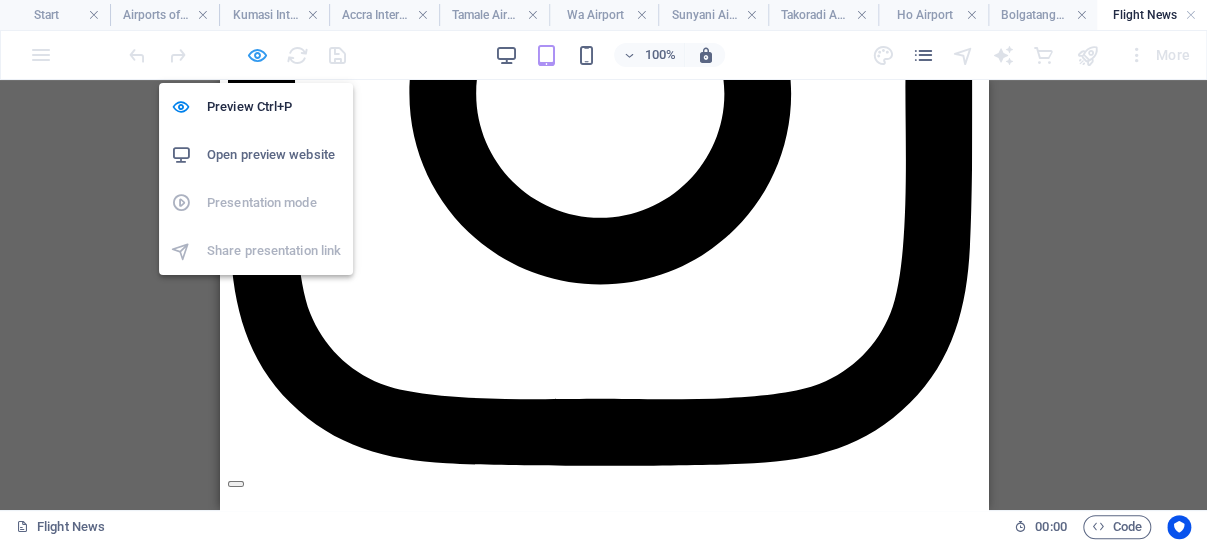 scroll, scrollTop: 2598, scrollLeft: 0, axis: vertical 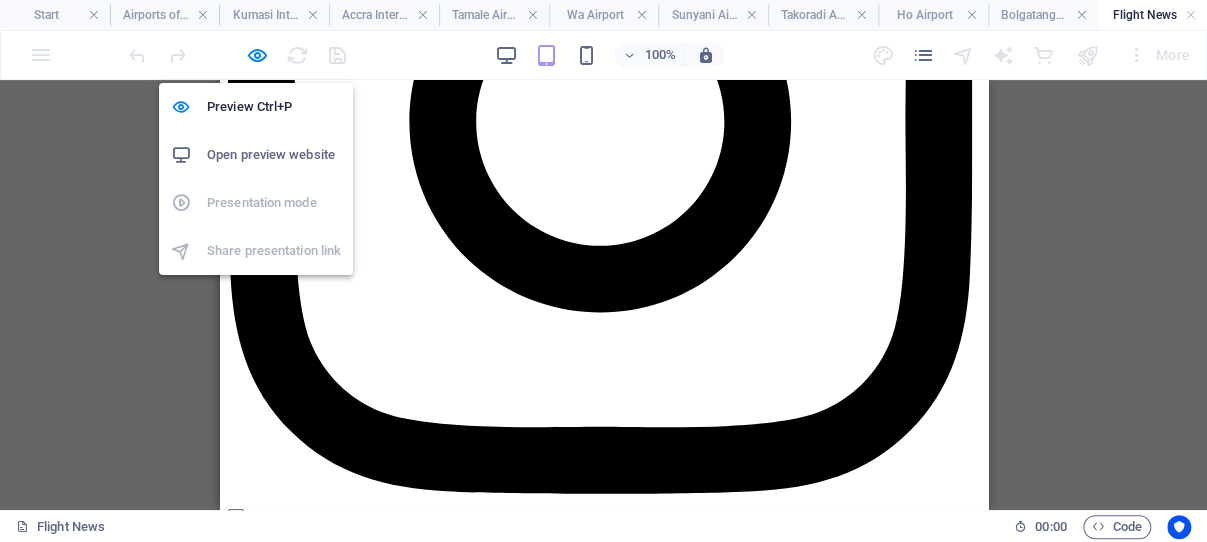 click on "Open preview website" at bounding box center [274, 155] 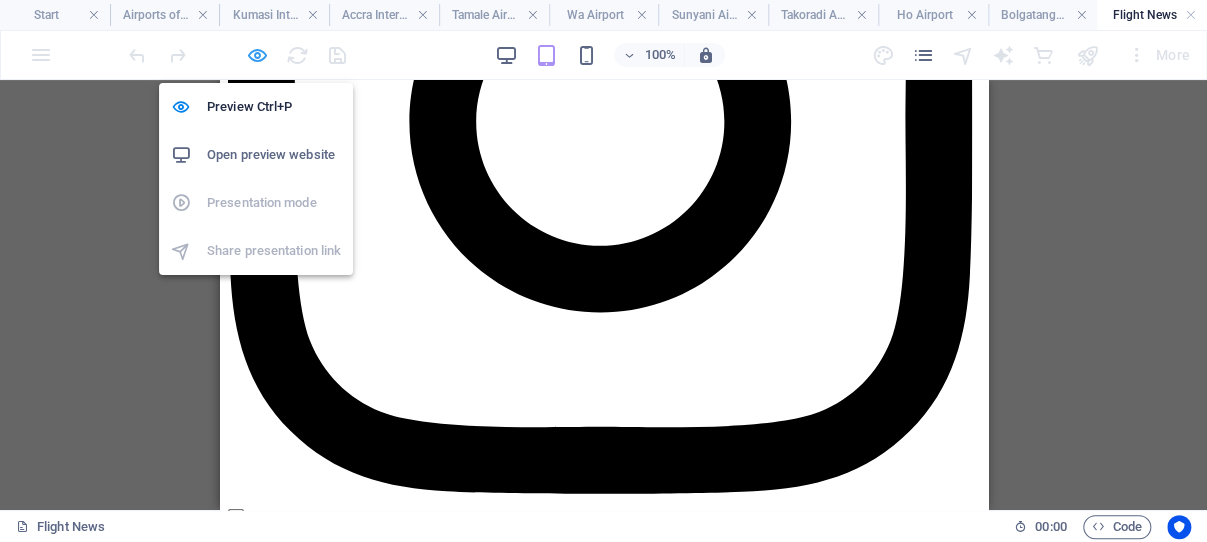 click at bounding box center [257, 55] 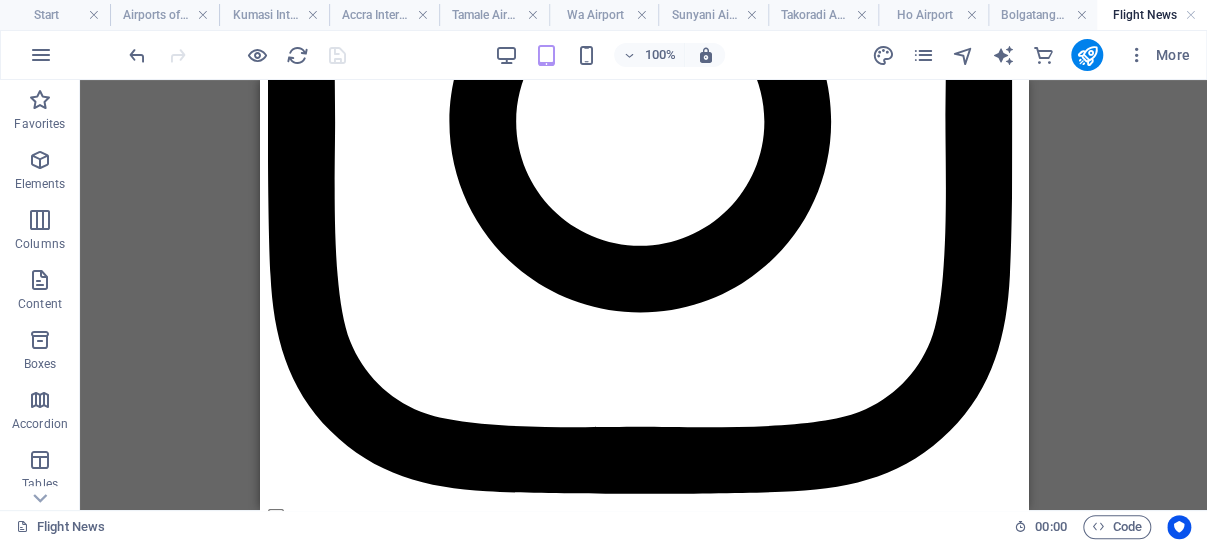 scroll, scrollTop: 2626, scrollLeft: 0, axis: vertical 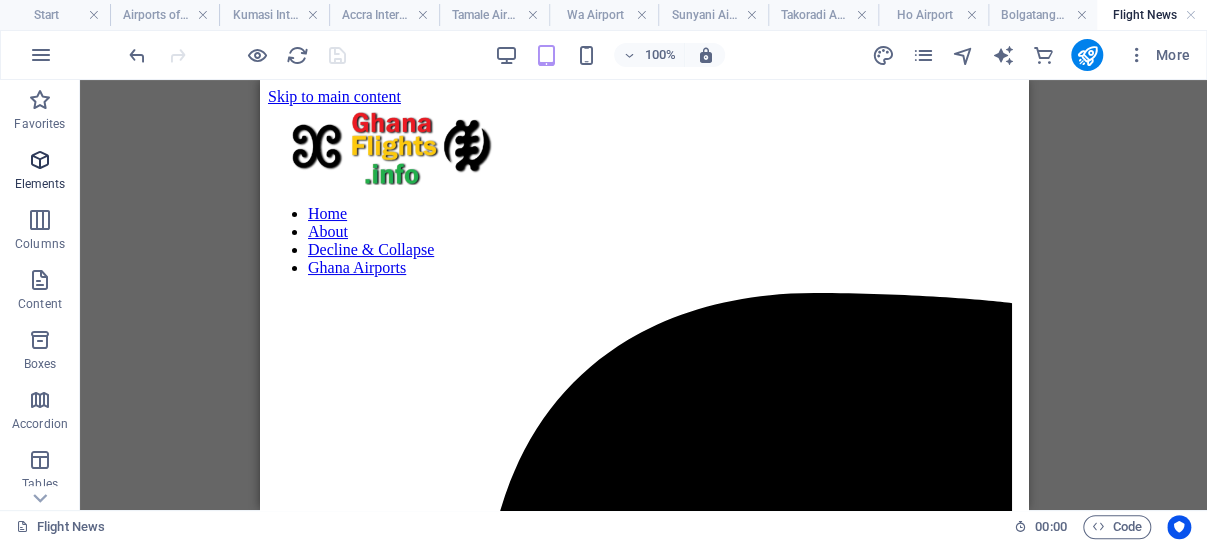 click at bounding box center [40, 160] 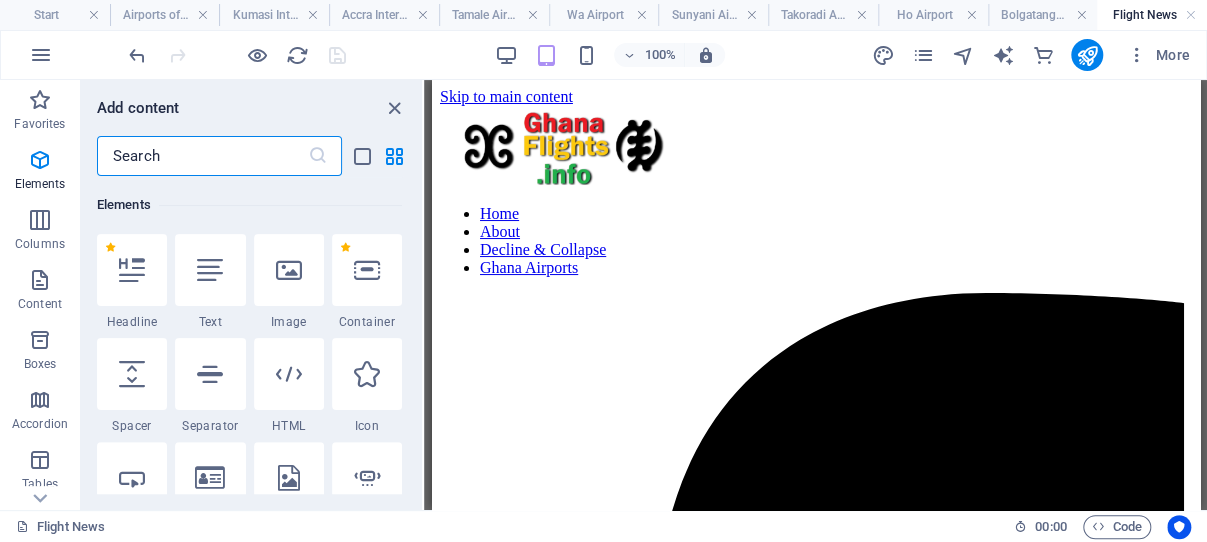 scroll, scrollTop: 213, scrollLeft: 0, axis: vertical 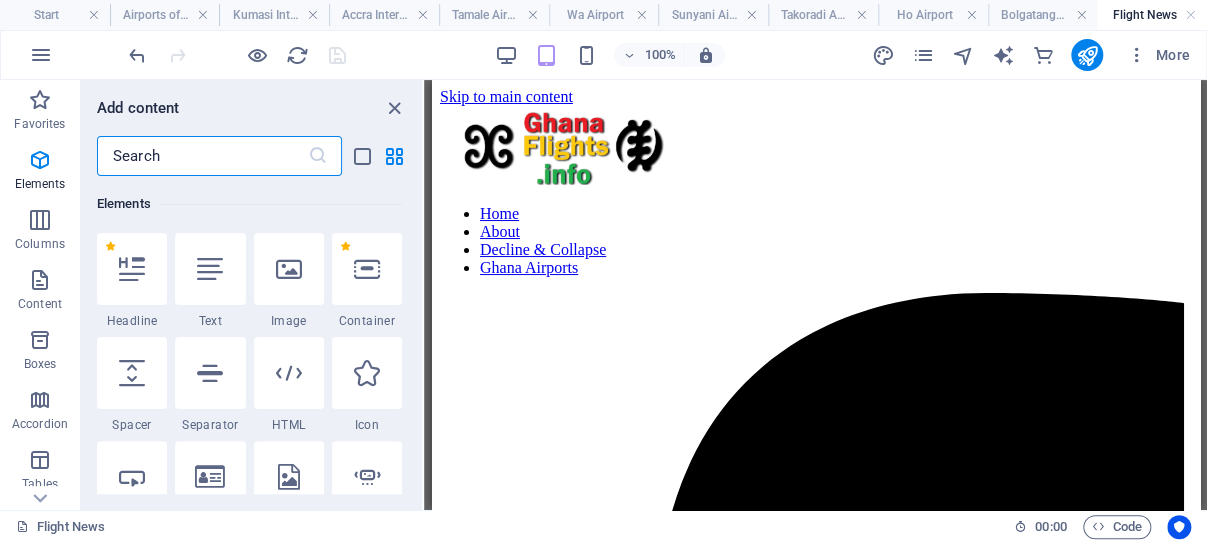 click at bounding box center [202, 156] 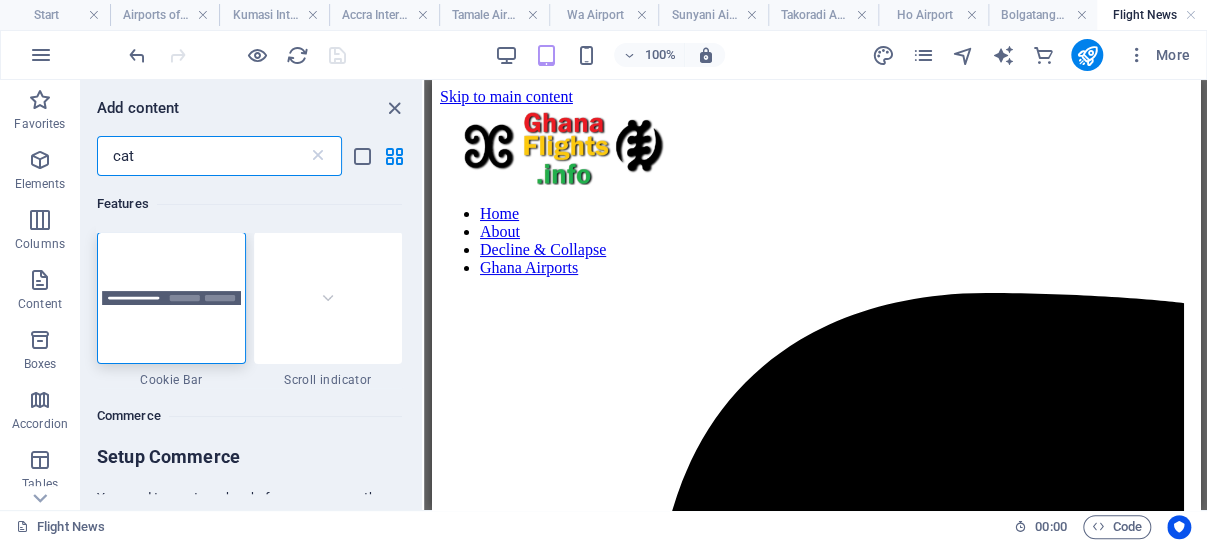 scroll, scrollTop: 0, scrollLeft: 0, axis: both 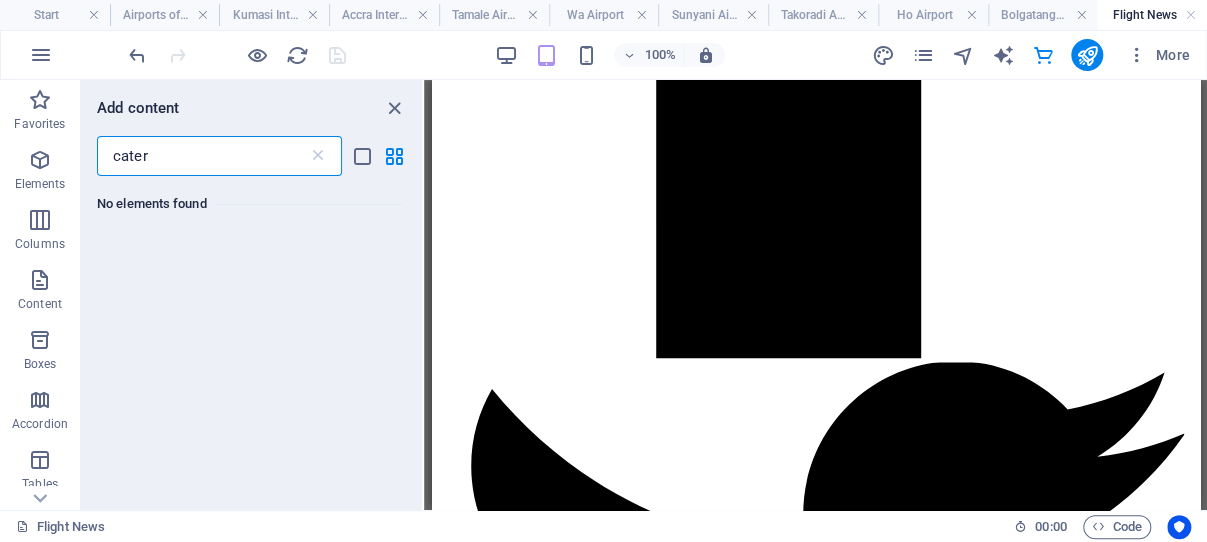 drag, startPoint x: 219, startPoint y: 153, endPoint x: 107, endPoint y: 147, distance: 112.1606 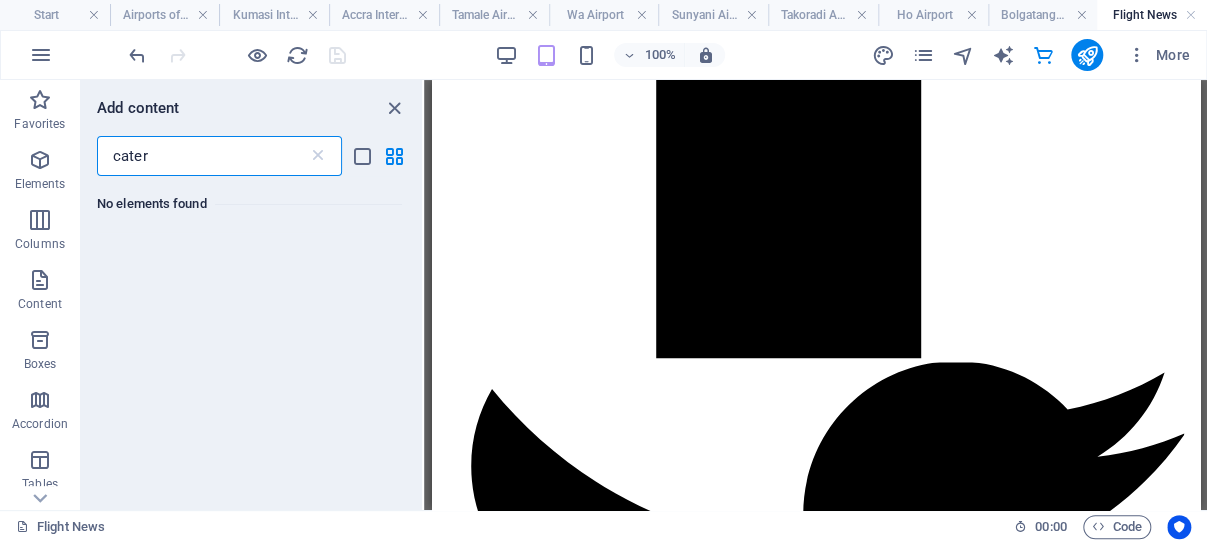 click on "cater" at bounding box center [202, 156] 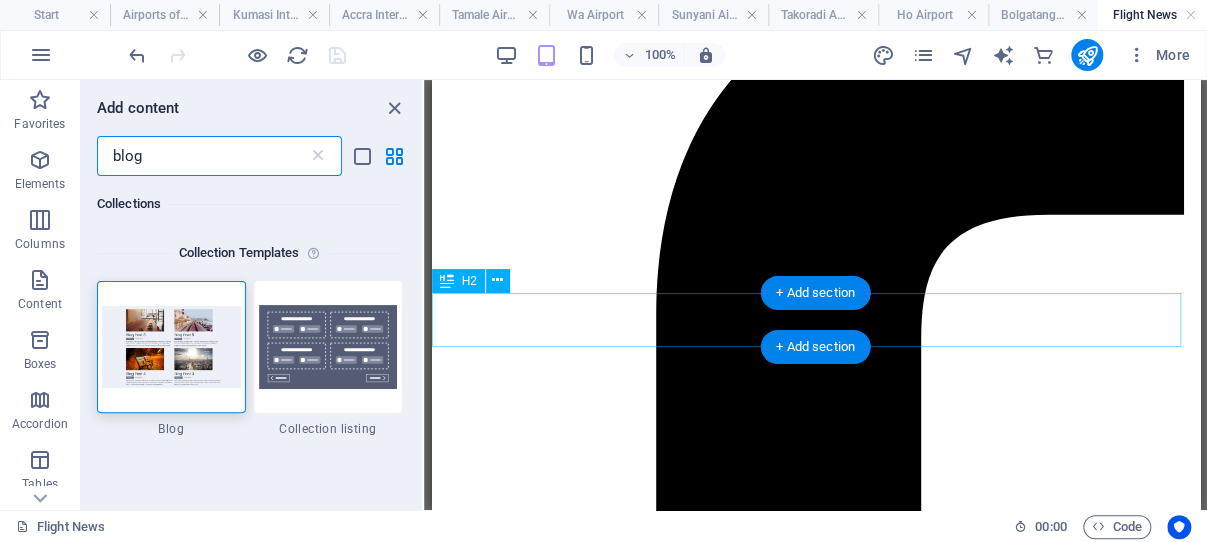 scroll, scrollTop: 530, scrollLeft: 0, axis: vertical 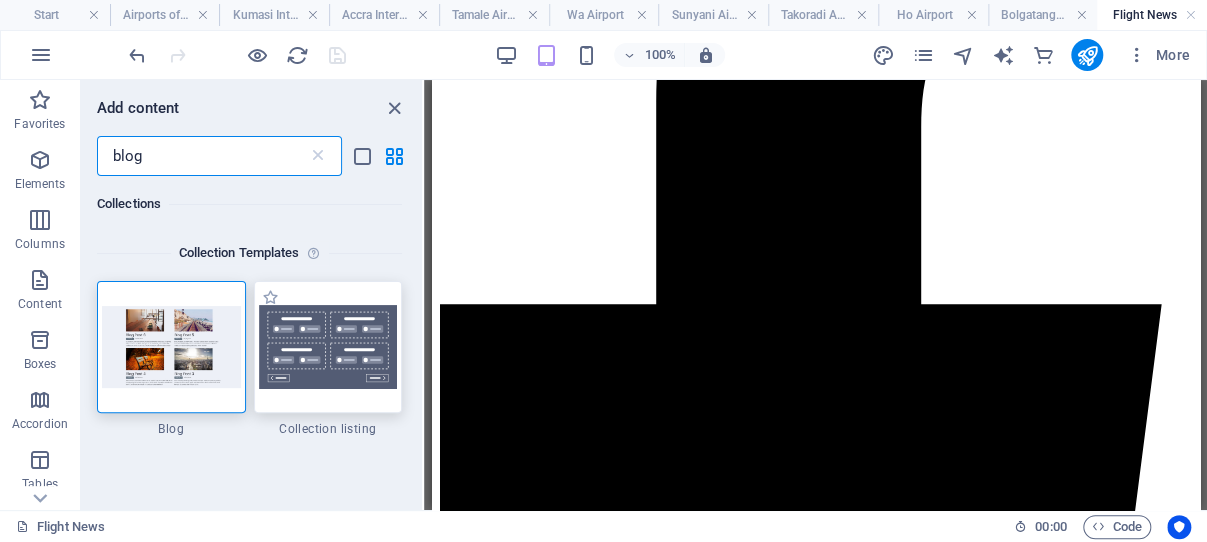 type on "blog" 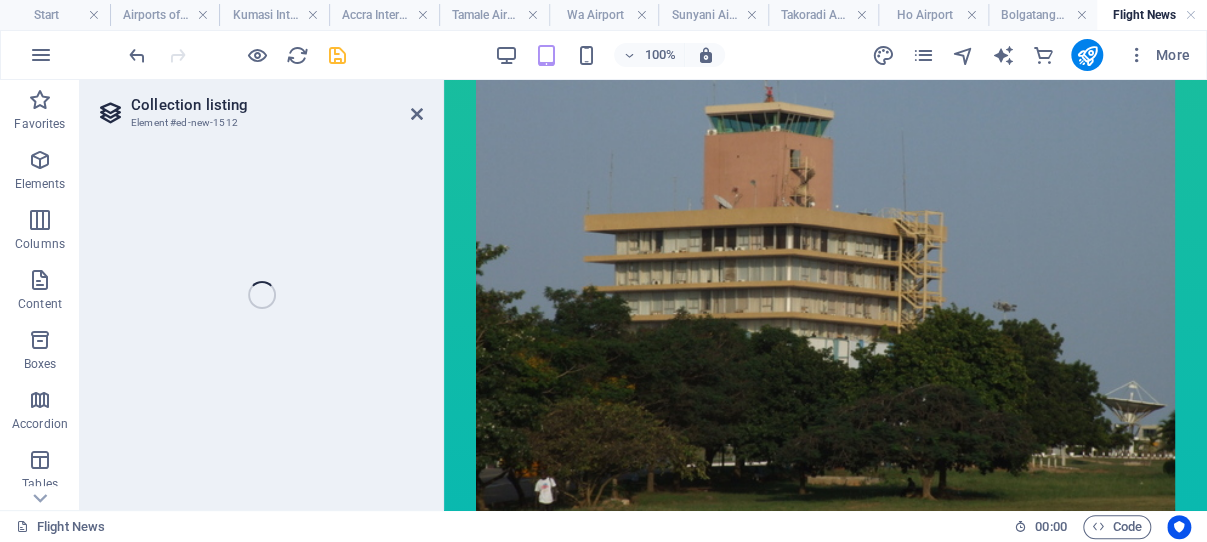 select 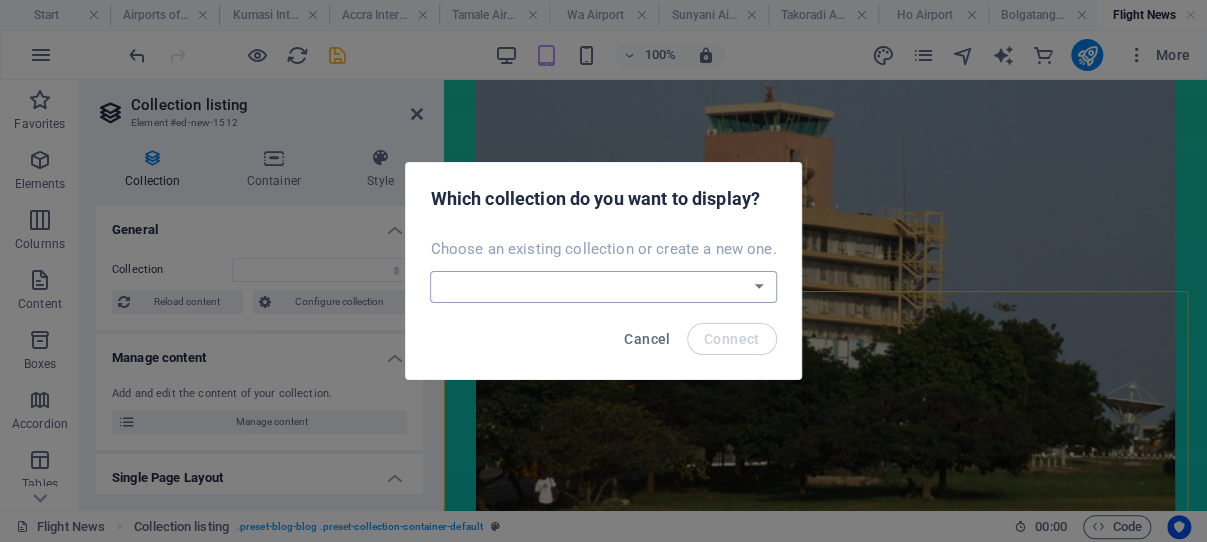 click on "Flight News Ghana Create a new collection" at bounding box center (603, 287) 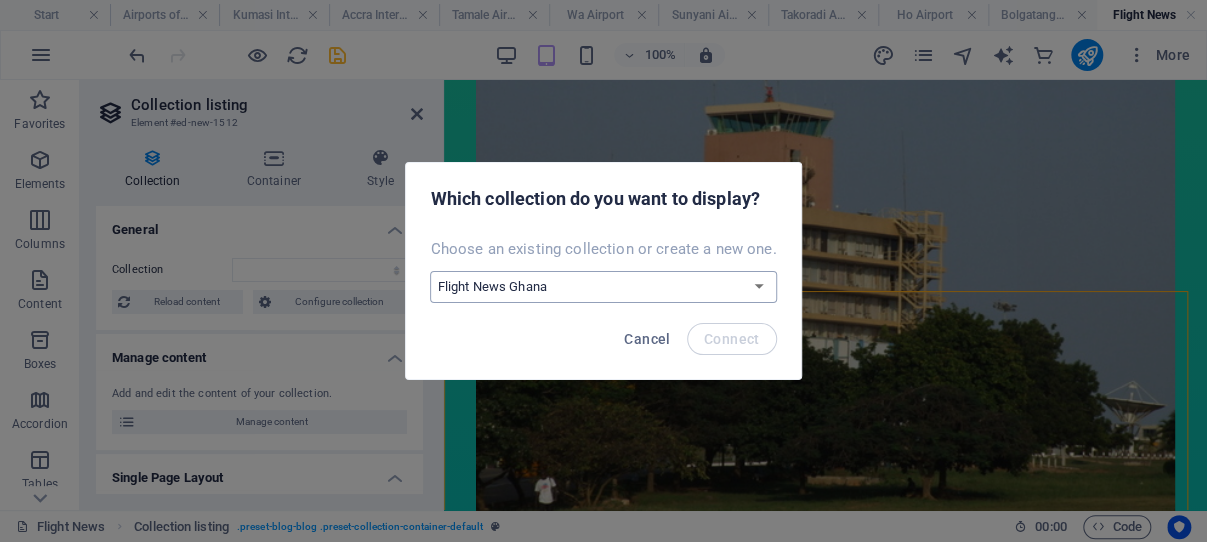 click on "Flight News Ghana" at bounding box center (0, 0) 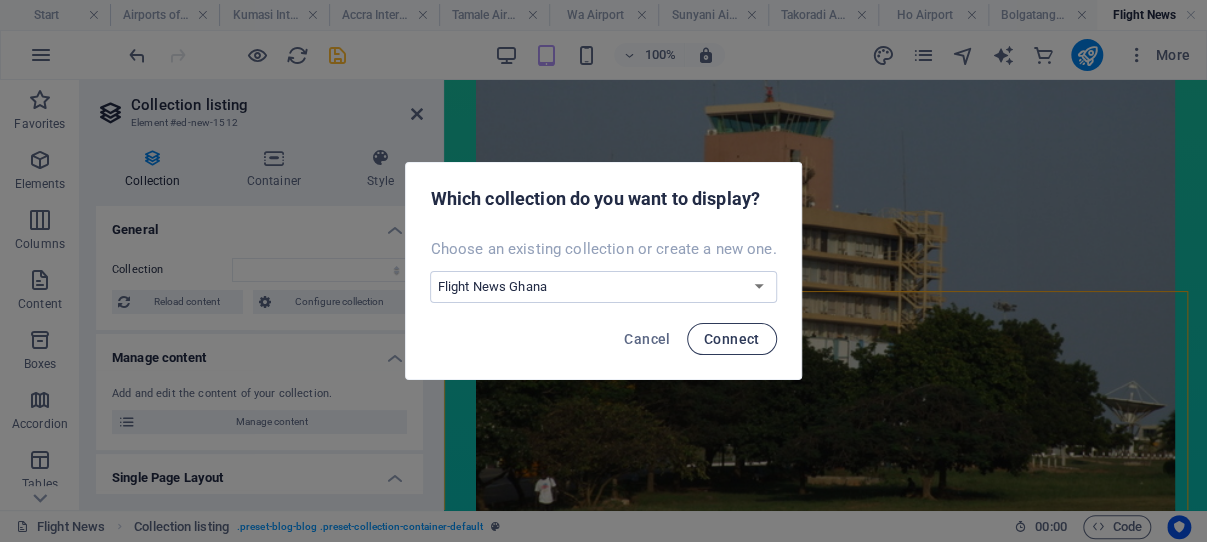 click on "Connect" at bounding box center (732, 339) 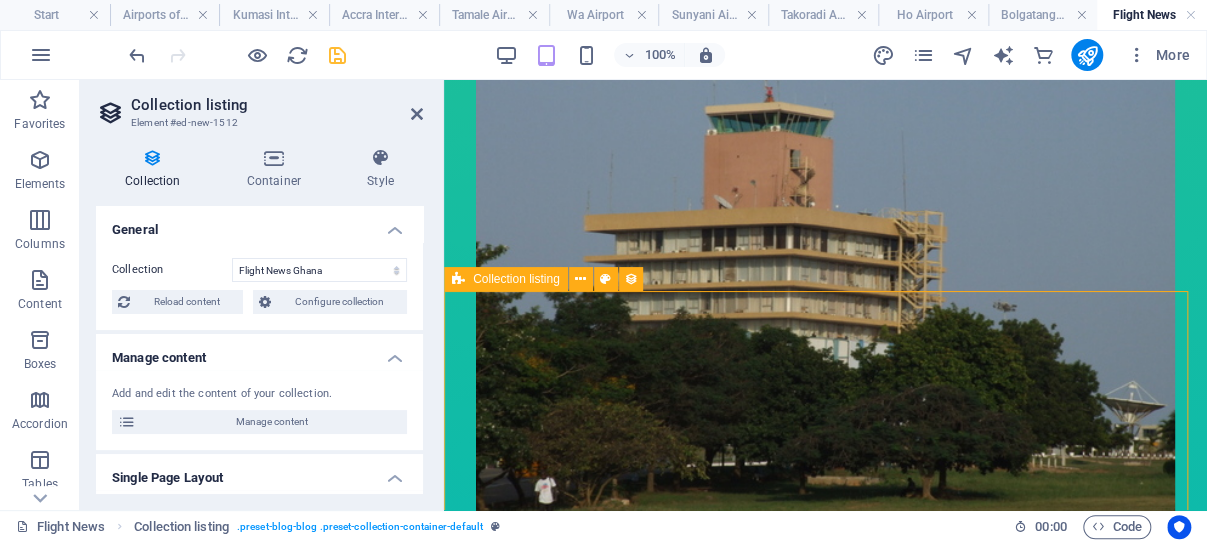 select on "createdAt_DESC" 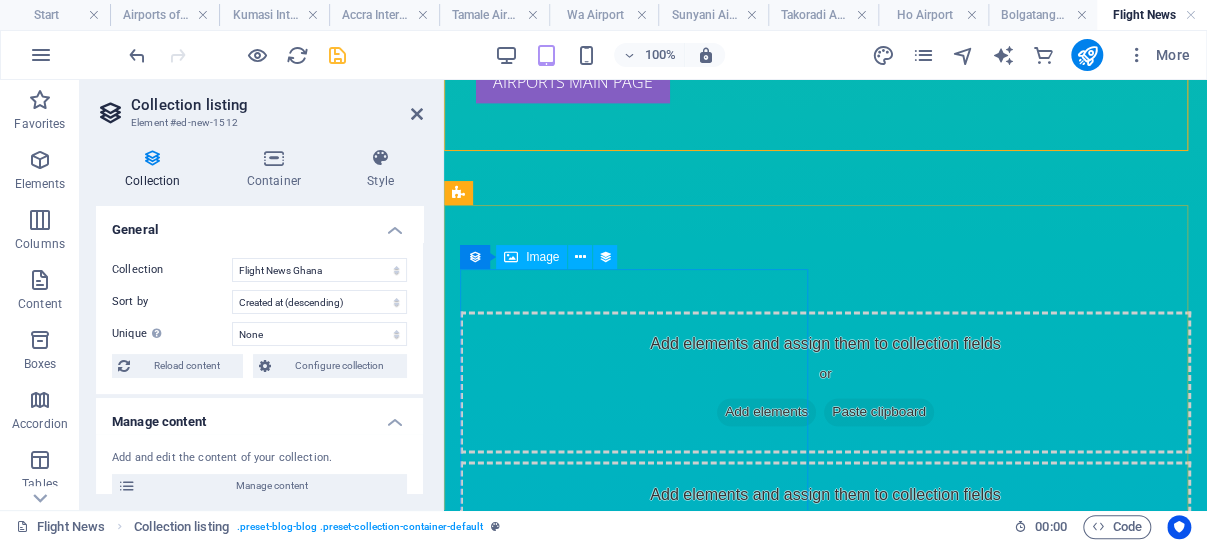 scroll, scrollTop: 1378, scrollLeft: 0, axis: vertical 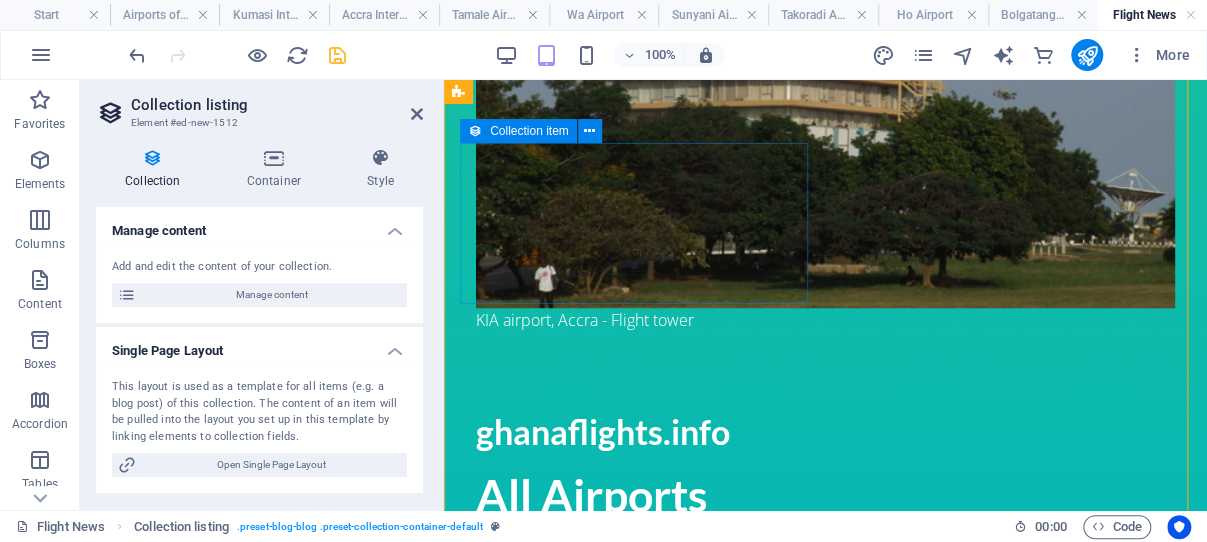 click on "Add elements and assign them to collection fields or  Add elements  Paste clipboard" at bounding box center [825, 912] 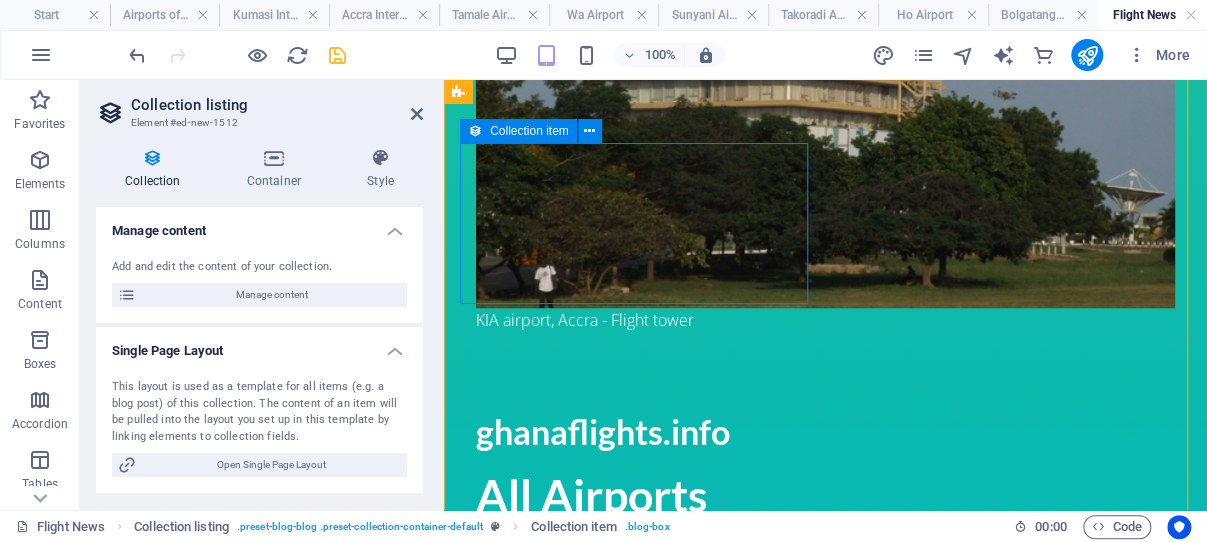 click on "Add elements" at bounding box center (766, 942) 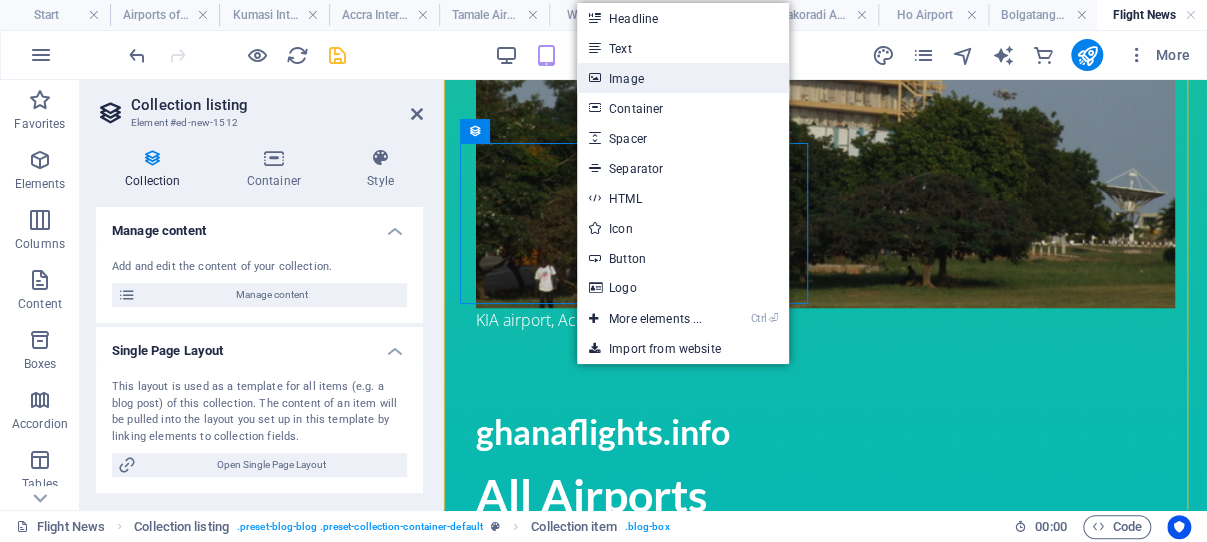 click on "Image" at bounding box center (683, 78) 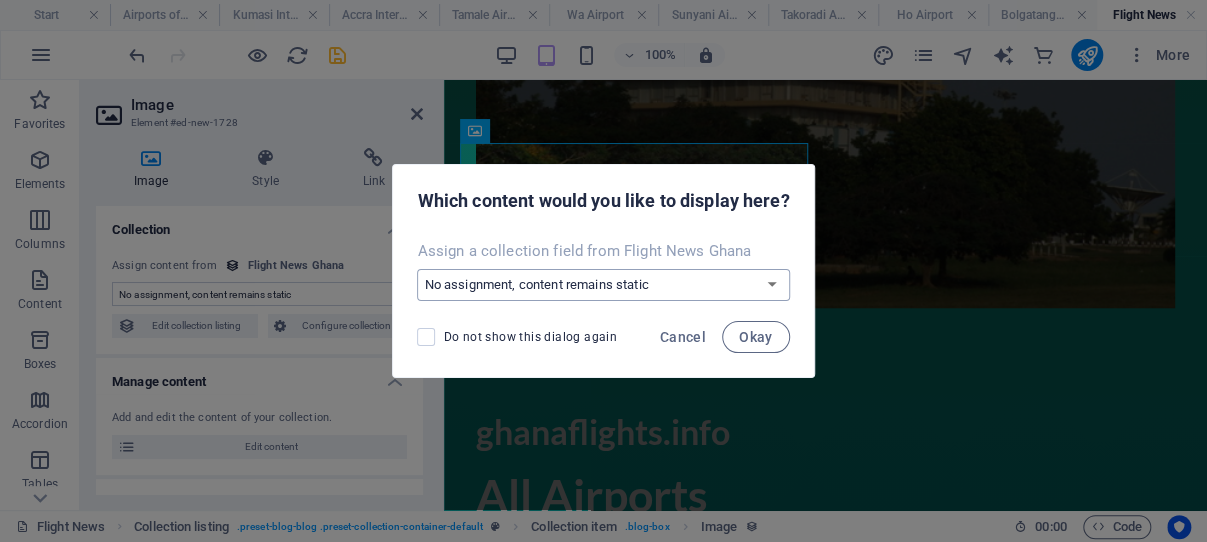 click on "No assignment, content remains static Create a new field Created at (Date) Updated at (Date) Name (Plain Text) Slug (Plain Text) Description (Rich Text) Content (CMS) Category (Choice) Author (Plain Text) Image (File) Publishing Date (Date) Status (Choice)" at bounding box center [603, 285] 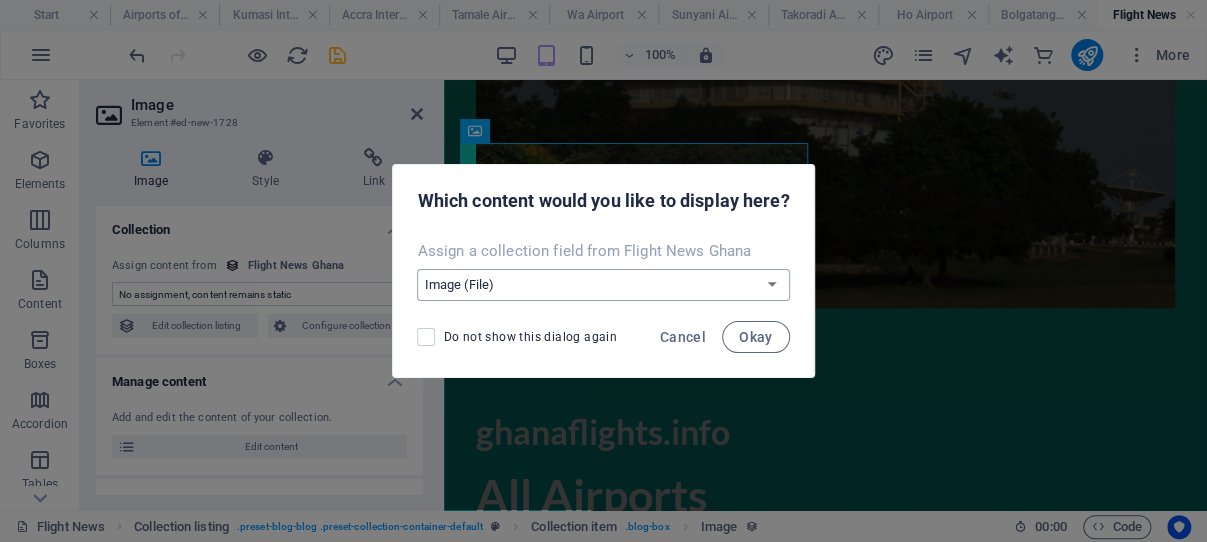 click on "Image (File)" at bounding box center (0, 0) 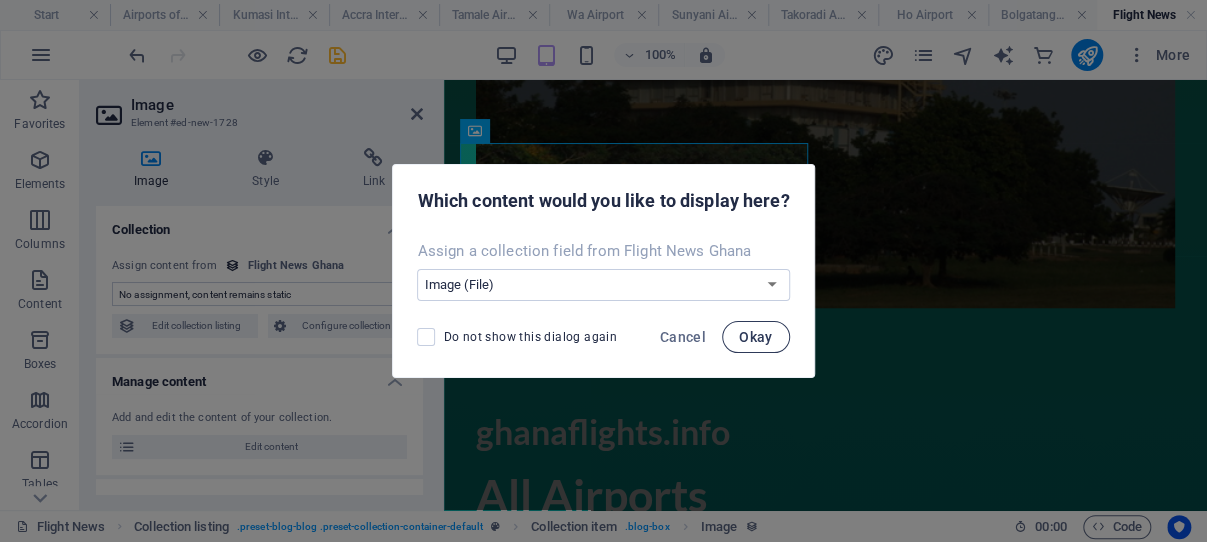 click on "Okay" at bounding box center [756, 337] 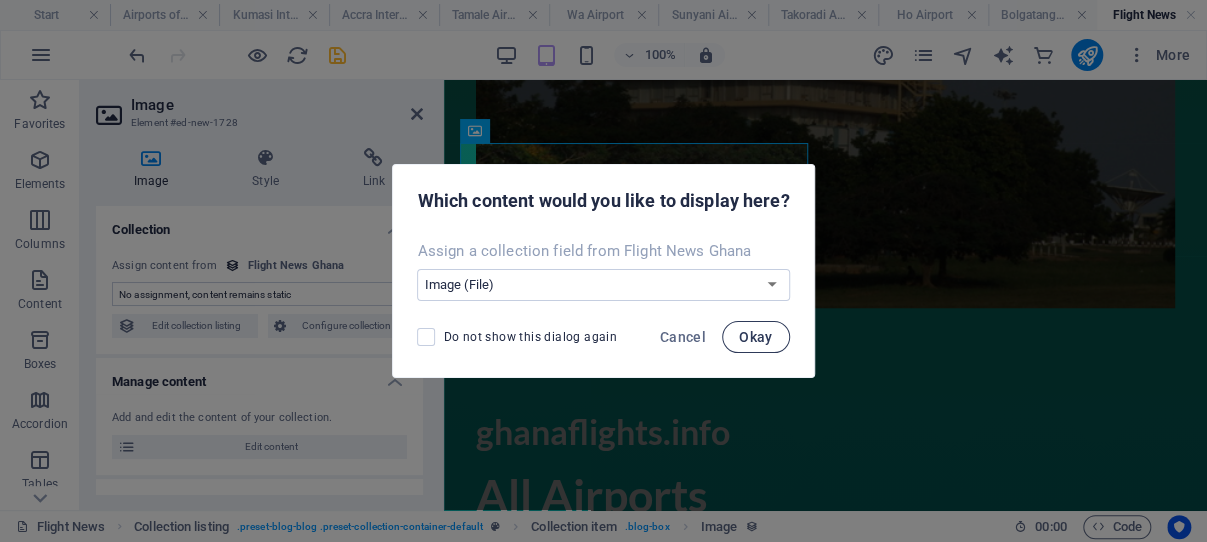 select on "image" 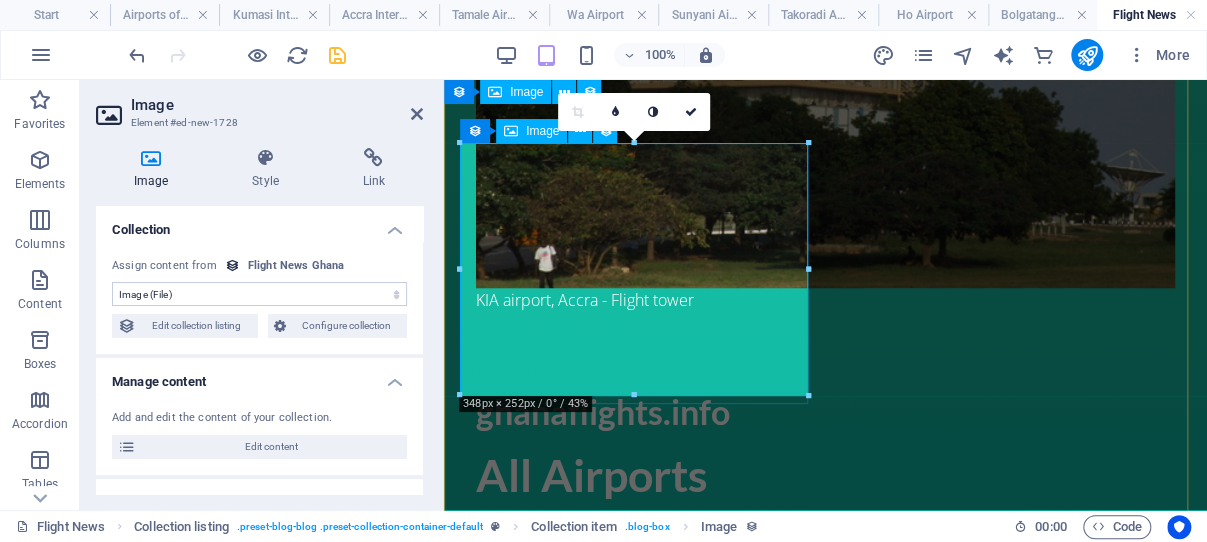 scroll, scrollTop: 742, scrollLeft: 0, axis: vertical 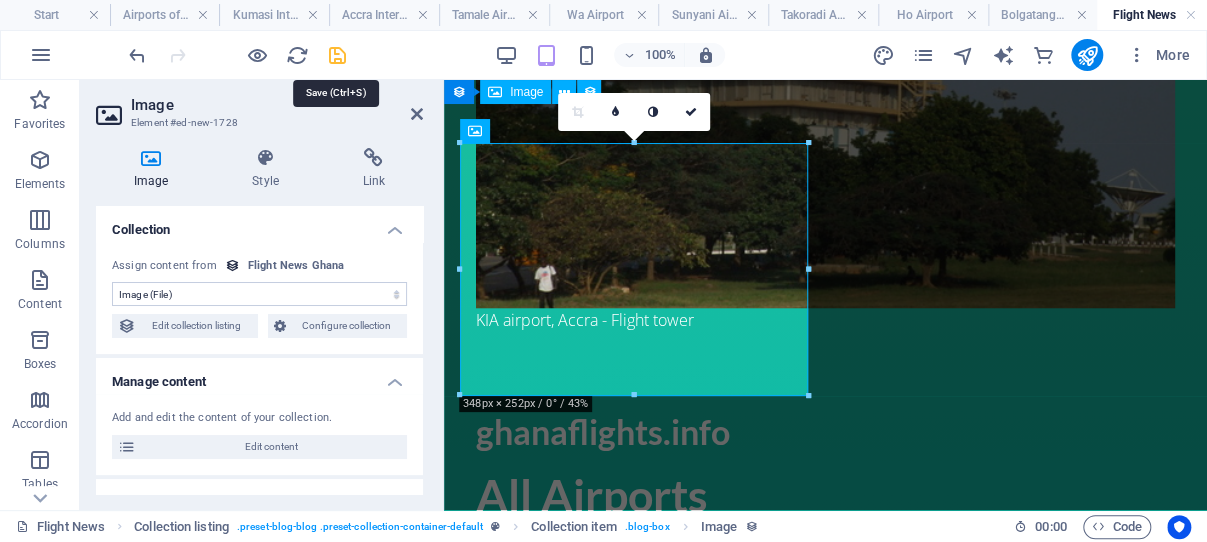 drag, startPoint x: 336, startPoint y: 50, endPoint x: 278, endPoint y: 60, distance: 58.855755 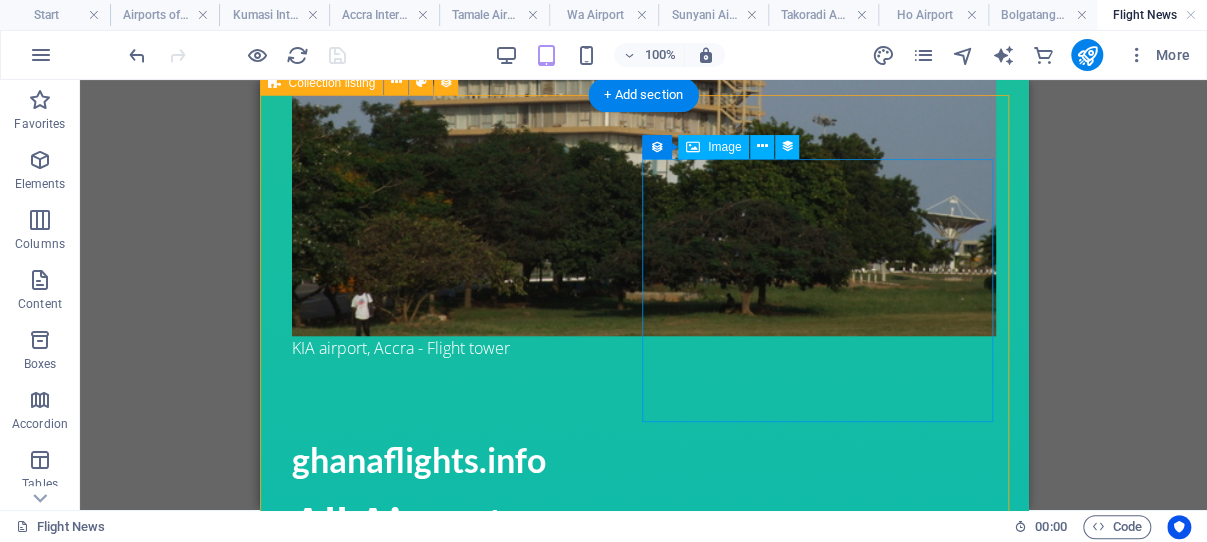 scroll, scrollTop: 743, scrollLeft: 0, axis: vertical 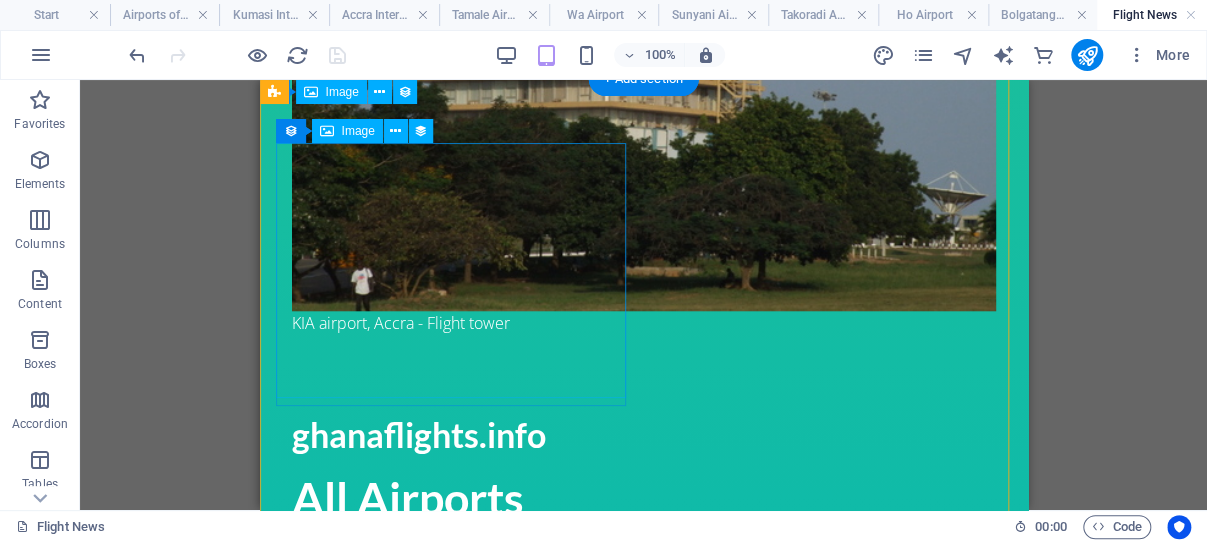 click at bounding box center [643, 1121] 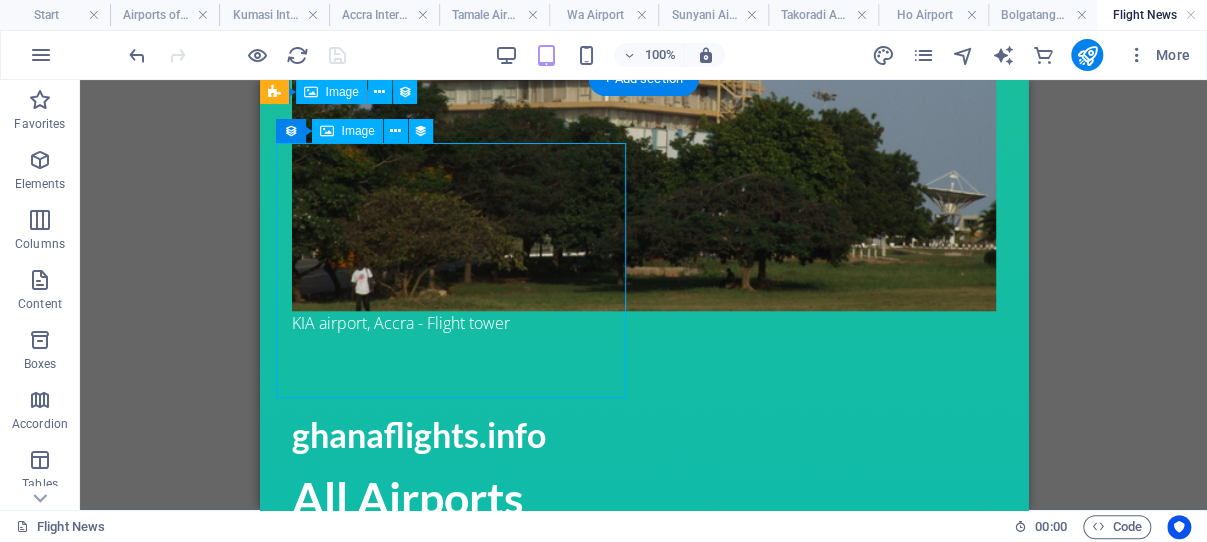 click at bounding box center (643, 1121) 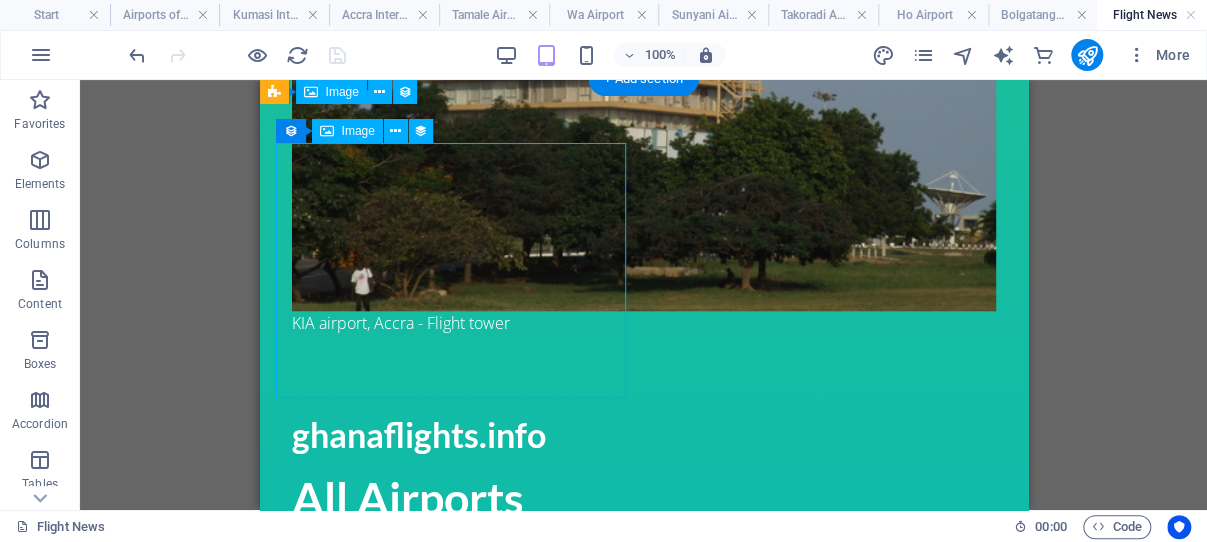 select on "image" 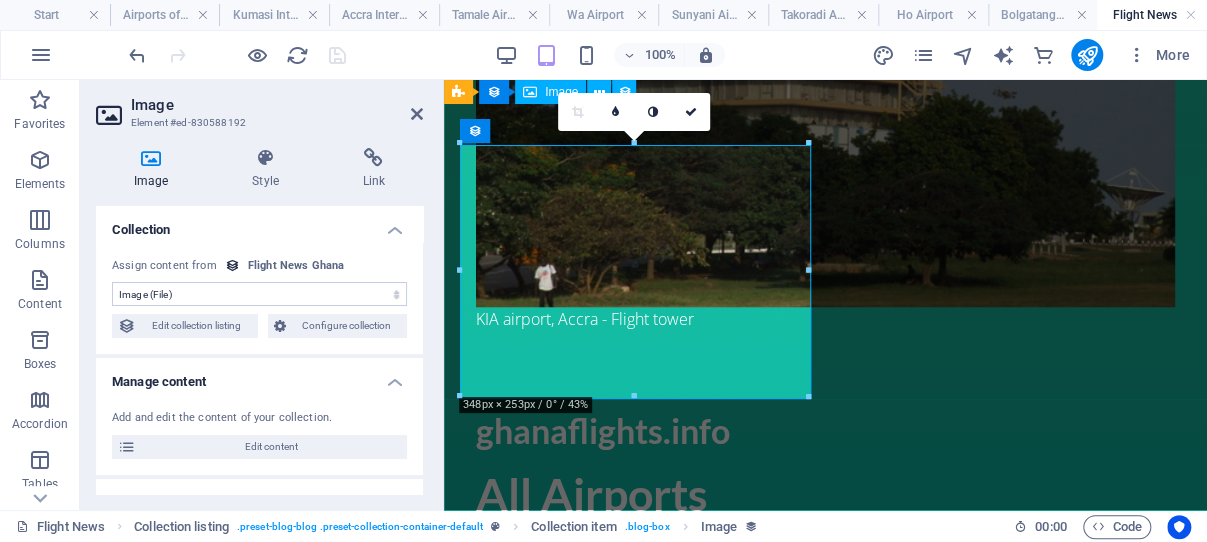 scroll, scrollTop: 742, scrollLeft: 0, axis: vertical 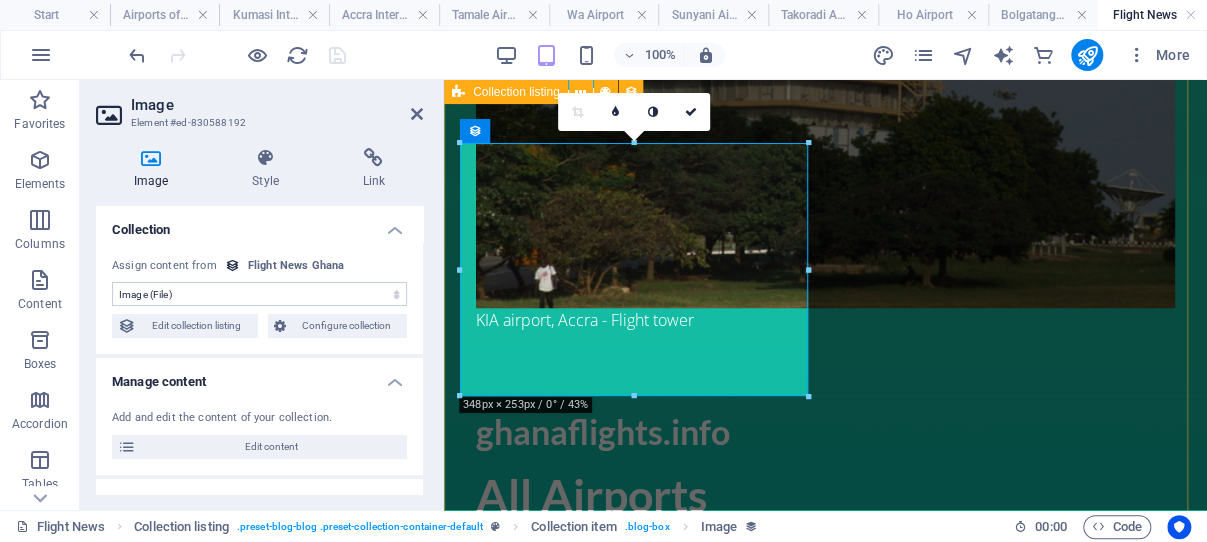 click on "Vorherige Nächste" at bounding box center [825, 2194] 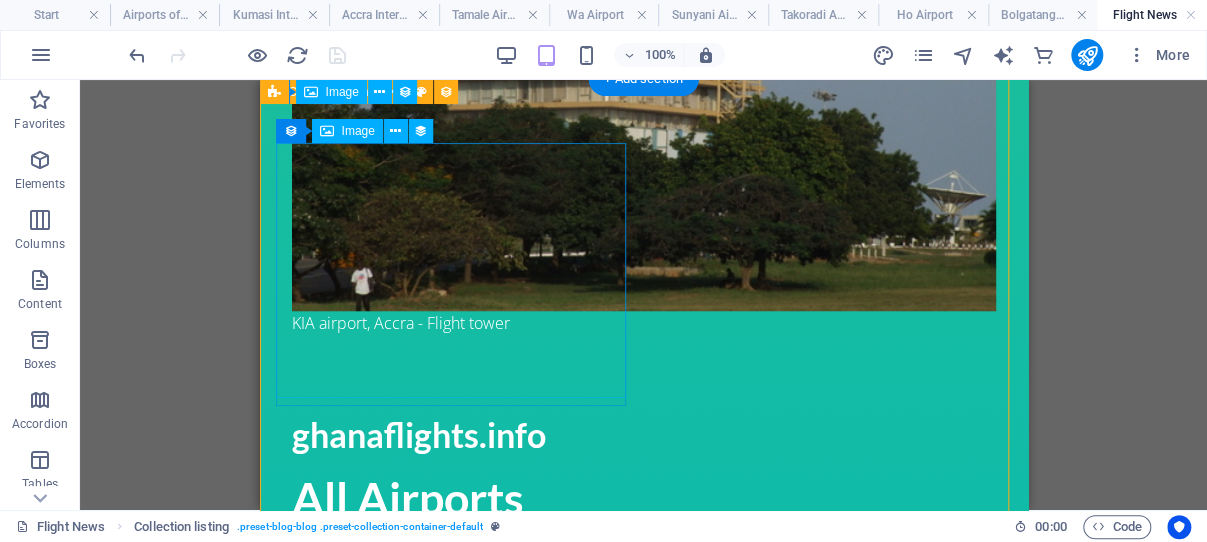 scroll, scrollTop: 637, scrollLeft: 0, axis: vertical 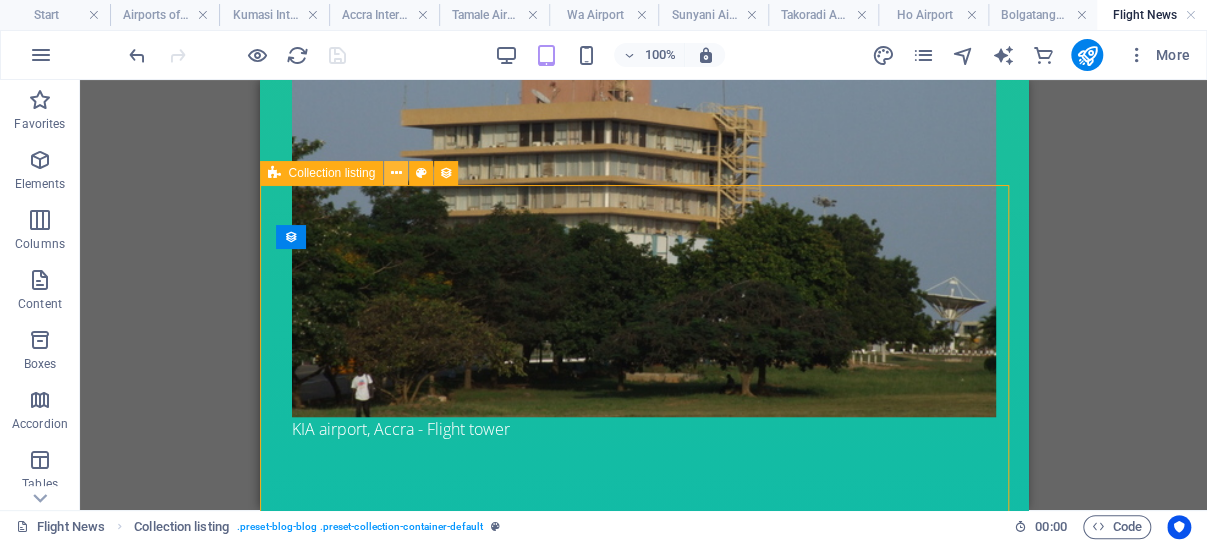 click at bounding box center (396, 173) 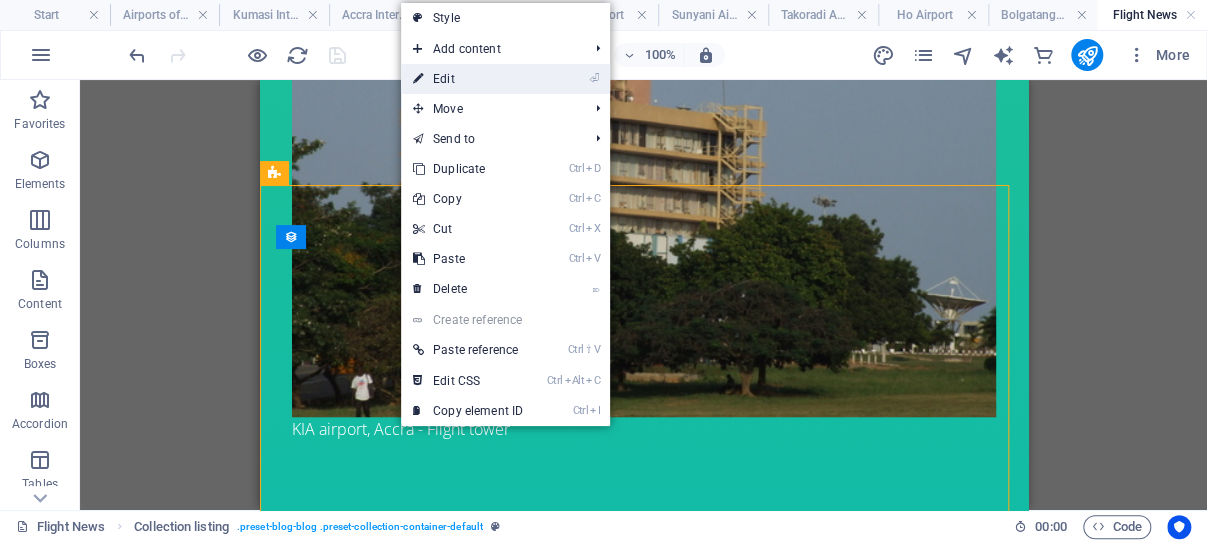 click on "⏎  Edit" at bounding box center (468, 79) 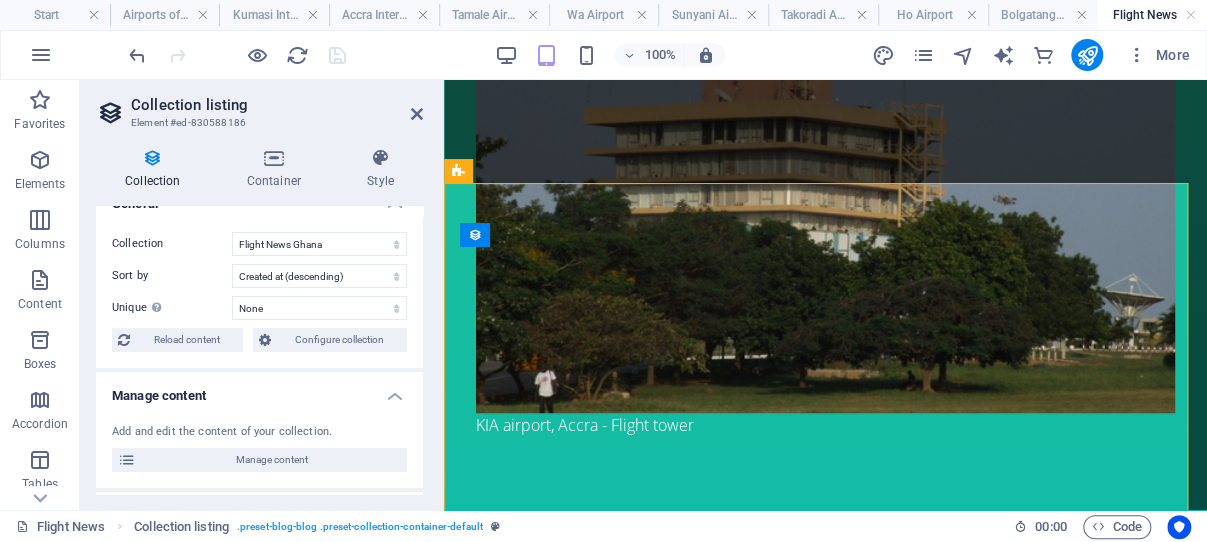 scroll, scrollTop: 0, scrollLeft: 0, axis: both 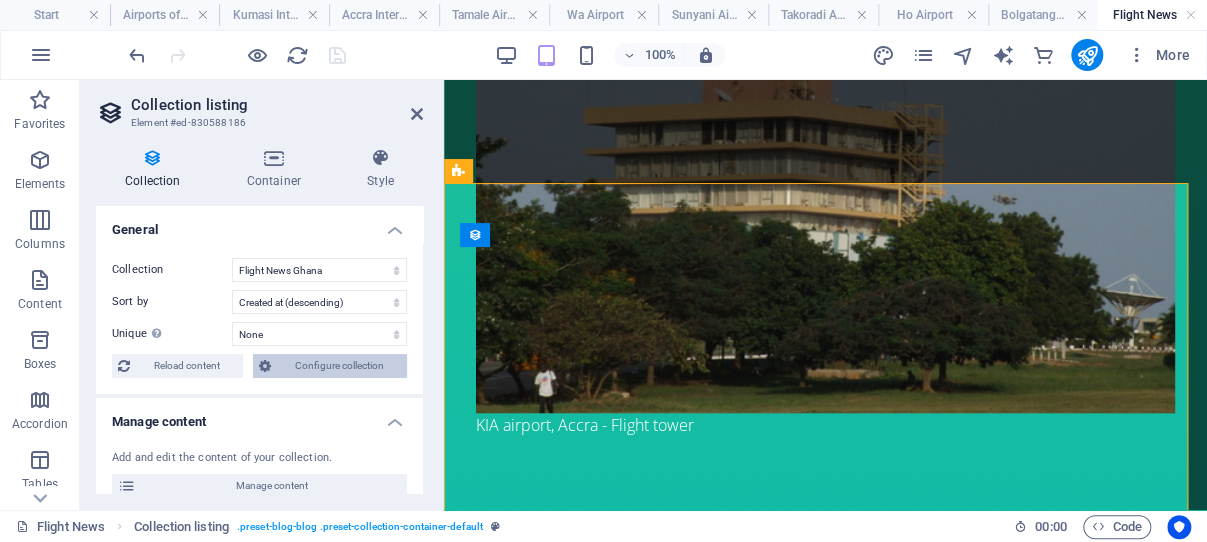 click on "Configure collection" at bounding box center [339, 366] 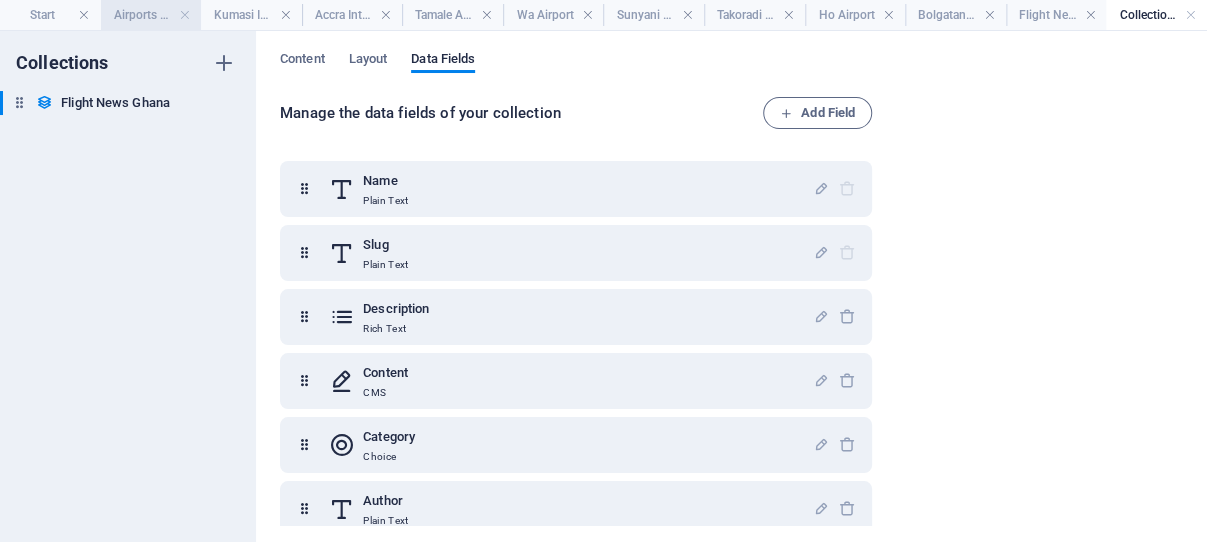 click on "Airports of Ghana" at bounding box center [151, 15] 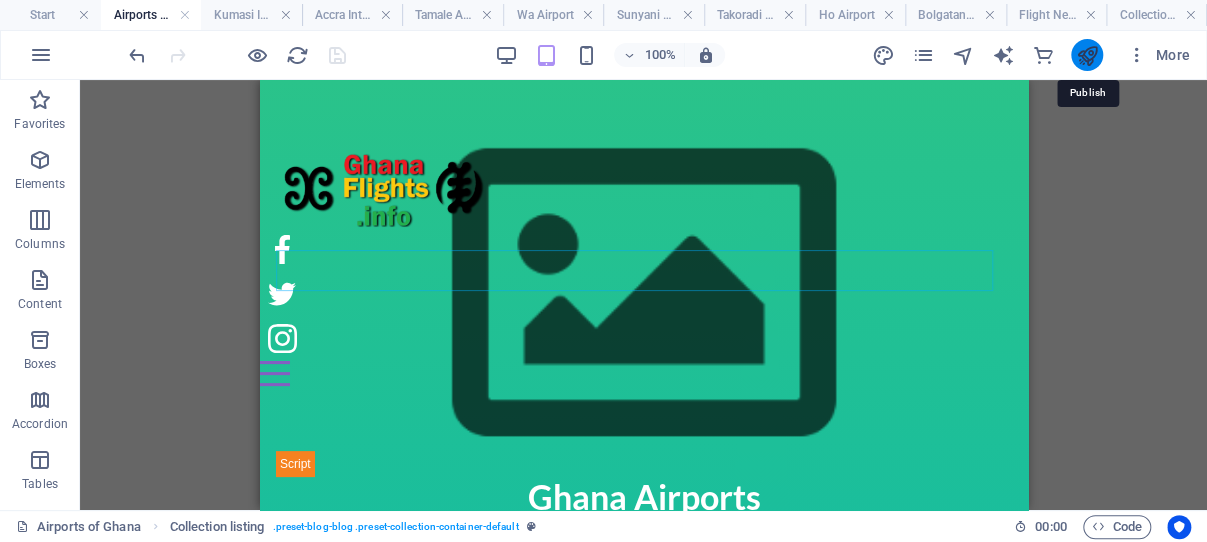 click at bounding box center (1086, 55) 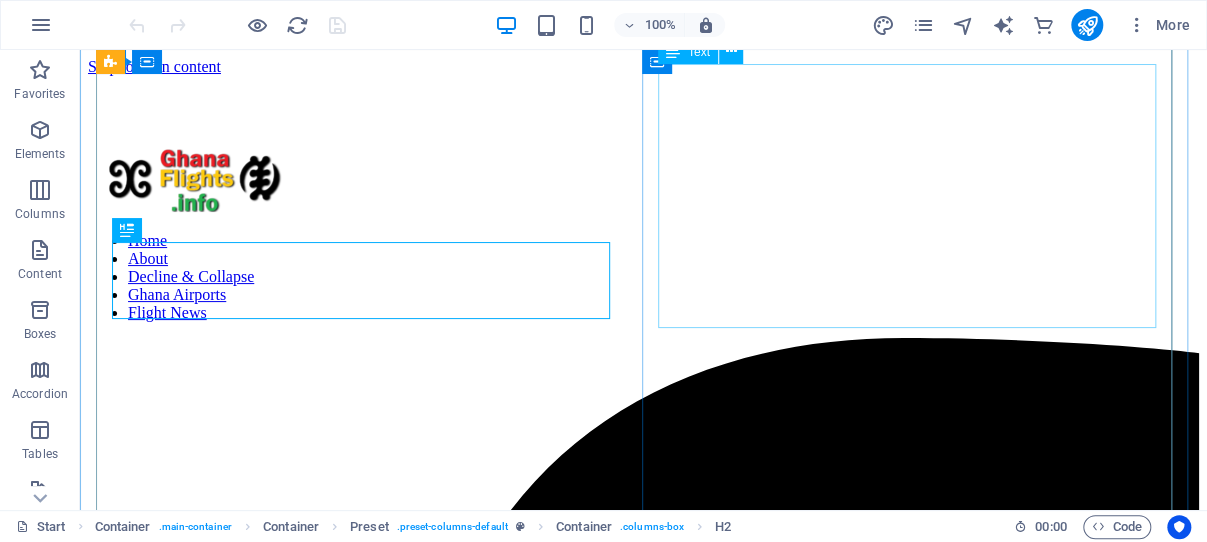 scroll, scrollTop: 475, scrollLeft: 0, axis: vertical 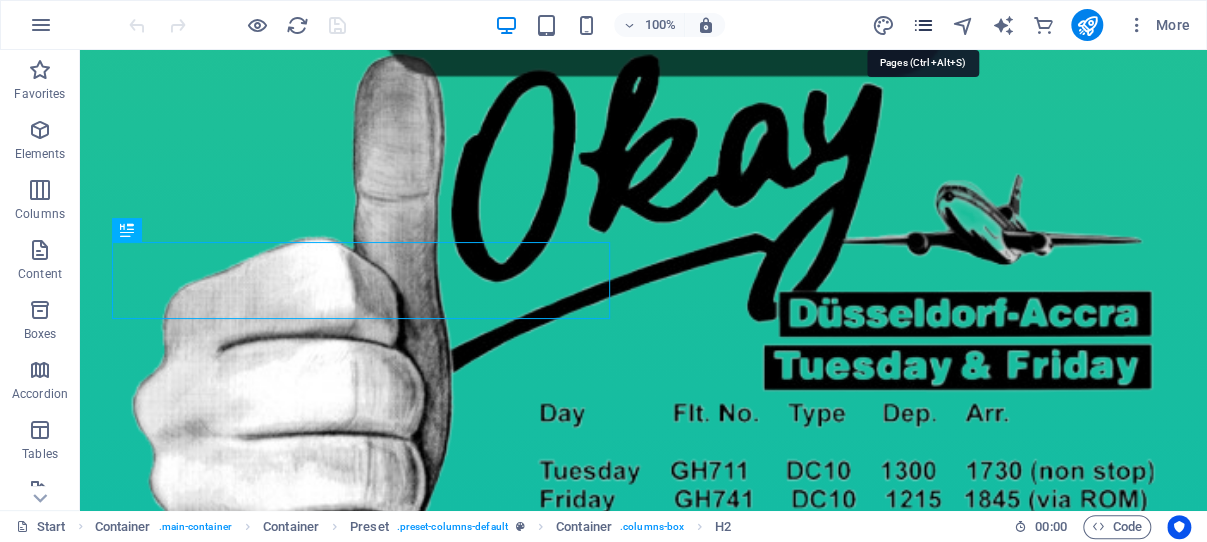 click at bounding box center [922, 25] 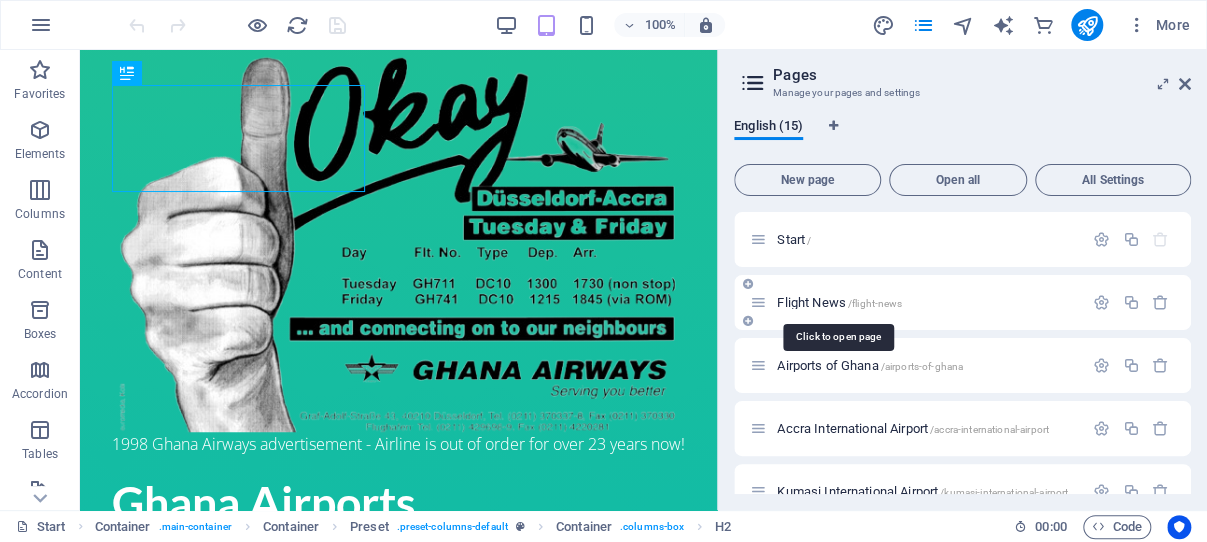 click on "/flight-news" at bounding box center (875, 303) 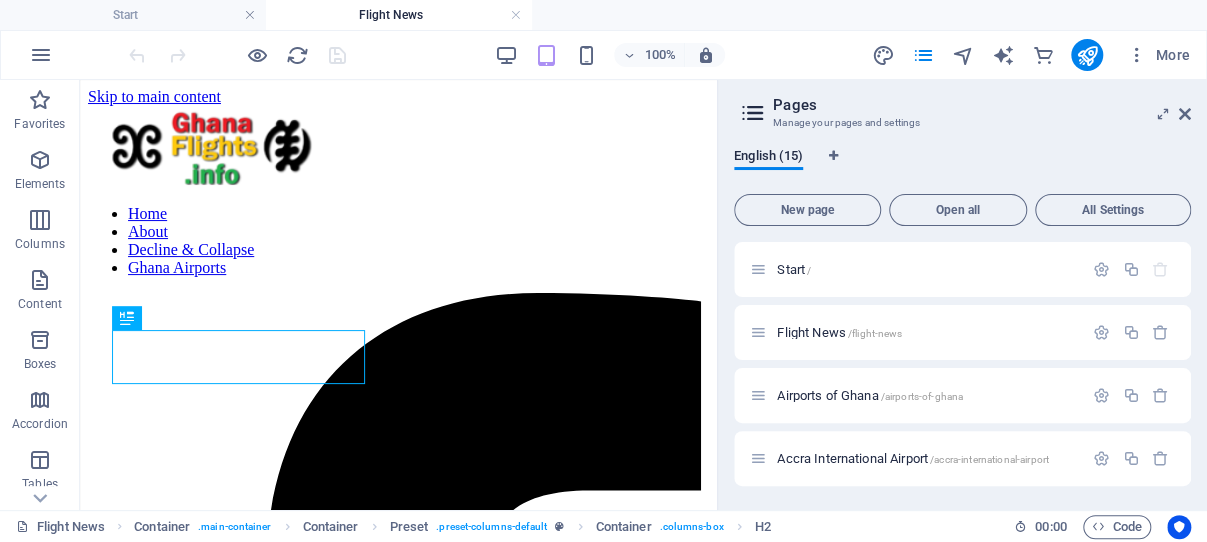 scroll, scrollTop: 0, scrollLeft: 0, axis: both 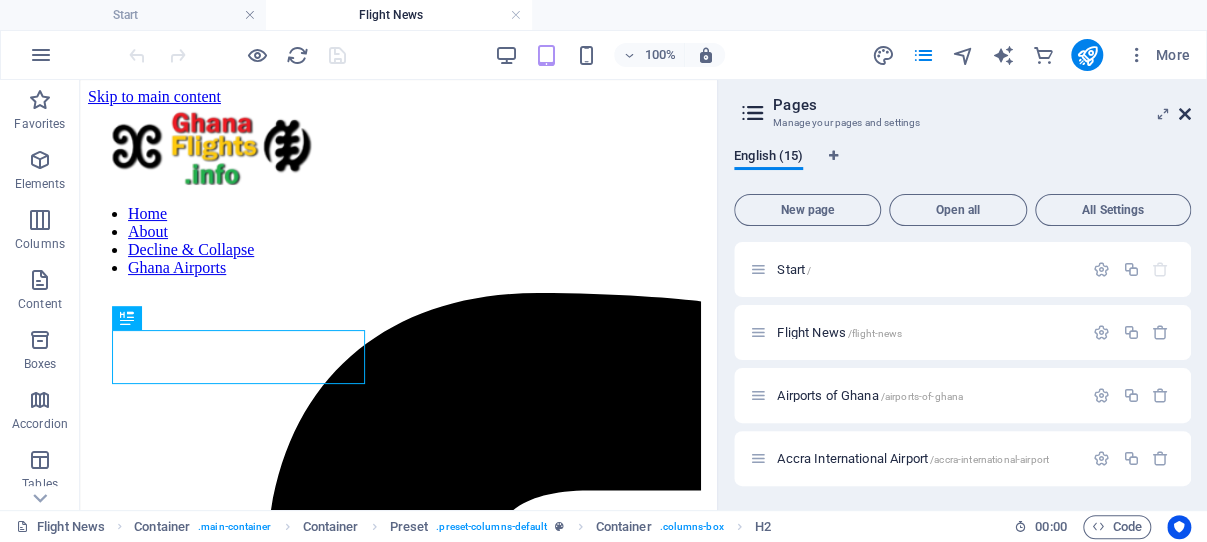 click at bounding box center (1185, 114) 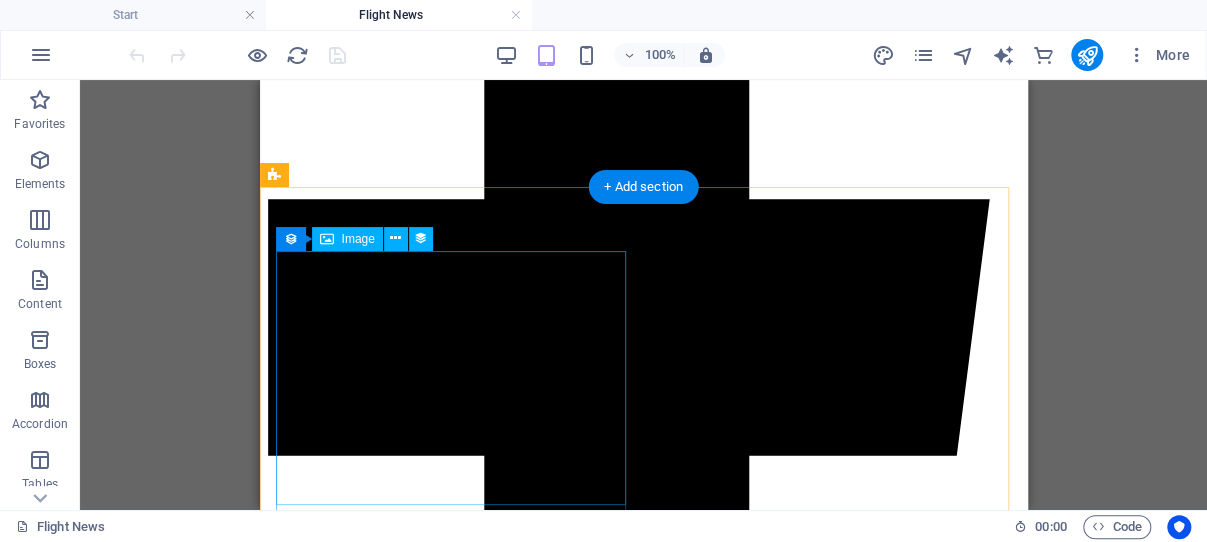 scroll, scrollTop: 636, scrollLeft: 0, axis: vertical 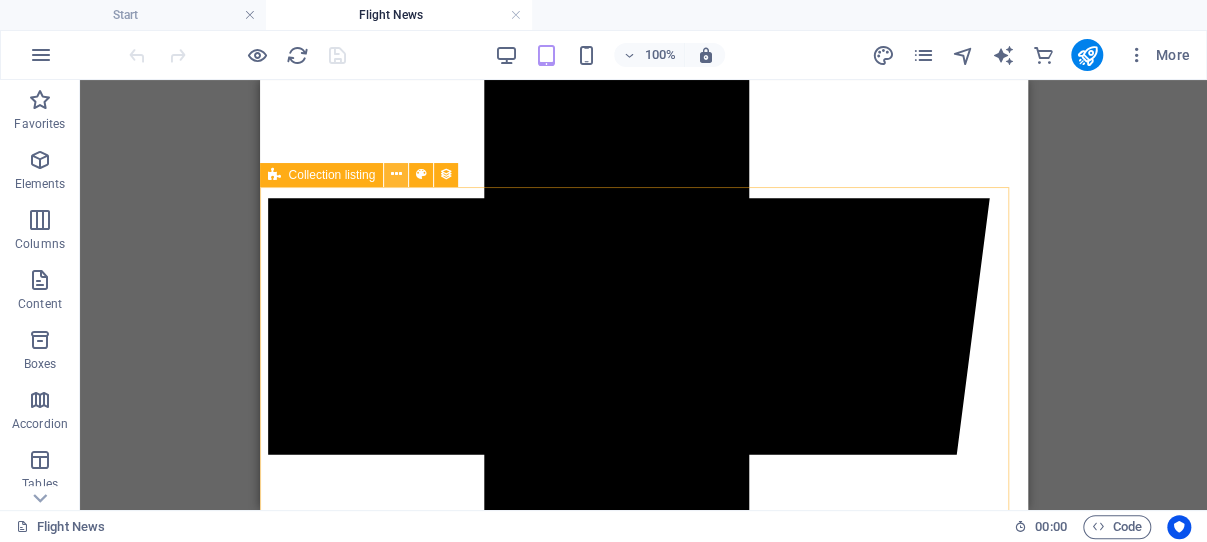 click at bounding box center [396, 174] 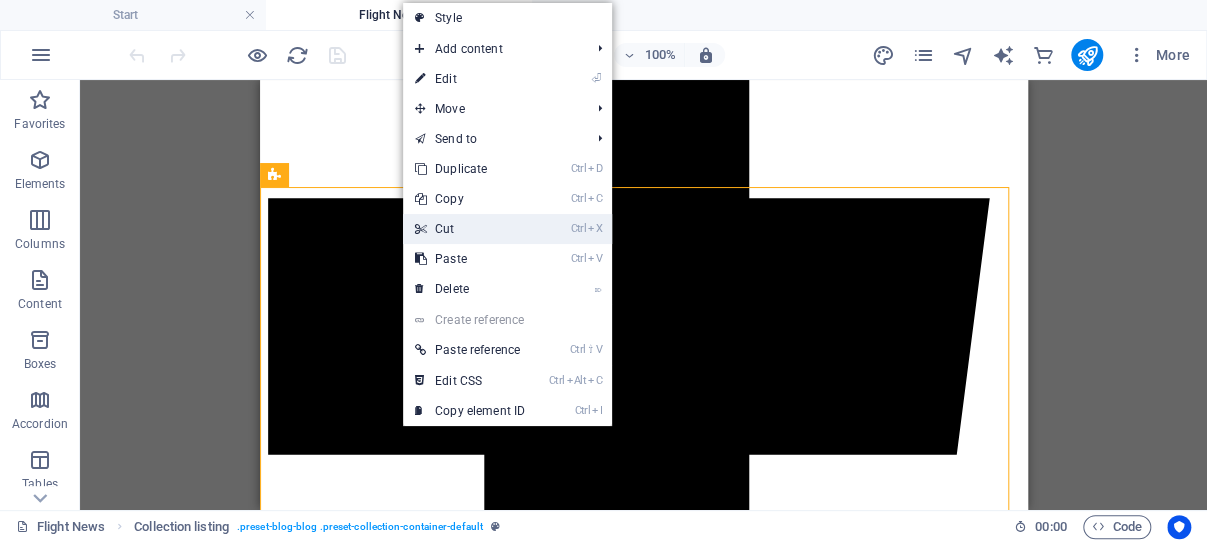 click on "Ctrl X  Cut" at bounding box center (470, 229) 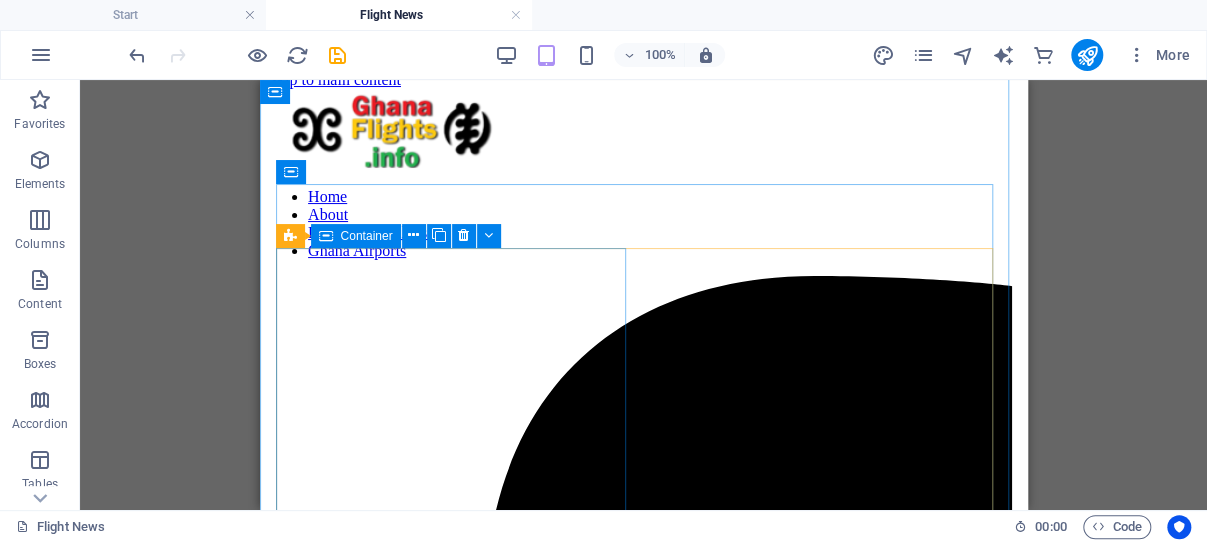 scroll, scrollTop: 0, scrollLeft: 0, axis: both 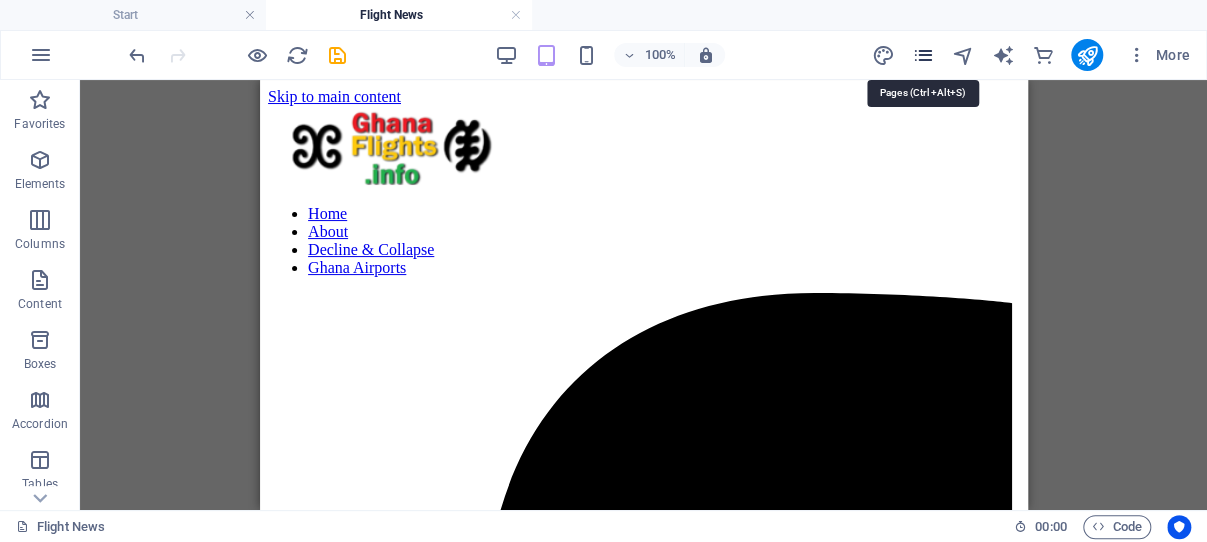 click at bounding box center (922, 55) 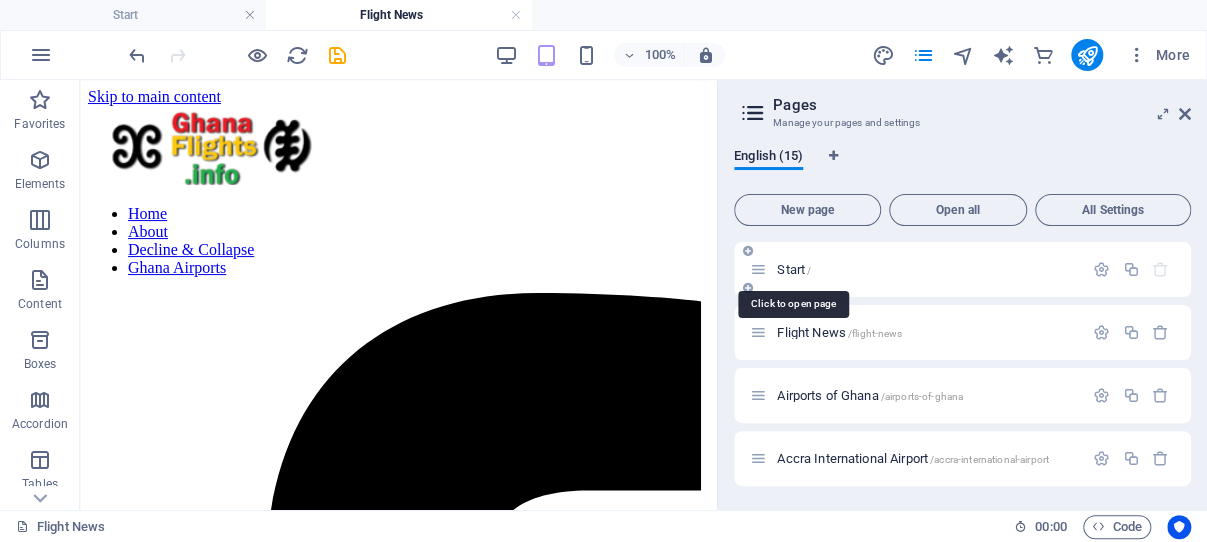 click on "Start /" at bounding box center (794, 269) 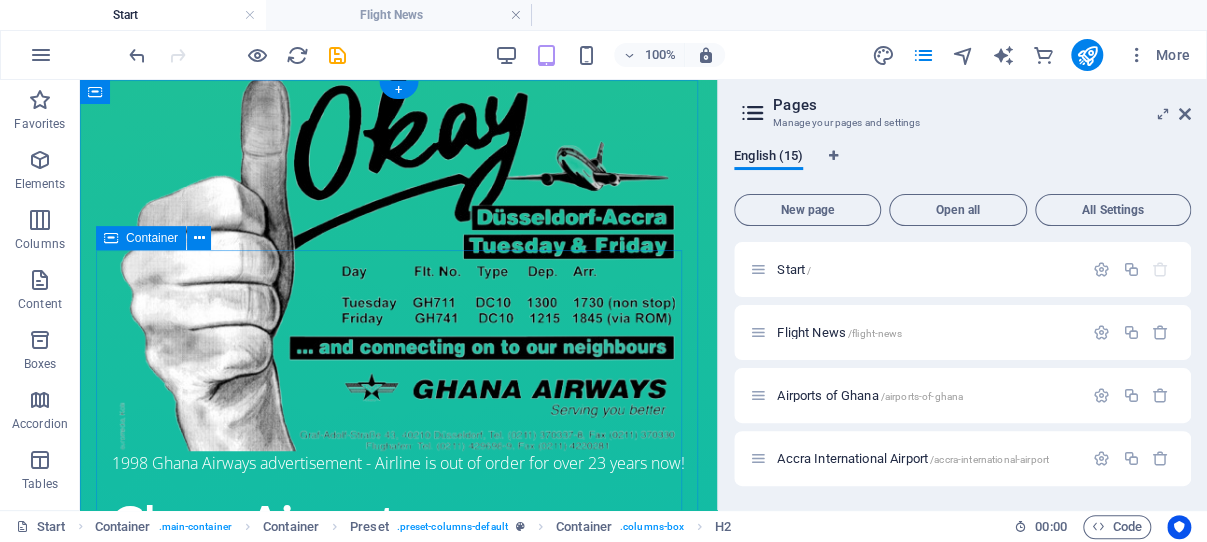 scroll, scrollTop: 0, scrollLeft: 0, axis: both 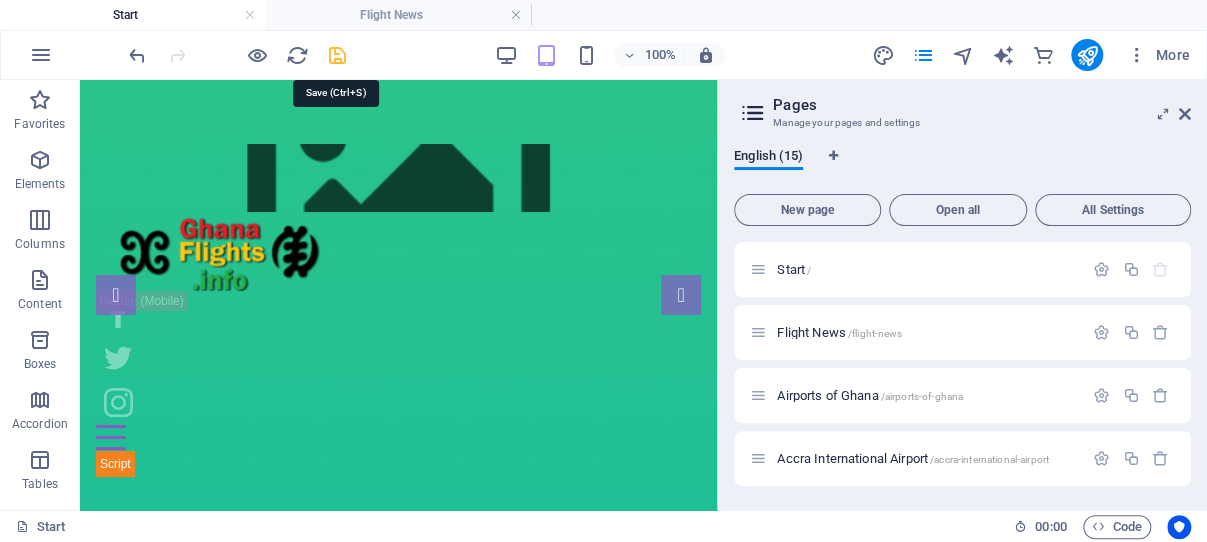 click at bounding box center [337, 55] 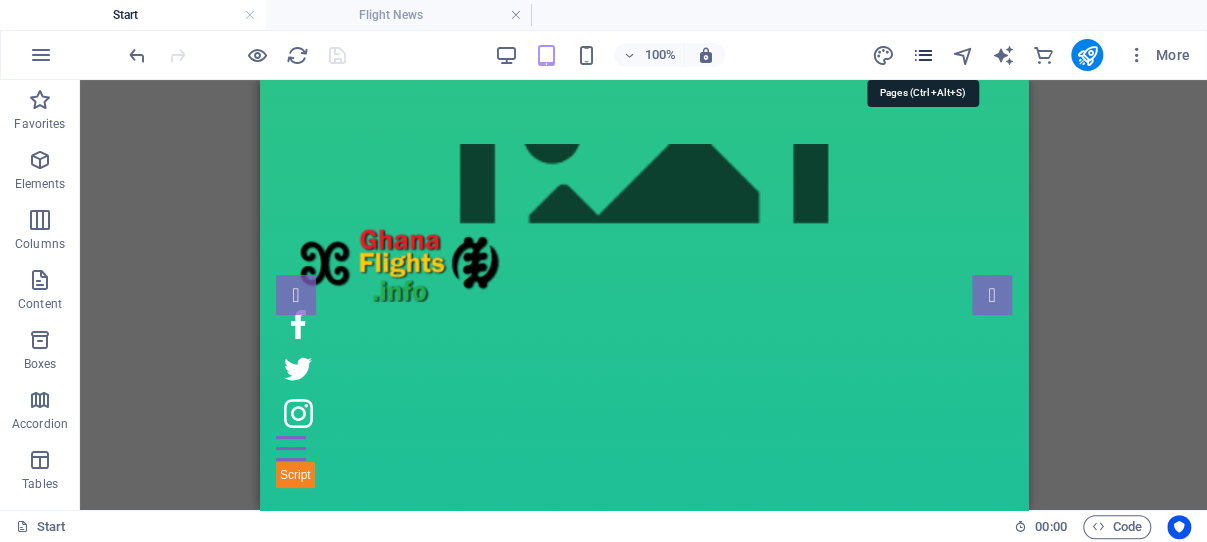 click at bounding box center (922, 55) 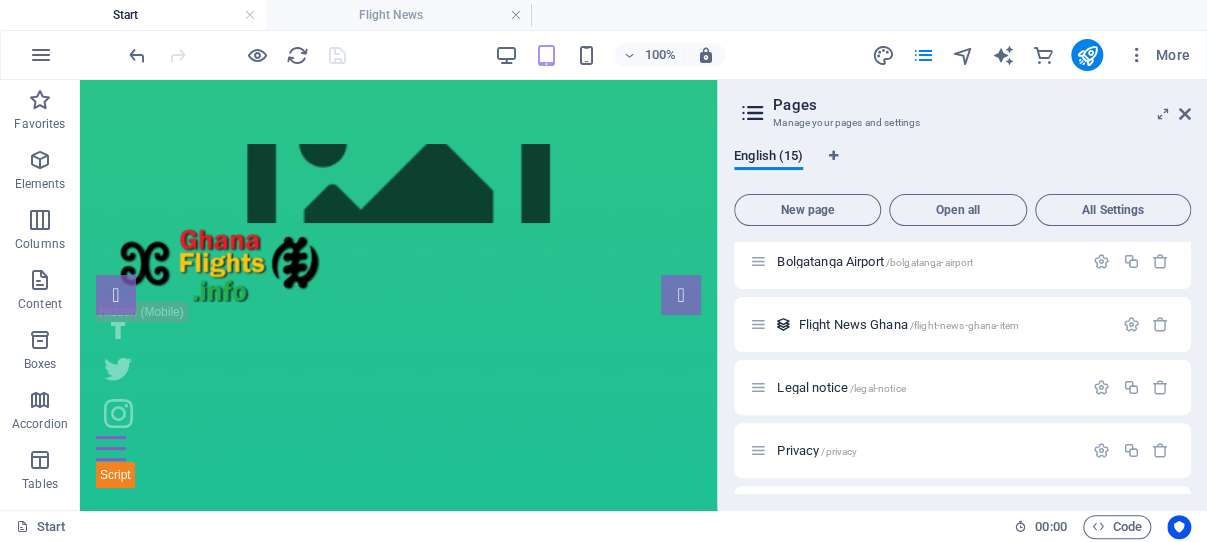 scroll, scrollTop: 693, scrollLeft: 0, axis: vertical 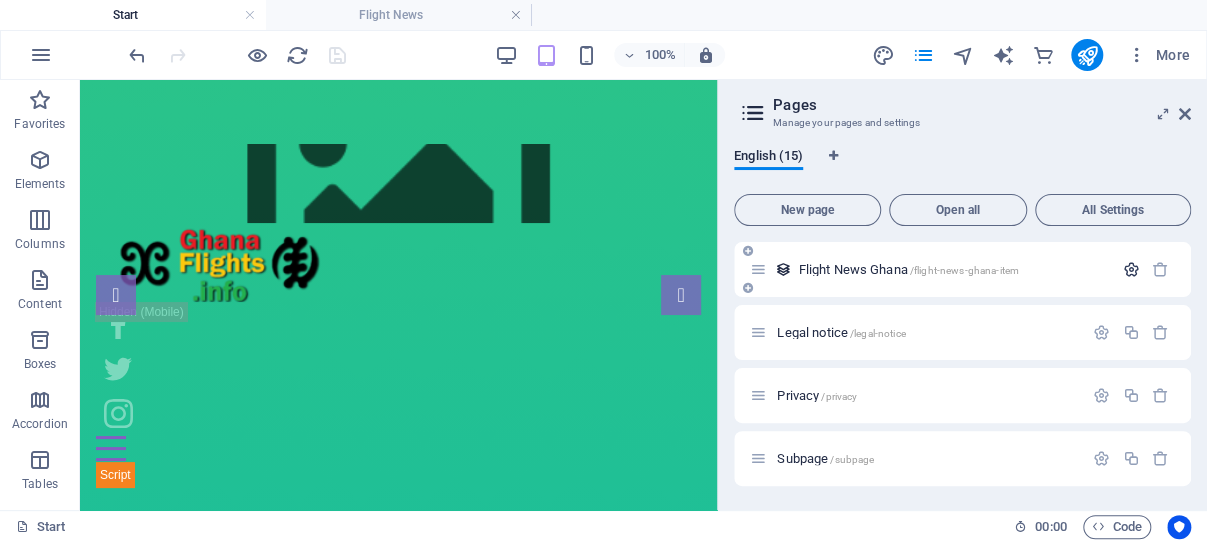 click at bounding box center [1130, 269] 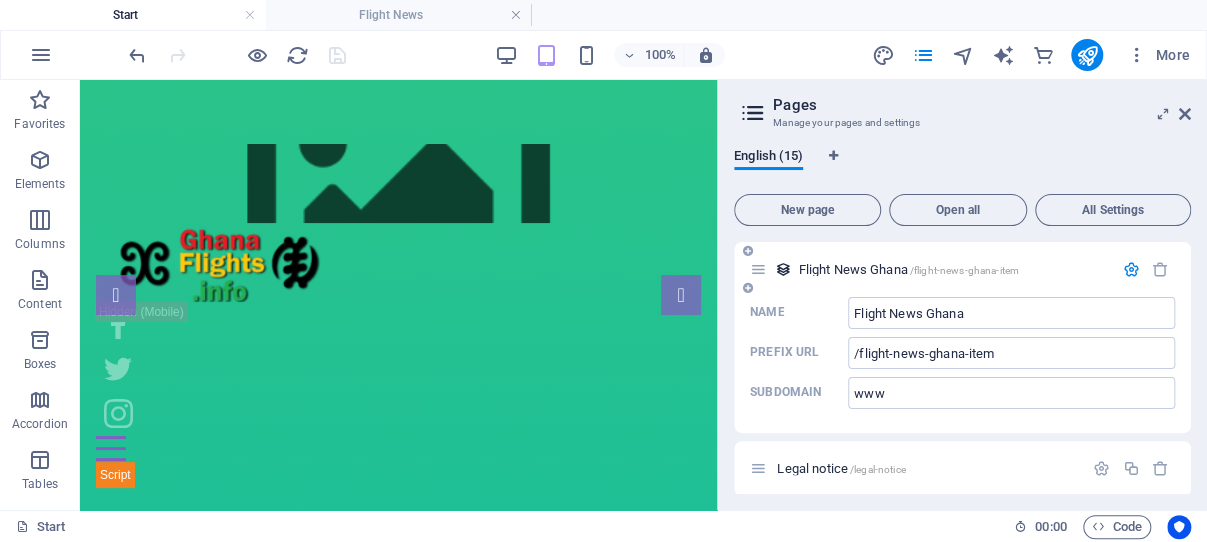 click on "Flight News Ghana /flight-news-ghana-item" at bounding box center (908, 269) 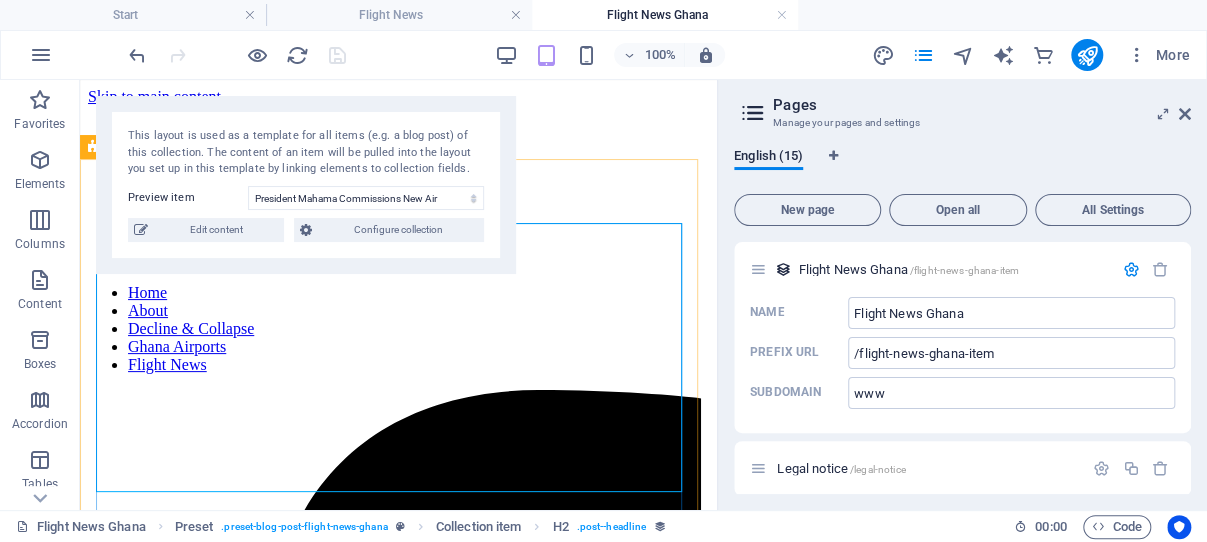scroll, scrollTop: 0, scrollLeft: 0, axis: both 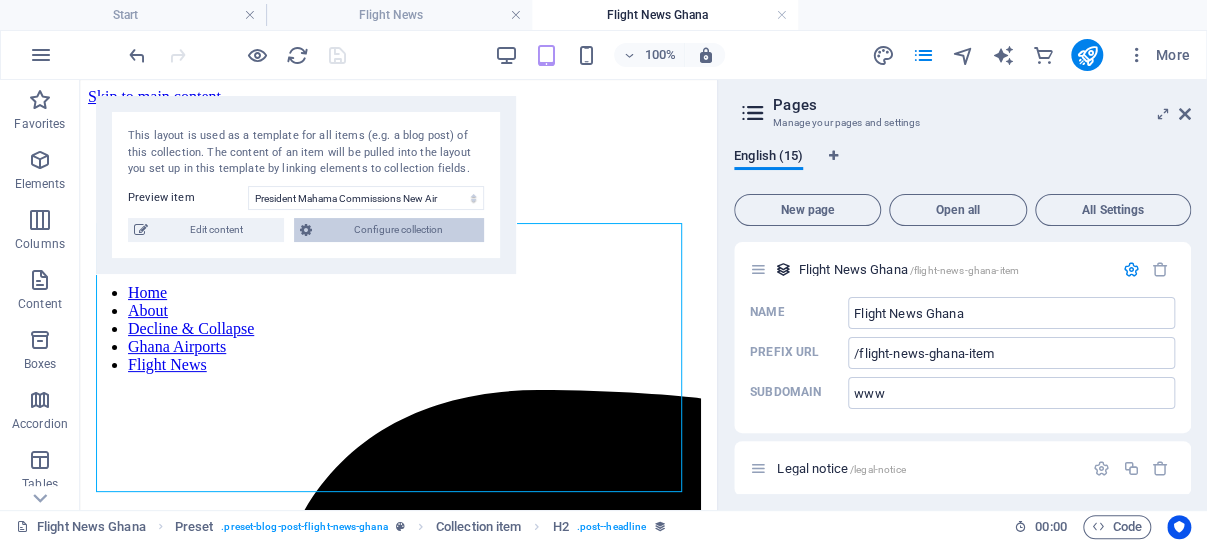 click on "Configure collection" at bounding box center [398, 230] 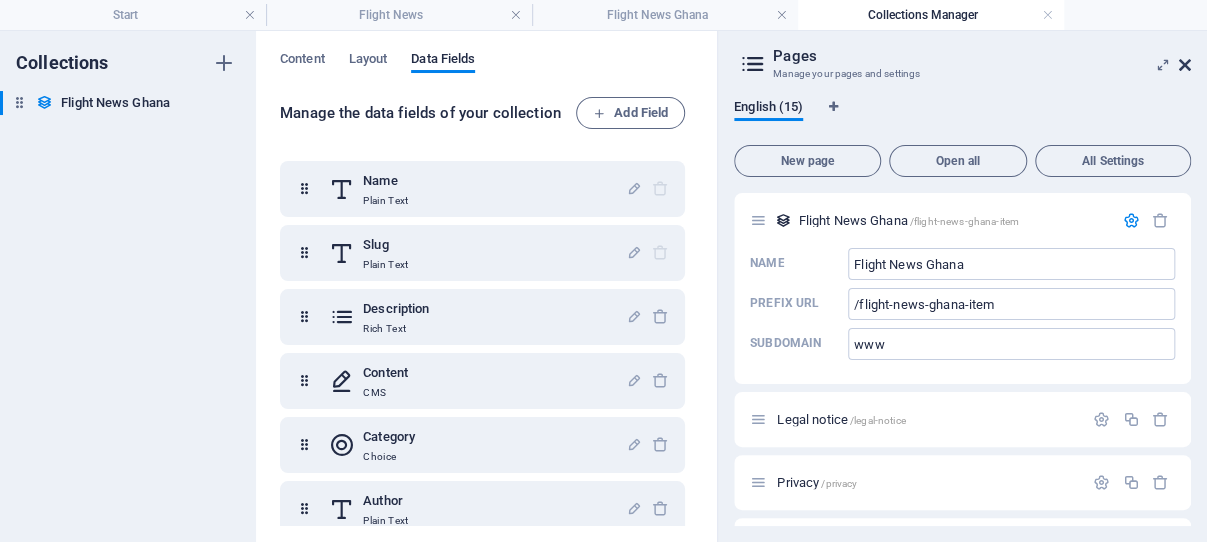 click at bounding box center (1185, 65) 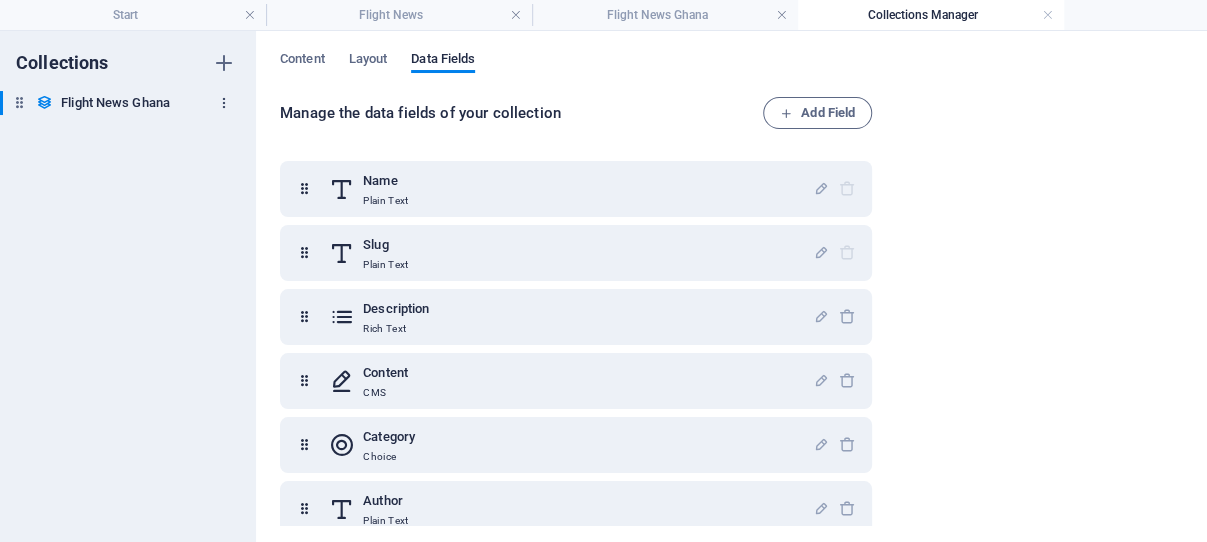 click at bounding box center [224, 103] 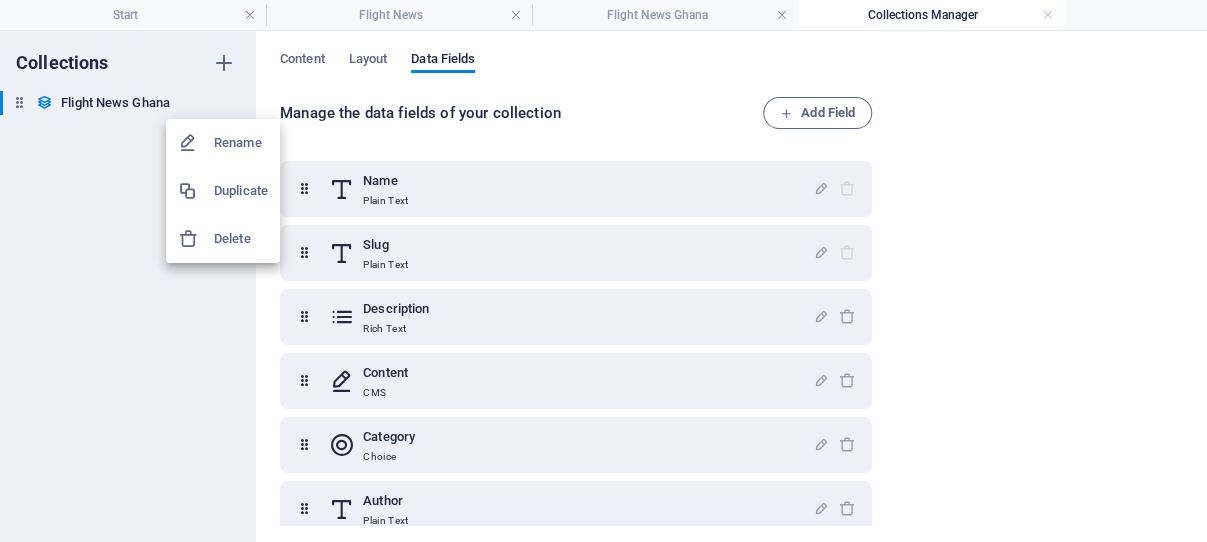 click at bounding box center (603, 271) 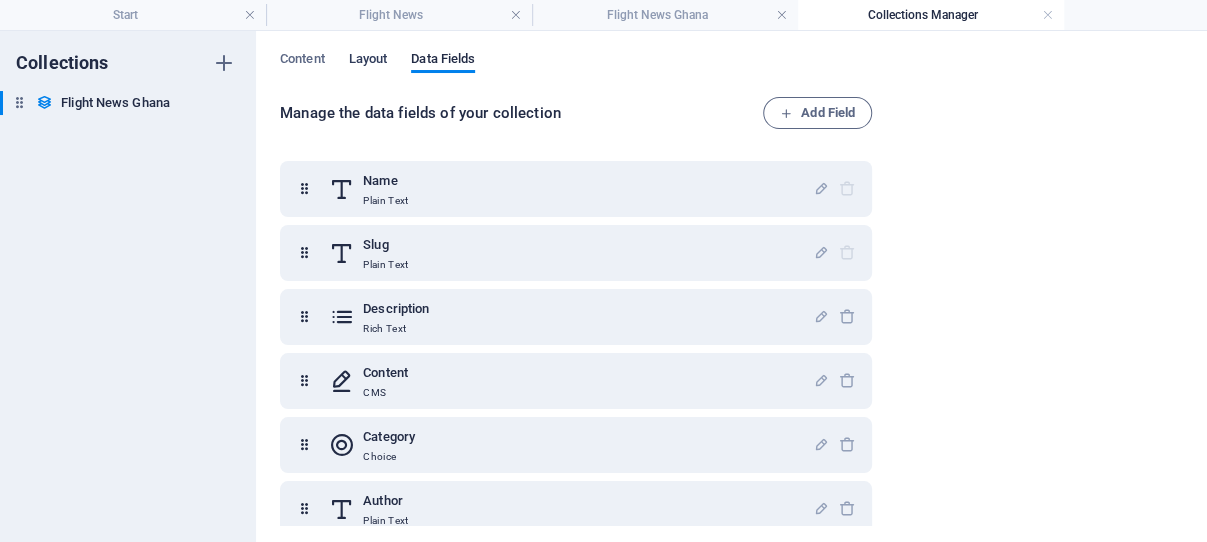 click on "Layout" at bounding box center (368, 61) 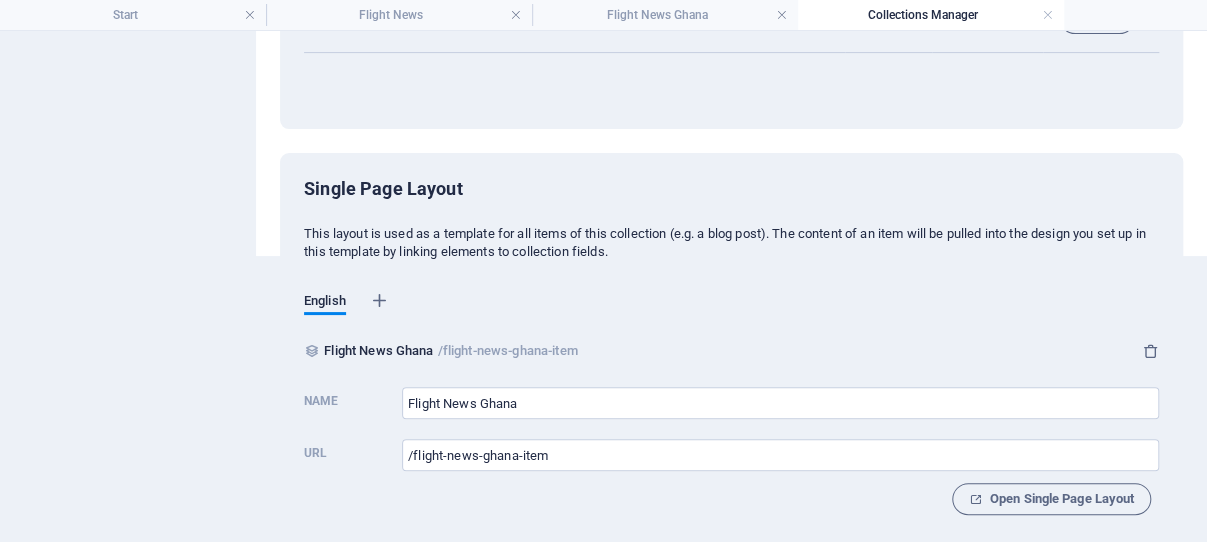 scroll, scrollTop: 312, scrollLeft: 0, axis: vertical 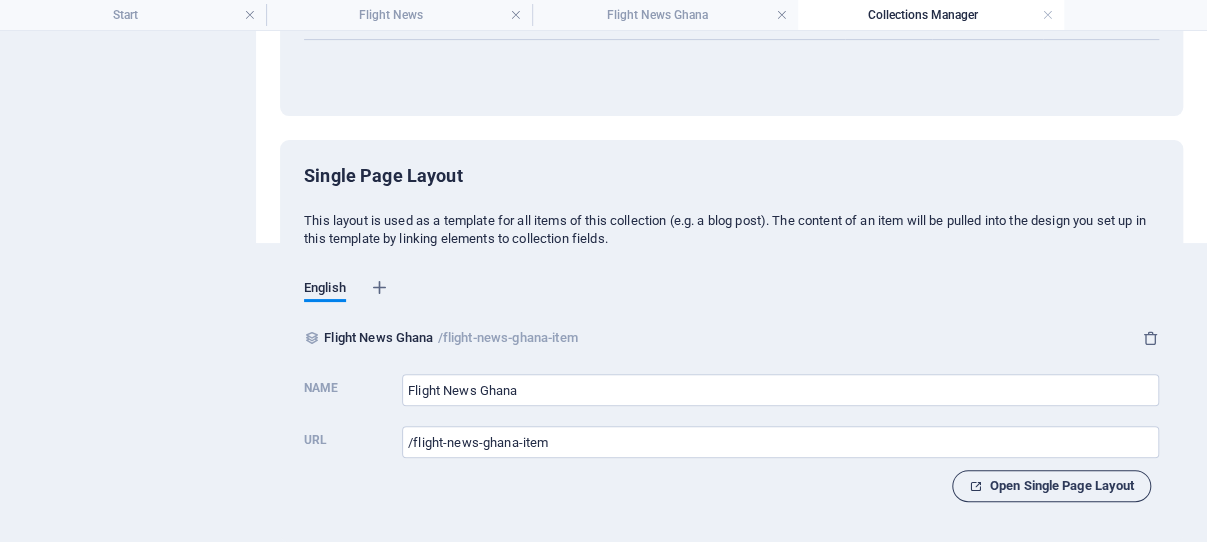 click on "Open Single Page Layout" at bounding box center (1051, 486) 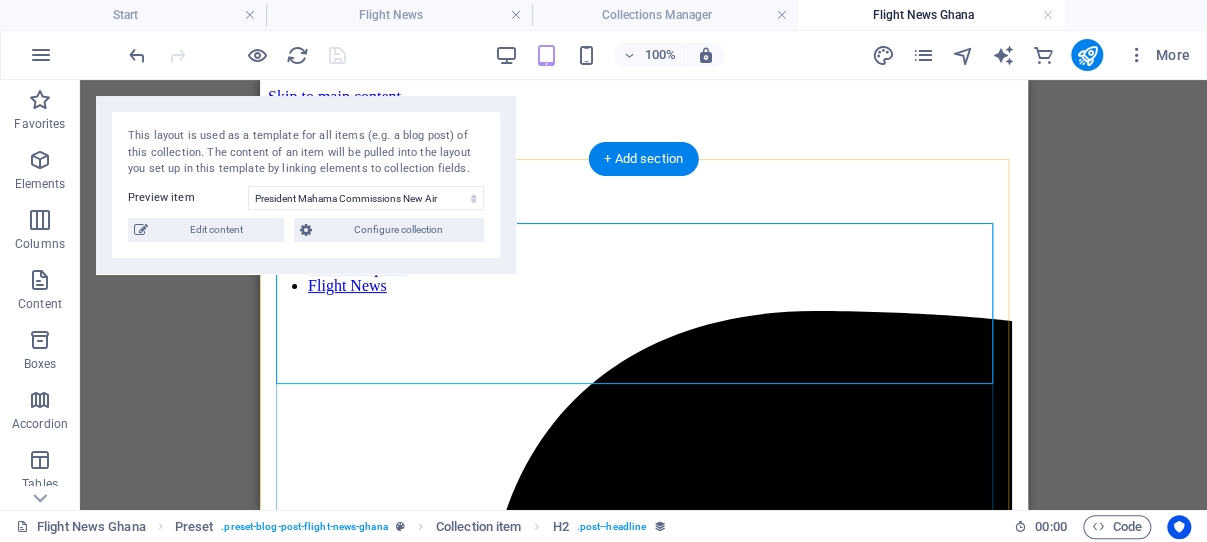 scroll, scrollTop: 0, scrollLeft: 0, axis: both 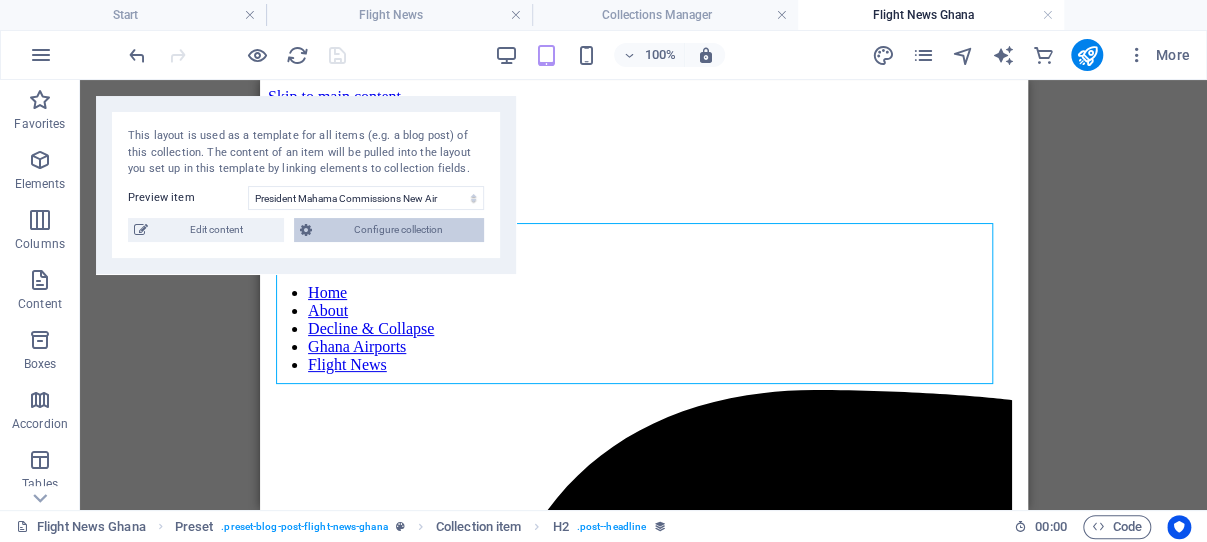 click on "Configure collection" at bounding box center [398, 230] 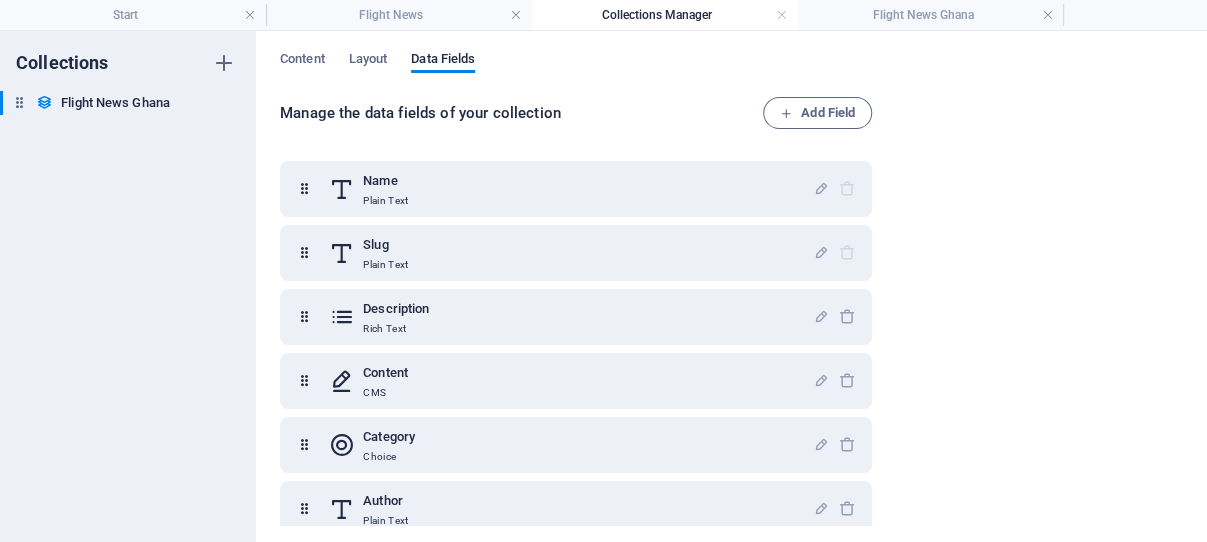 click on "Collections Manager" at bounding box center [665, 15] 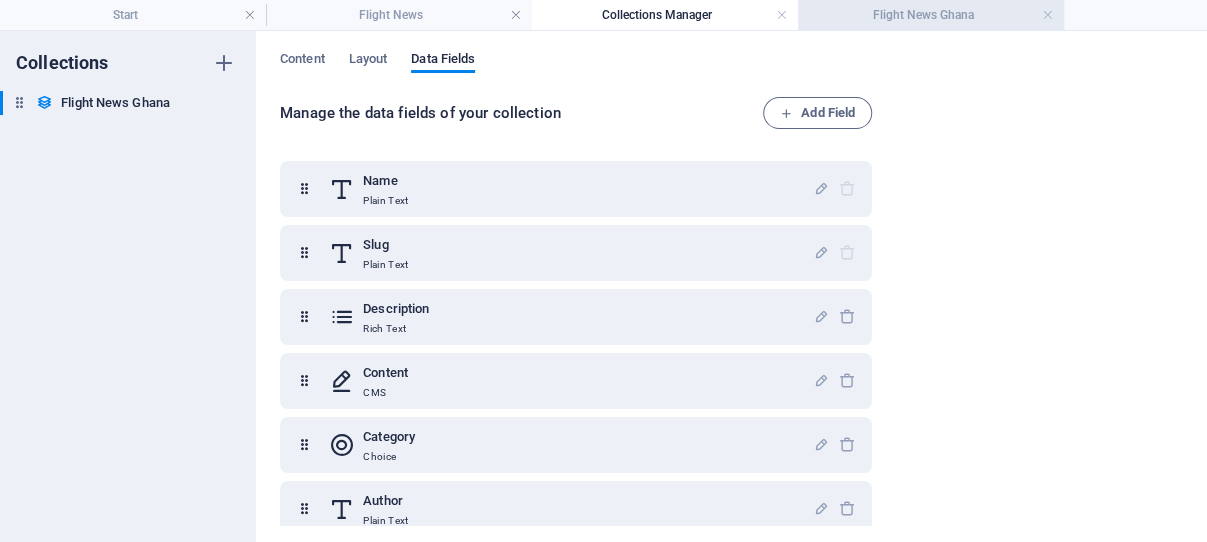 click on "Flight News Ghana" at bounding box center (931, 15) 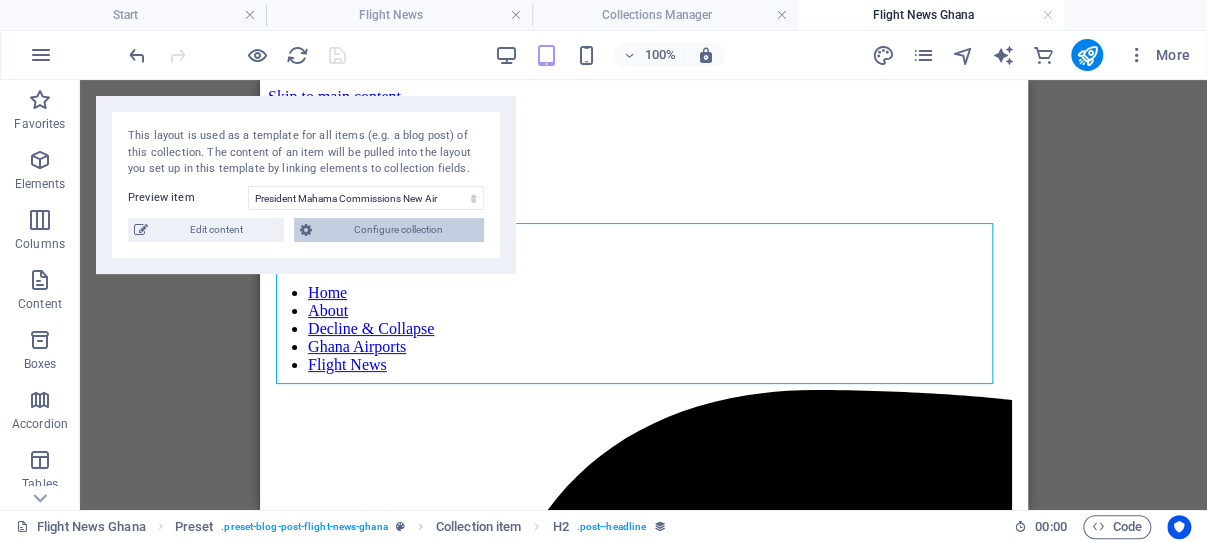 click on "Configure collection" at bounding box center (398, 230) 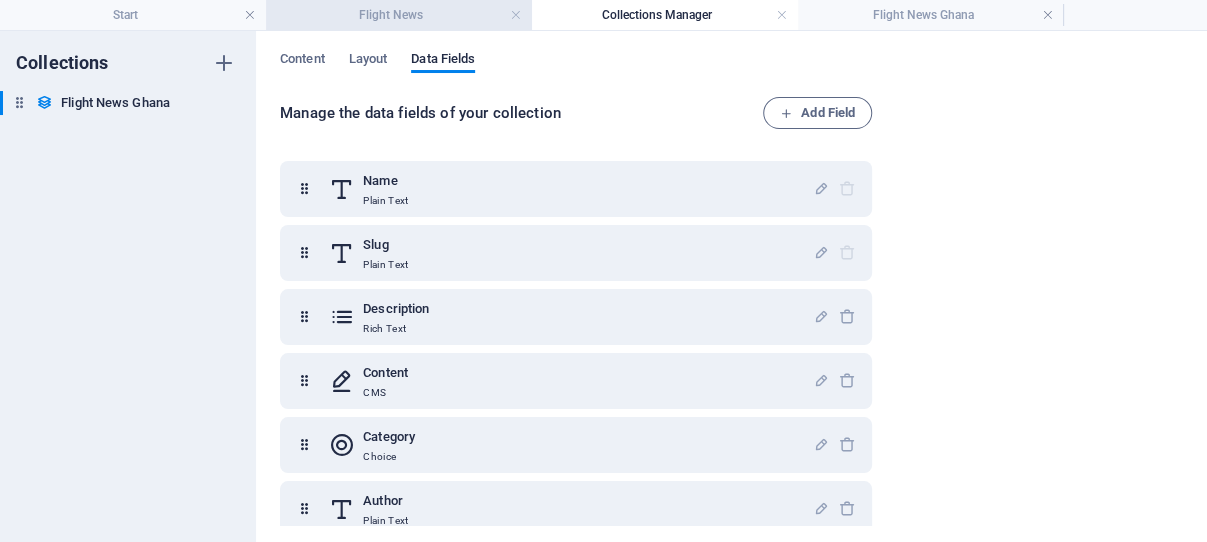 click on "Flight News" at bounding box center [399, 15] 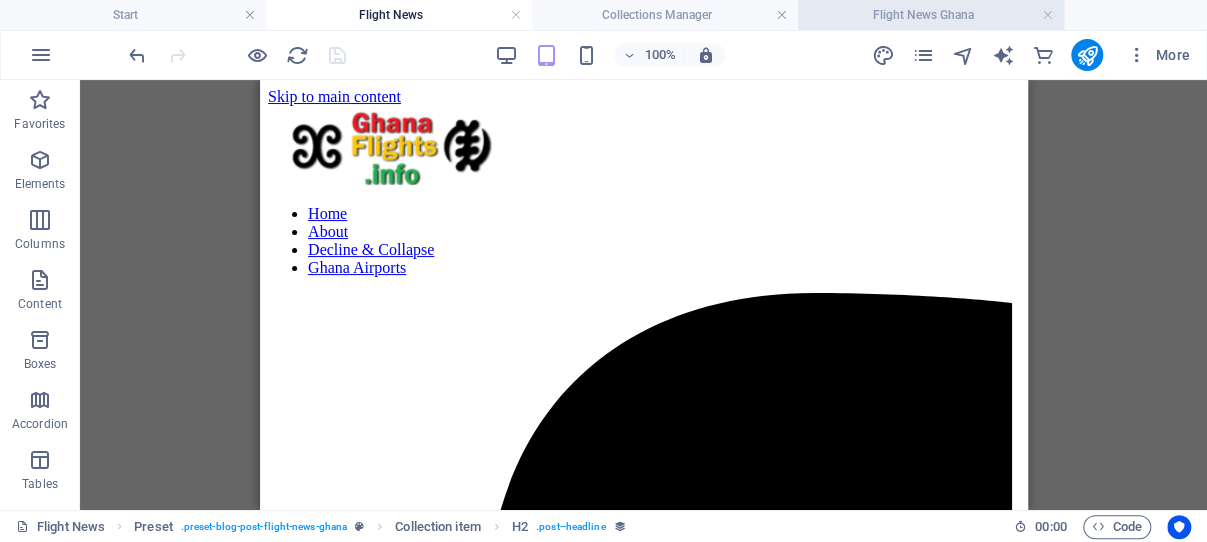 click on "Flight News Ghana" at bounding box center [931, 15] 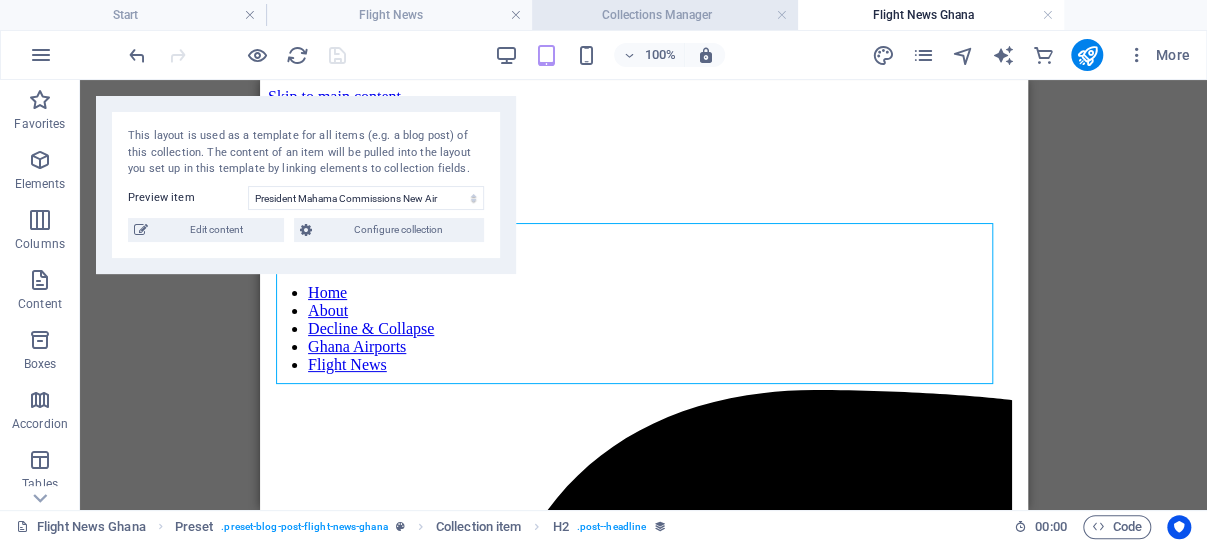 click on "Collections Manager" at bounding box center [665, 15] 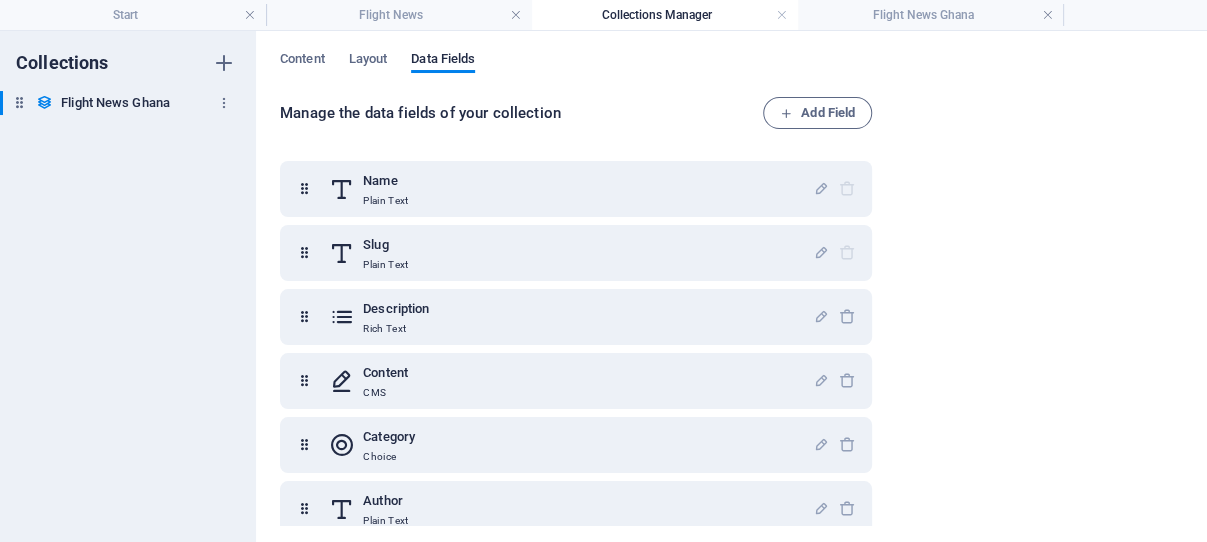 click on "Flight News Ghana" at bounding box center [115, 103] 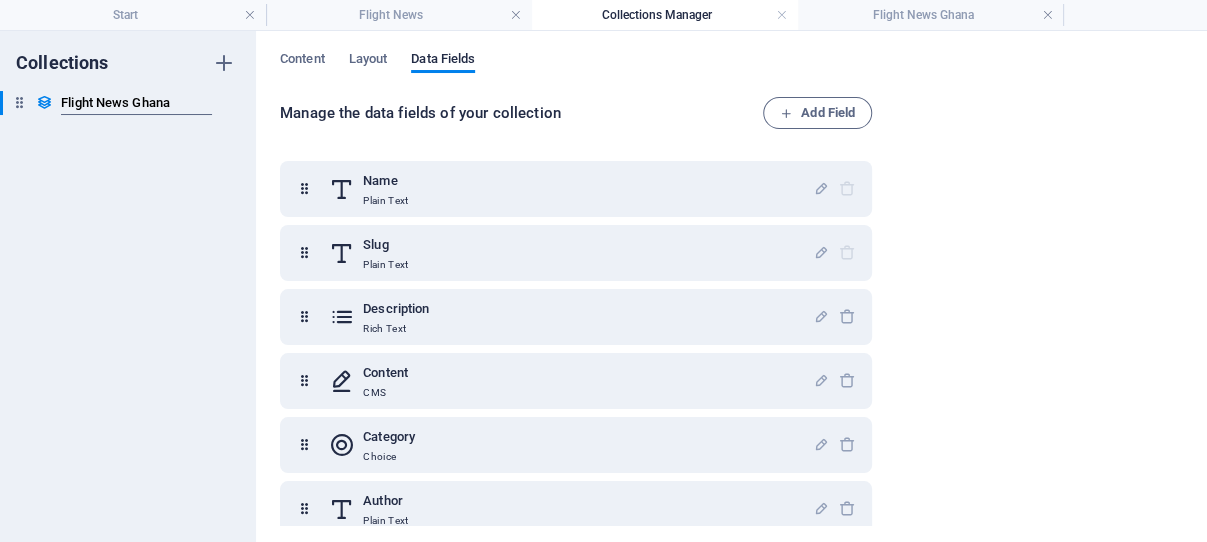 click on "Collections Flight News Ghana Flight News Ghana" at bounding box center (128, 286) 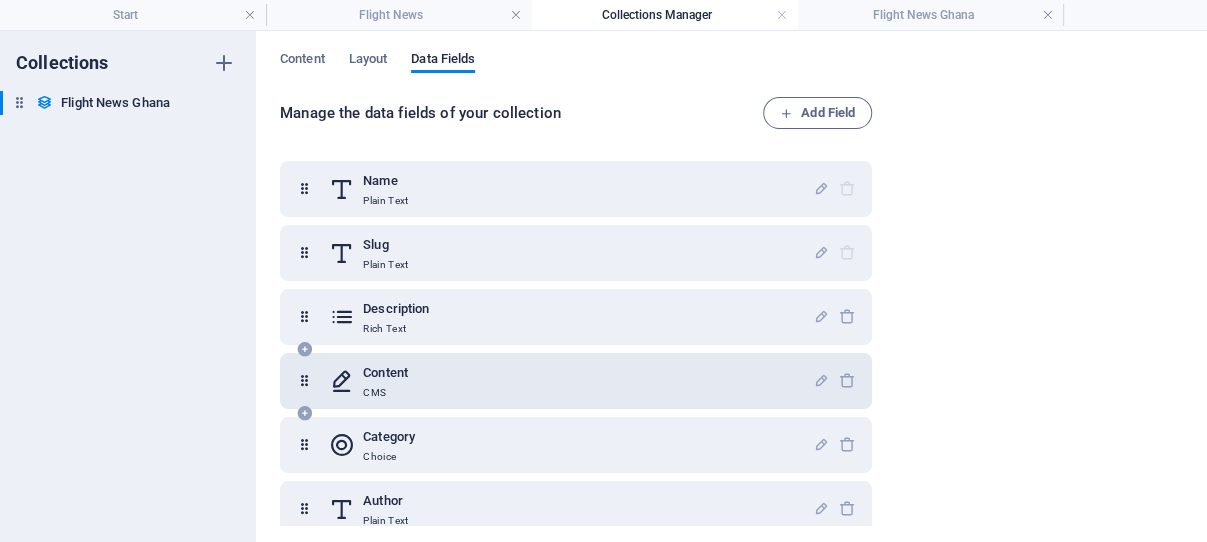 click on "Content CMS" at bounding box center (571, 381) 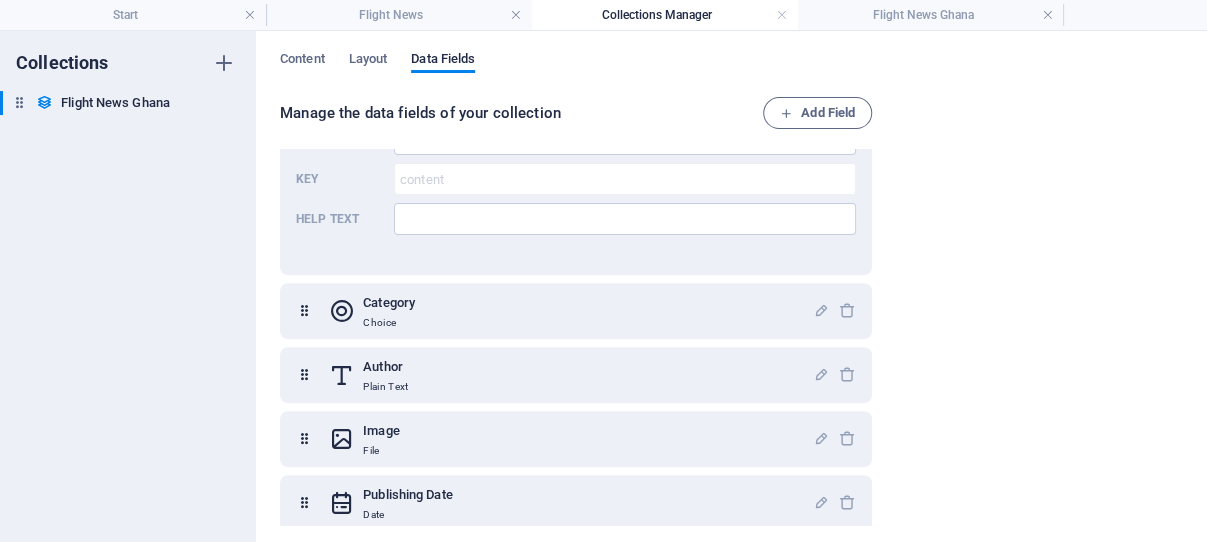 scroll, scrollTop: 314, scrollLeft: 0, axis: vertical 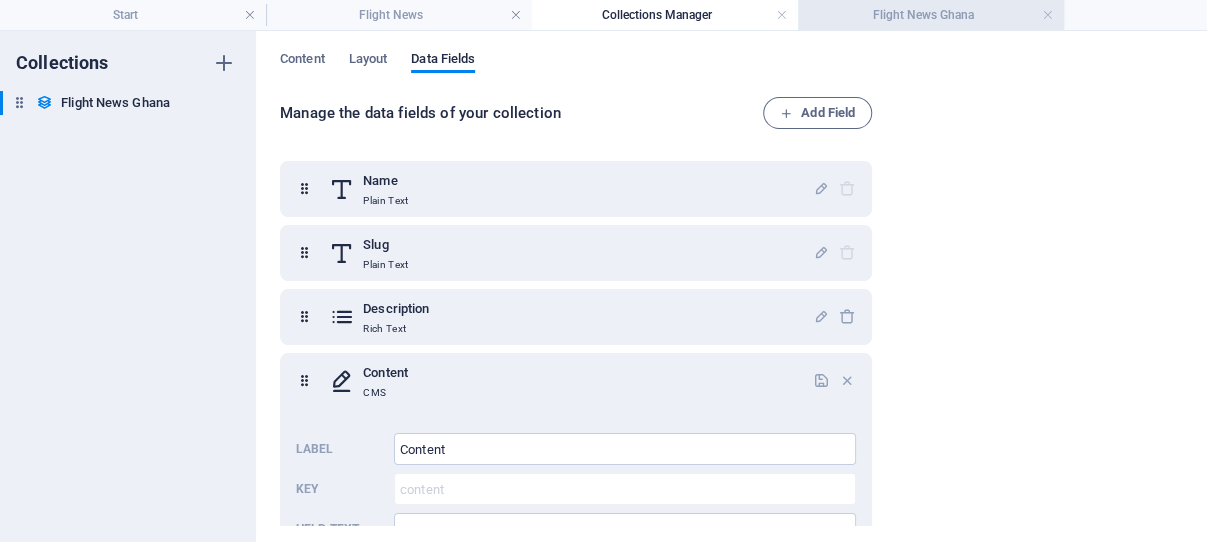 click on "Flight News Ghana" at bounding box center [931, 15] 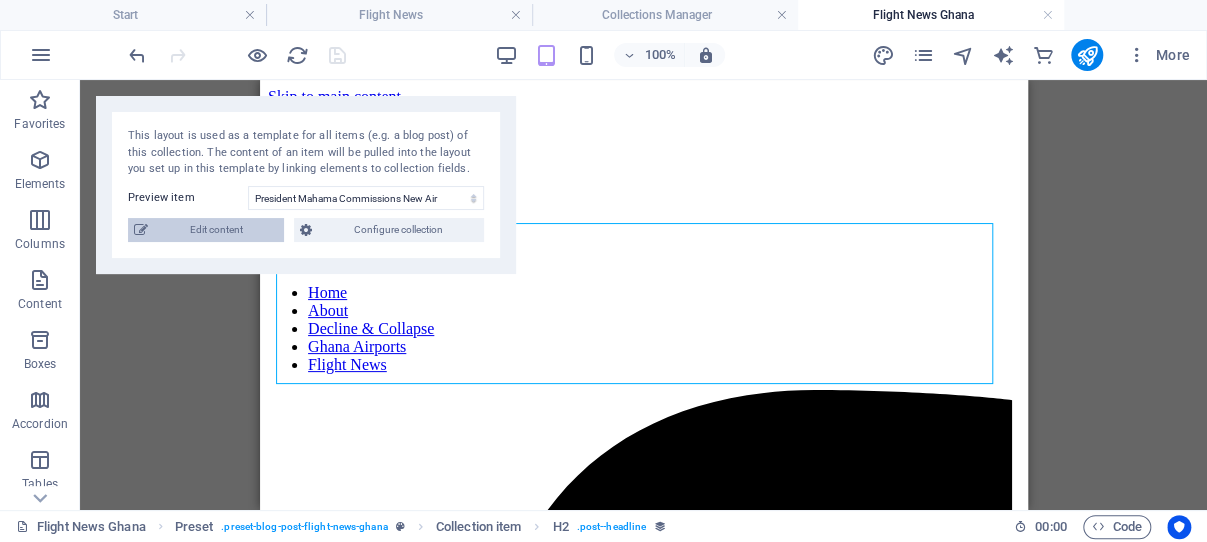 click on "Edit content" at bounding box center (216, 230) 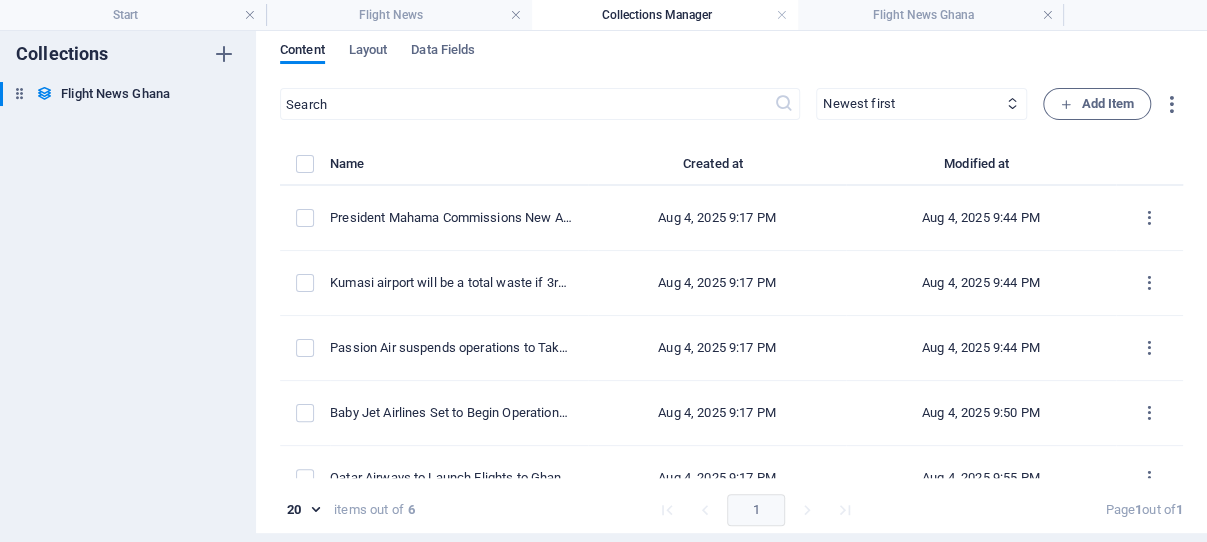 select on "Category 1" 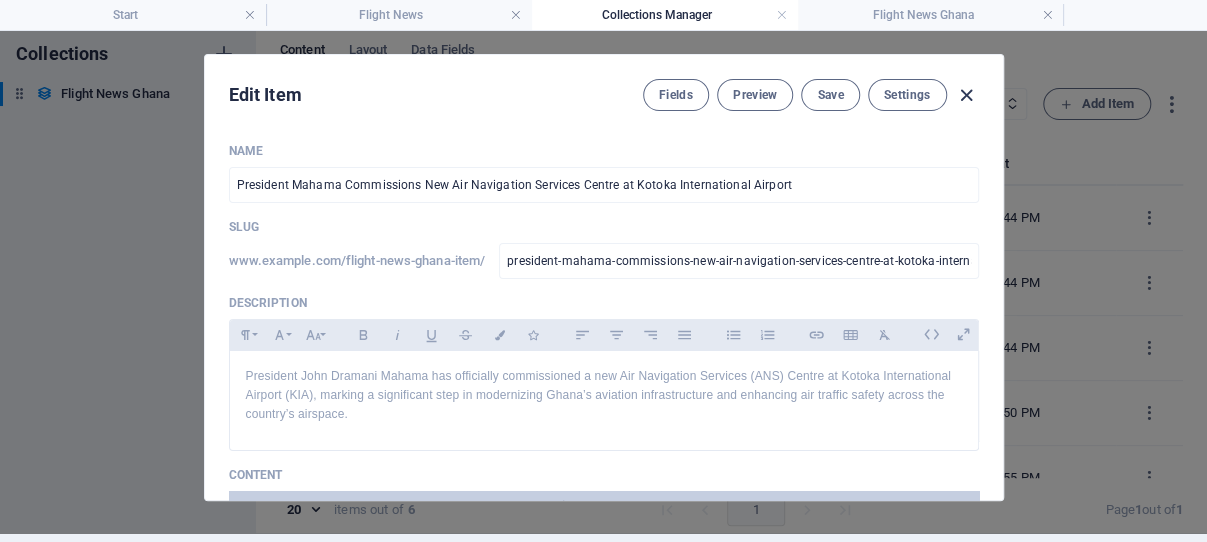 click at bounding box center (966, 95) 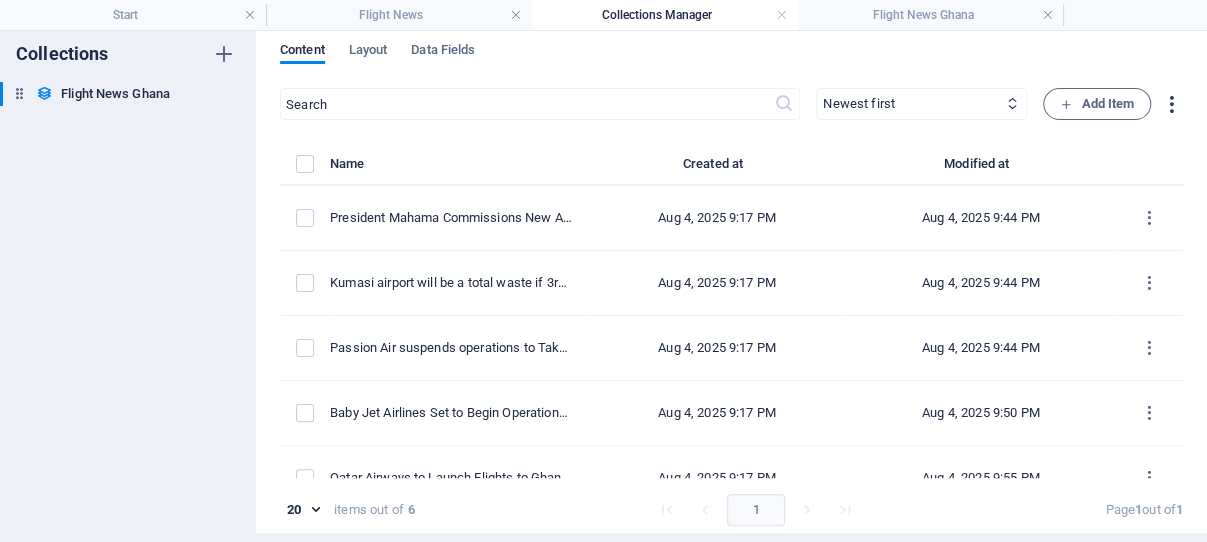click at bounding box center [1171, 104] 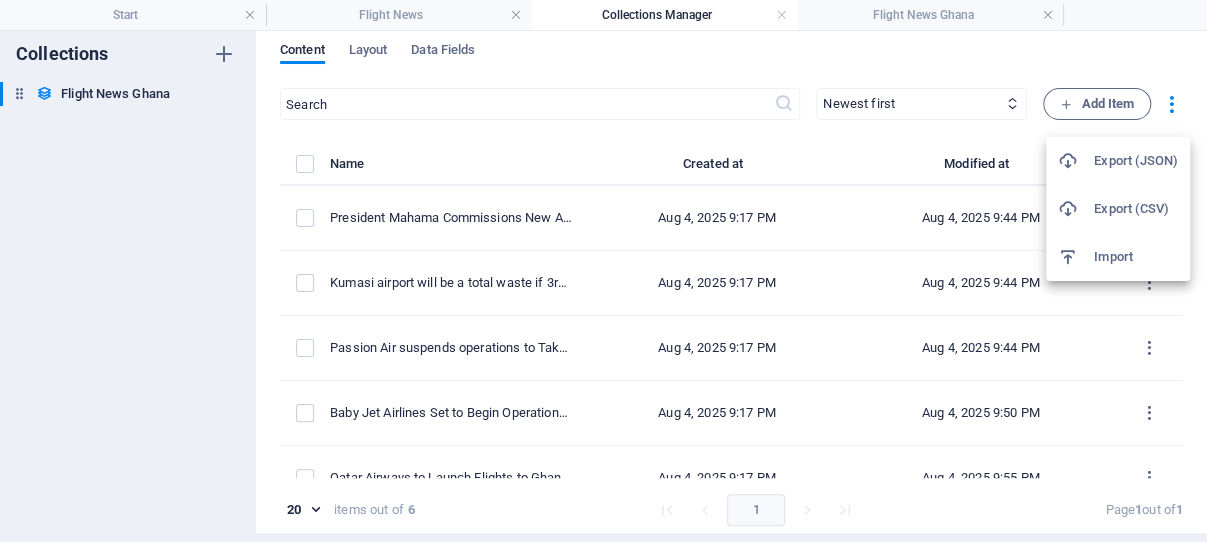 click at bounding box center (603, 271) 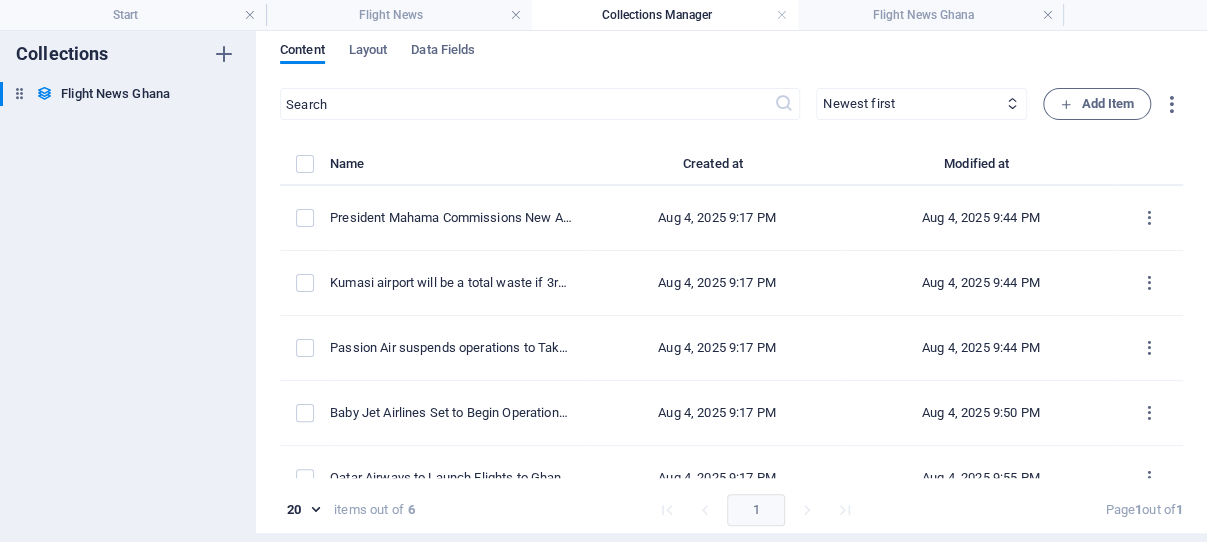 scroll, scrollTop: 96, scrollLeft: 0, axis: vertical 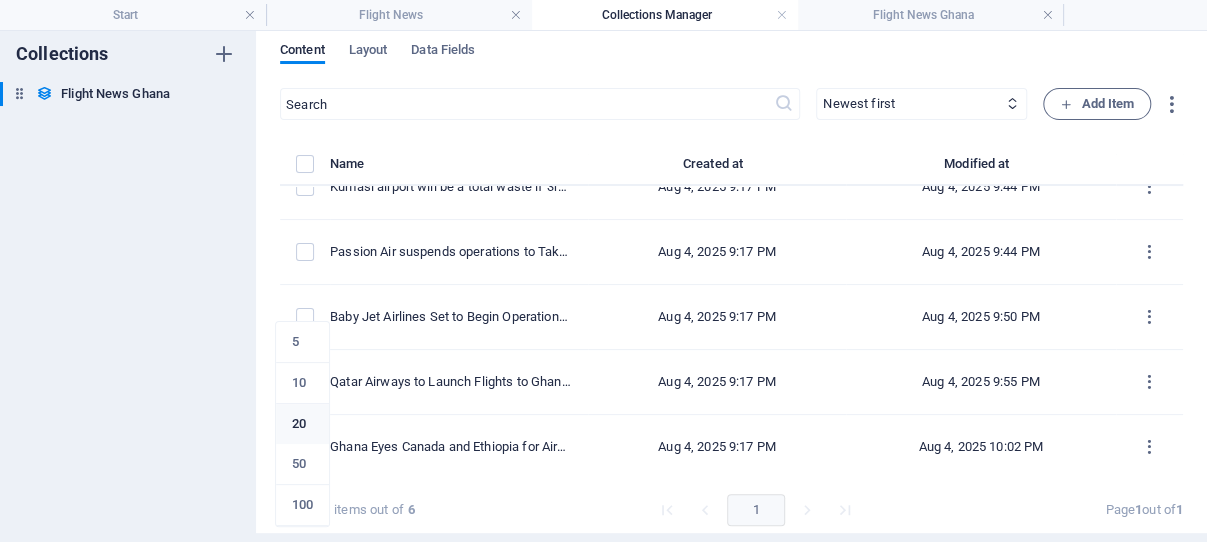 click on "ghanaflights.info Start Flight News Collections Manager Flight News Ghana Favorites Elements Columns Content Boxes Accordion Tables Features Images Slider Header Footer Forms Marketing Collections Commerce
Drag here to replace the existing content. Press “Ctrl” if you want to create a new element.
H2   Container   Container   Preset   Container   Container   Text   Spacer   H1   HTML   Preset   Menu Bar   Logo   Icon   Icon 100% More Start Preset . preset-blog-post-flight-news-ghana Collection item H2 . post--headline 00 : 00 Code Favorites Elements Columns Content Boxes Accordion Tables Features Images Slider Header Footer Forms Marketing Collections Commerce
Drag here to replace the existing content. Press “Ctrl” if you want to create a new element.
Preset   H2   Container   Container   Preset   Preset   Container   Container   HTML   Menu Bar   Container" at bounding box center [603, 271] 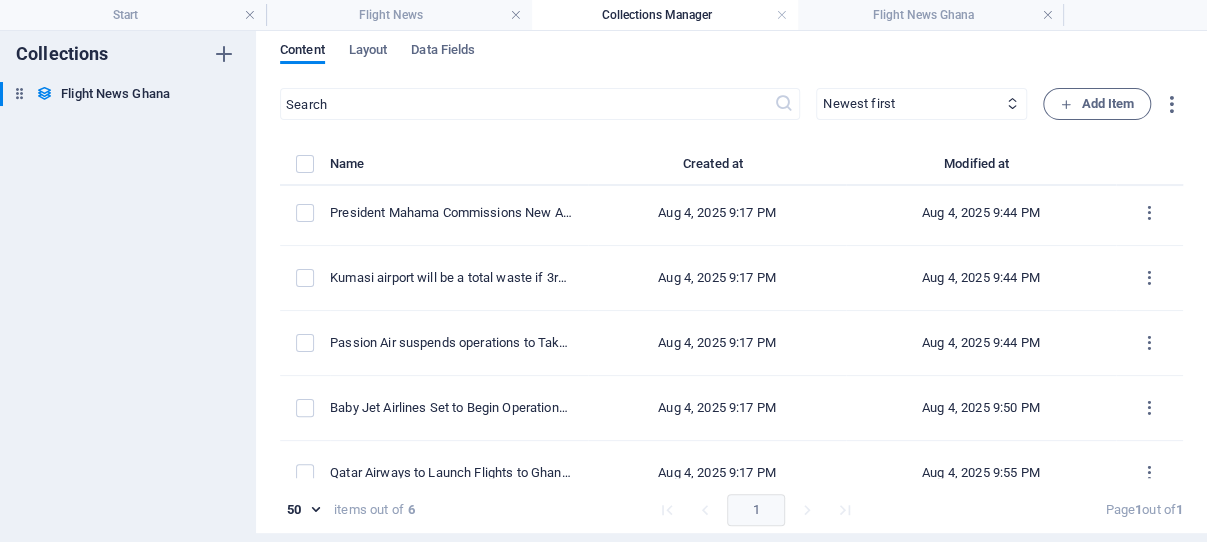scroll, scrollTop: 0, scrollLeft: 0, axis: both 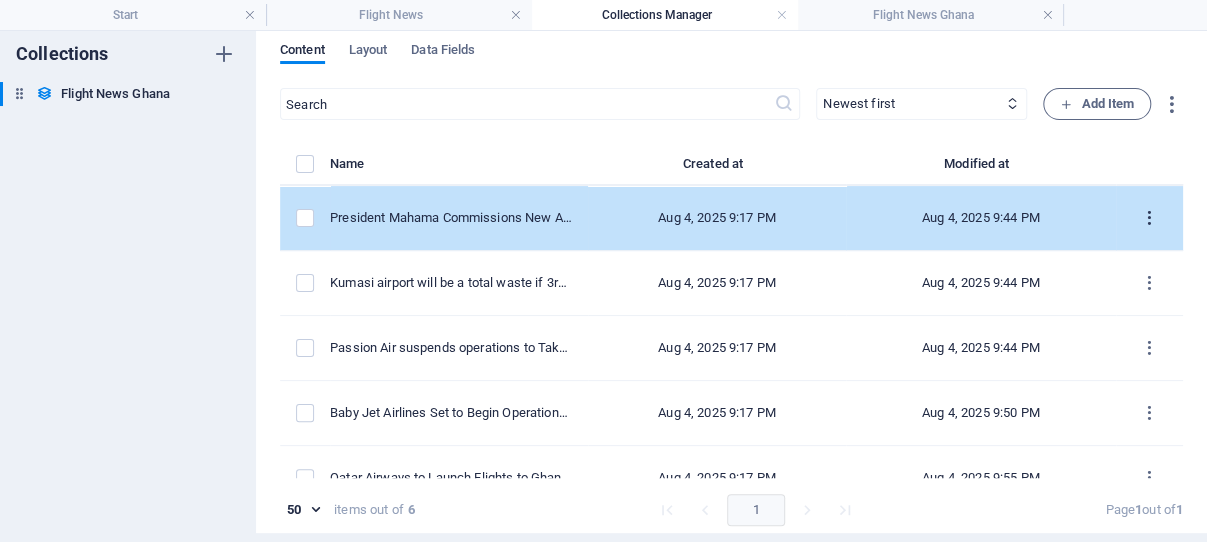 click at bounding box center (1149, 218) 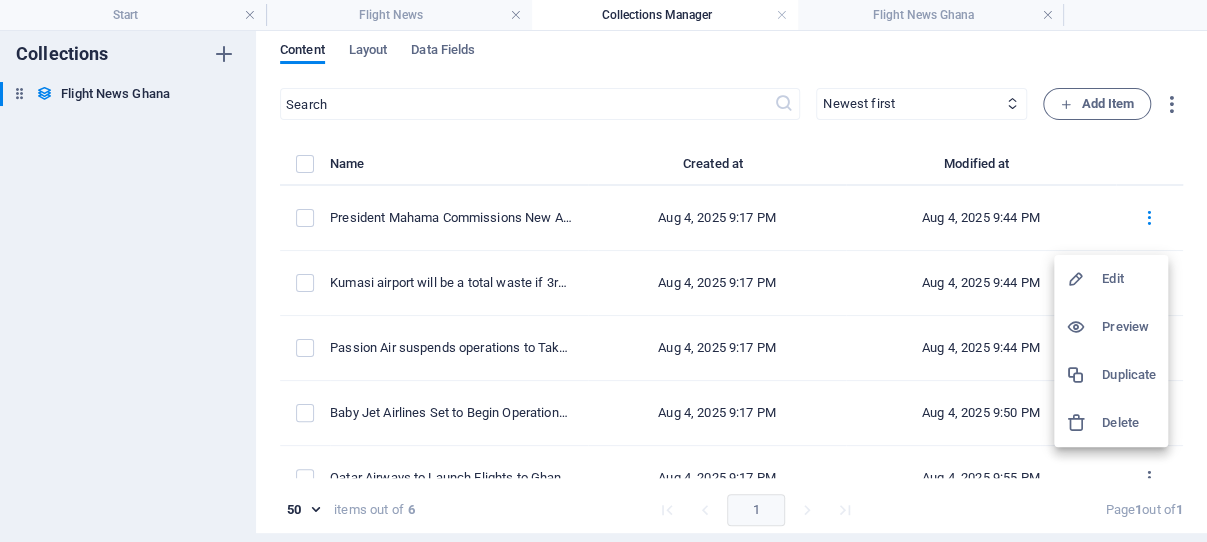 click at bounding box center (603, 271) 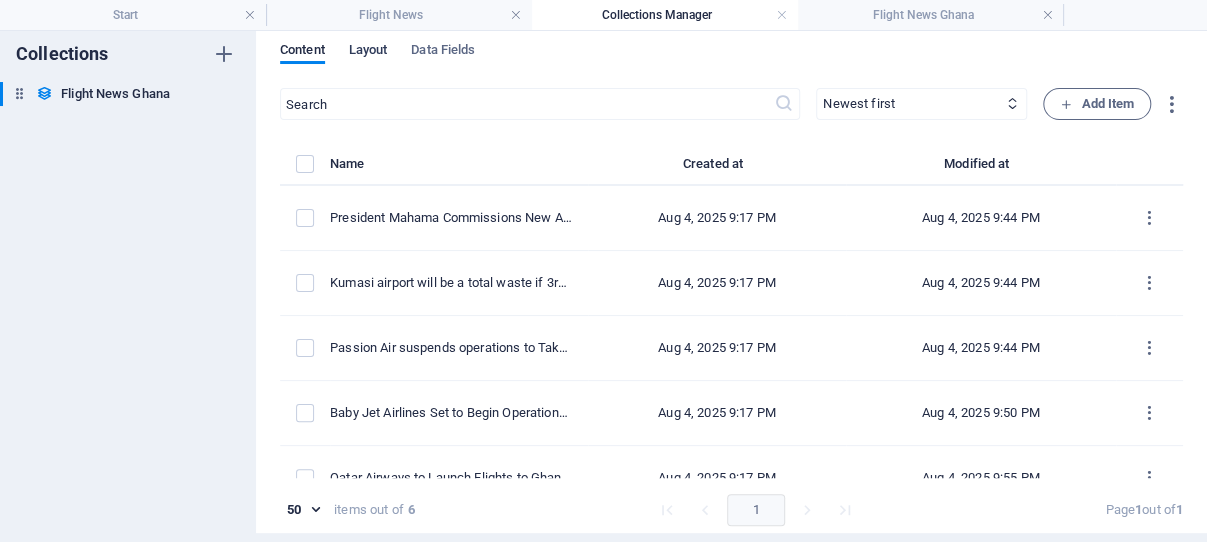 click on "Layout" at bounding box center [368, 52] 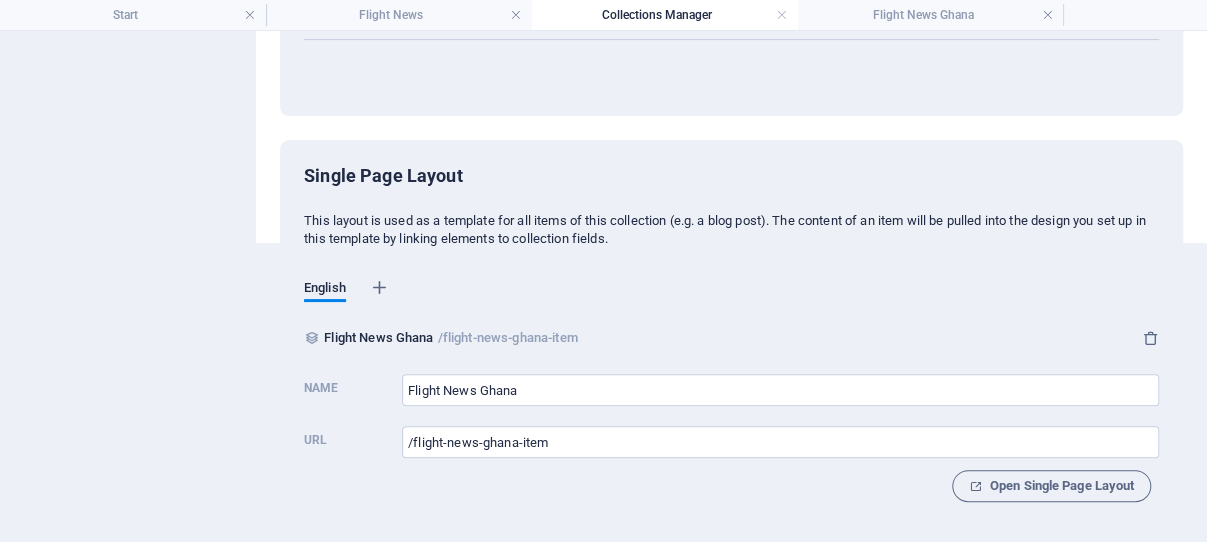scroll, scrollTop: 312, scrollLeft: 0, axis: vertical 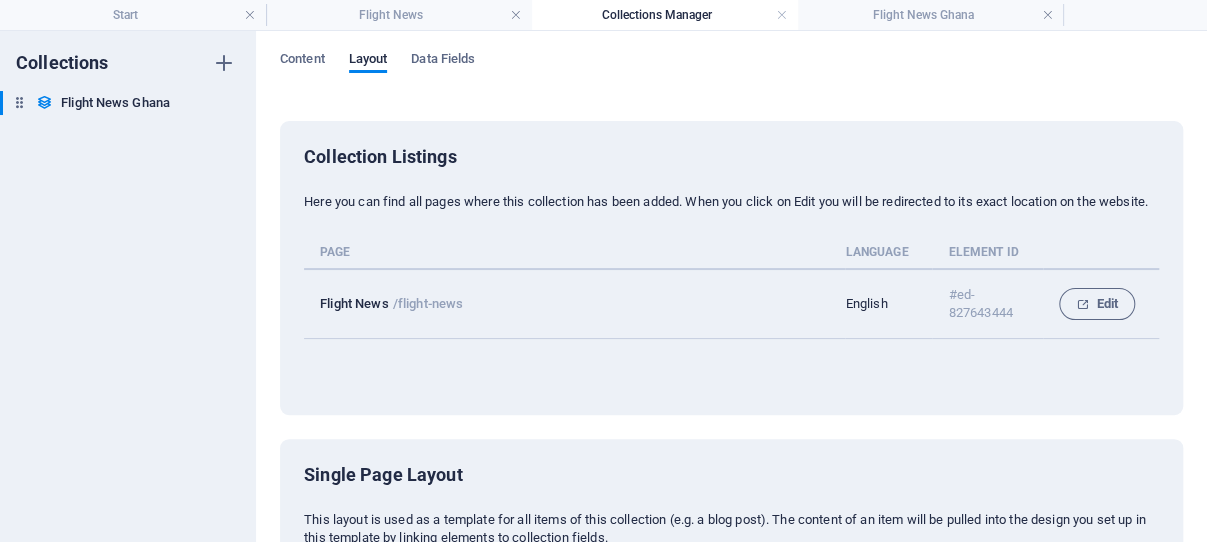 click on "Collections Manager" at bounding box center (665, 15) 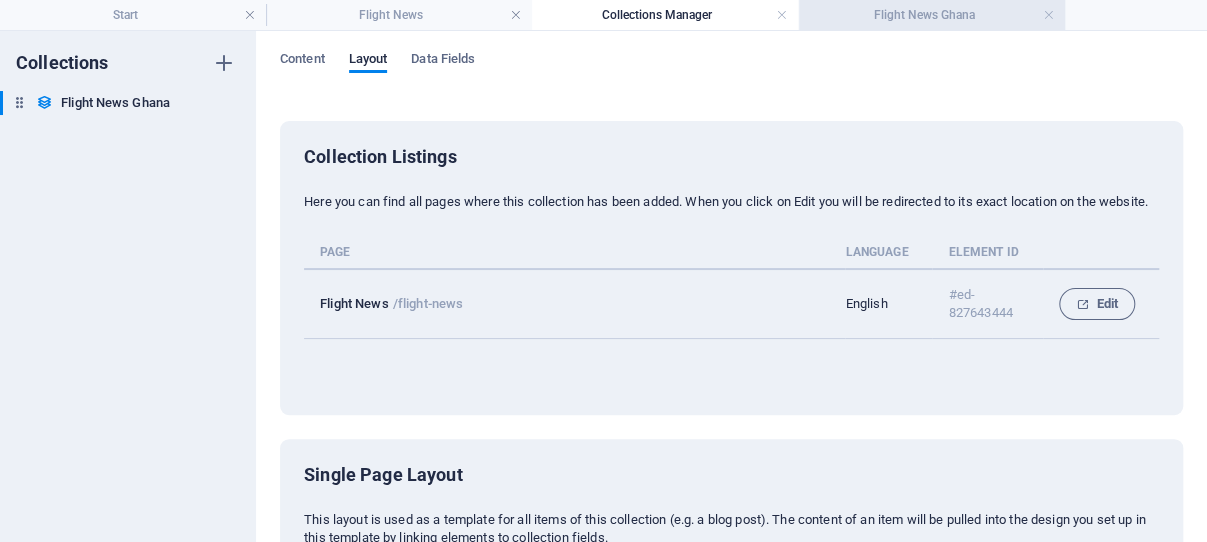 click on "Flight News Ghana" at bounding box center [932, 15] 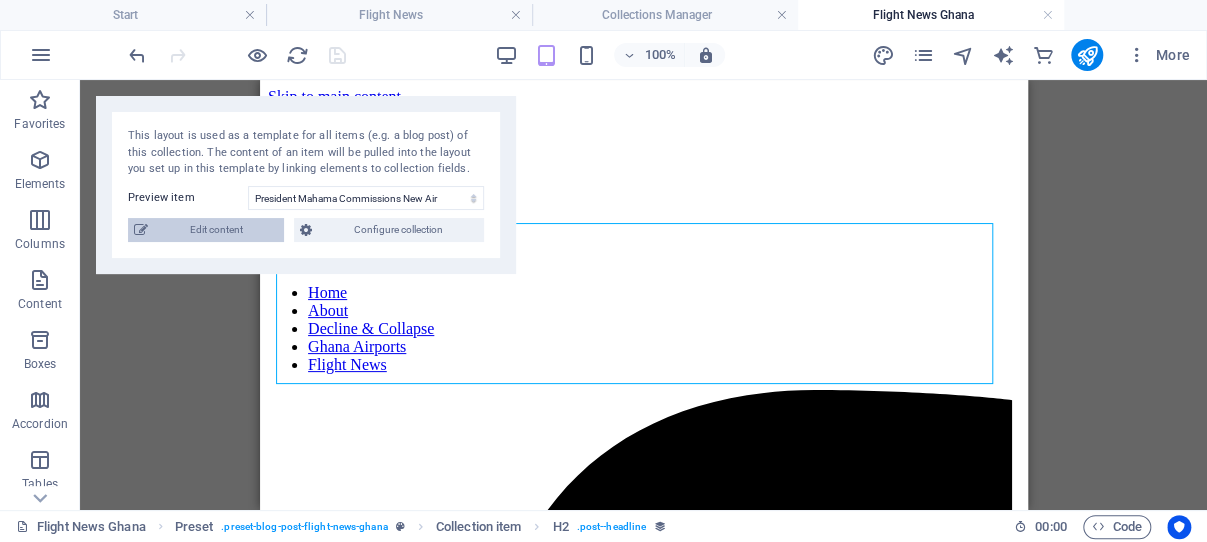 click on "Edit content" at bounding box center (216, 230) 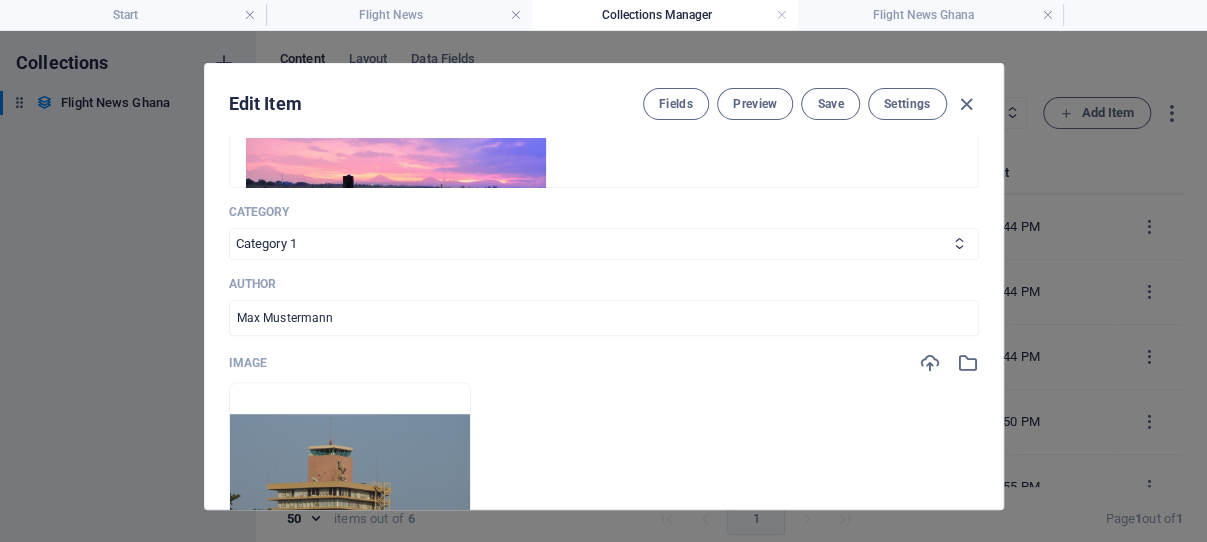 scroll, scrollTop: 507, scrollLeft: 0, axis: vertical 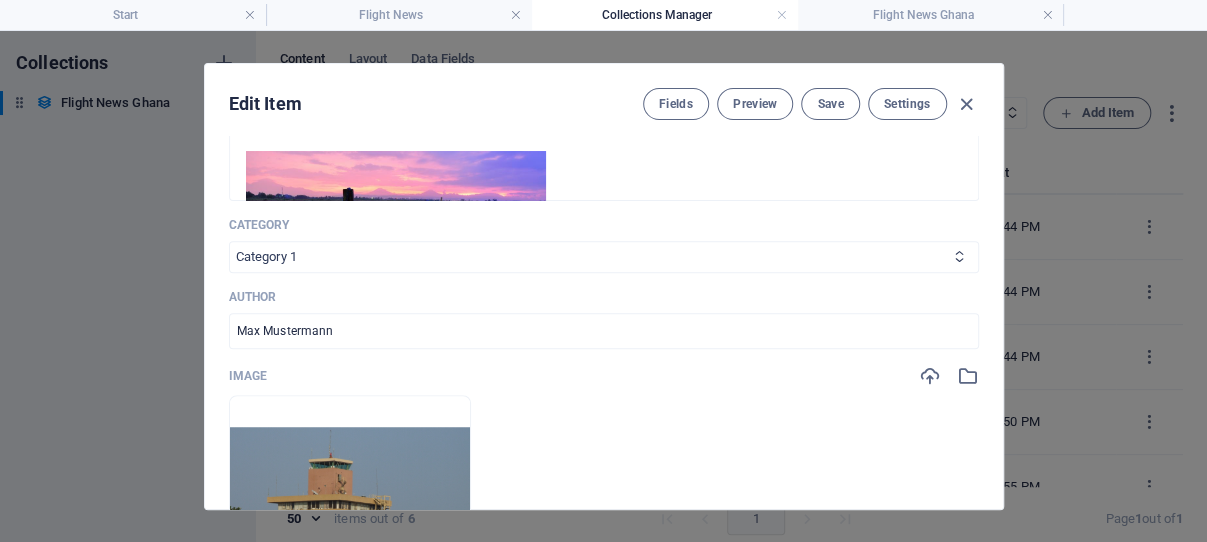 click at bounding box center (959, 256) 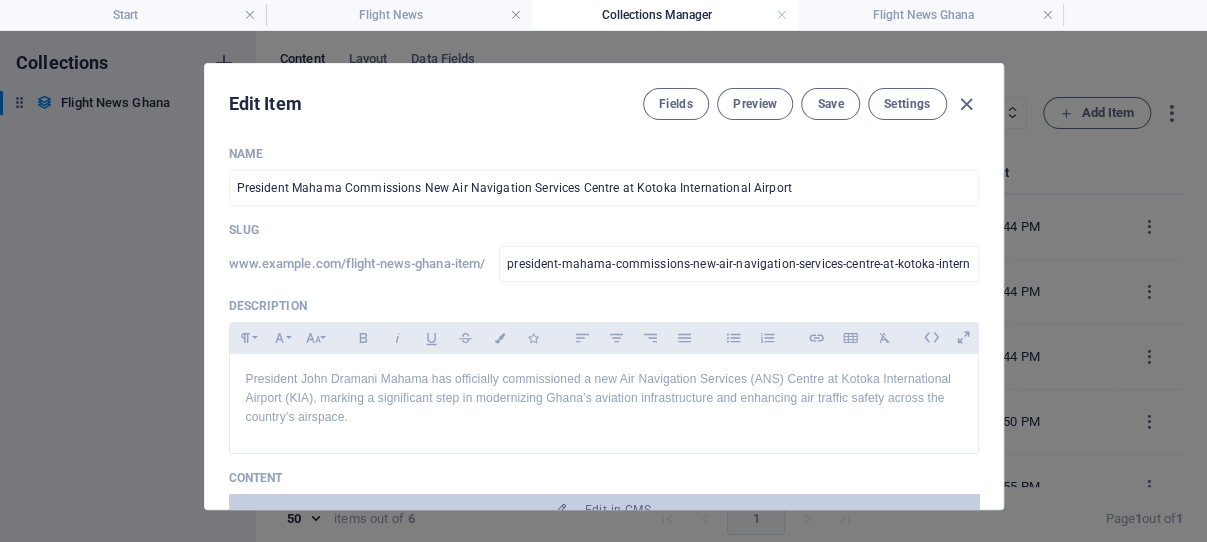 scroll, scrollTop: 0, scrollLeft: 0, axis: both 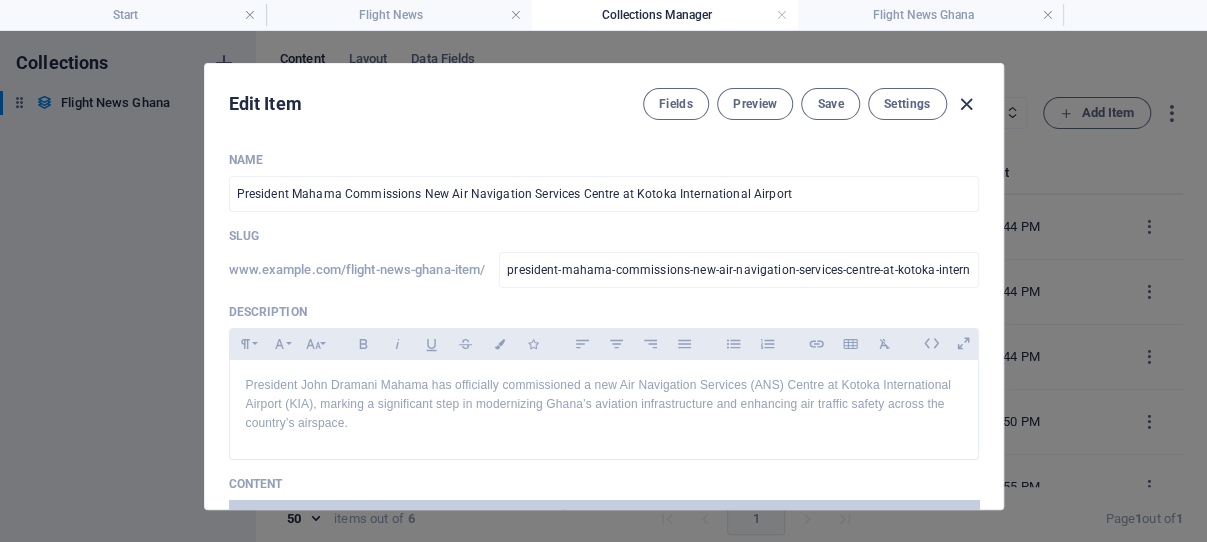 click at bounding box center (966, 104) 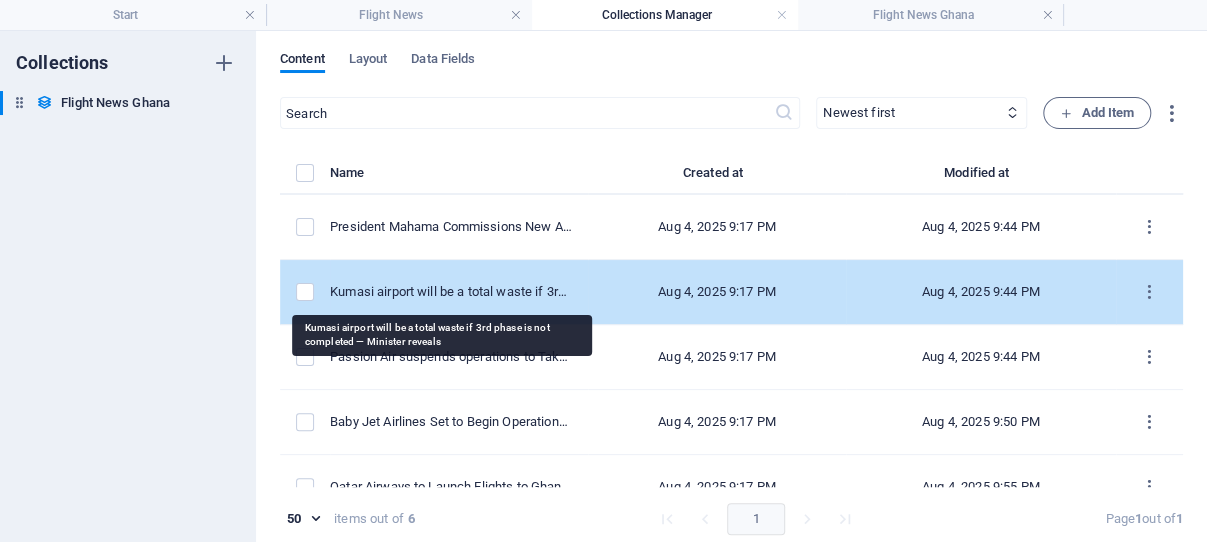 click on "Kumasi airport will be a total waste if 3rd phase is not completed — Minister reveals" at bounding box center [451, 292] 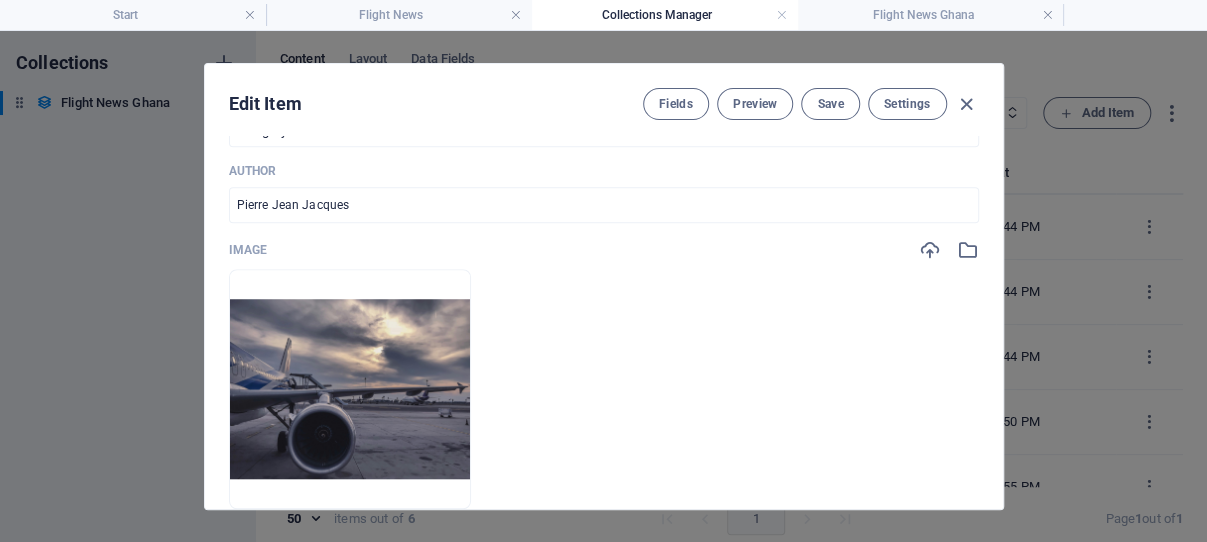 scroll, scrollTop: 579, scrollLeft: 0, axis: vertical 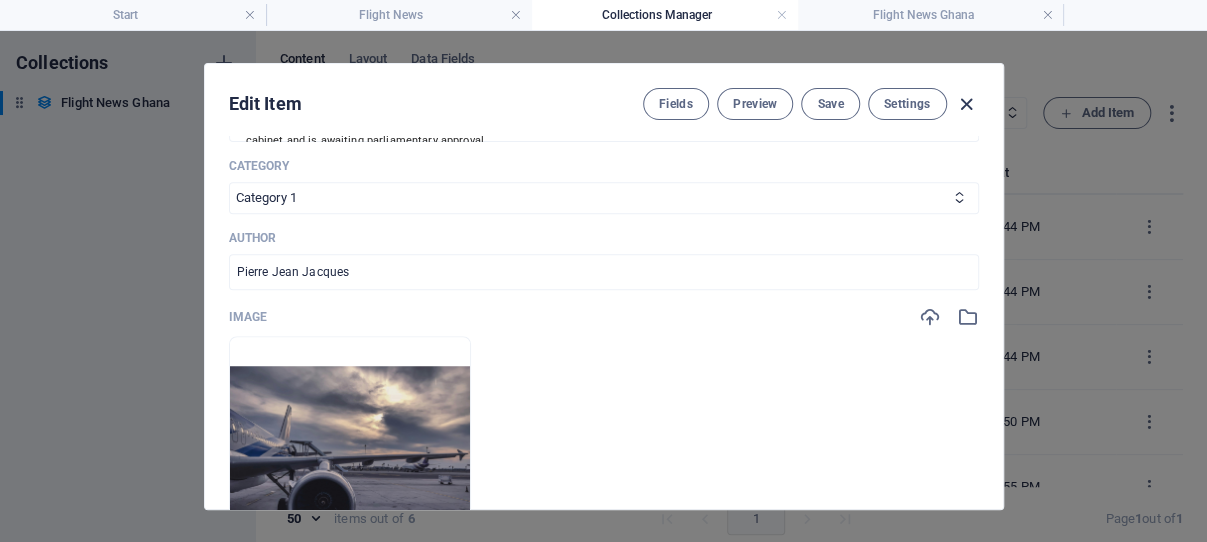 click at bounding box center (966, 104) 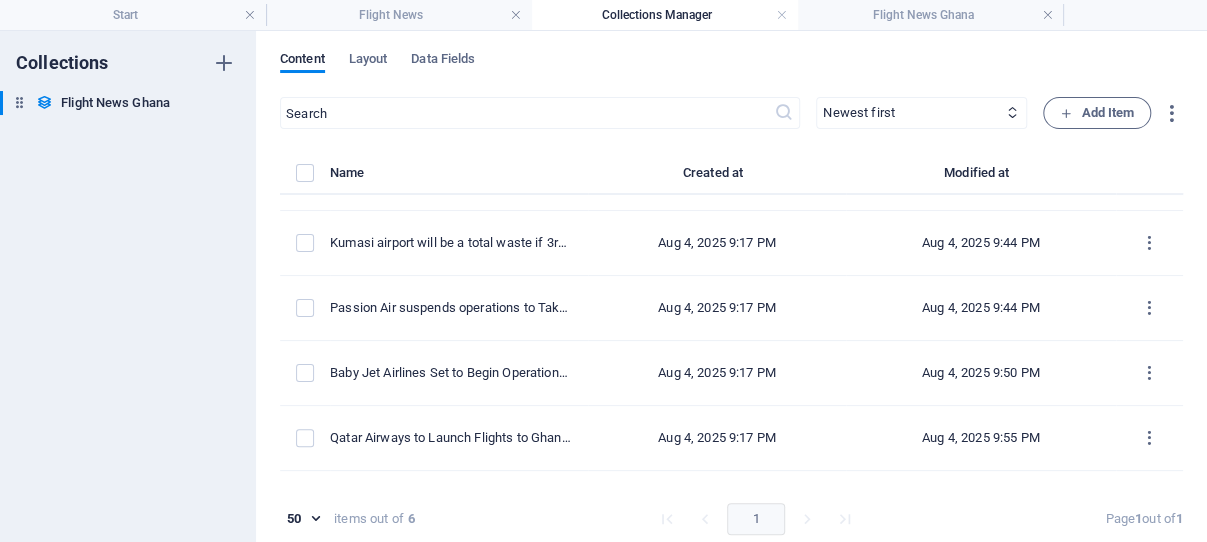 scroll, scrollTop: 96, scrollLeft: 0, axis: vertical 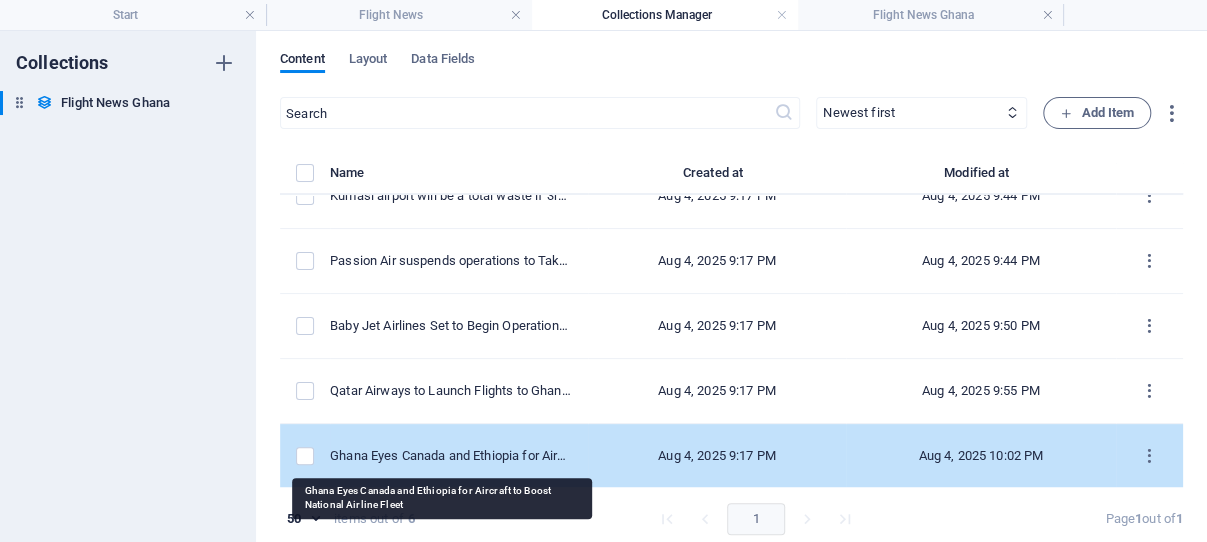 click on "Ghana Eyes Canada and Ethiopia for Aircraft to Boost National Airline Fleet" at bounding box center [451, 456] 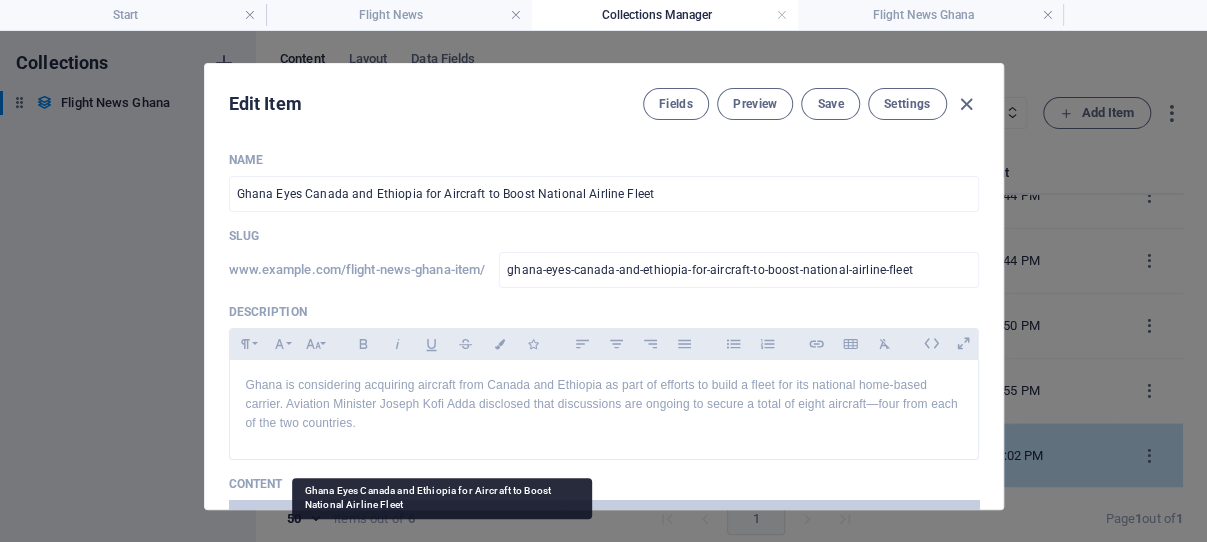 scroll, scrollTop: 96, scrollLeft: 0, axis: vertical 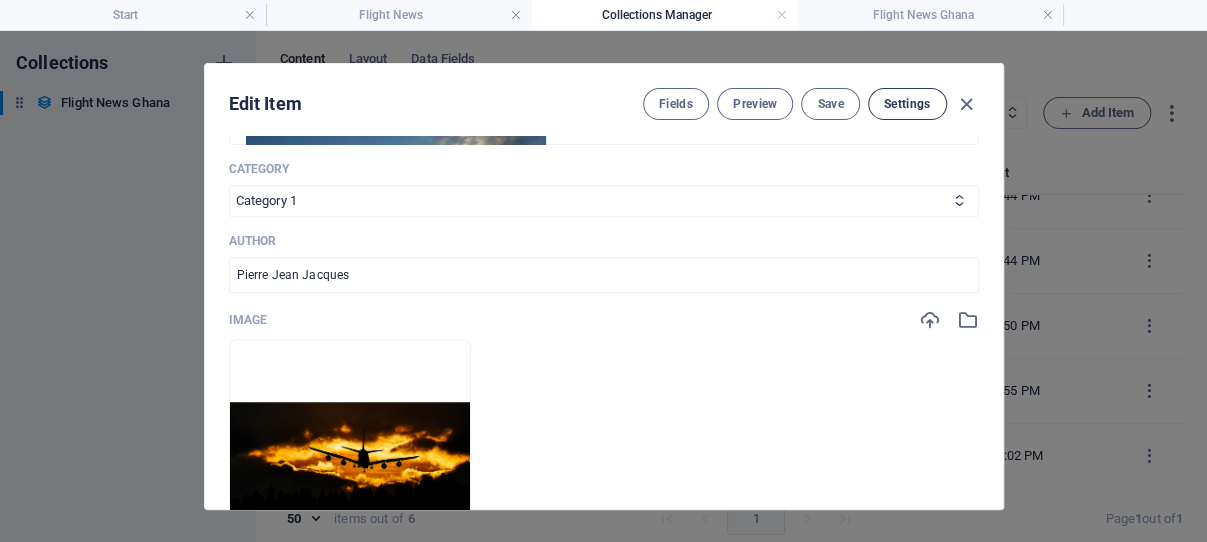click on "Settings" at bounding box center [907, 104] 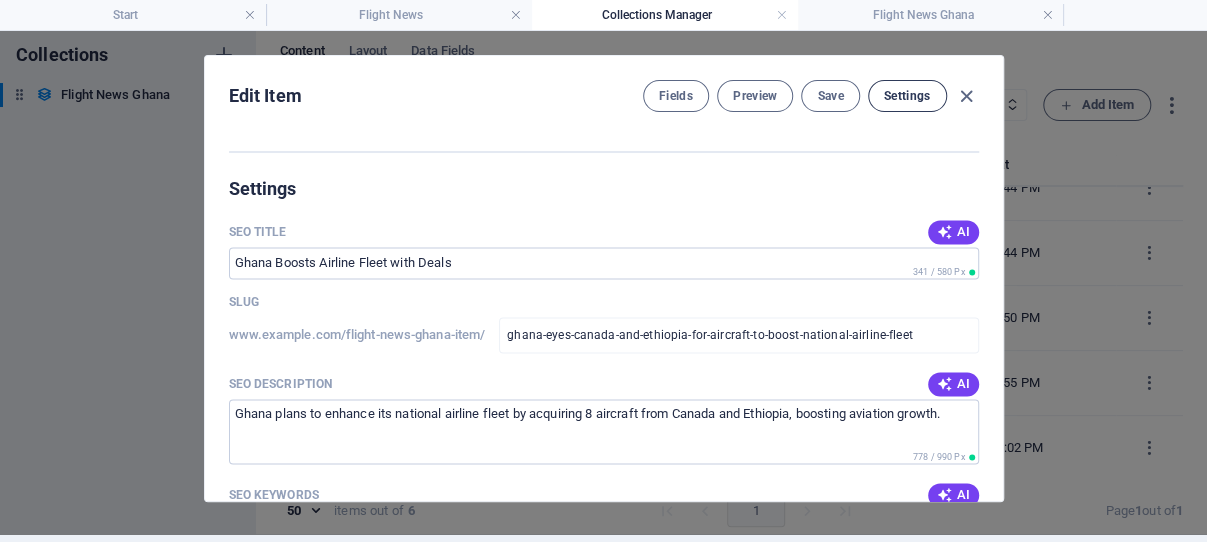 scroll, scrollTop: 1299, scrollLeft: 0, axis: vertical 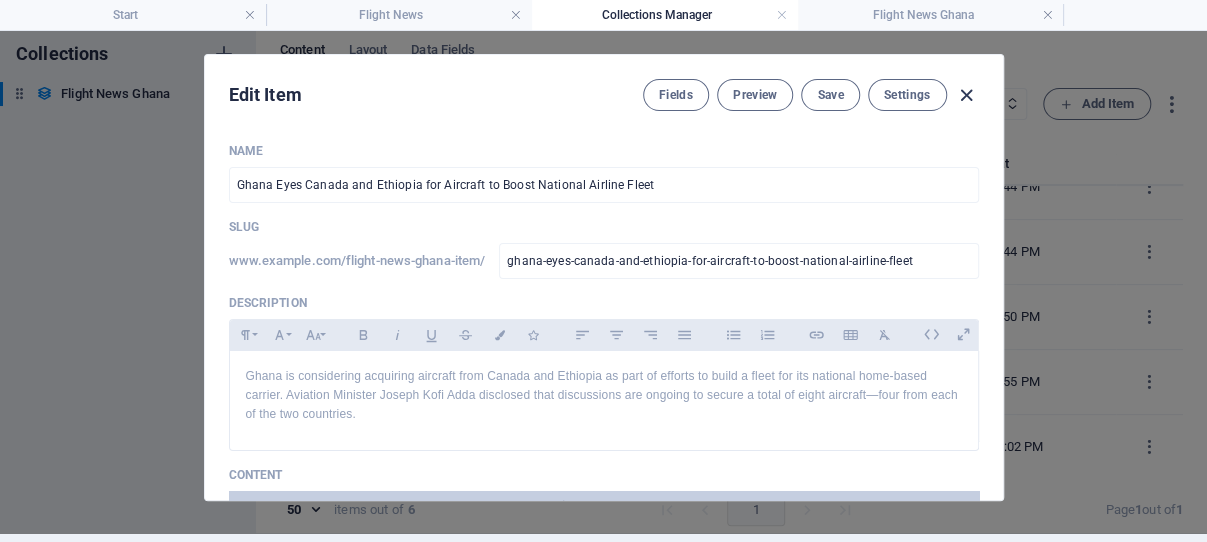 click at bounding box center (966, 95) 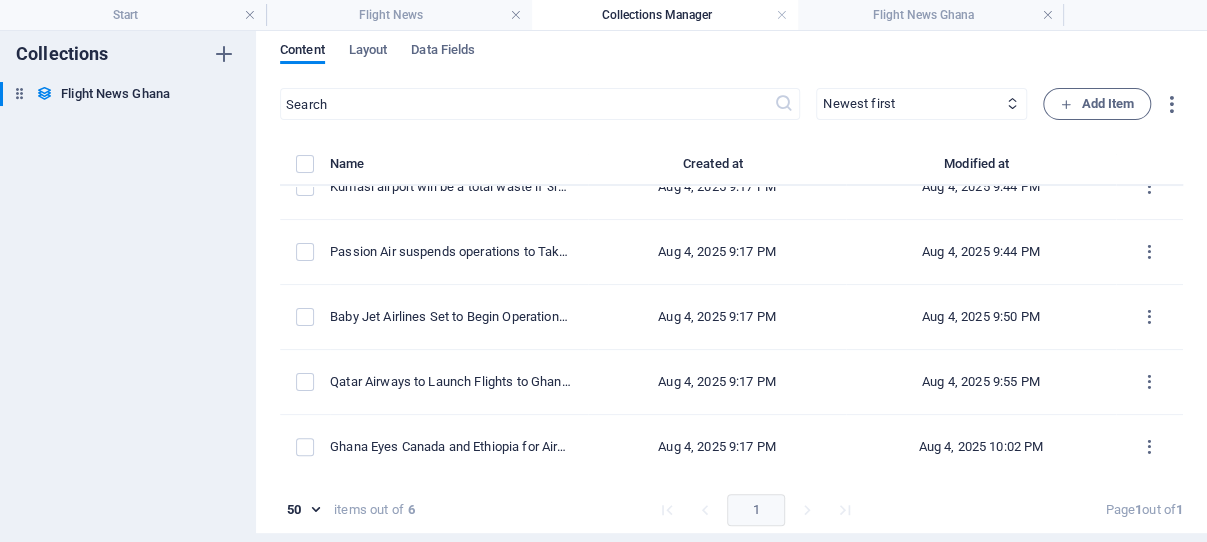 scroll, scrollTop: 96, scrollLeft: 0, axis: vertical 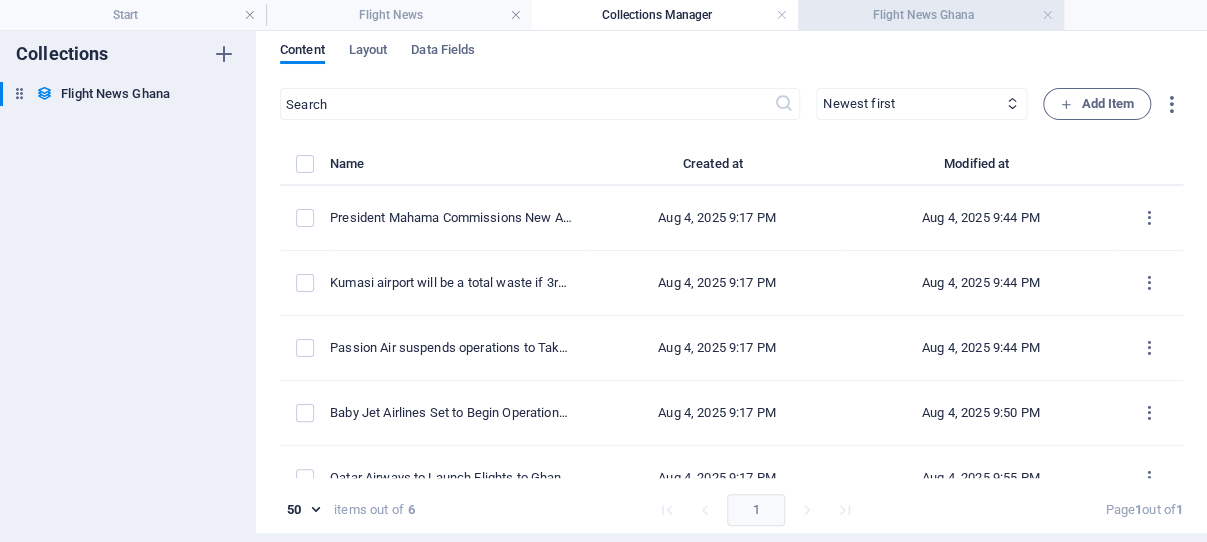 click on "Flight News Ghana" at bounding box center [931, 15] 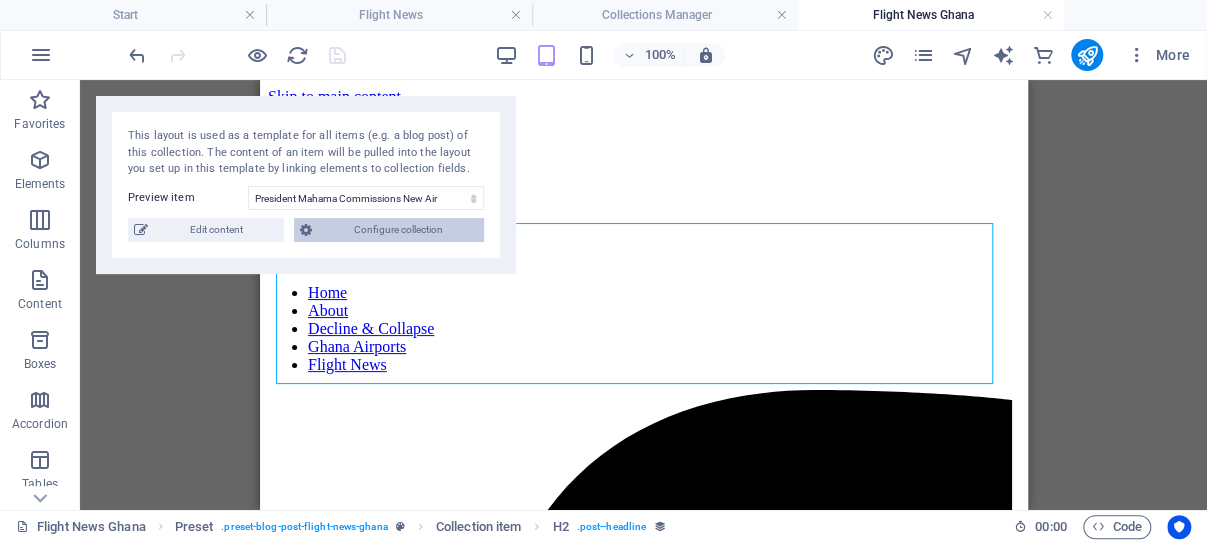 click on "Configure collection" at bounding box center (398, 230) 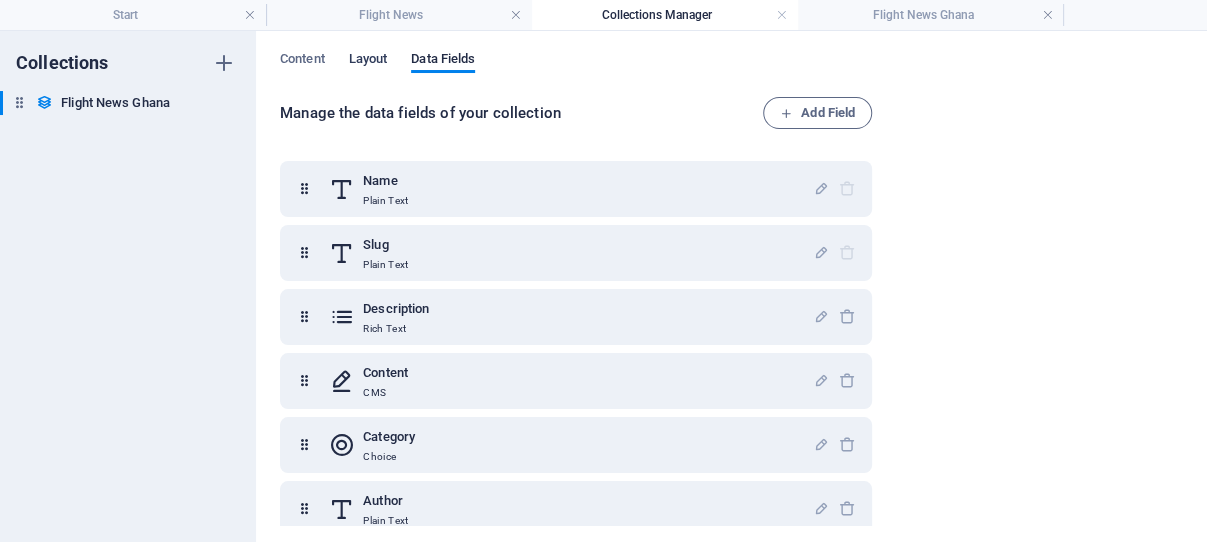 click on "Layout" at bounding box center [368, 61] 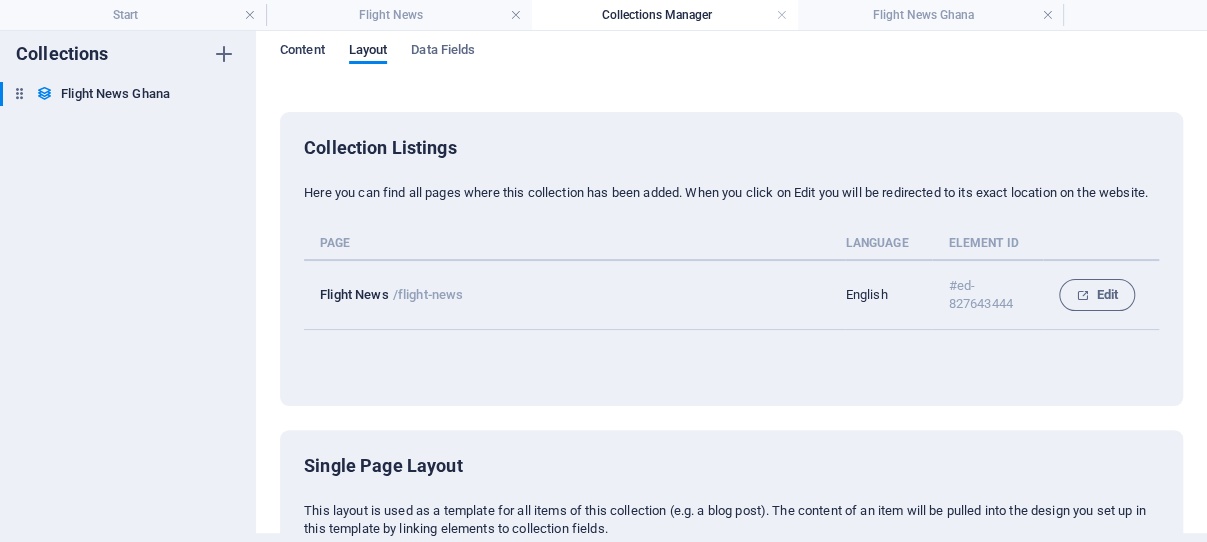 click on "Content" at bounding box center [302, 52] 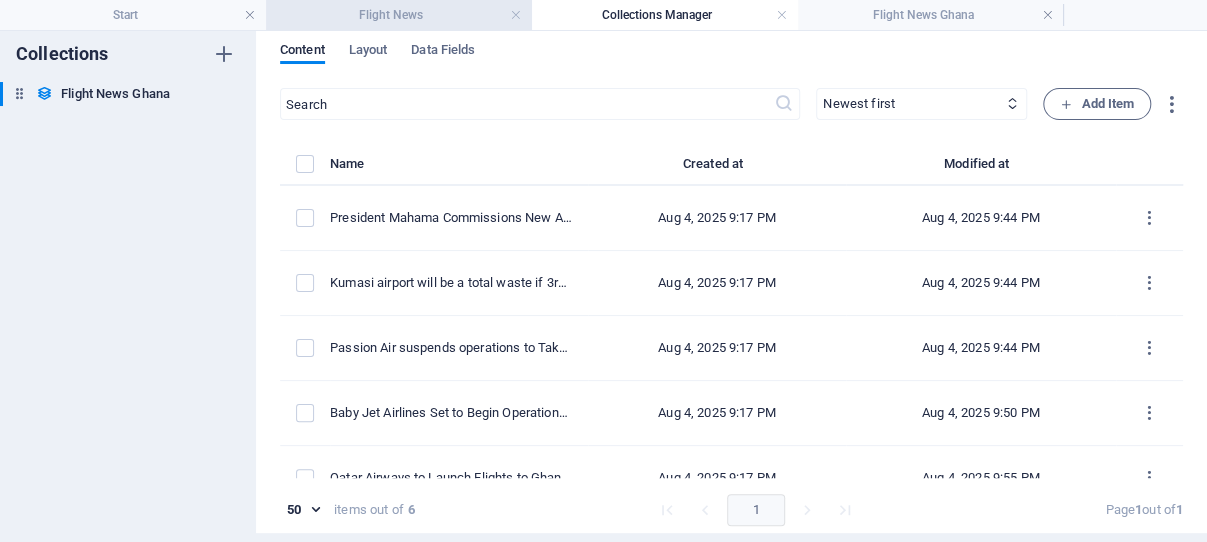 click on "Flight News" at bounding box center [399, 15] 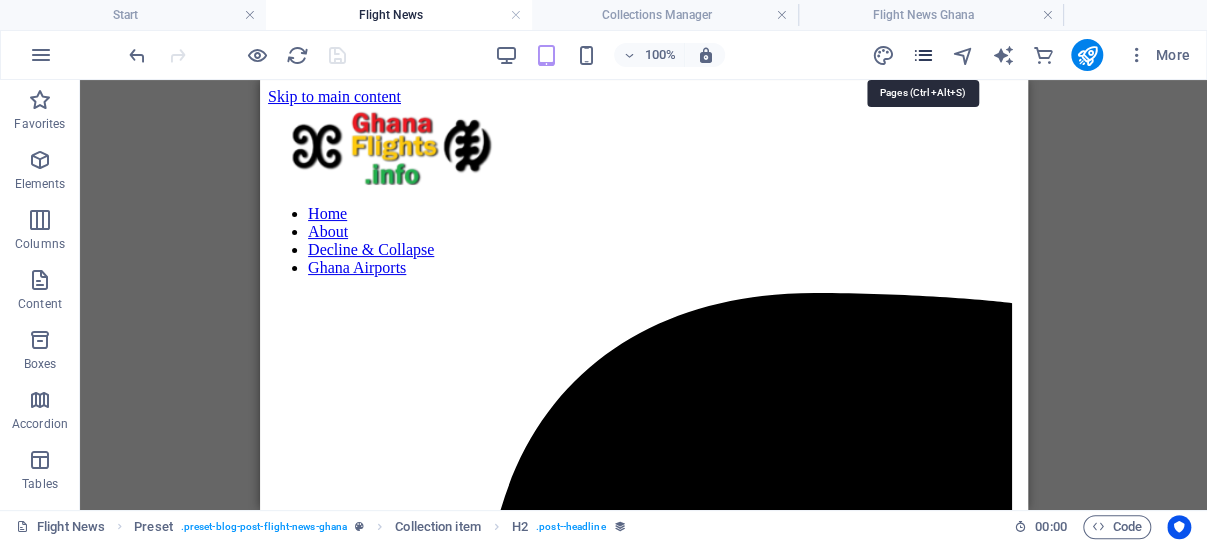 click at bounding box center [922, 55] 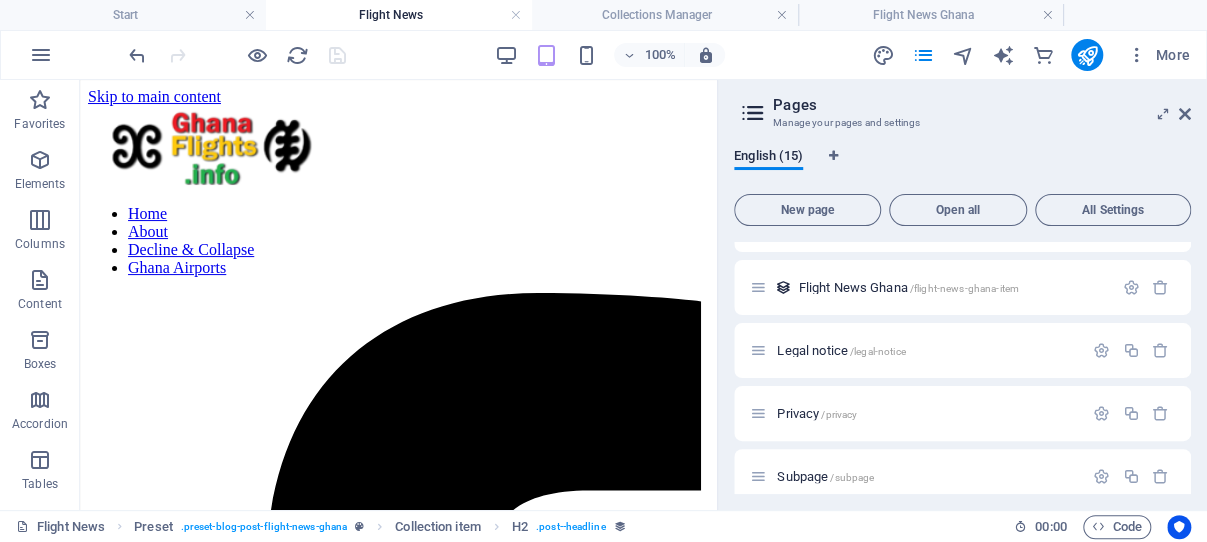 scroll, scrollTop: 693, scrollLeft: 0, axis: vertical 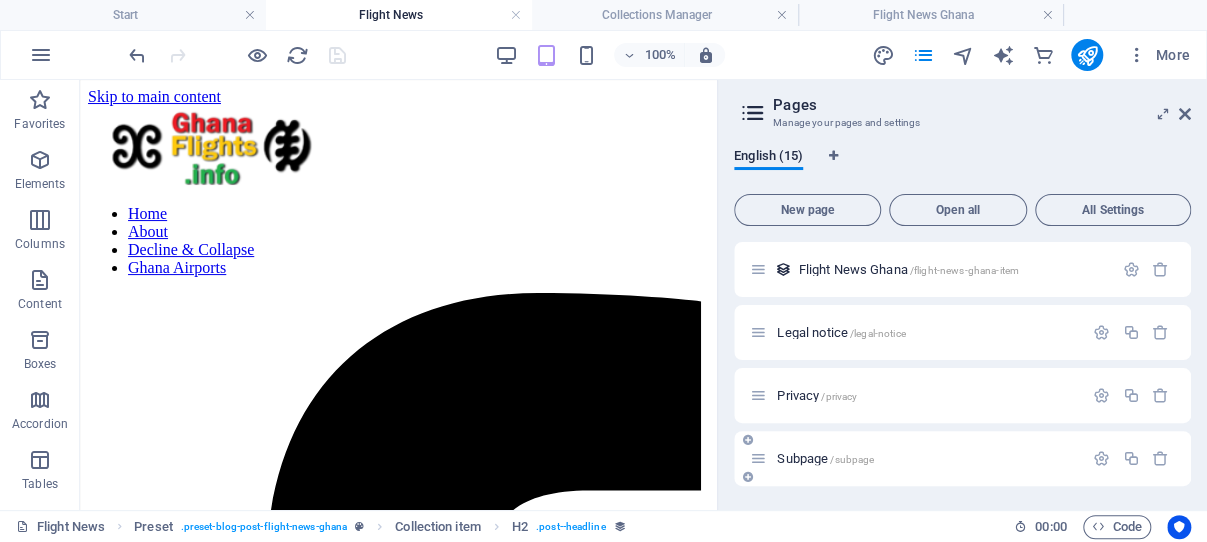 click on "Subpage /subpage" at bounding box center [825, 458] 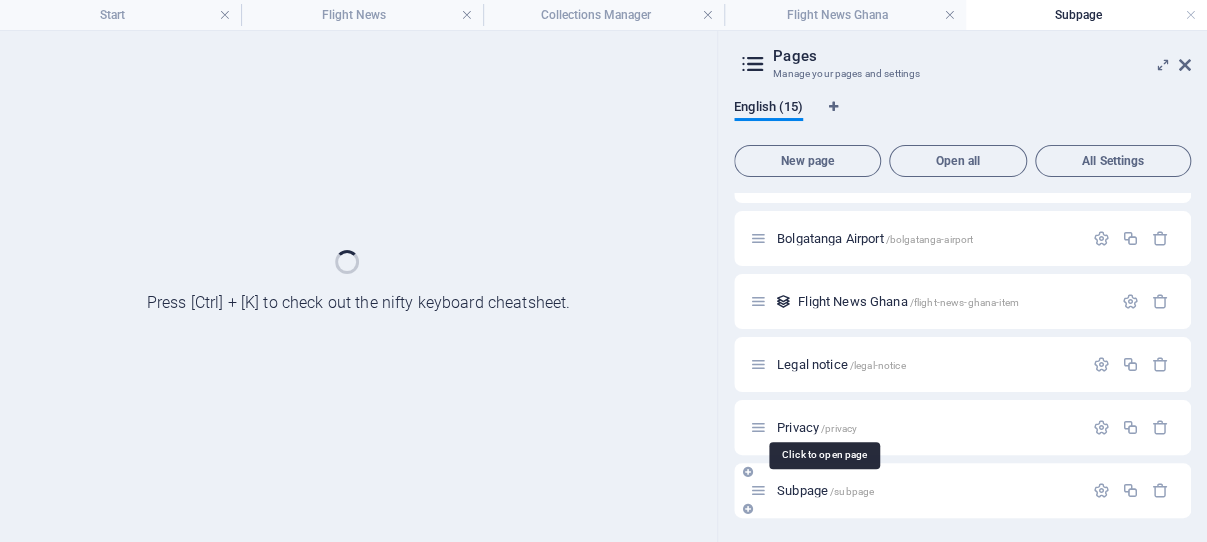 scroll, scrollTop: 611, scrollLeft: 0, axis: vertical 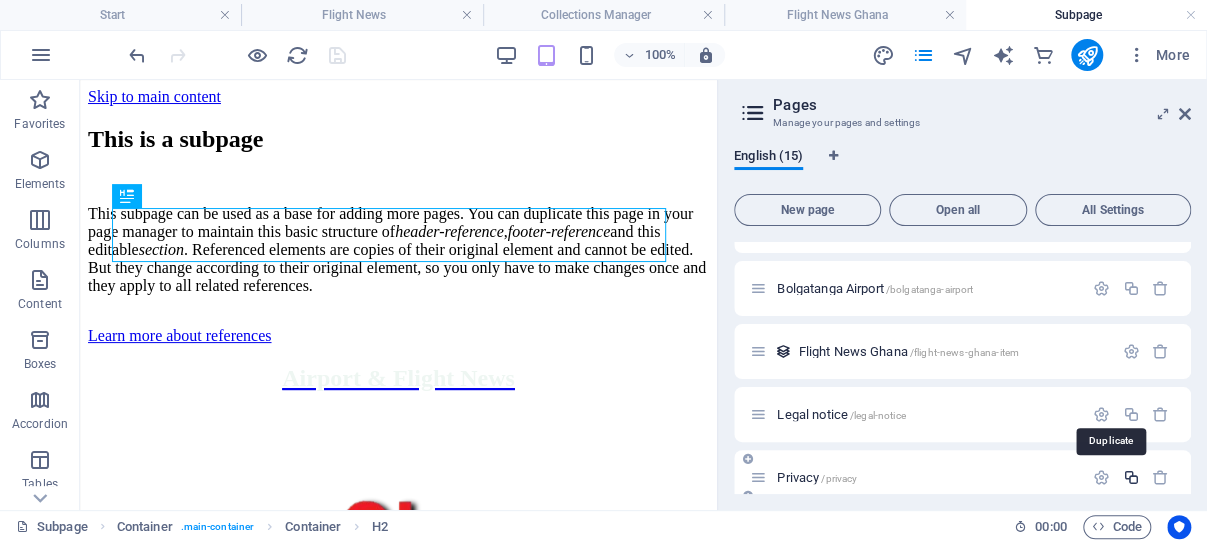 click at bounding box center (1130, 477) 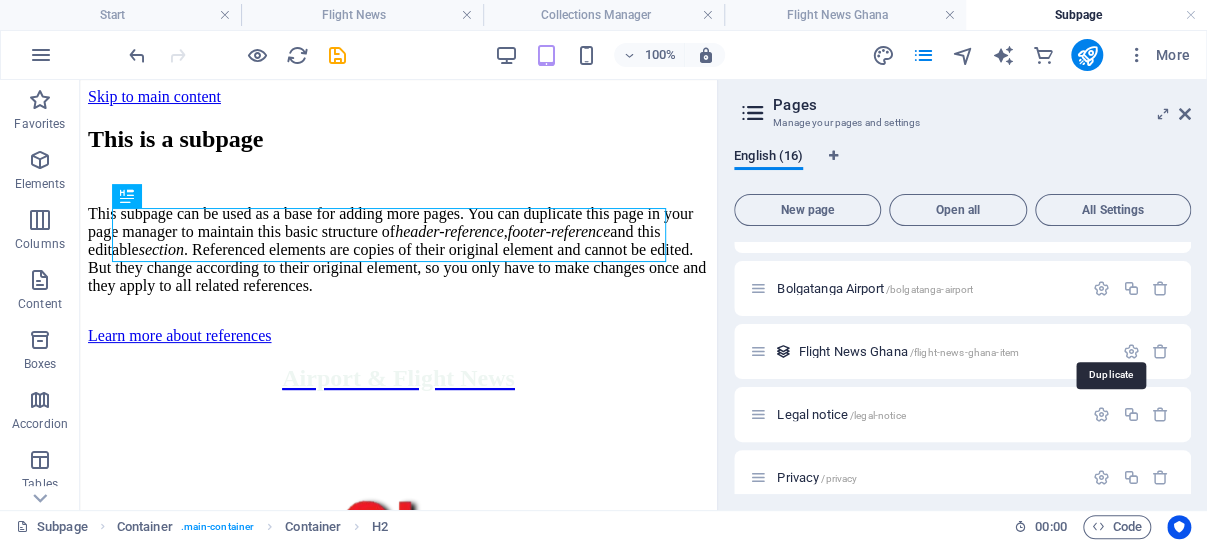 scroll, scrollTop: 749, scrollLeft: 0, axis: vertical 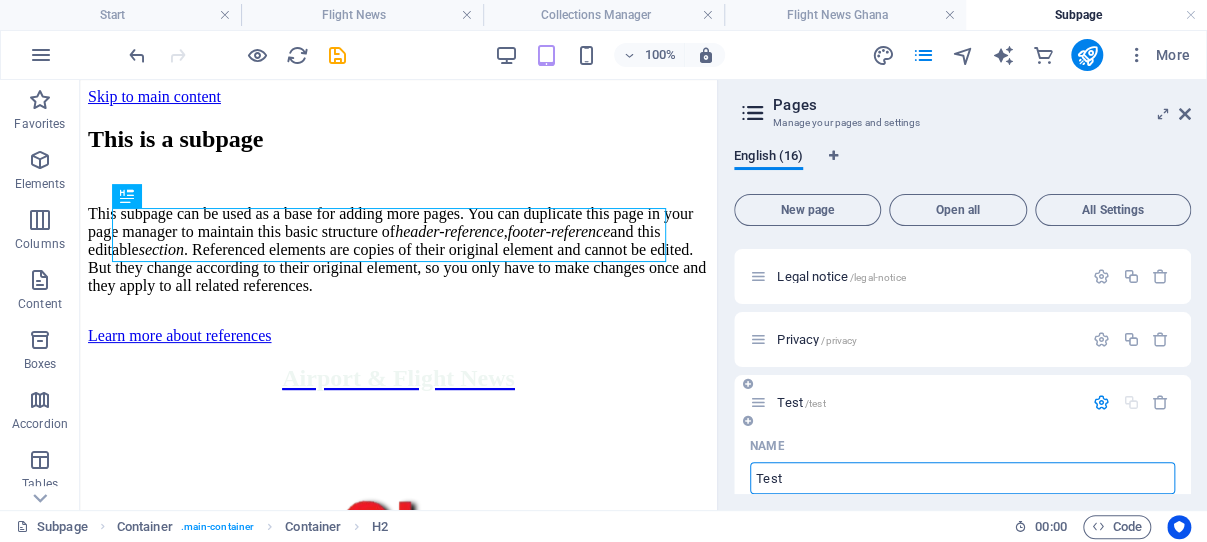 type on "Test" 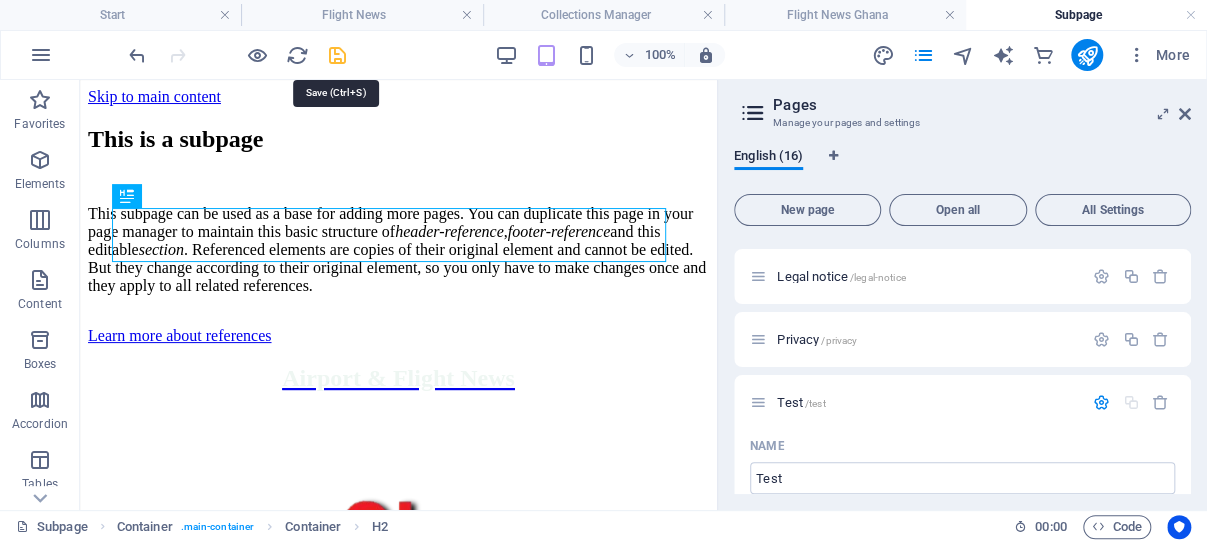 drag, startPoint x: 333, startPoint y: 51, endPoint x: 142, endPoint y: 58, distance: 191.12823 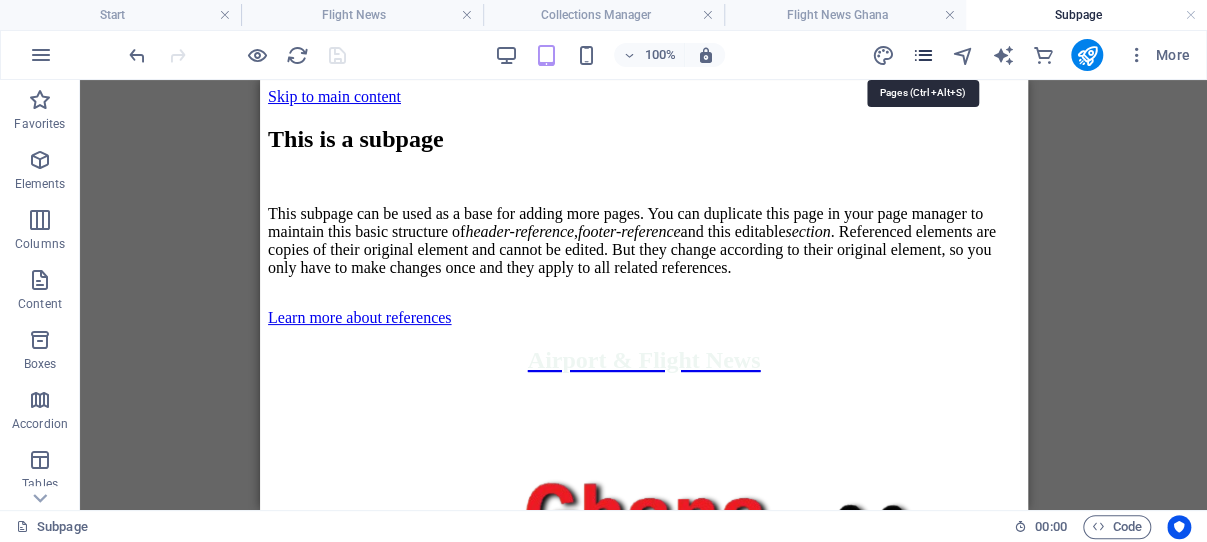 click at bounding box center [922, 55] 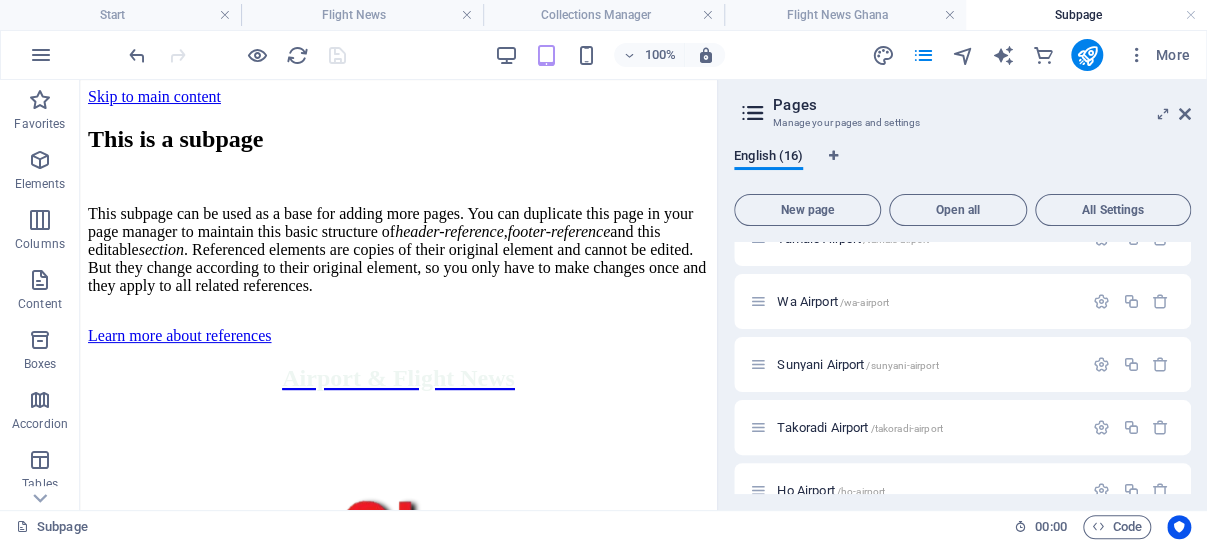 scroll, scrollTop: 755, scrollLeft: 0, axis: vertical 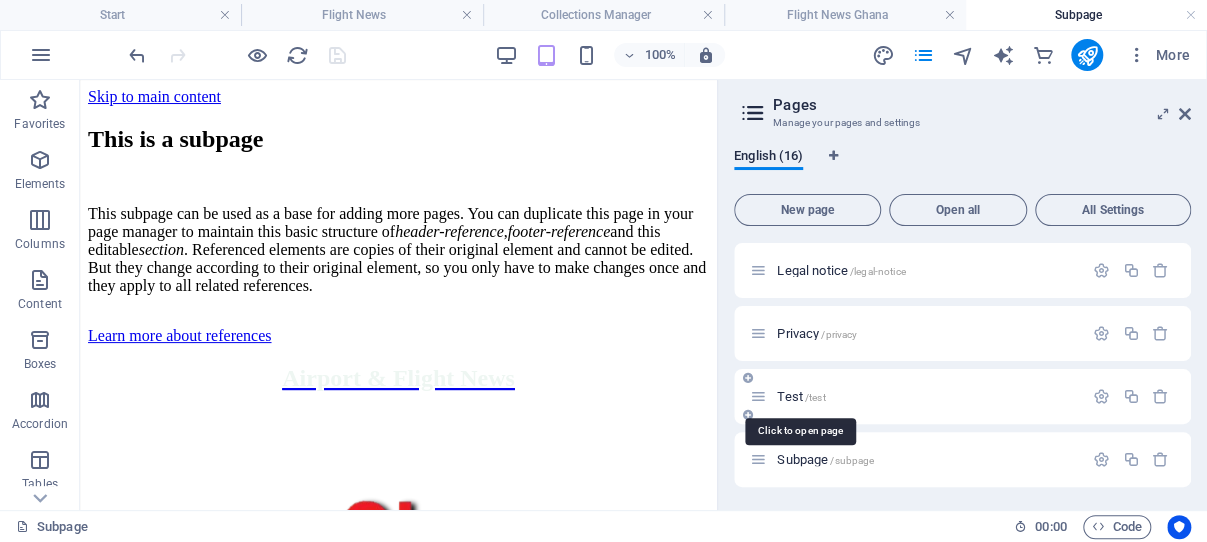 click on "Test /test" at bounding box center [801, 396] 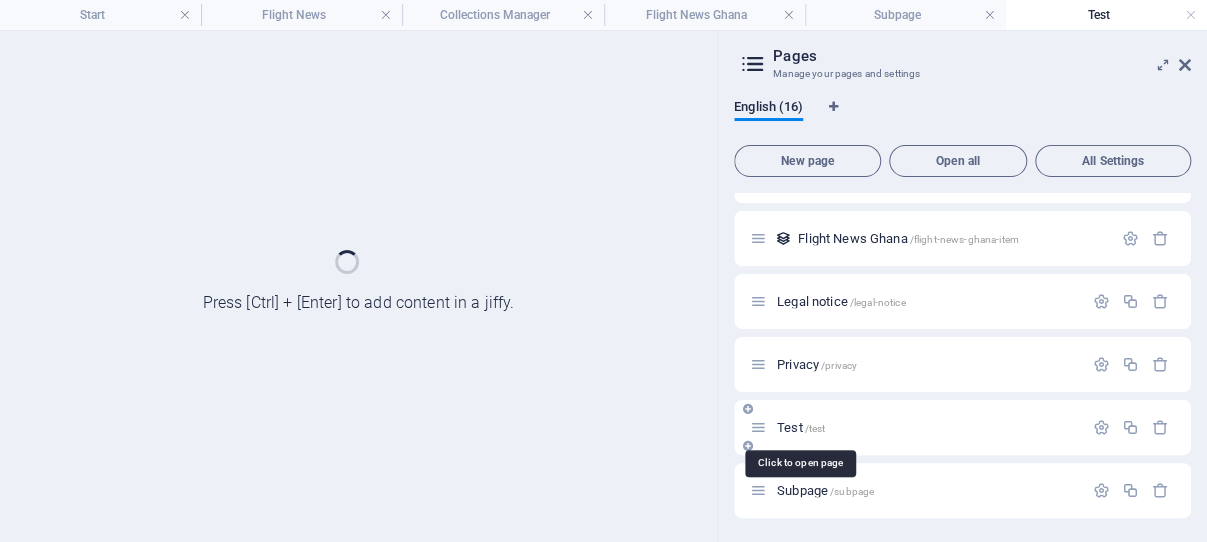 scroll, scrollTop: 674, scrollLeft: 0, axis: vertical 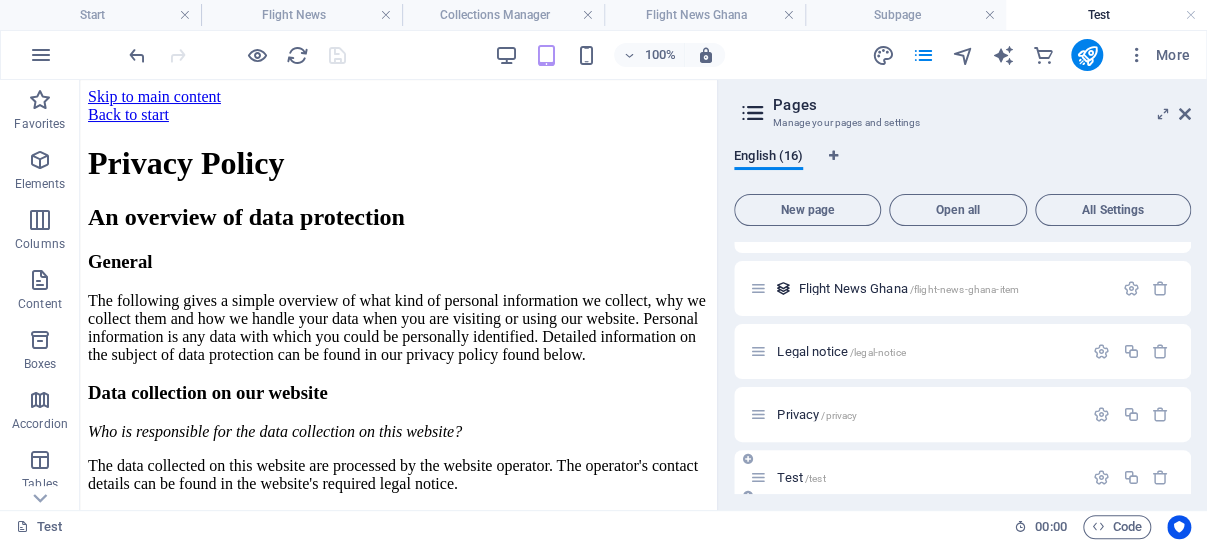 click on "/test" at bounding box center [815, 478] 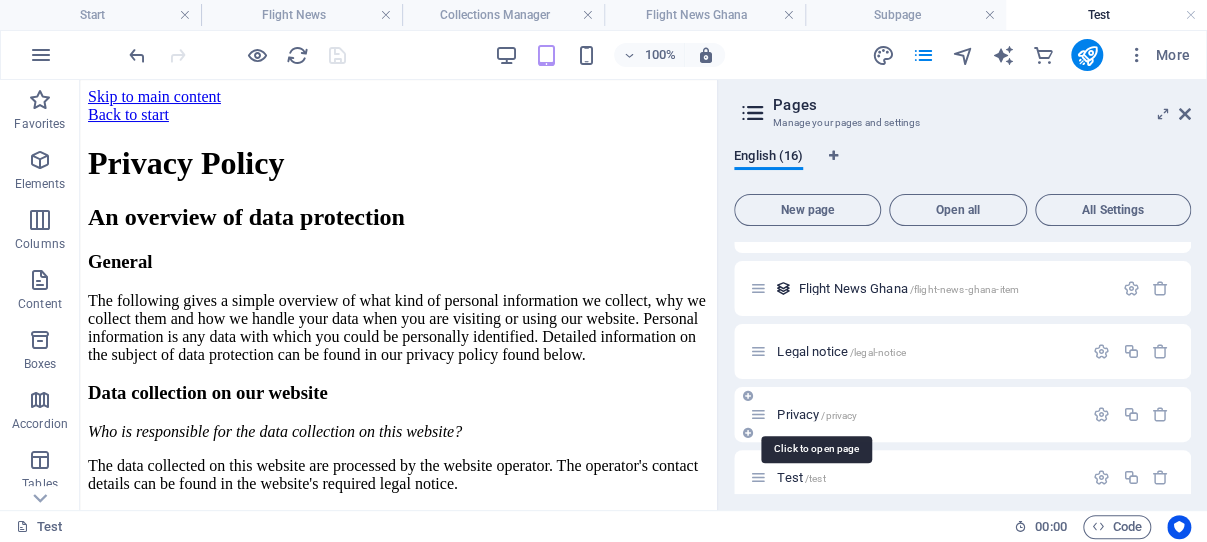 click on "/privacy" at bounding box center (839, 415) 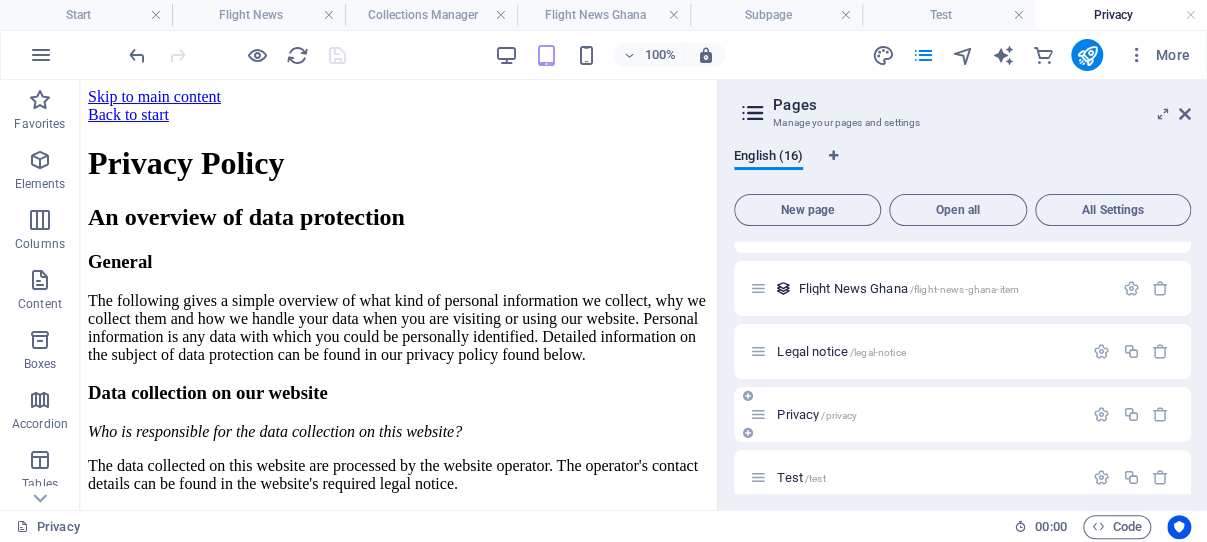 scroll, scrollTop: 0, scrollLeft: 0, axis: both 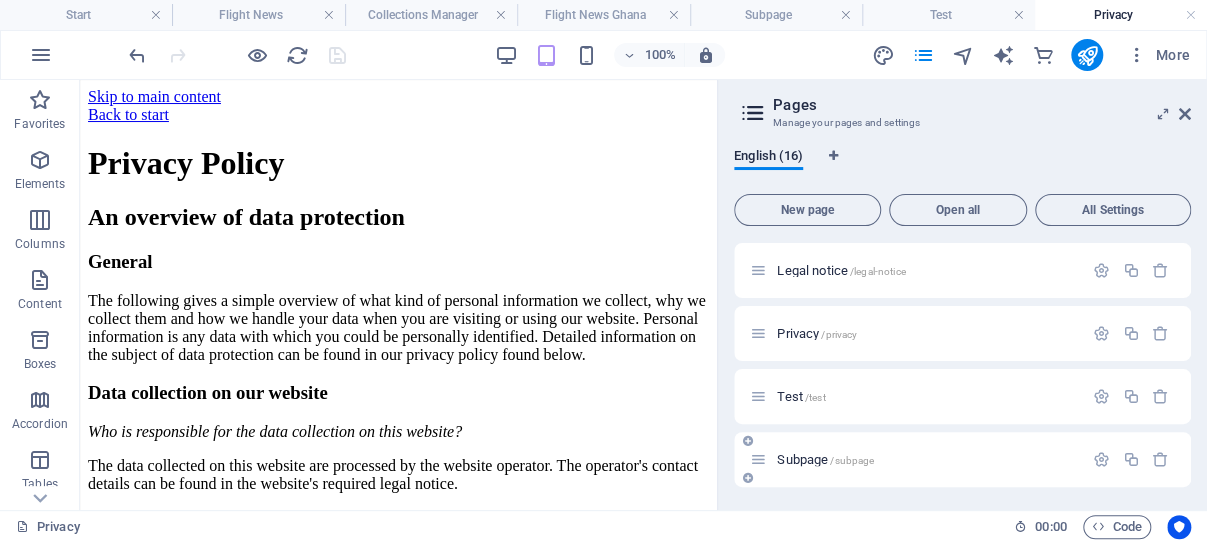 click on "/subpage" at bounding box center (852, 460) 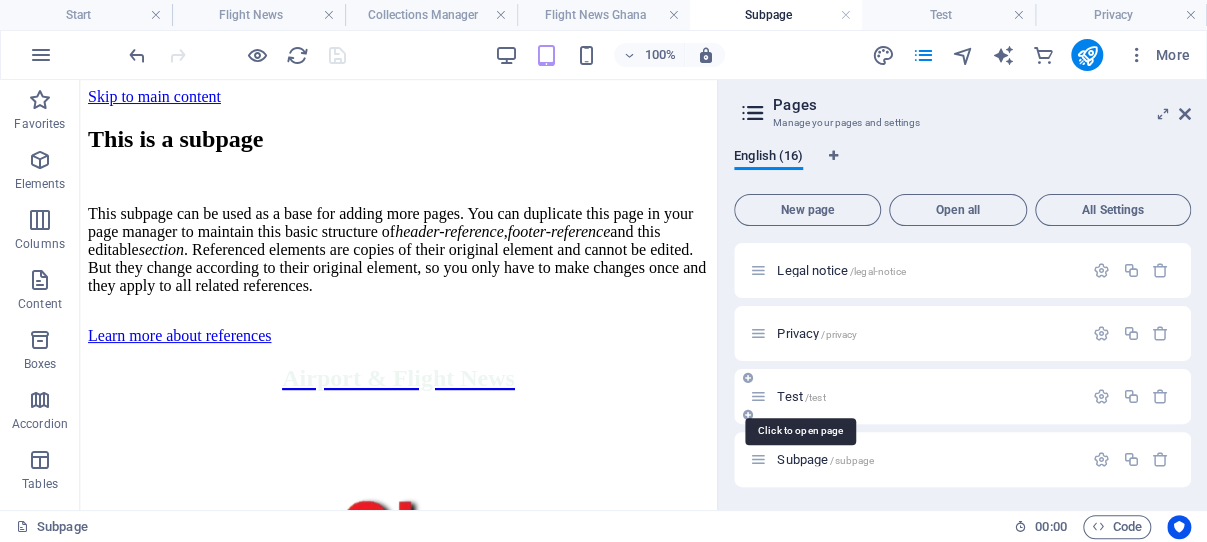 click on "/test" at bounding box center (815, 397) 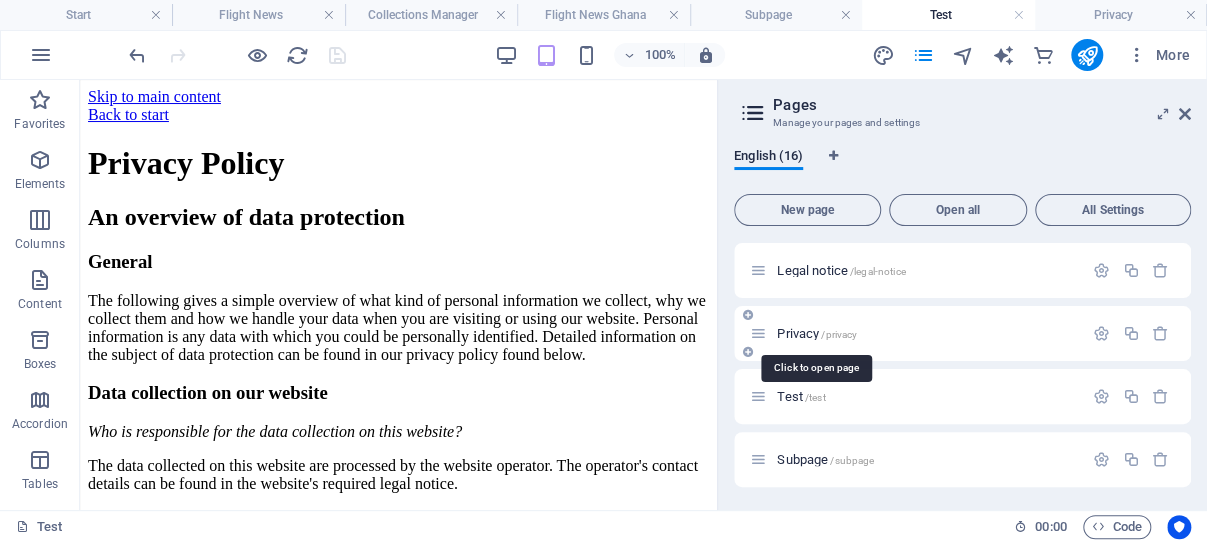 click on "Privacy /privacy" at bounding box center [817, 333] 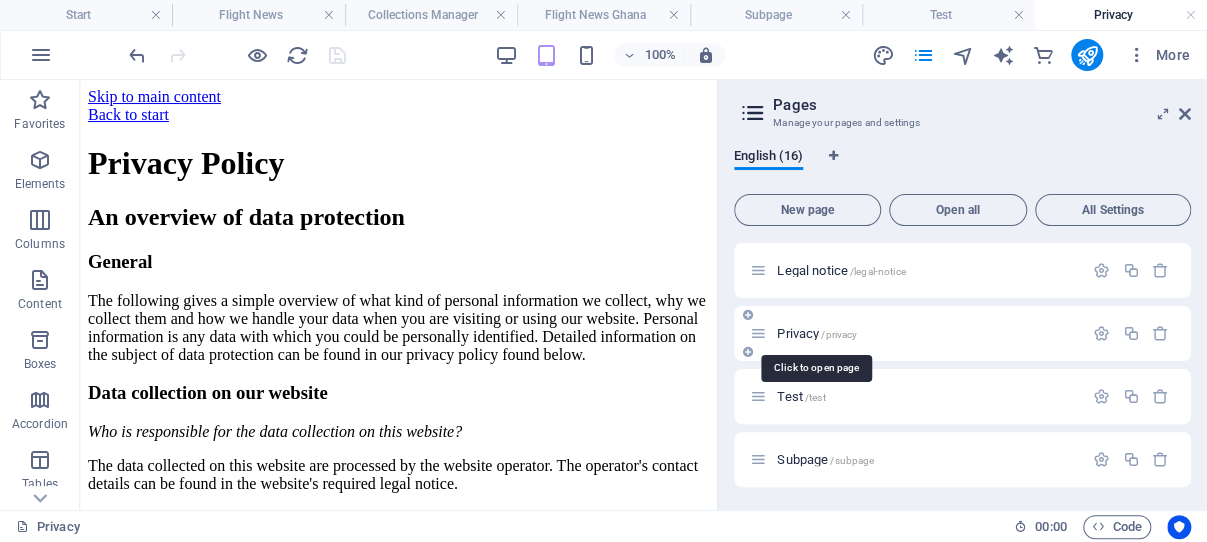 click on "Privacy /privacy" at bounding box center [817, 333] 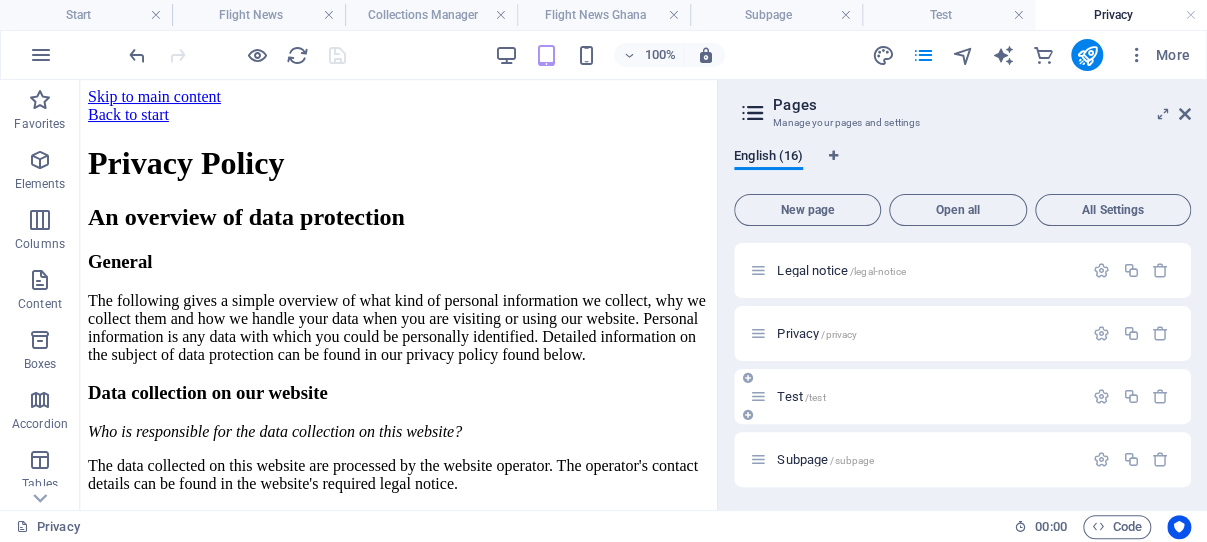click on "Test /test" at bounding box center [927, 396] 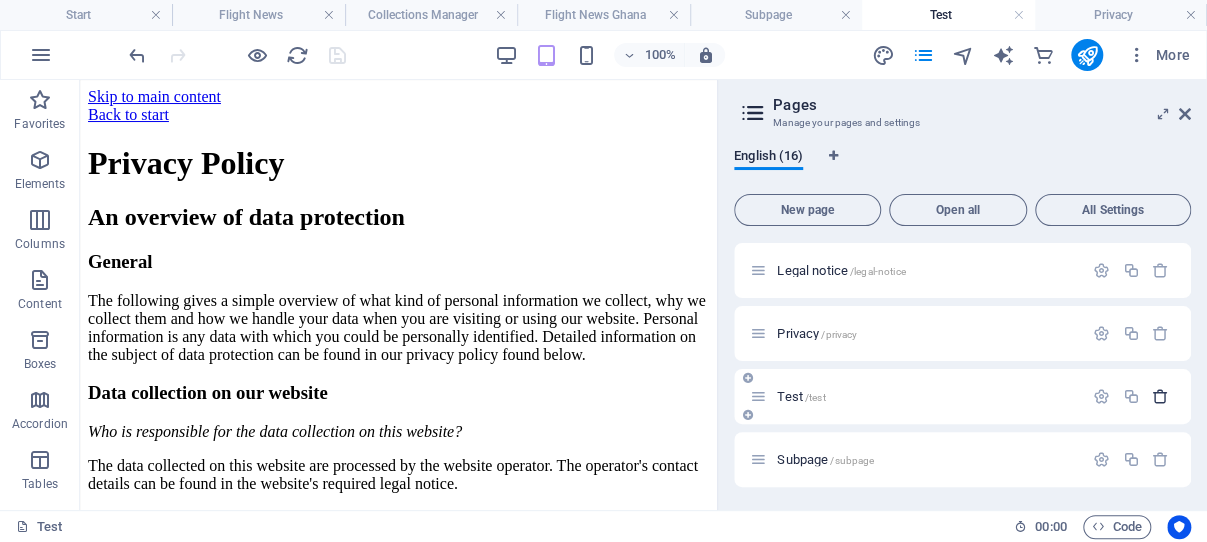 click at bounding box center (1160, 396) 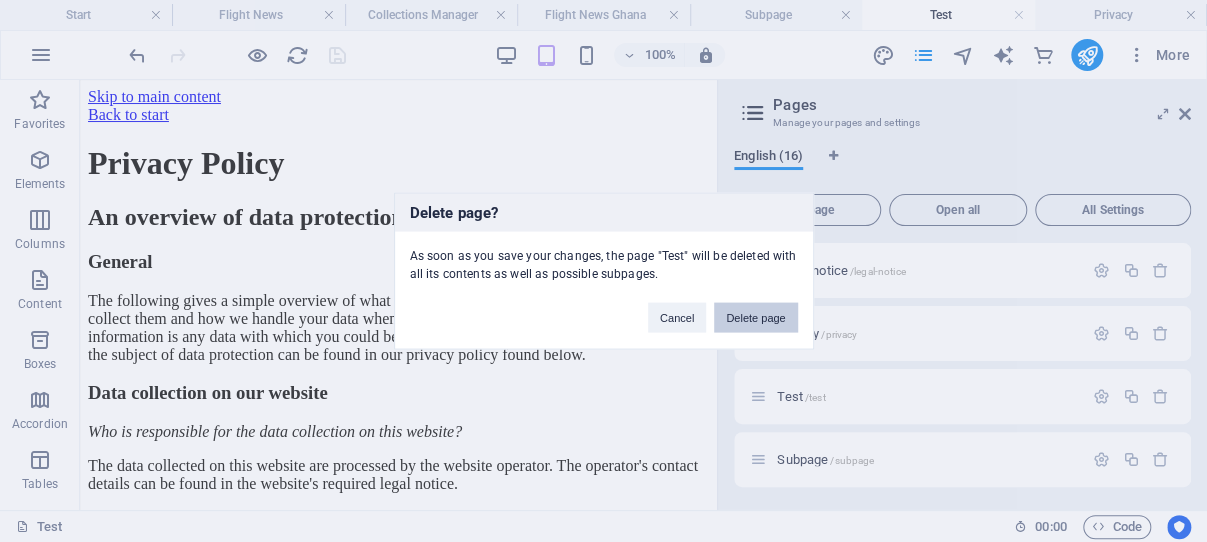drag, startPoint x: 760, startPoint y: 316, endPoint x: 521, endPoint y: 297, distance: 239.75404 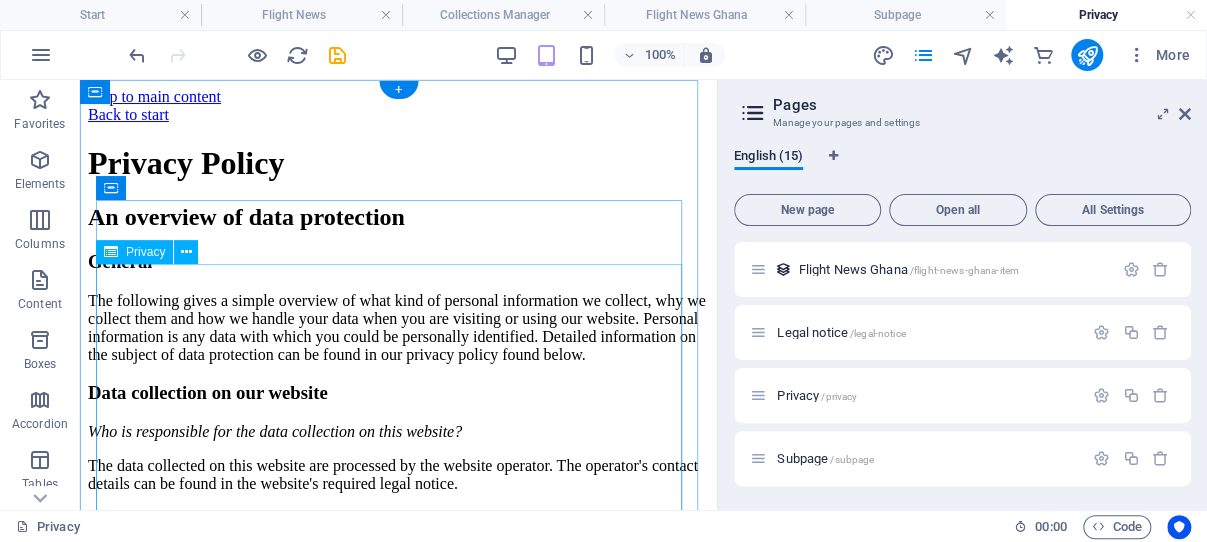 scroll, scrollTop: 693, scrollLeft: 0, axis: vertical 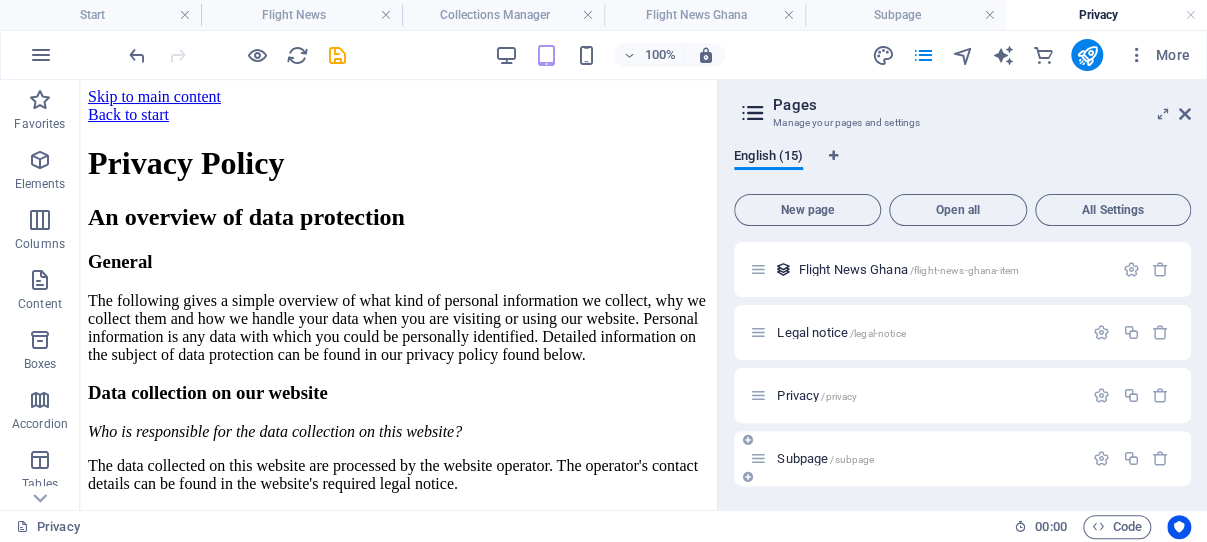 click on "Subpage /subpage" at bounding box center (825, 458) 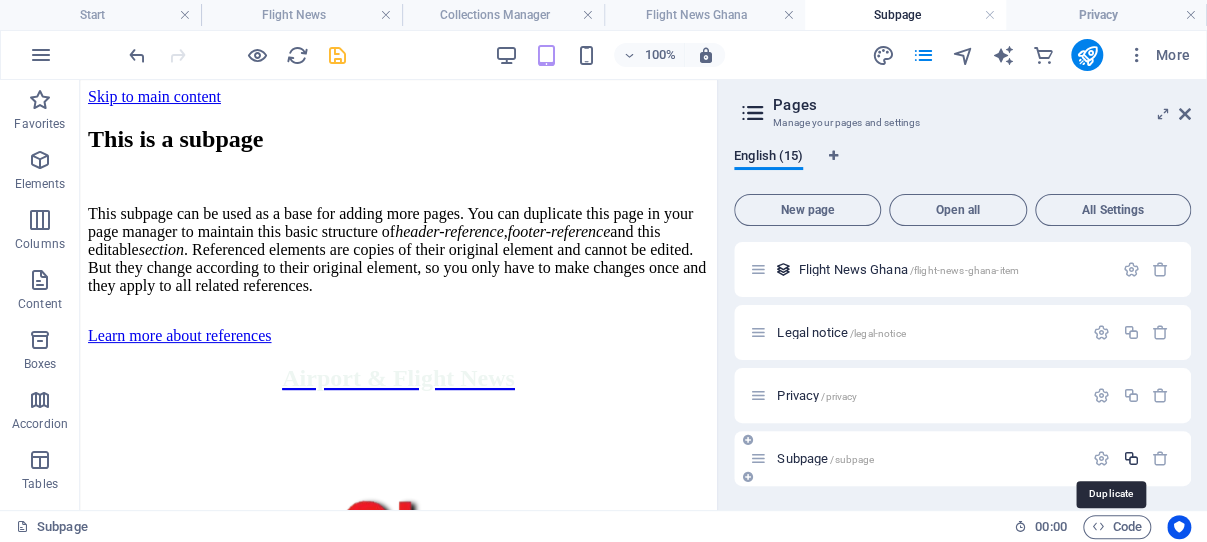 click at bounding box center [1130, 458] 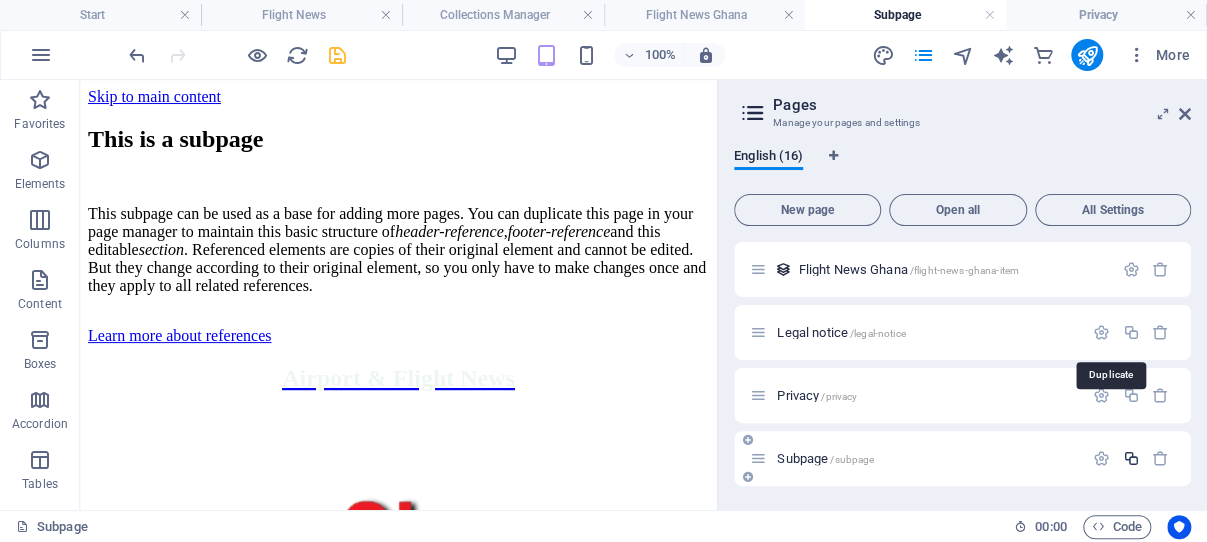 scroll, scrollTop: 812, scrollLeft: 0, axis: vertical 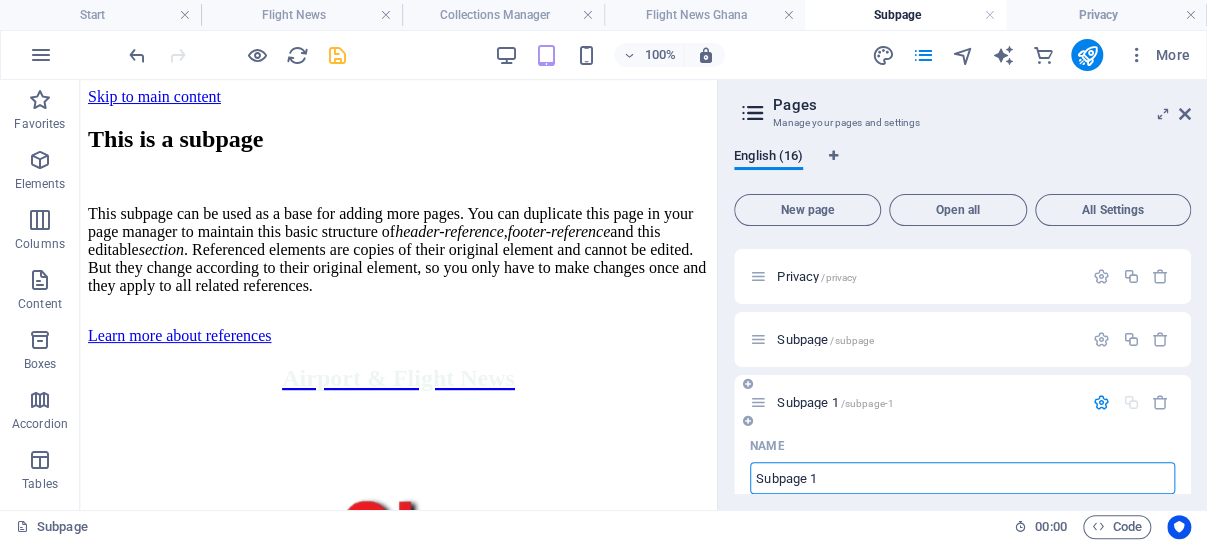 click on "Subpage 1" at bounding box center [962, 478] 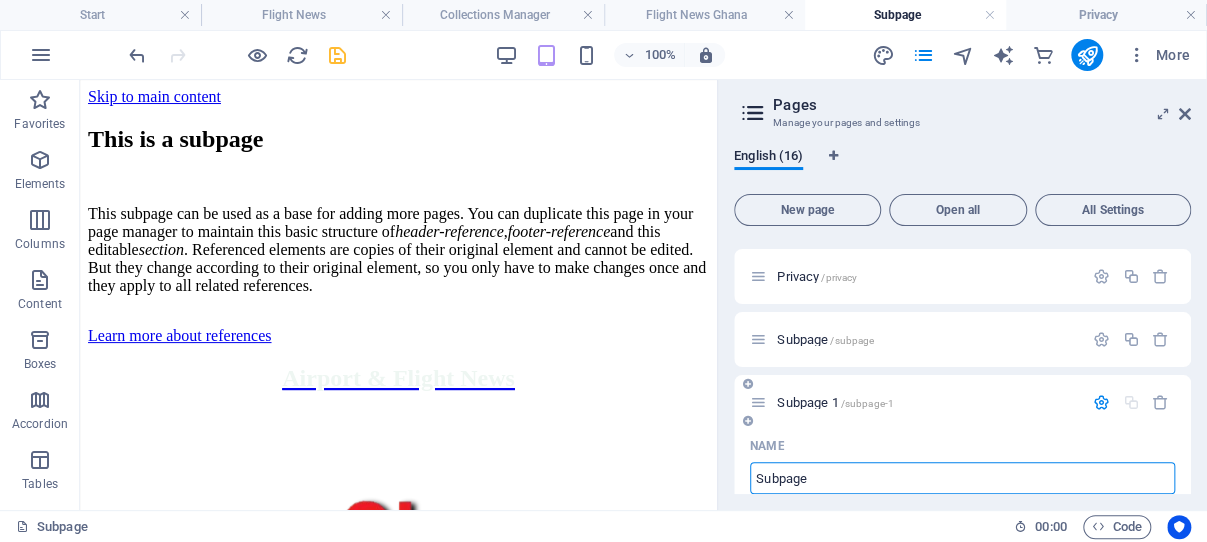 type on "Subpage T" 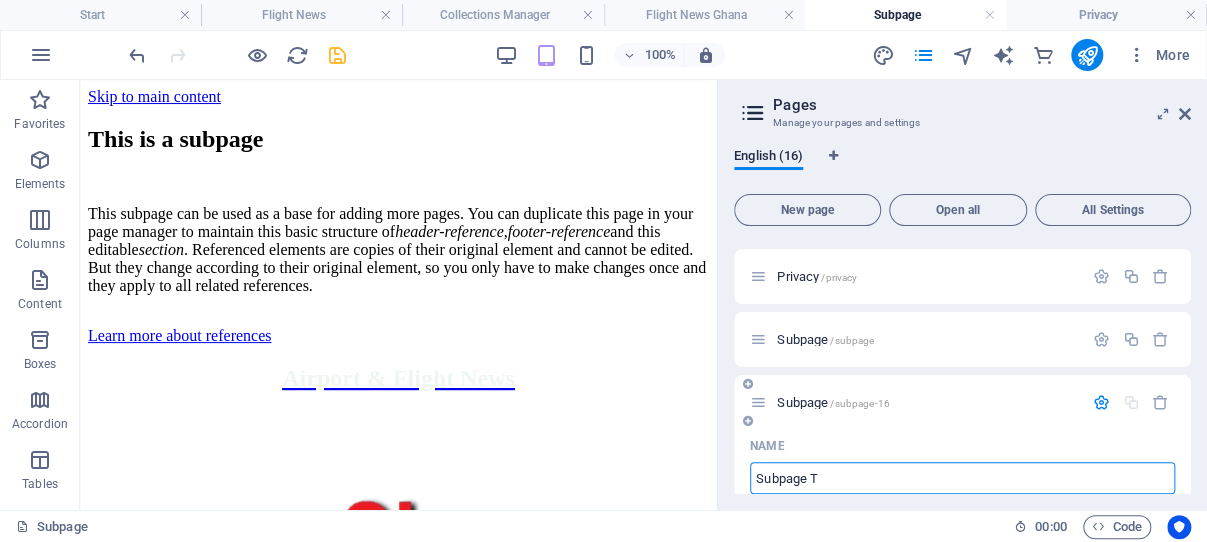 type on "/subpage-16" 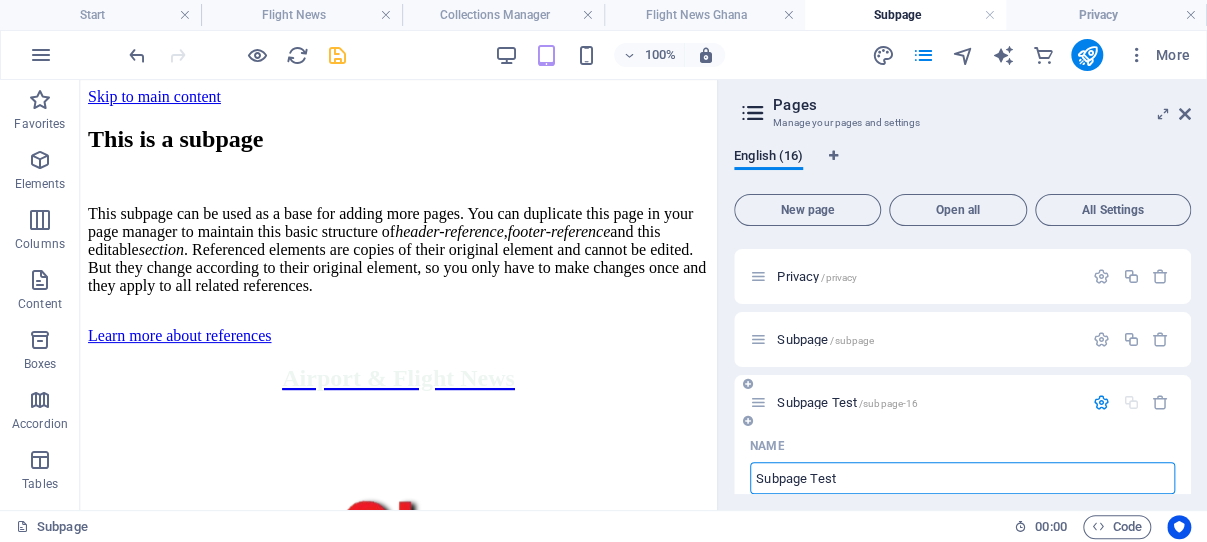 type on "Subpage Test" 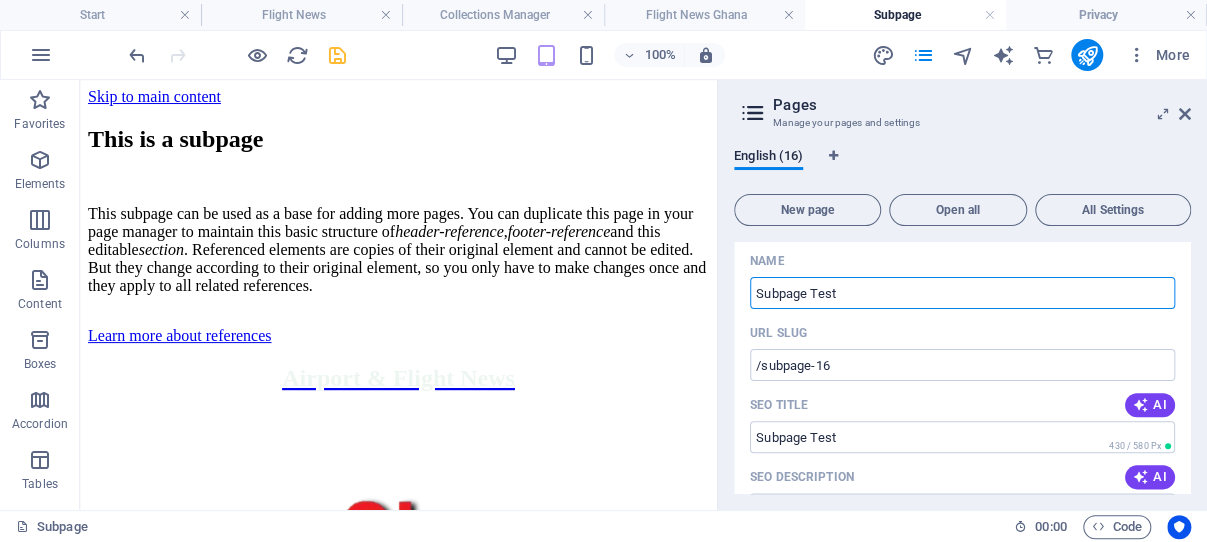 scroll, scrollTop: 1003, scrollLeft: 0, axis: vertical 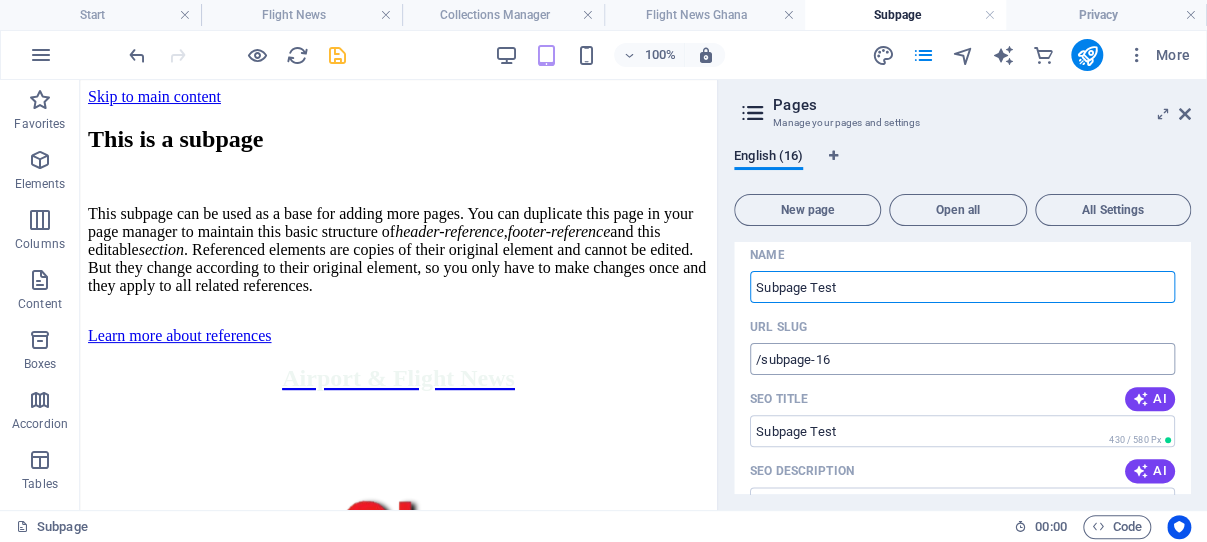 click on "/subpage-16" at bounding box center [962, 359] 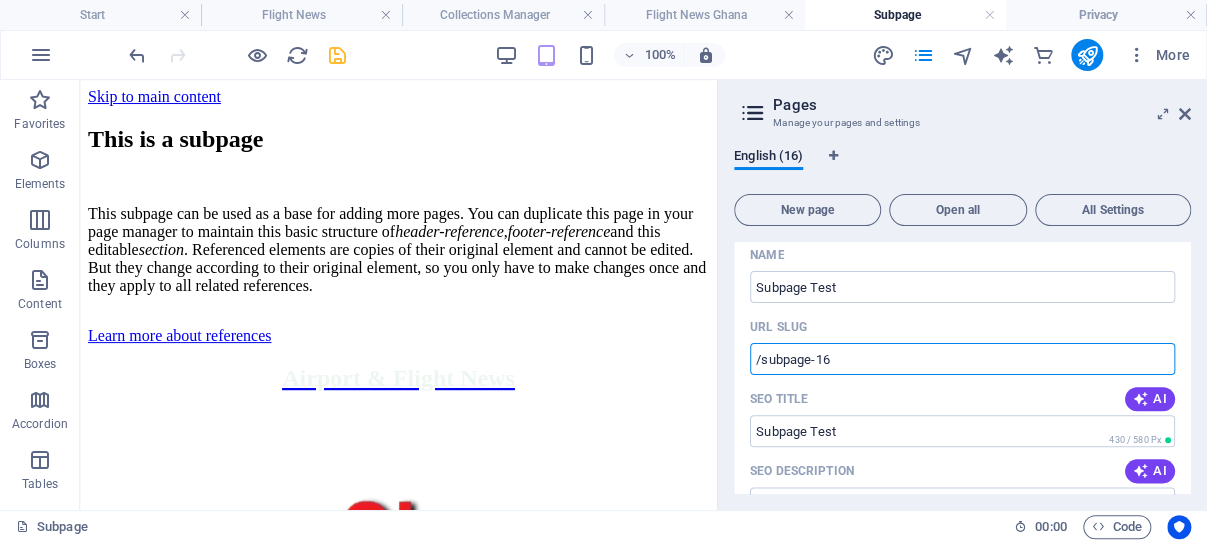 click on "/subpage-16" at bounding box center [962, 359] 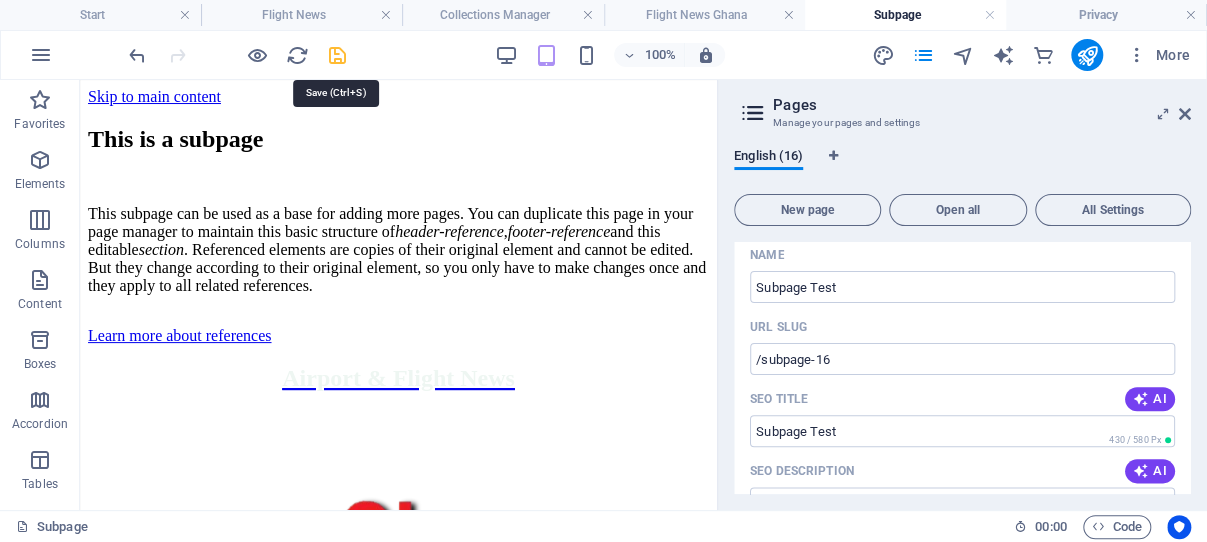 drag, startPoint x: 336, startPoint y: 55, endPoint x: 281, endPoint y: 98, distance: 69.81404 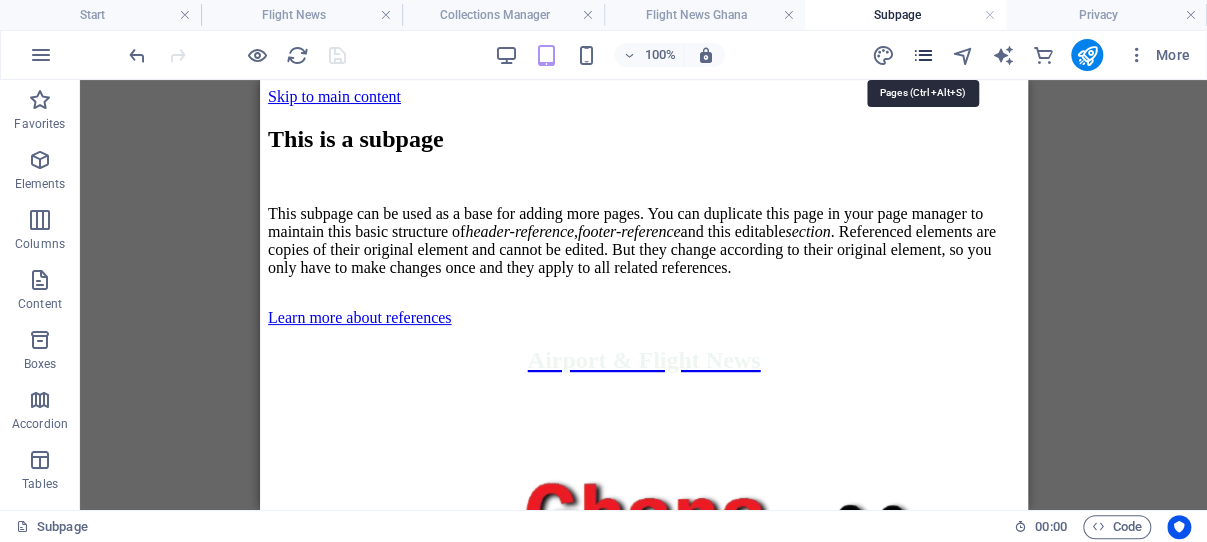 click at bounding box center (922, 55) 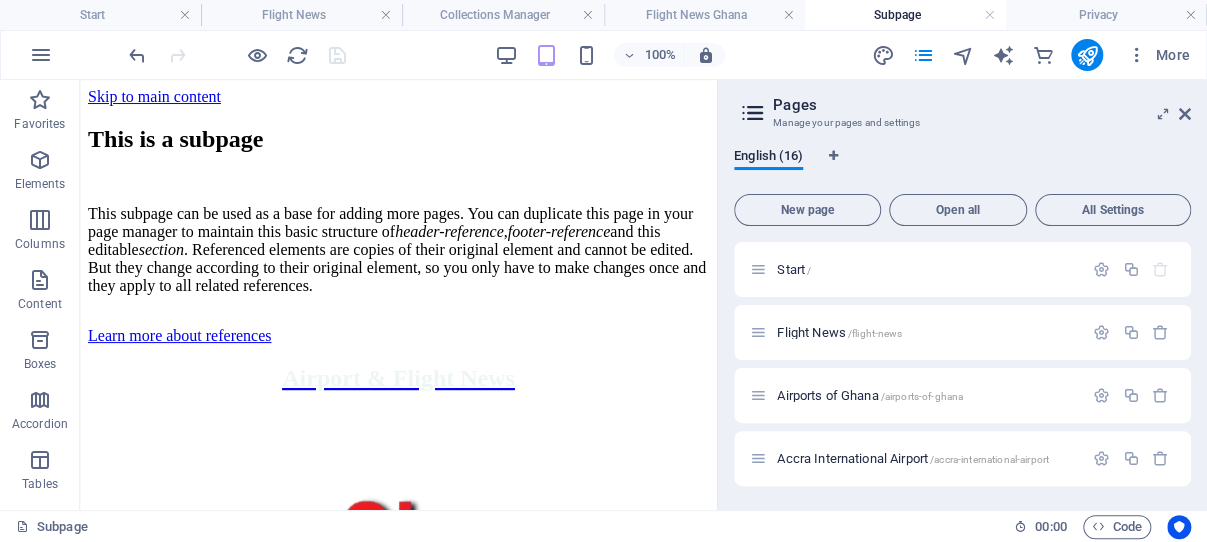 scroll, scrollTop: 755, scrollLeft: 0, axis: vertical 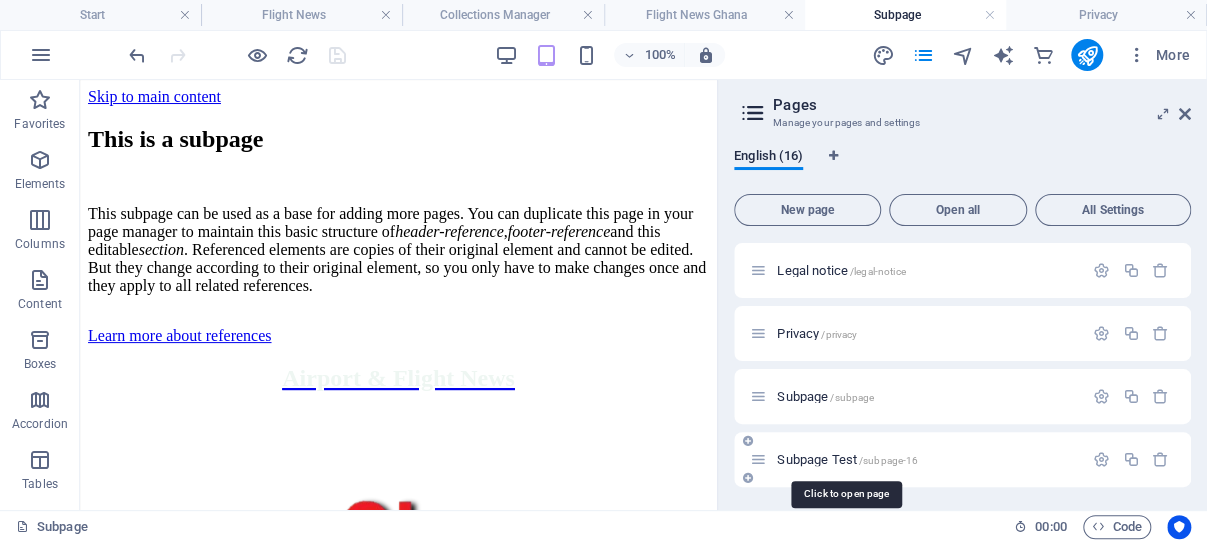 click on "/subpage-16" at bounding box center (889, 460) 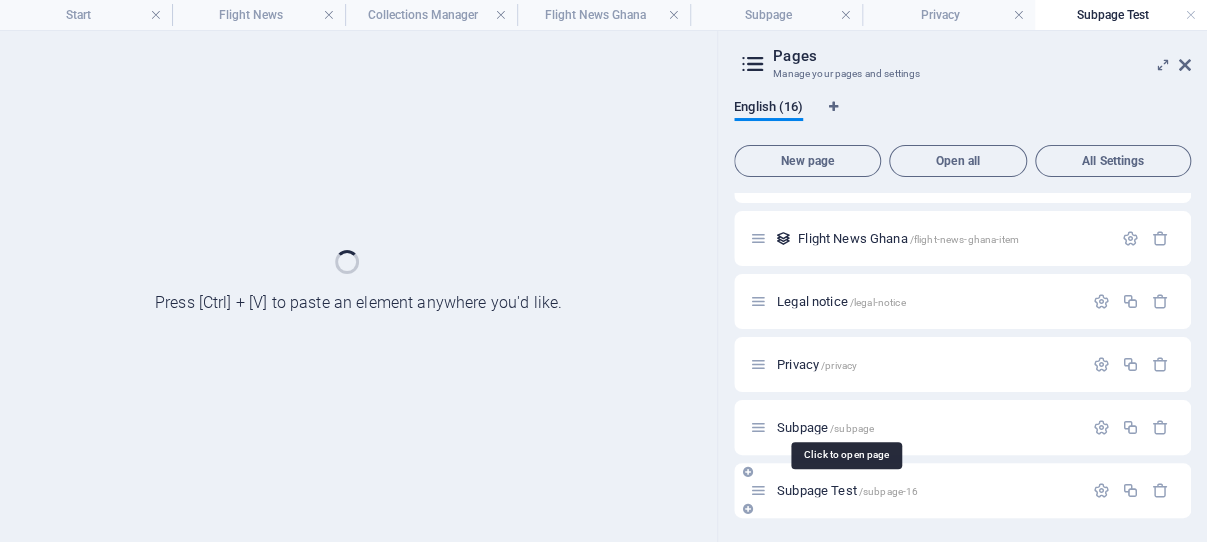 scroll, scrollTop: 674, scrollLeft: 0, axis: vertical 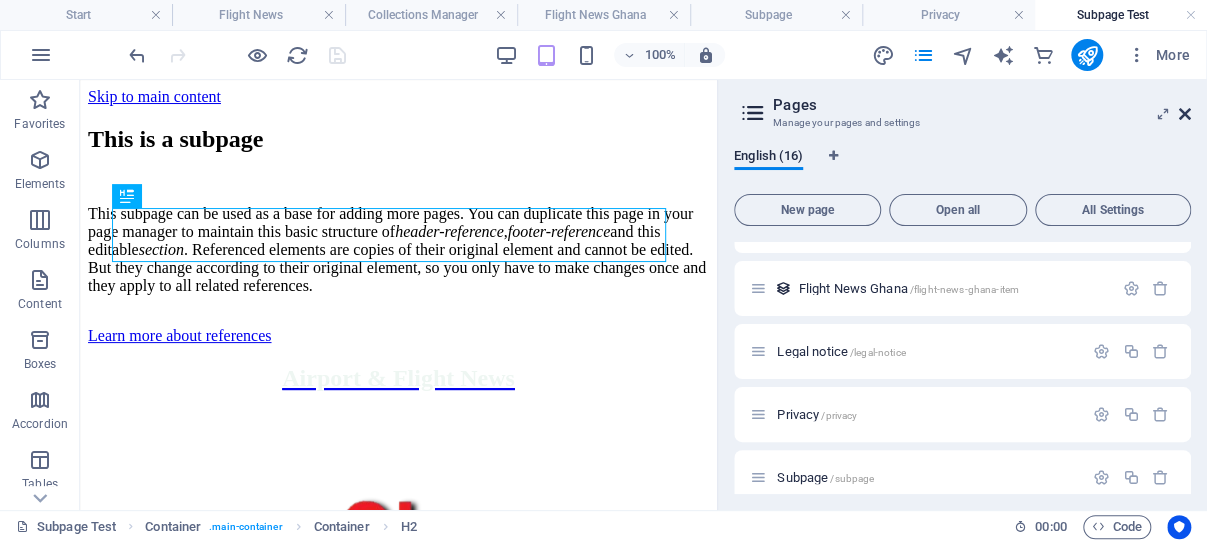 click at bounding box center (1185, 114) 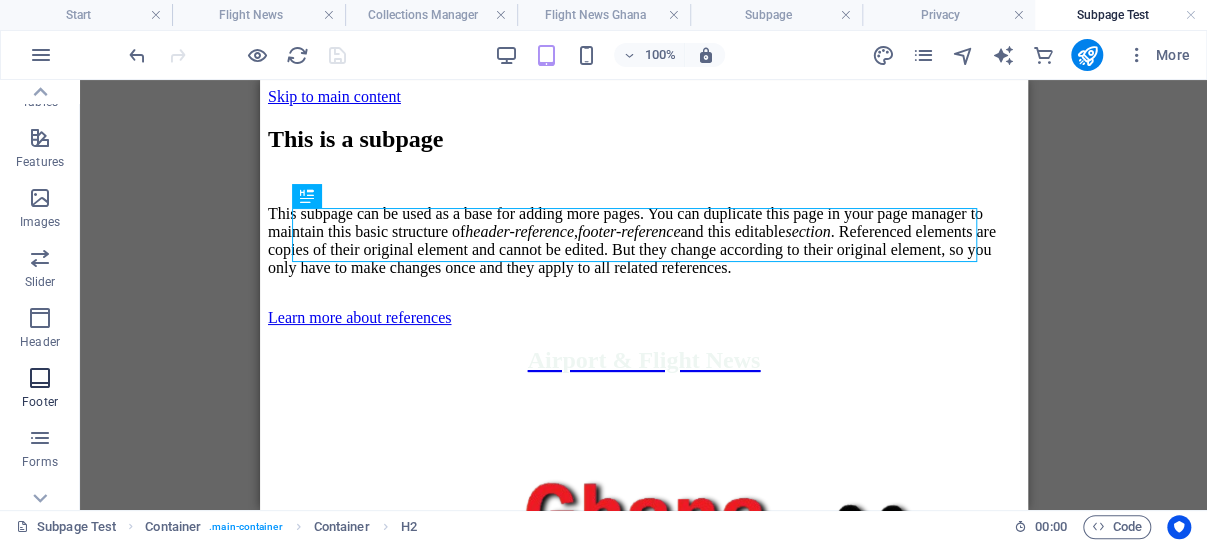 scroll, scrollTop: 529, scrollLeft: 0, axis: vertical 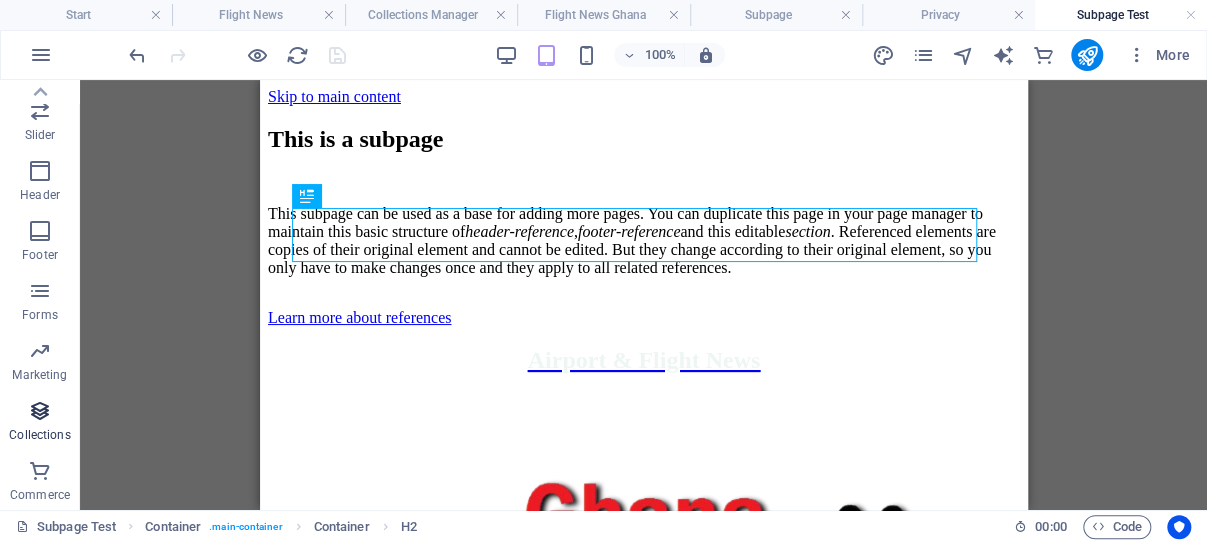 click at bounding box center [40, 411] 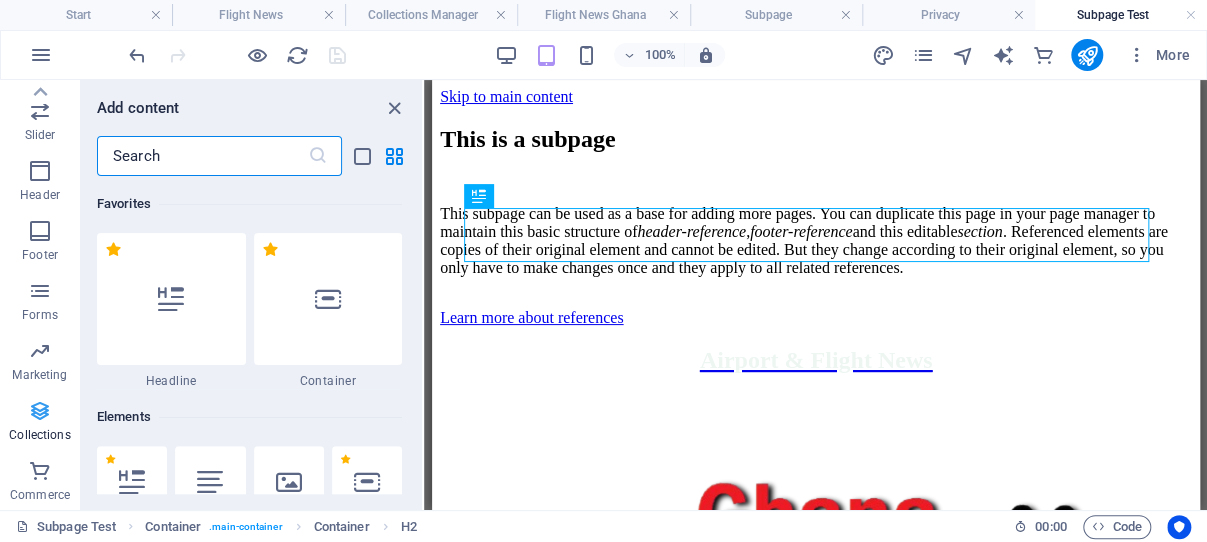 scroll, scrollTop: 529, scrollLeft: 0, axis: vertical 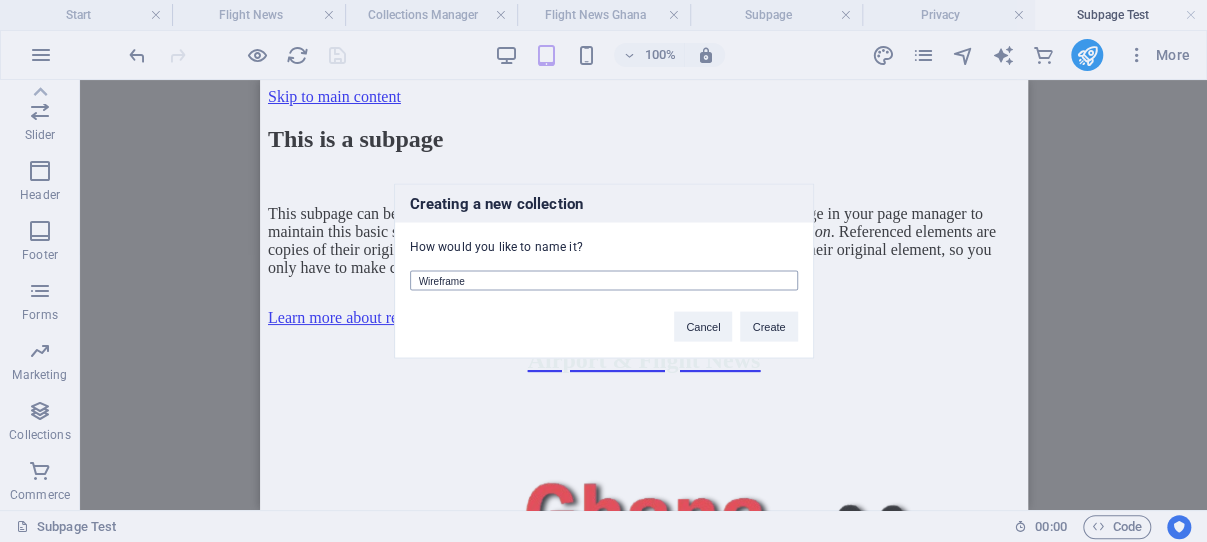 drag, startPoint x: 505, startPoint y: 276, endPoint x: 403, endPoint y: 276, distance: 102 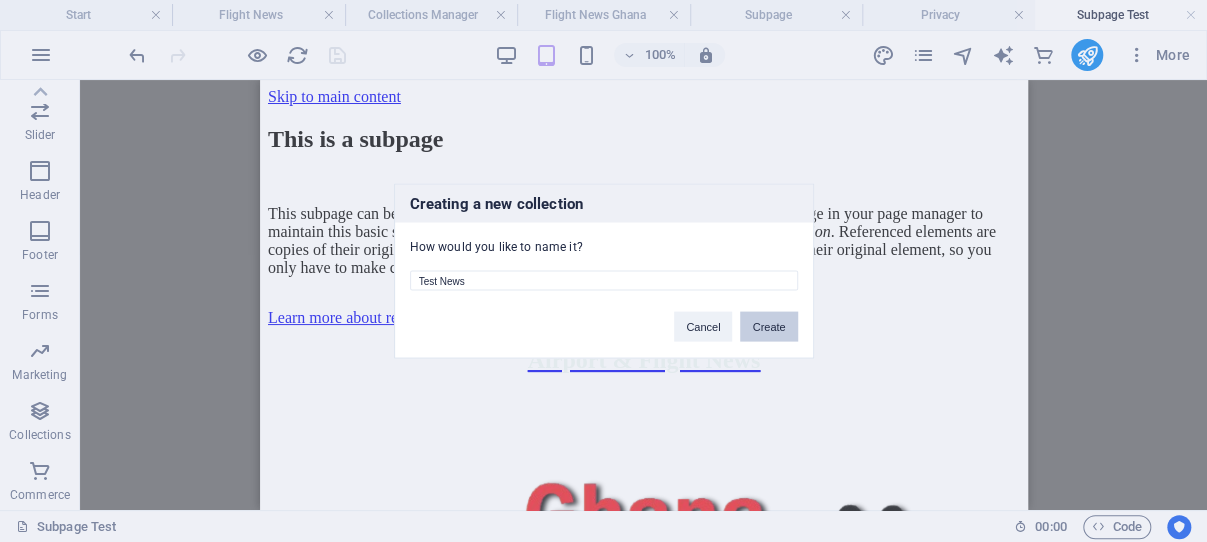 type on "Test News" 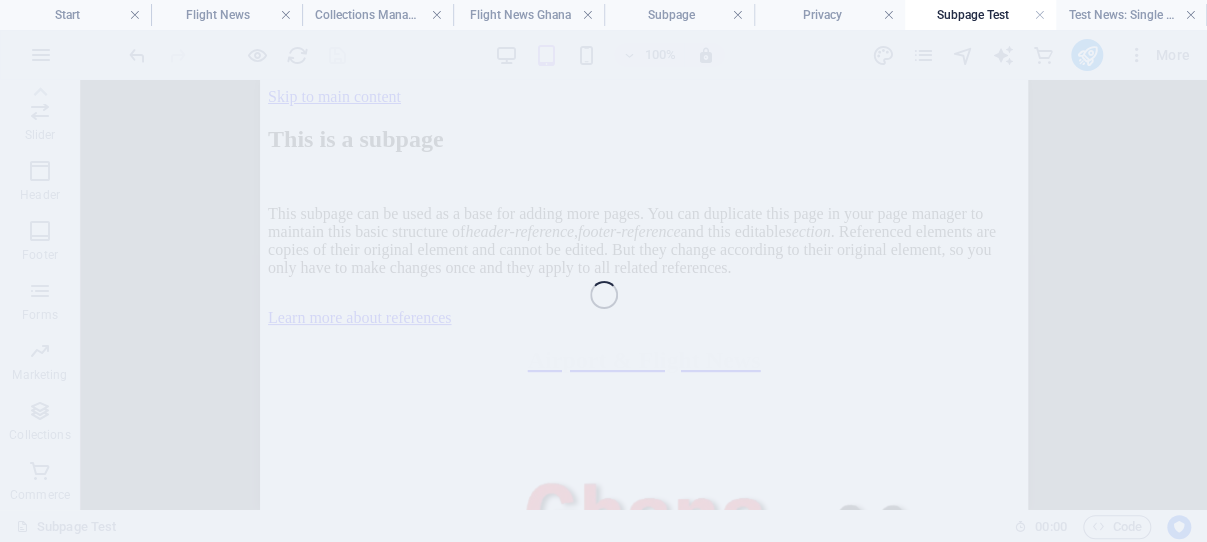 scroll, scrollTop: 449, scrollLeft: 0, axis: vertical 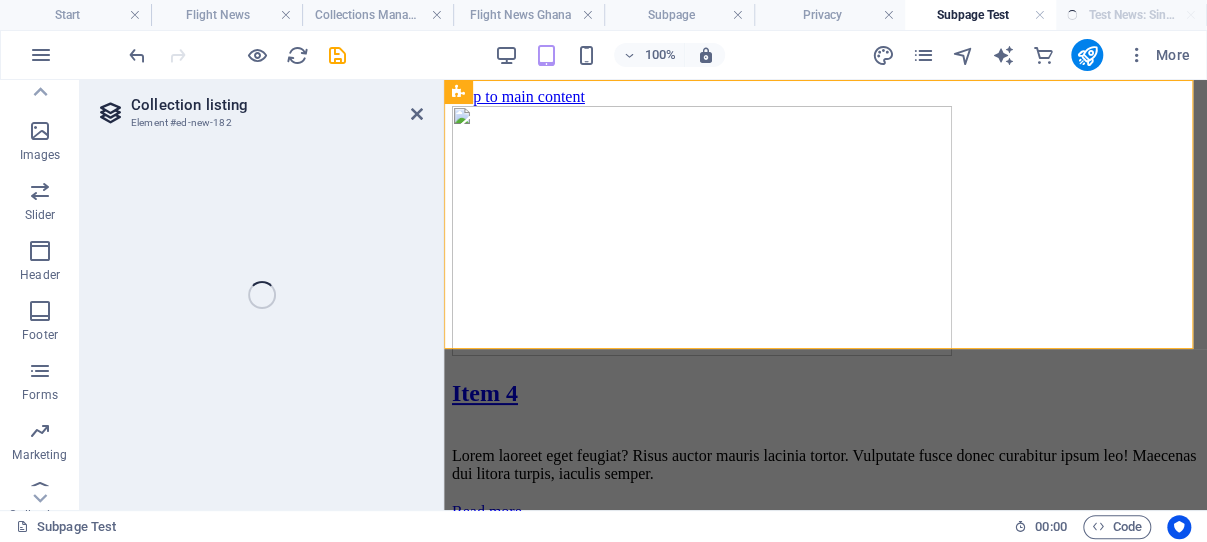 select on "6893644dd0e93384bf022a16" 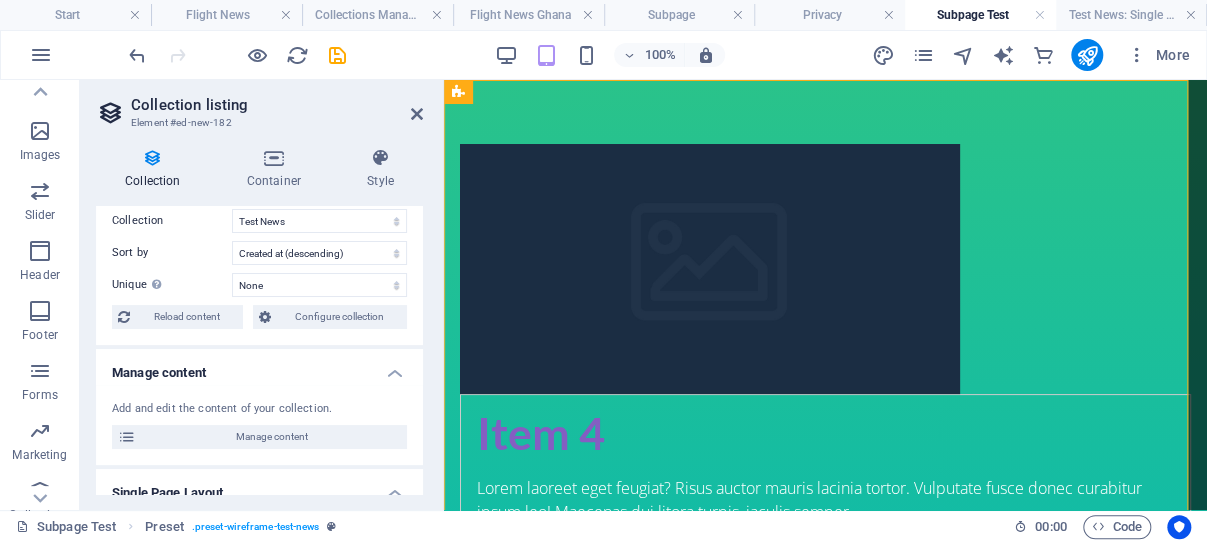 scroll, scrollTop: 0, scrollLeft: 0, axis: both 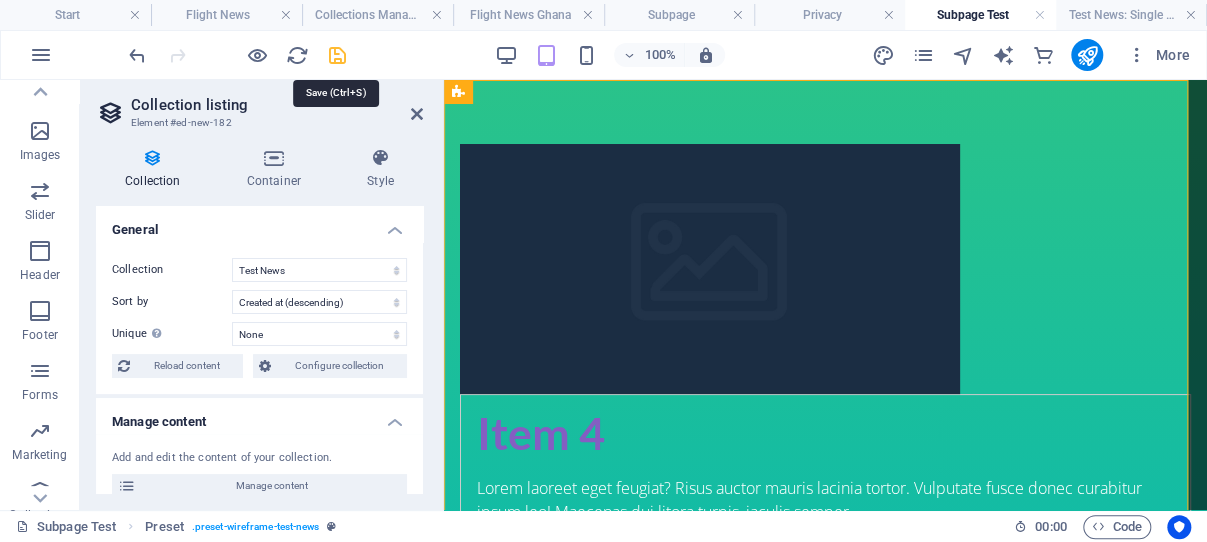 drag, startPoint x: 337, startPoint y: 55, endPoint x: 174, endPoint y: 161, distance: 194.43507 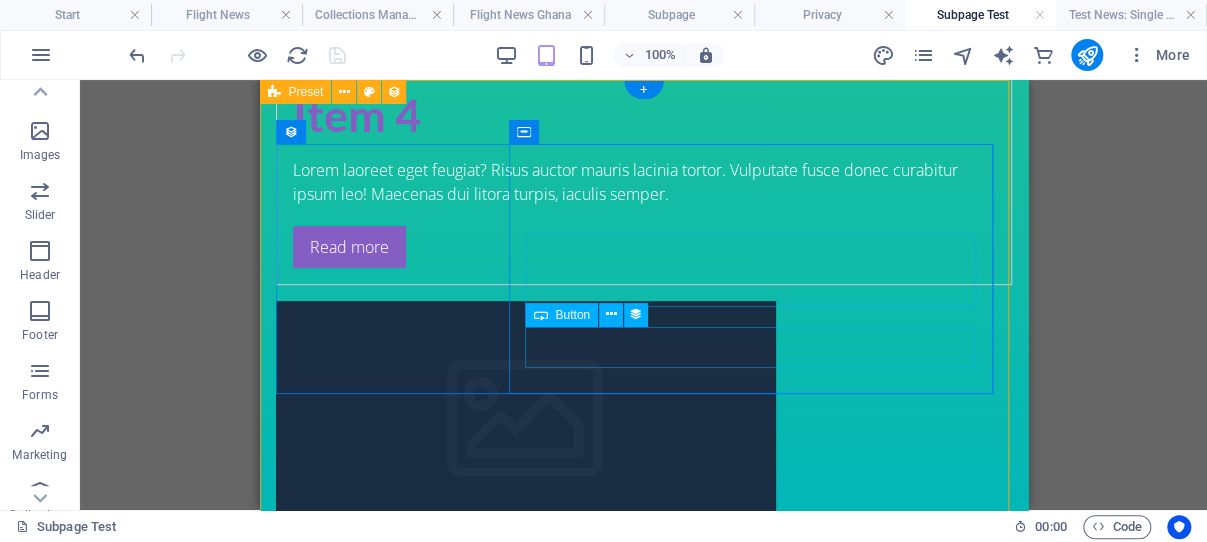 scroll, scrollTop: 0, scrollLeft: 0, axis: both 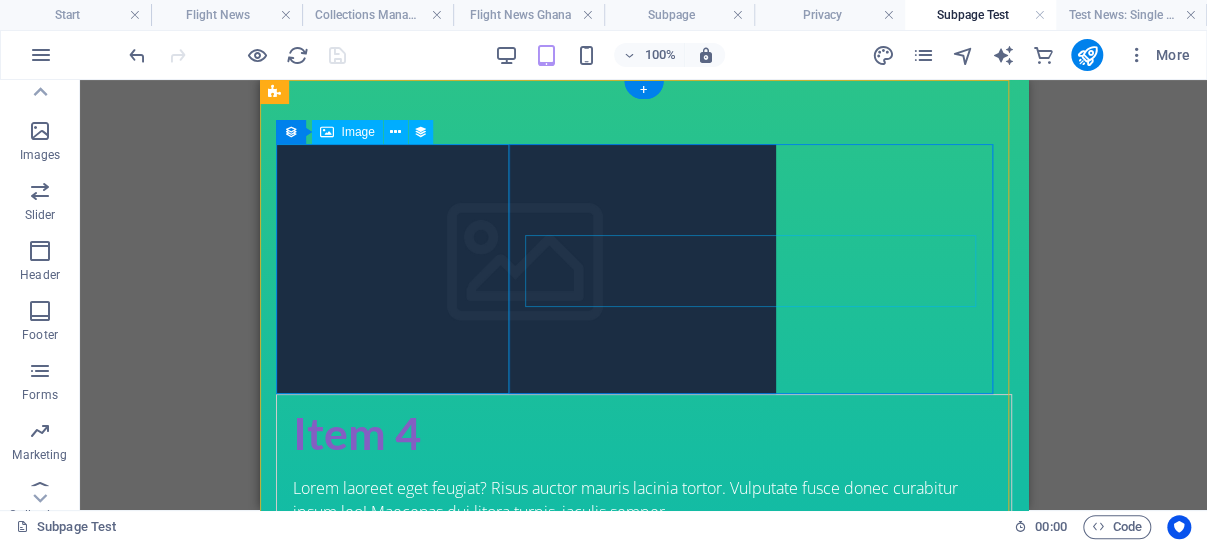 click at bounding box center [643, 269] 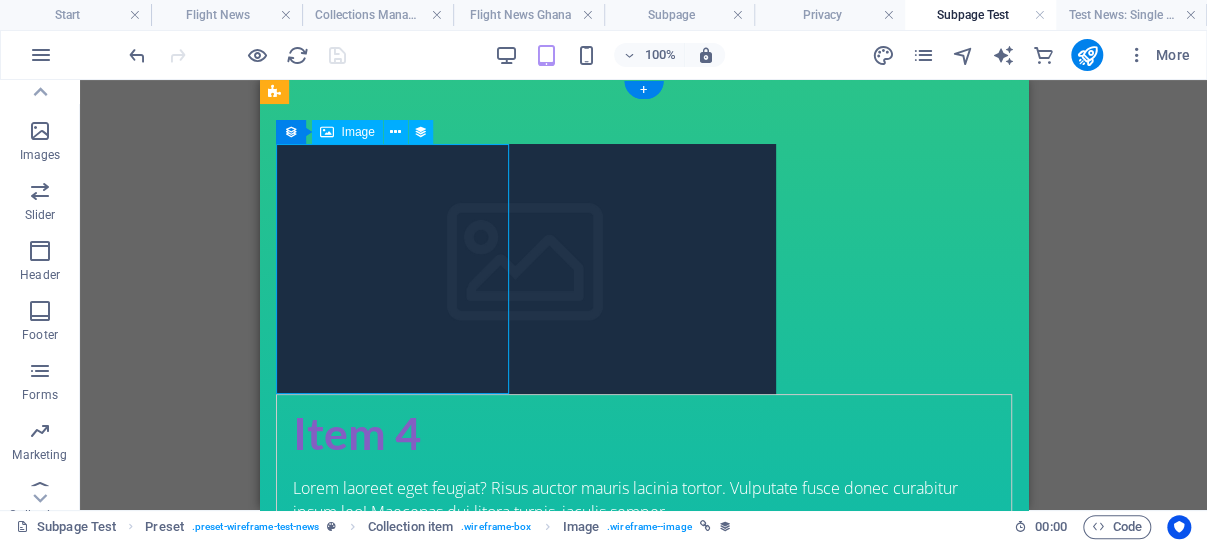 click at bounding box center [643, 269] 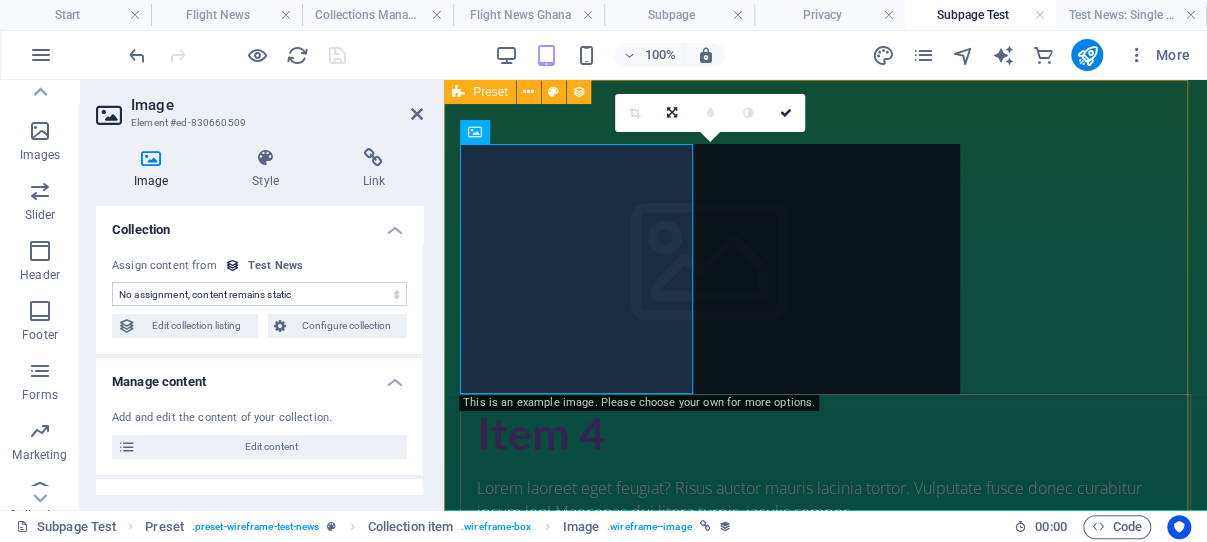 select on "image" 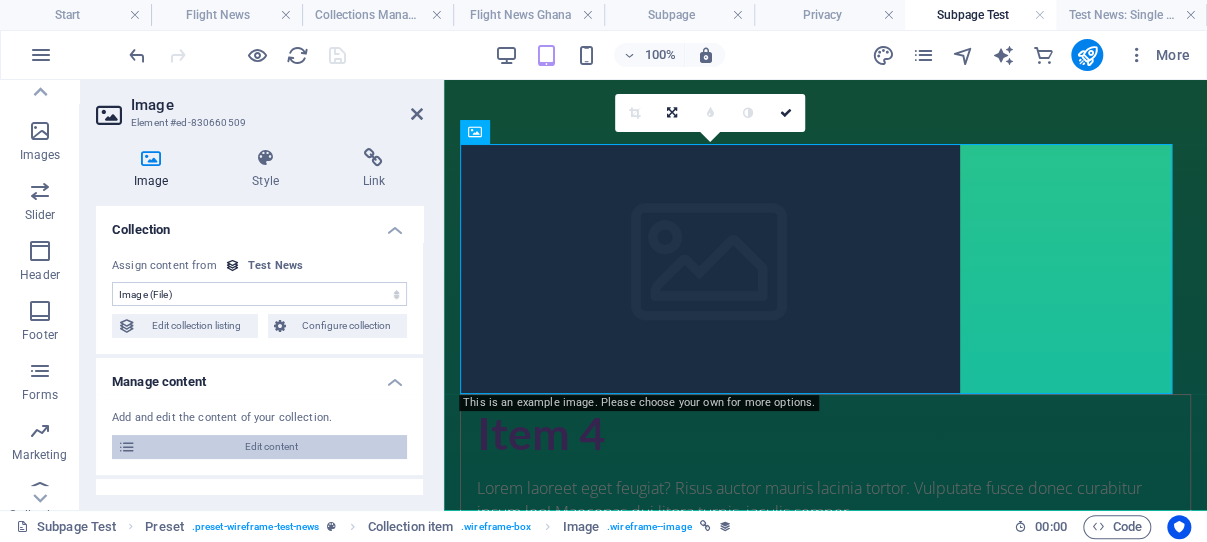 click on "Edit content" at bounding box center [271, 447] 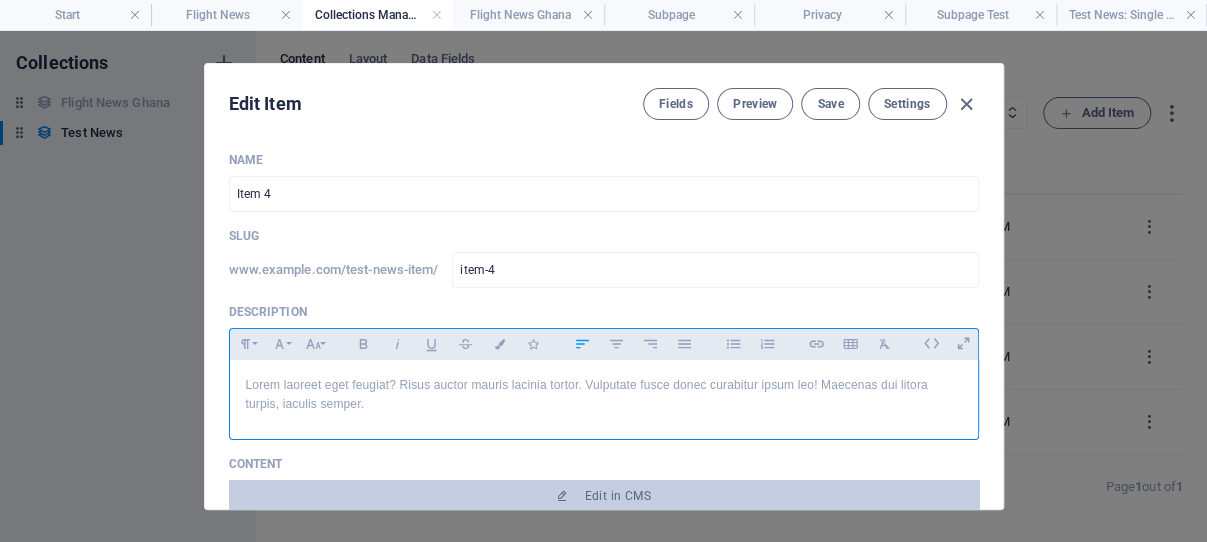 click on "Lorem laoreet eget feugiat? Risus auctor mauris lacinia tortor. Vulputate fusce donec curabitur ipsum leo! Maecenas dui litora turpis, iaculis semper." at bounding box center (604, 395) 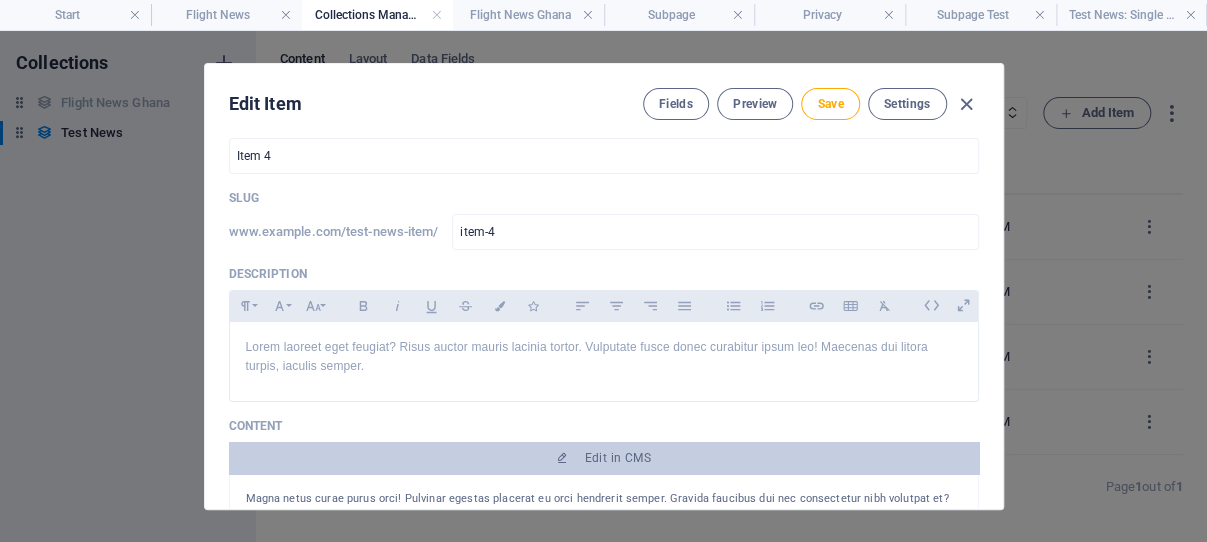 scroll, scrollTop: 0, scrollLeft: 0, axis: both 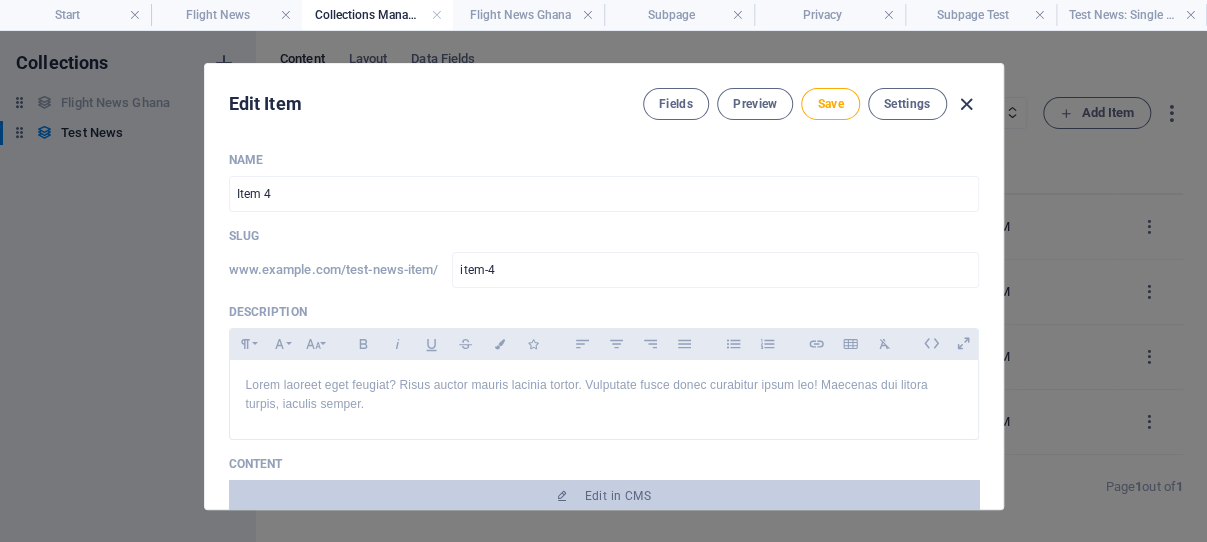 click at bounding box center (966, 104) 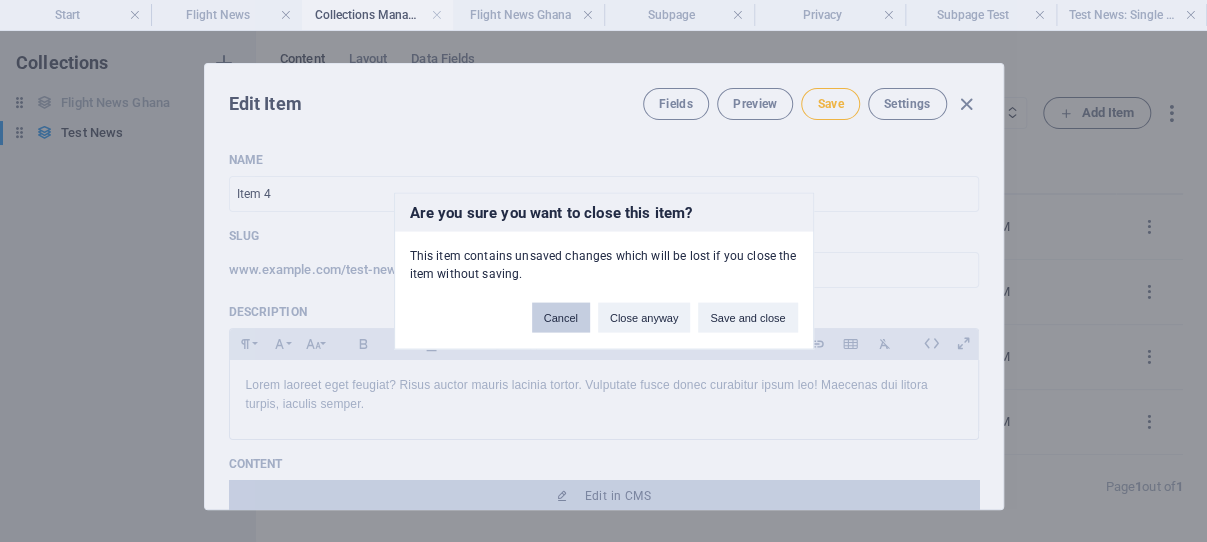 click on "Cancel" at bounding box center (561, 318) 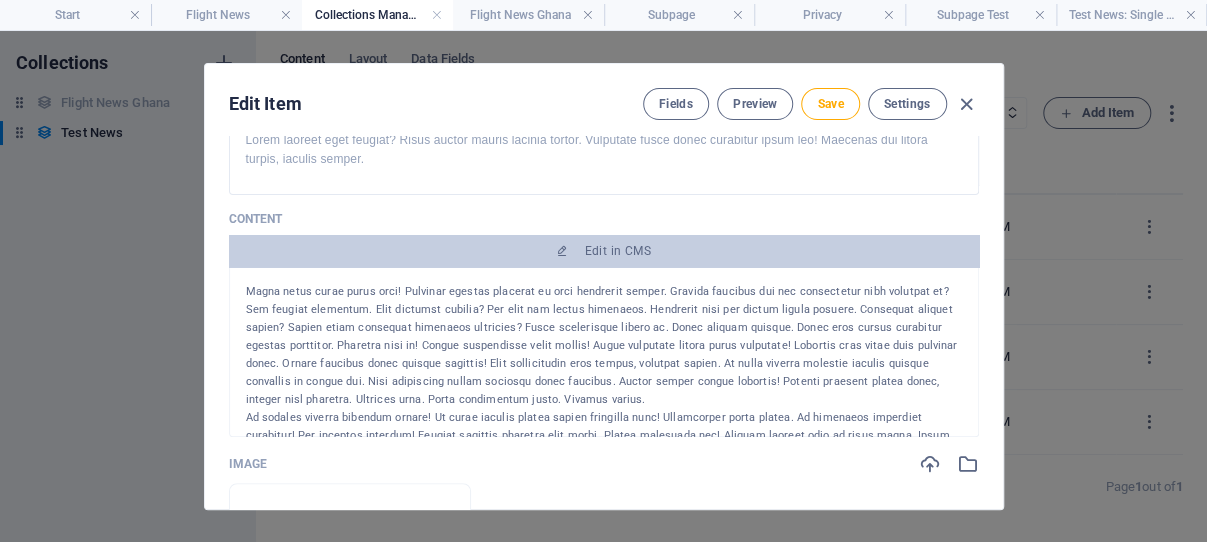 scroll, scrollTop: 286, scrollLeft: 0, axis: vertical 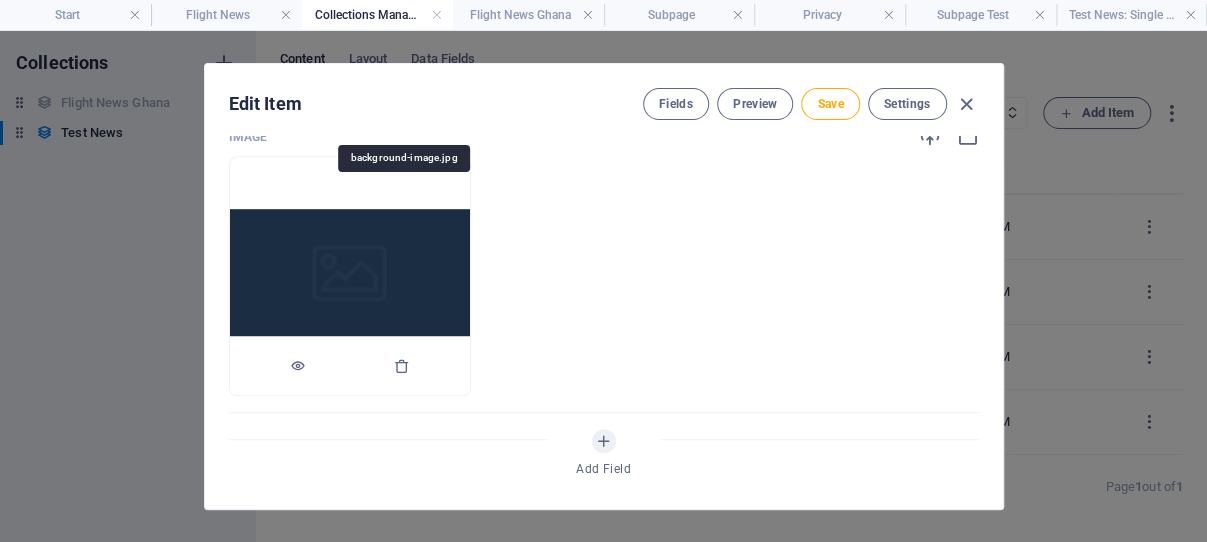 click at bounding box center [350, 276] 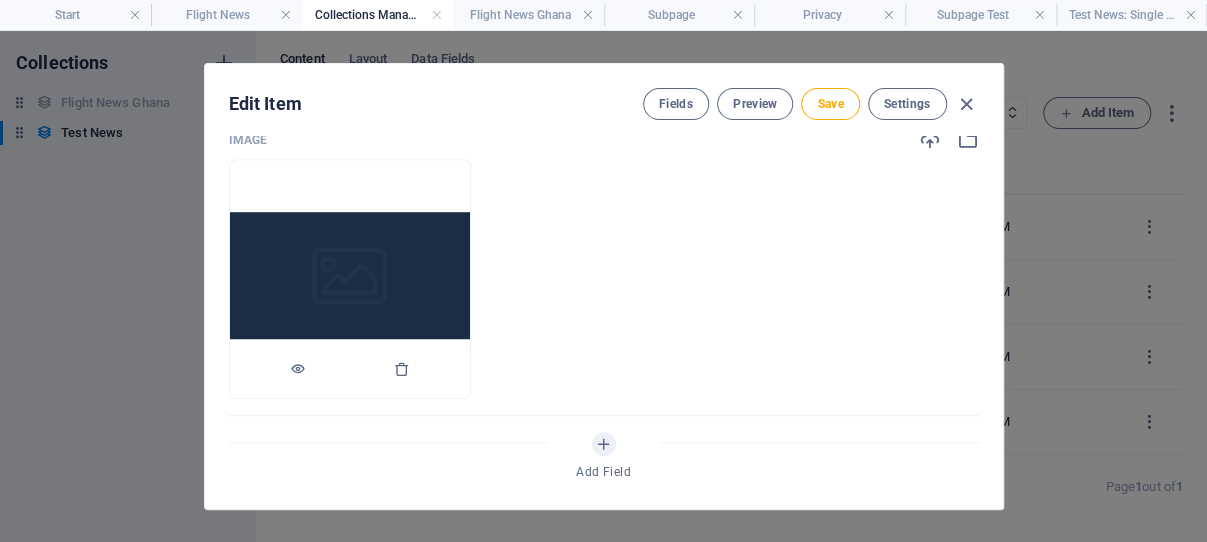 scroll, scrollTop: 572, scrollLeft: 0, axis: vertical 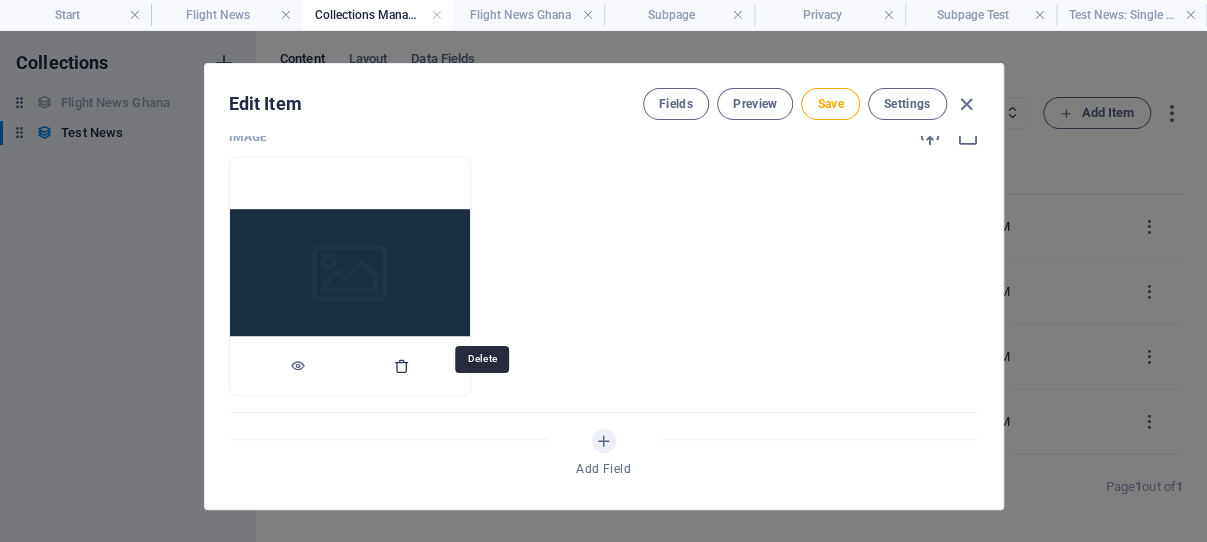click at bounding box center [402, 366] 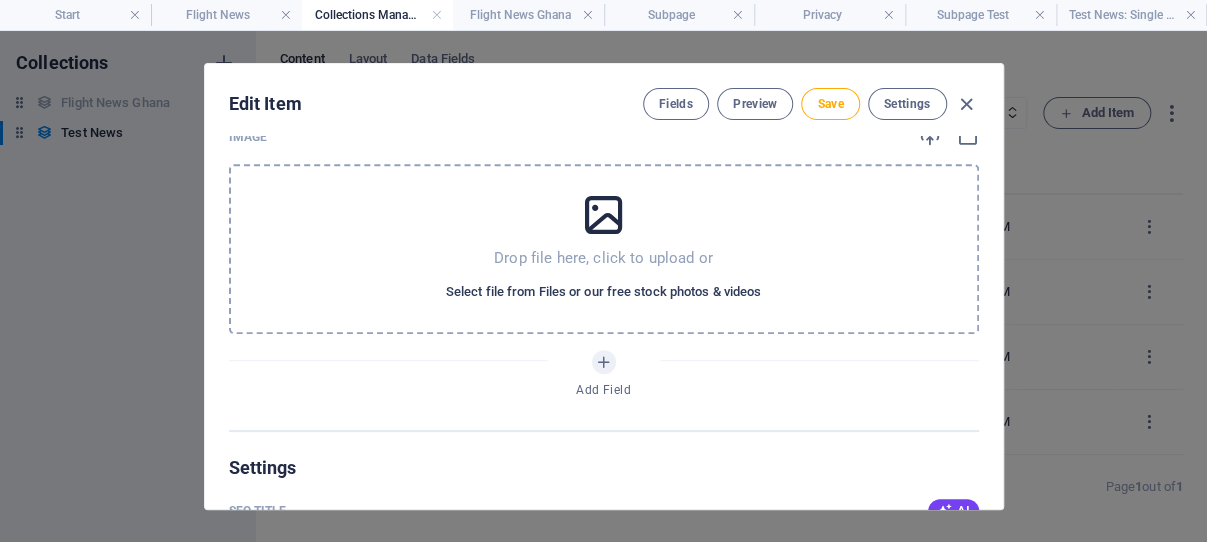 click on "Select file from Files or our free stock photos & videos" at bounding box center [603, 292] 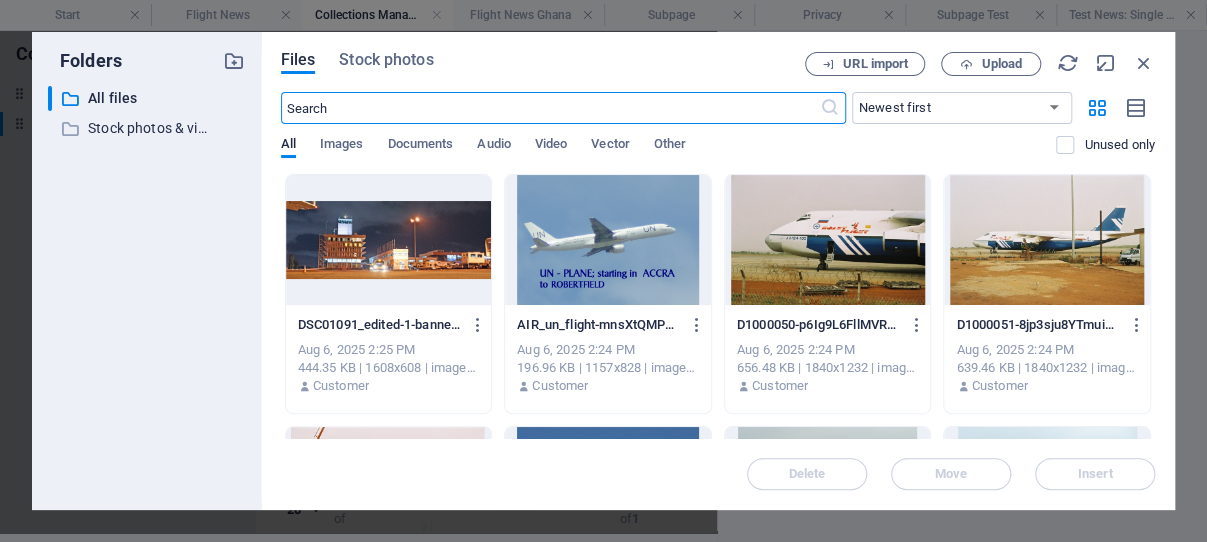 click at bounding box center (828, 240) 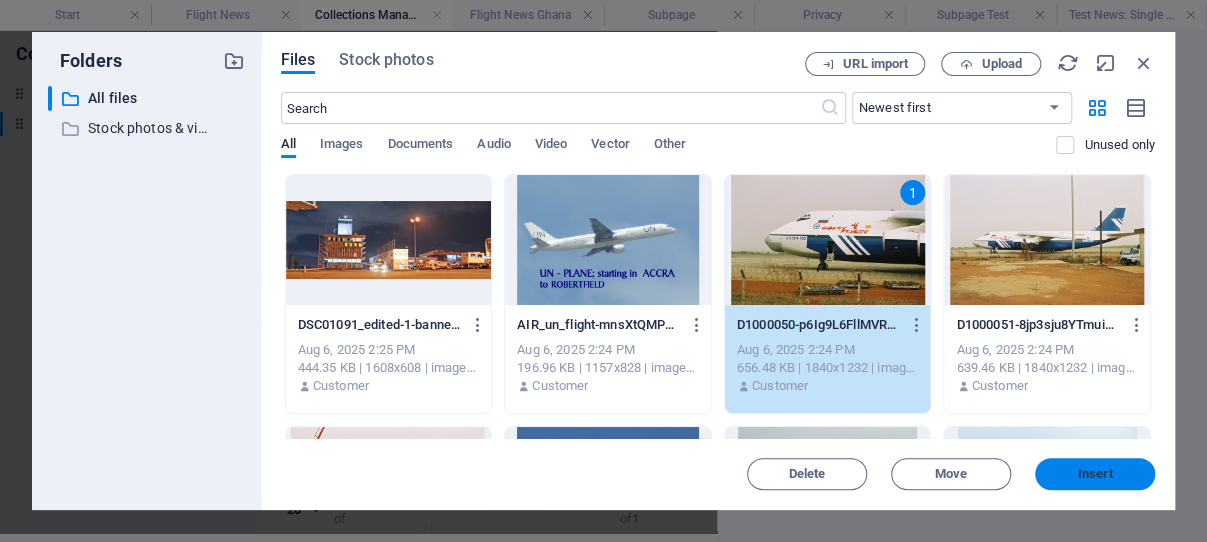 click on "Insert" at bounding box center (1095, 474) 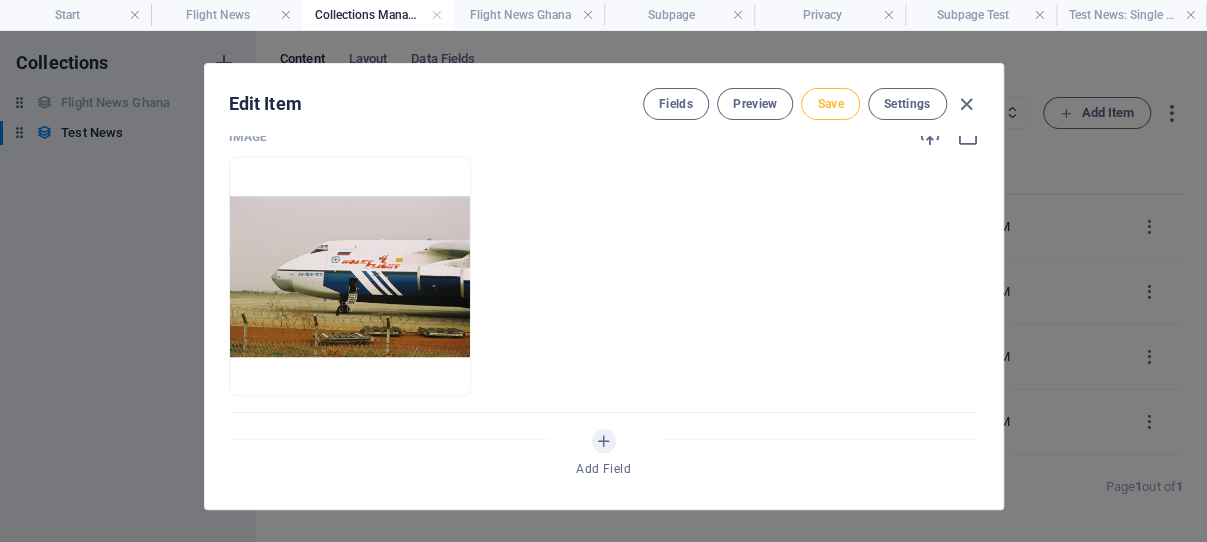click on "Save" at bounding box center (830, 104) 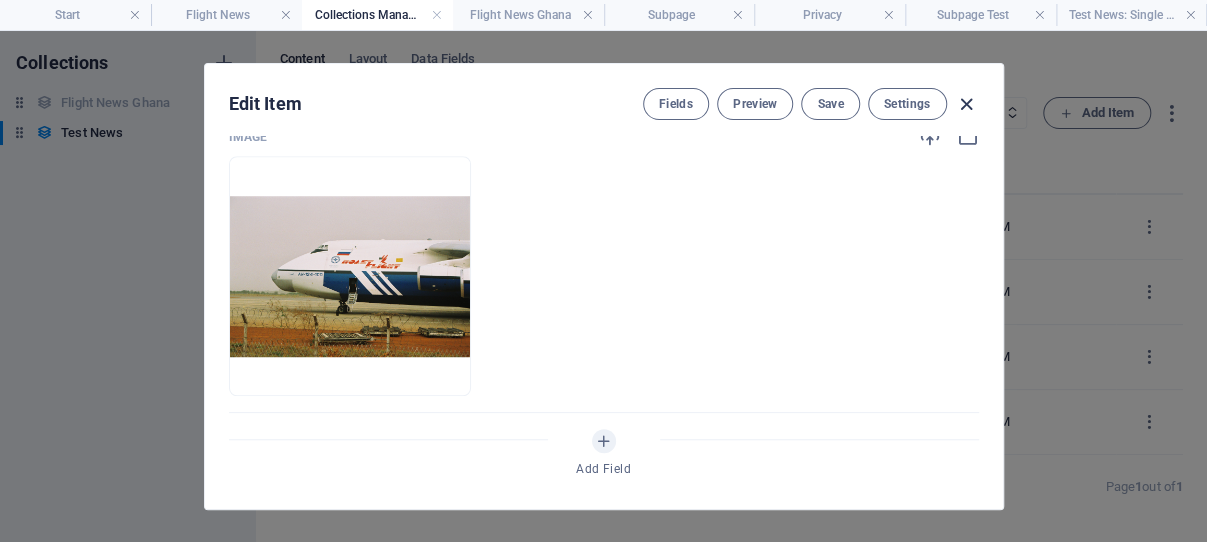 click at bounding box center [966, 104] 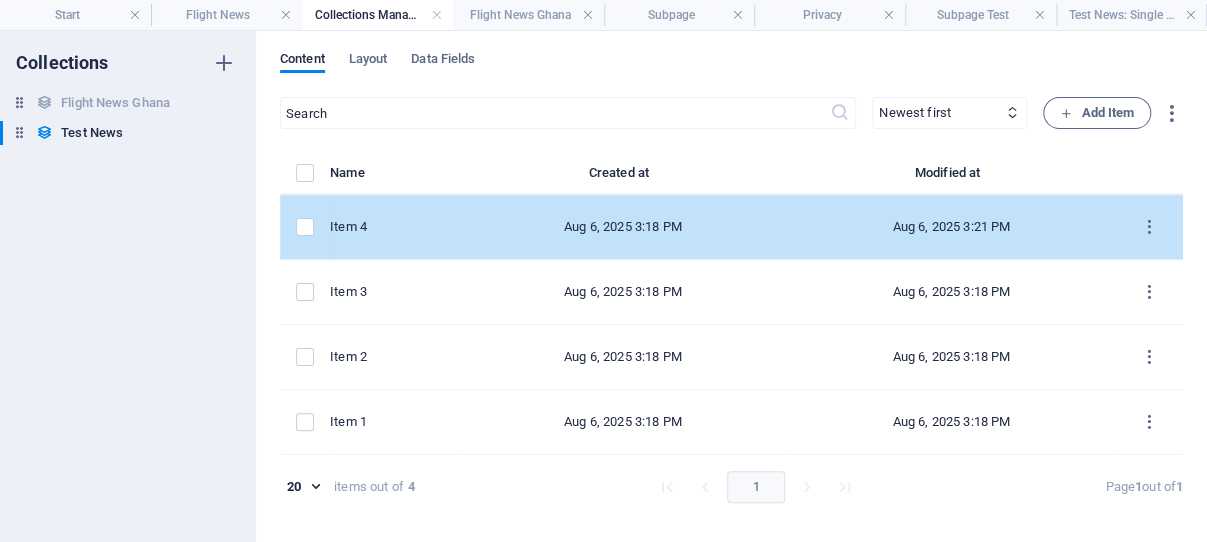 scroll, scrollTop: 0, scrollLeft: 0, axis: both 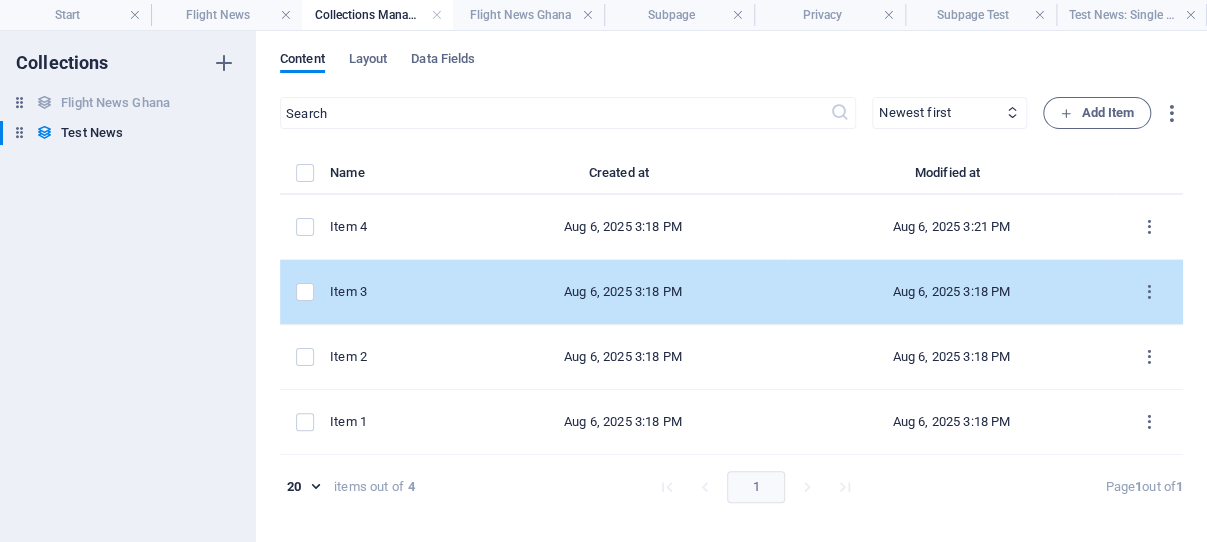 click on "Aug 6, 2025 3:18 PM" at bounding box center [623, 292] 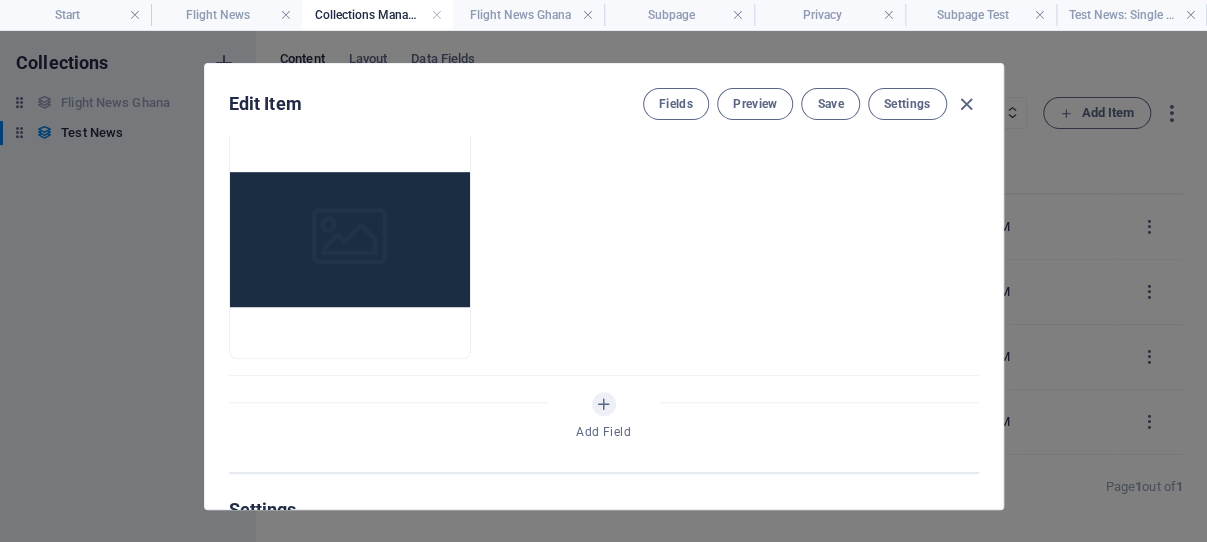 scroll, scrollTop: 510, scrollLeft: 0, axis: vertical 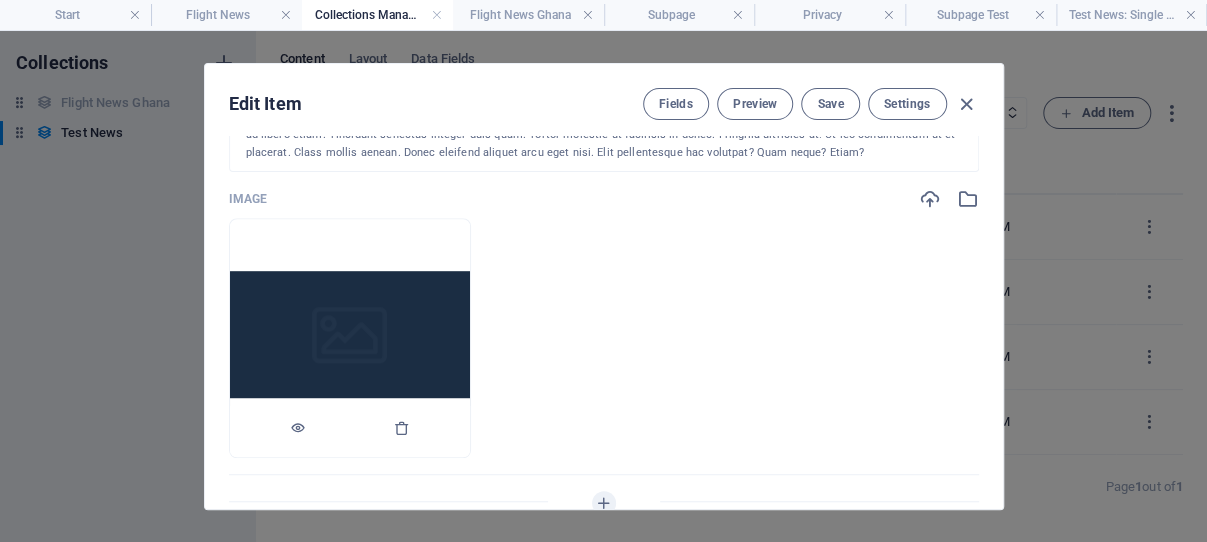 click at bounding box center [350, 338] 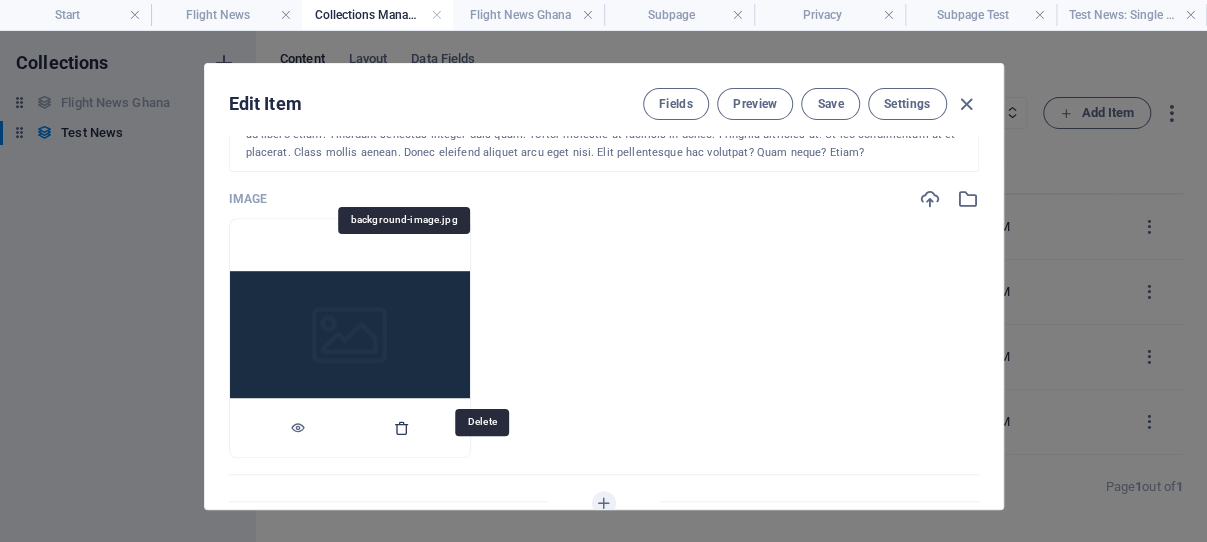 click at bounding box center (402, 428) 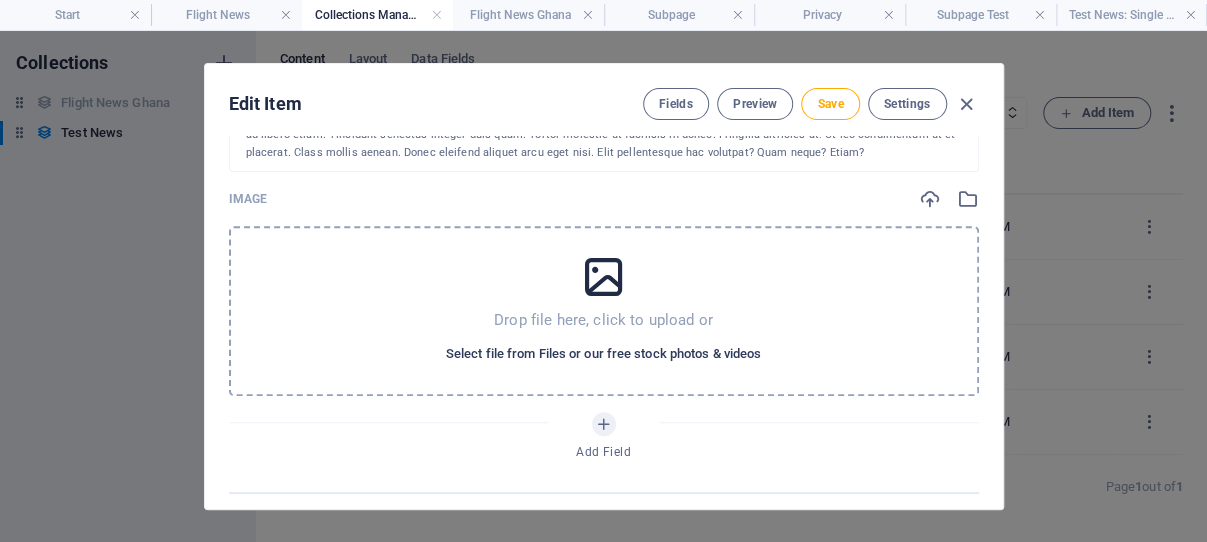 click on "Select file from Files or our free stock photos & videos" at bounding box center (603, 354) 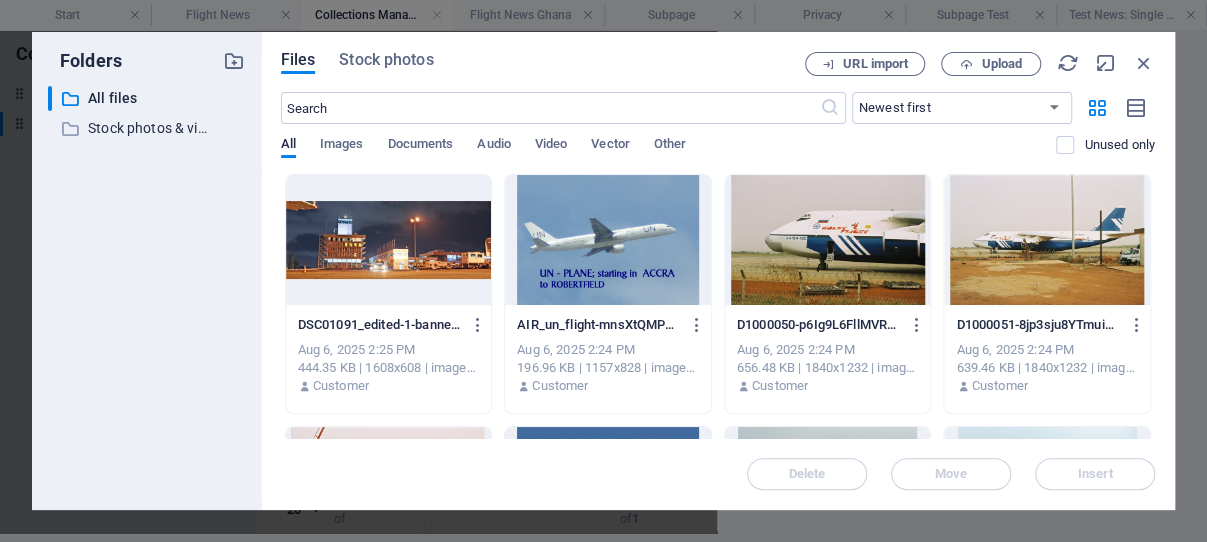 click at bounding box center [1047, 240] 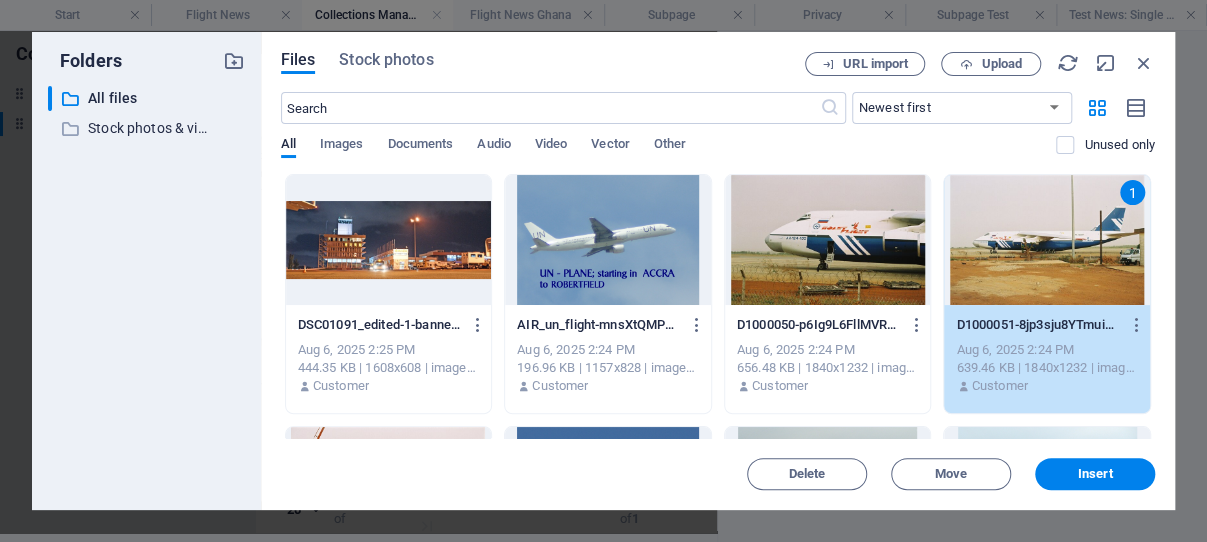 drag, startPoint x: 1093, startPoint y: 466, endPoint x: 838, endPoint y: 326, distance: 290.90378 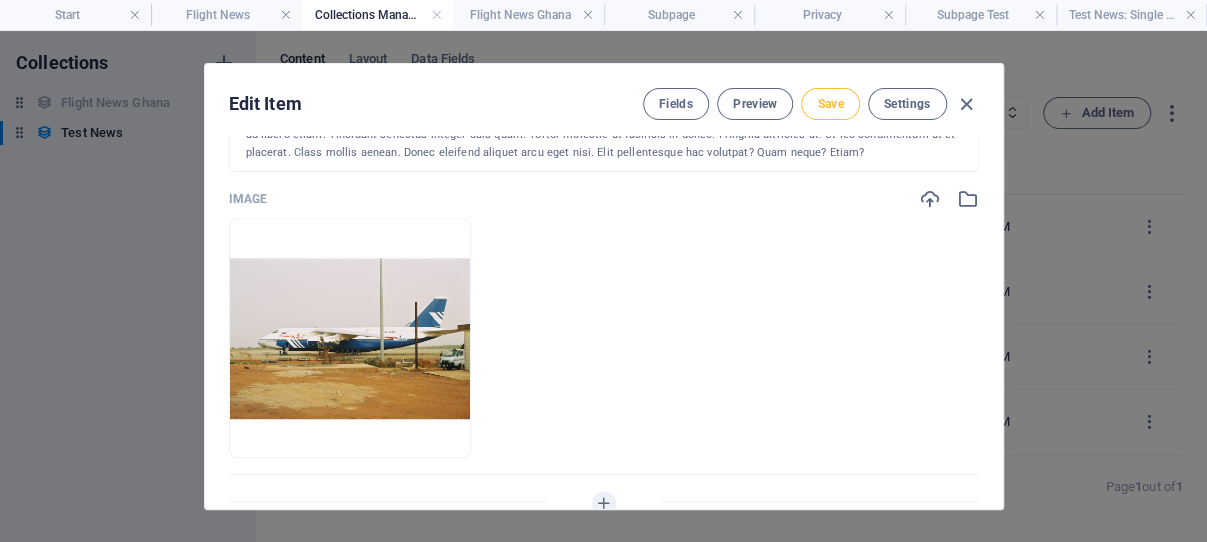 click on "Save" at bounding box center [830, 104] 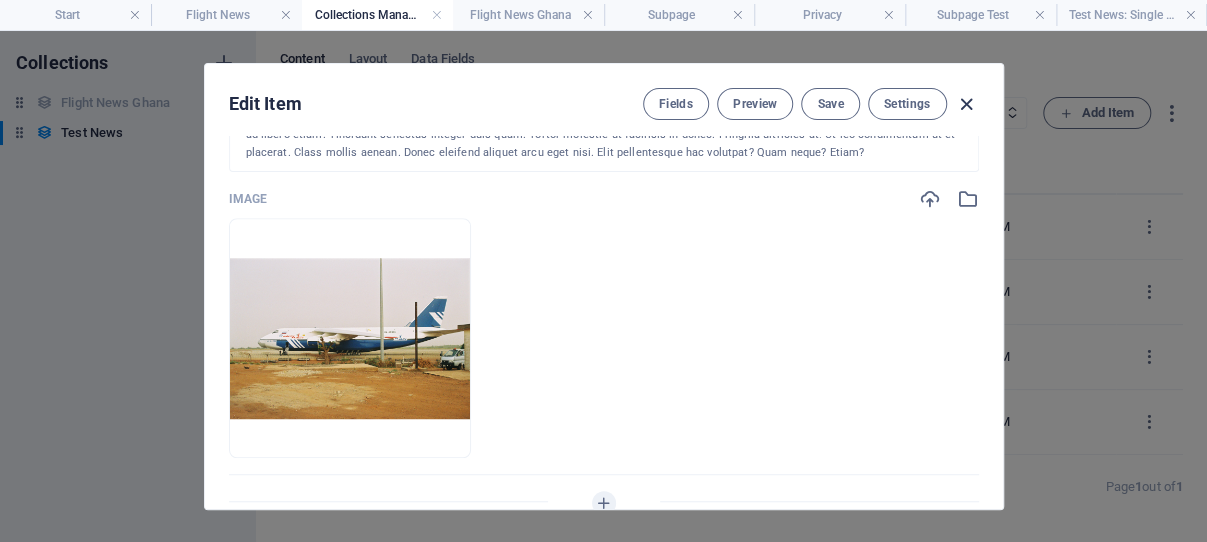 click at bounding box center (966, 104) 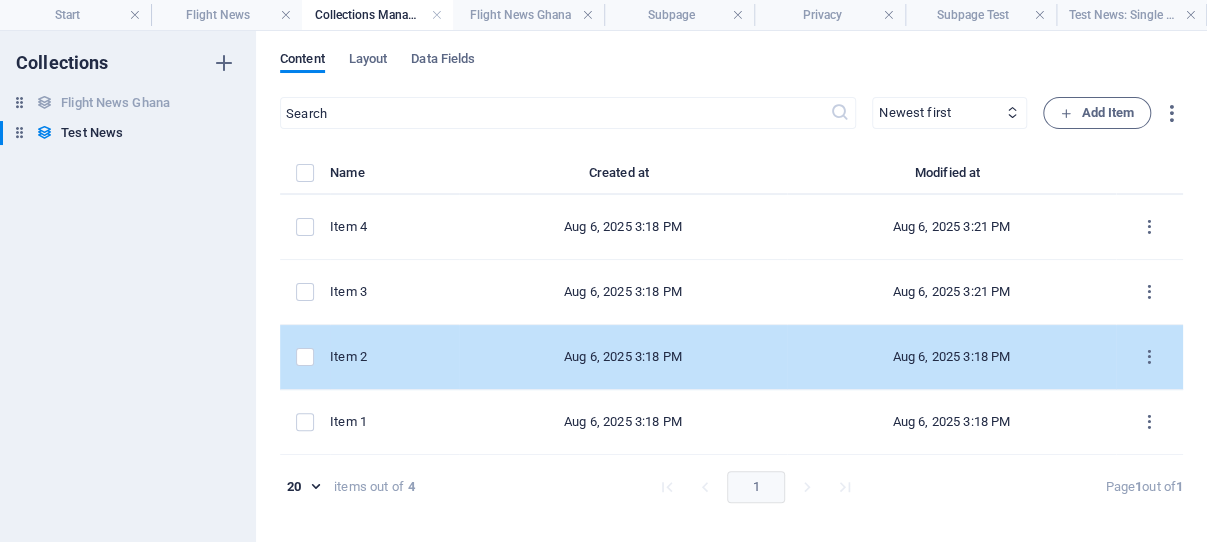 click on "Aug 6, 2025 3:18 PM" at bounding box center (623, 357) 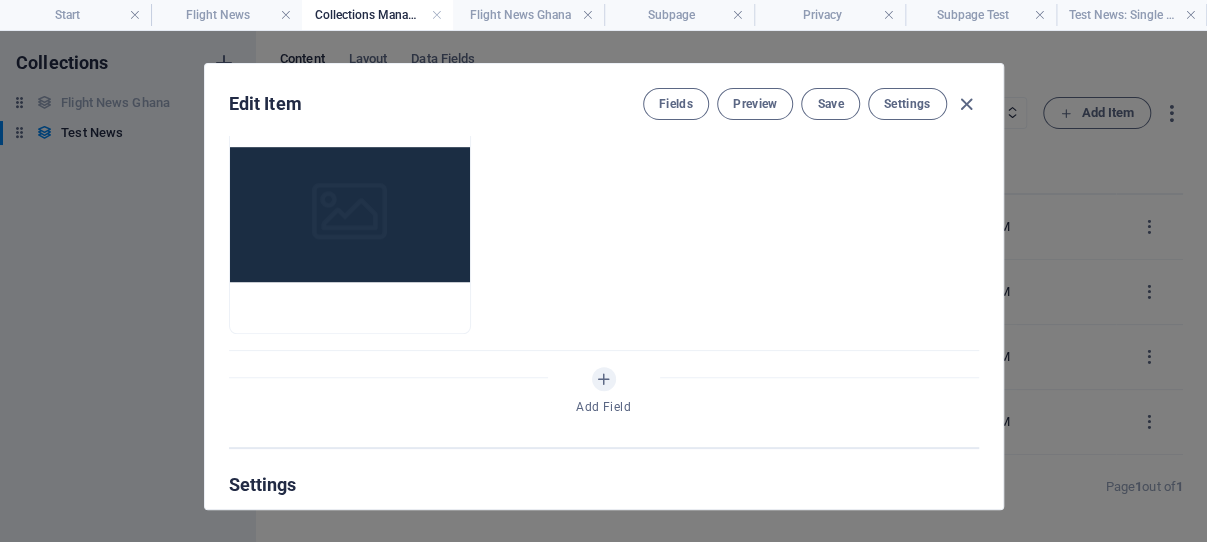 scroll, scrollTop: 590, scrollLeft: 0, axis: vertical 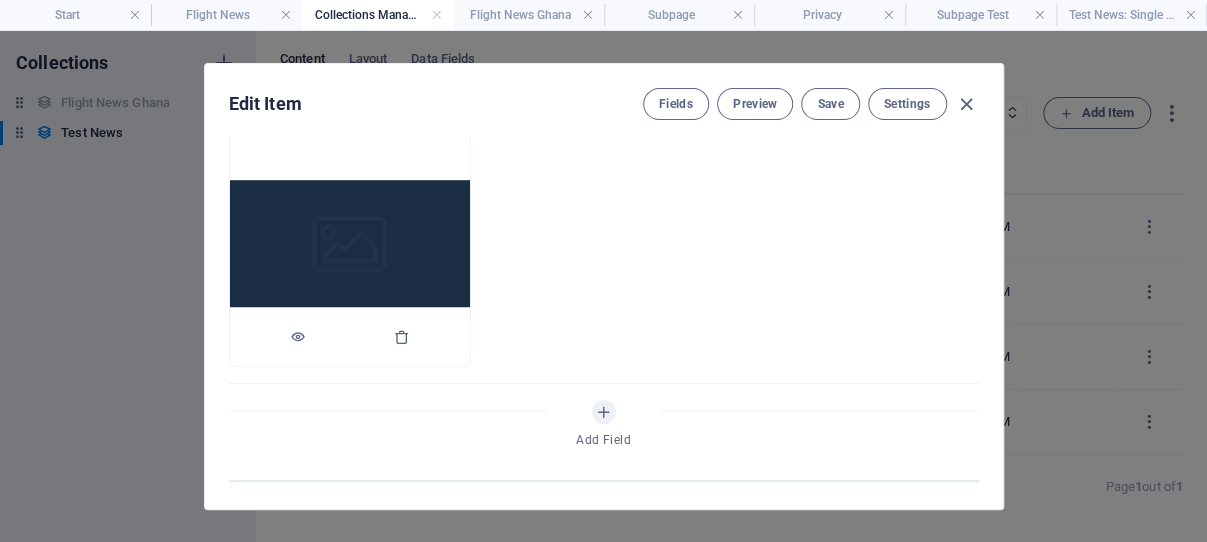 click at bounding box center (350, 247) 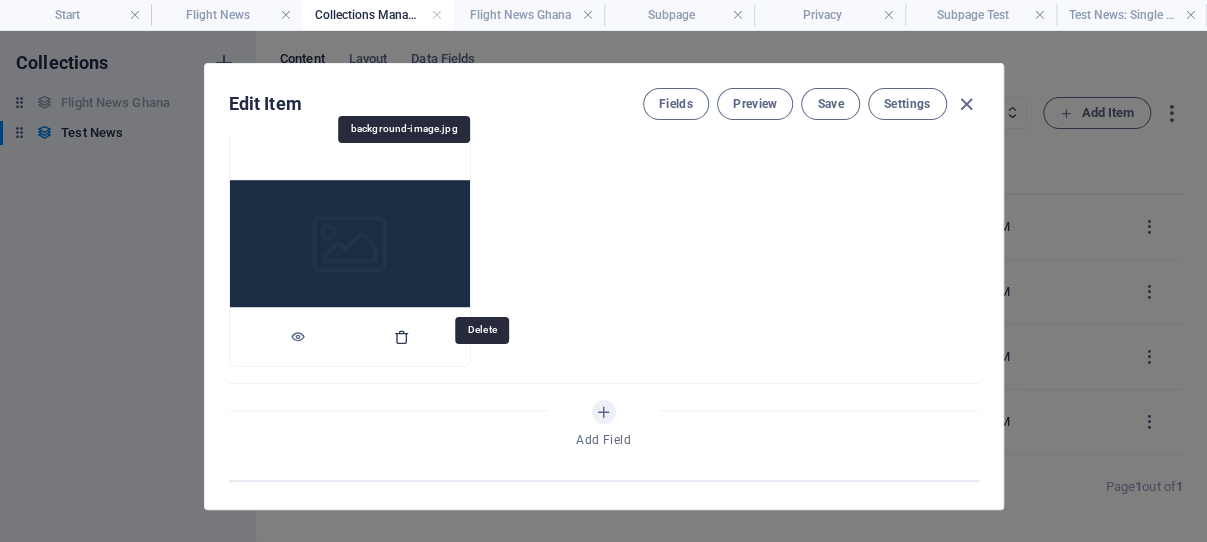 click at bounding box center (402, 337) 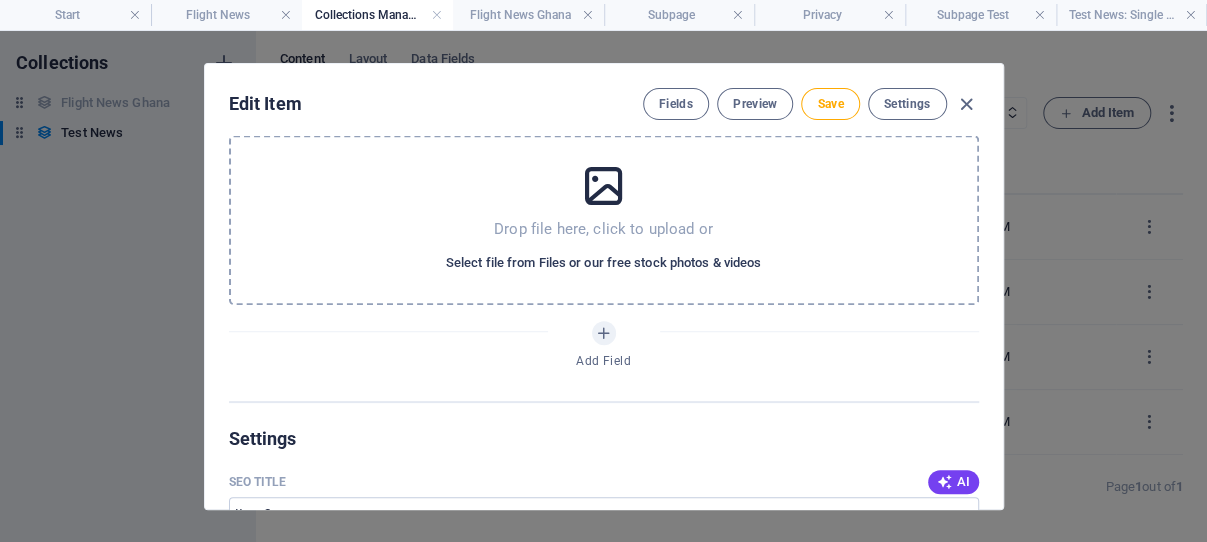 click on "Select file from Files or our free stock photos & videos" at bounding box center [603, 263] 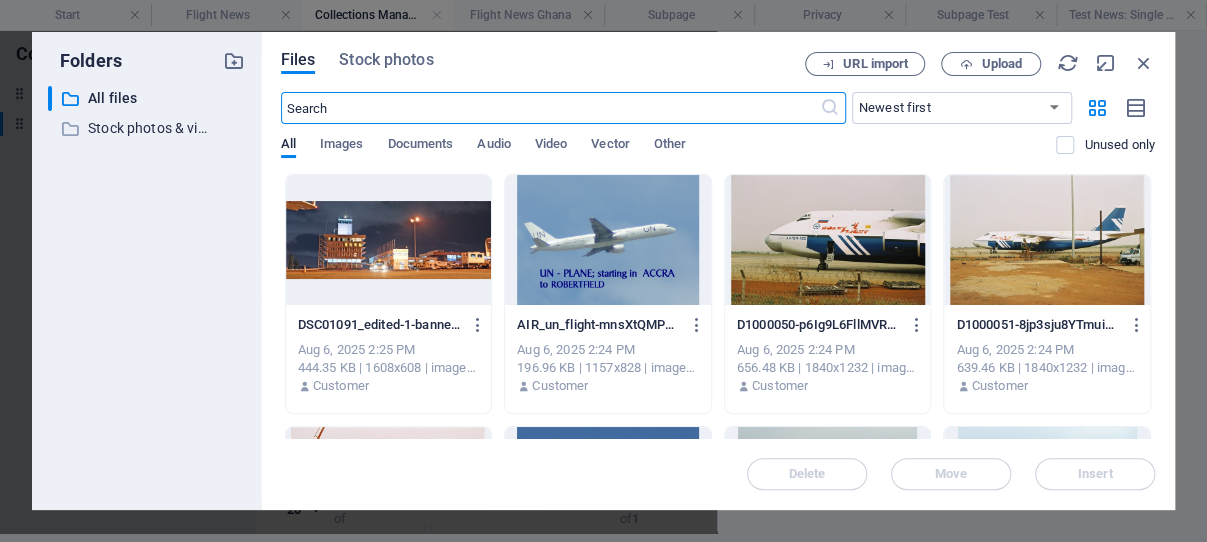 scroll, scrollTop: 601, scrollLeft: 0, axis: vertical 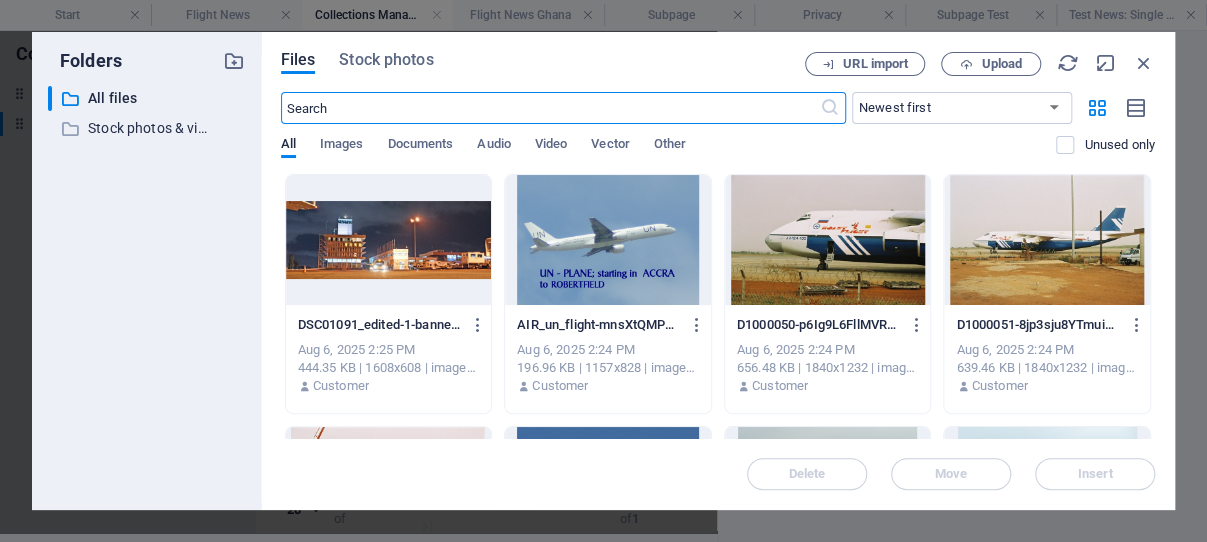 click at bounding box center [608, 240] 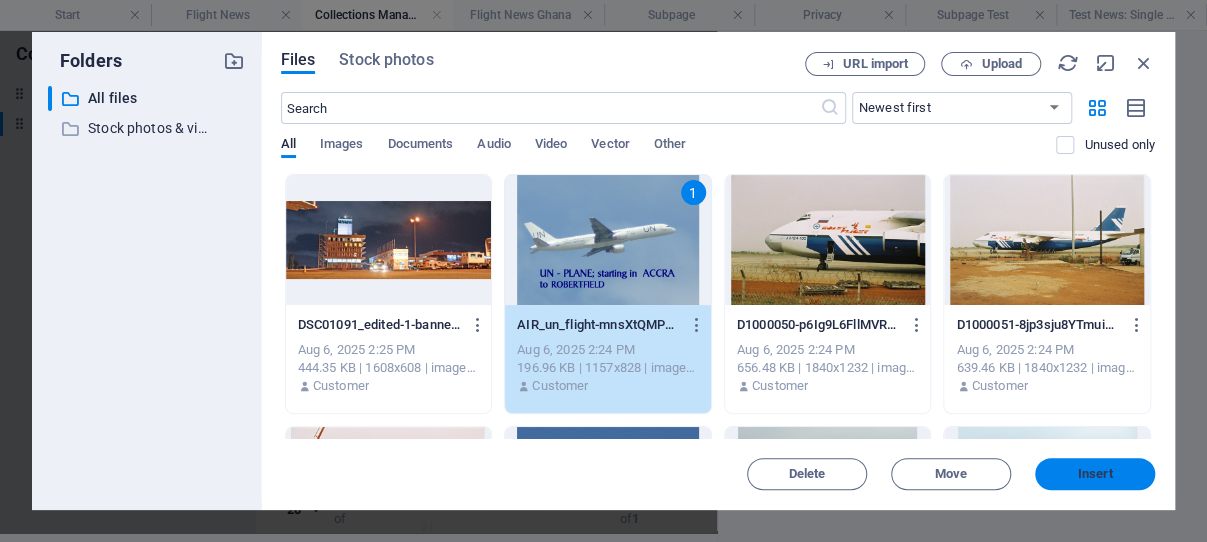 click on "Insert" at bounding box center [1095, 474] 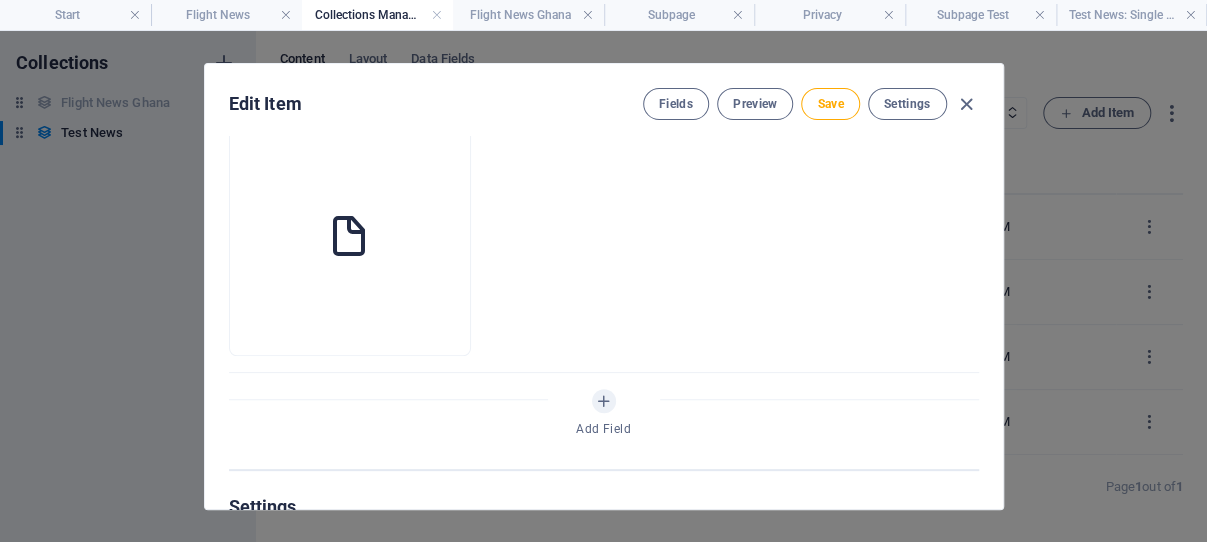 scroll, scrollTop: 590, scrollLeft: 0, axis: vertical 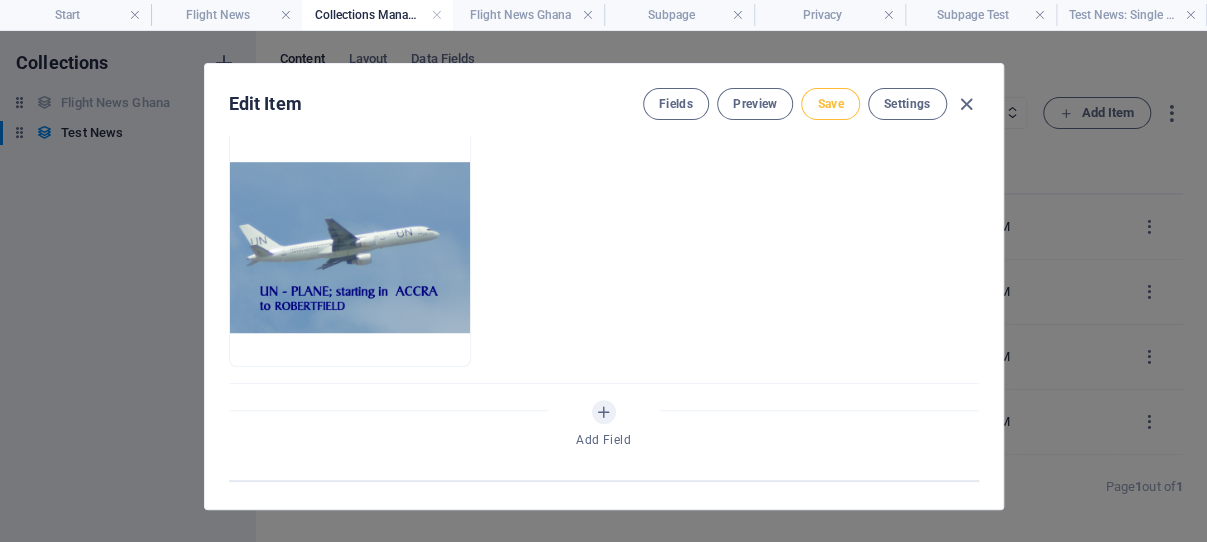 click on "Save" at bounding box center (830, 104) 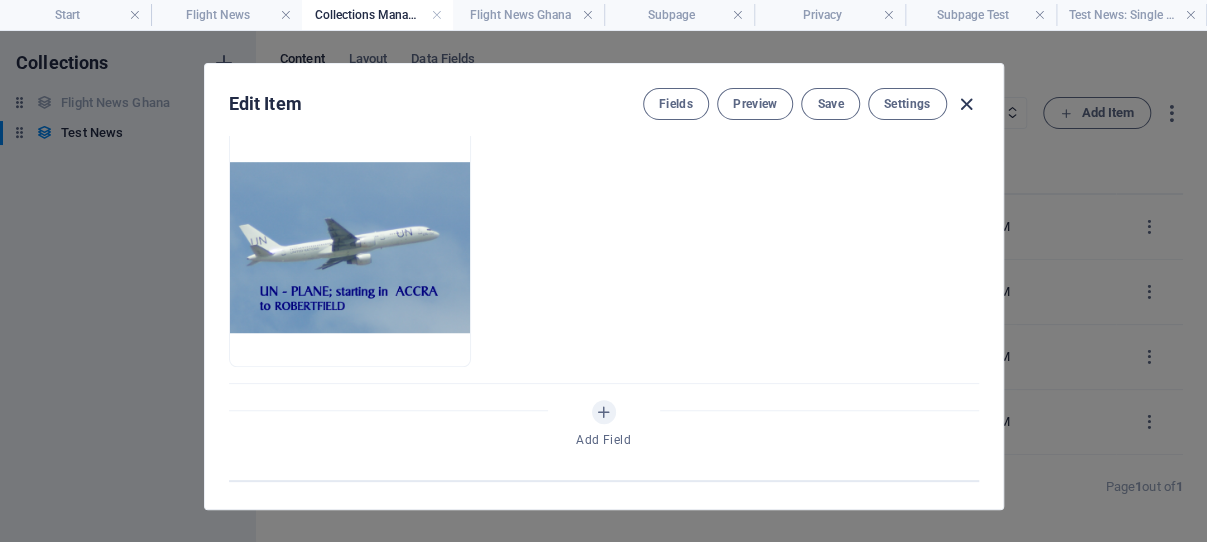 click at bounding box center [966, 104] 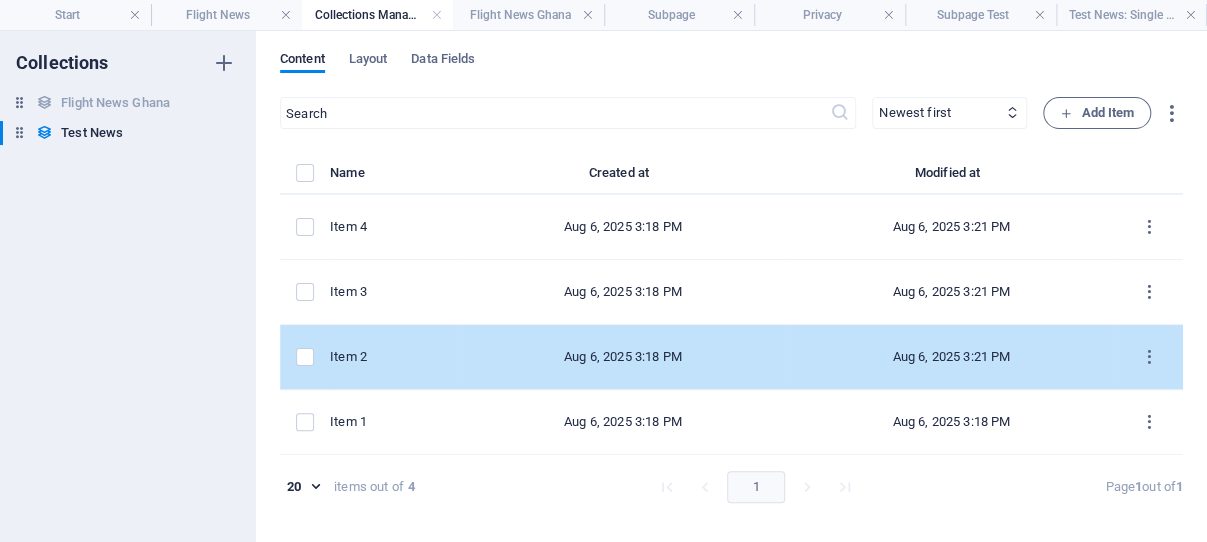 scroll, scrollTop: 0, scrollLeft: 0, axis: both 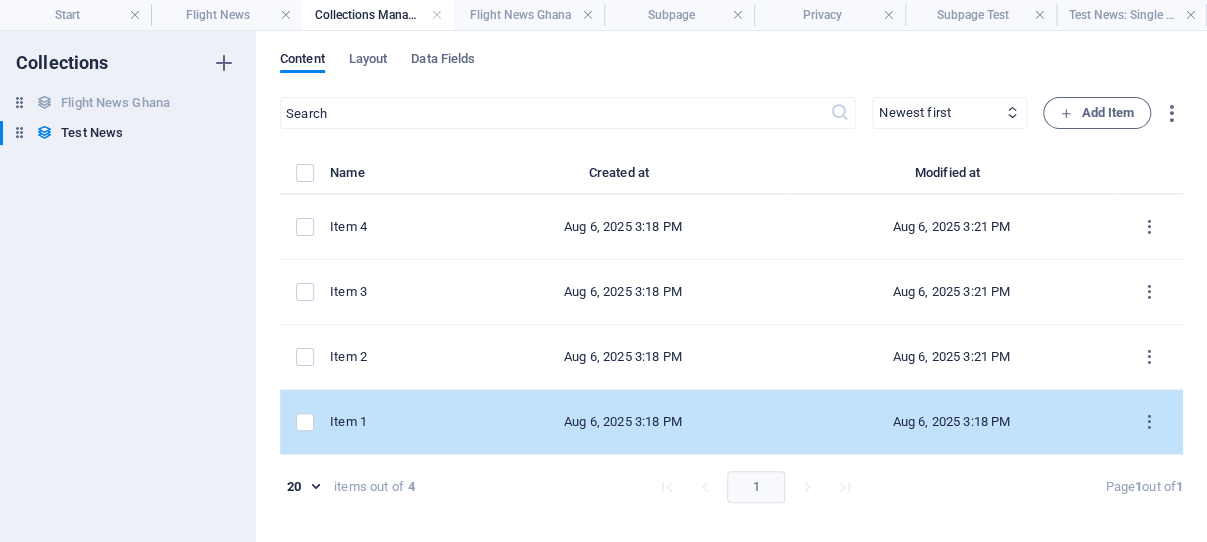 click on "Aug 6, 2025 3:18 PM" at bounding box center (623, 422) 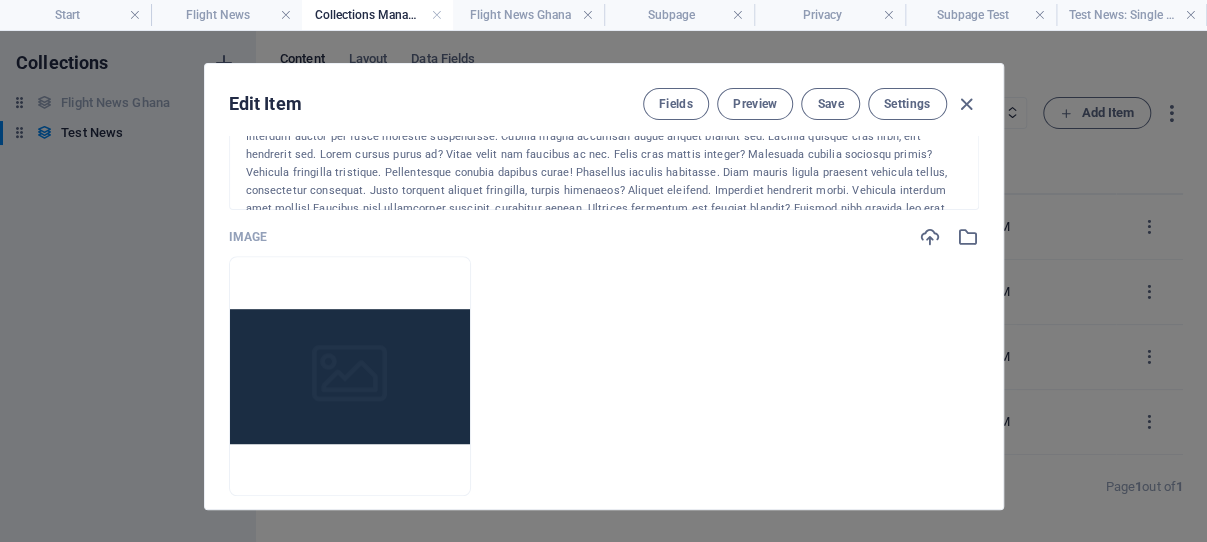 scroll, scrollTop: 532, scrollLeft: 0, axis: vertical 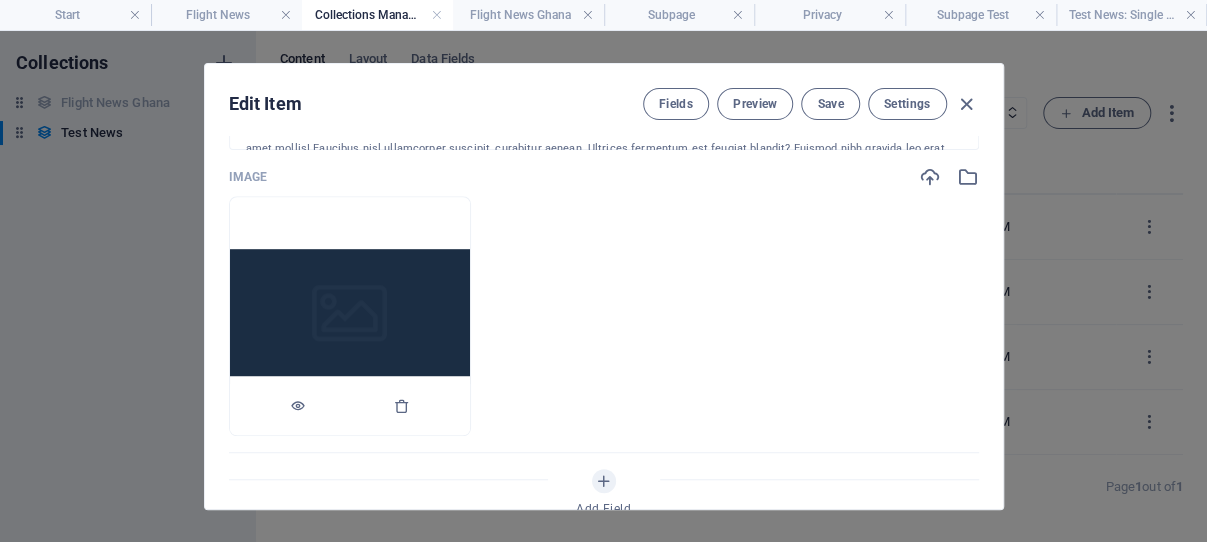 click at bounding box center [350, 316] 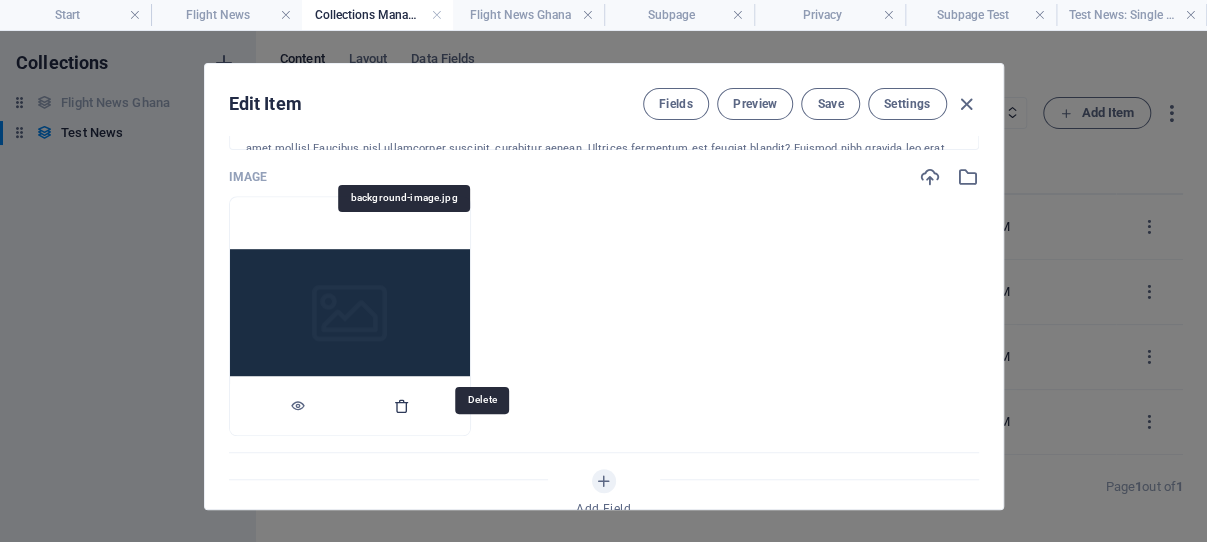 click at bounding box center (402, 406) 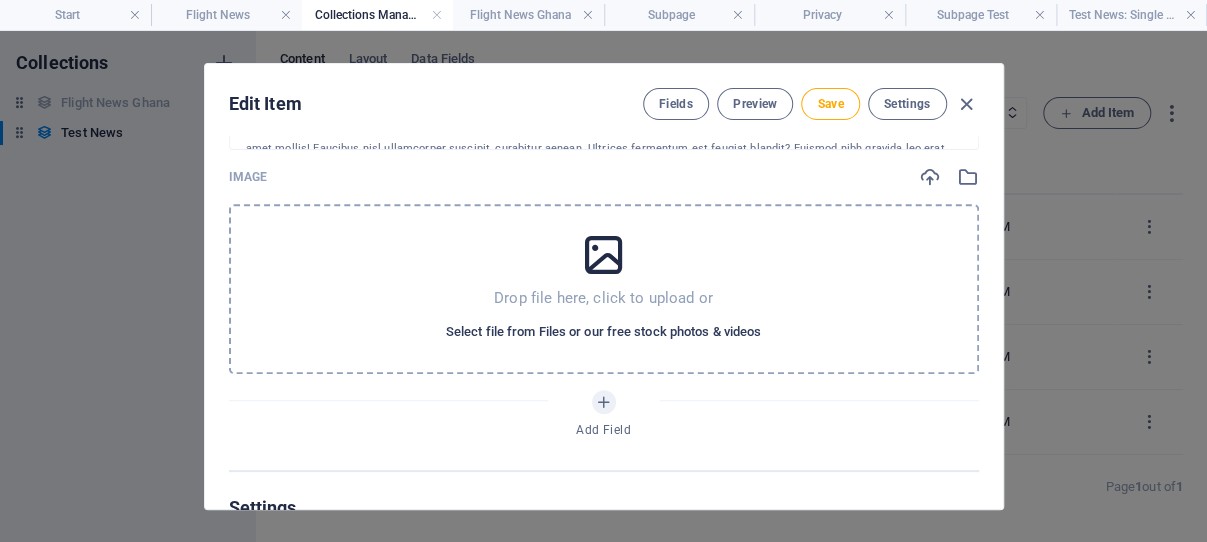 click on "Select file from Files or our free stock photos & videos" at bounding box center [603, 332] 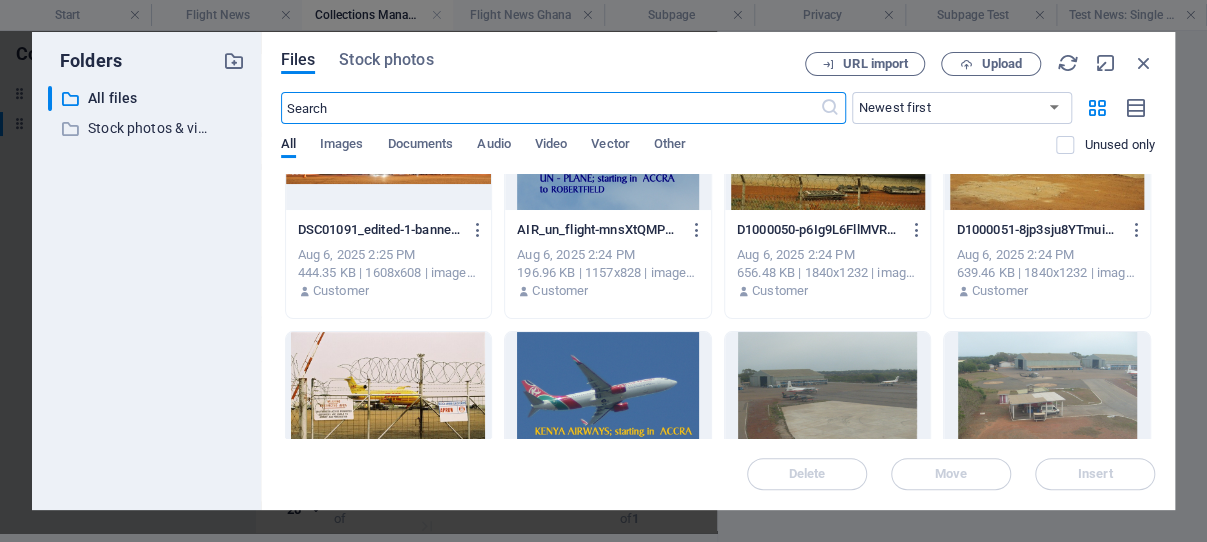 scroll, scrollTop: 191, scrollLeft: 0, axis: vertical 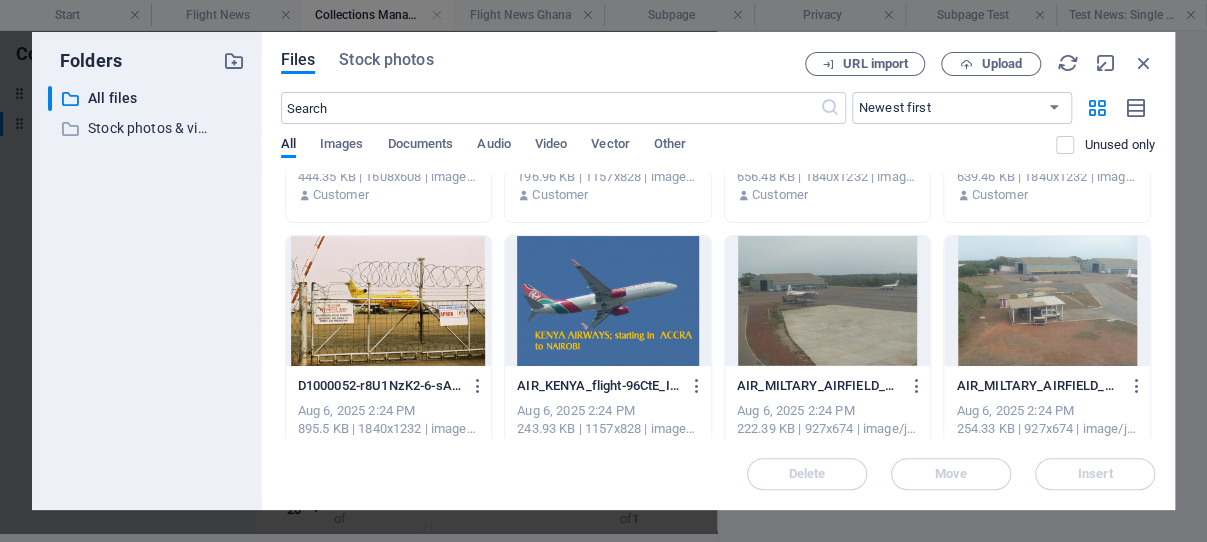click at bounding box center [608, 301] 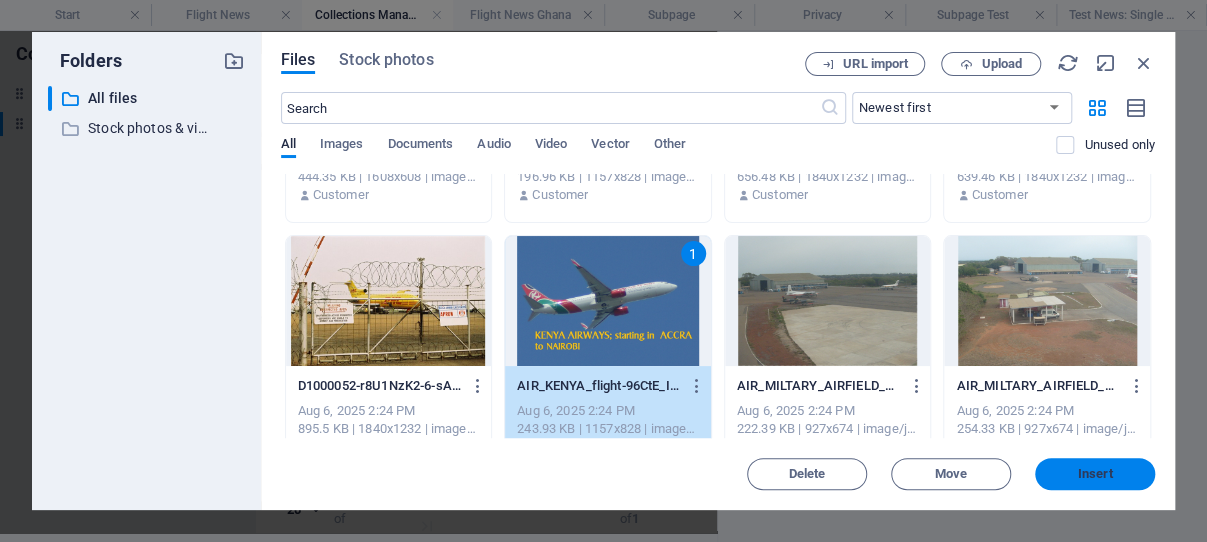 click on "Insert" at bounding box center (1095, 474) 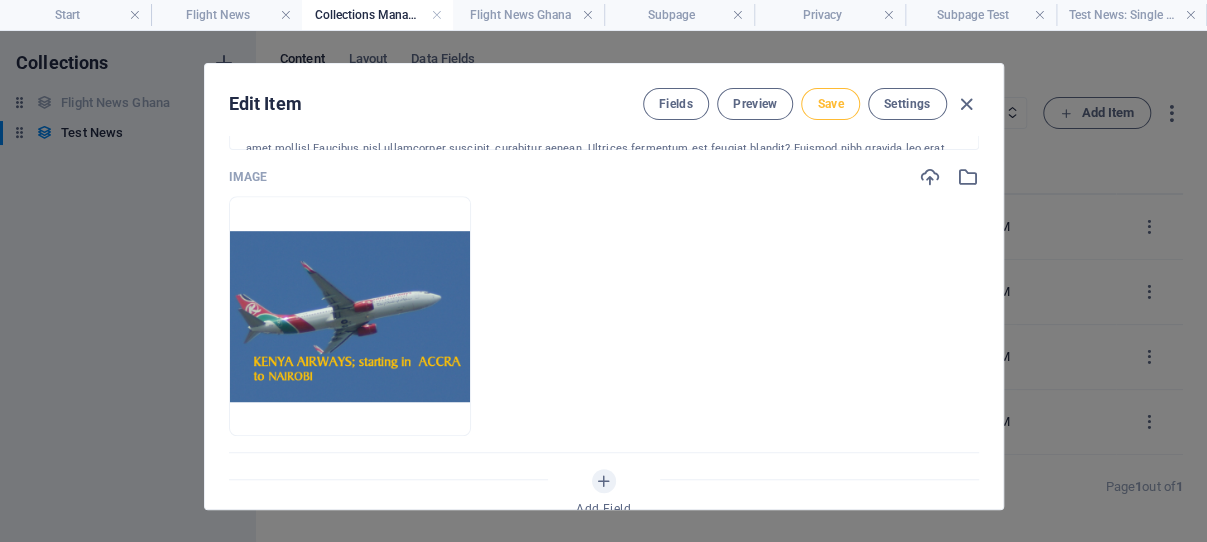 click on "Save" at bounding box center [830, 104] 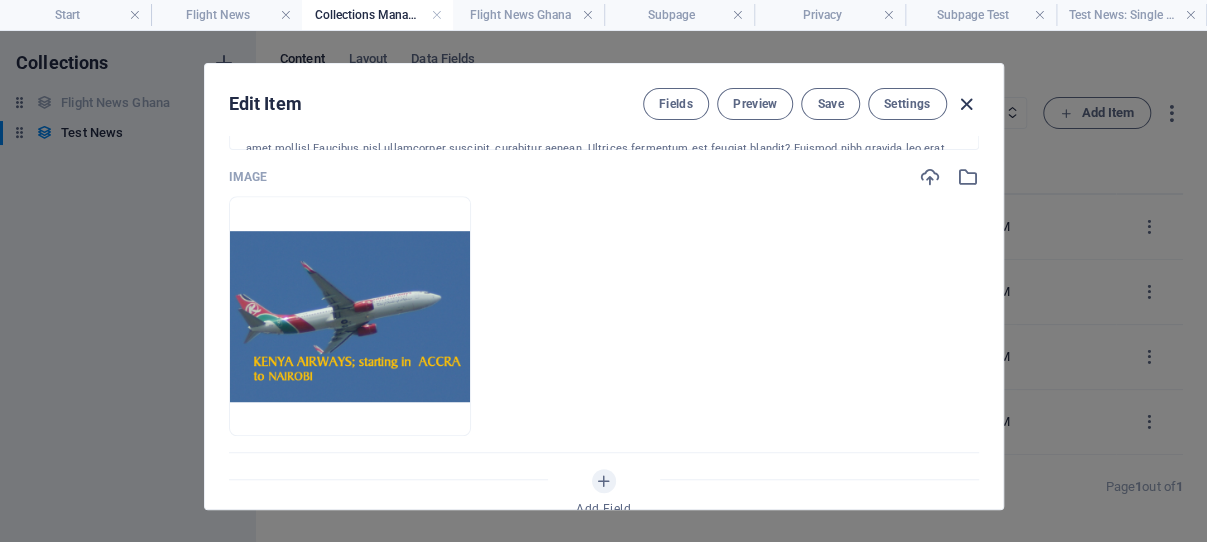 click at bounding box center [966, 104] 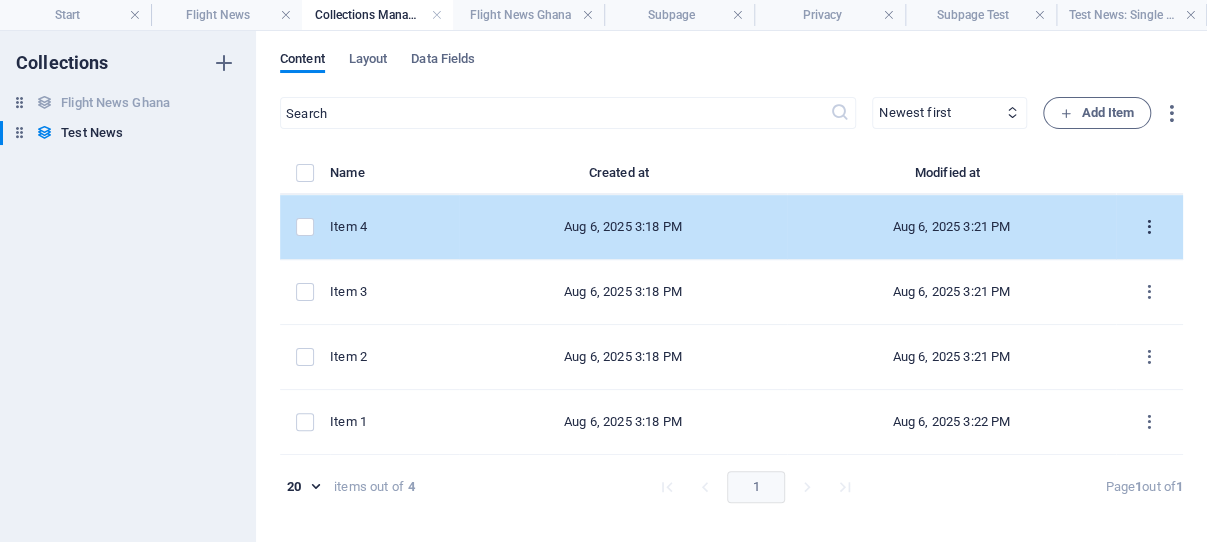 click at bounding box center (1149, 227) 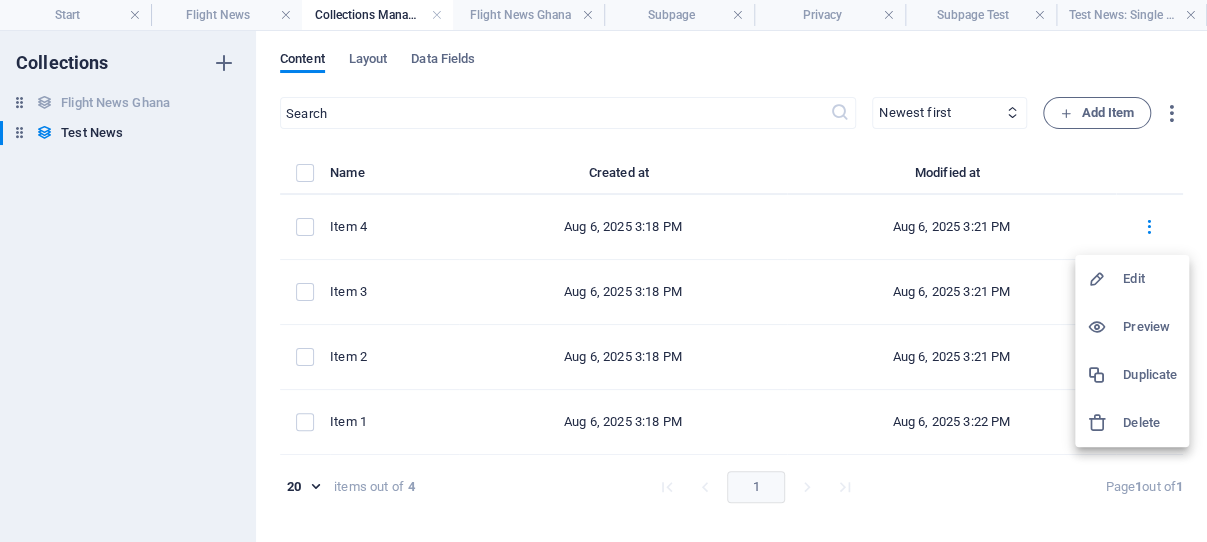 click on "Duplicate" at bounding box center [1150, 375] 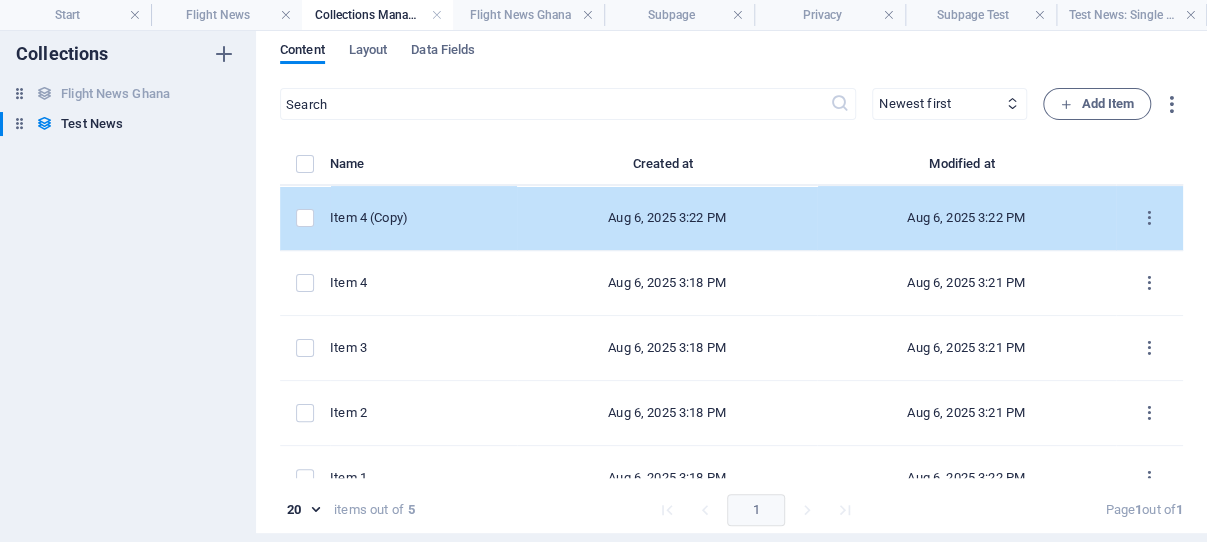 click on "Aug 6, 2025 3:22 PM" at bounding box center (666, 218) 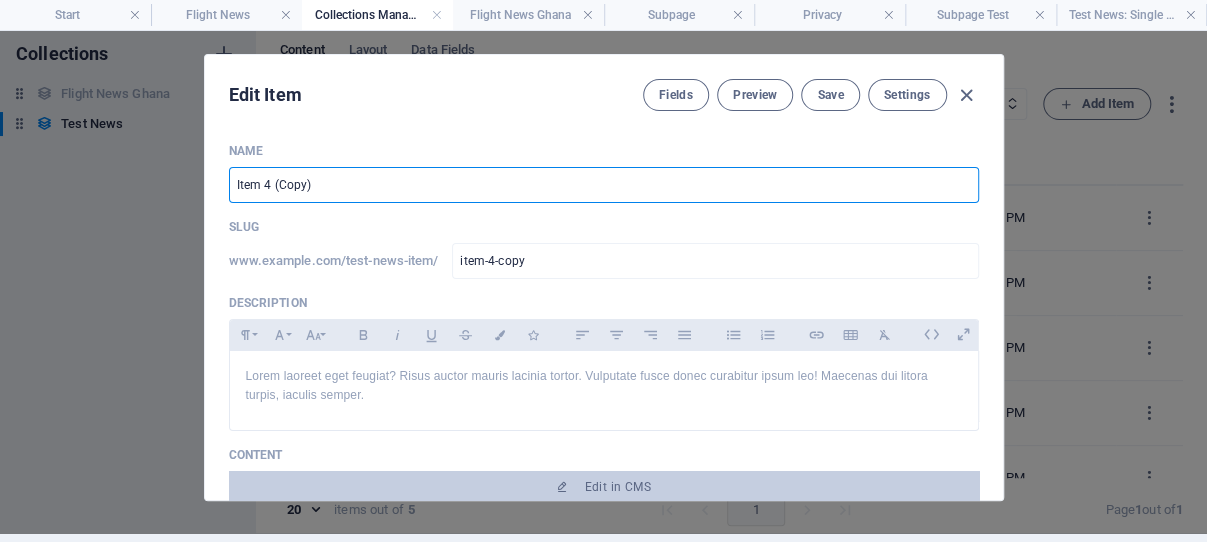 drag, startPoint x: 315, startPoint y: 190, endPoint x: 256, endPoint y: 193, distance: 59.07622 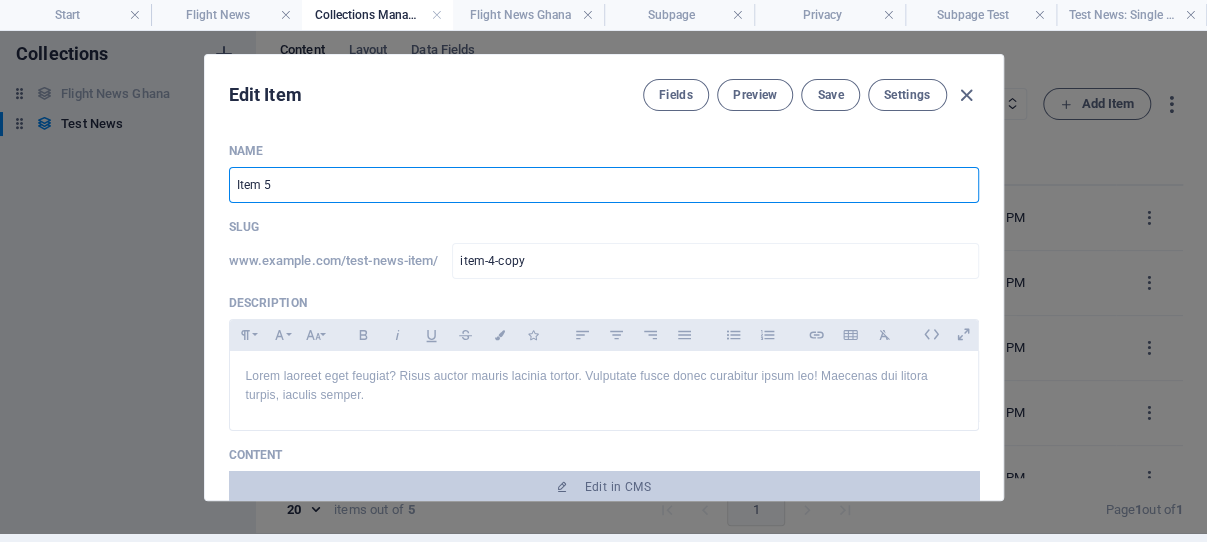 type on "item-5" 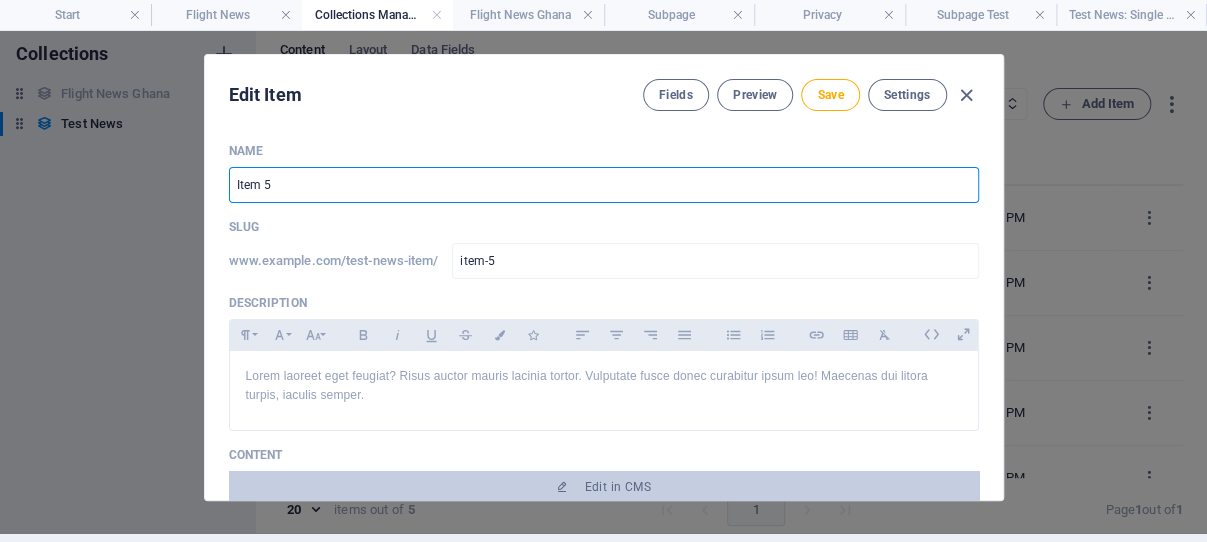 type on "Item 5" 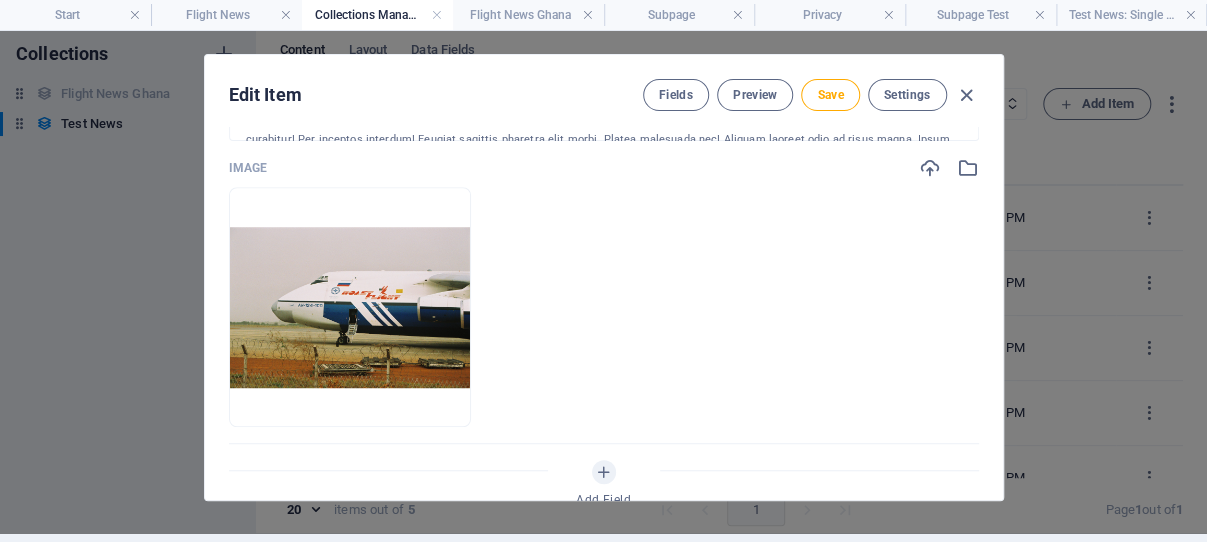 scroll, scrollTop: 587, scrollLeft: 0, axis: vertical 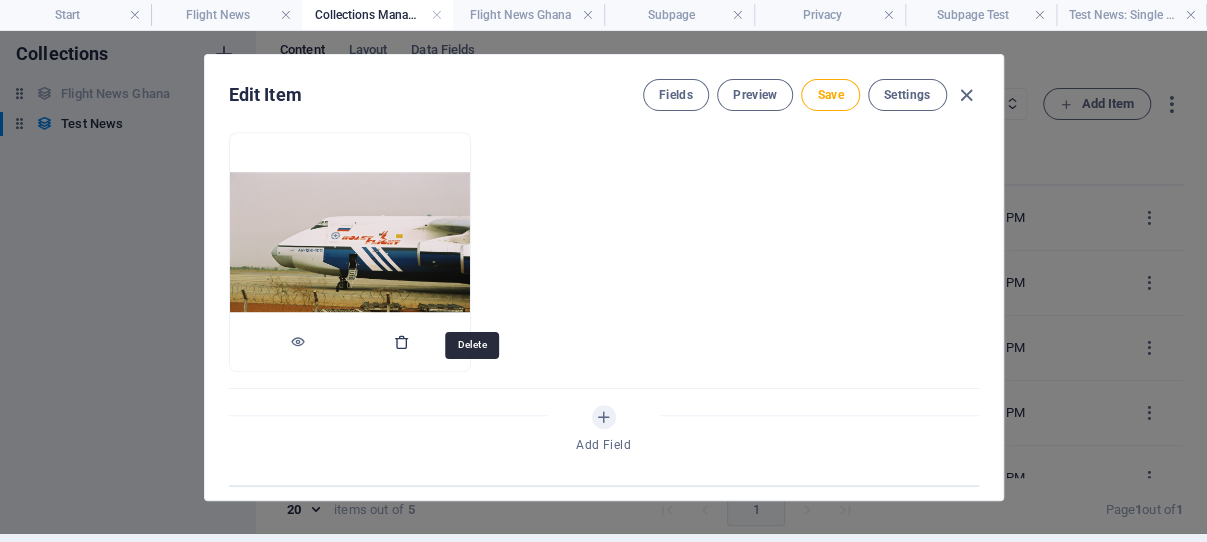 click at bounding box center [402, 342] 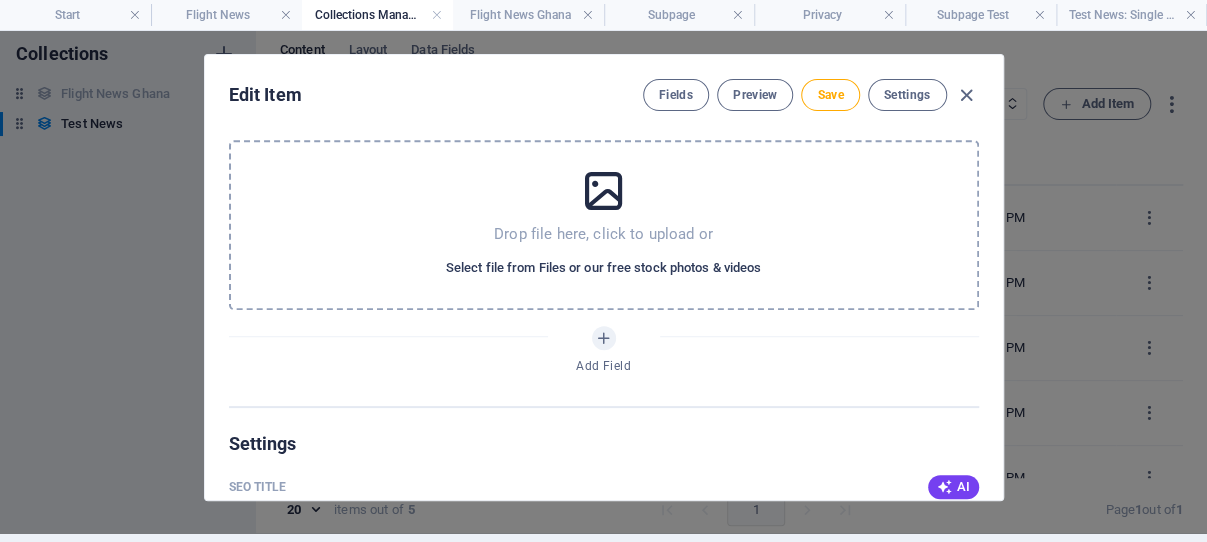 click on "Select file from Files or our free stock photos & videos" at bounding box center [603, 268] 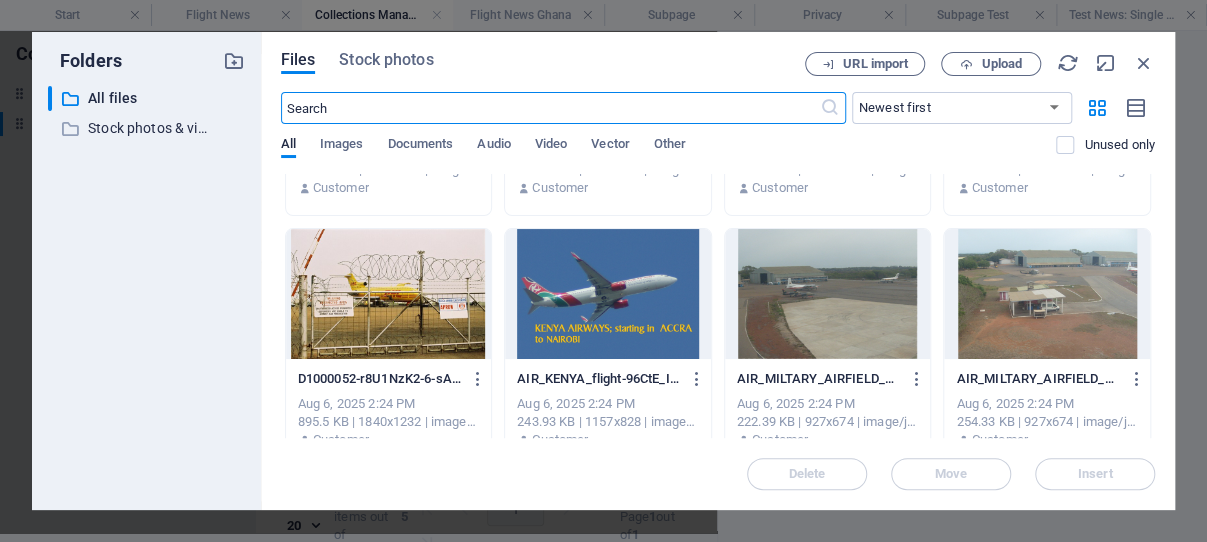 scroll, scrollTop: 206, scrollLeft: 0, axis: vertical 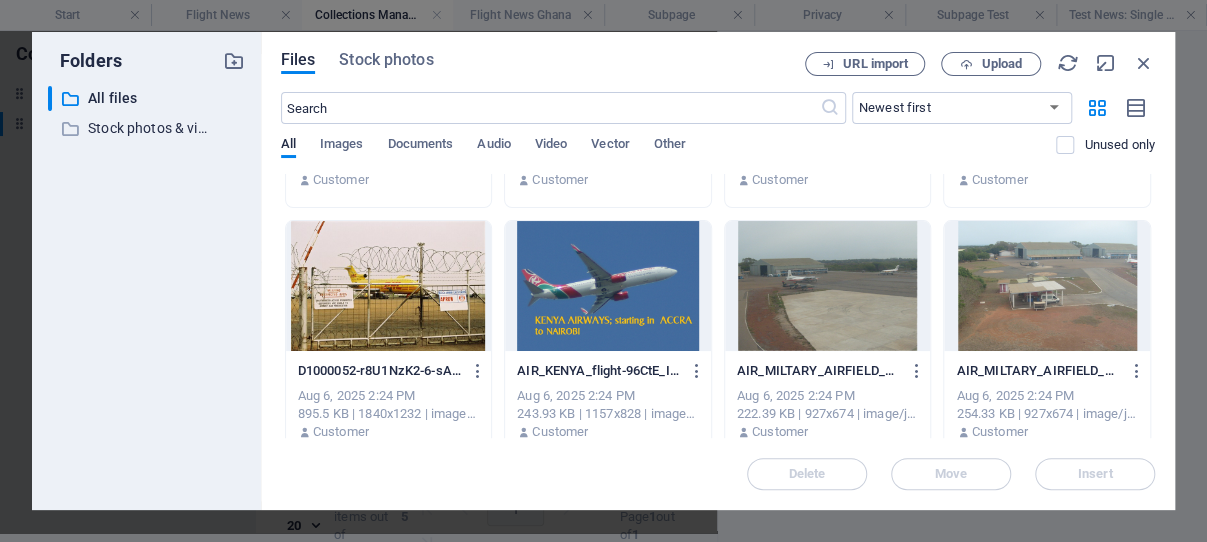 click at bounding box center [389, 286] 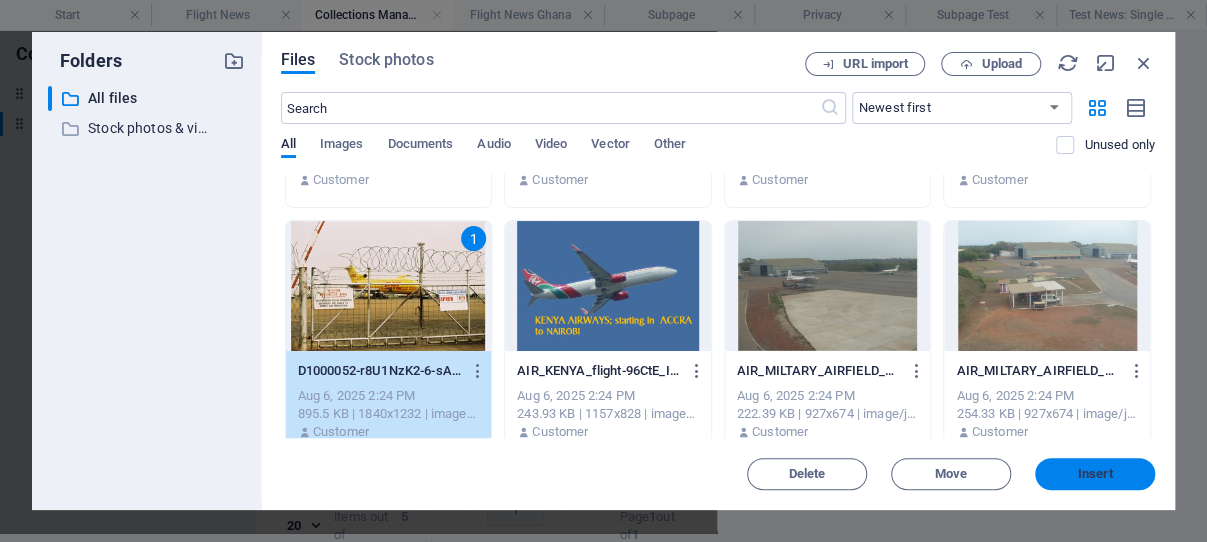 click on "Insert" at bounding box center (1095, 474) 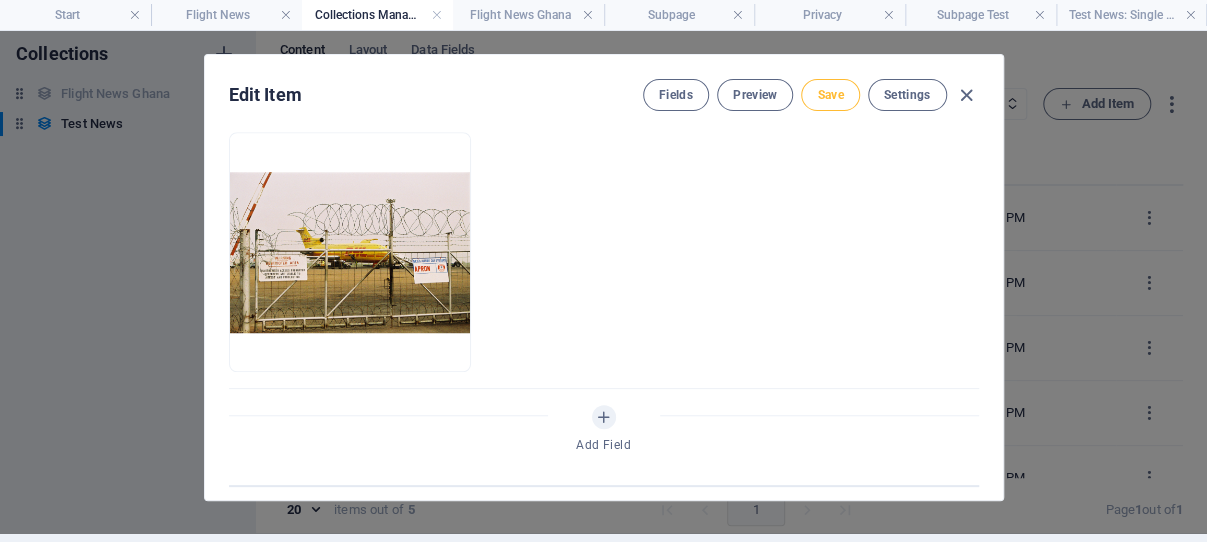 click on "Save" at bounding box center [830, 95] 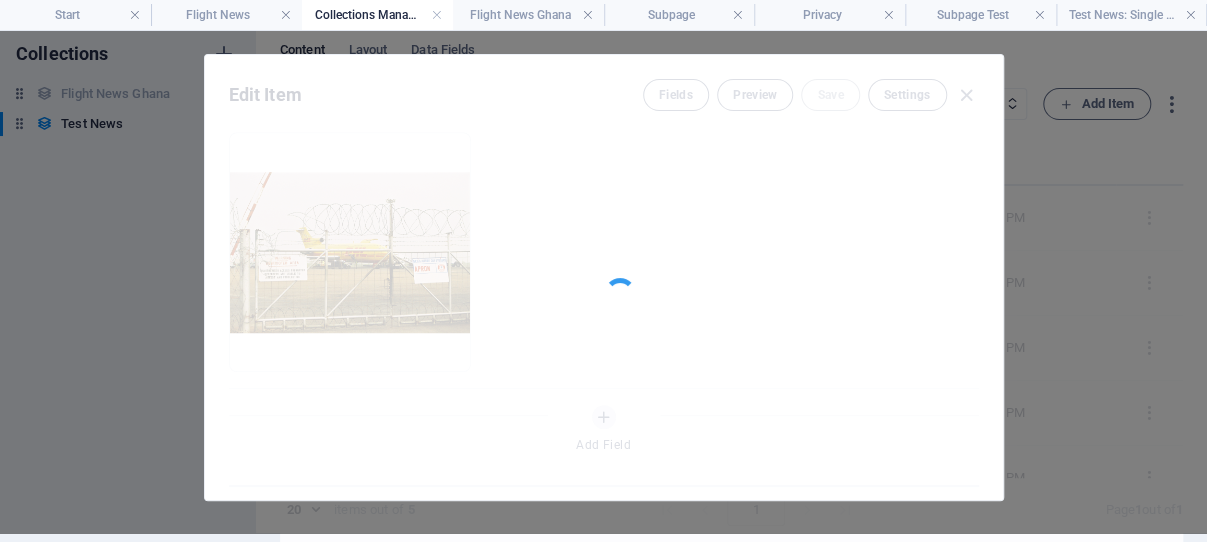 type on "item-5" 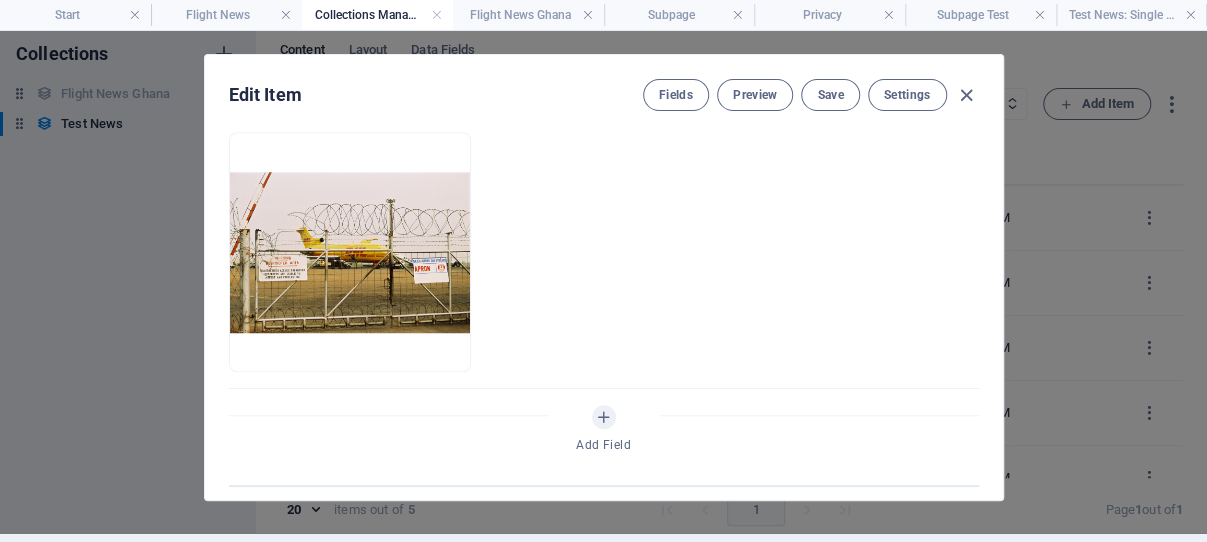 drag, startPoint x: 959, startPoint y: 100, endPoint x: 914, endPoint y: 217, distance: 125.35549 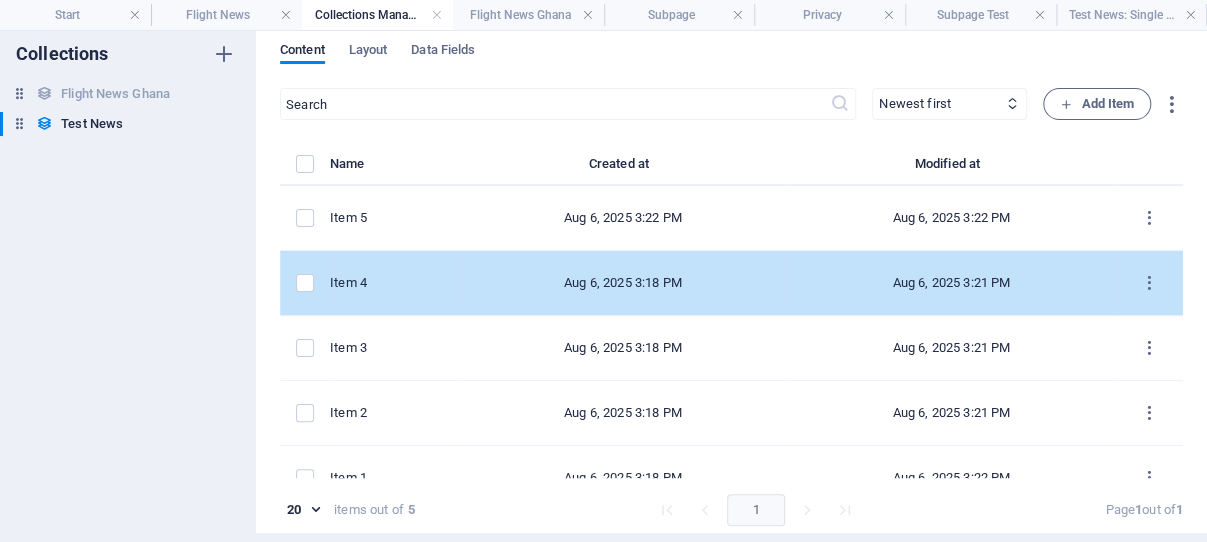 scroll, scrollTop: 0, scrollLeft: 0, axis: both 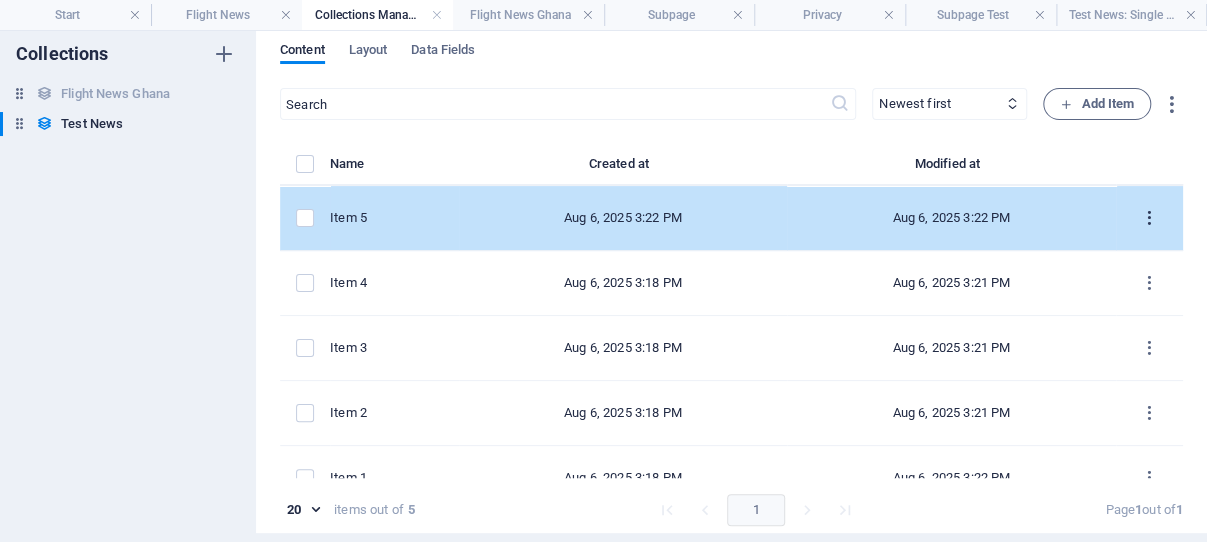 click at bounding box center (1149, 218) 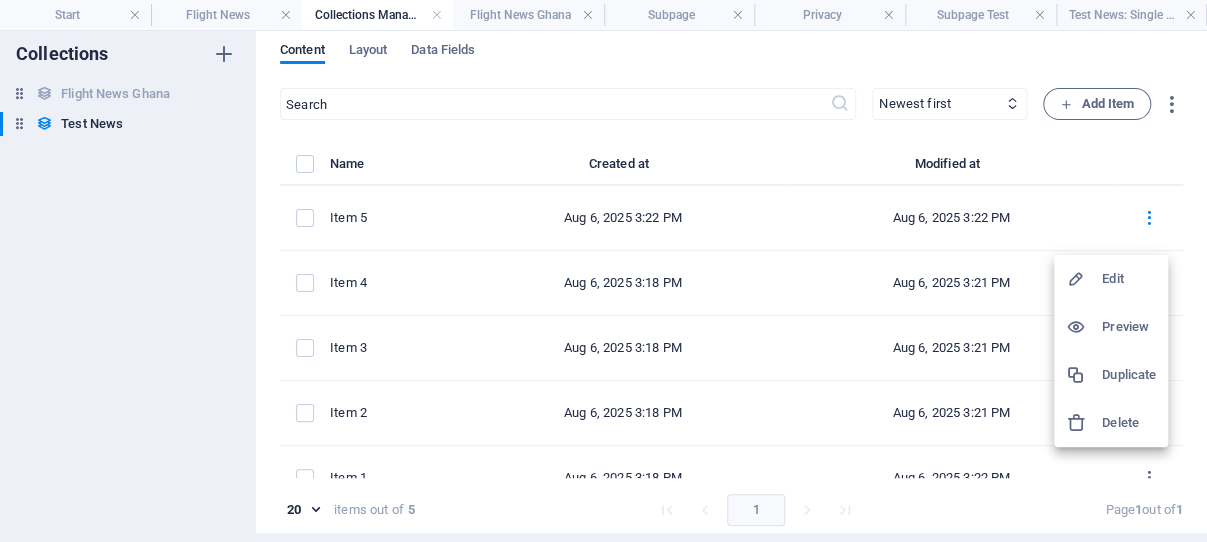 click on "Duplicate" at bounding box center [1129, 375] 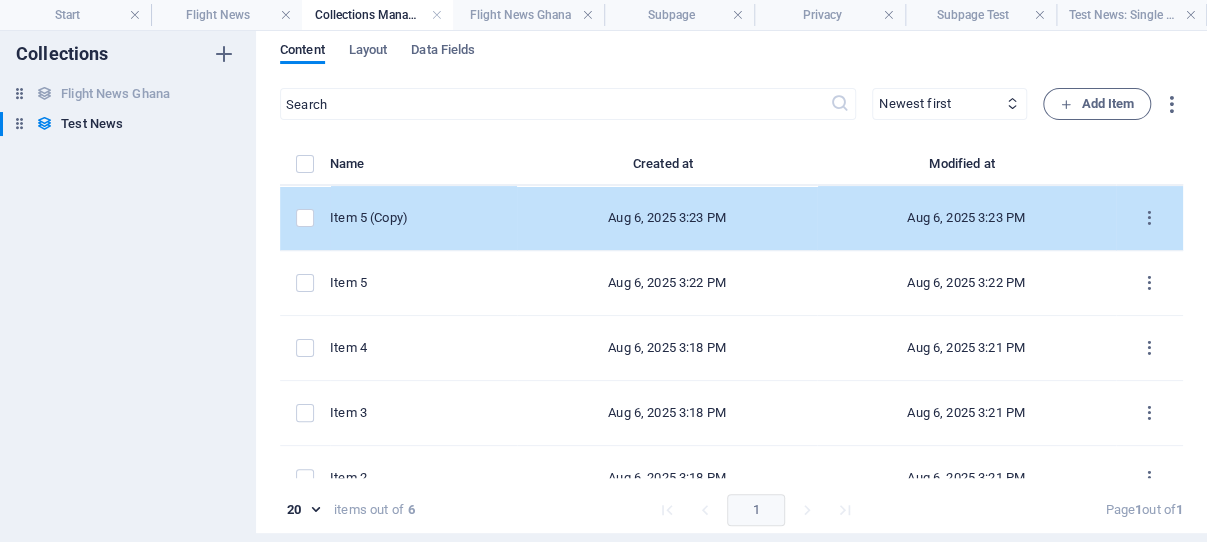 click on "Item 5 (Copy)" at bounding box center (423, 218) 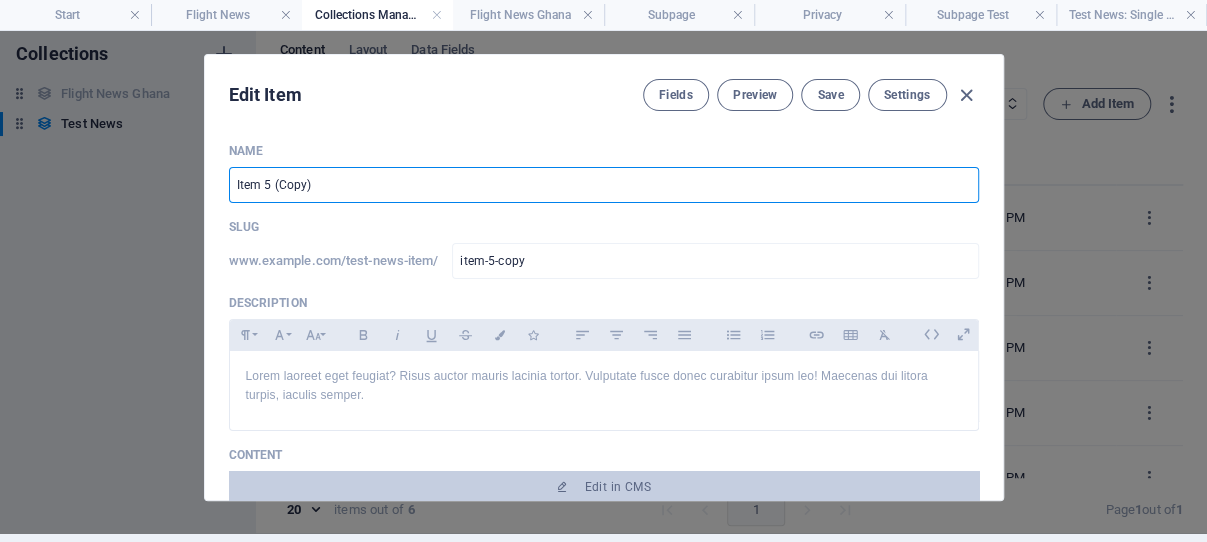 drag, startPoint x: 306, startPoint y: 191, endPoint x: 258, endPoint y: 193, distance: 48.04165 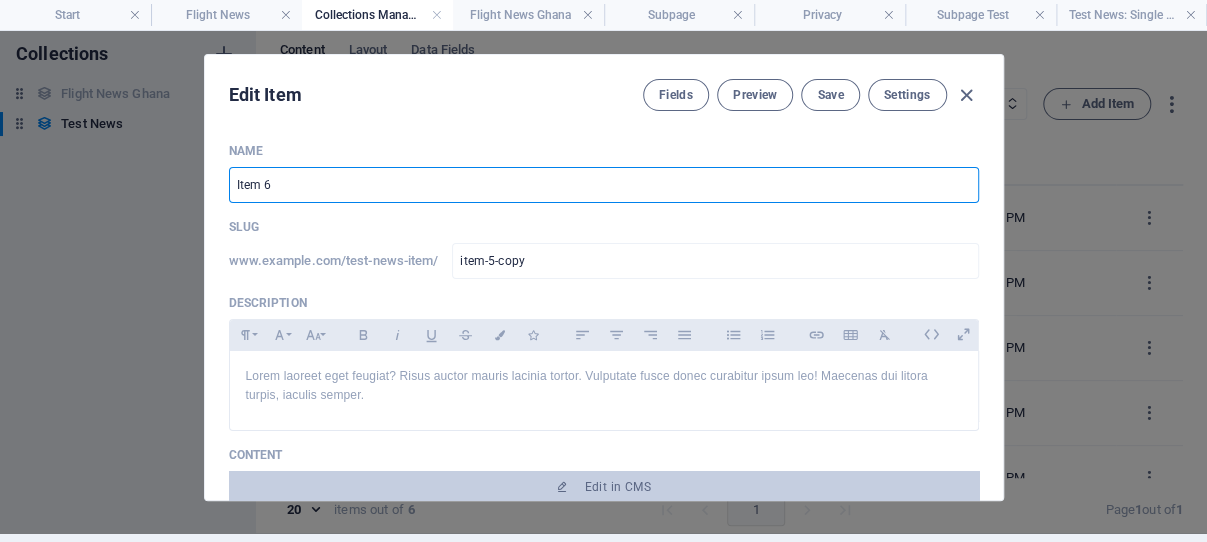 type on "item-6" 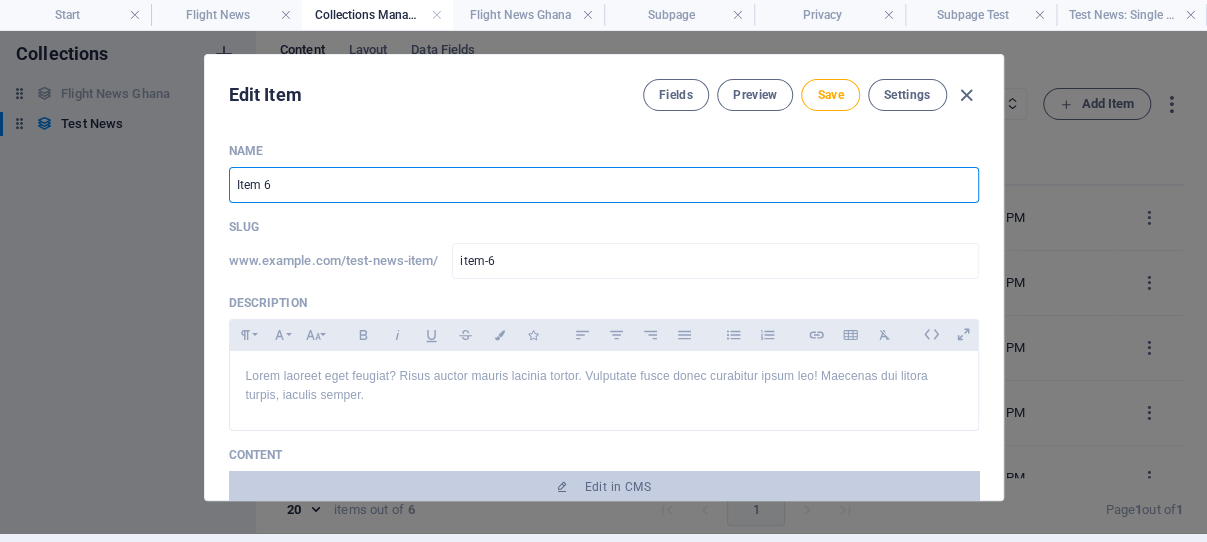 type on "Item 6" 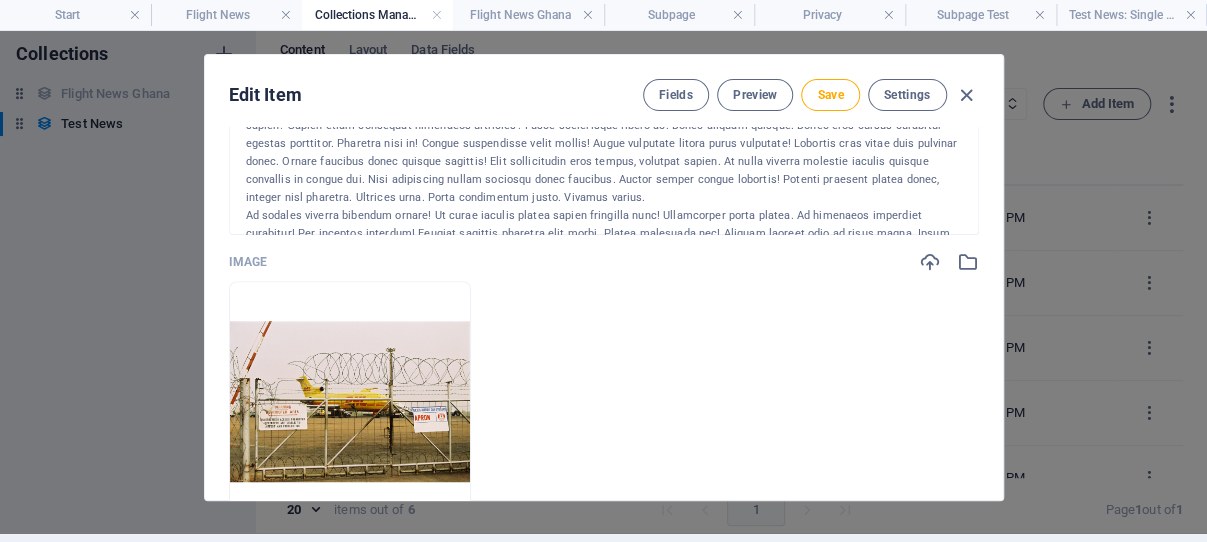 scroll, scrollTop: 712, scrollLeft: 0, axis: vertical 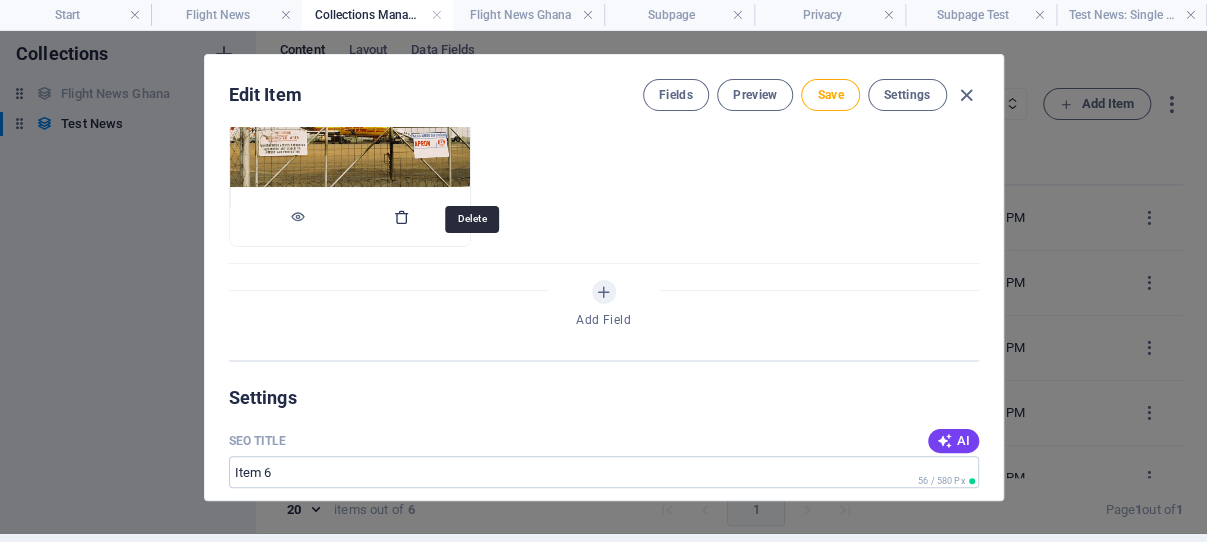 click at bounding box center (402, 217) 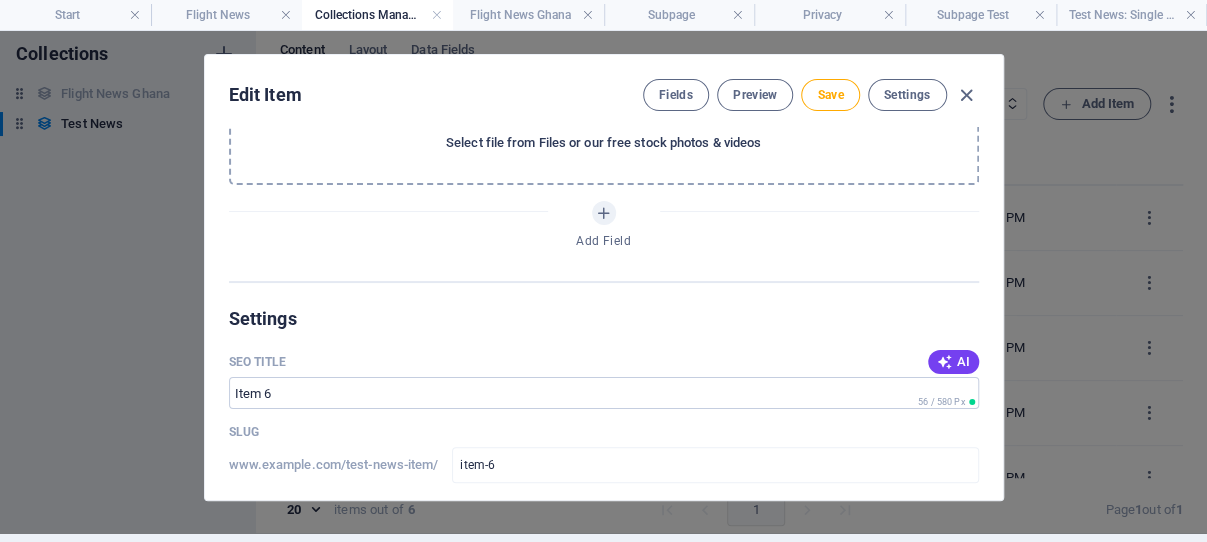 click on "Select file from Files or our free stock photos & videos" at bounding box center (603, 143) 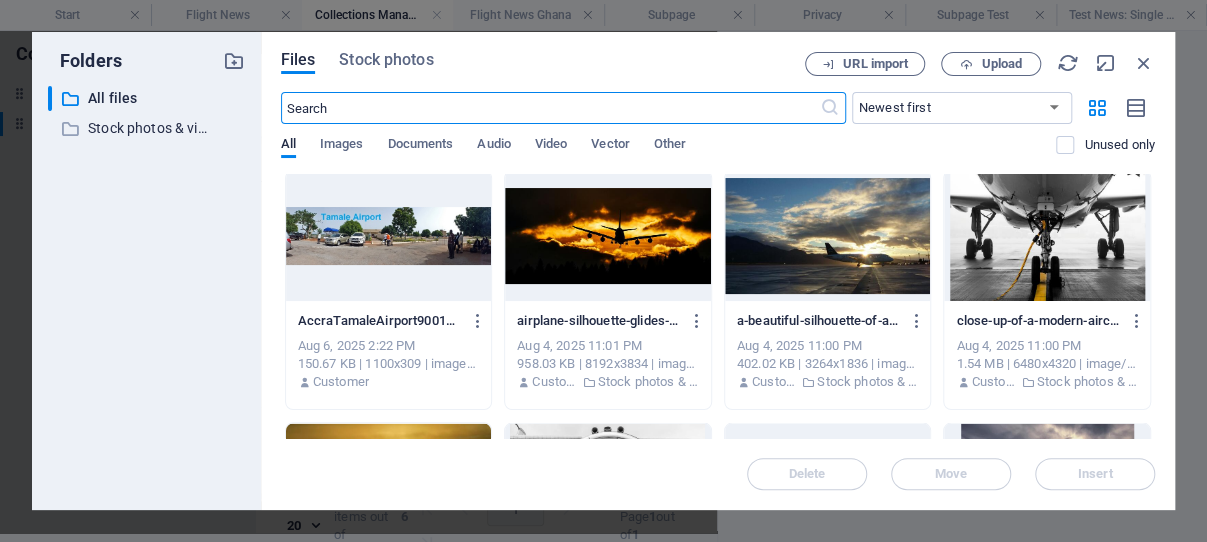 scroll, scrollTop: 1977, scrollLeft: 0, axis: vertical 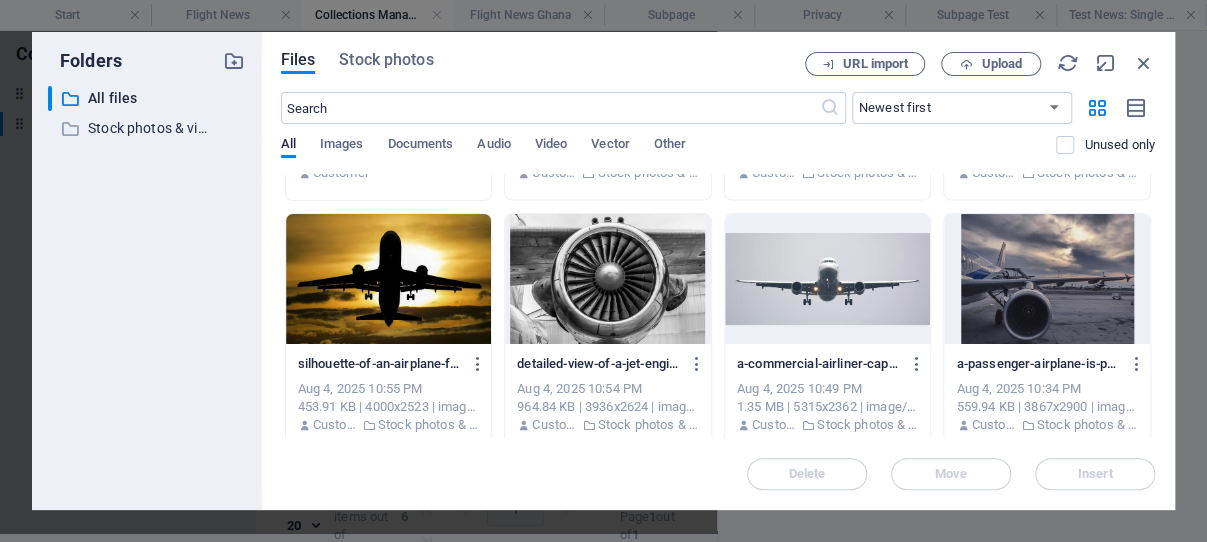 click at bounding box center (1047, 279) 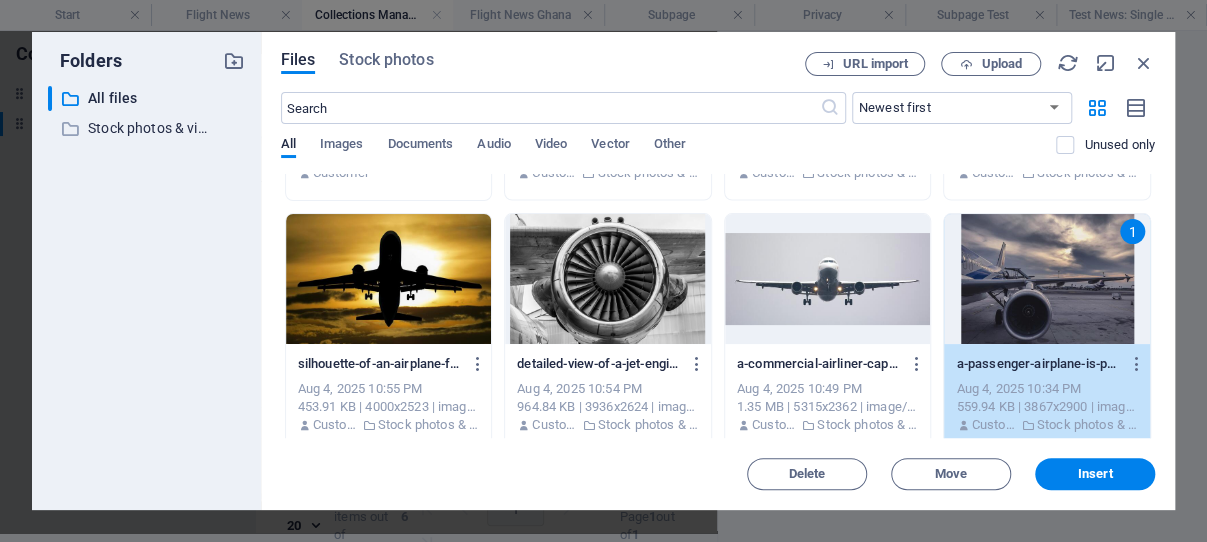 drag, startPoint x: 1106, startPoint y: 468, endPoint x: 1109, endPoint y: 360, distance: 108.04166 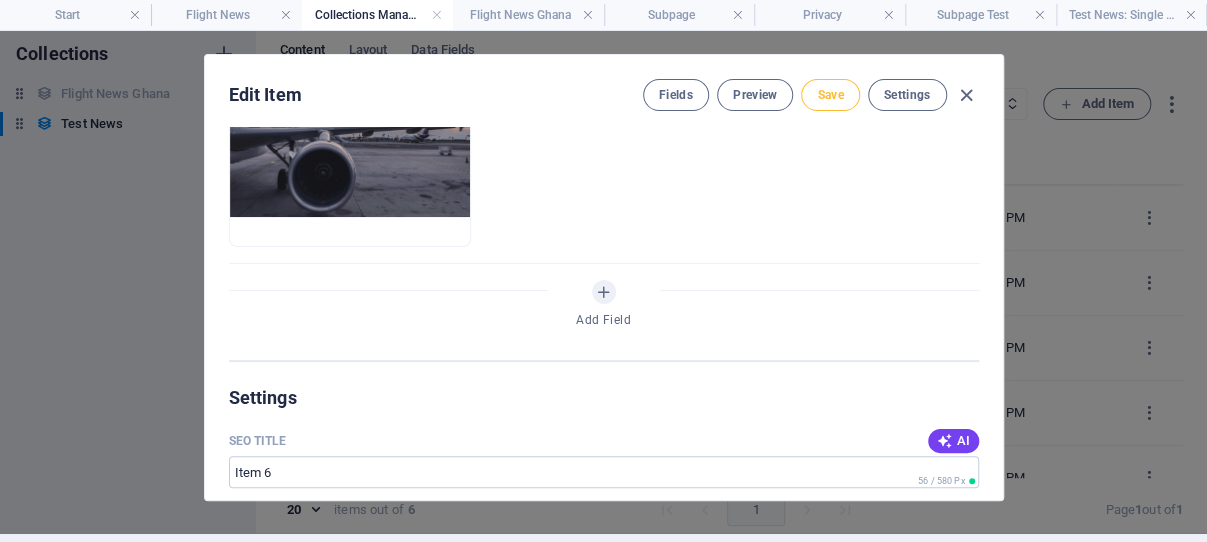 click on "Save" at bounding box center (830, 95) 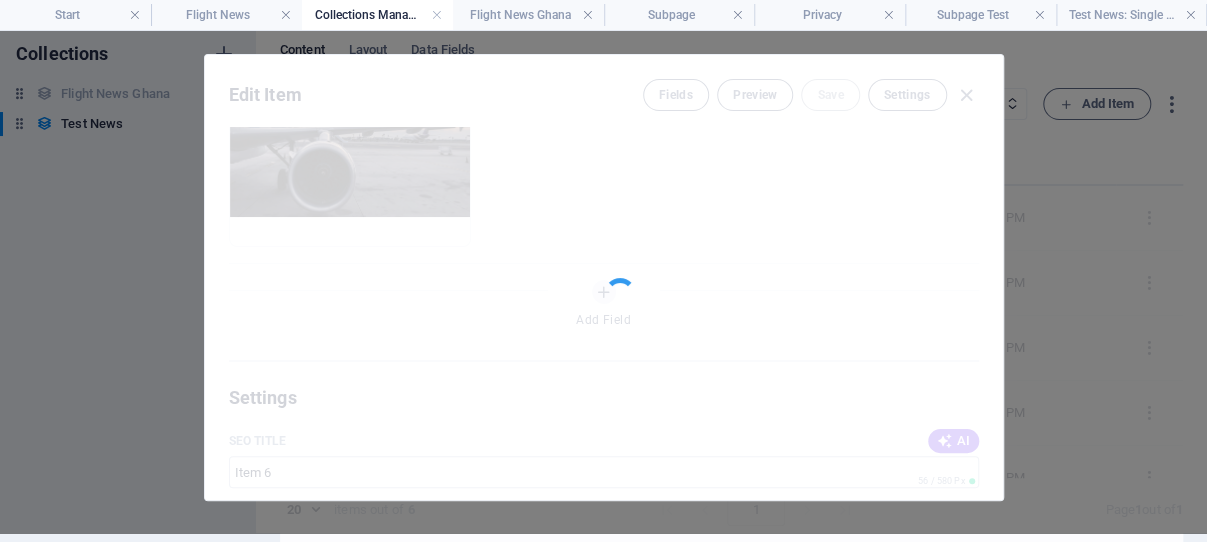type on "item-6" 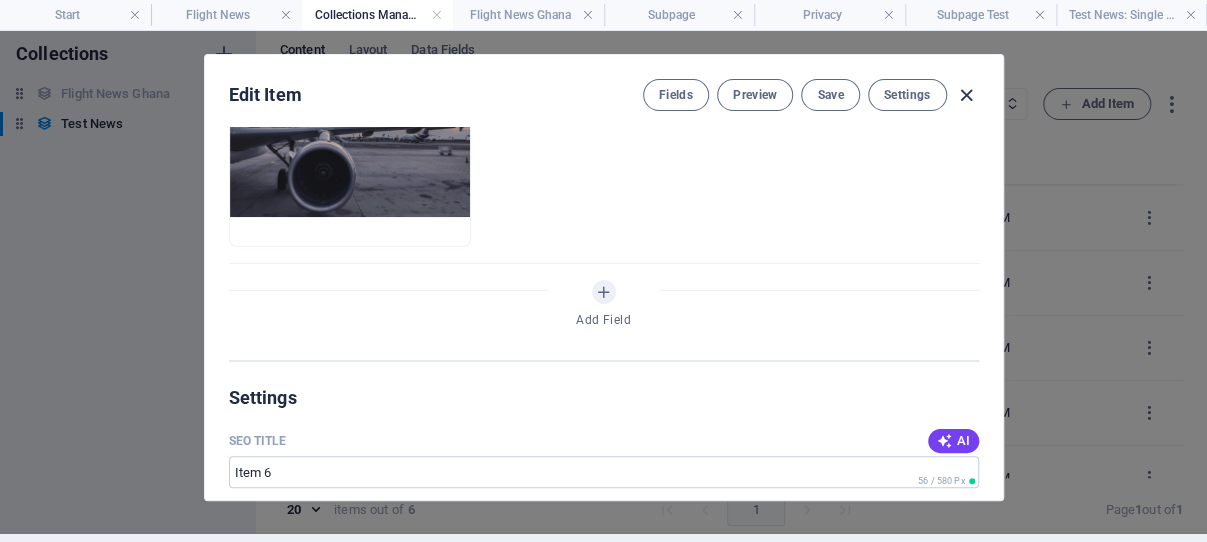 click at bounding box center (966, 95) 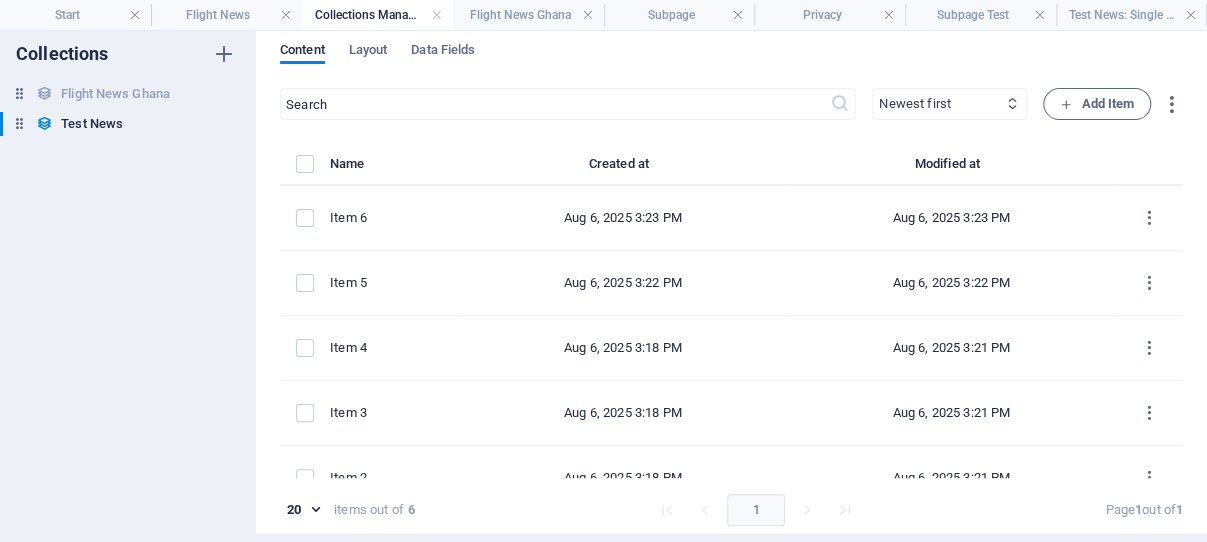 scroll, scrollTop: 0, scrollLeft: 0, axis: both 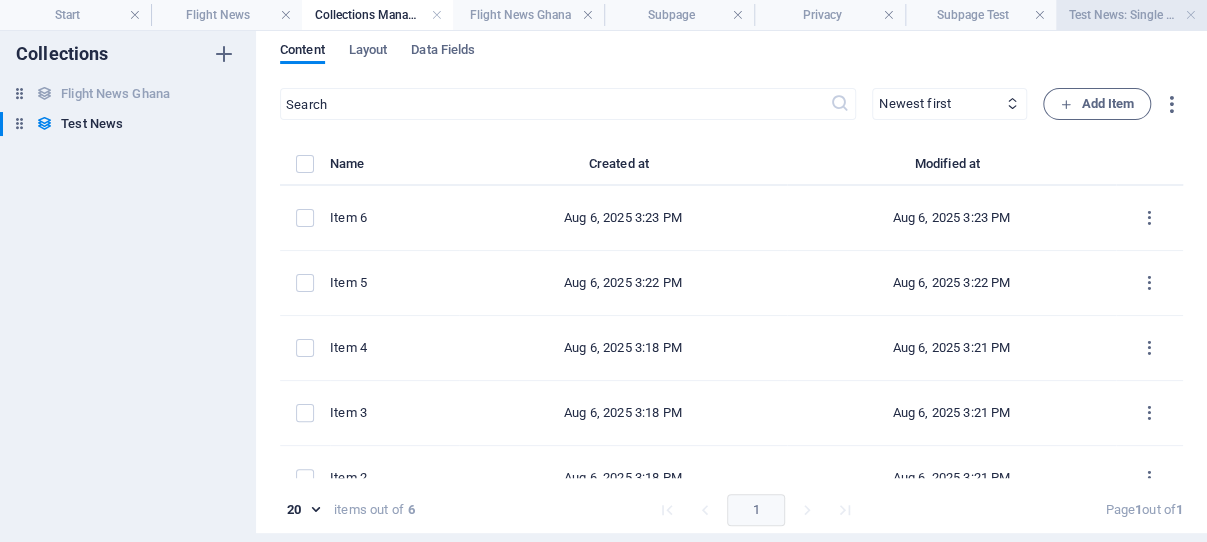 click on "Test News: Single Page Layout" at bounding box center (1131, 15) 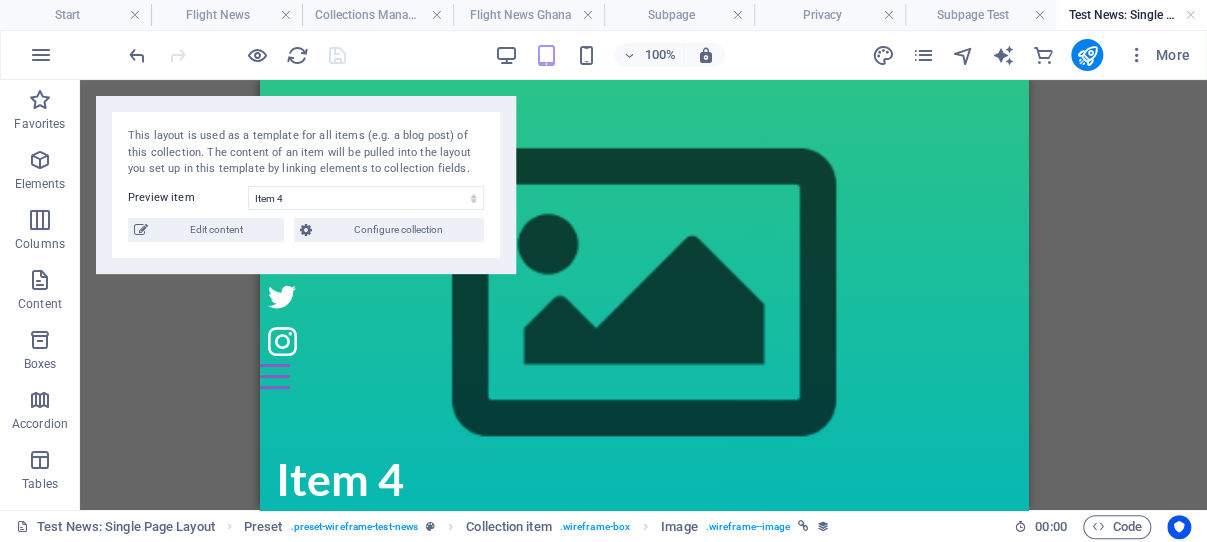 scroll, scrollTop: 0, scrollLeft: 0, axis: both 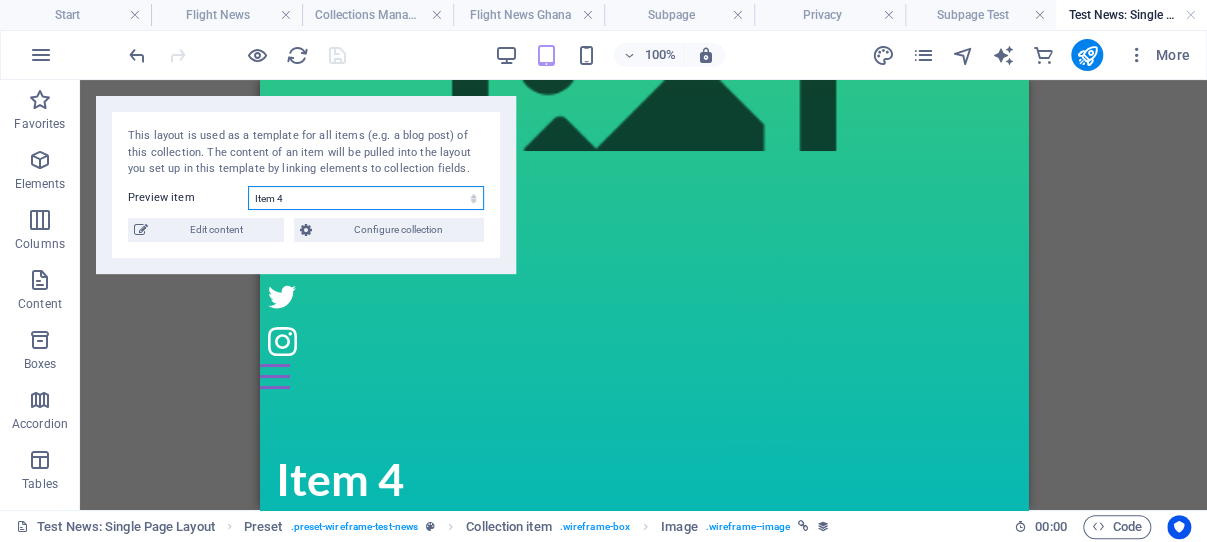click on "Item 4 Item 3 Item 2 Item 1" at bounding box center [366, 198] 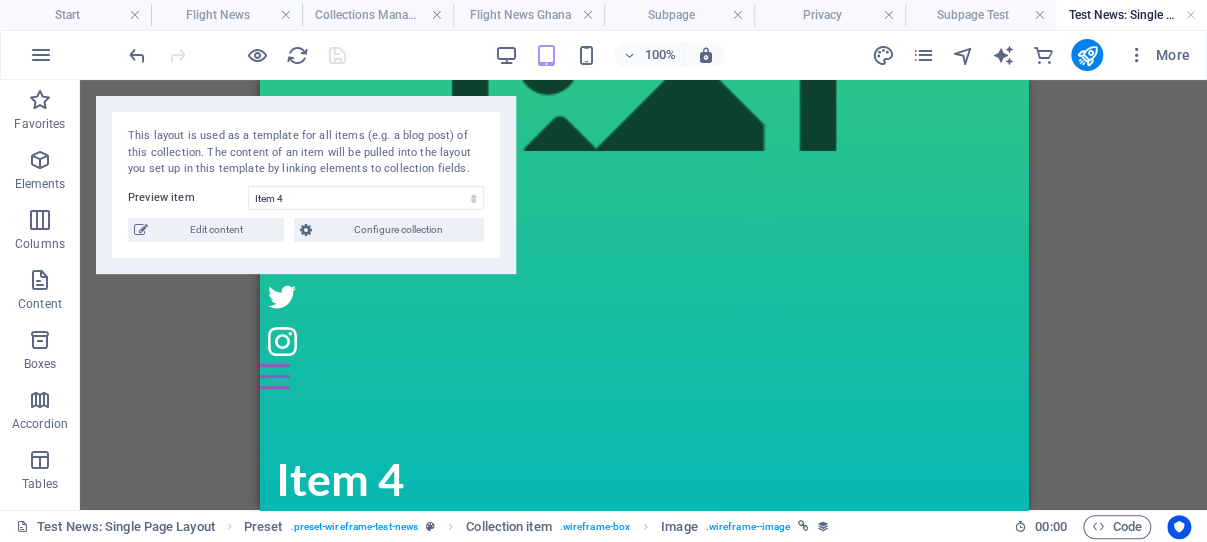 click on "Drag here to replace the existing content. Press “Ctrl” if you want to create a new element.
Reference   Preset   Collection item   H2   Collection item   Spacer   Text   Spacer" at bounding box center [643, 295] 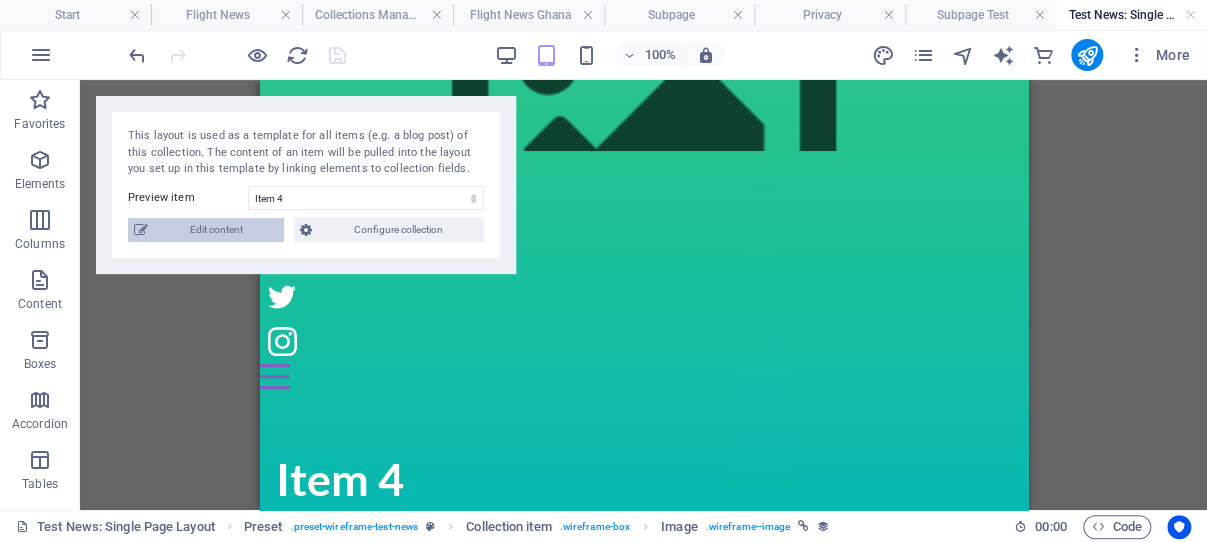 click on "Edit content" at bounding box center [216, 230] 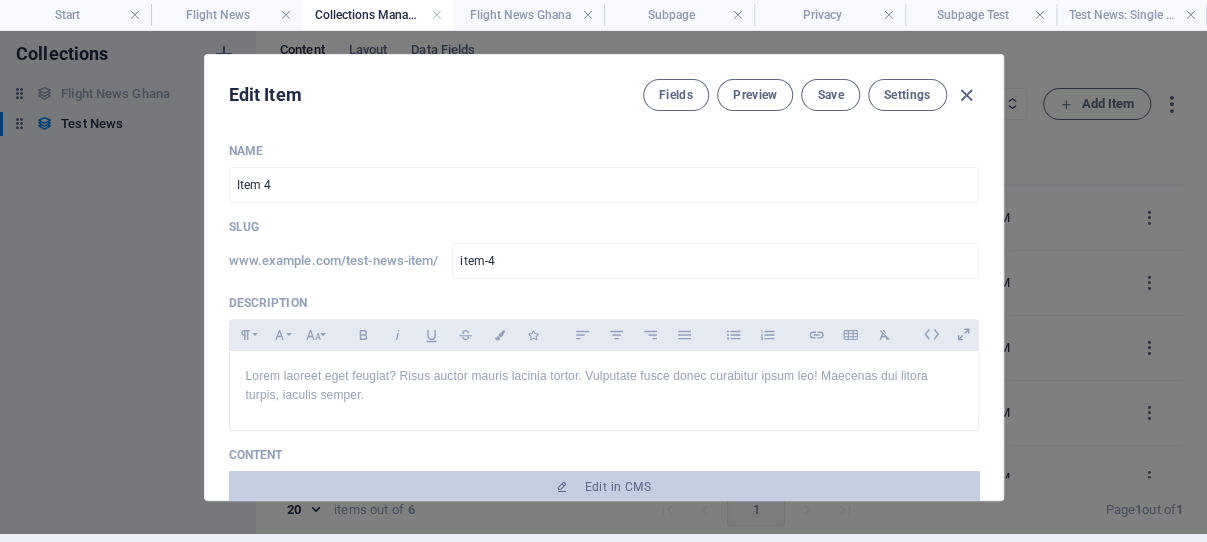 scroll, scrollTop: 9, scrollLeft: 0, axis: vertical 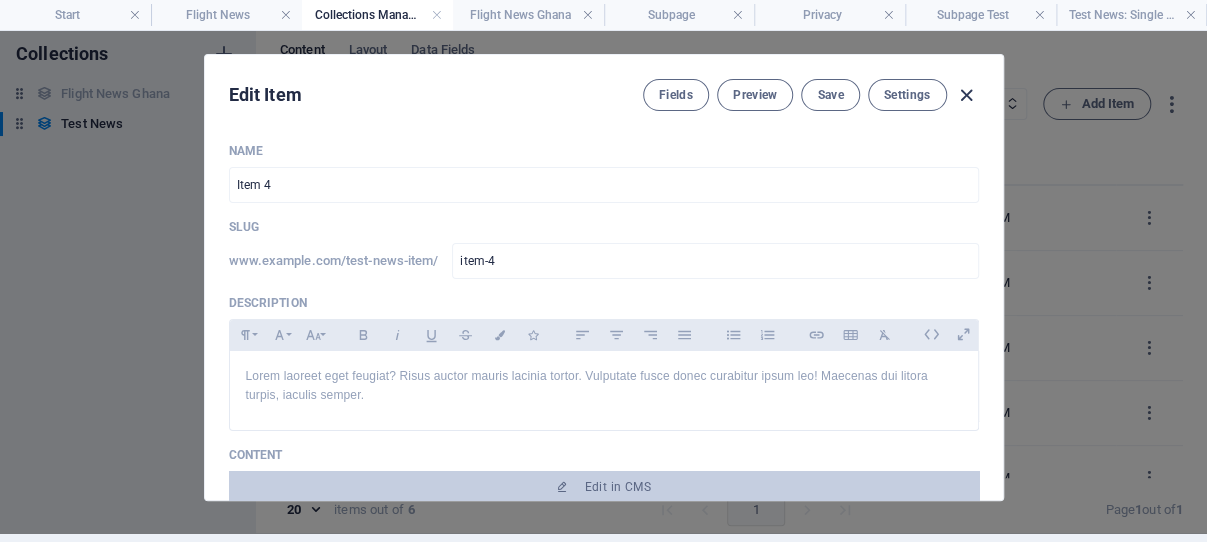 click at bounding box center [966, 95] 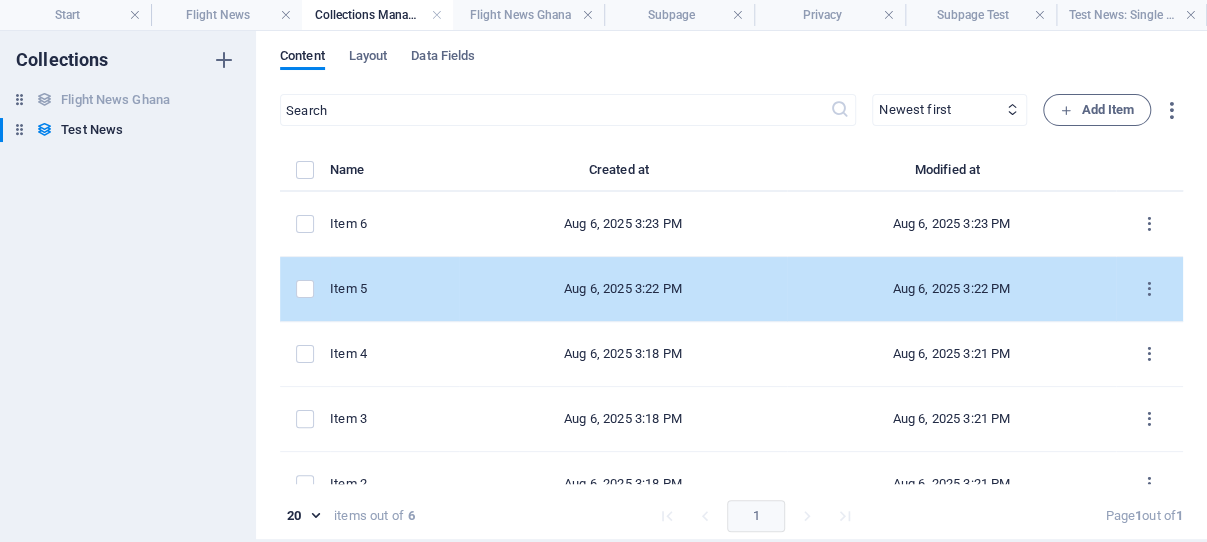 scroll, scrollTop: 0, scrollLeft: 0, axis: both 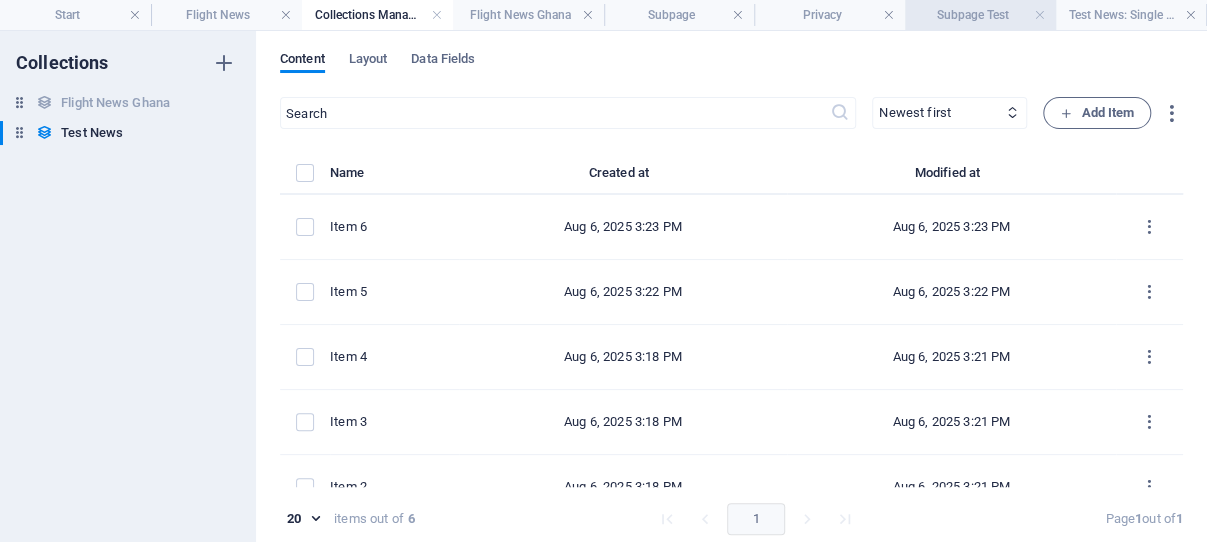 click on "Subpage Test" at bounding box center (980, 15) 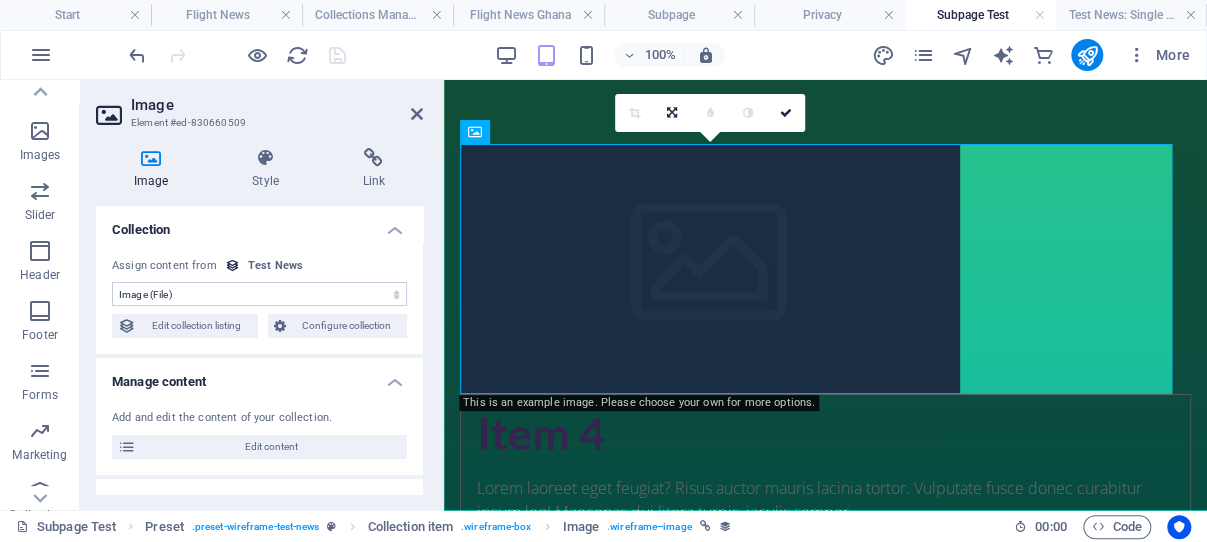 scroll, scrollTop: 449, scrollLeft: 0, axis: vertical 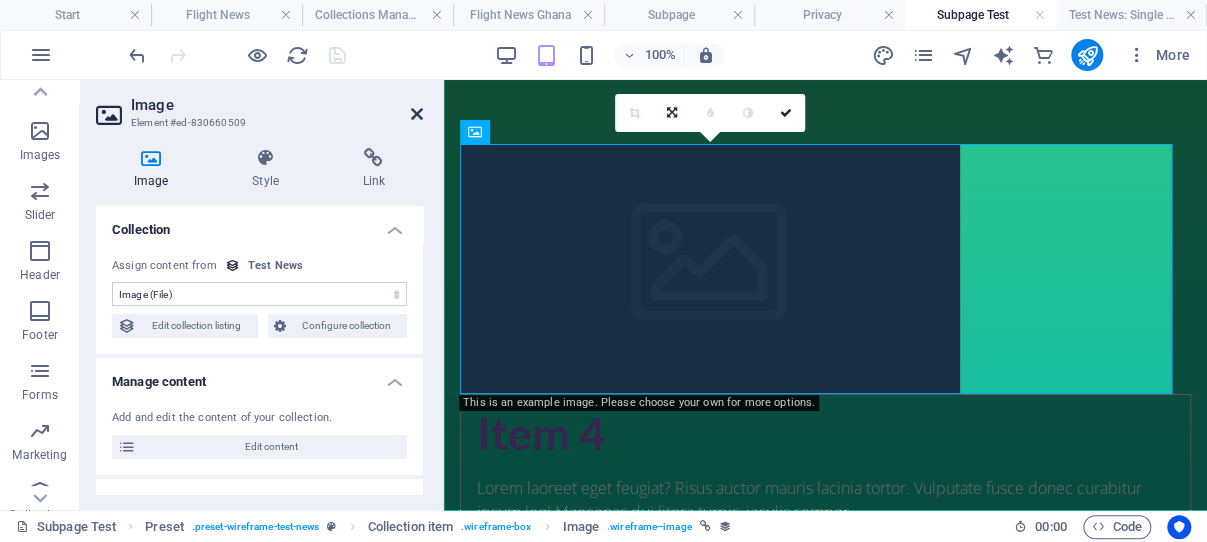 click at bounding box center [417, 114] 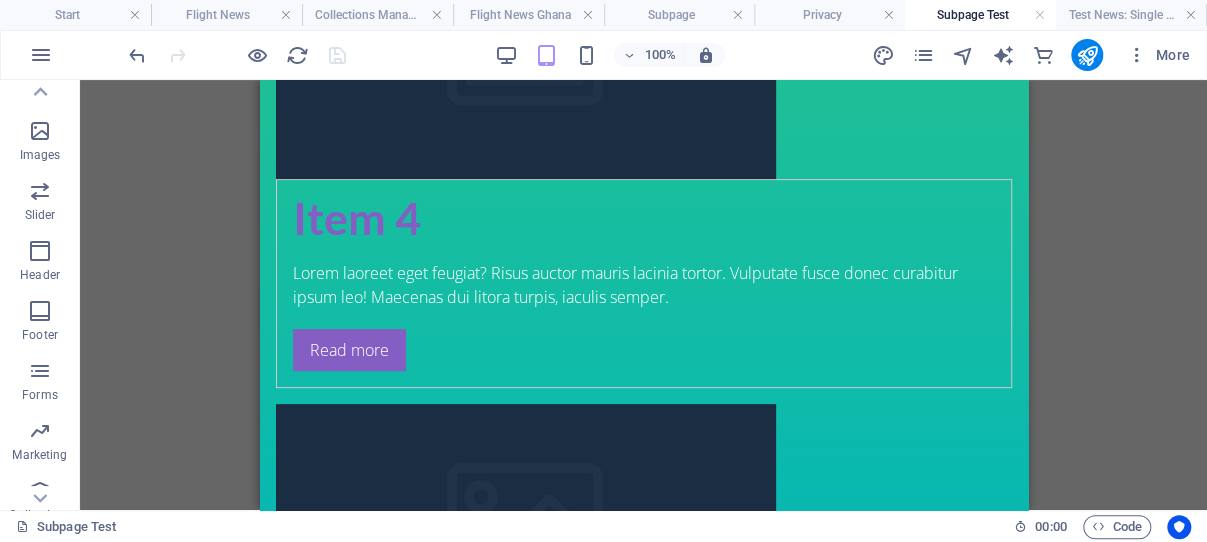 scroll, scrollTop: 0, scrollLeft: 0, axis: both 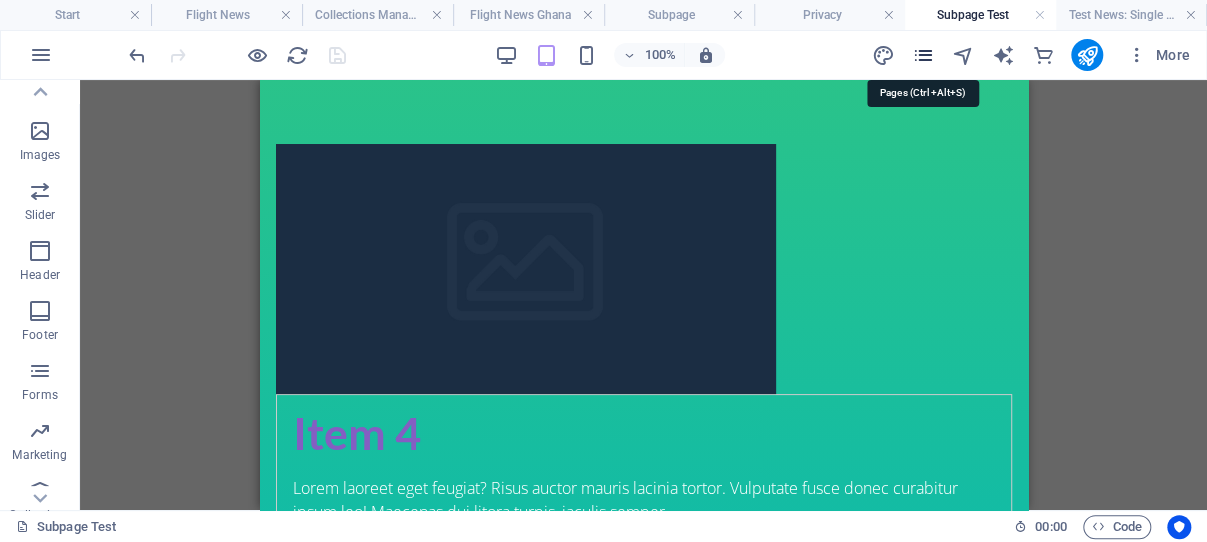 click at bounding box center (922, 55) 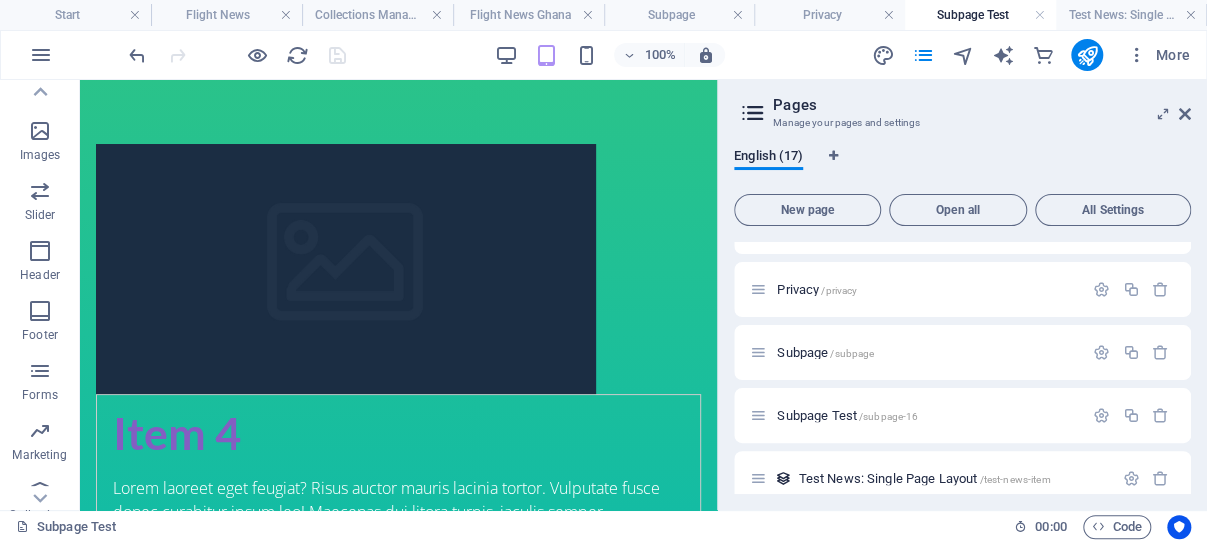 scroll, scrollTop: 818, scrollLeft: 0, axis: vertical 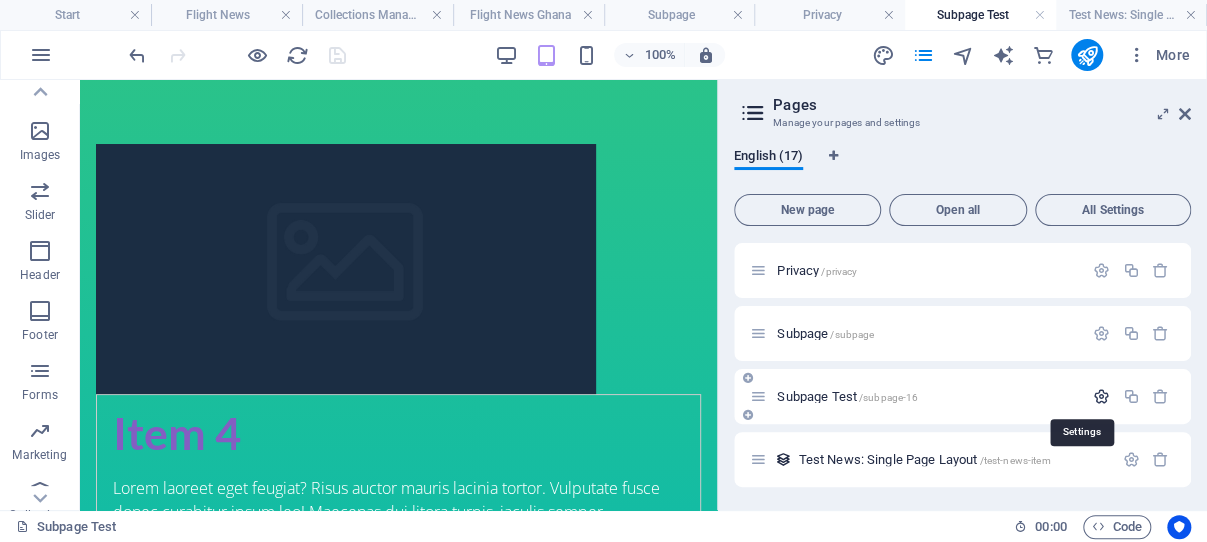 click at bounding box center (1101, 396) 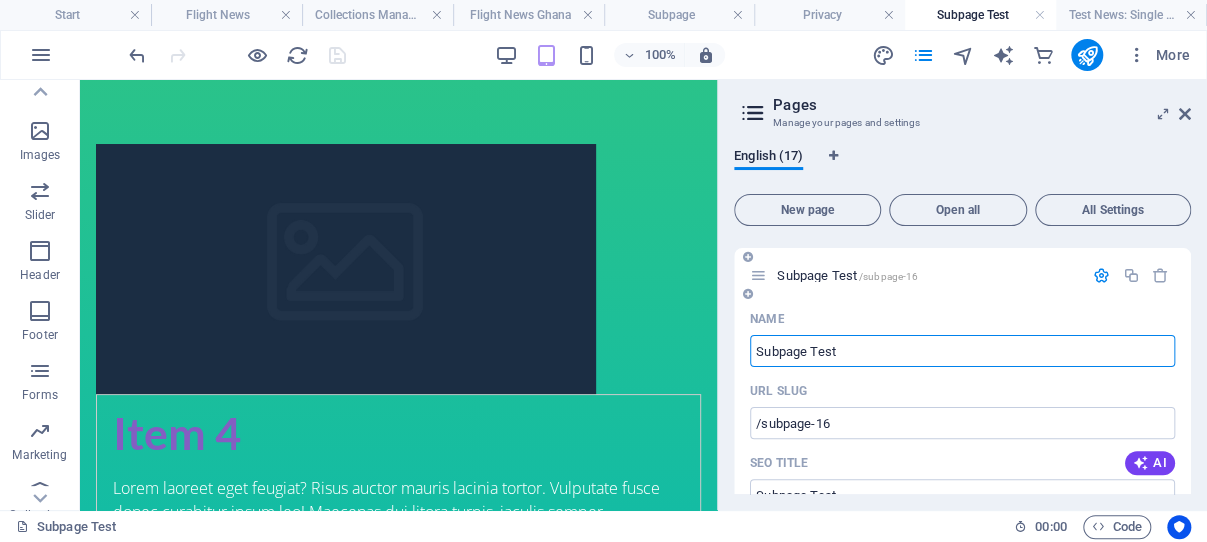 scroll, scrollTop: 1009, scrollLeft: 0, axis: vertical 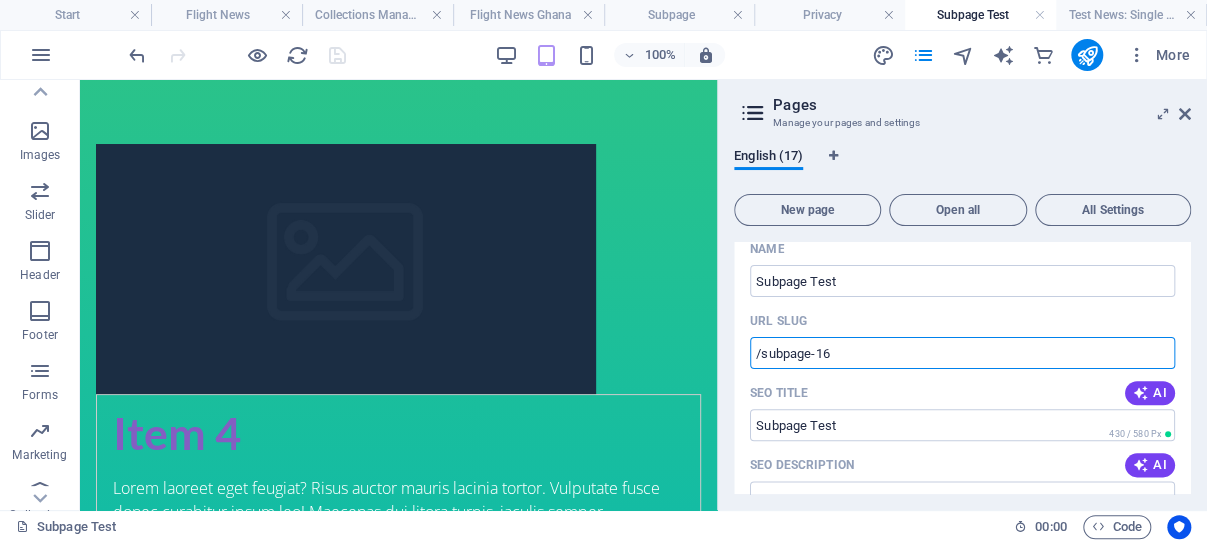 drag, startPoint x: 842, startPoint y: 352, endPoint x: 818, endPoint y: 350, distance: 24.083189 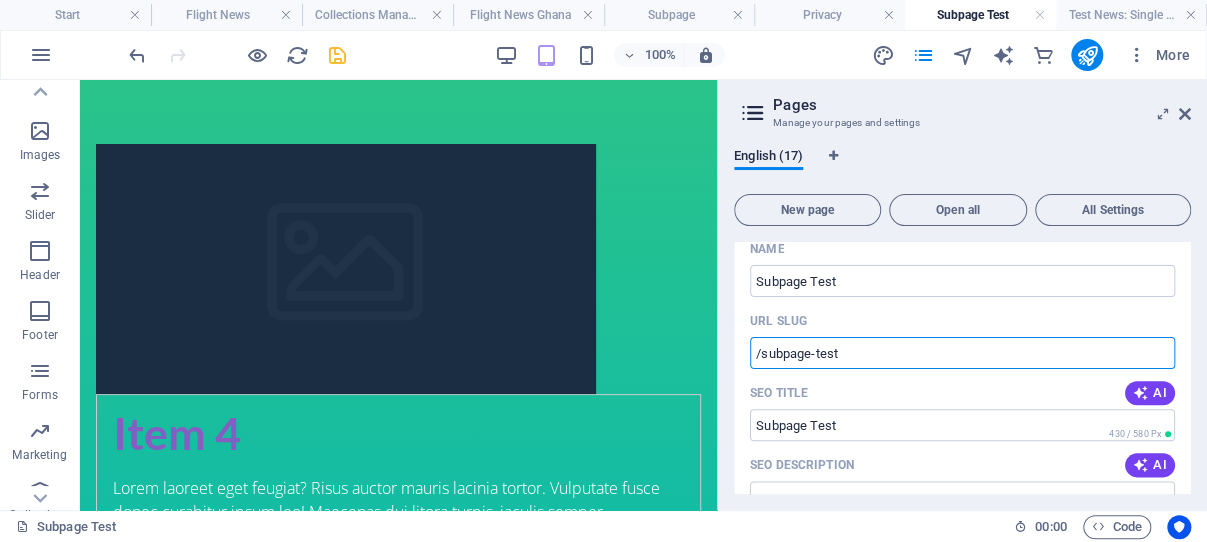 click on "/subpage-test" at bounding box center (962, 353) 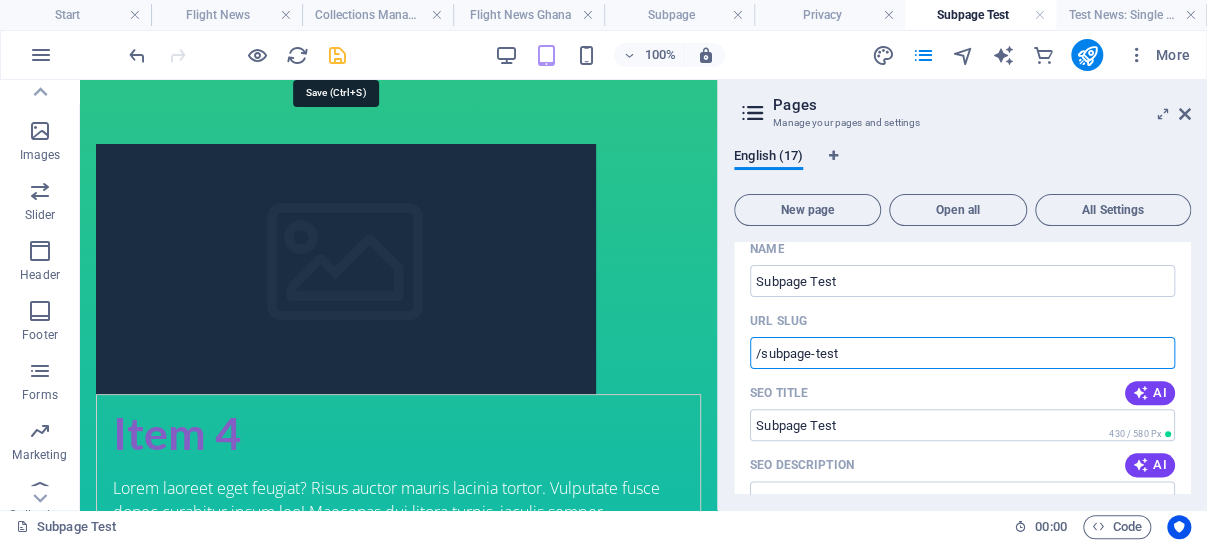 click at bounding box center [337, 55] 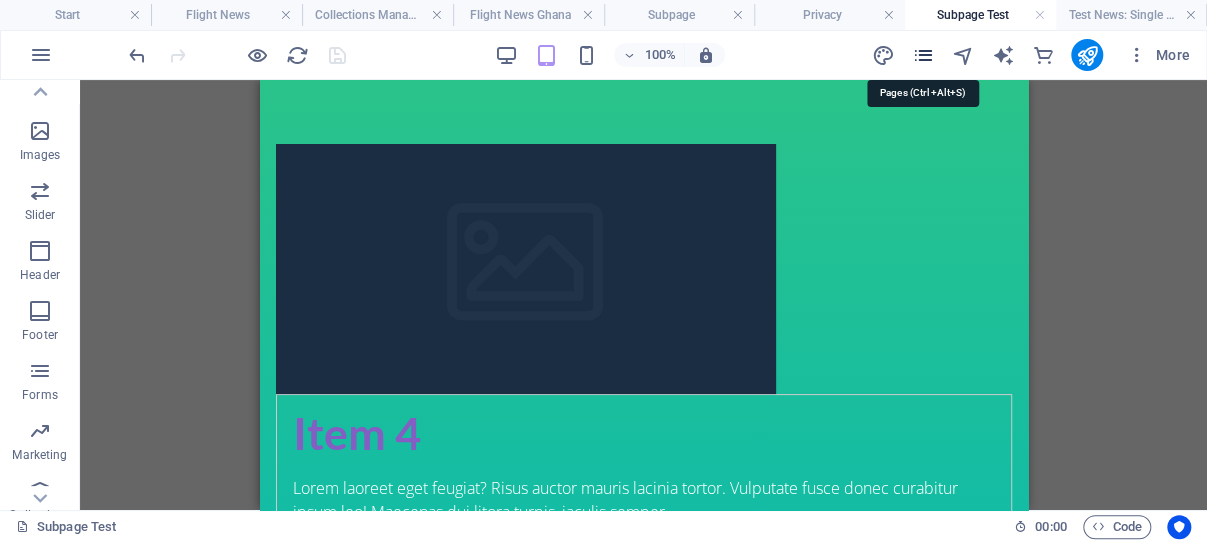 click at bounding box center [922, 55] 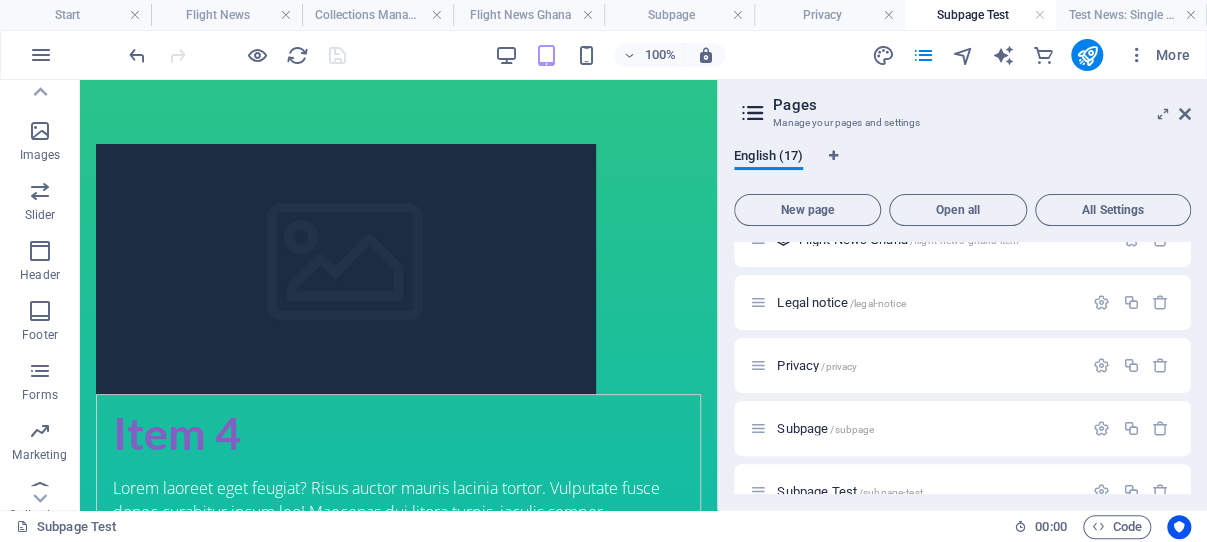 scroll, scrollTop: 818, scrollLeft: 0, axis: vertical 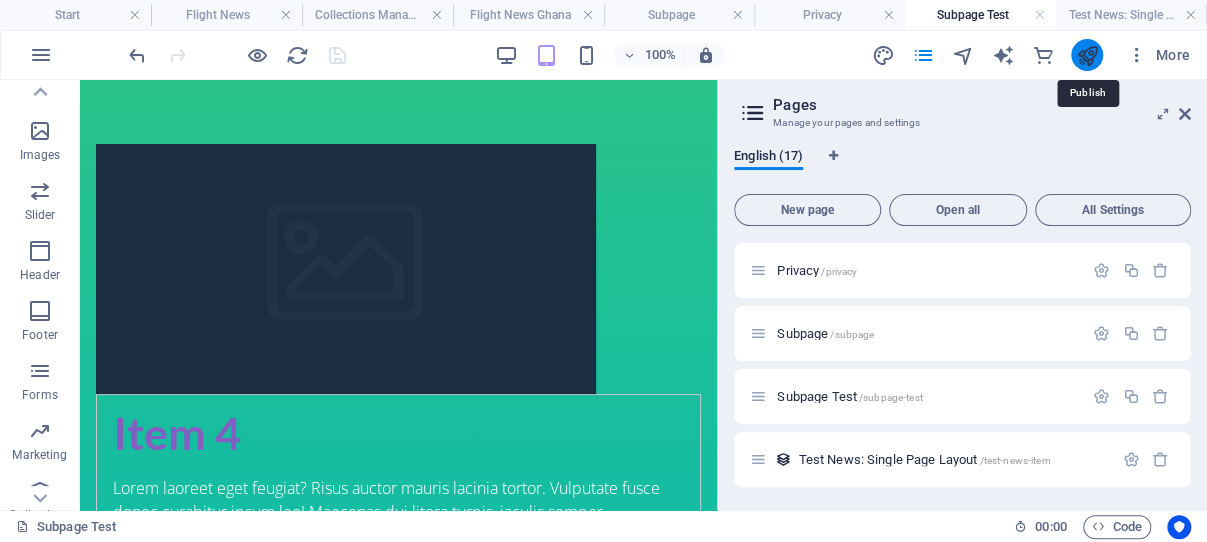 click at bounding box center [1086, 55] 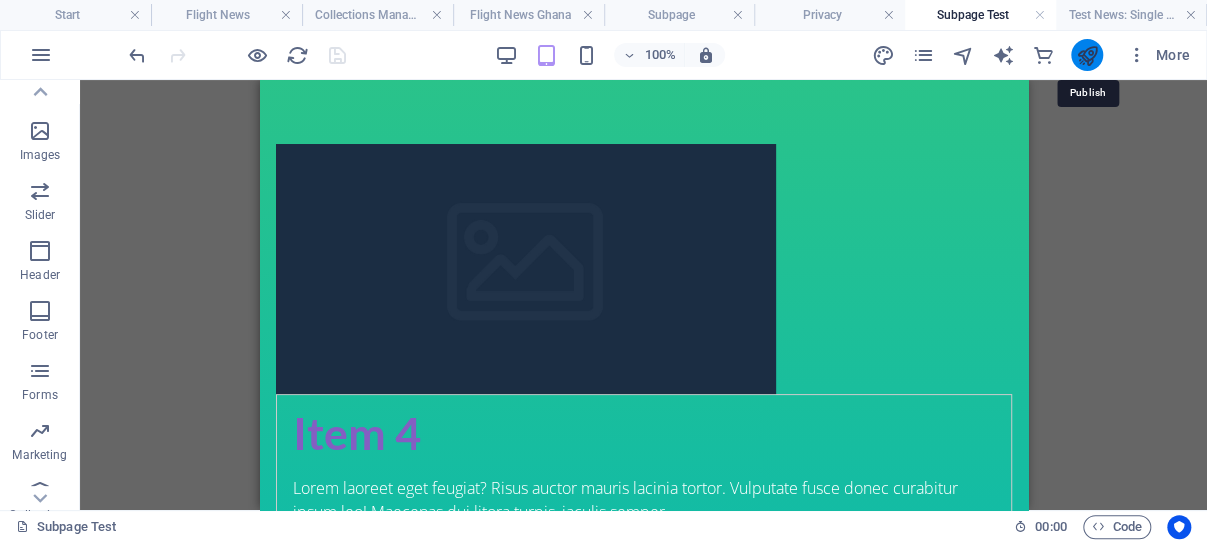click at bounding box center [1086, 55] 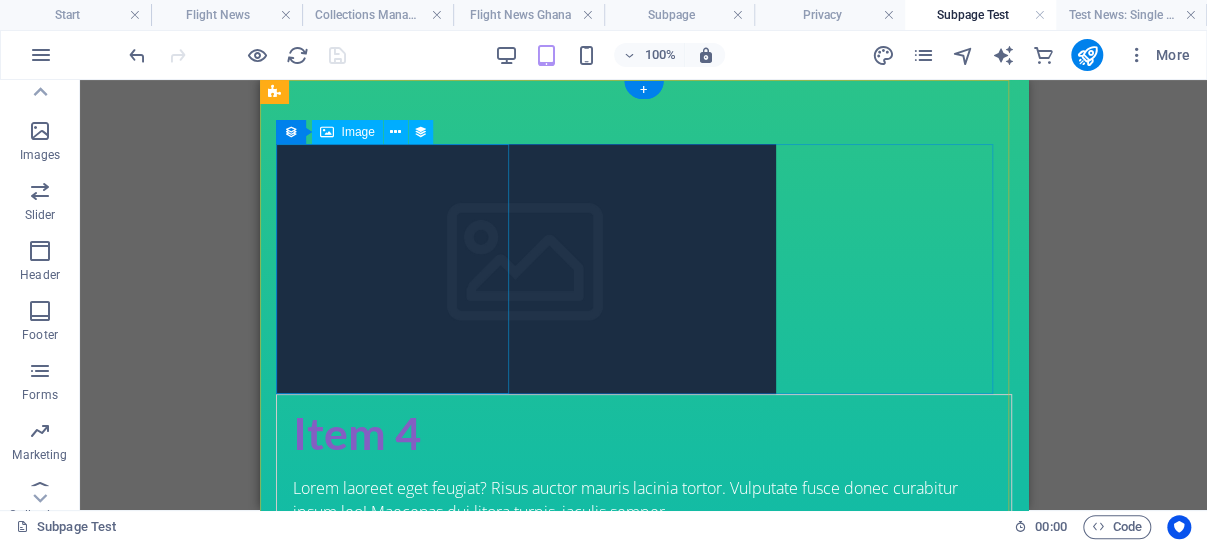 click at bounding box center (643, 269) 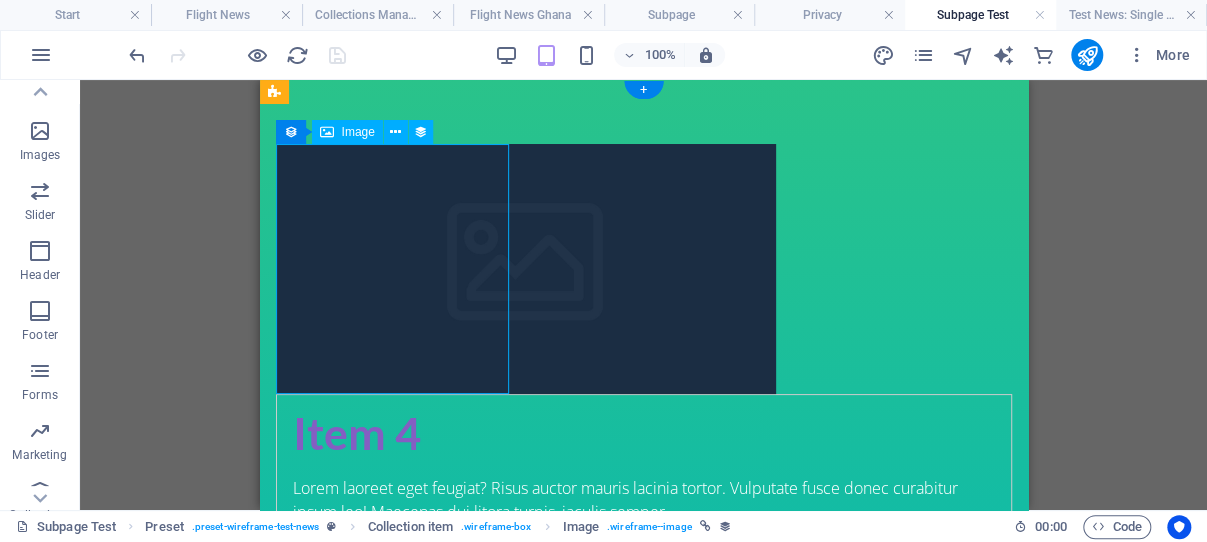 click at bounding box center [643, 269] 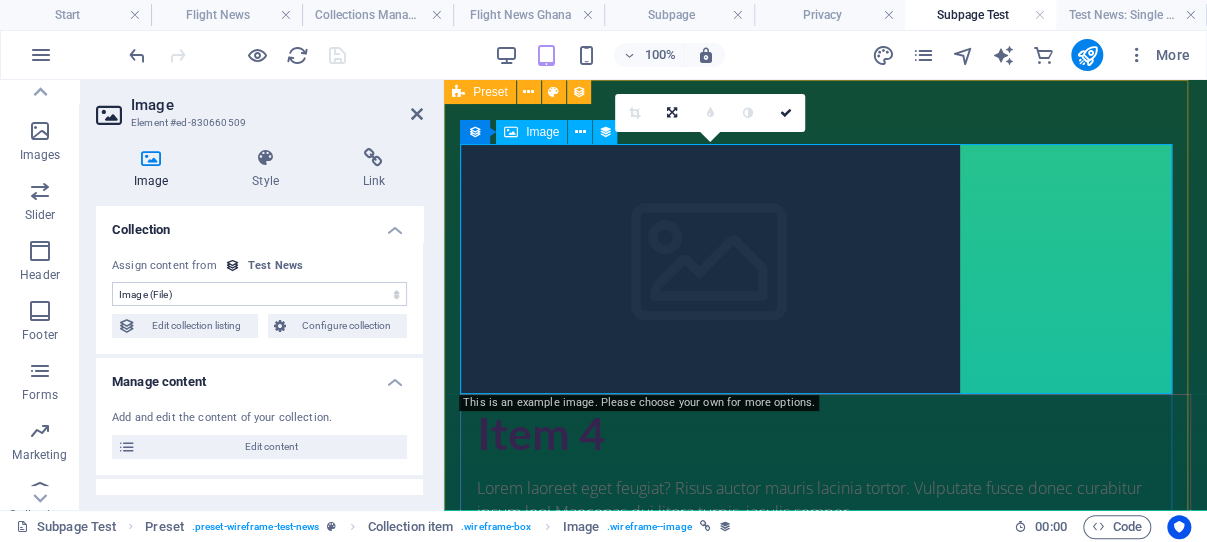 click at bounding box center (825, 269) 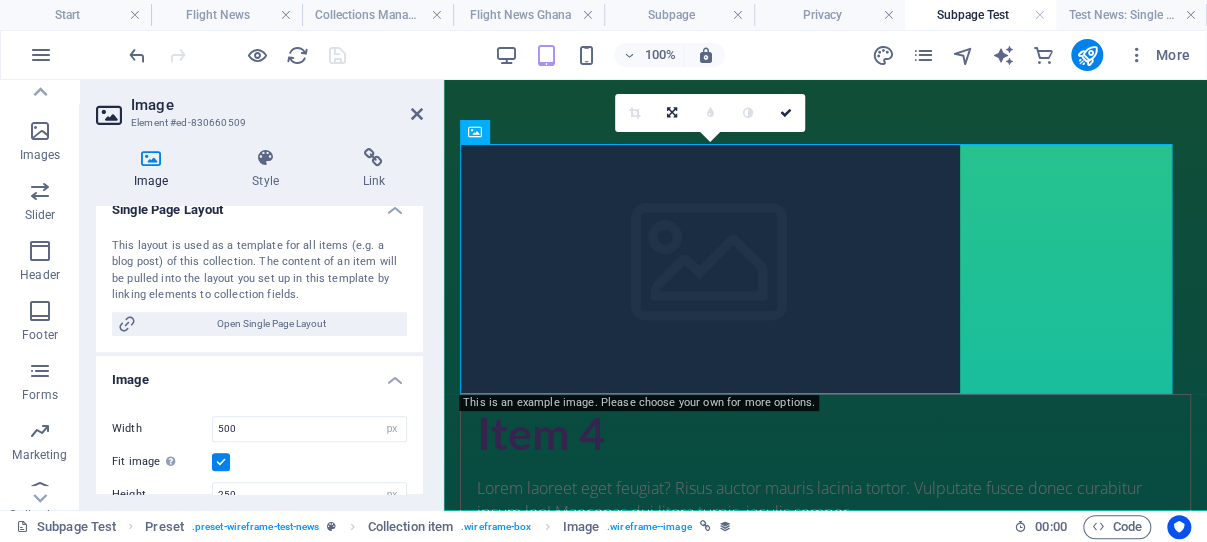 scroll, scrollTop: 258, scrollLeft: 0, axis: vertical 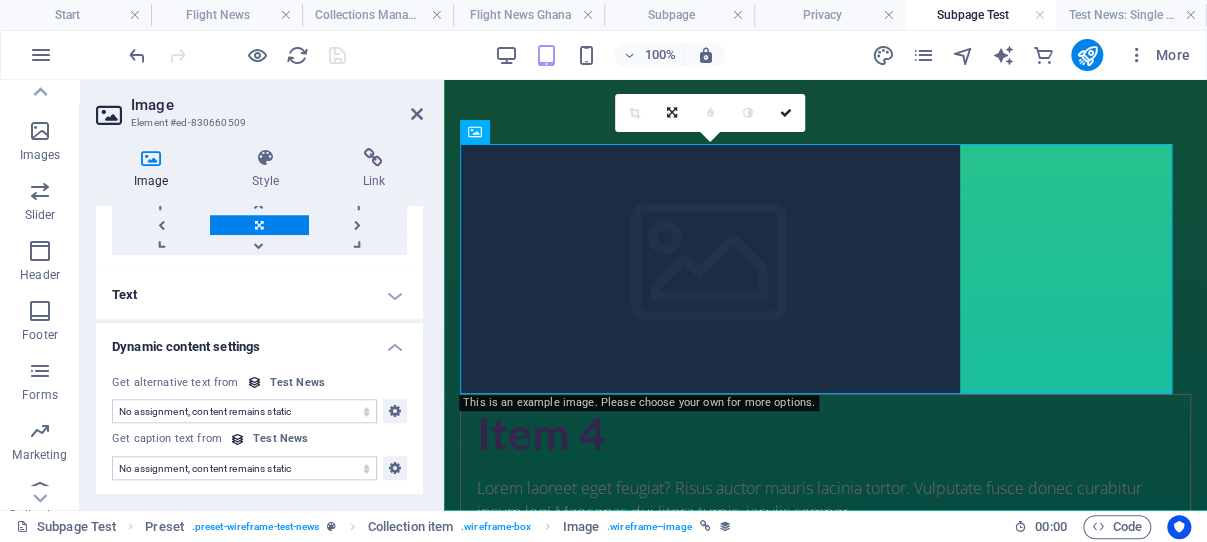 click at bounding box center (151, 158) 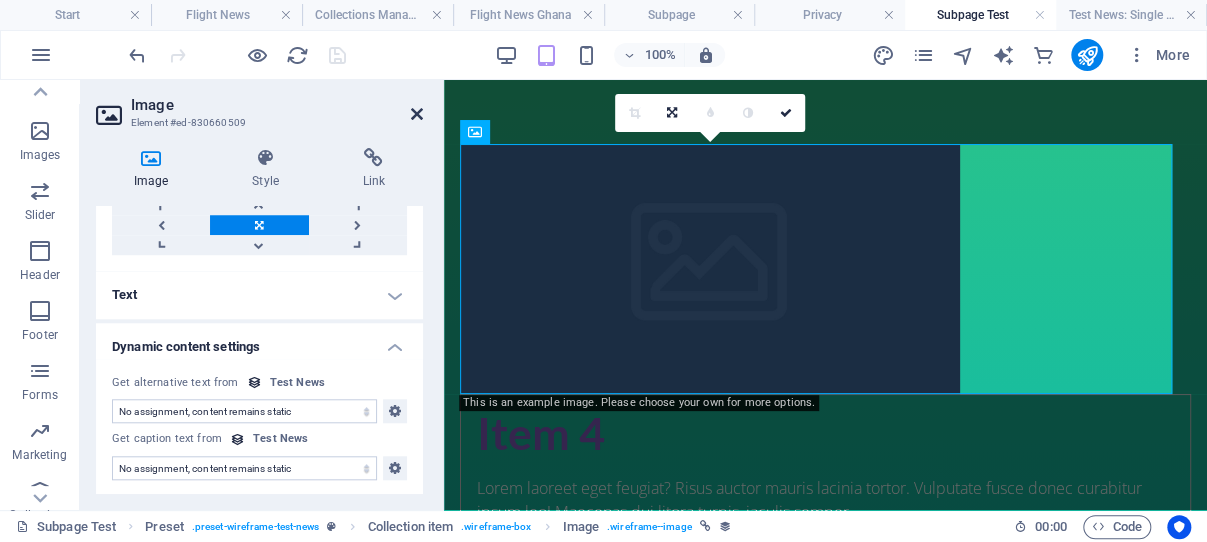 click at bounding box center [417, 114] 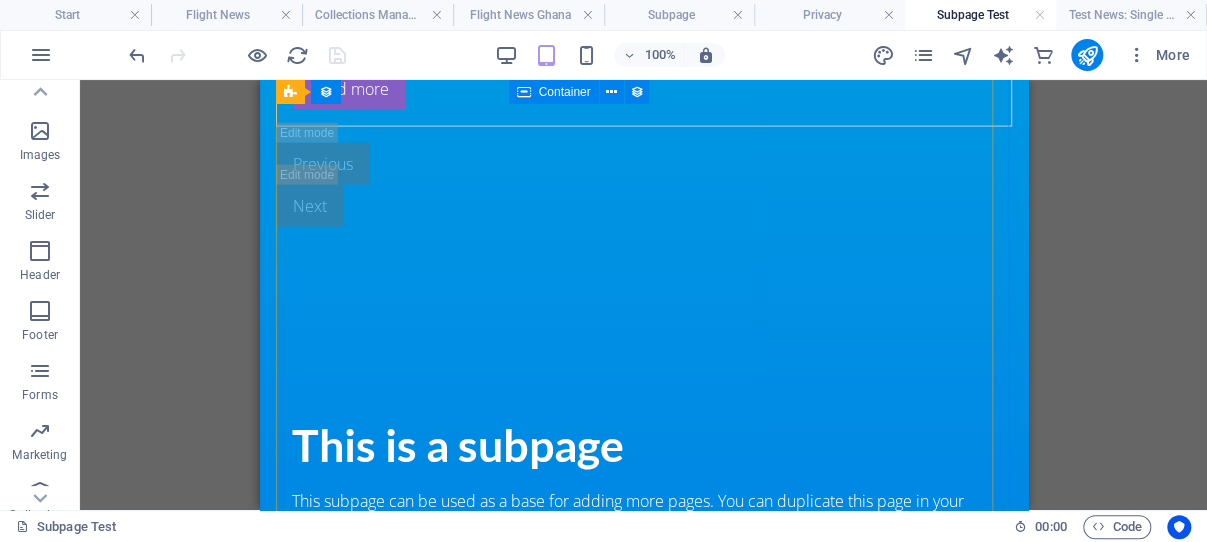 scroll, scrollTop: 1931, scrollLeft: 0, axis: vertical 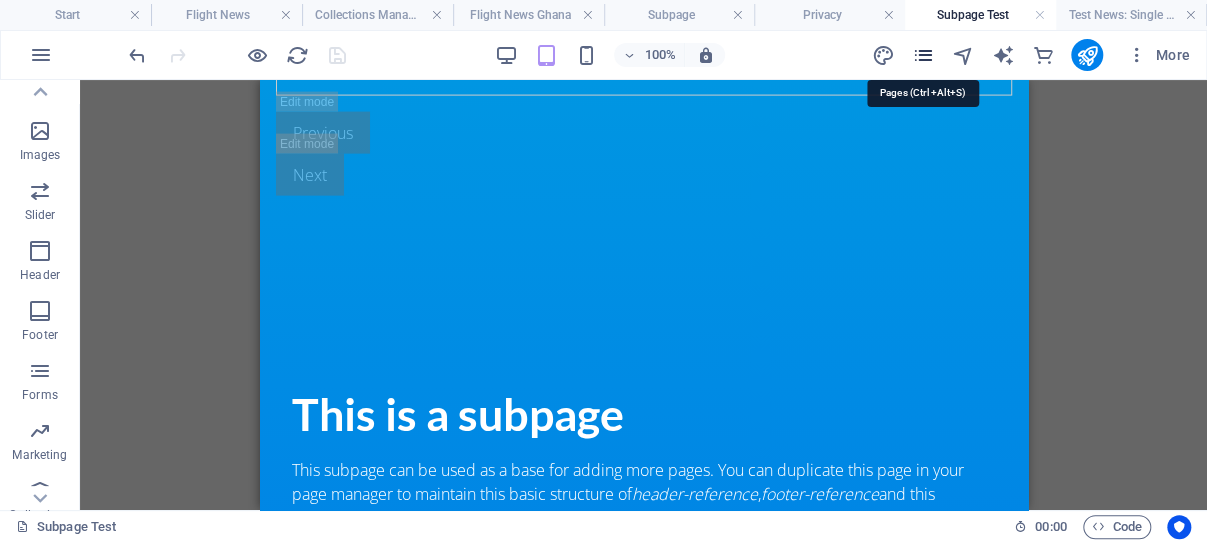 click at bounding box center [922, 55] 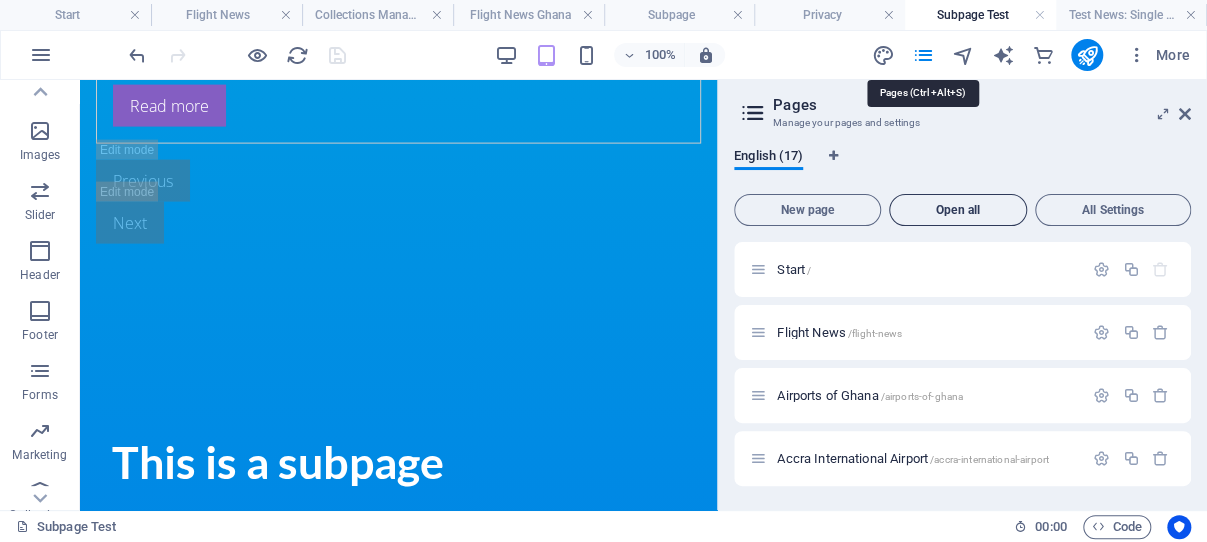 scroll, scrollTop: 2778, scrollLeft: 0, axis: vertical 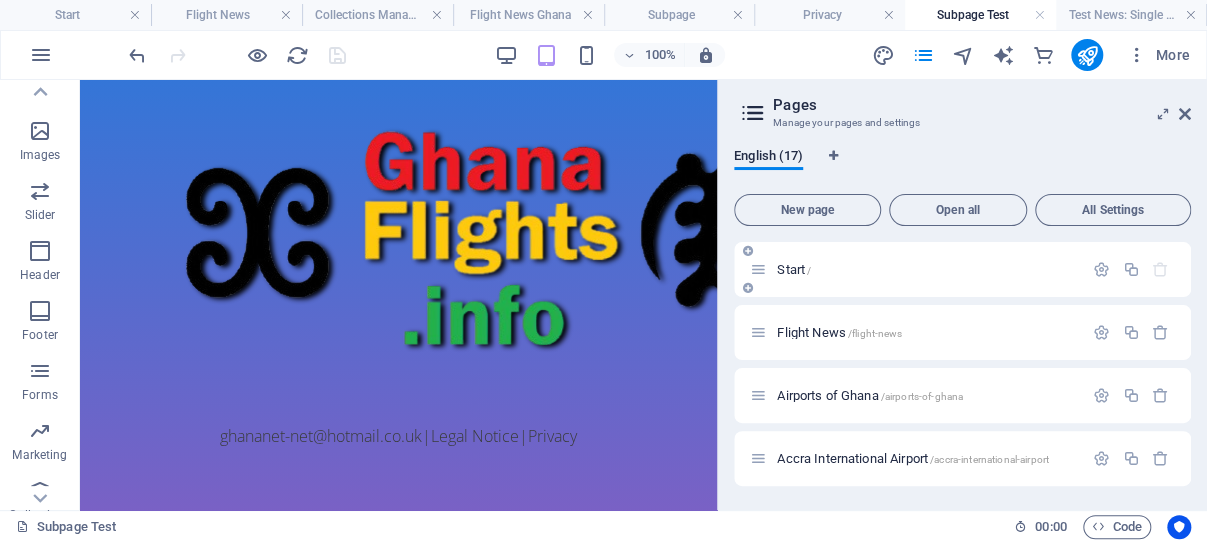 click on "Start /" at bounding box center (794, 269) 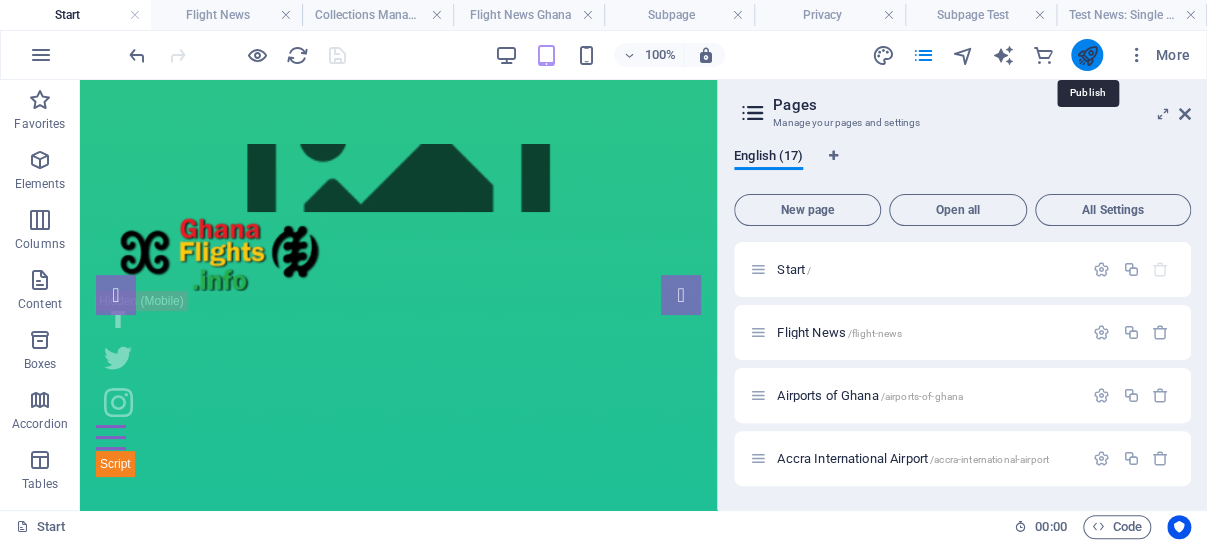 click at bounding box center [1086, 55] 